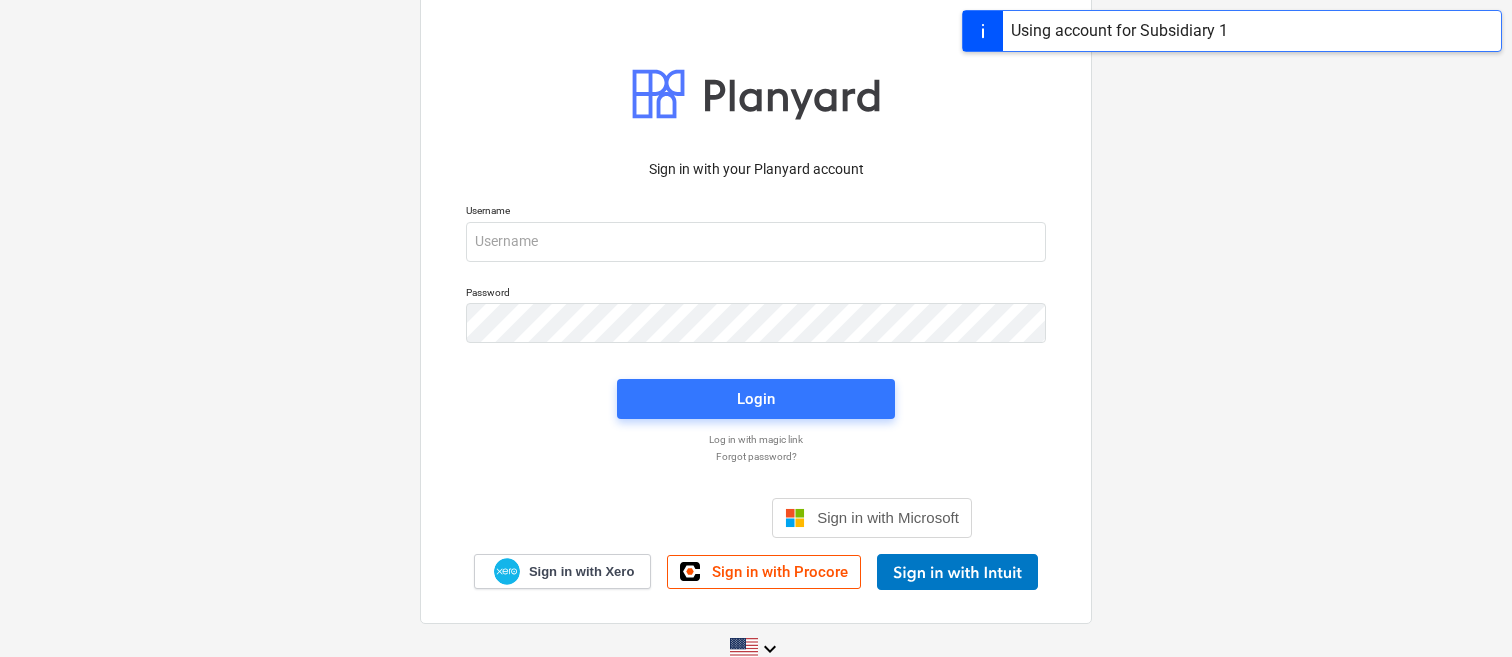 scroll, scrollTop: 0, scrollLeft: 0, axis: both 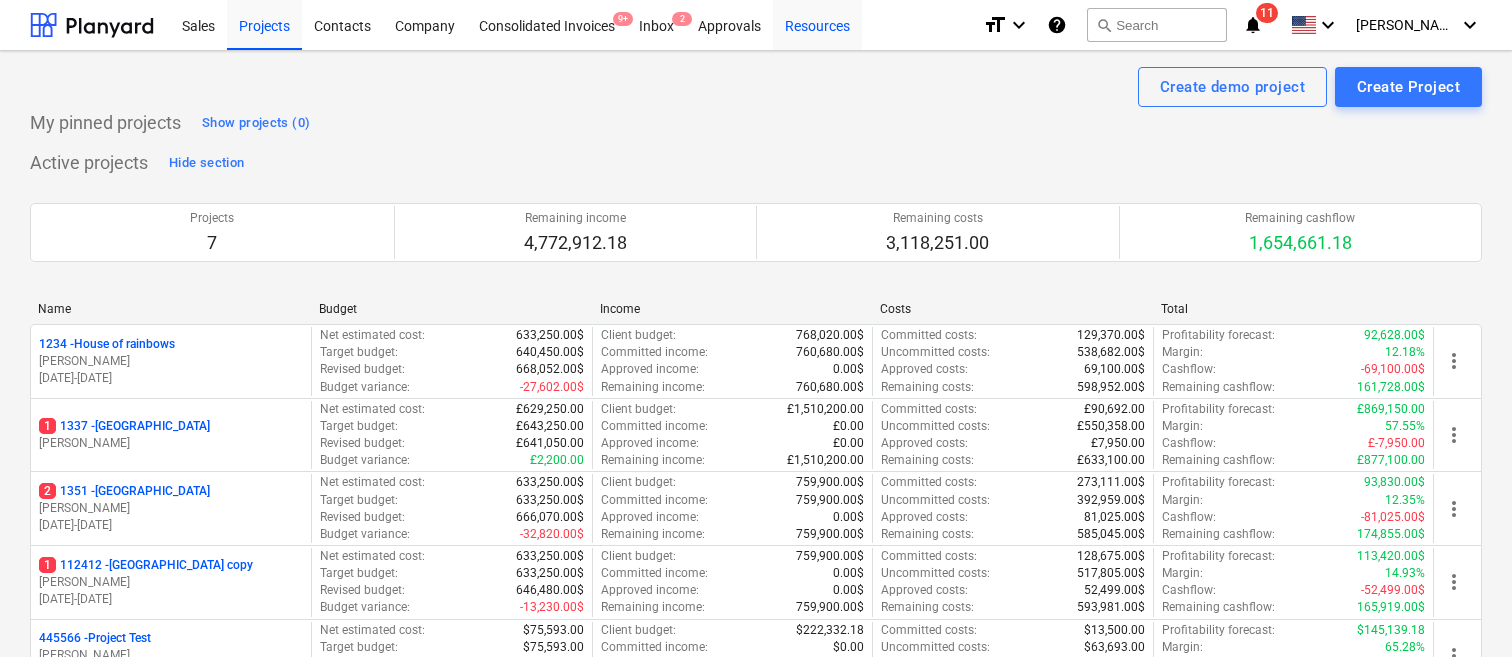 click on "Resources" at bounding box center (817, 24) 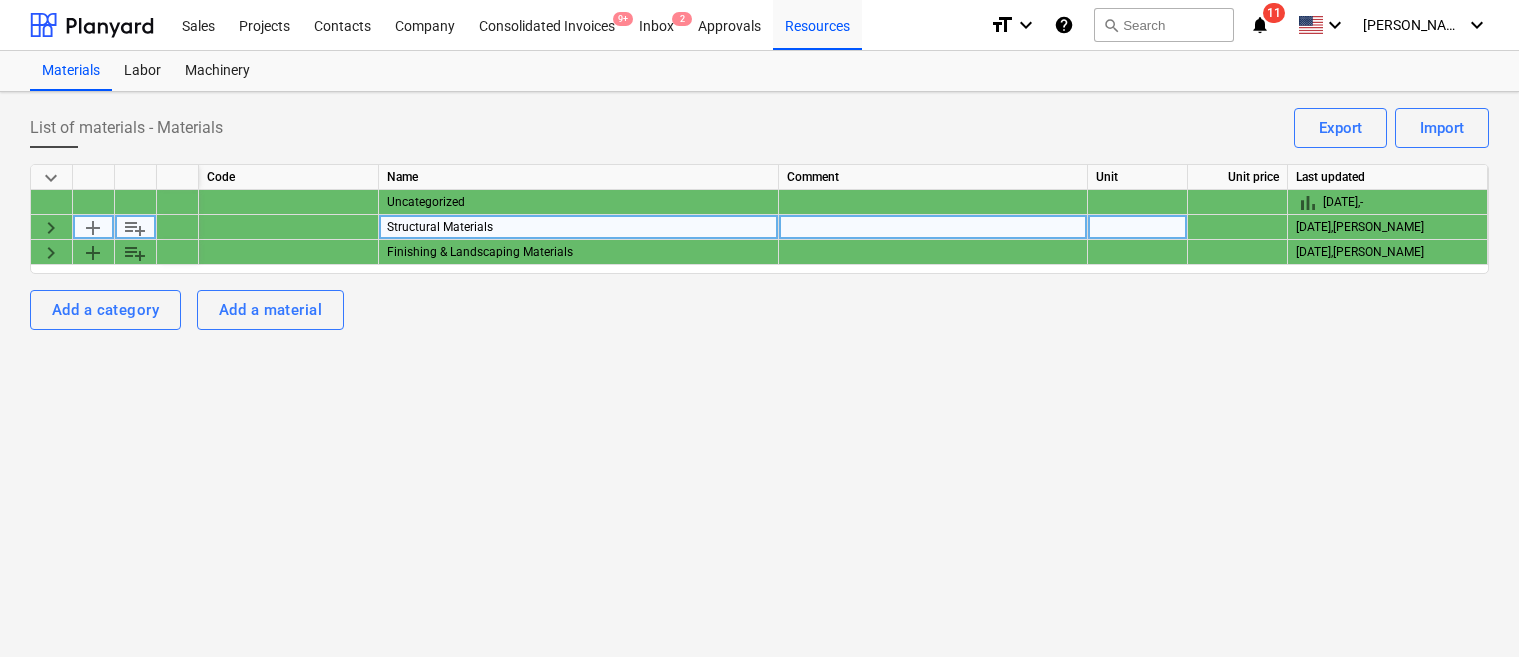 click on "keyboard_arrow_right" at bounding box center (52, 227) 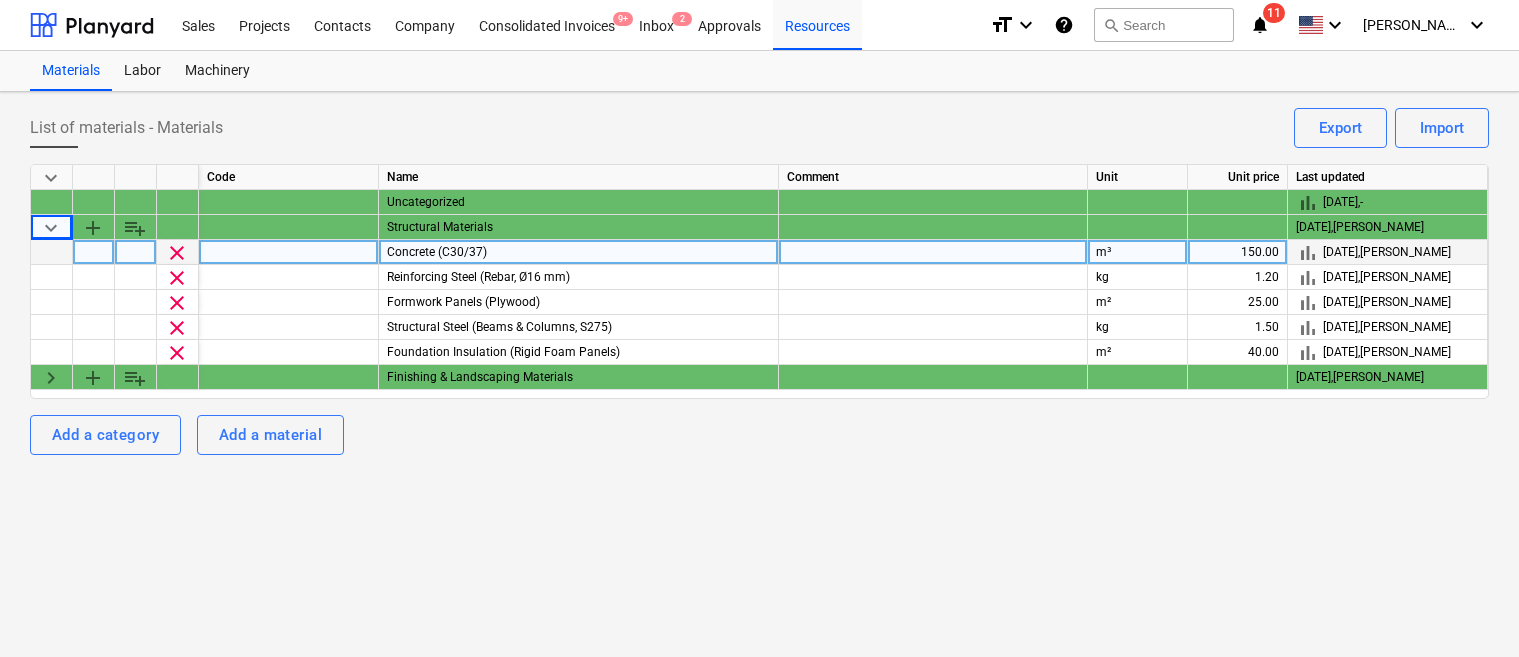 click on "clear" at bounding box center [177, 253] 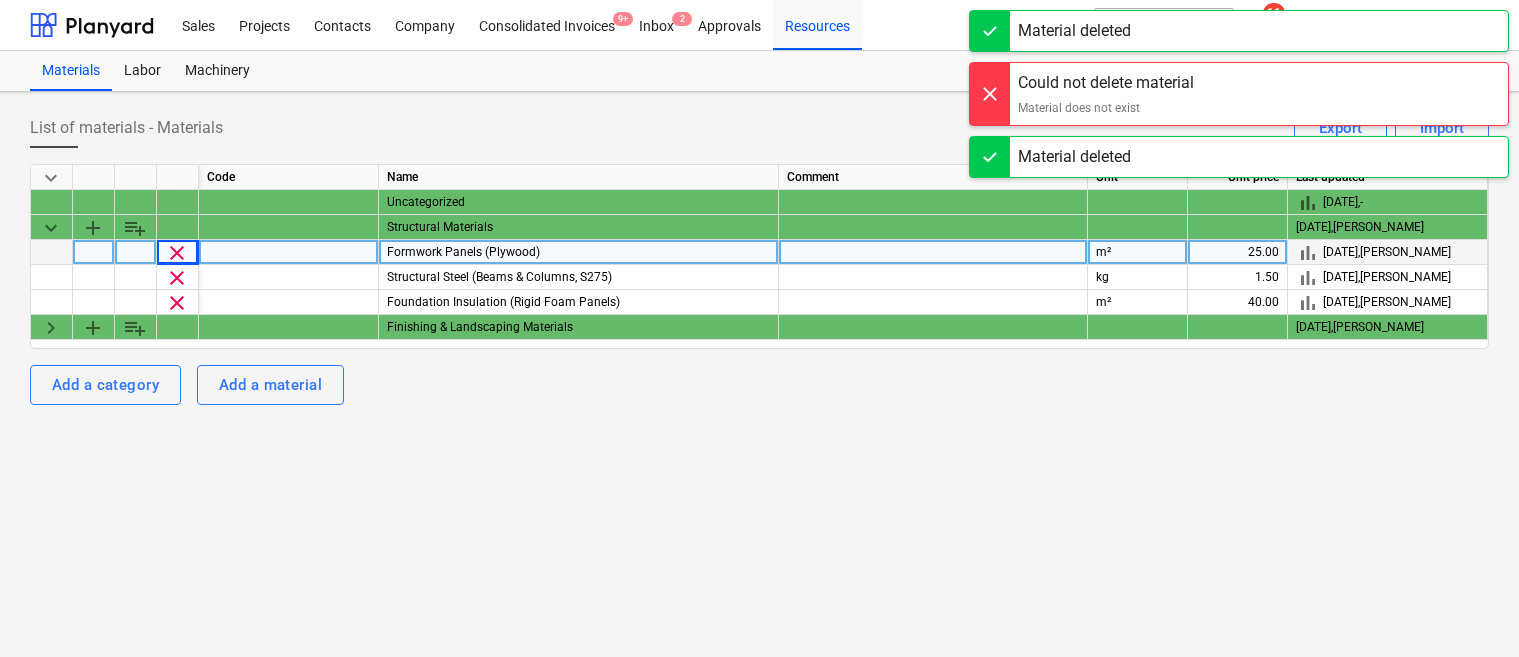 click on "clear" at bounding box center (177, 253) 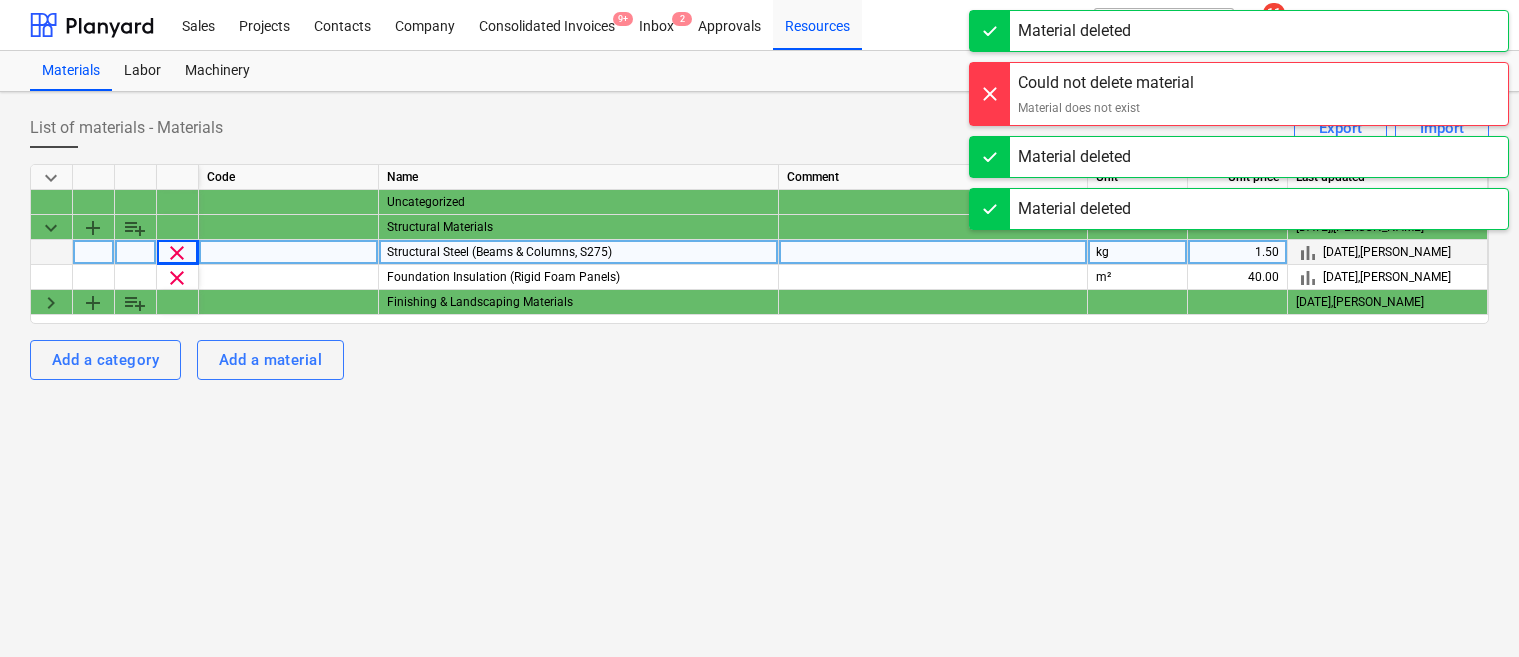 click on "clear" at bounding box center [177, 253] 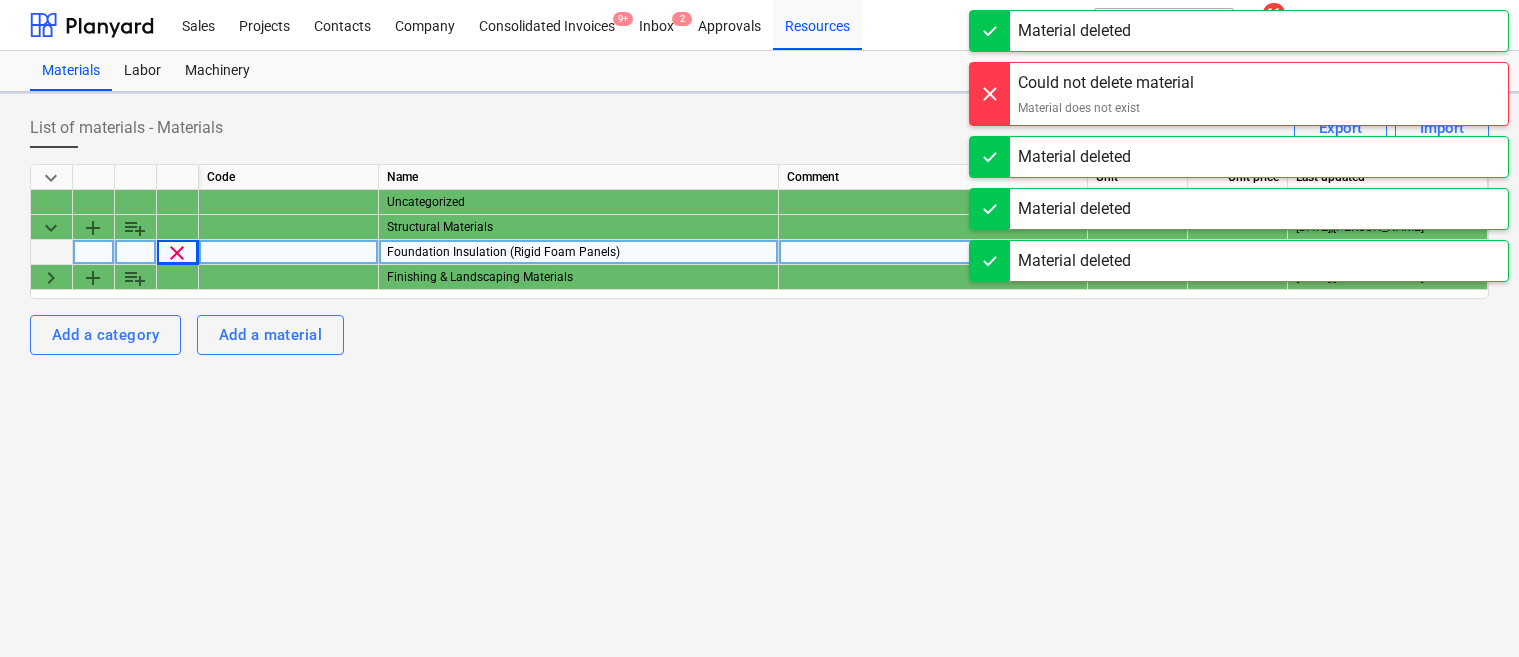 click on "clear" at bounding box center [178, 252] 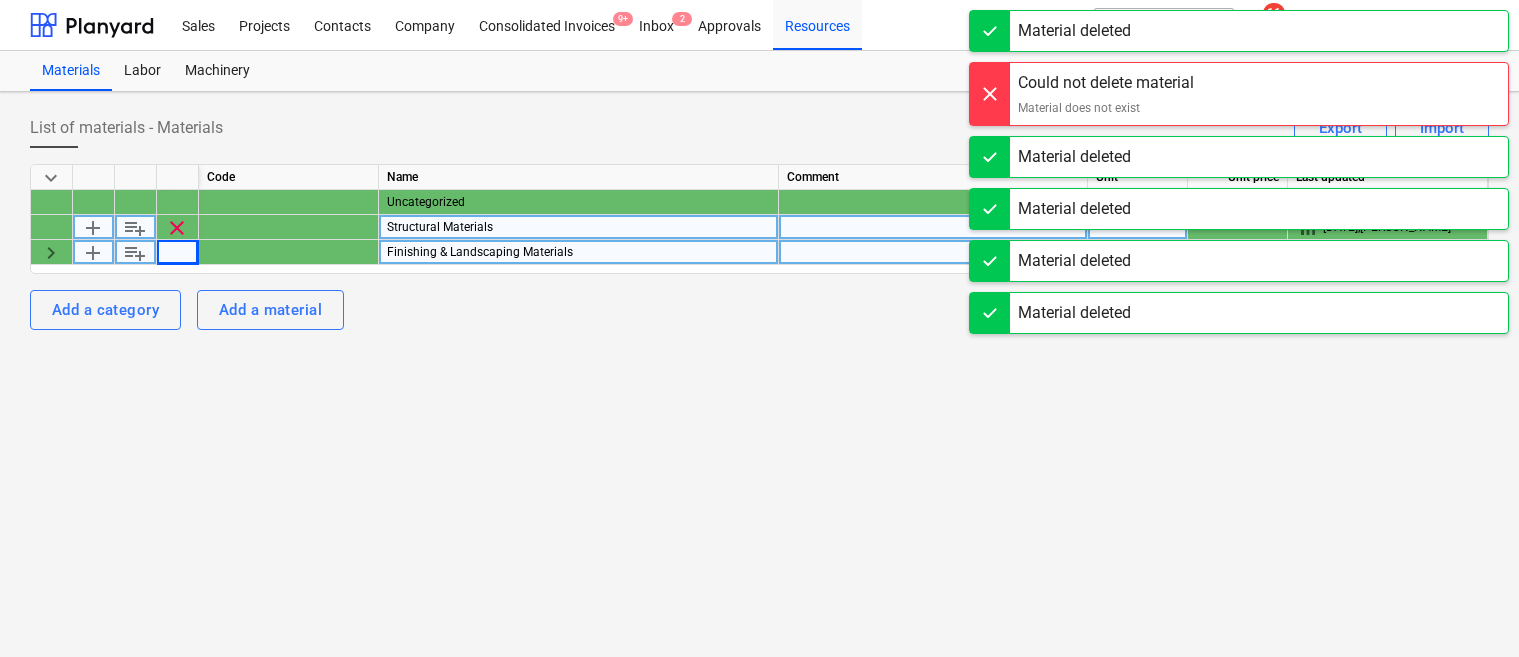 click on "clear" at bounding box center (177, 228) 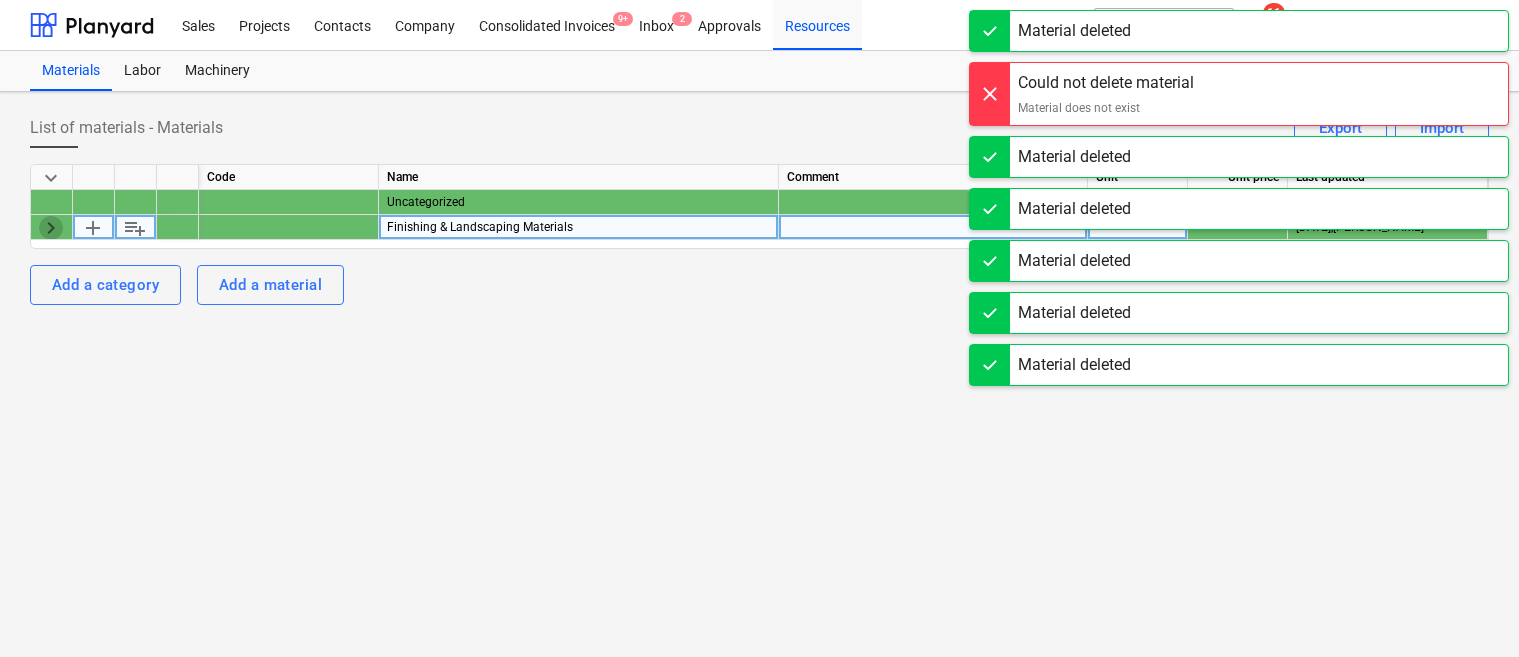 click on "keyboard_arrow_right" at bounding box center [51, 228] 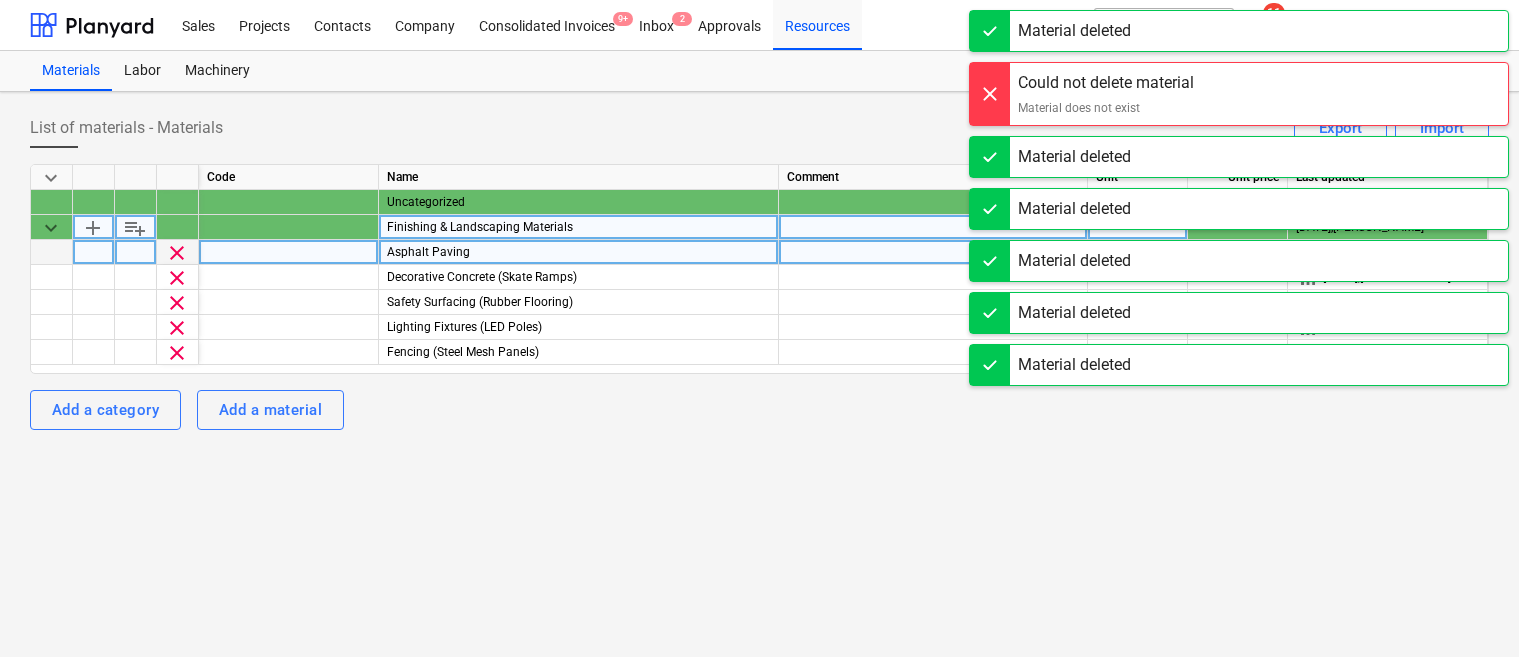 click on "clear" at bounding box center (177, 253) 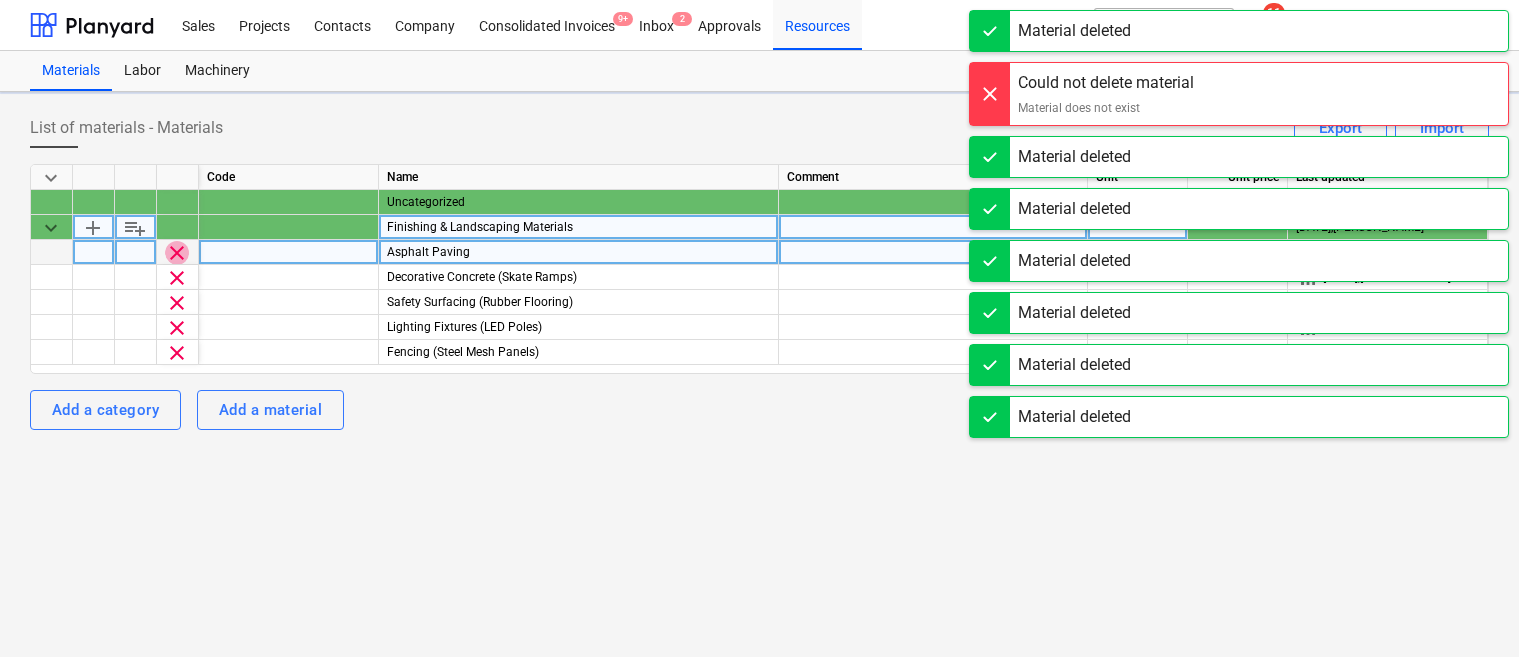 click on "clear" at bounding box center (177, 253) 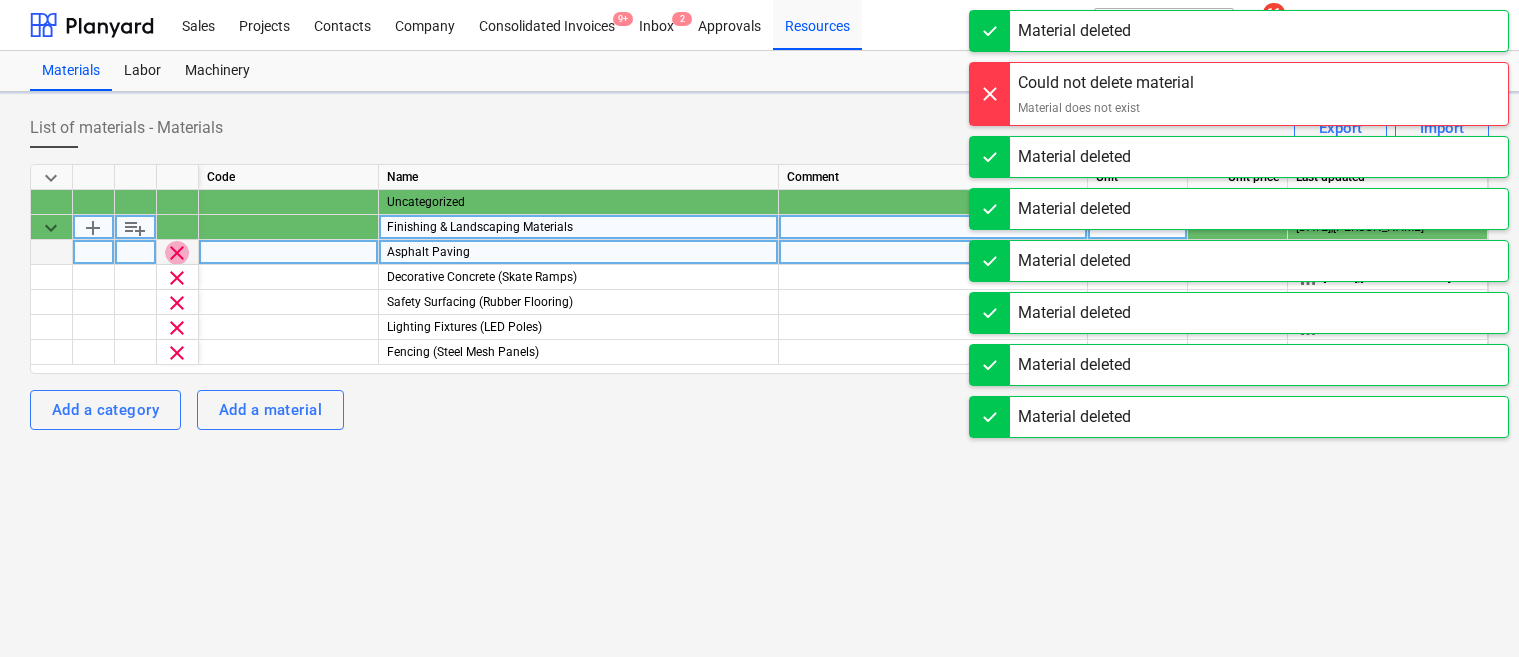 click on "clear" at bounding box center (177, 253) 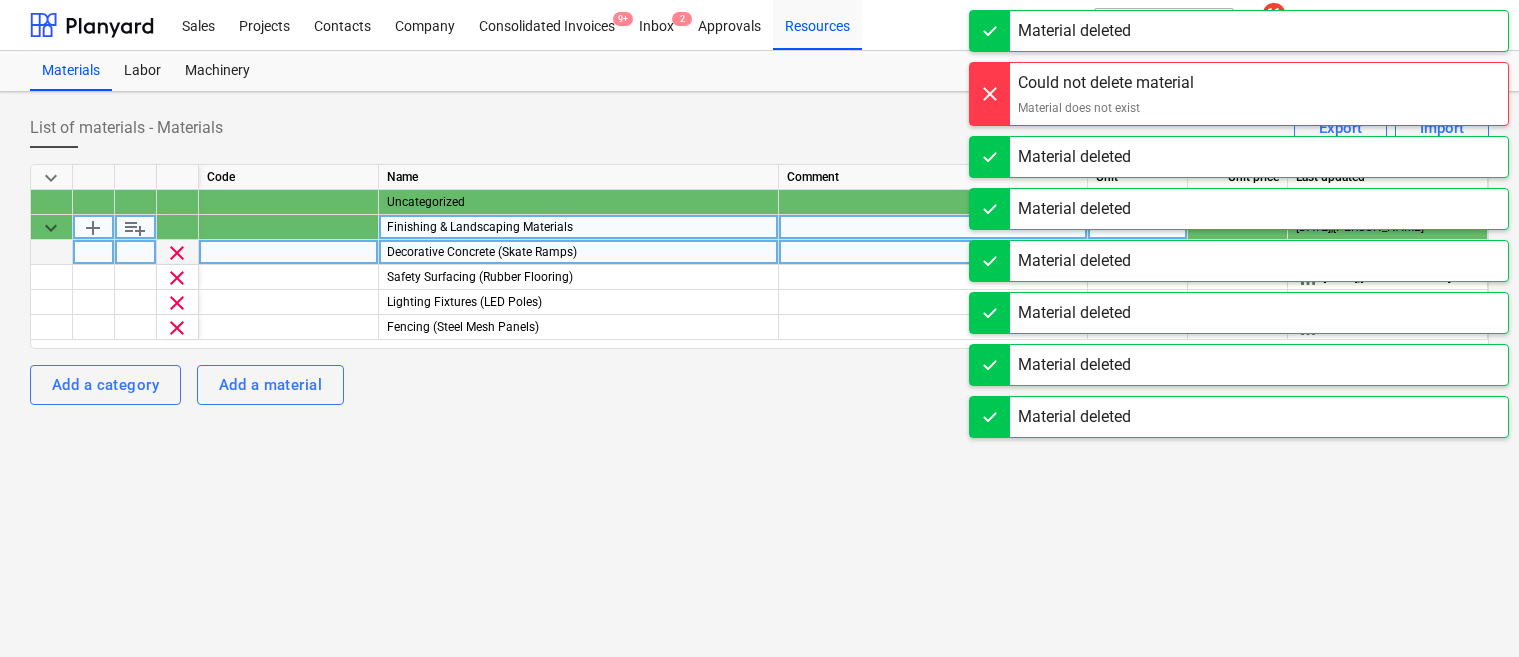 click on "clear" at bounding box center (177, 253) 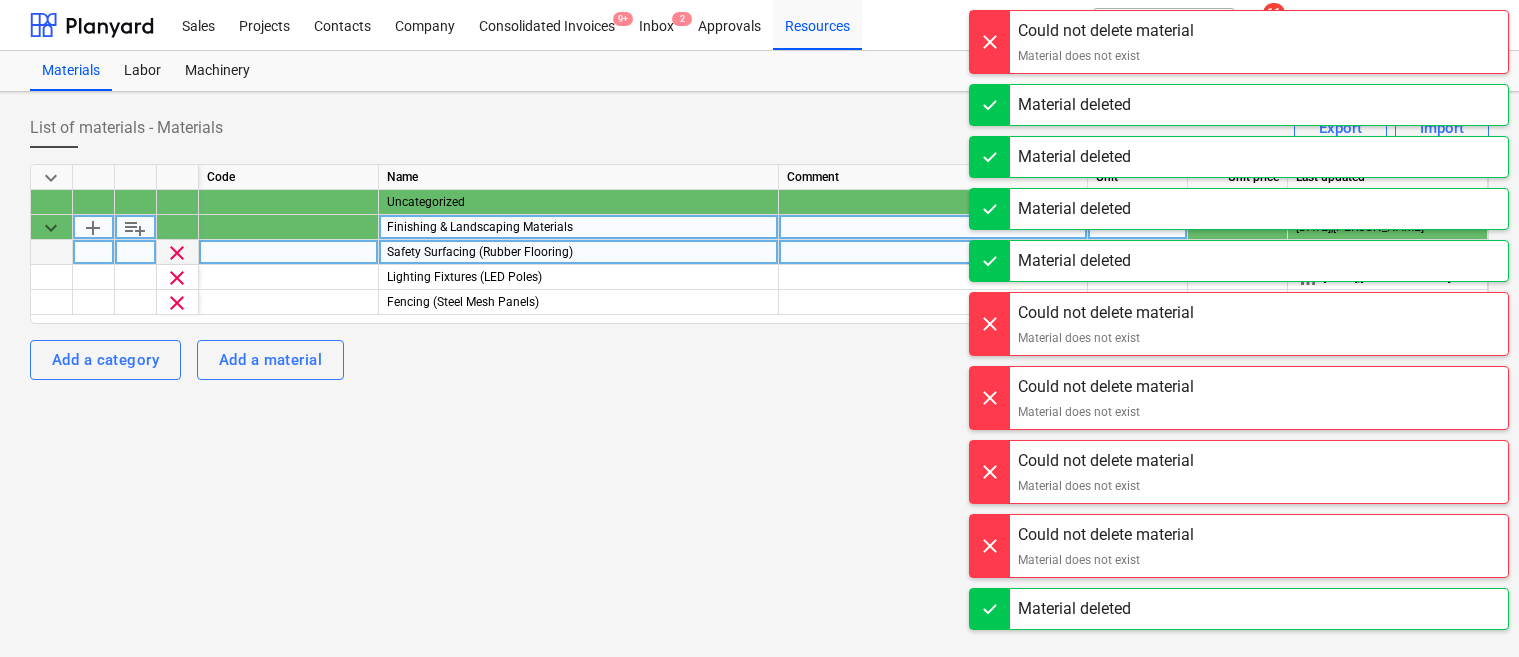click on "clear" at bounding box center [177, 253] 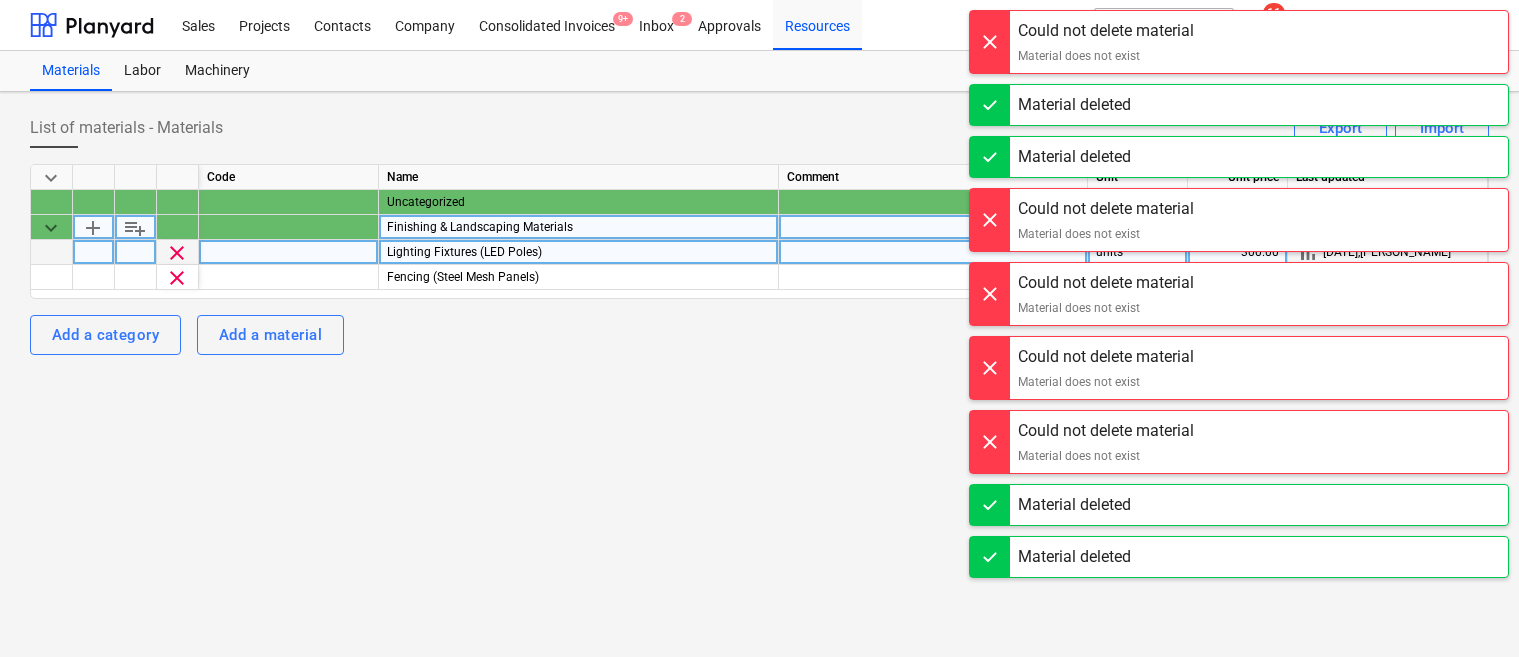 click on "clear" at bounding box center (177, 253) 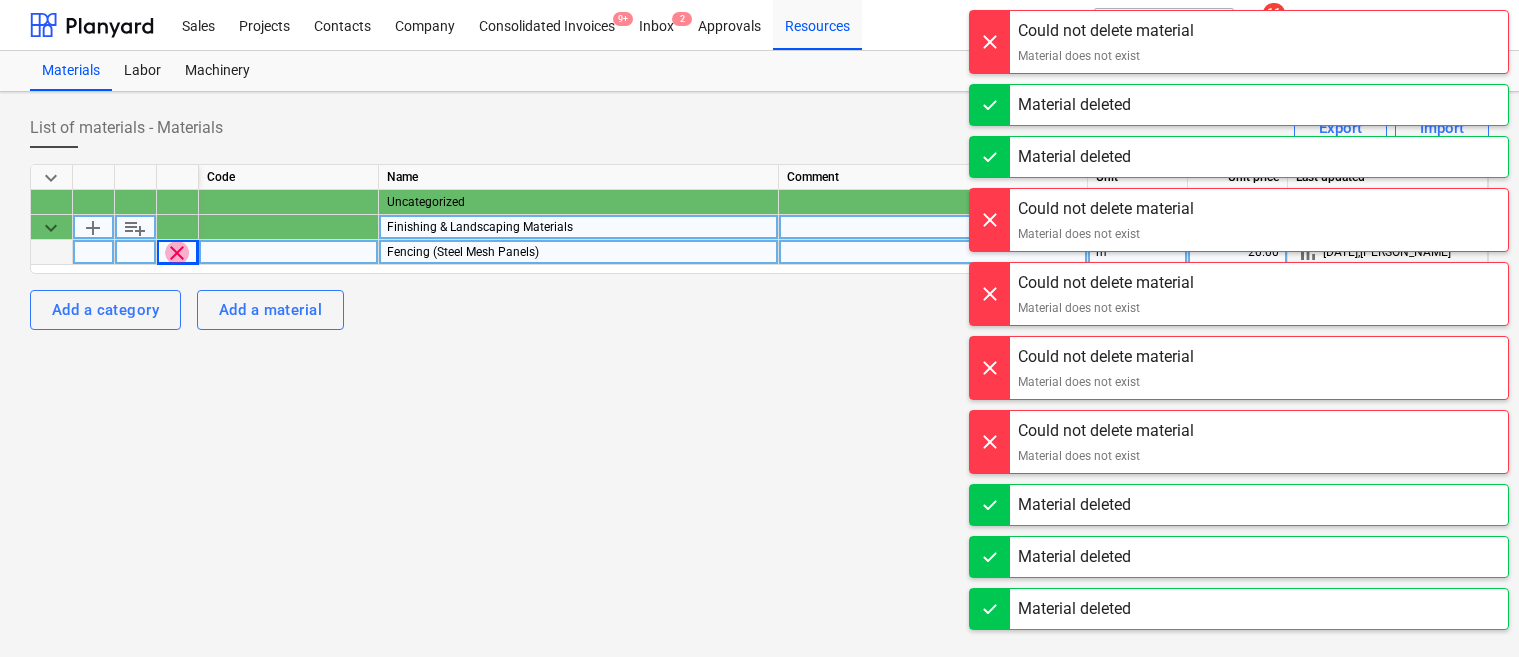 click on "clear" at bounding box center (177, 253) 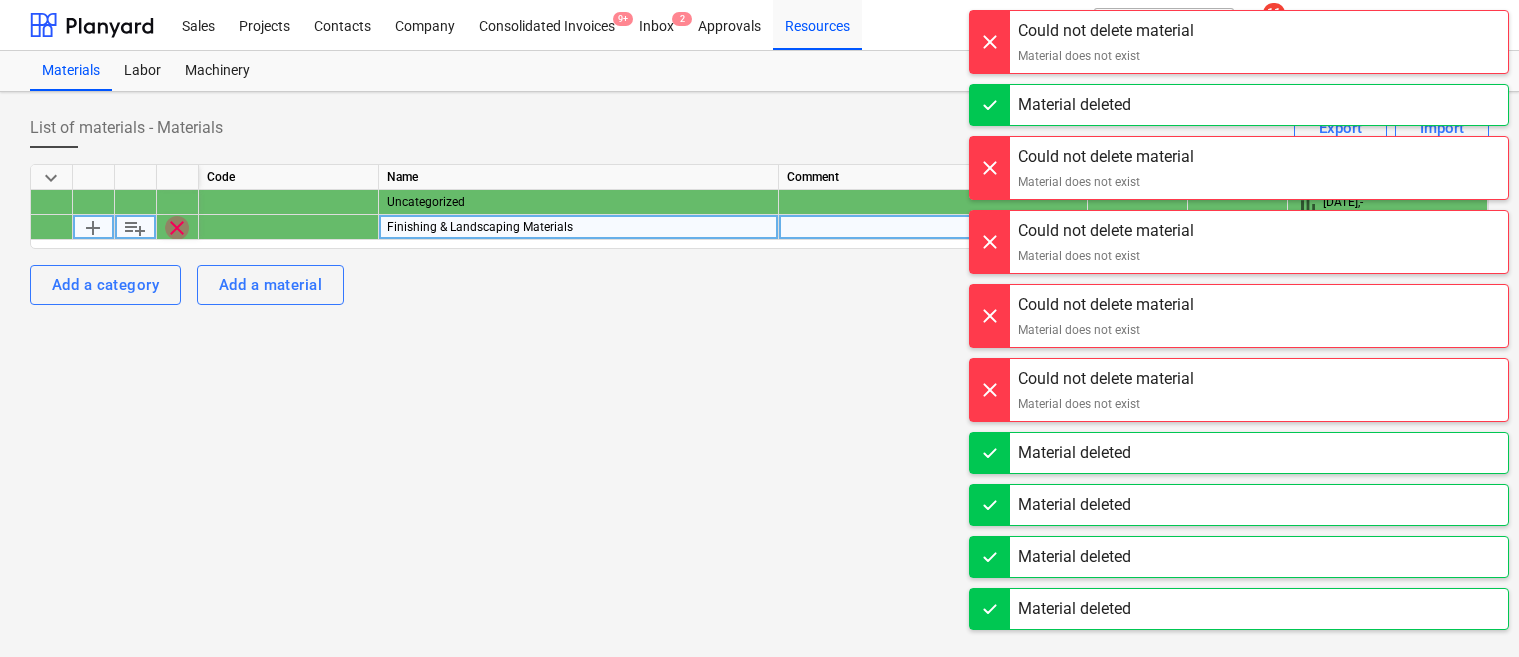 click on "clear" at bounding box center [177, 228] 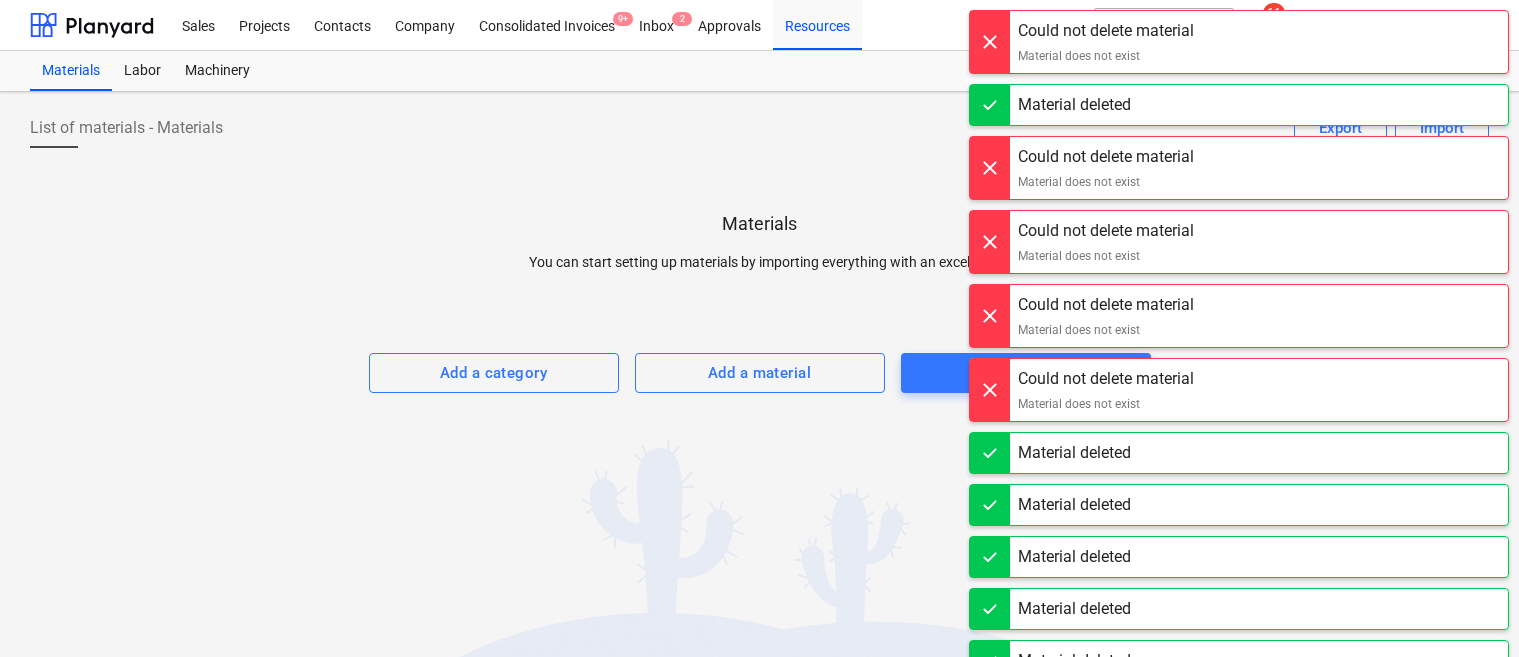 click on "List of materials - Materials Import Export" at bounding box center (759, 136) 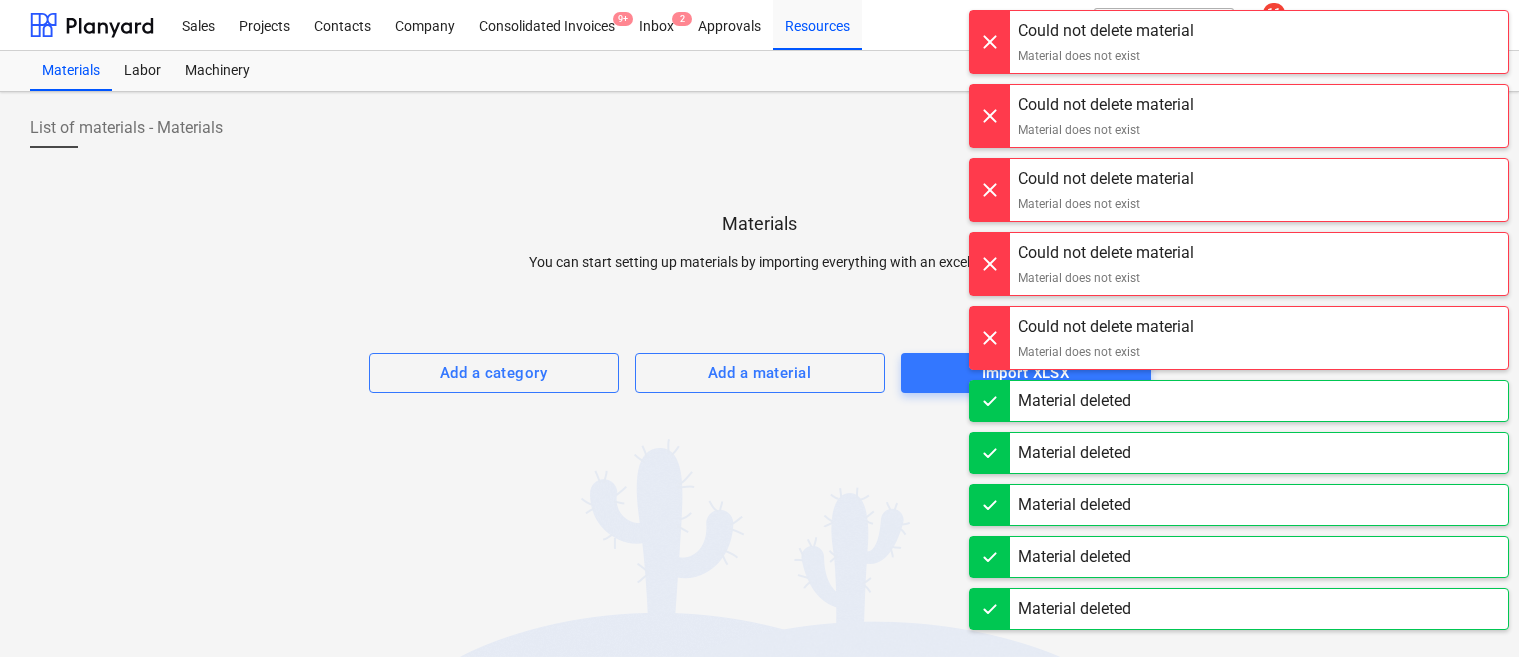 click at bounding box center [990, 42] 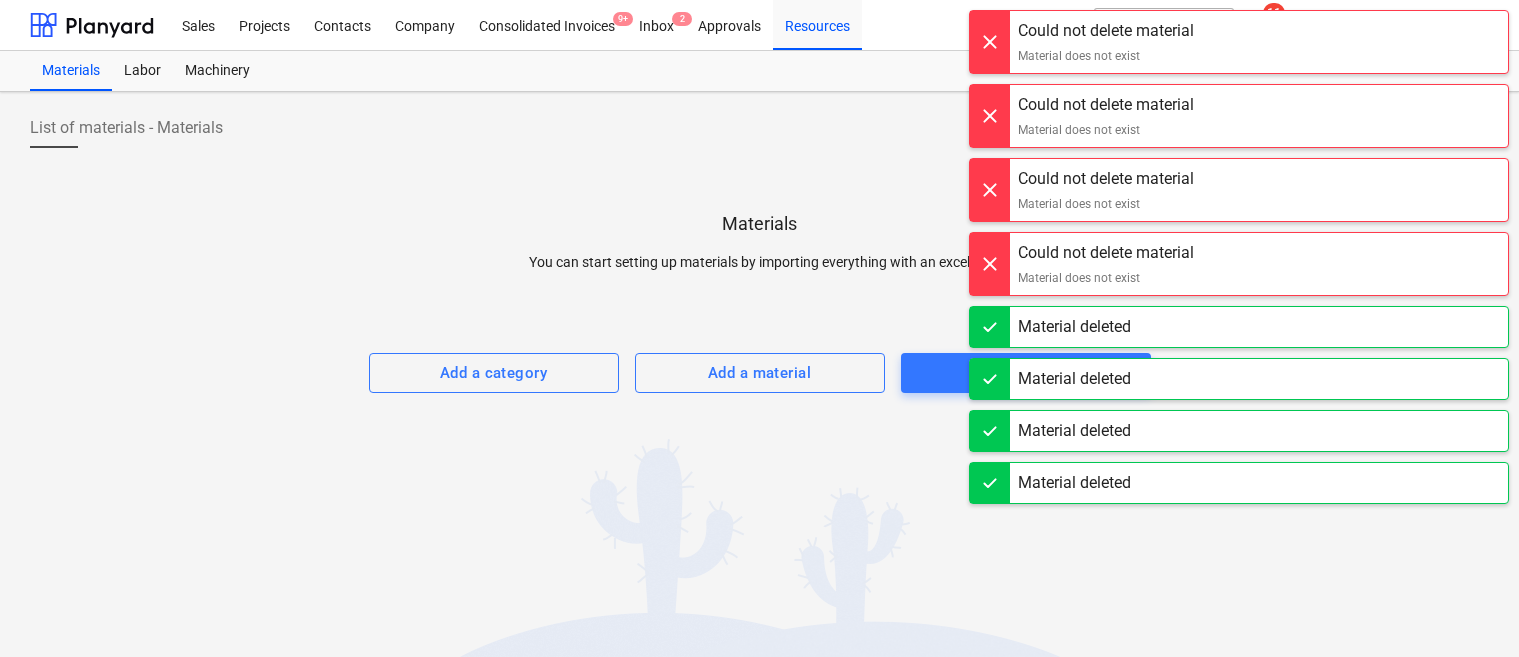 click at bounding box center [990, 32] 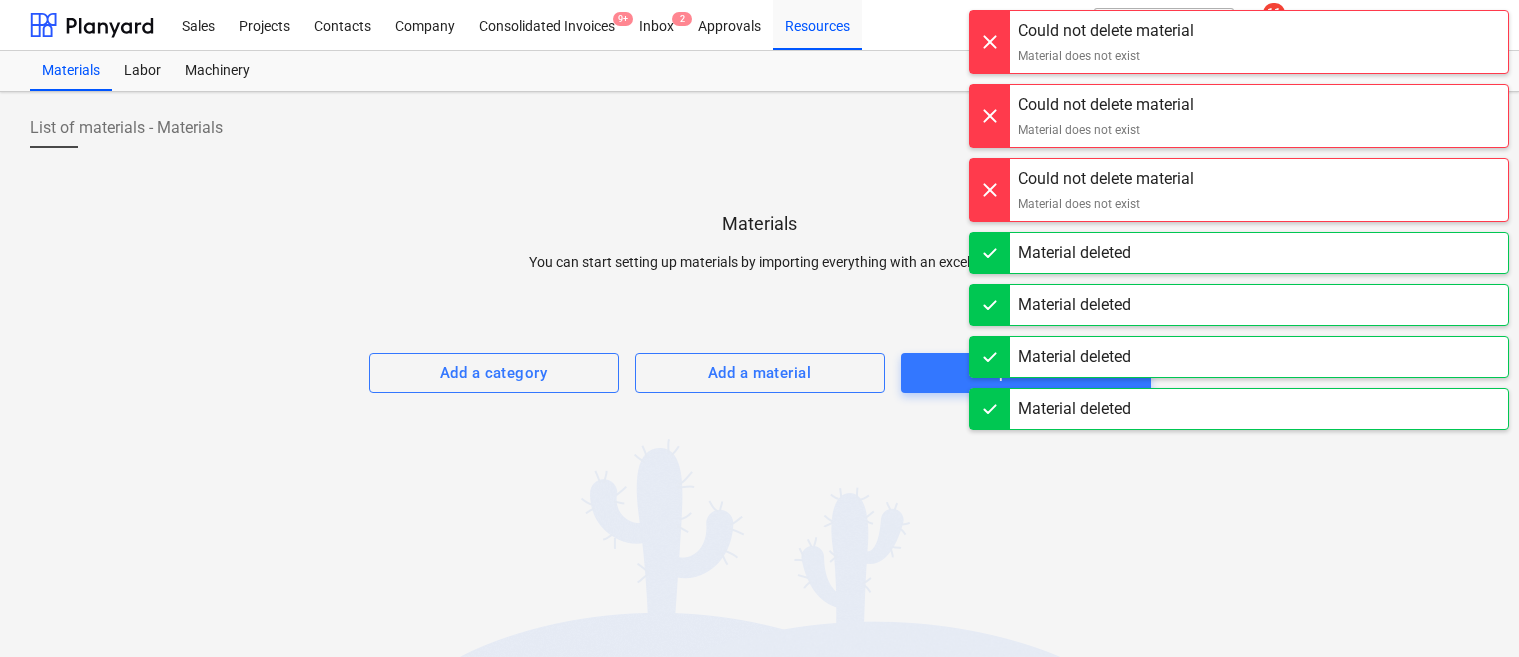 click at bounding box center (990, 42) 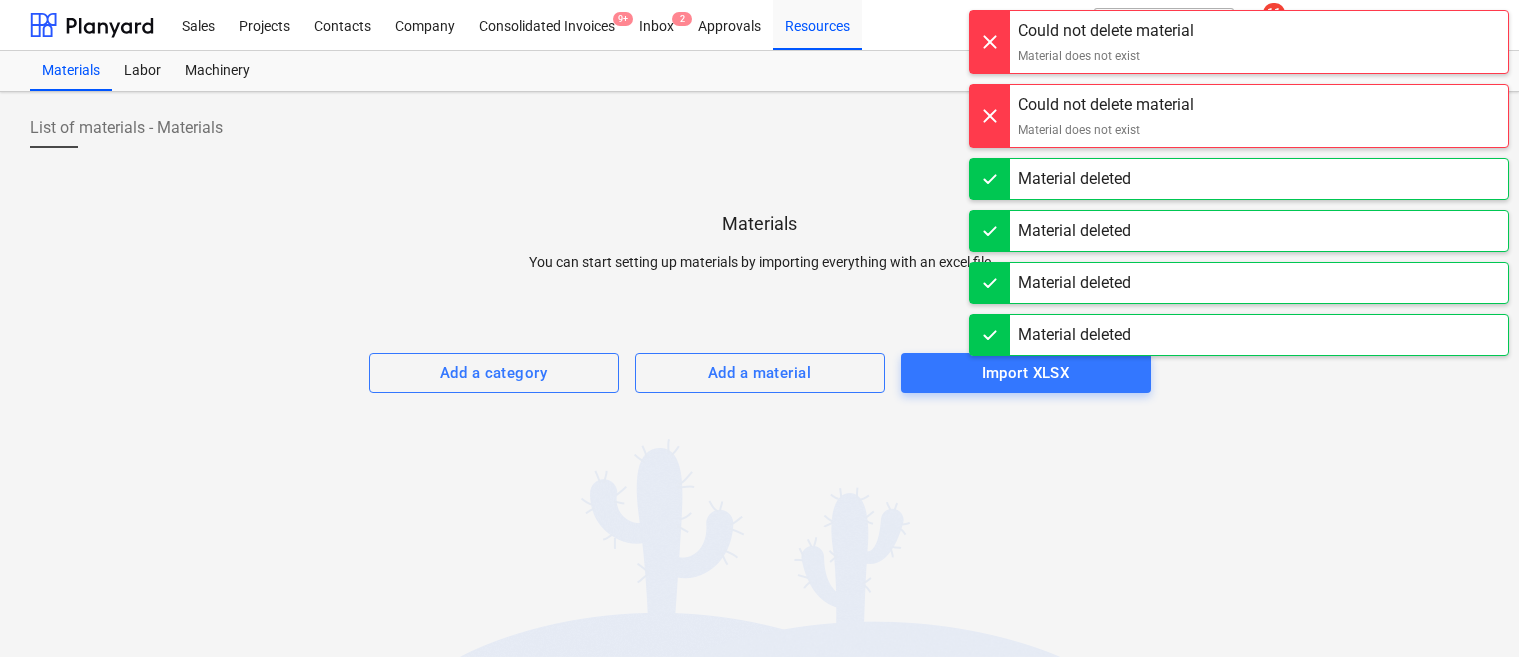 click at bounding box center (990, 42) 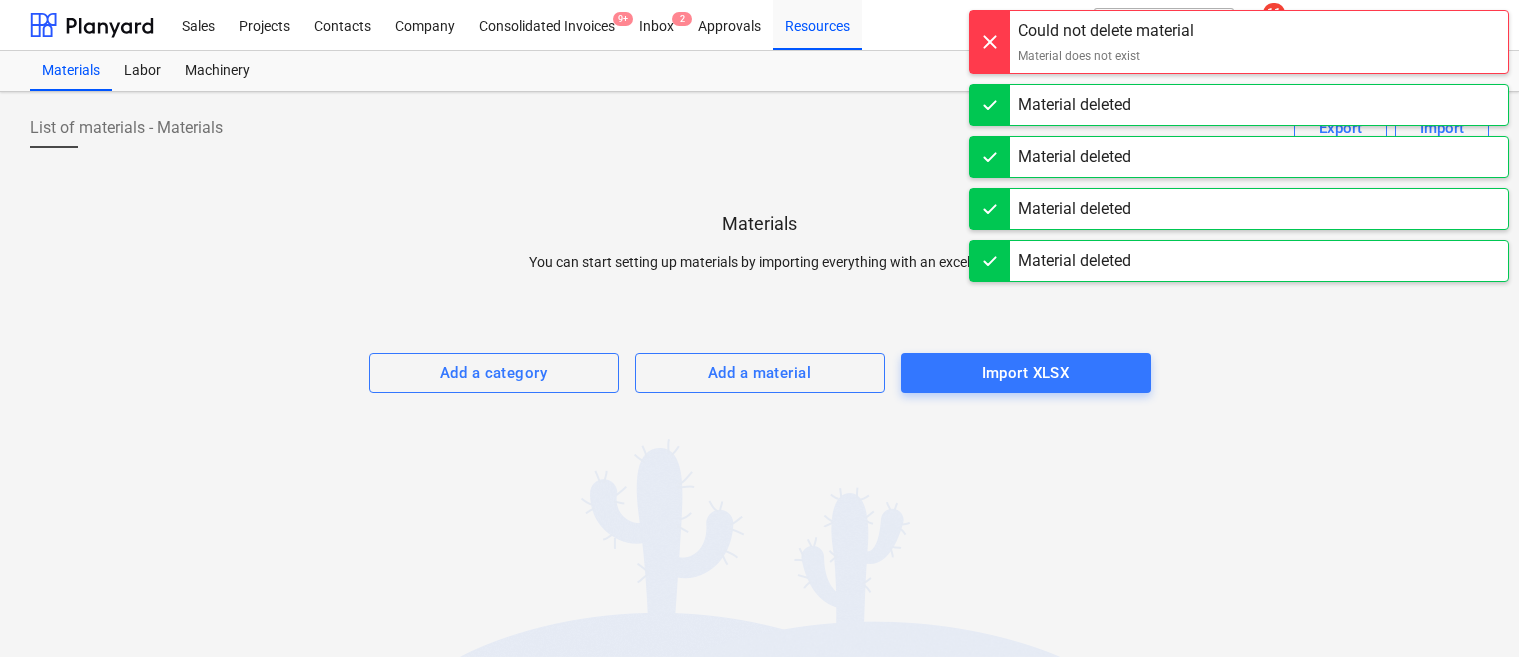 click at bounding box center [990, 42] 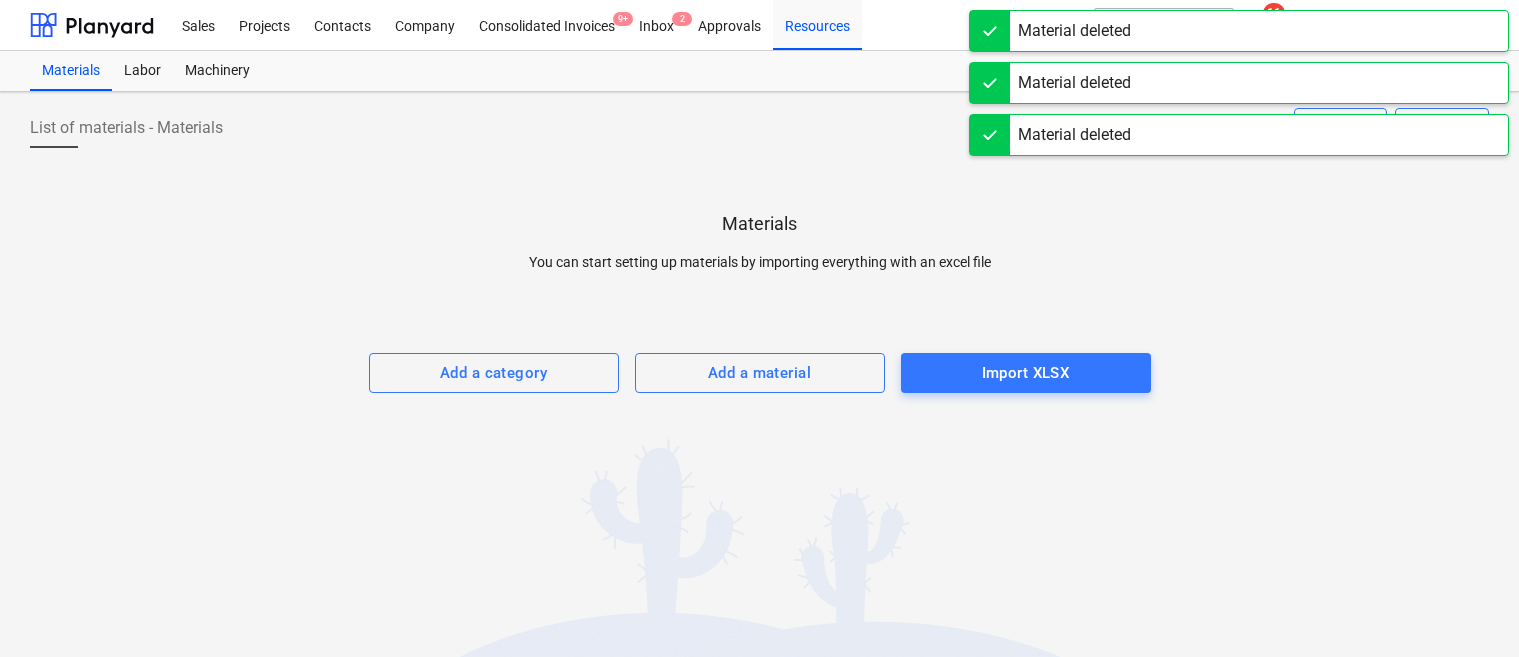 click on "Could not delete material Material does not exist Material deleted Material deleted Material deleted Material deleted" at bounding box center (1239, 20) 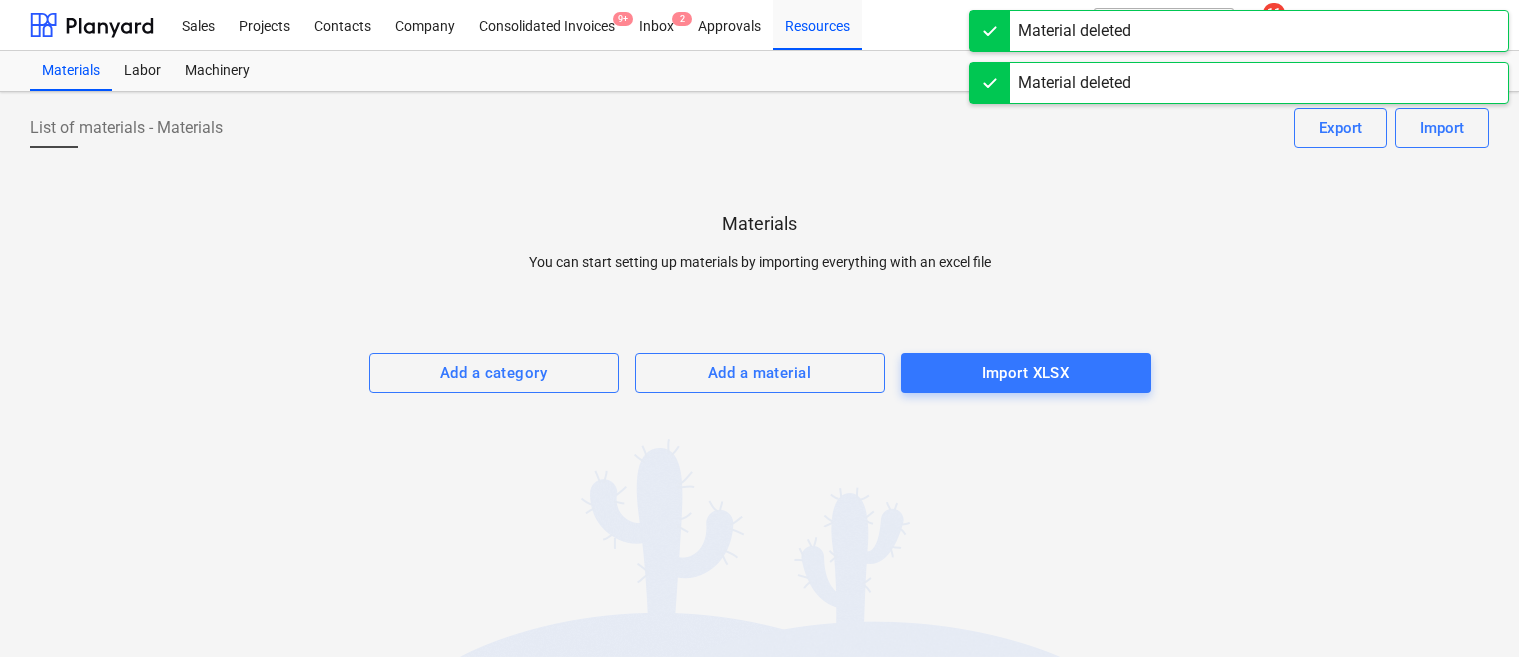 click at bounding box center [990, 31] 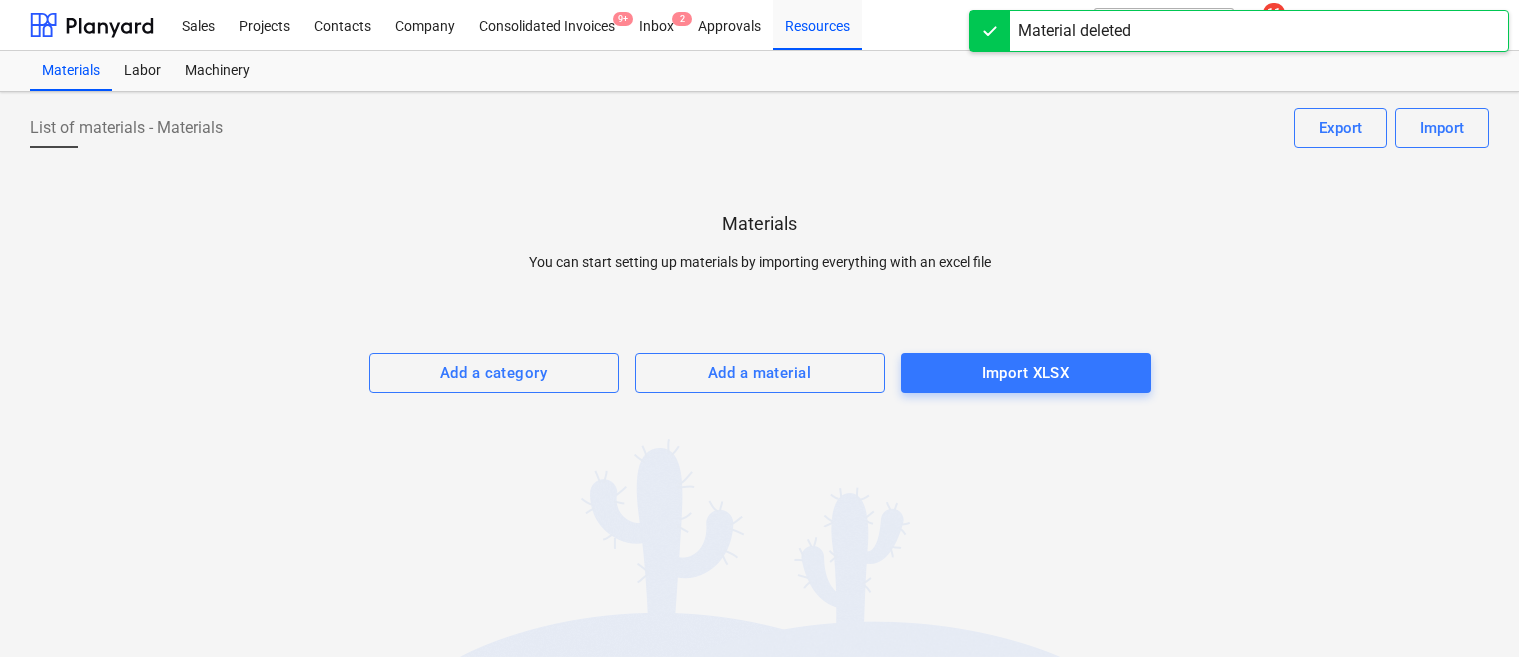 click at bounding box center (990, 31) 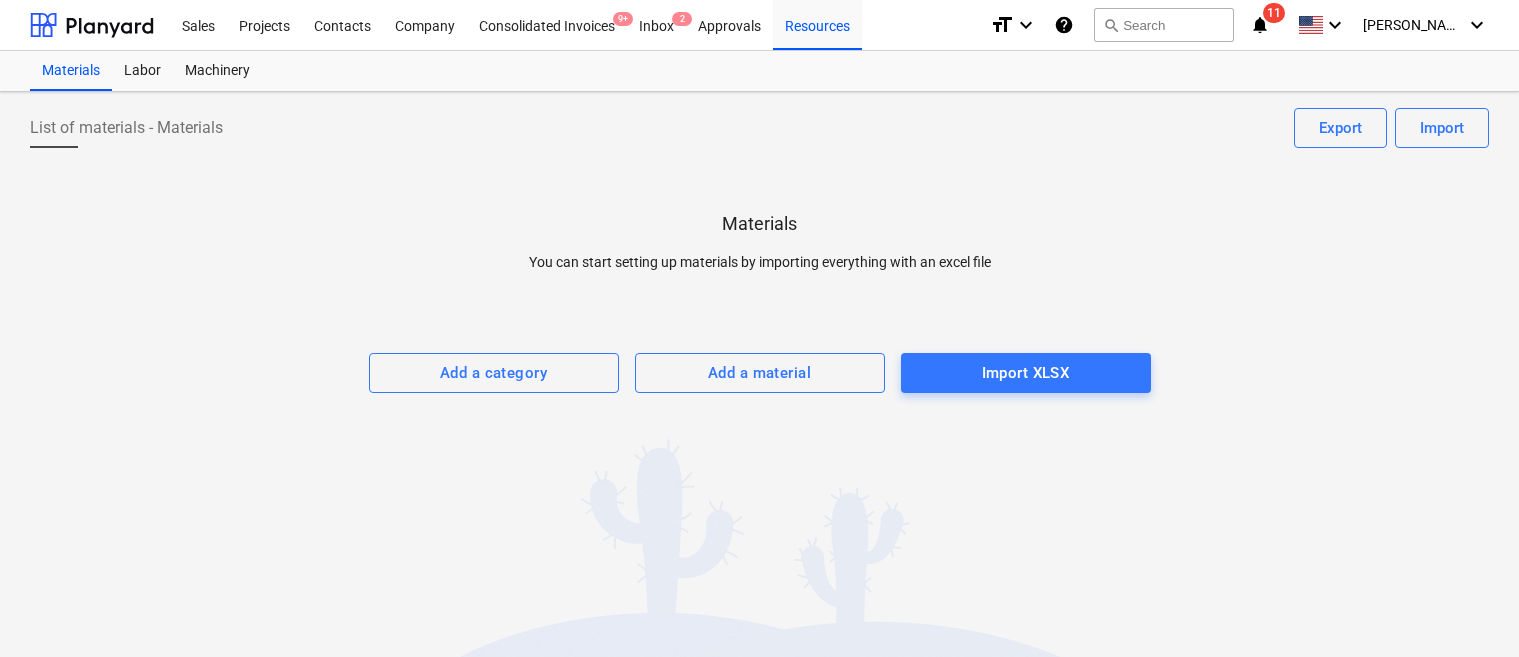 click on "Materials You can start setting up materials by importing everything with an excel file Add a category Add a material Import XLSX" at bounding box center (759, 278) 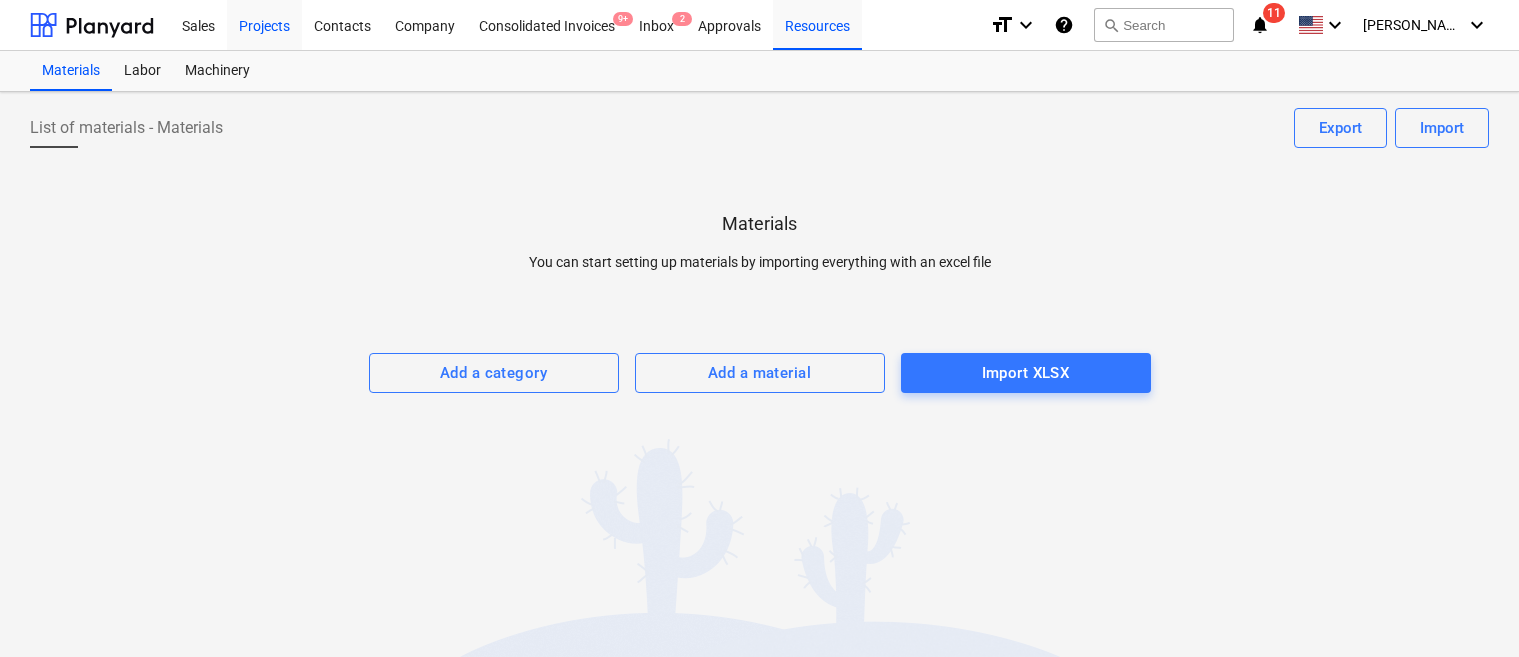 click on "Projects" at bounding box center [264, 24] 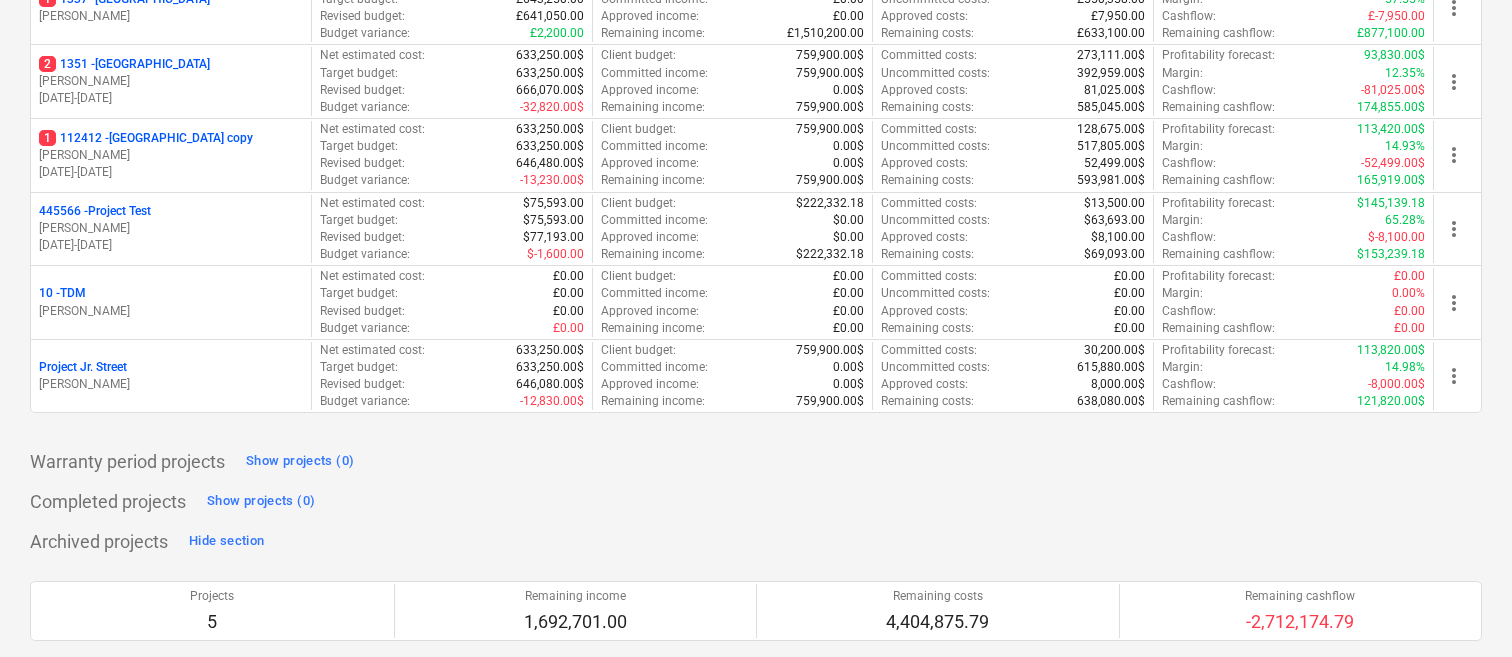 scroll, scrollTop: 429, scrollLeft: 0, axis: vertical 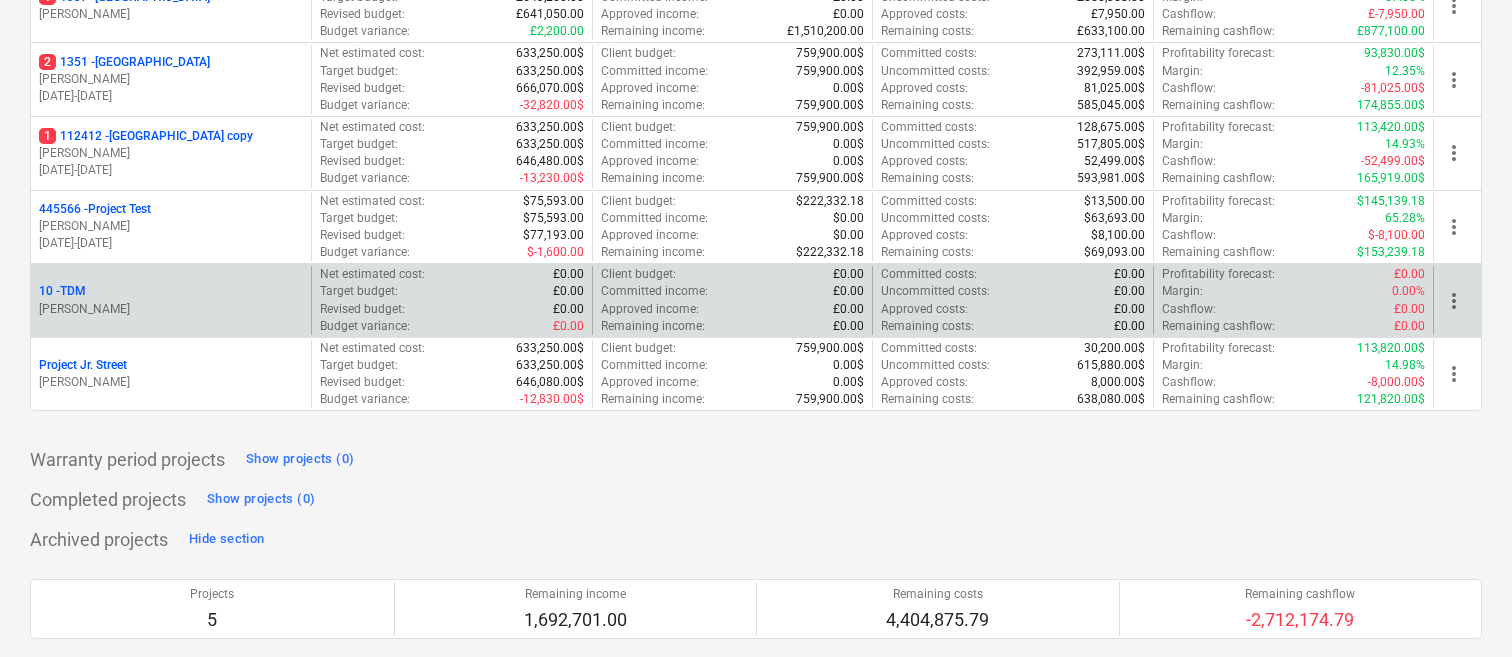 click on "10 -  TDM" at bounding box center [171, 291] 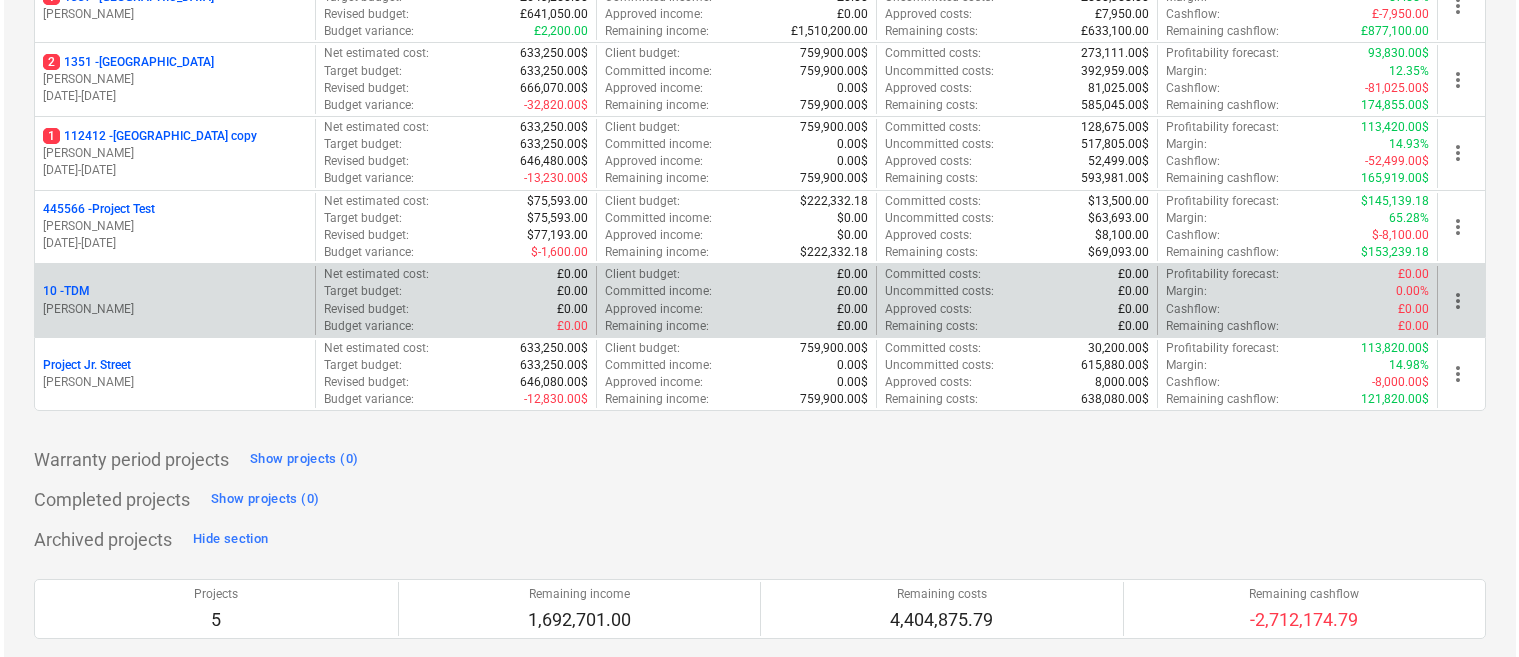 scroll, scrollTop: 0, scrollLeft: 0, axis: both 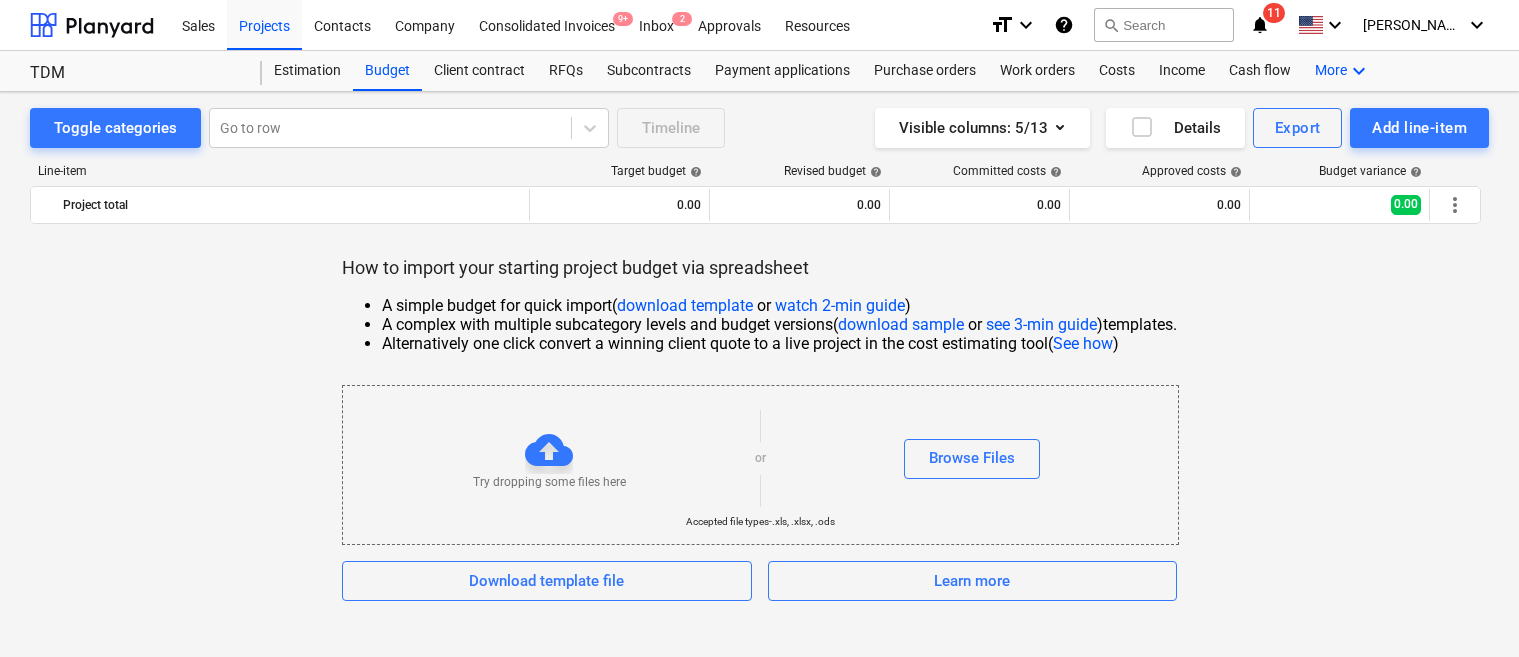click on "keyboard_arrow_down" at bounding box center (1359, 71) 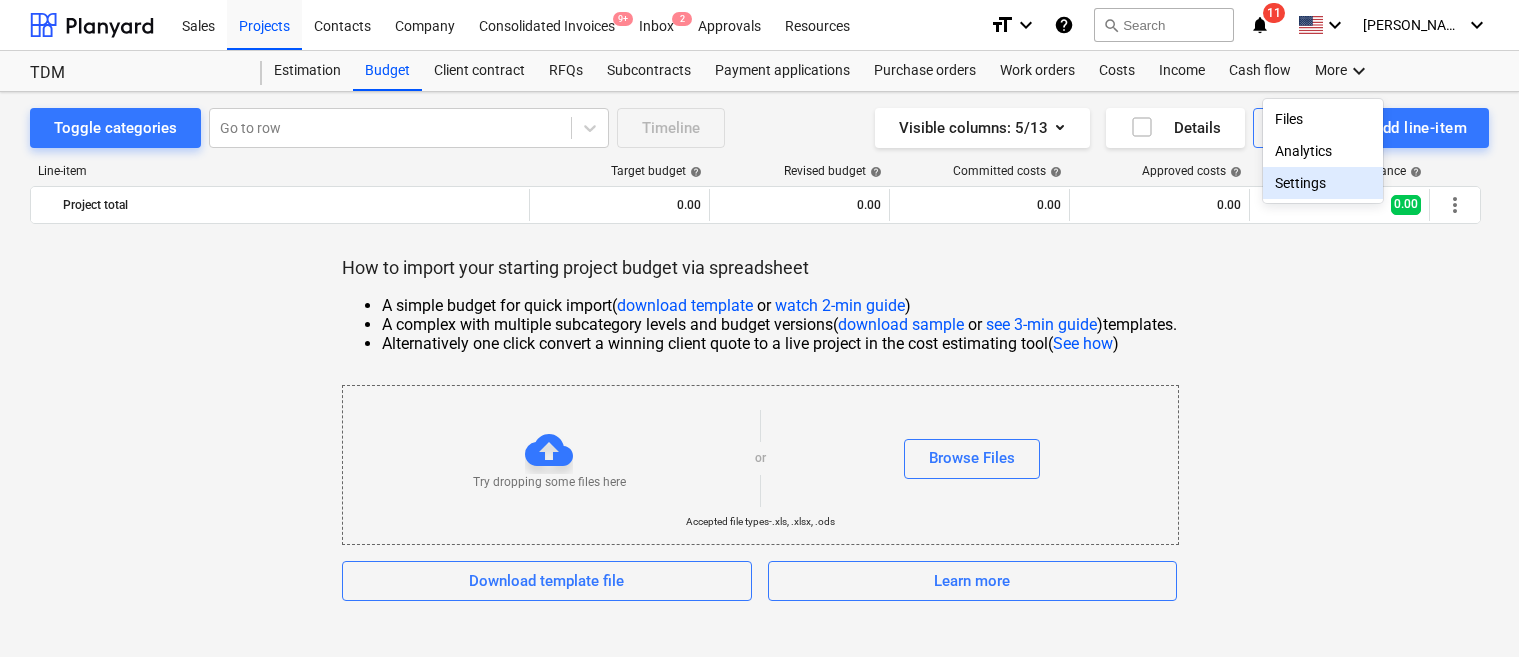 click on "Settings" at bounding box center [1323, 183] 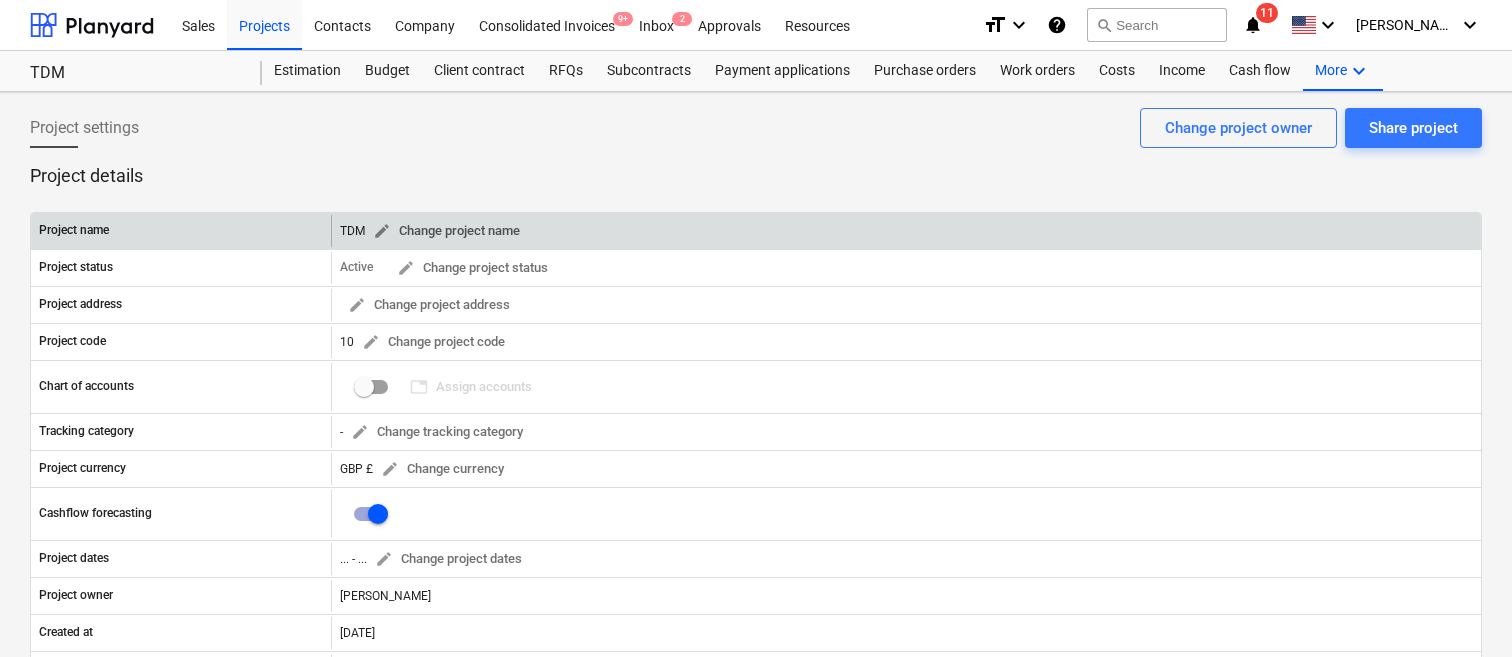 click on "edit" at bounding box center [382, 231] 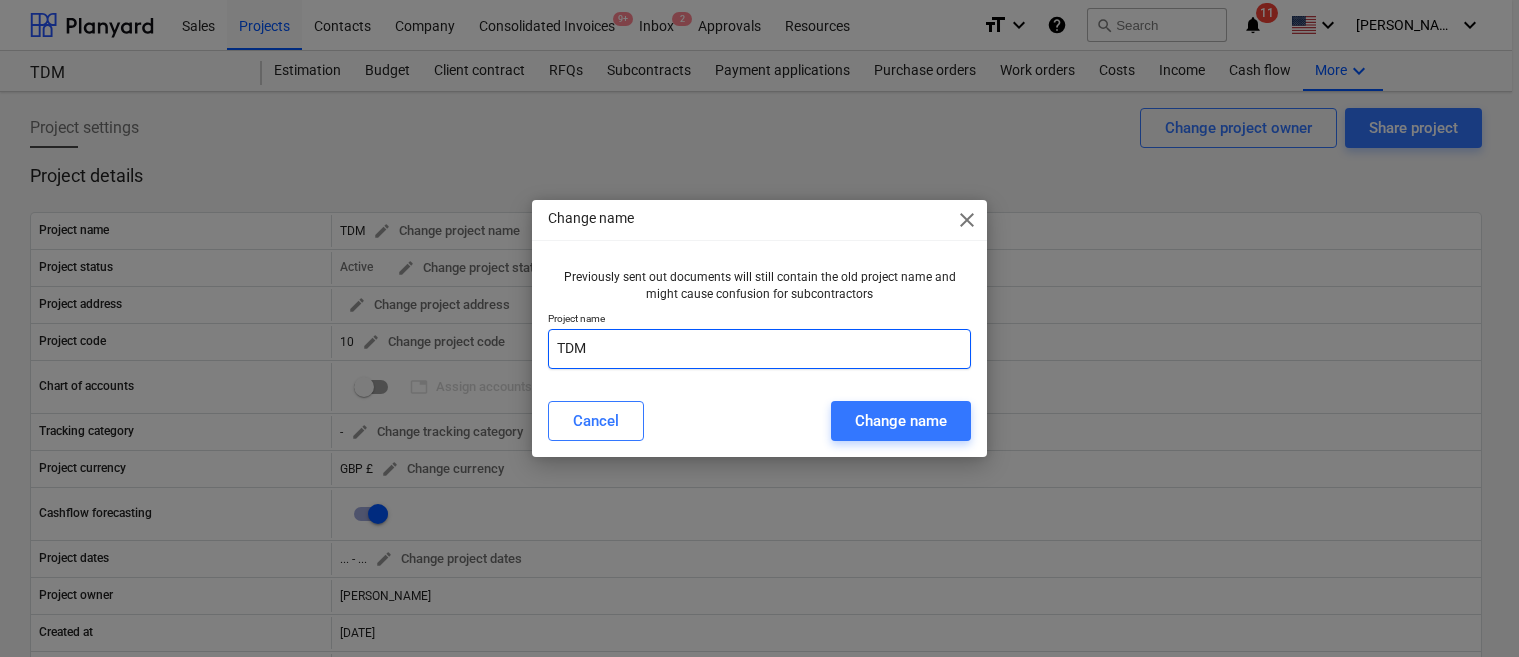 click on "TDM" at bounding box center [760, 349] 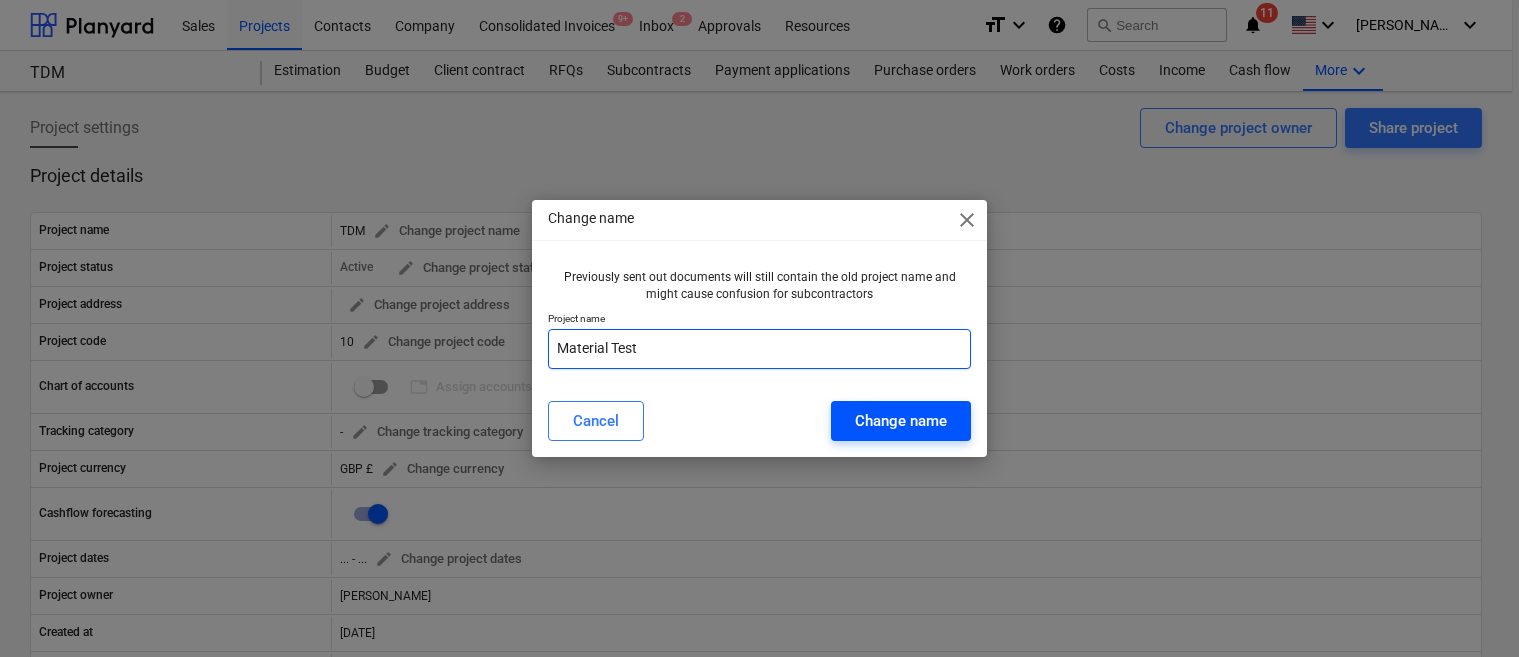 type on "Material Test" 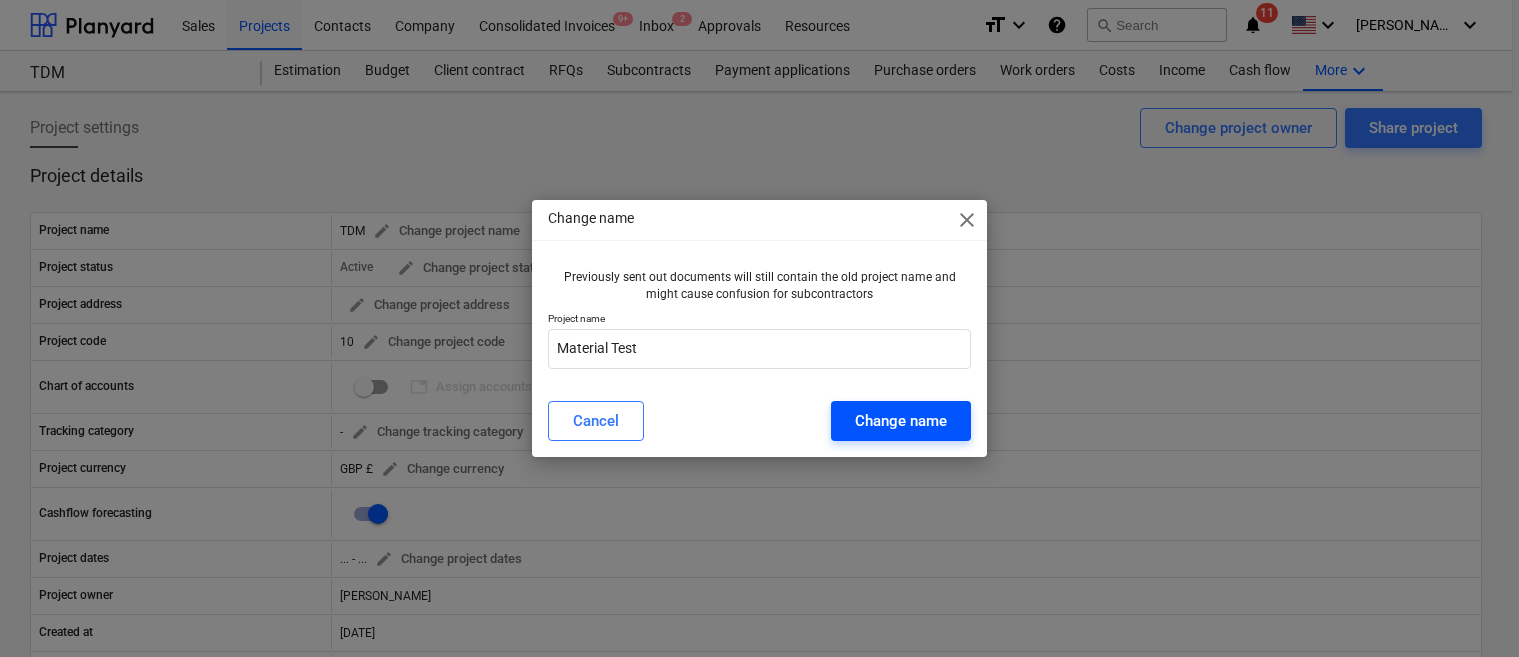 click on "Change name" at bounding box center [901, 421] 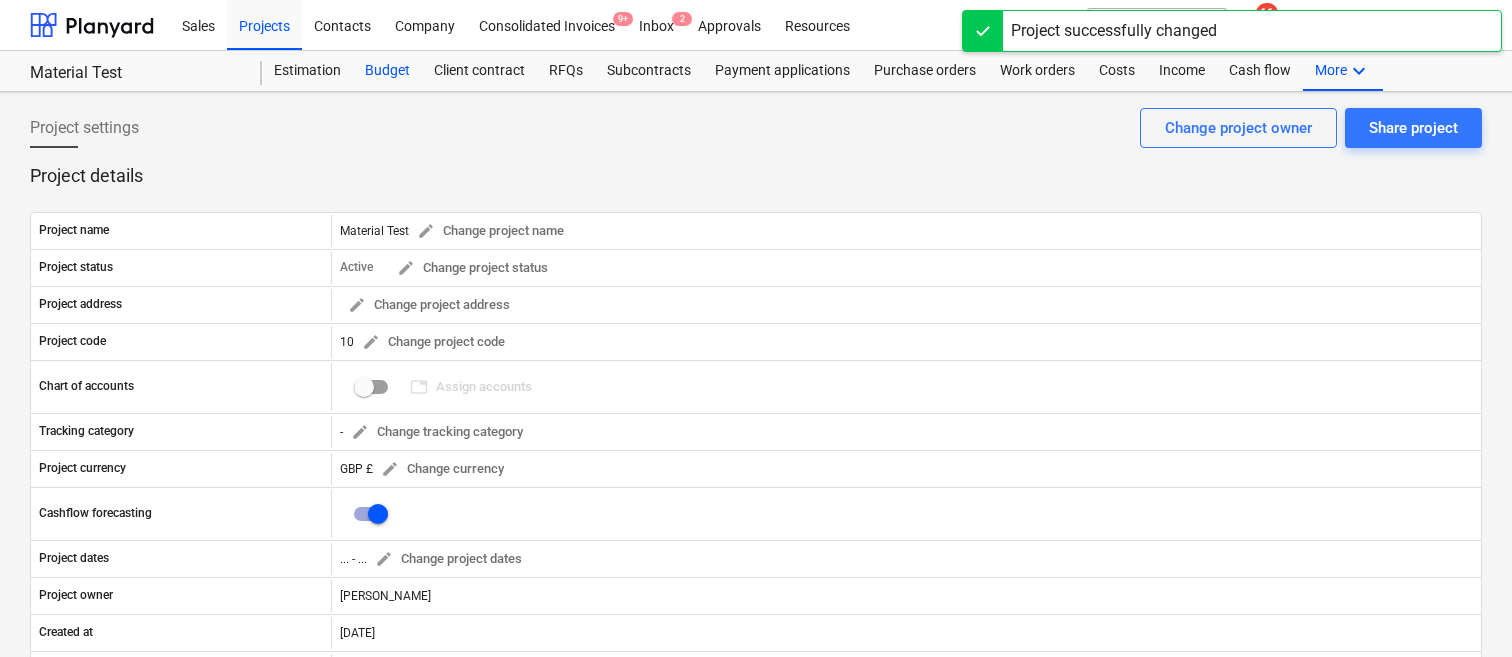 click on "Budget" at bounding box center [387, 71] 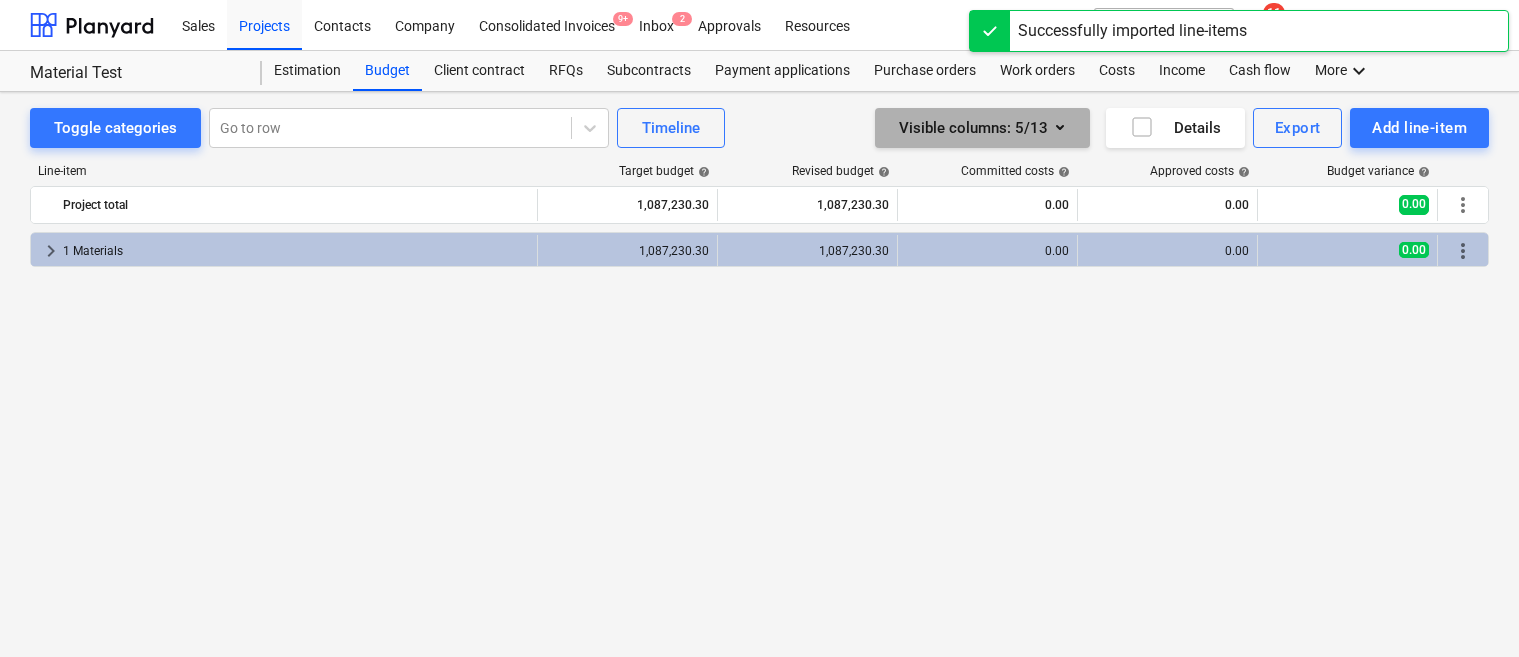 click on "Visible columns :   5/13" at bounding box center [982, 128] 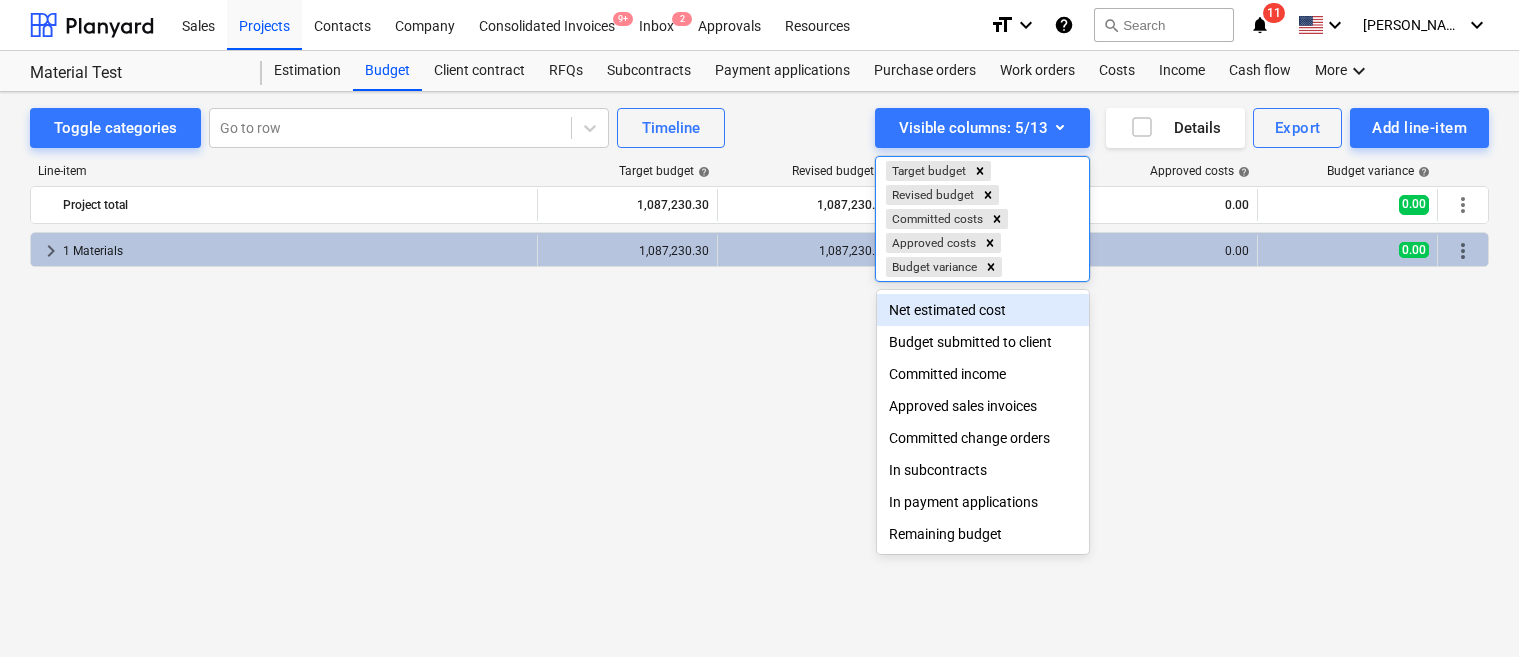 click on "Net estimated cost" at bounding box center [983, 310] 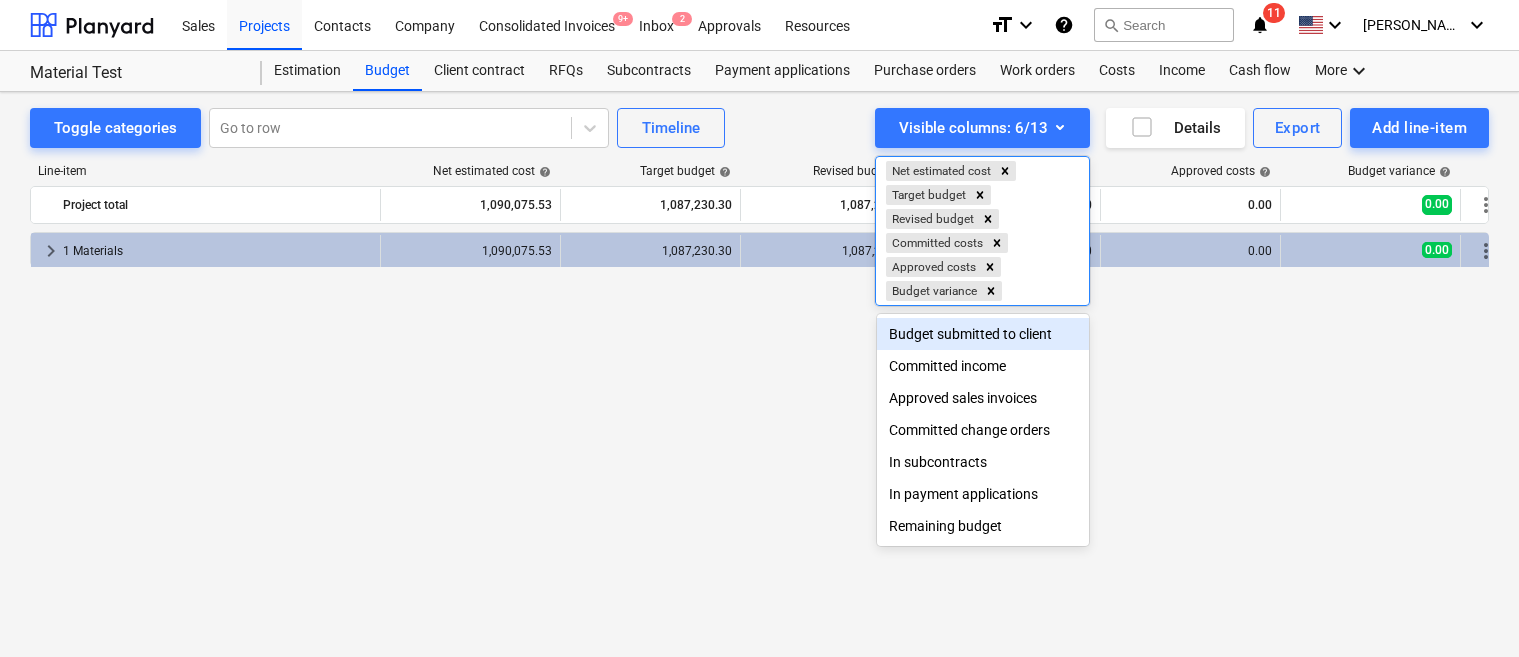 click at bounding box center [759, 328] 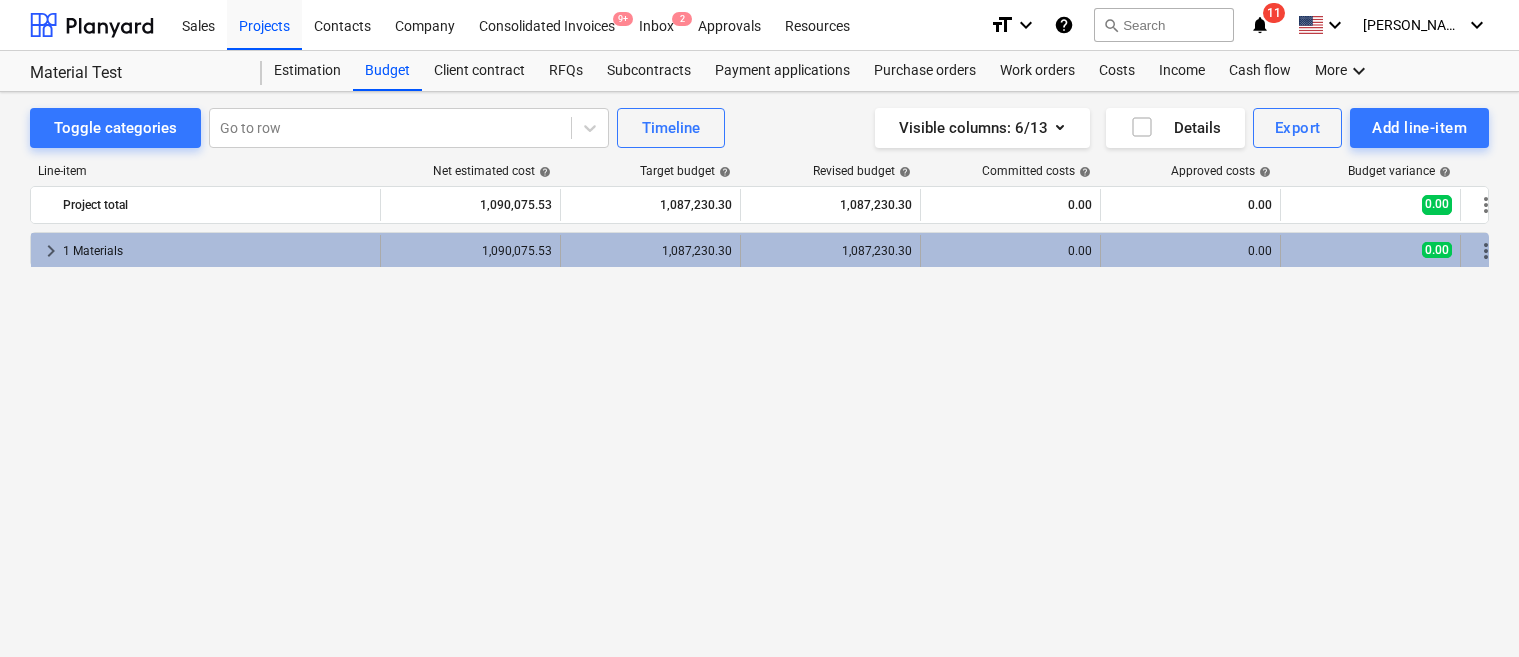 click on "keyboard_arrow_right" at bounding box center (51, 251) 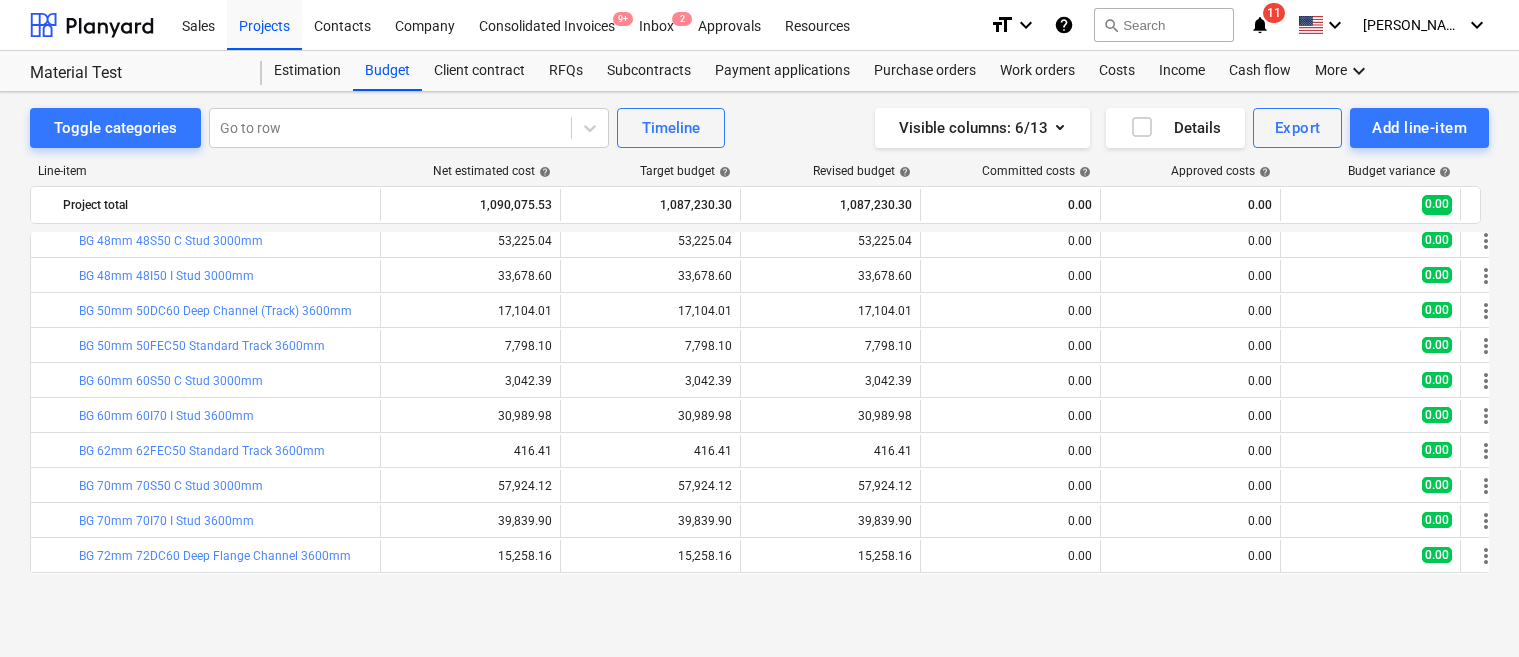 scroll, scrollTop: 0, scrollLeft: 0, axis: both 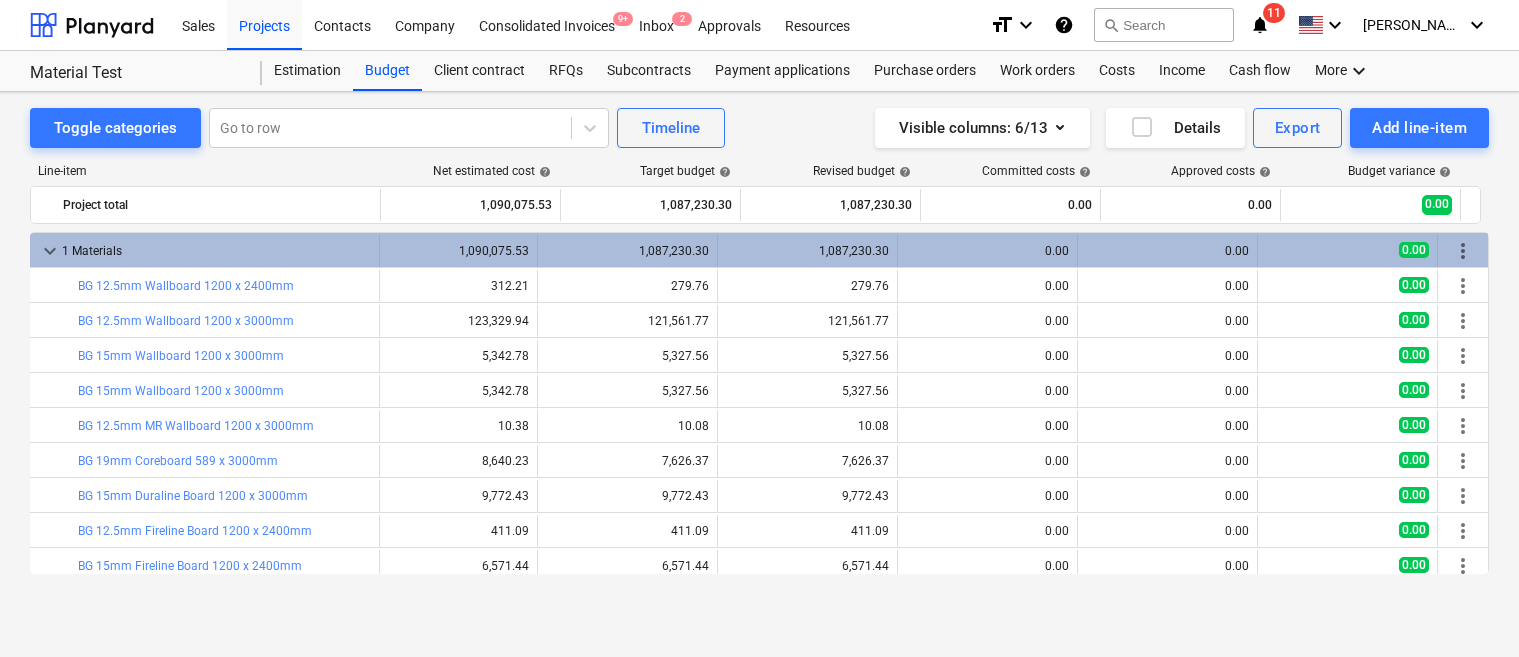 click on "more_vert" at bounding box center (1463, 251) 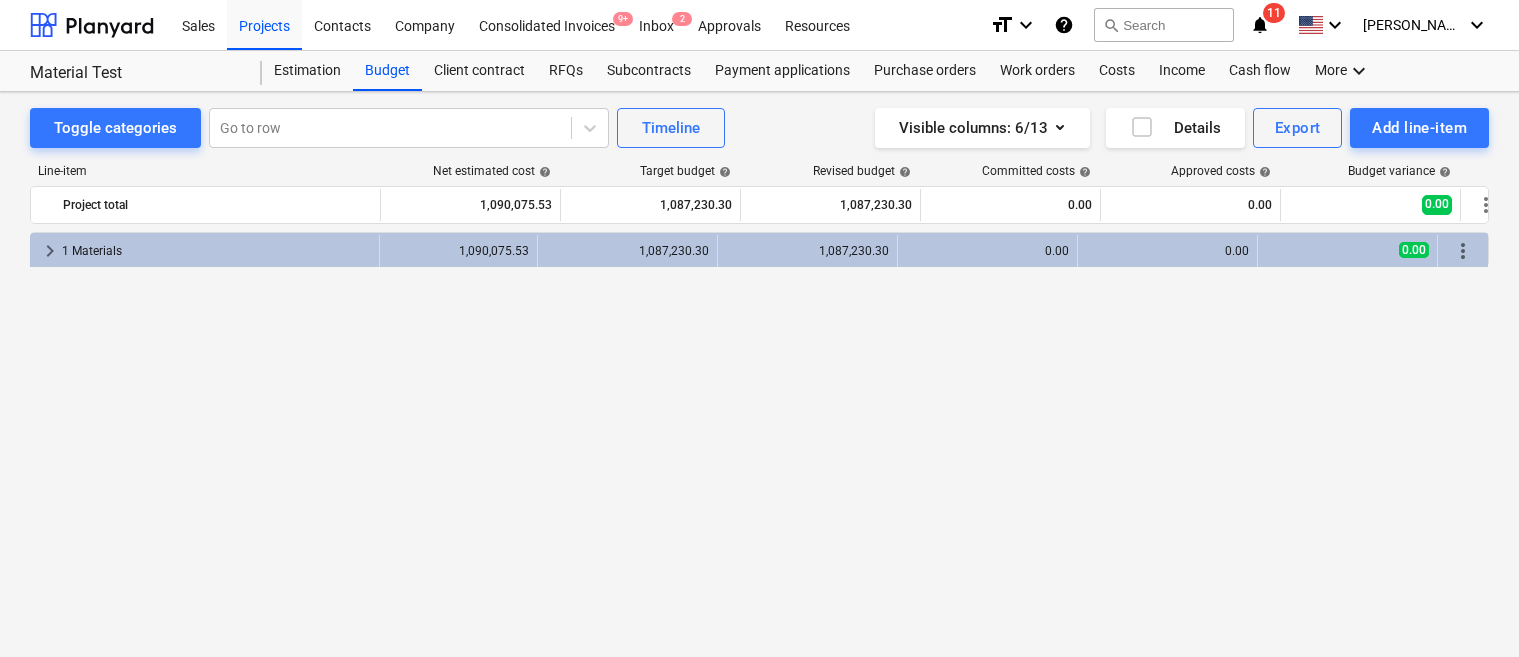 scroll, scrollTop: 0, scrollLeft: 23, axis: horizontal 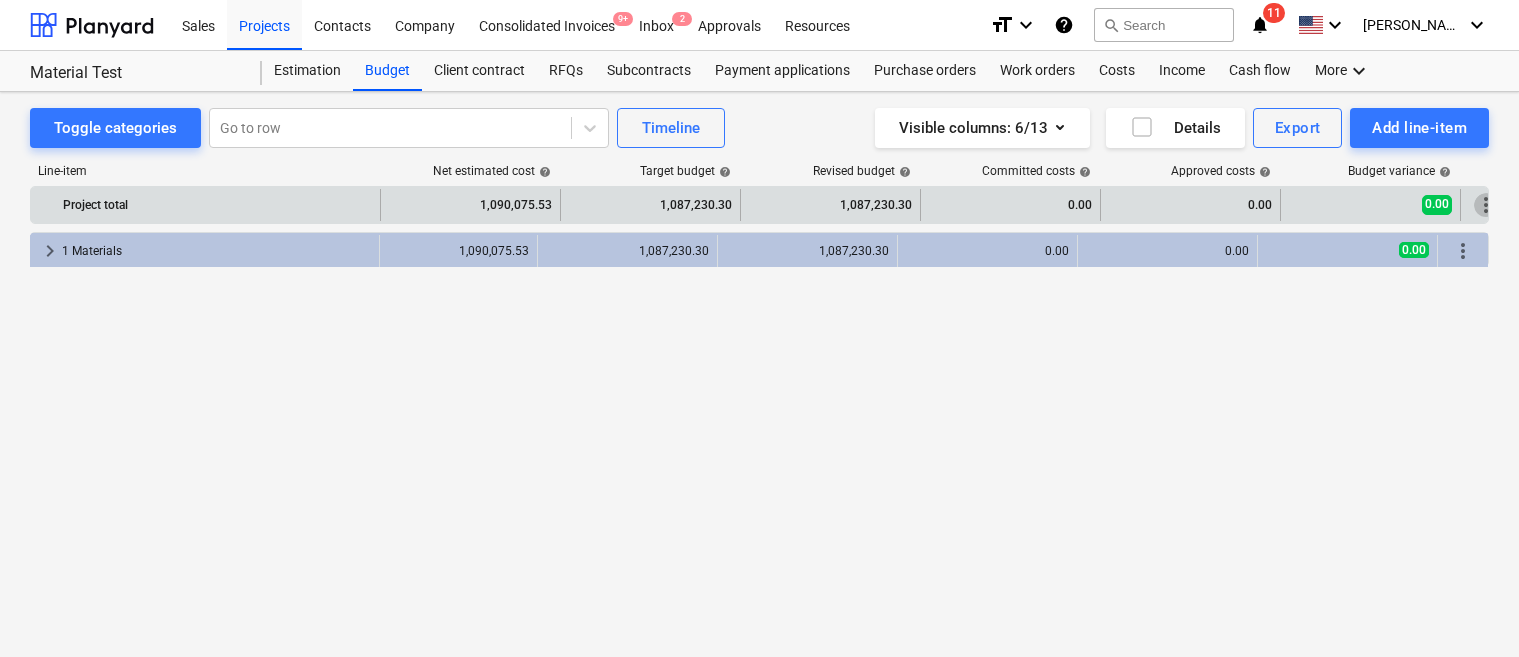 click on "more_vert" at bounding box center (1486, 205) 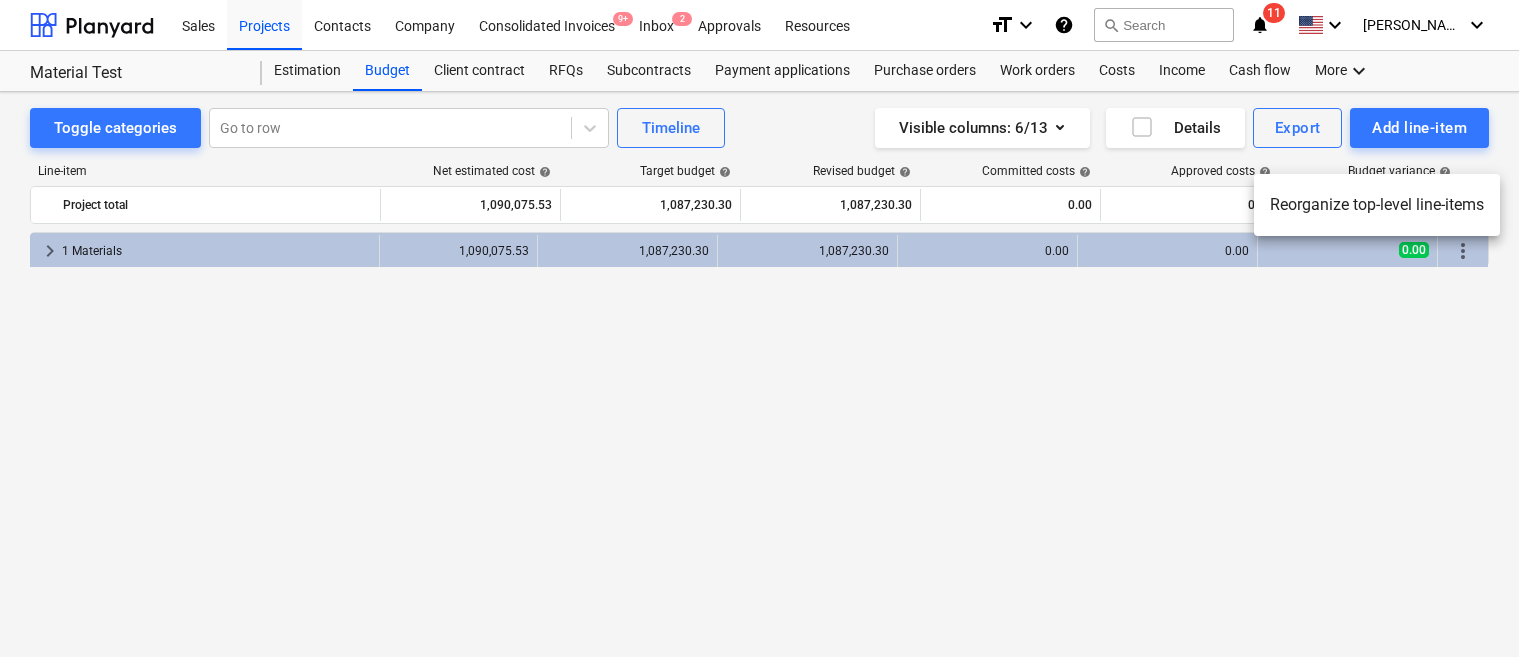 click at bounding box center (759, 328) 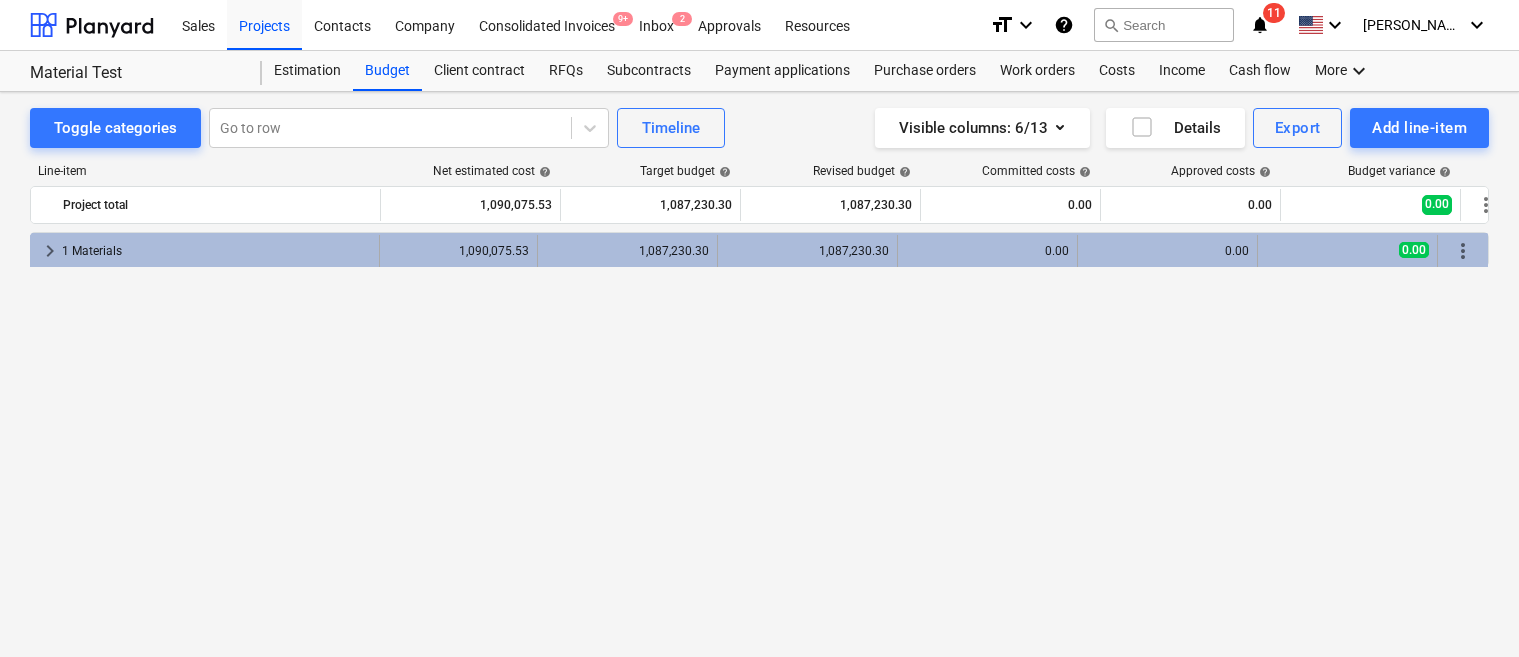 click on "more_vert" at bounding box center [1463, 251] 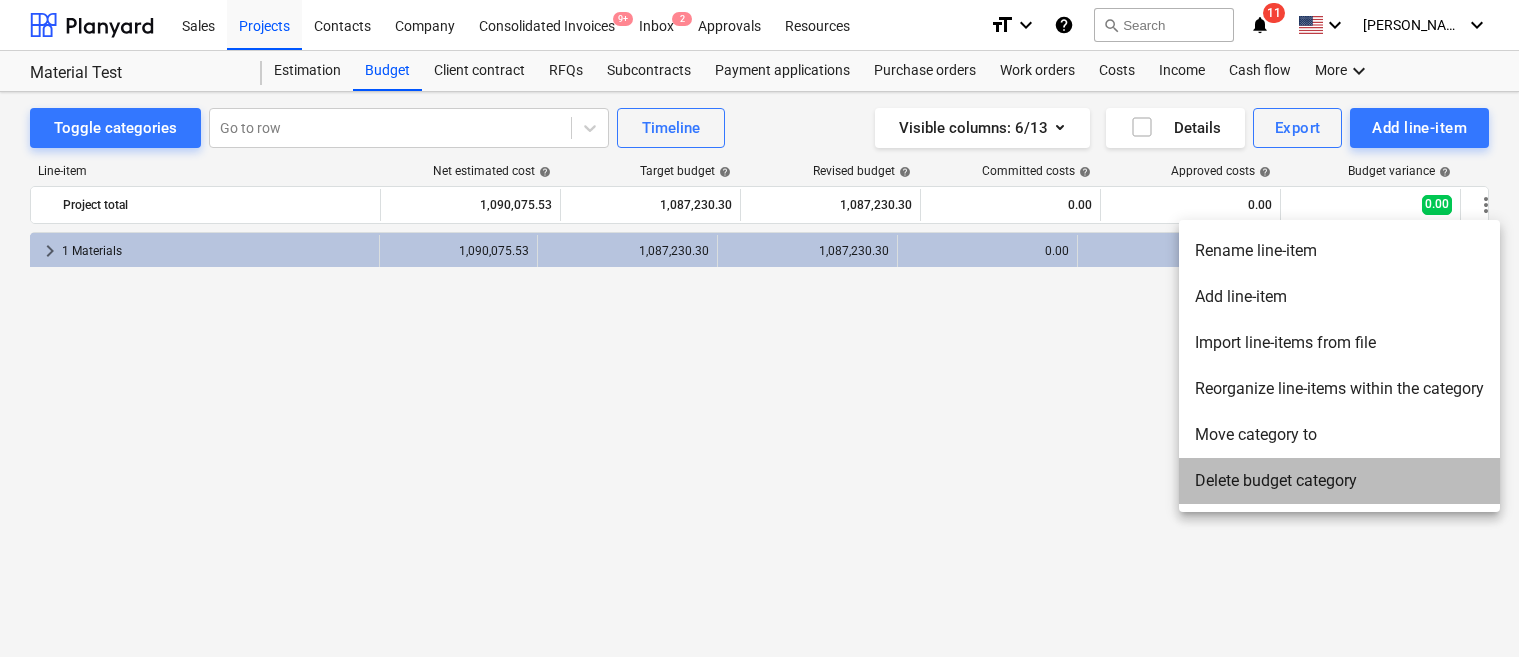 click on "Delete budget category" at bounding box center (1339, 481) 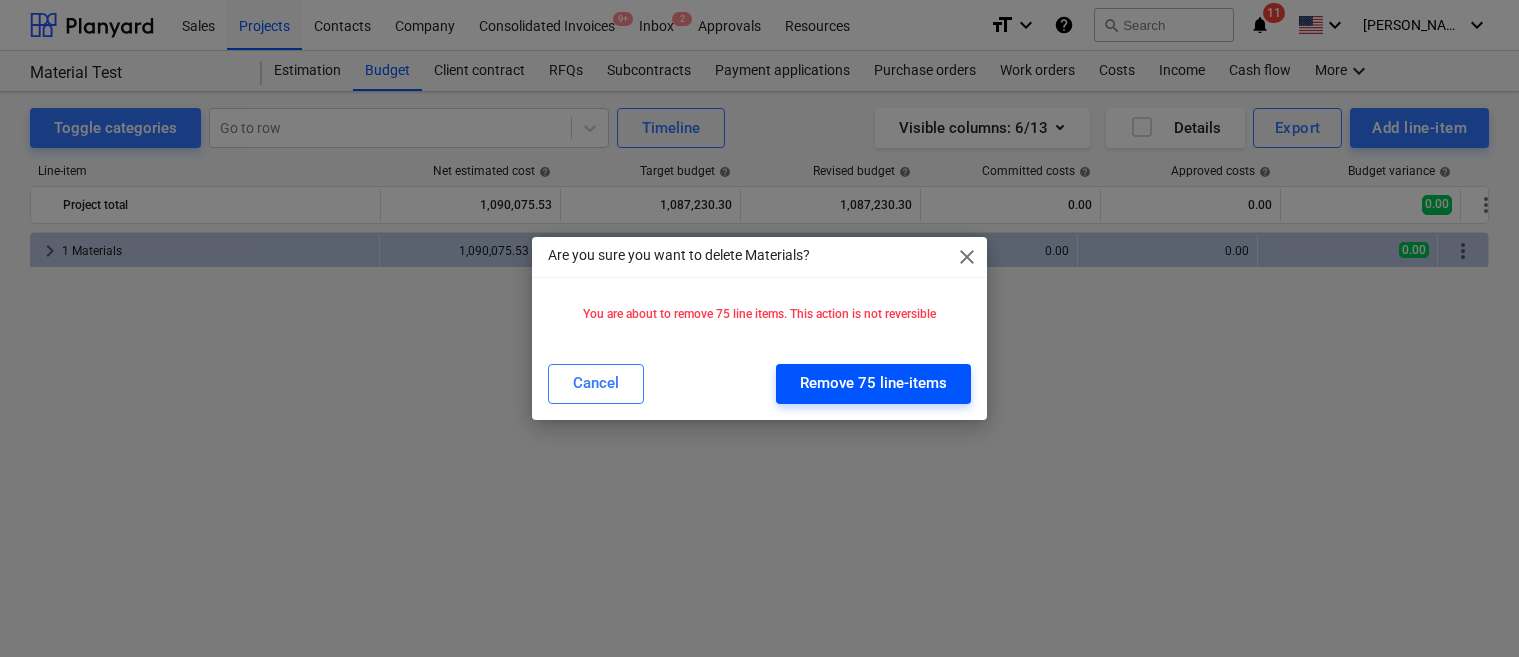 click on "Remove 75 line-items" at bounding box center [873, 383] 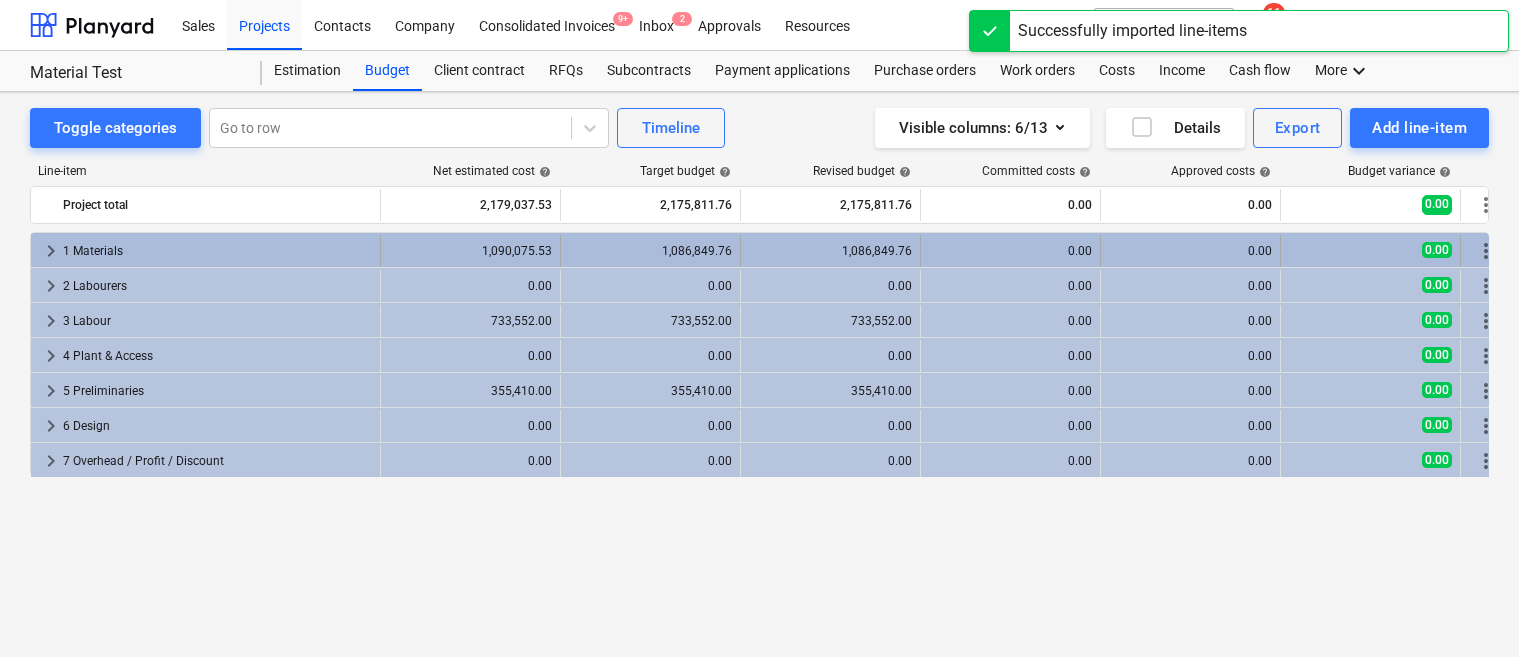 click on "keyboard_arrow_right" at bounding box center (51, 251) 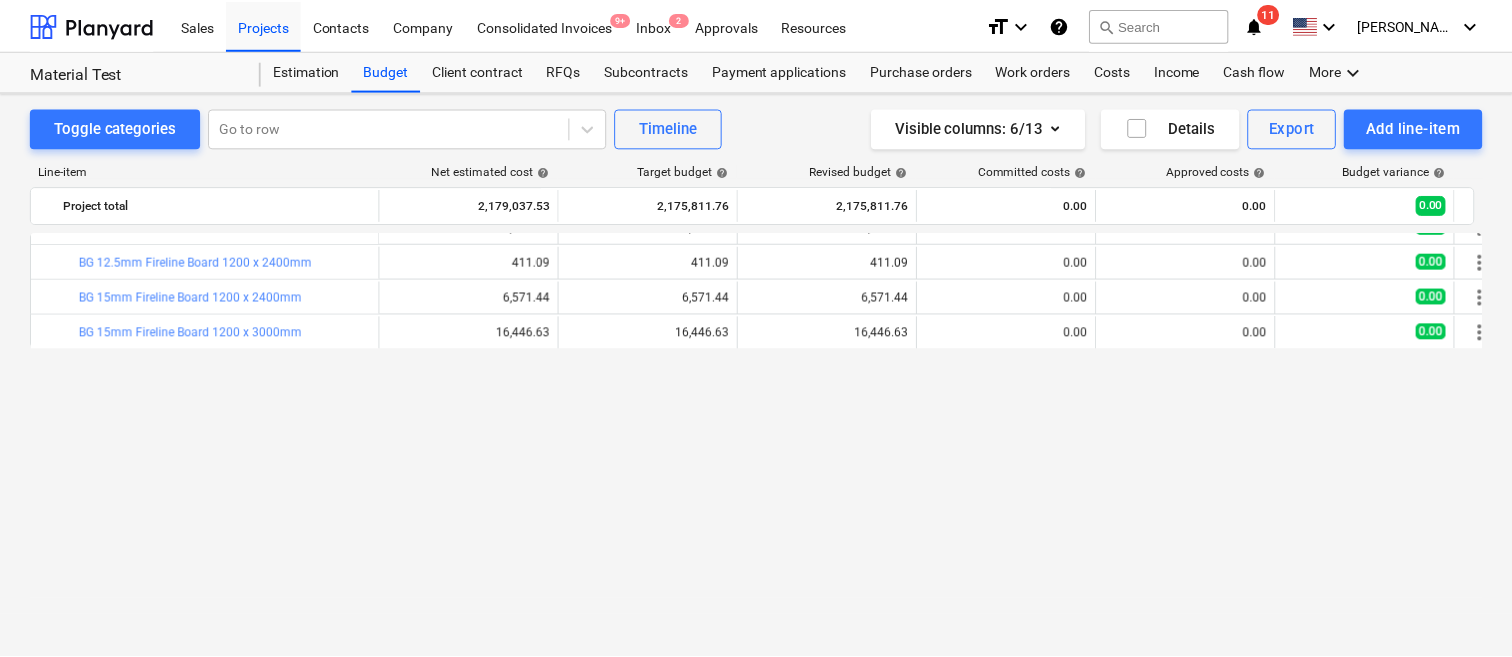 scroll, scrollTop: 0, scrollLeft: 0, axis: both 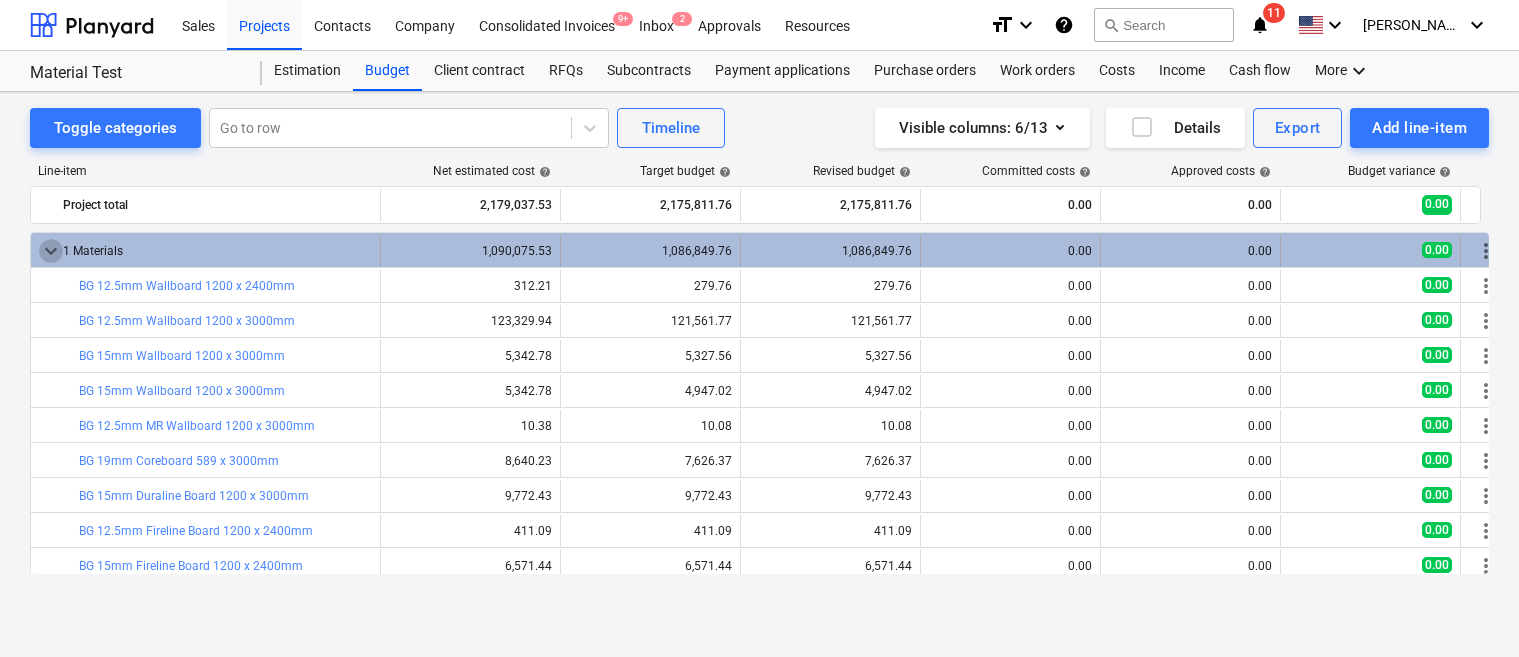 click on "keyboard_arrow_down" at bounding box center [51, 251] 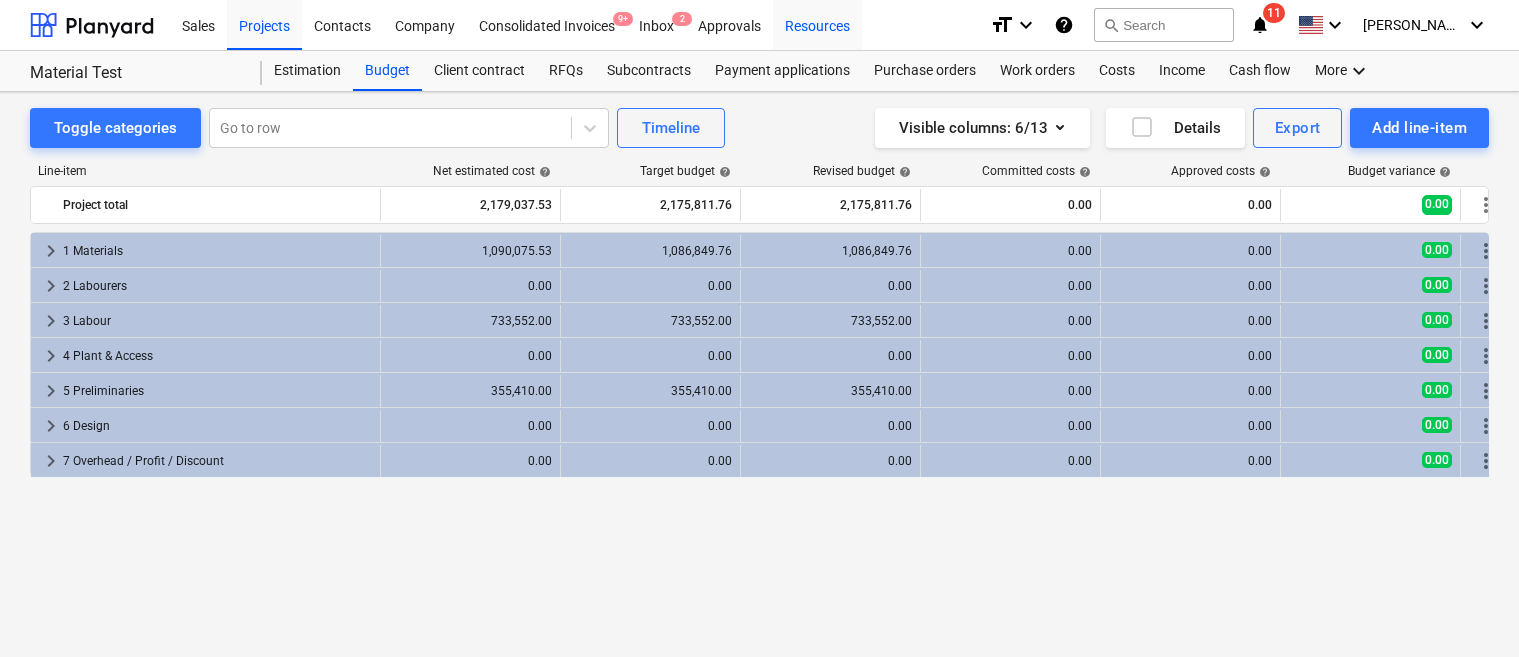 click on "Resources" at bounding box center (817, 24) 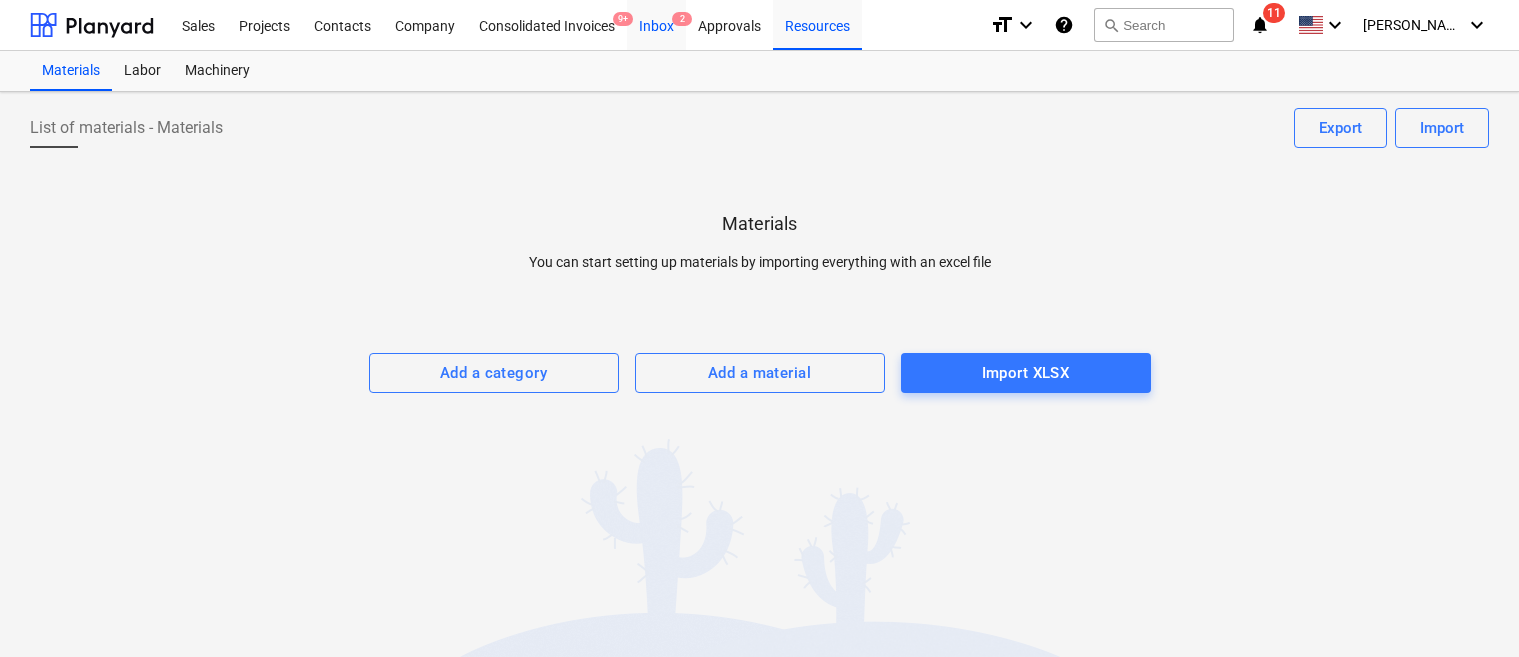 click on "Inbox 2" at bounding box center (656, 24) 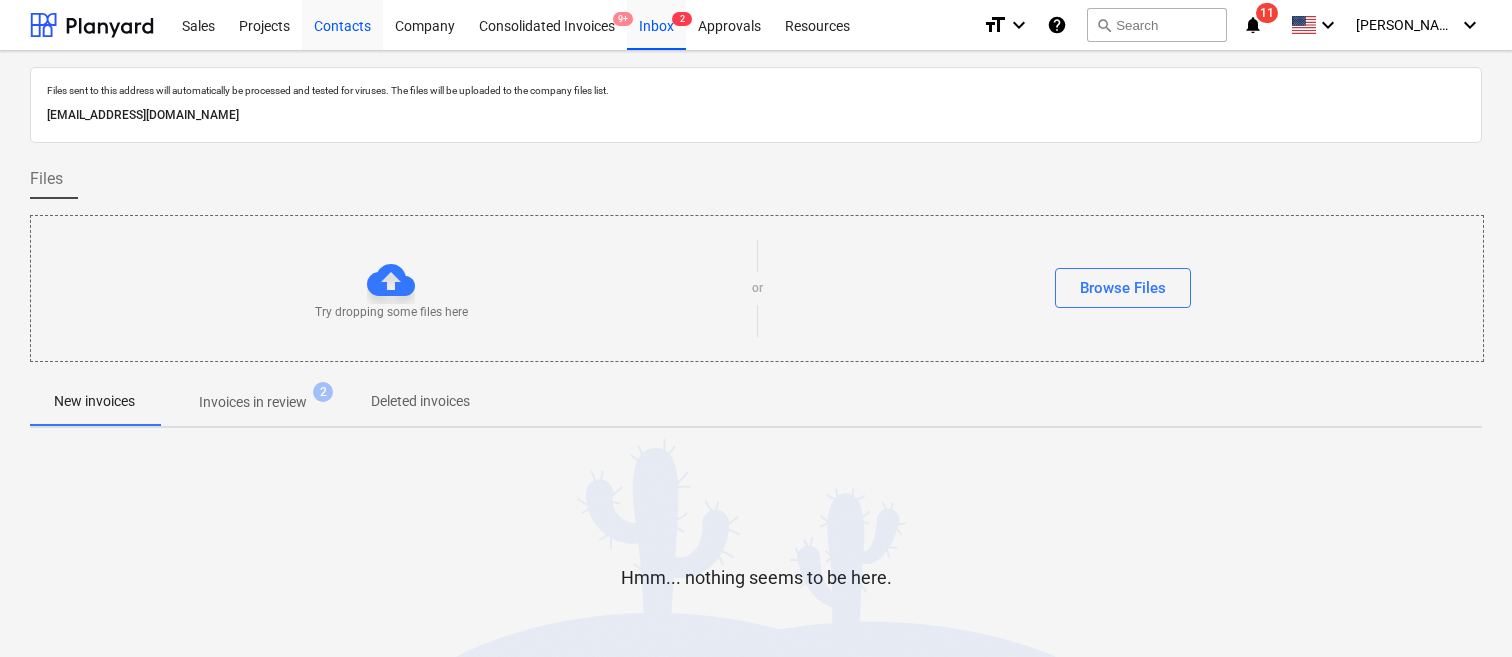 click on "Contacts" at bounding box center (342, 24) 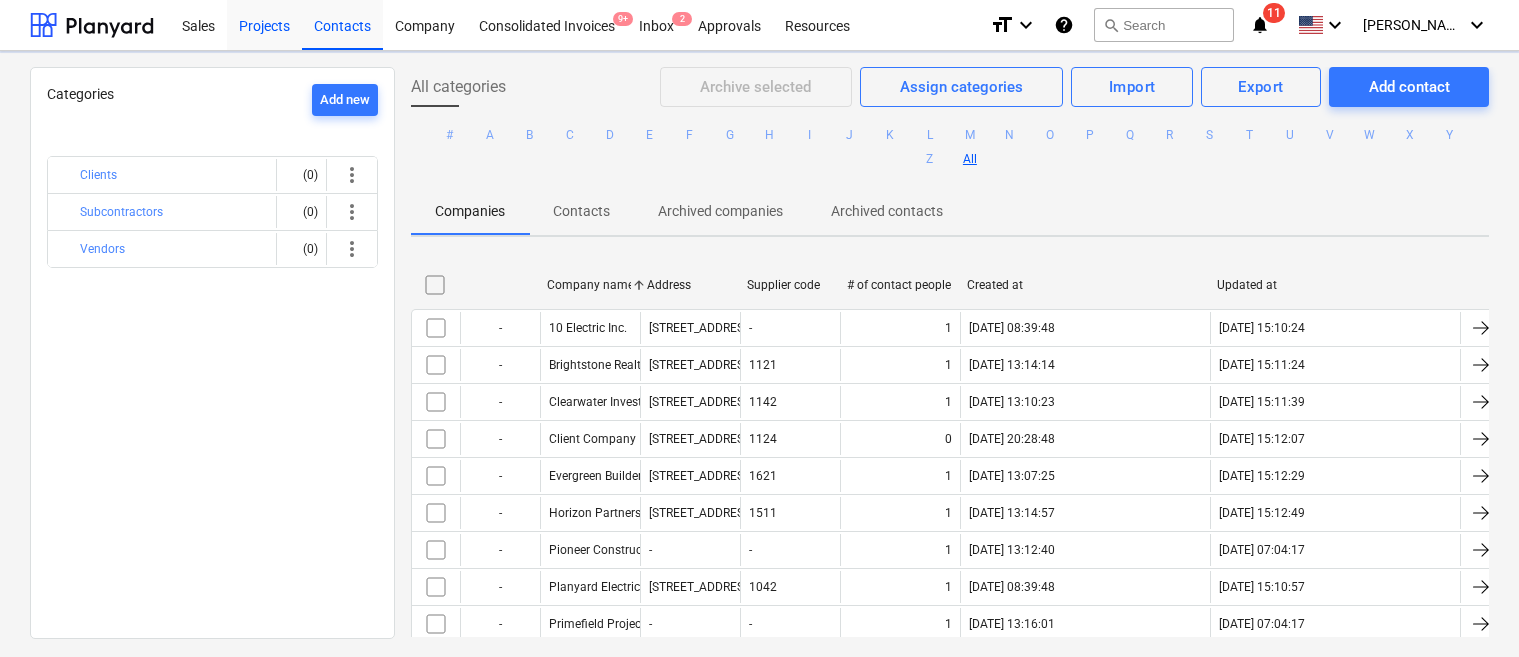 click on "Projects" at bounding box center (264, 24) 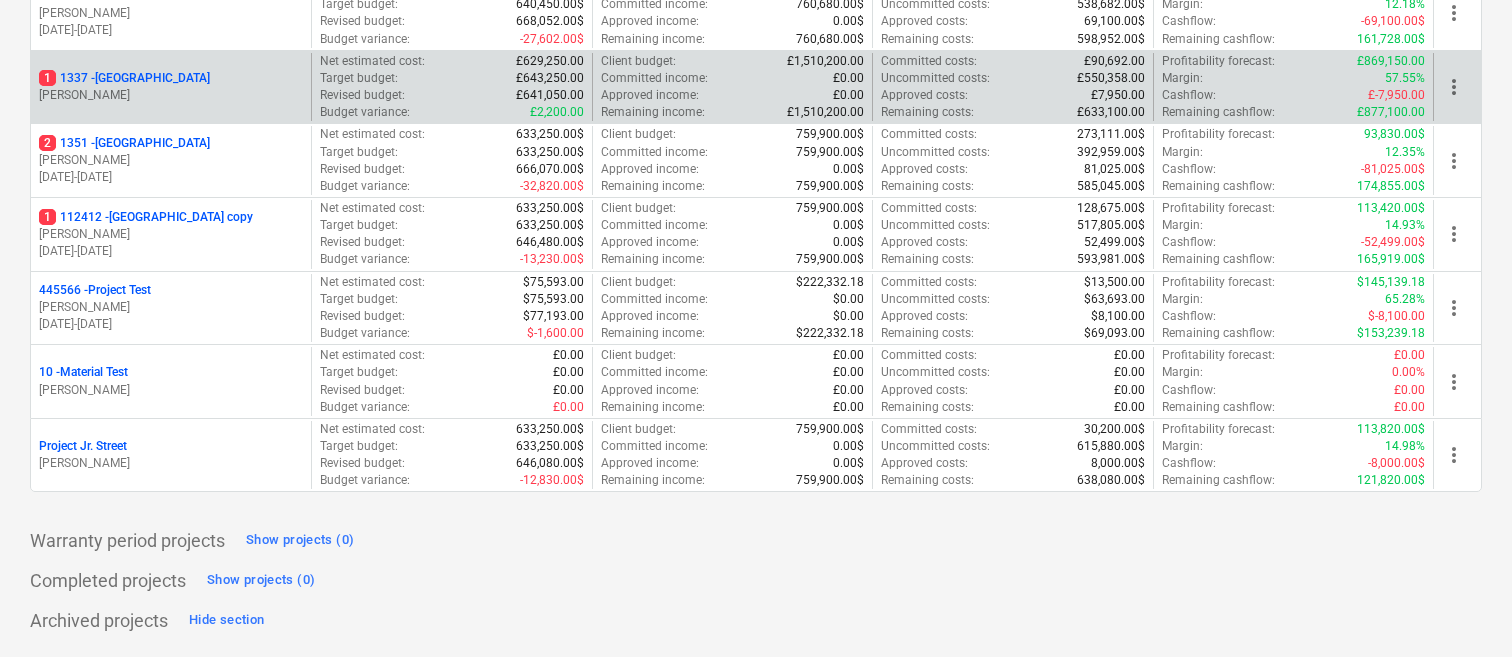 scroll, scrollTop: 367, scrollLeft: 0, axis: vertical 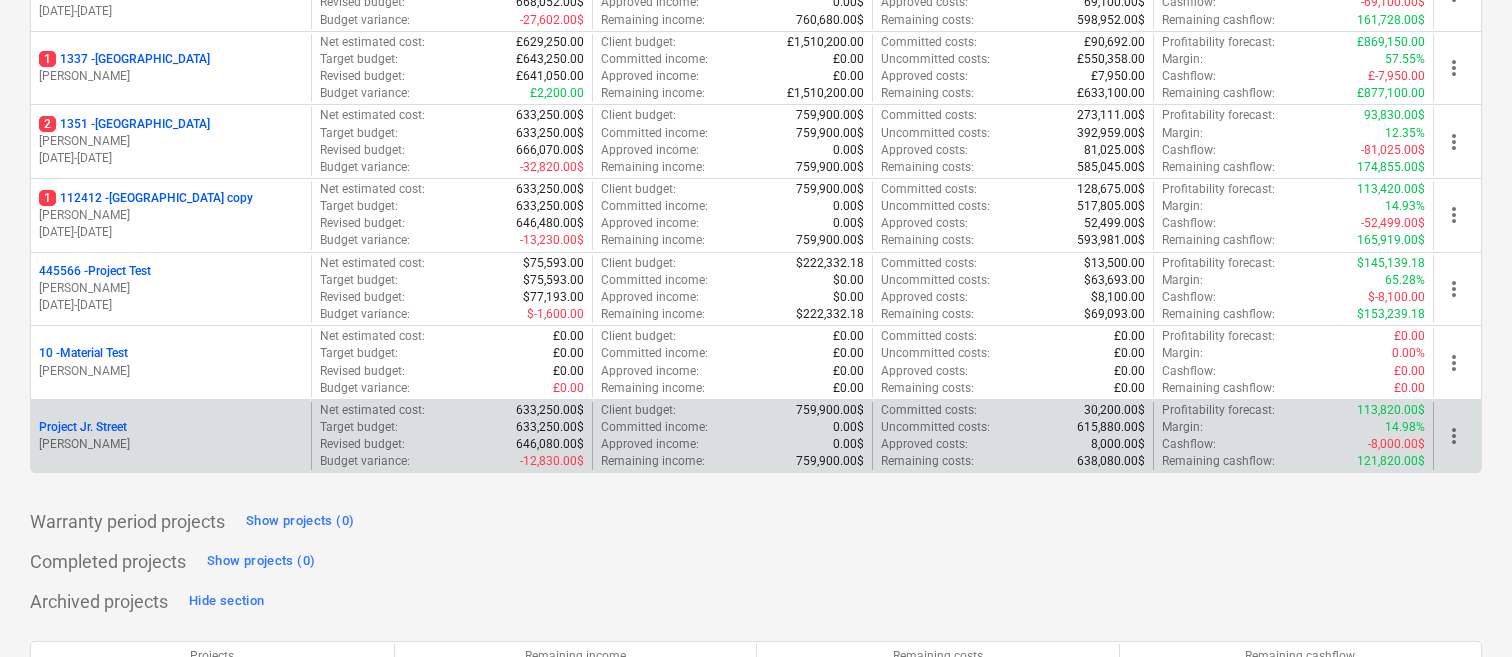 click on "[PERSON_NAME]" at bounding box center [171, 444] 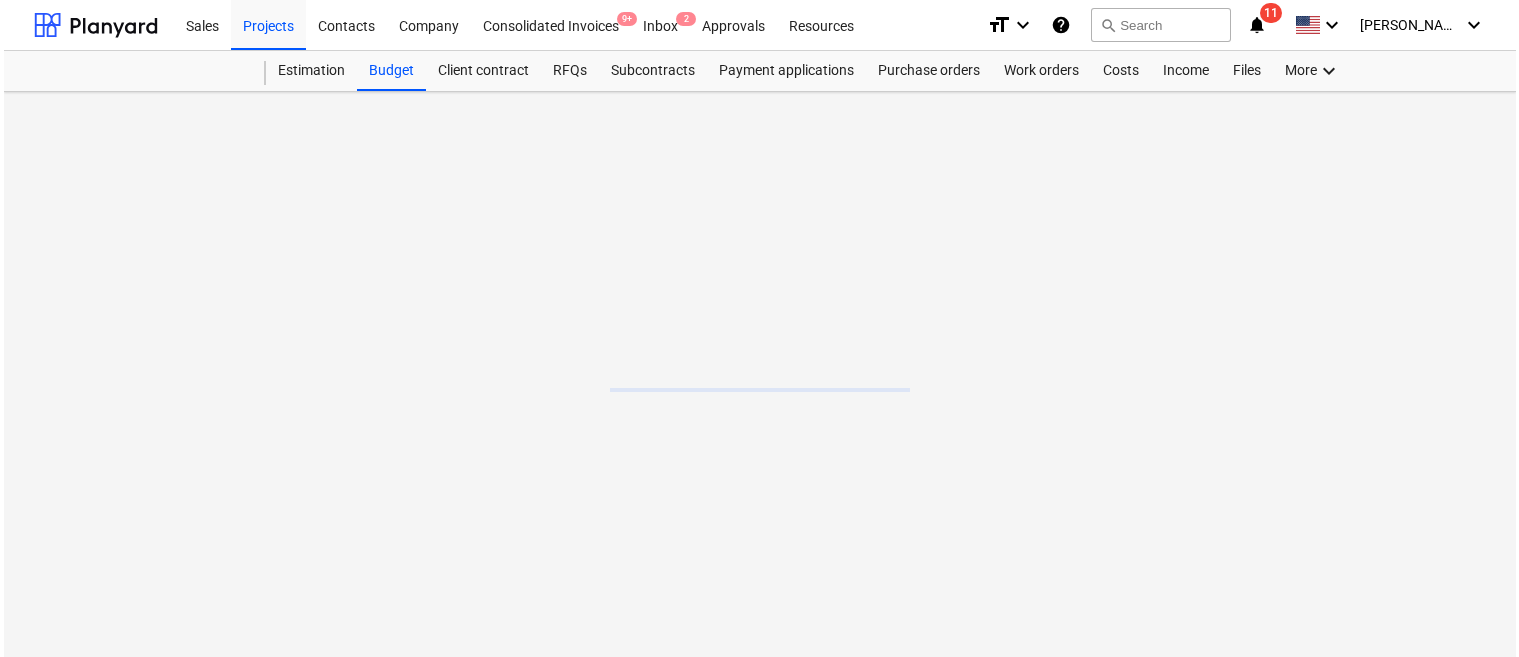 scroll, scrollTop: 0, scrollLeft: 0, axis: both 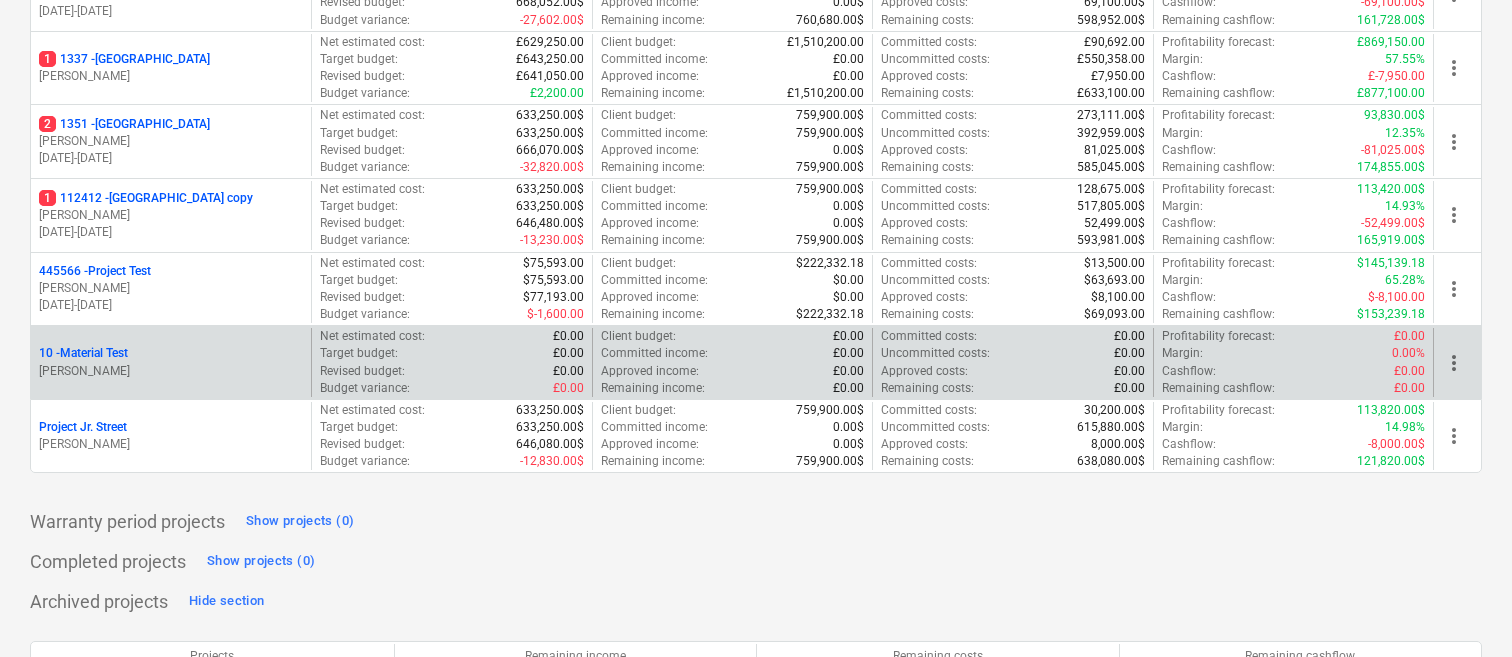 click on "10 -  Material Test" at bounding box center [171, 353] 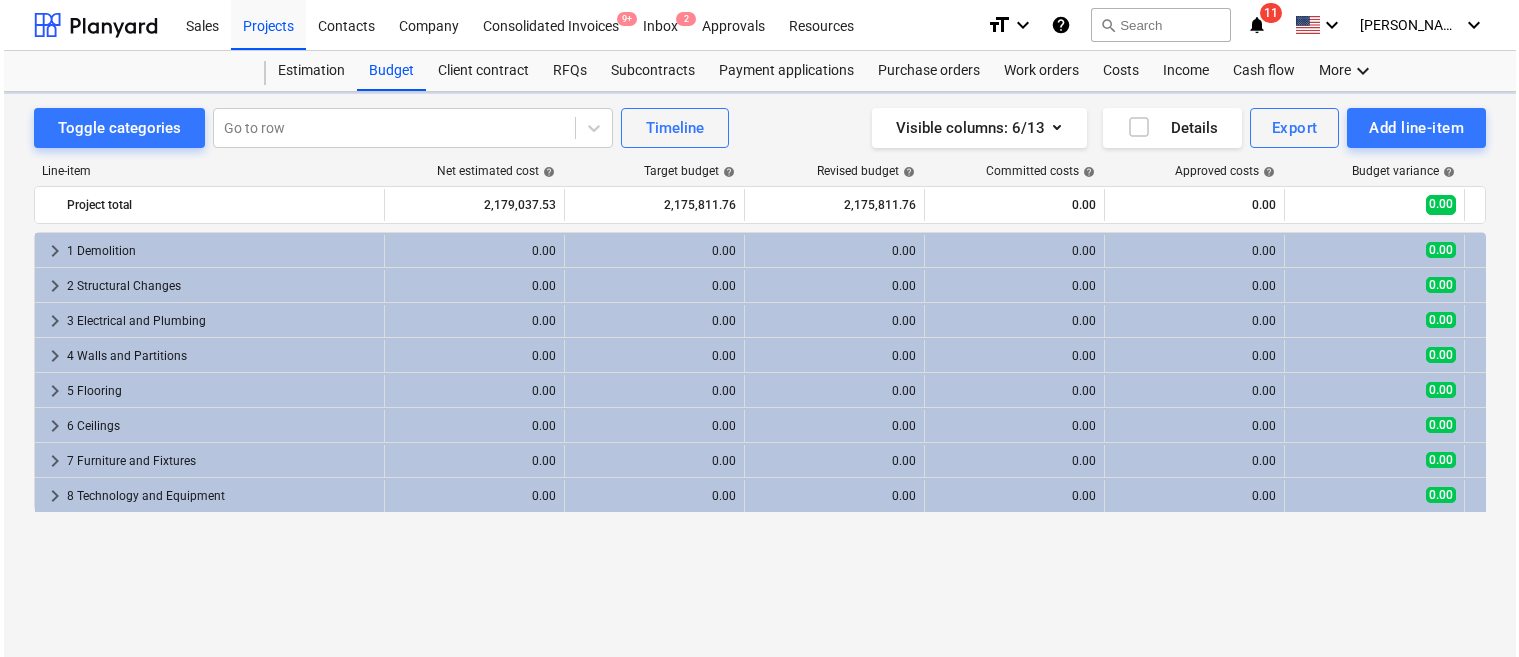 scroll, scrollTop: 0, scrollLeft: 0, axis: both 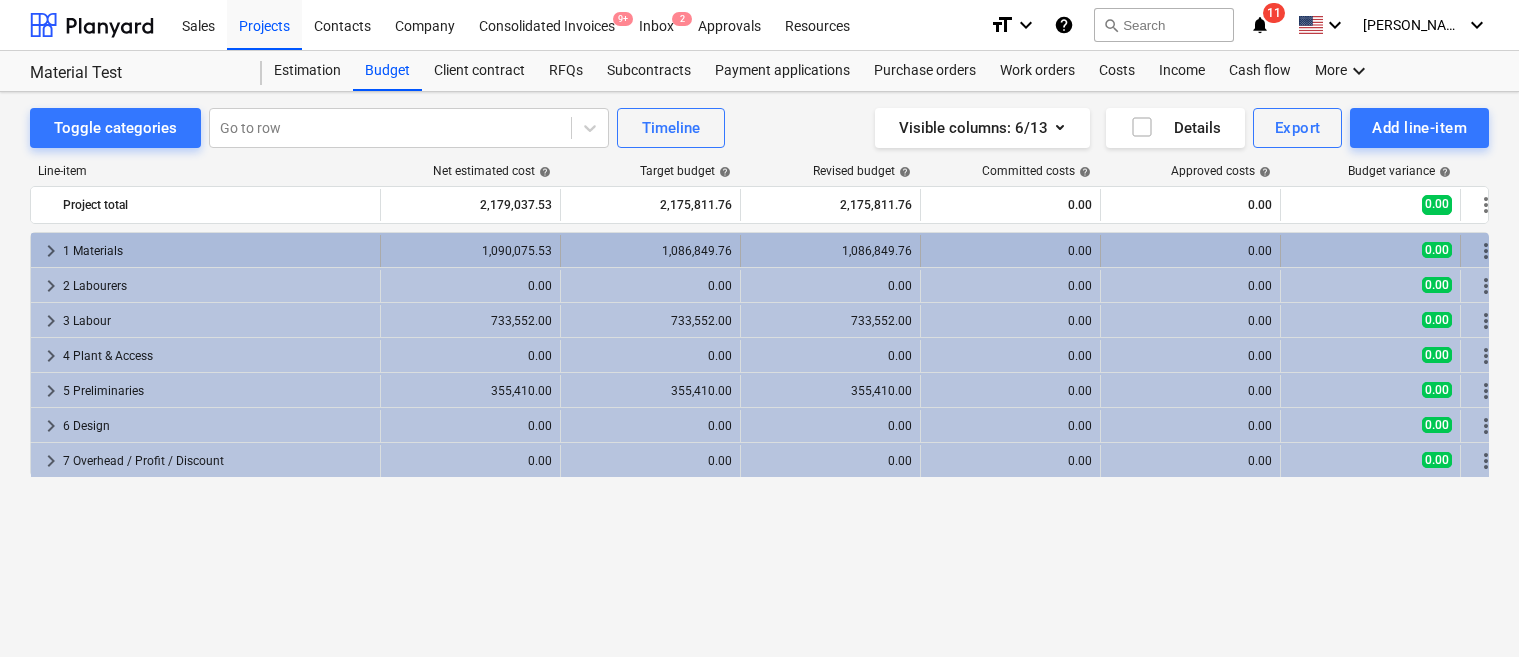 click on "keyboard_arrow_right" at bounding box center [51, 251] 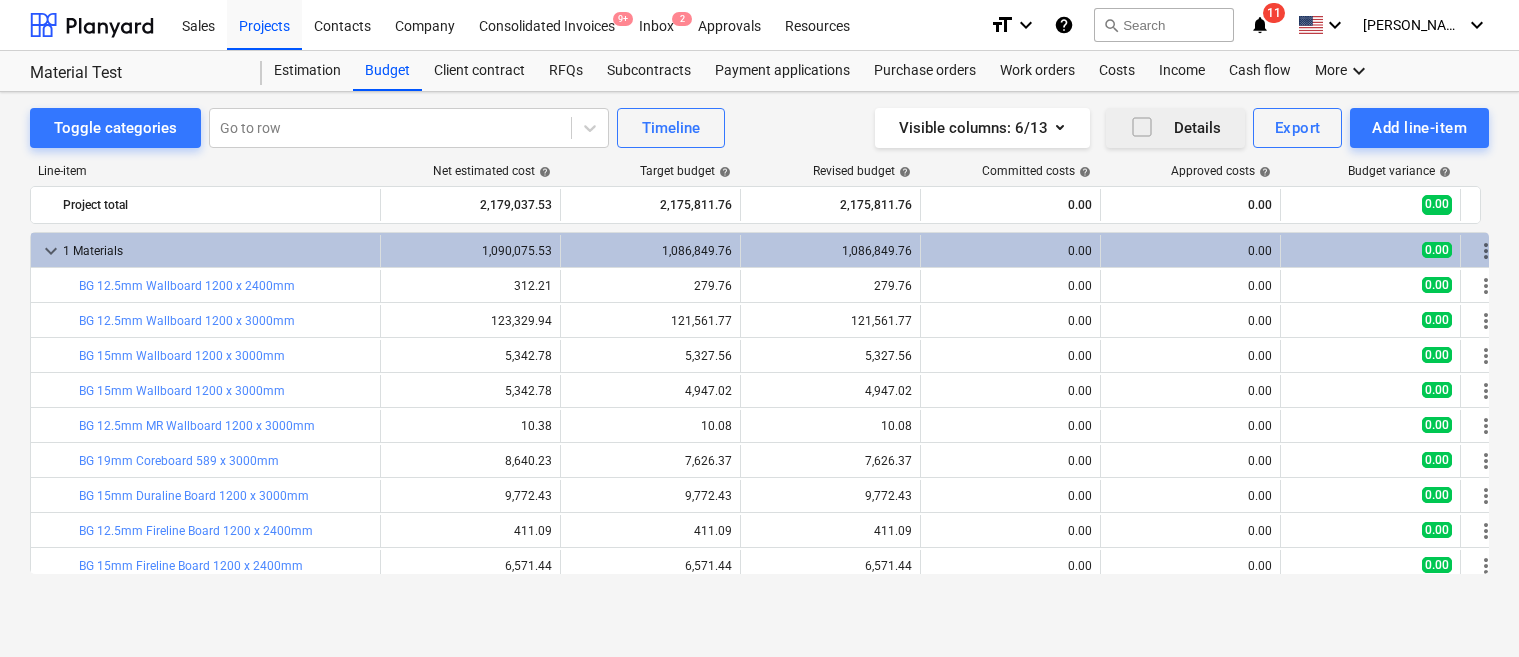 click on "Details" at bounding box center [1175, 128] 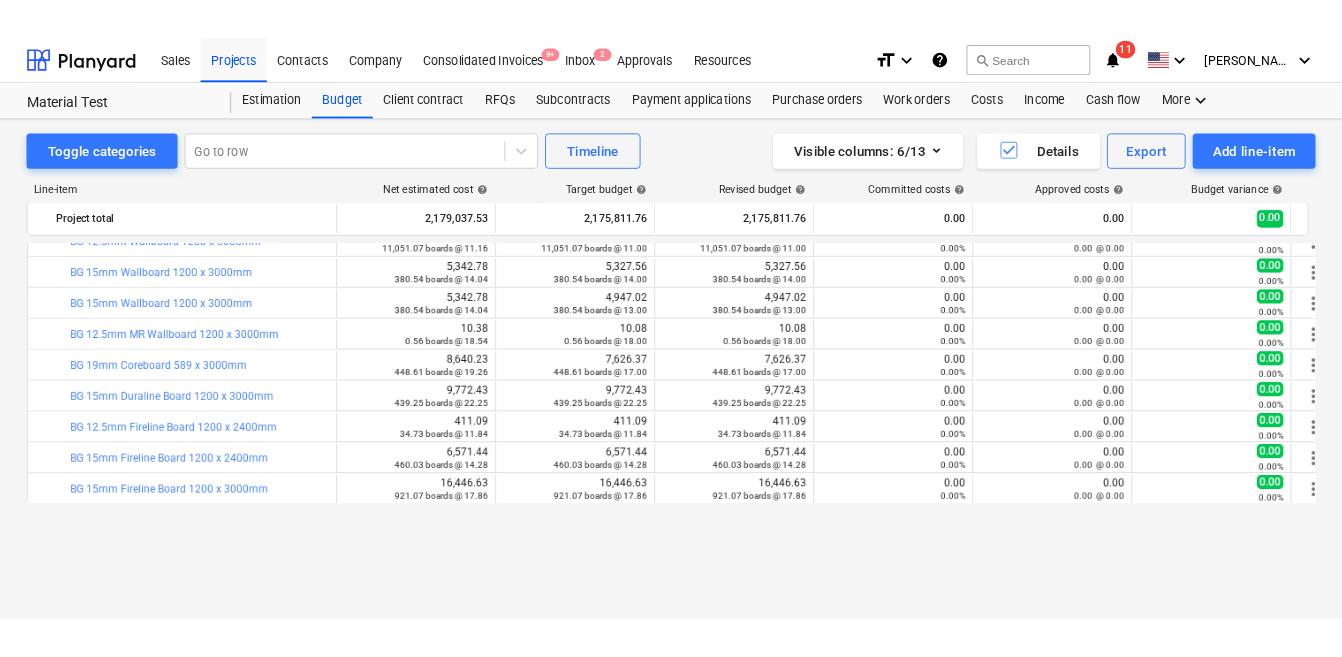 scroll, scrollTop: 0, scrollLeft: 0, axis: both 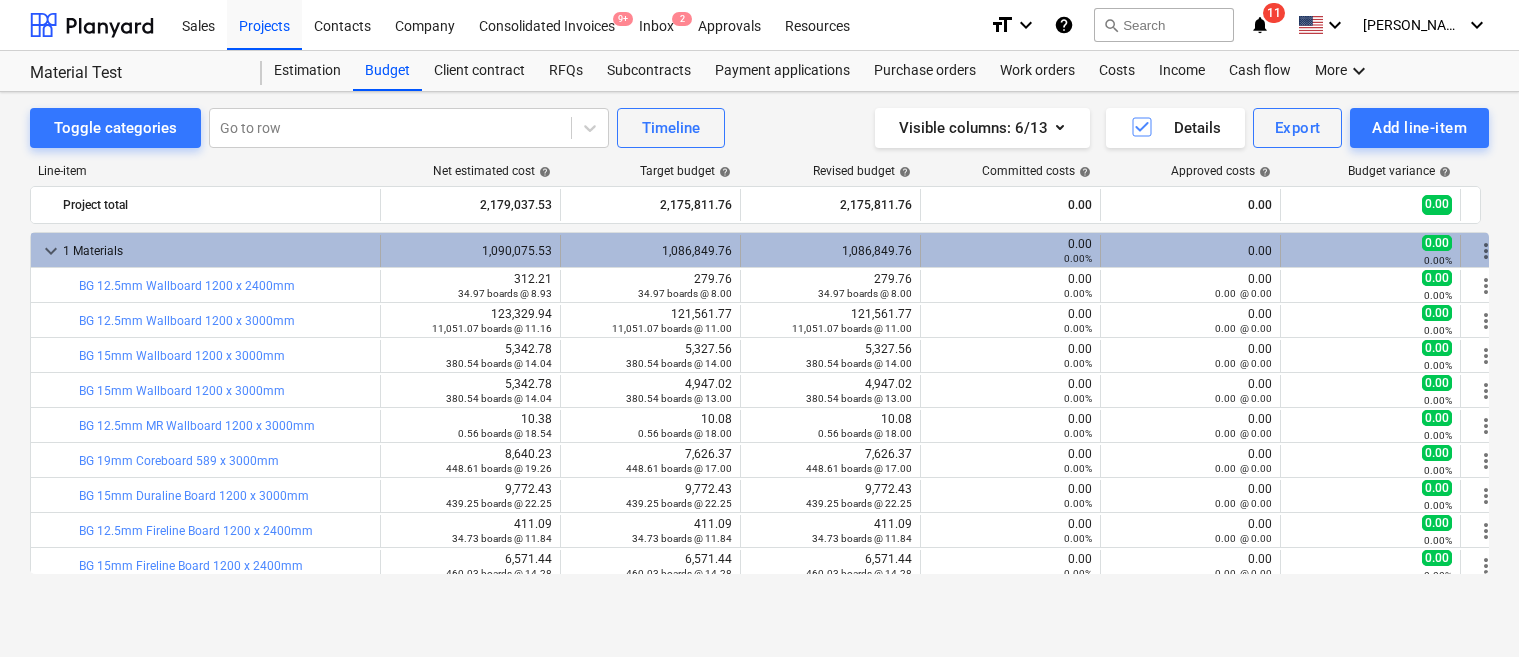 click on "keyboard_arrow_down" at bounding box center [51, 251] 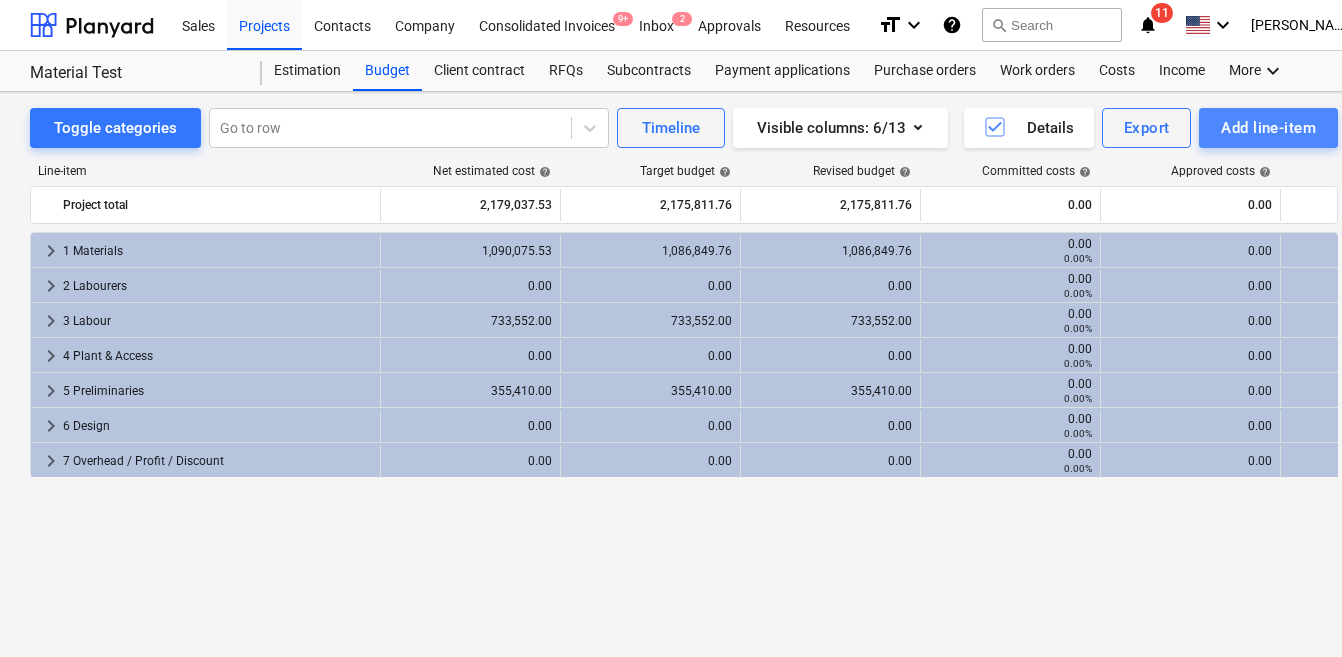 click on "Add line-item" at bounding box center [1268, 128] 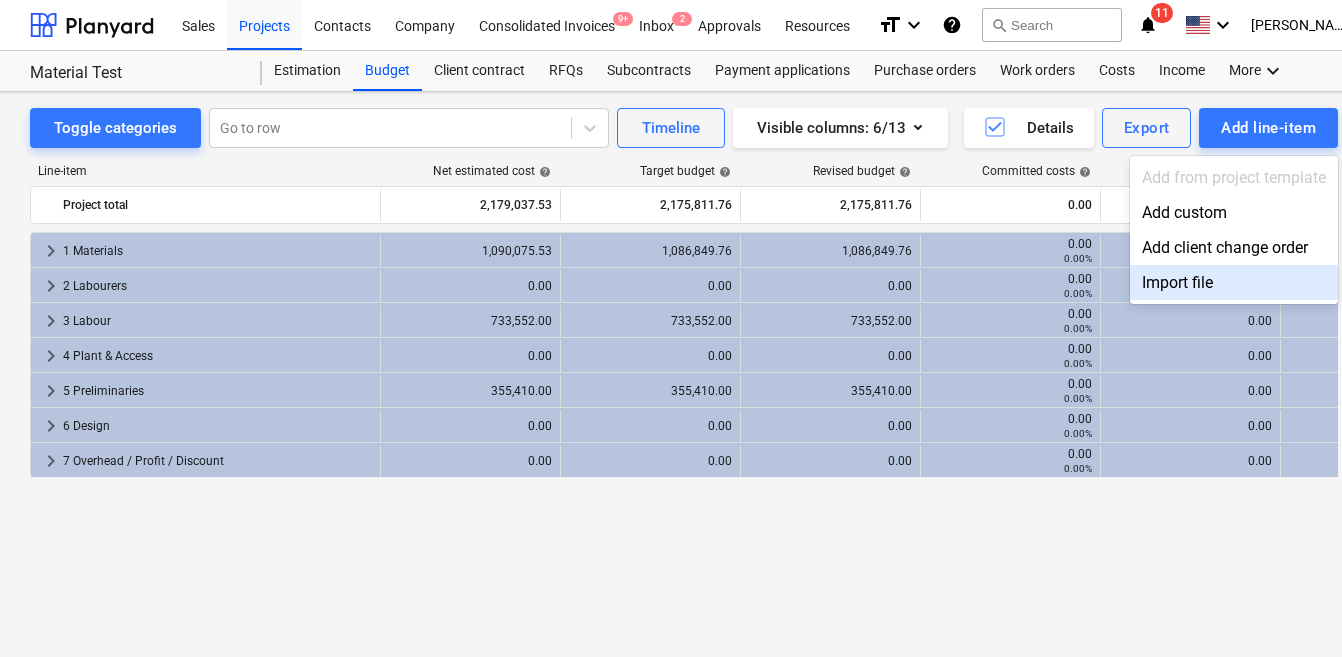 click on "Import file" at bounding box center (1234, 282) 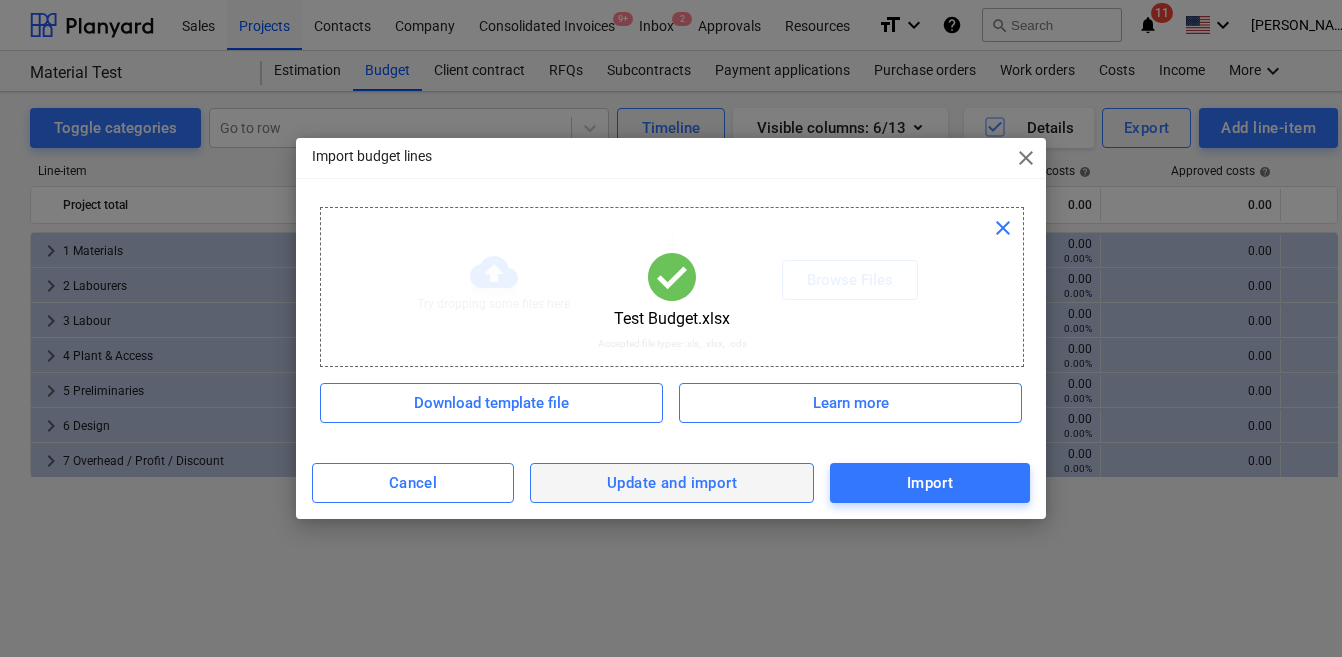click on "Update and import" at bounding box center [672, 483] 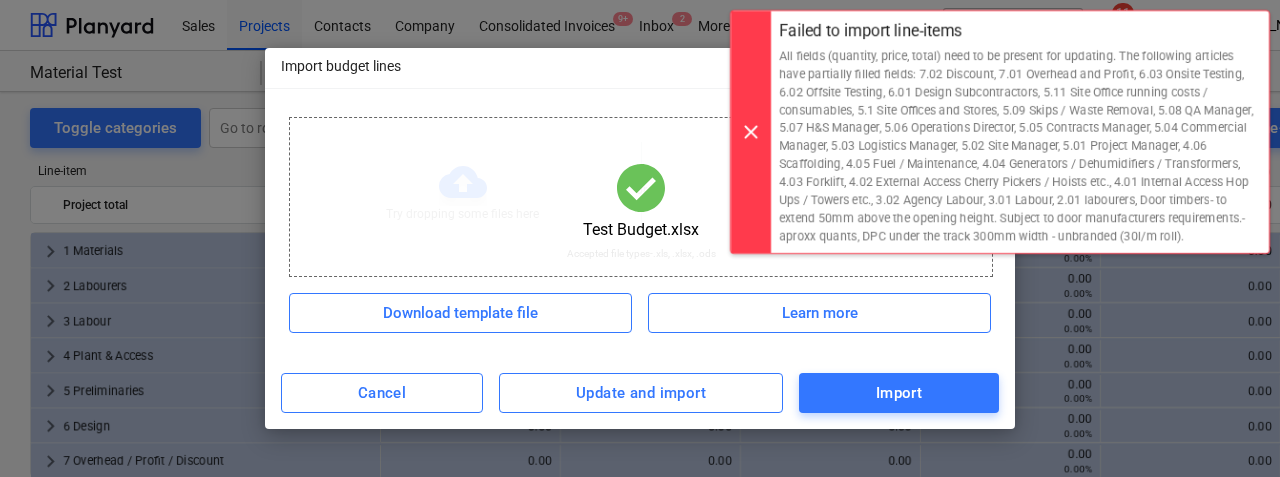 drag, startPoint x: 824, startPoint y: 77, endPoint x: 587, endPoint y: 137, distance: 244.47699 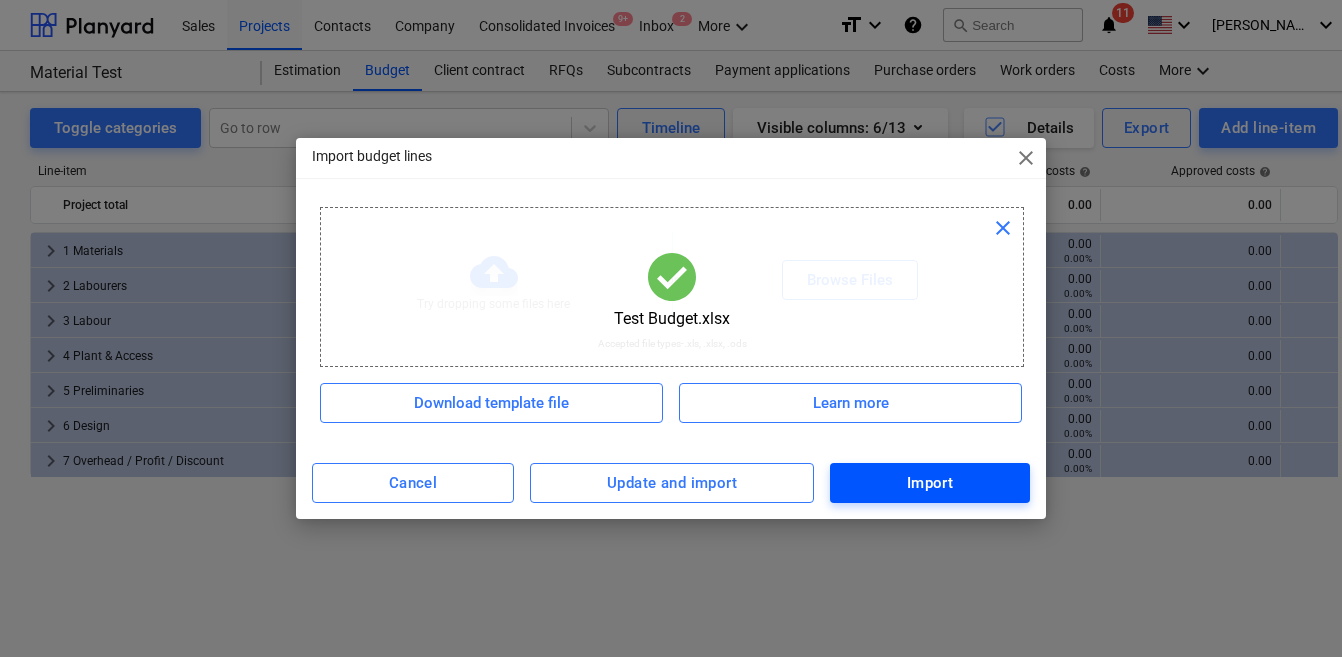 click on "Import" at bounding box center [930, 483] 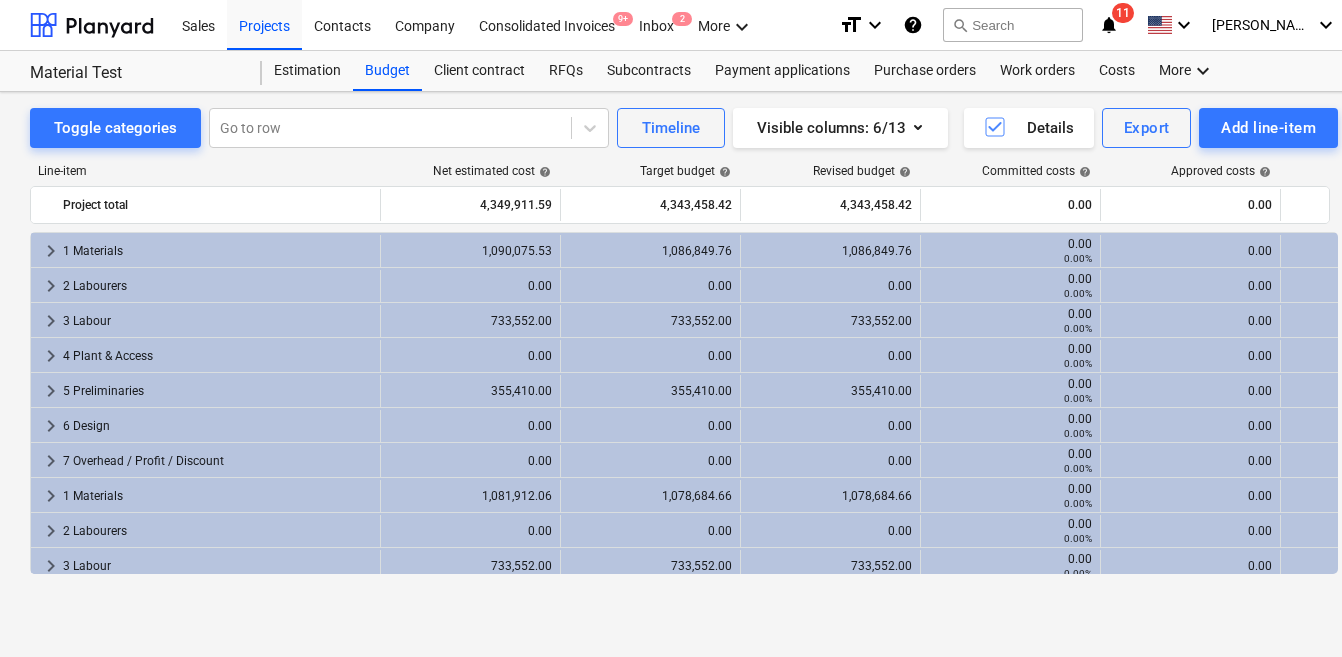 scroll, scrollTop: 0, scrollLeft: 181, axis: horizontal 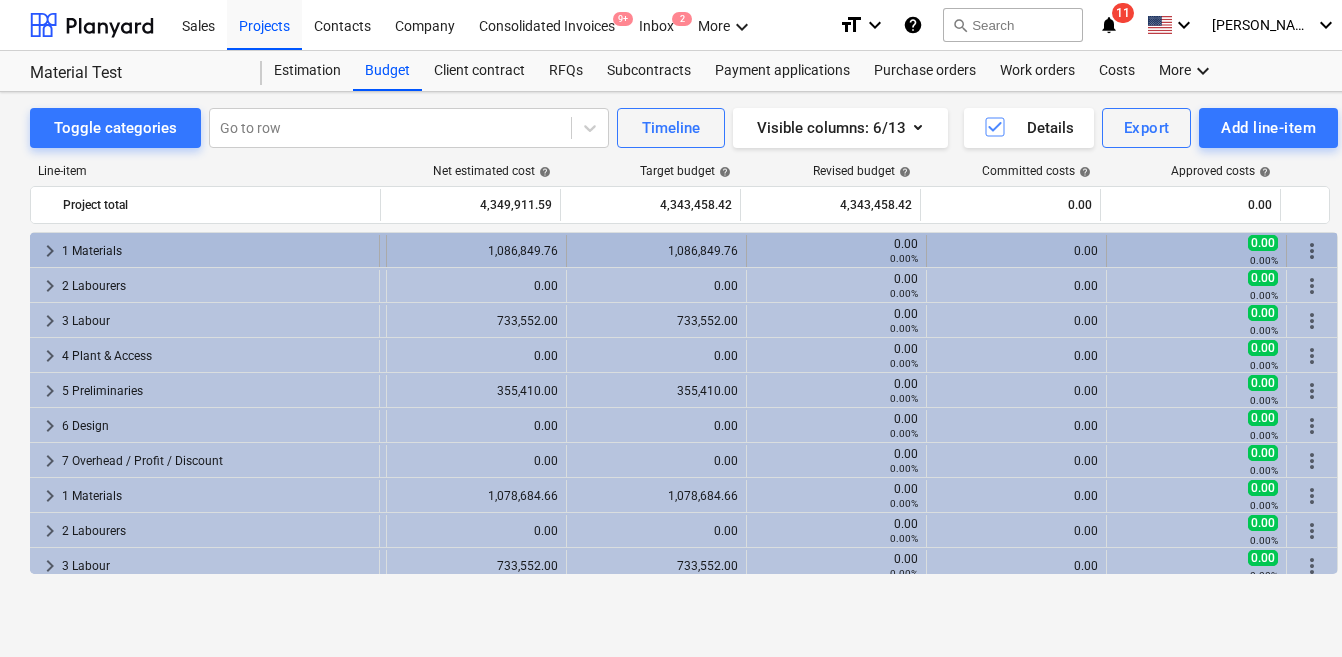click on "more_vert" at bounding box center [1312, 251] 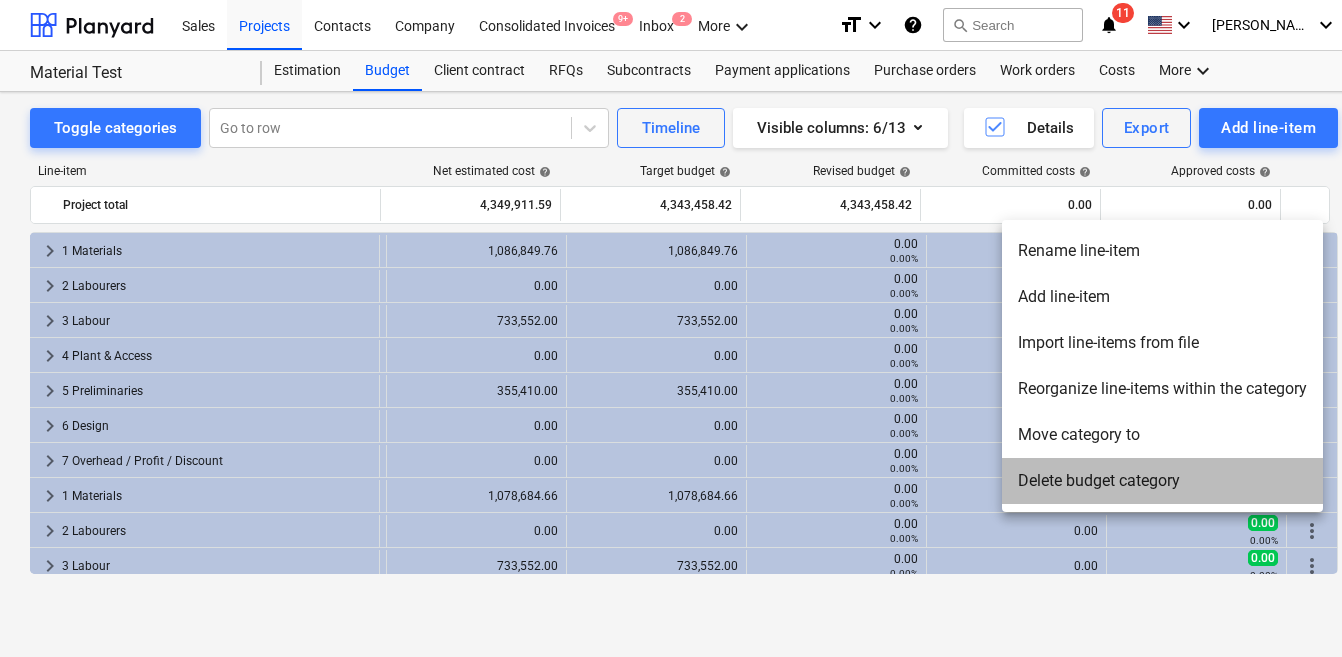 click on "Delete budget category" at bounding box center [1162, 481] 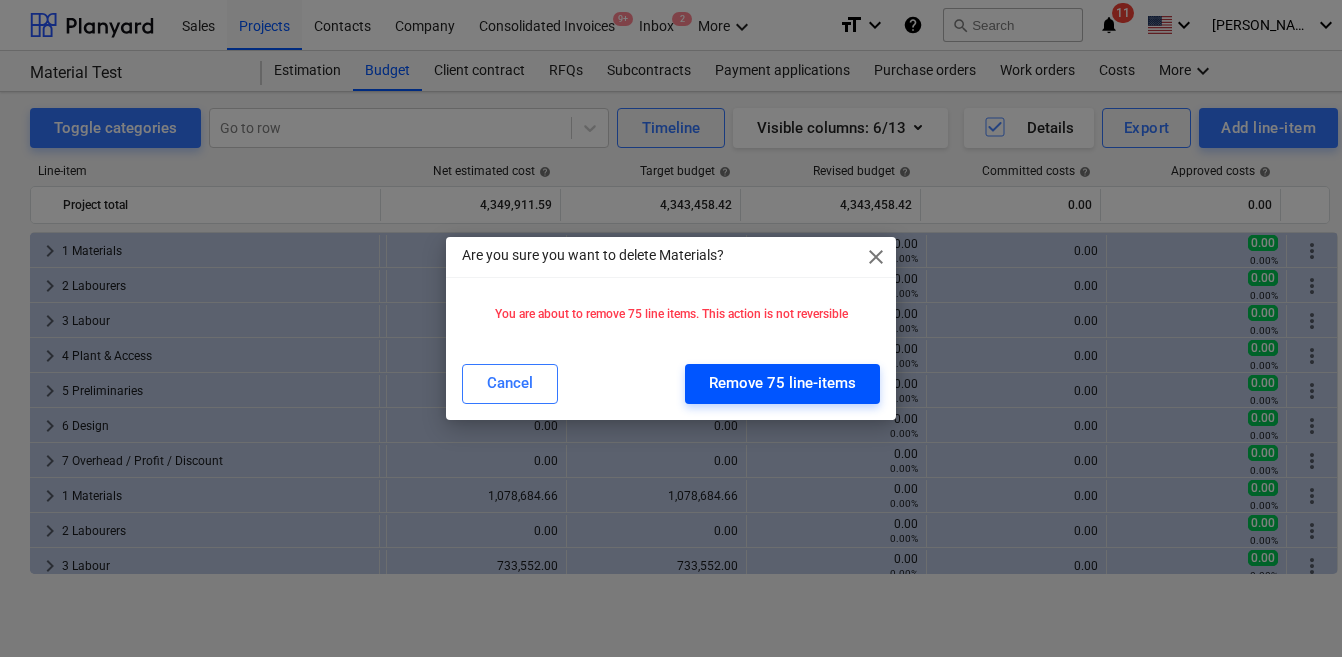 click on "Remove 75 line-items" at bounding box center (782, 383) 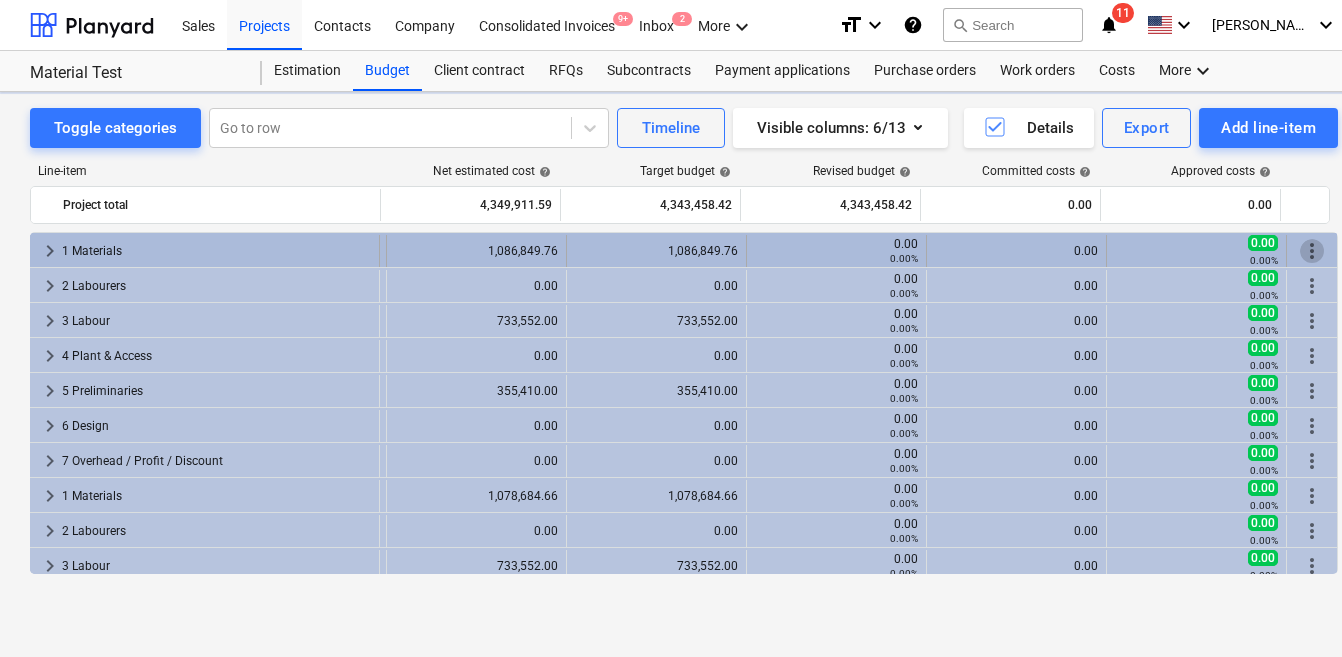 click on "more_vert" at bounding box center (1312, 251) 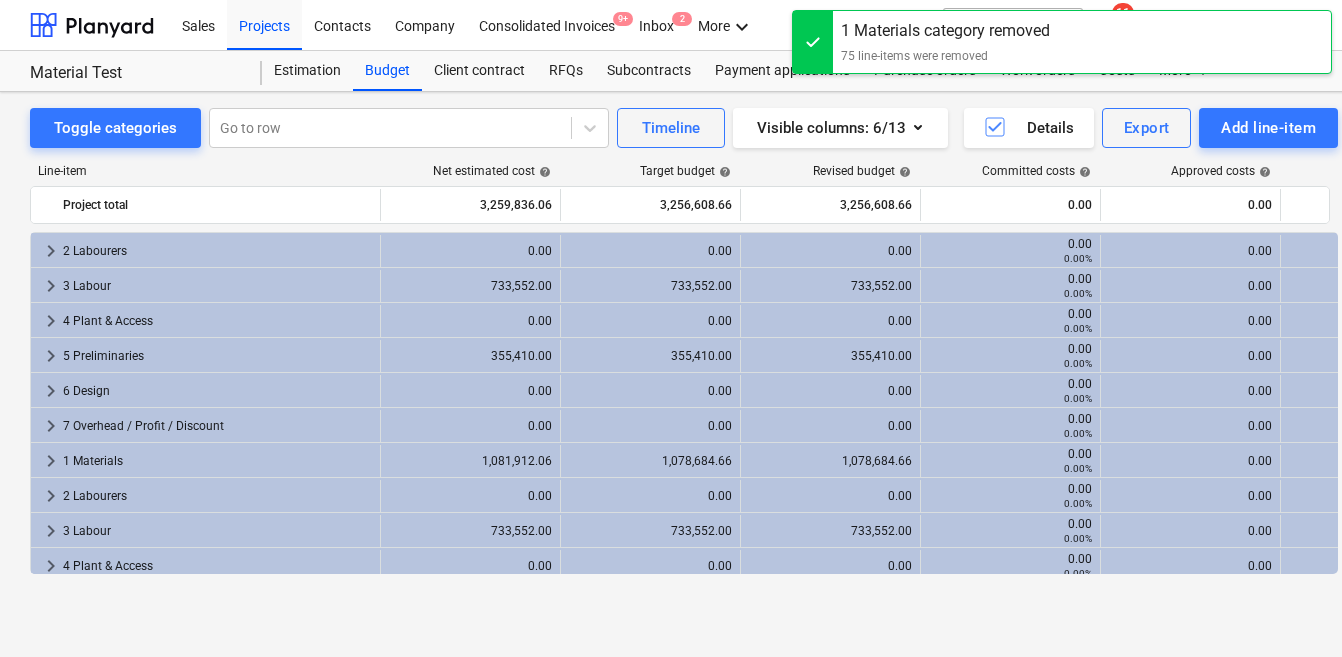 click on "Revised budget help" at bounding box center (830, 171) 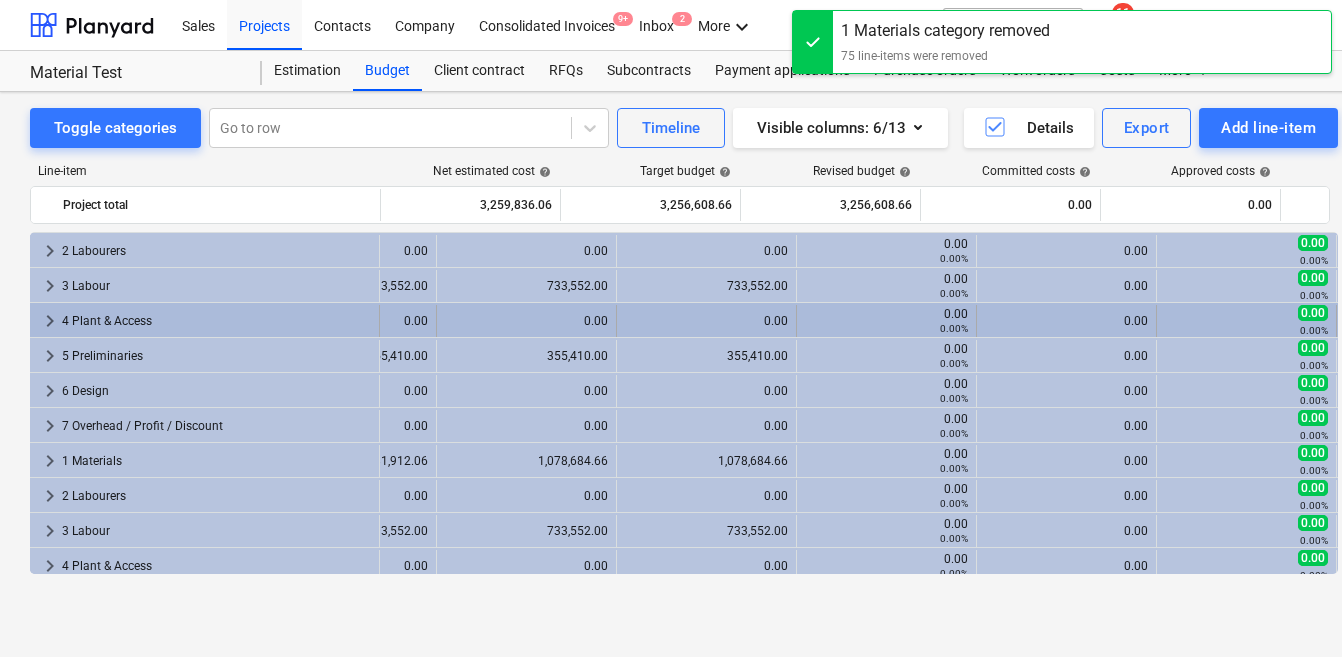 scroll, scrollTop: 0, scrollLeft: 181, axis: horizontal 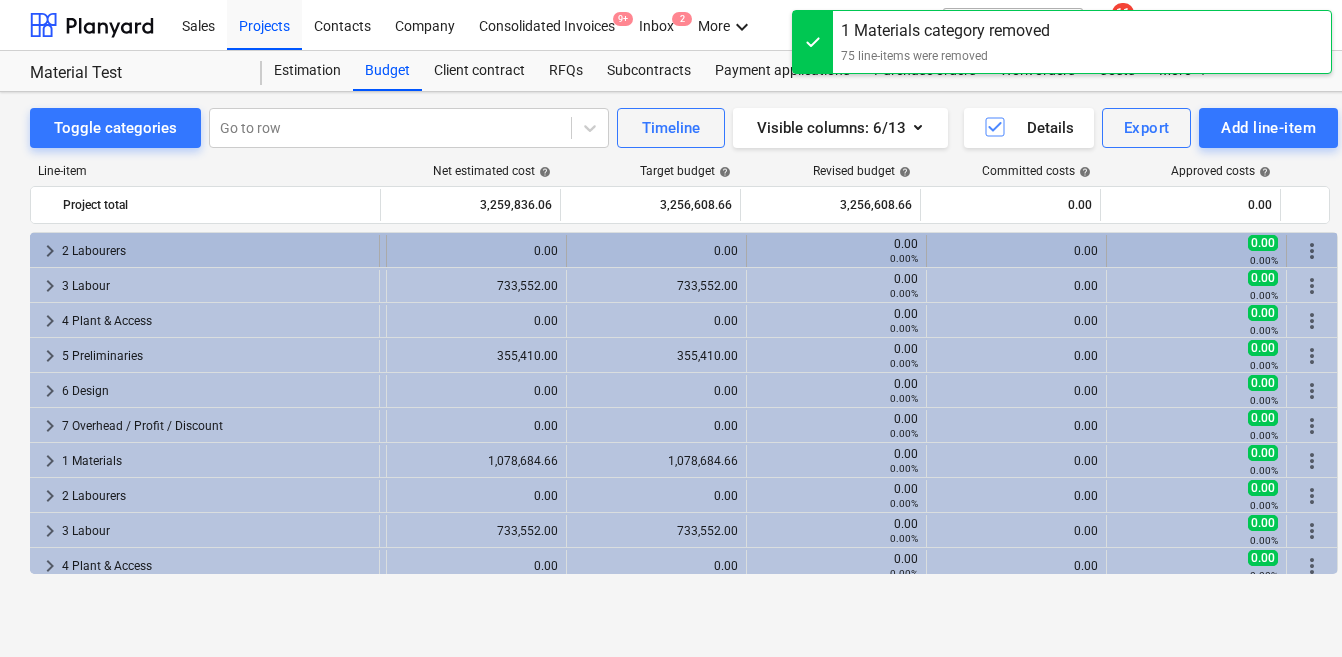 click on "more_vert" at bounding box center (1312, 251) 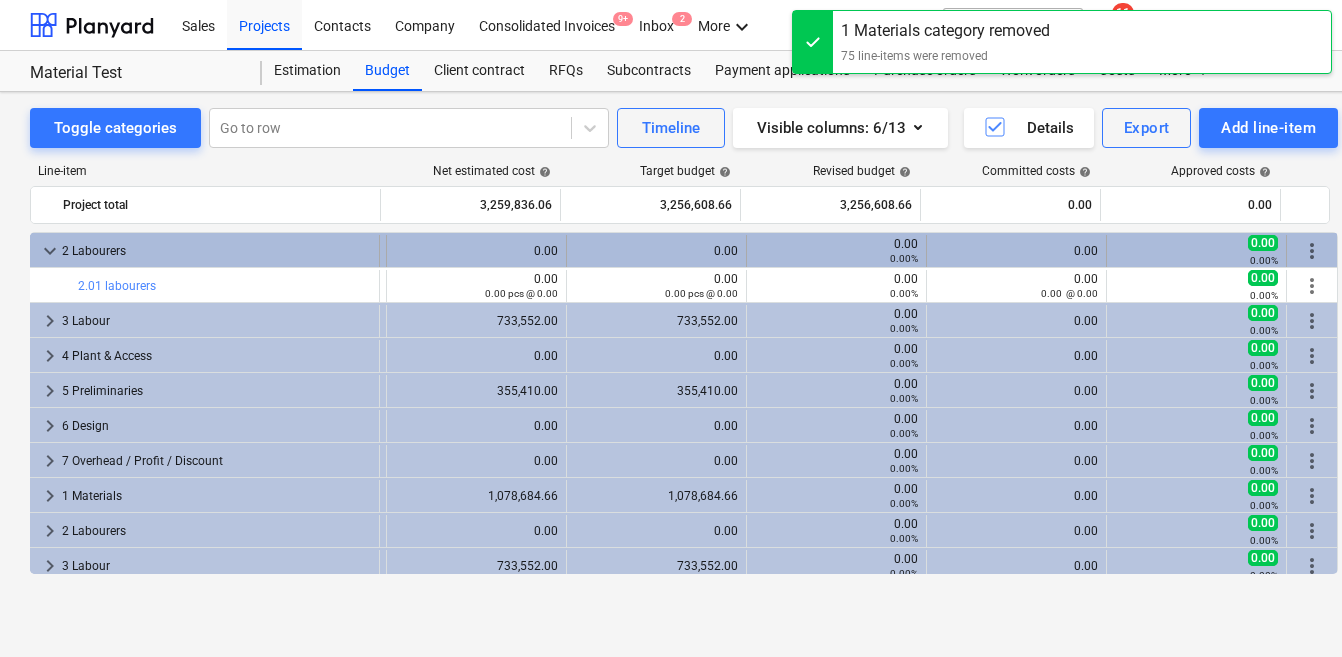 click on "more_vert" at bounding box center (1312, 251) 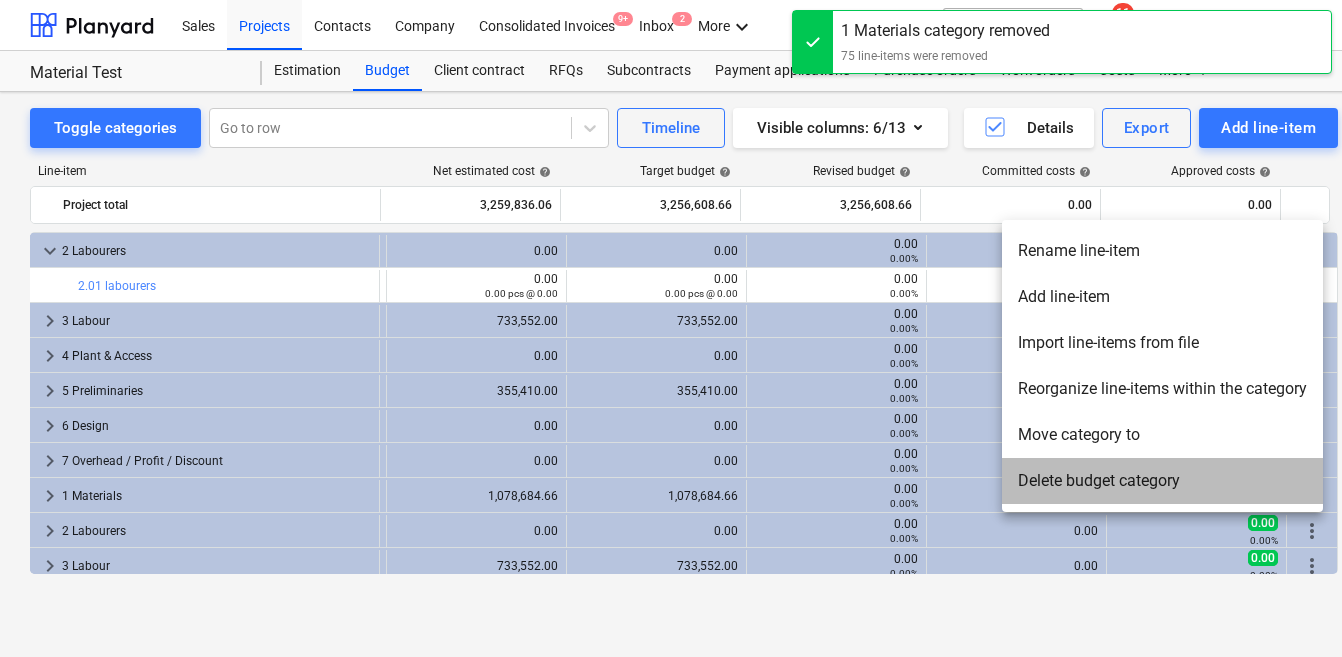 click on "Delete budget category" at bounding box center (1162, 481) 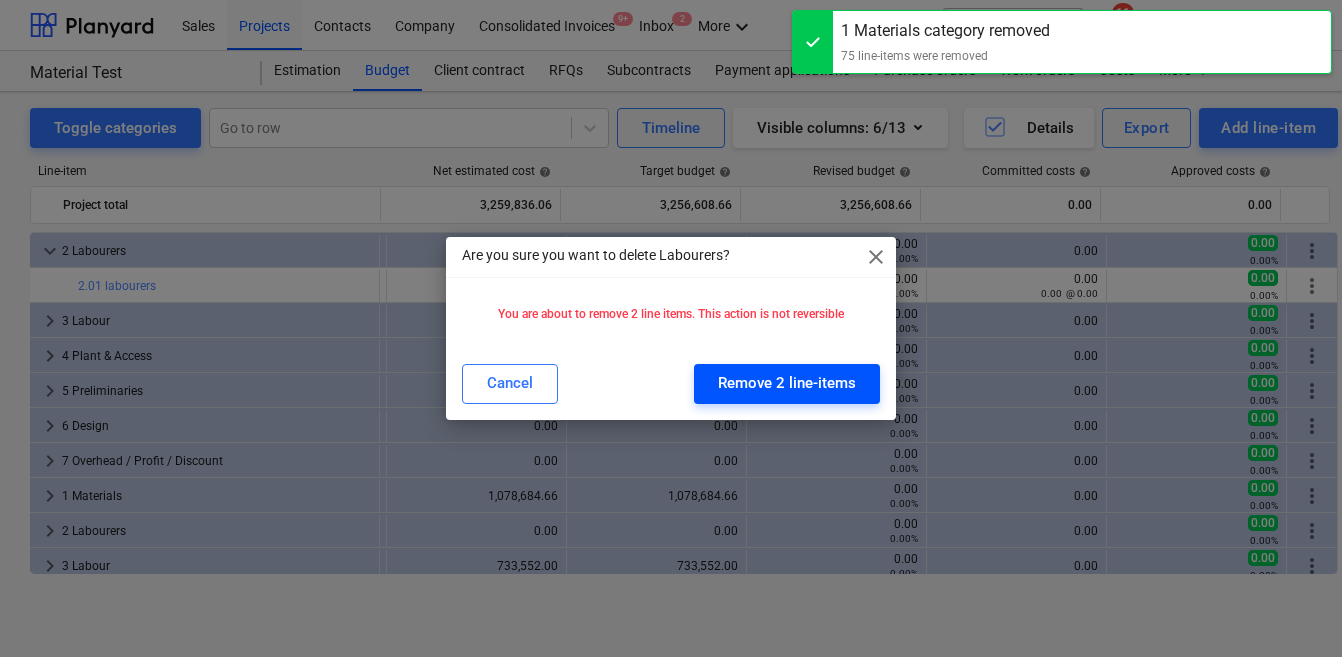 click on "Remove 2 line-items" at bounding box center [787, 383] 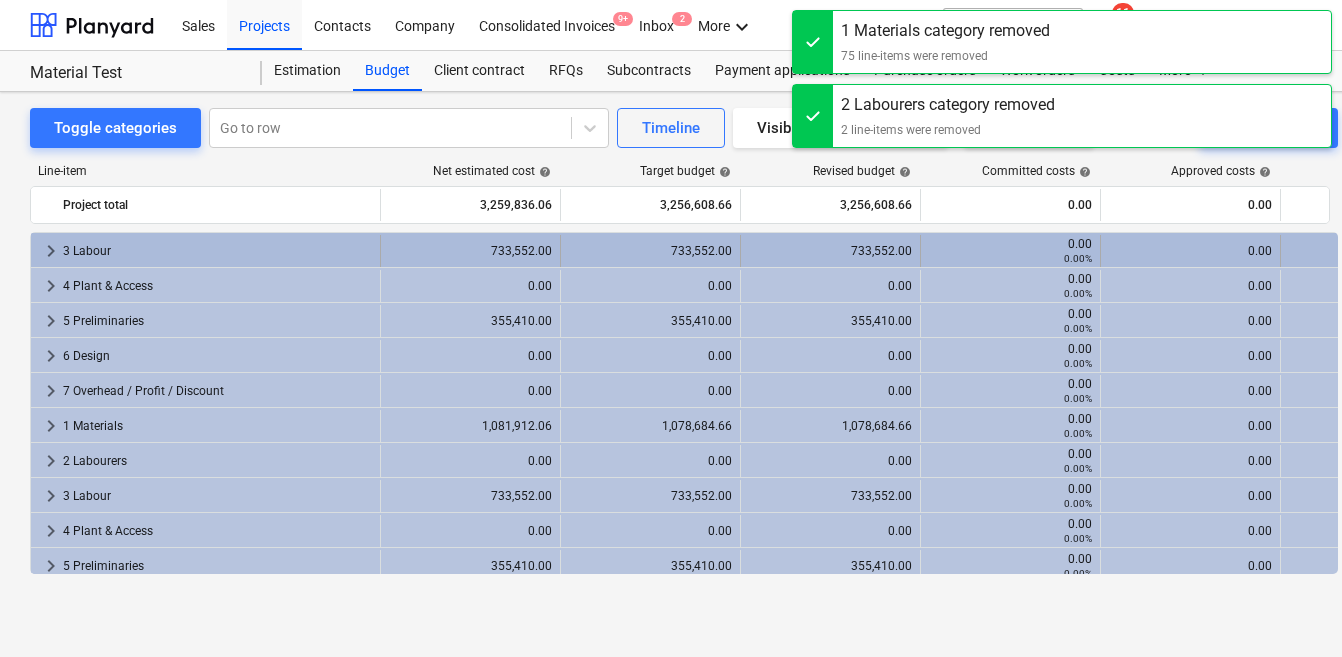 scroll, scrollTop: 0, scrollLeft: 26, axis: horizontal 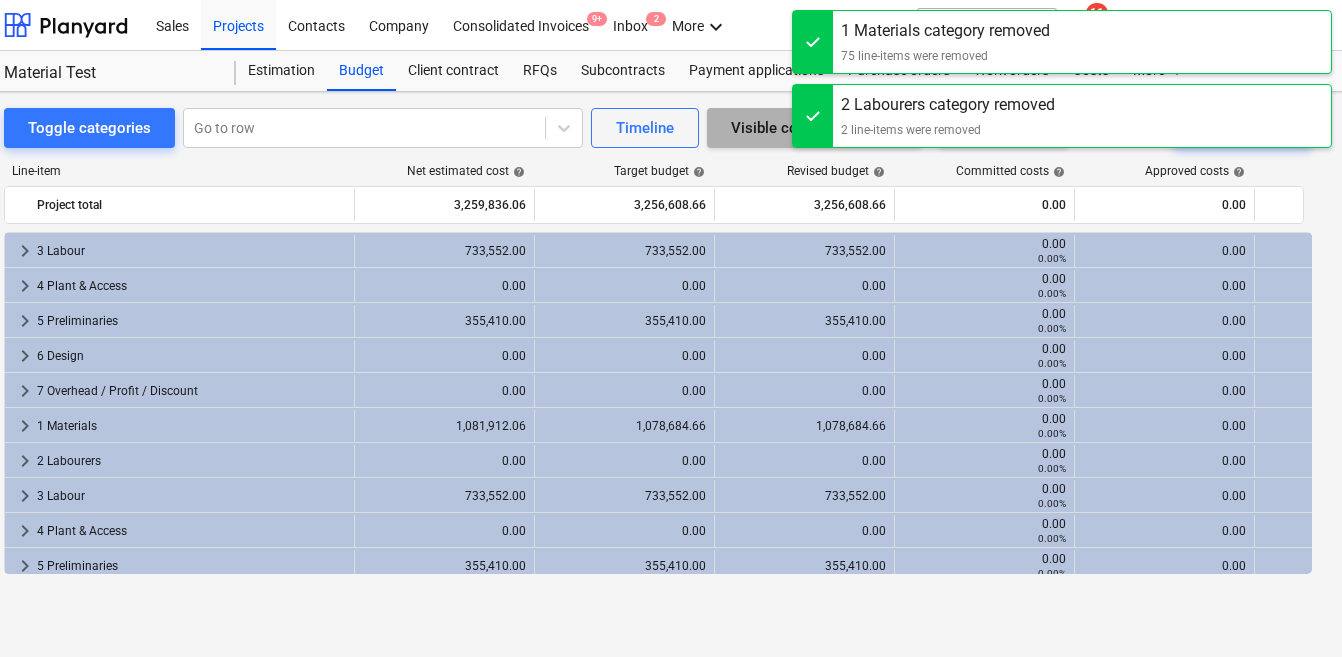 click on "Visible columns :   6/13" at bounding box center (814, 128) 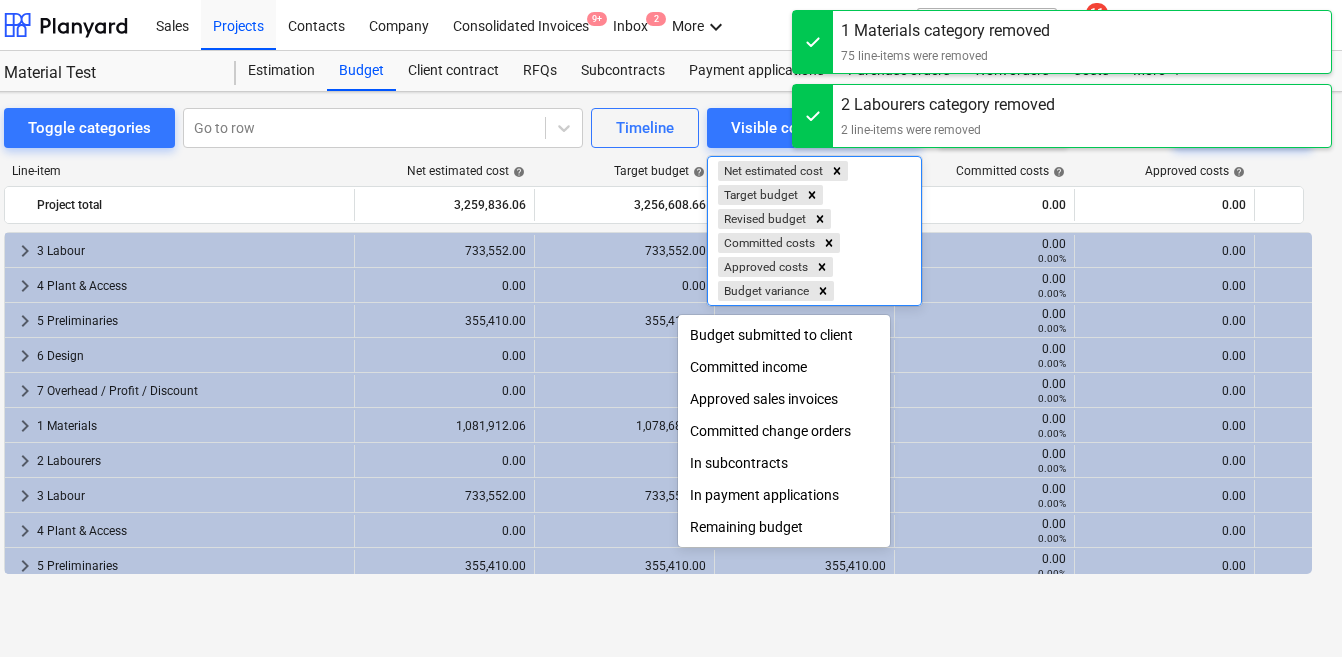 click on "Net estimated cost Target budget Revised budget Committed costs Approved costs Budget variance" at bounding box center [814, 231] 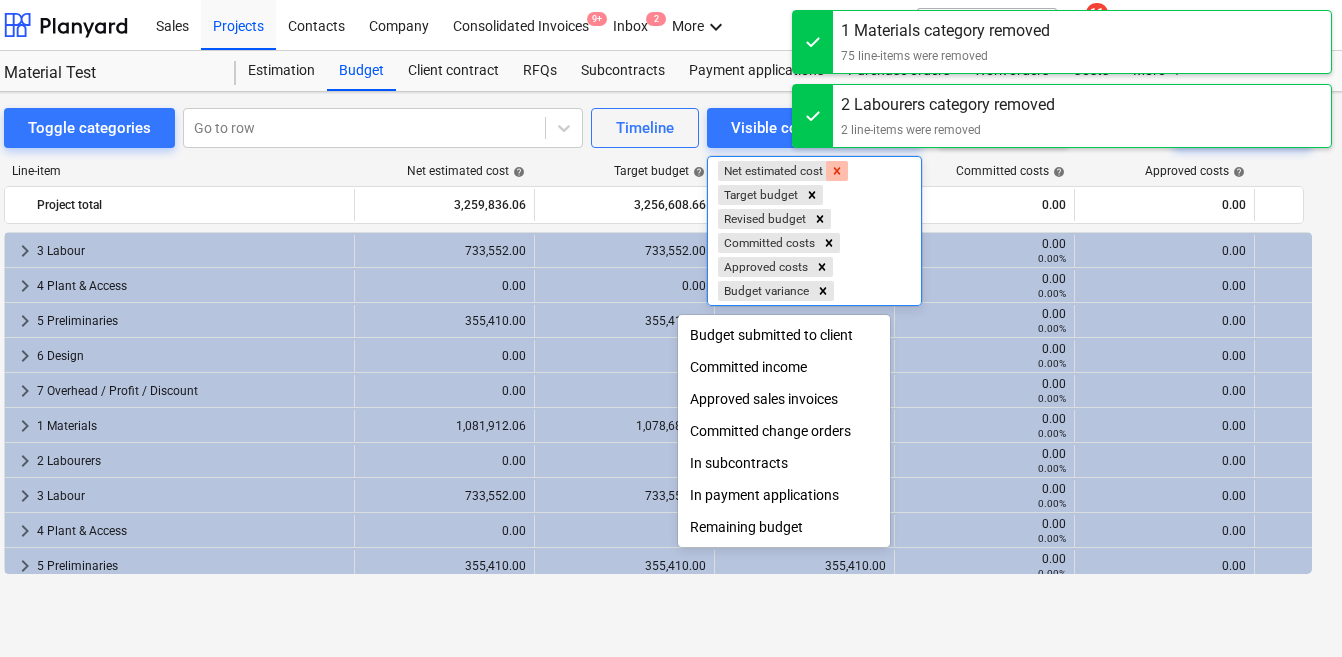 click at bounding box center (837, 171) 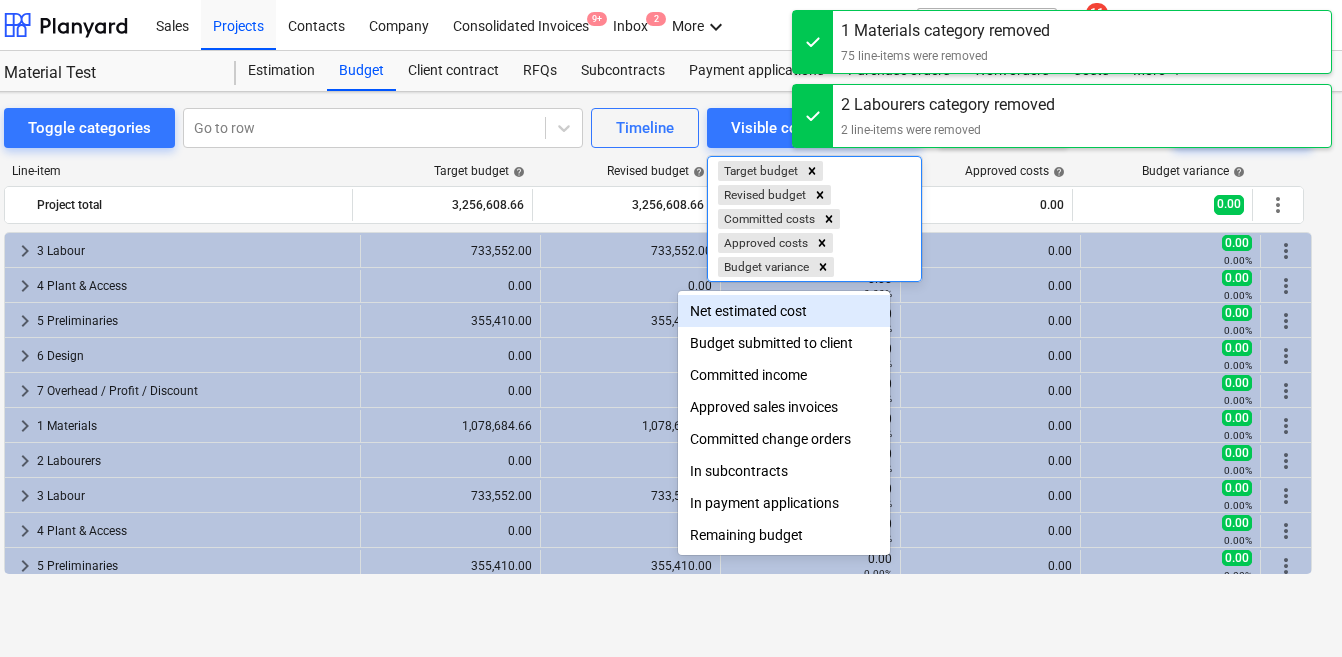 click at bounding box center [671, 328] 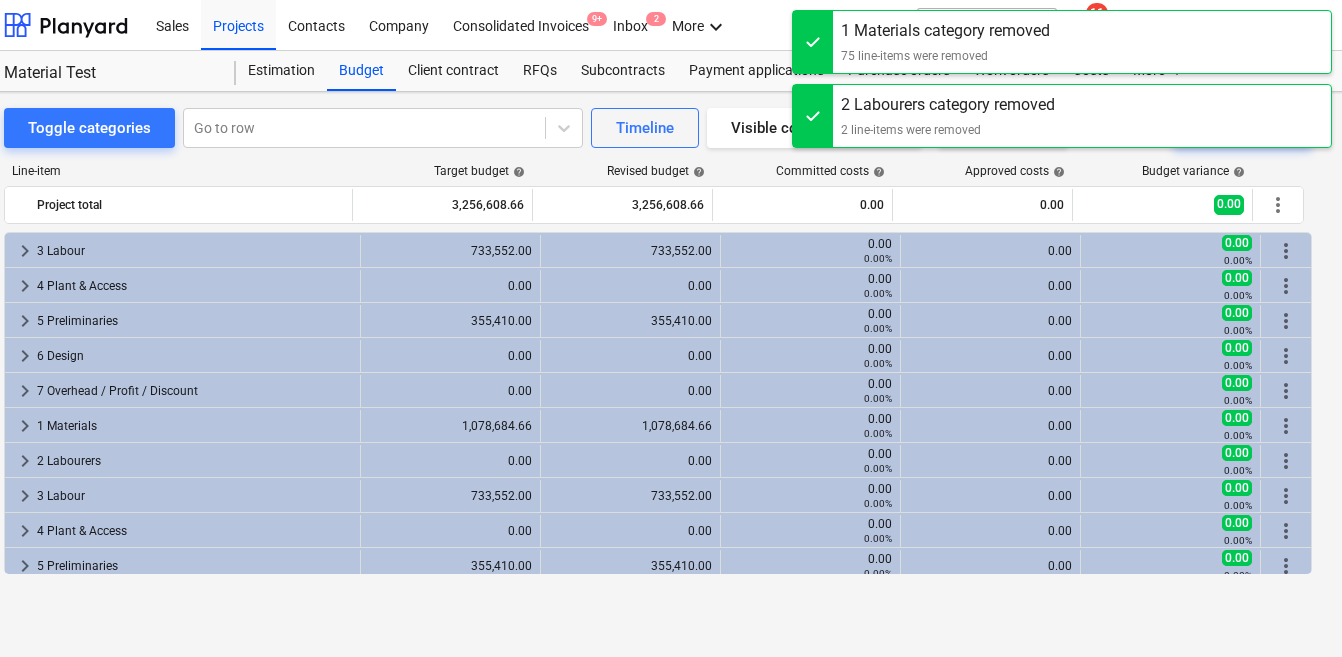click on "more_vert" at bounding box center [1286, 251] 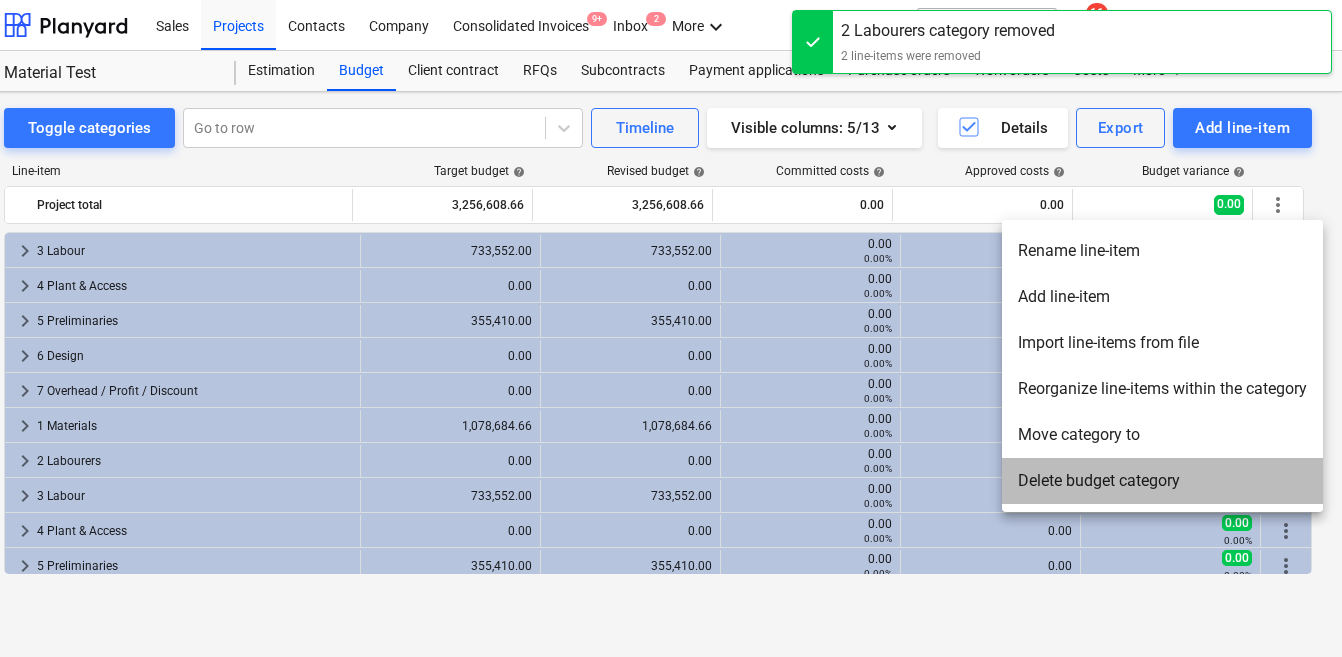 click on "Delete budget category" at bounding box center (1162, 481) 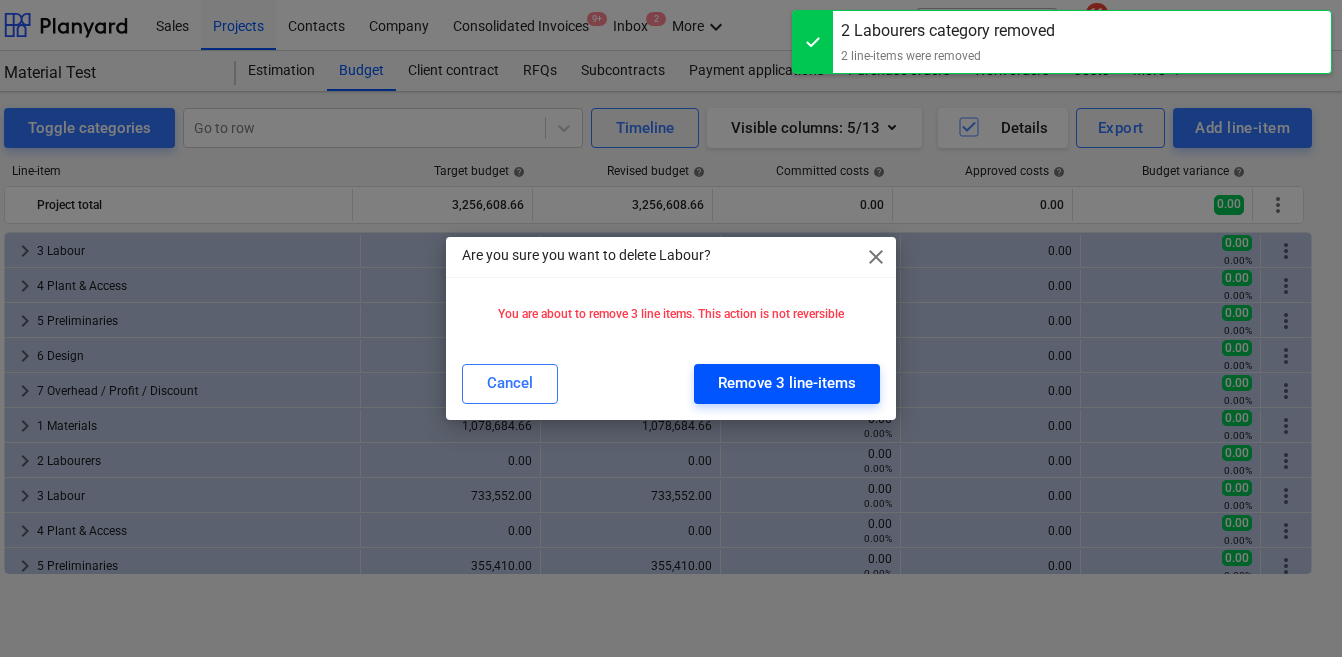 click on "Remove 3 line-items" at bounding box center (787, 383) 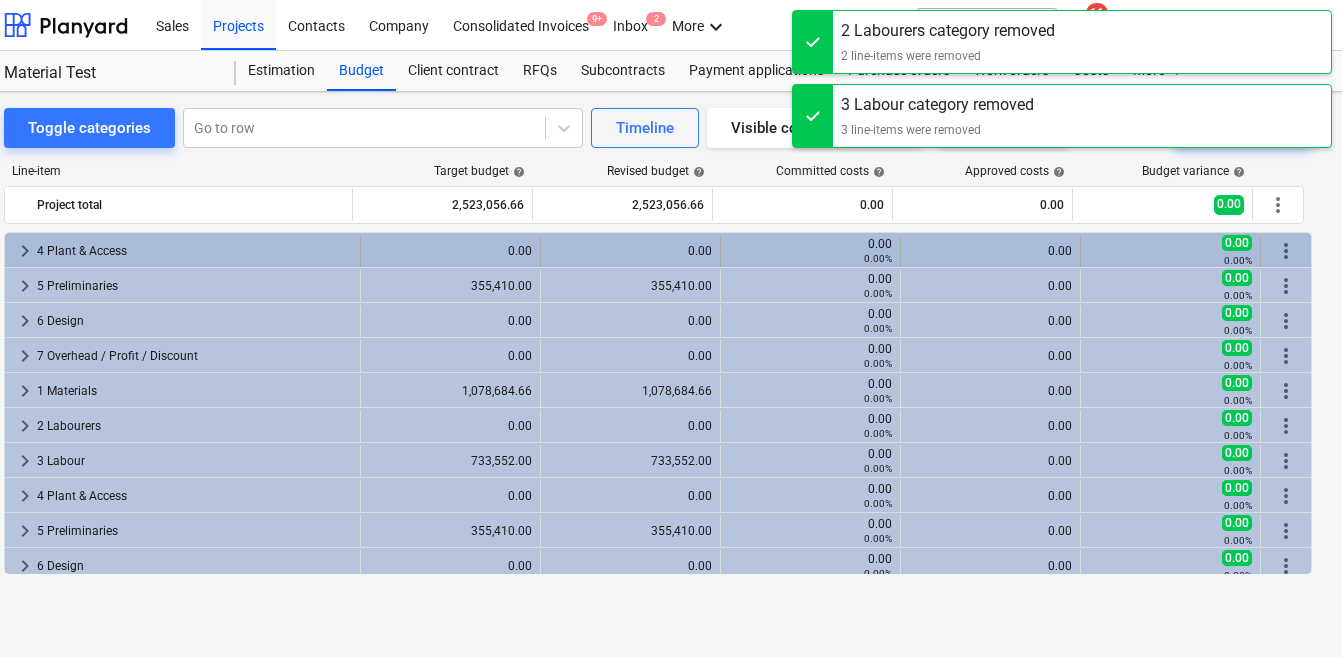 click on "more_vert" at bounding box center (1286, 251) 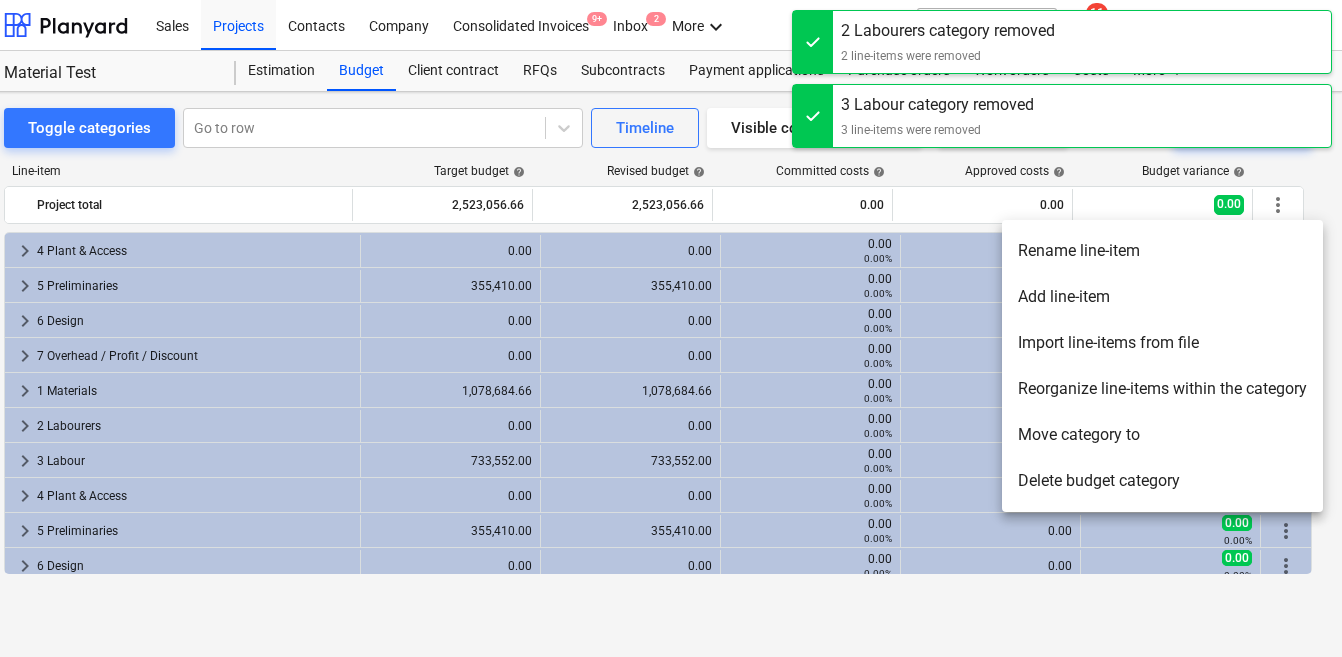 click on "Move category to" at bounding box center [1162, 435] 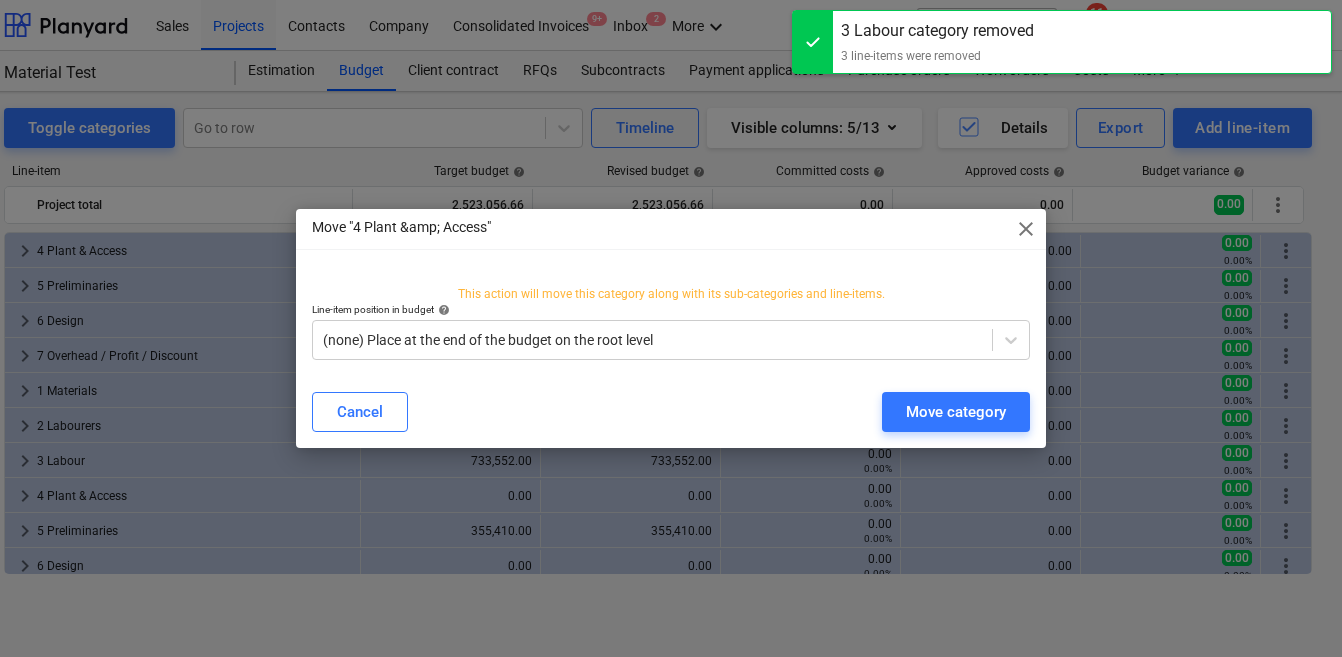 click on "close" at bounding box center (1026, 229) 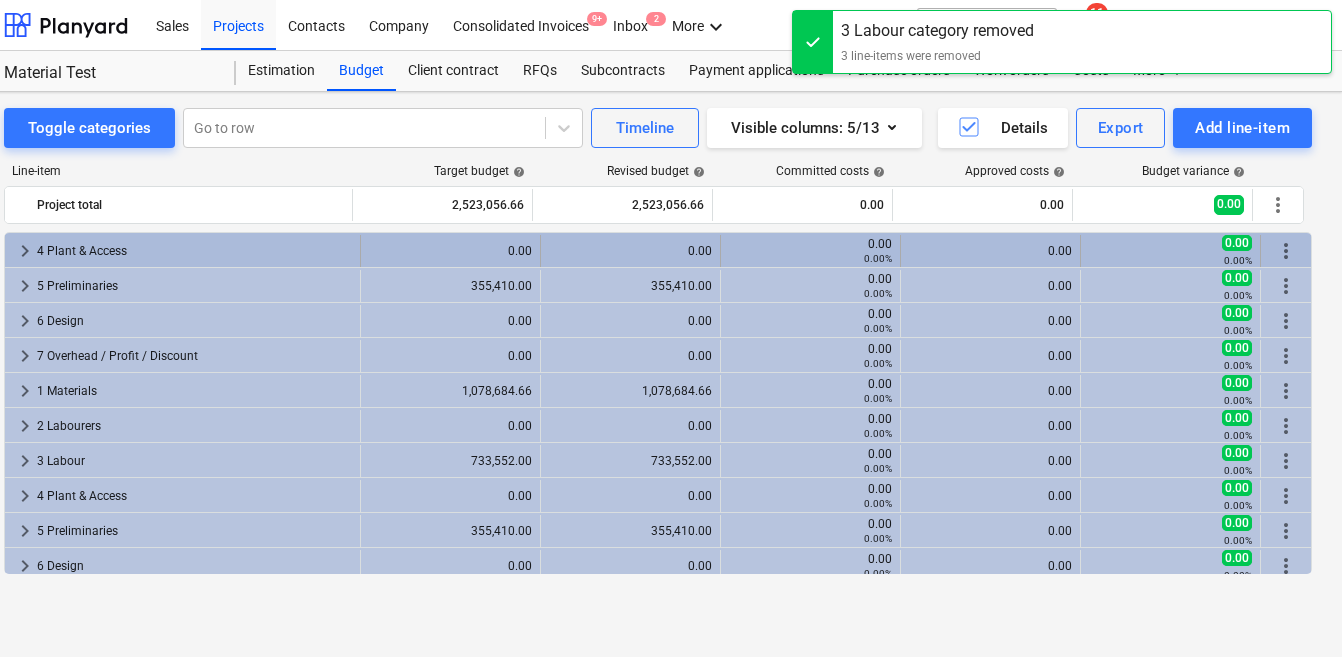 click on "more_vert" at bounding box center [1286, 251] 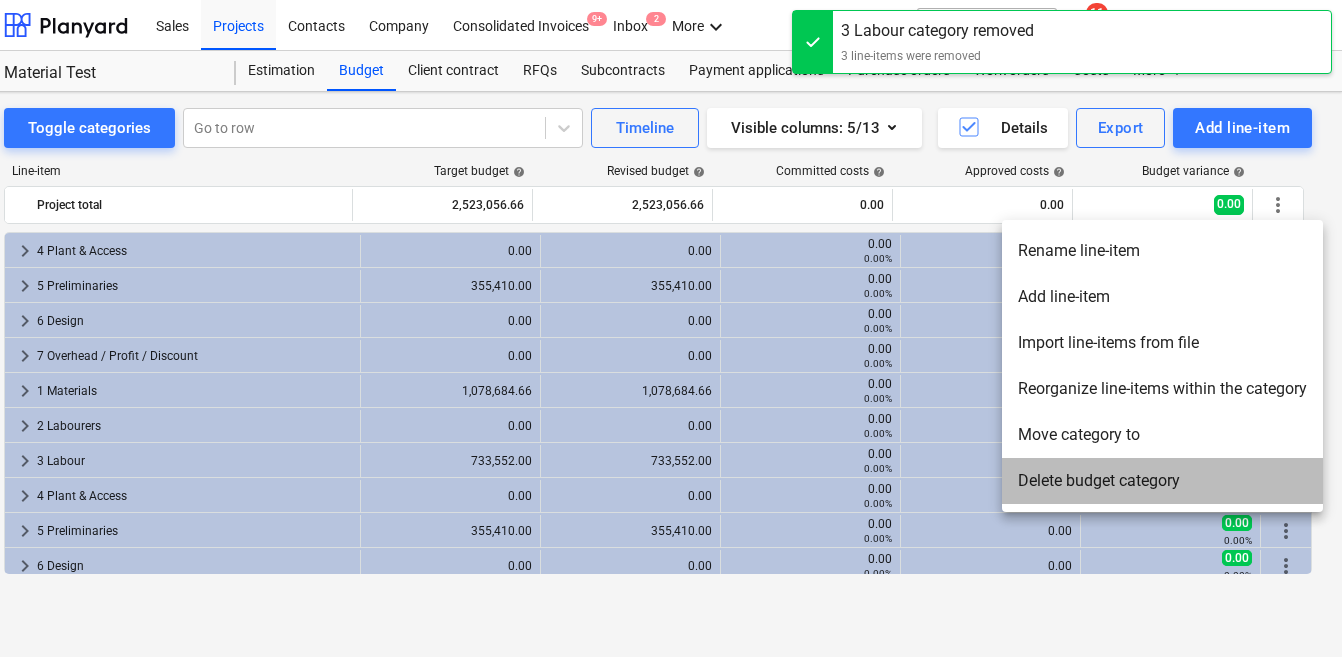 click on "Delete budget category" at bounding box center (1162, 481) 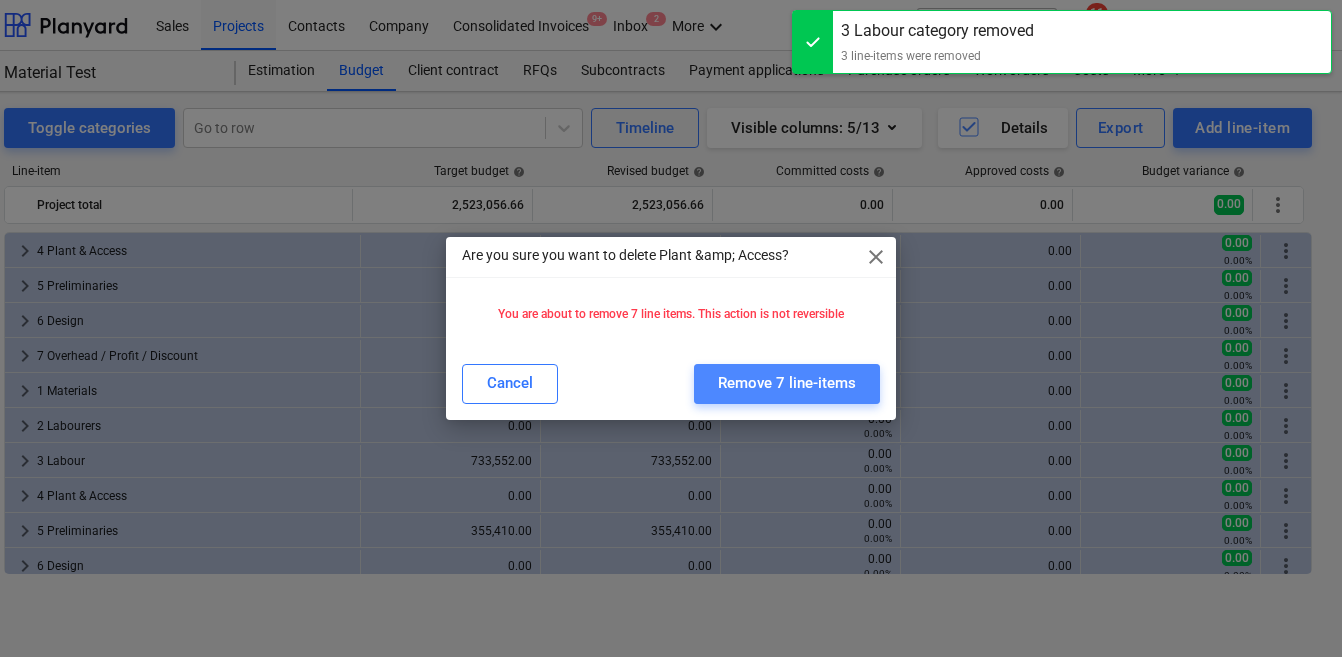 click on "Remove 7 line-items" at bounding box center (787, 384) 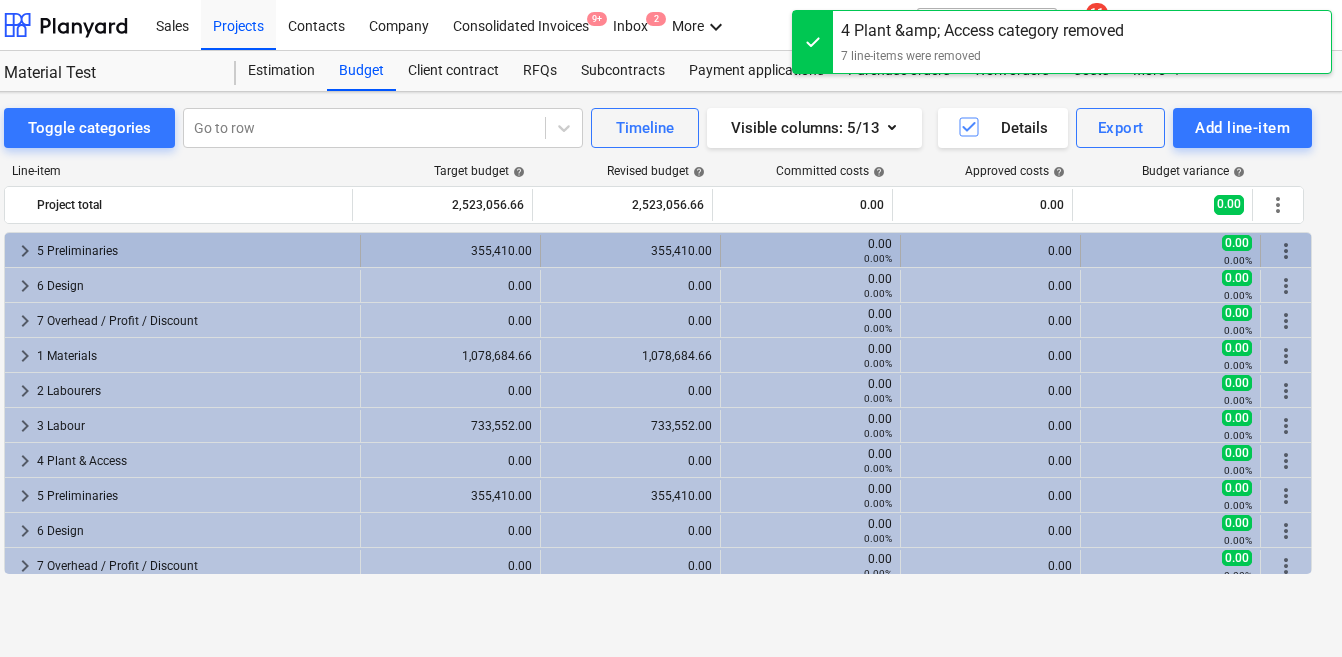 click on "more_vert" at bounding box center (1286, 251) 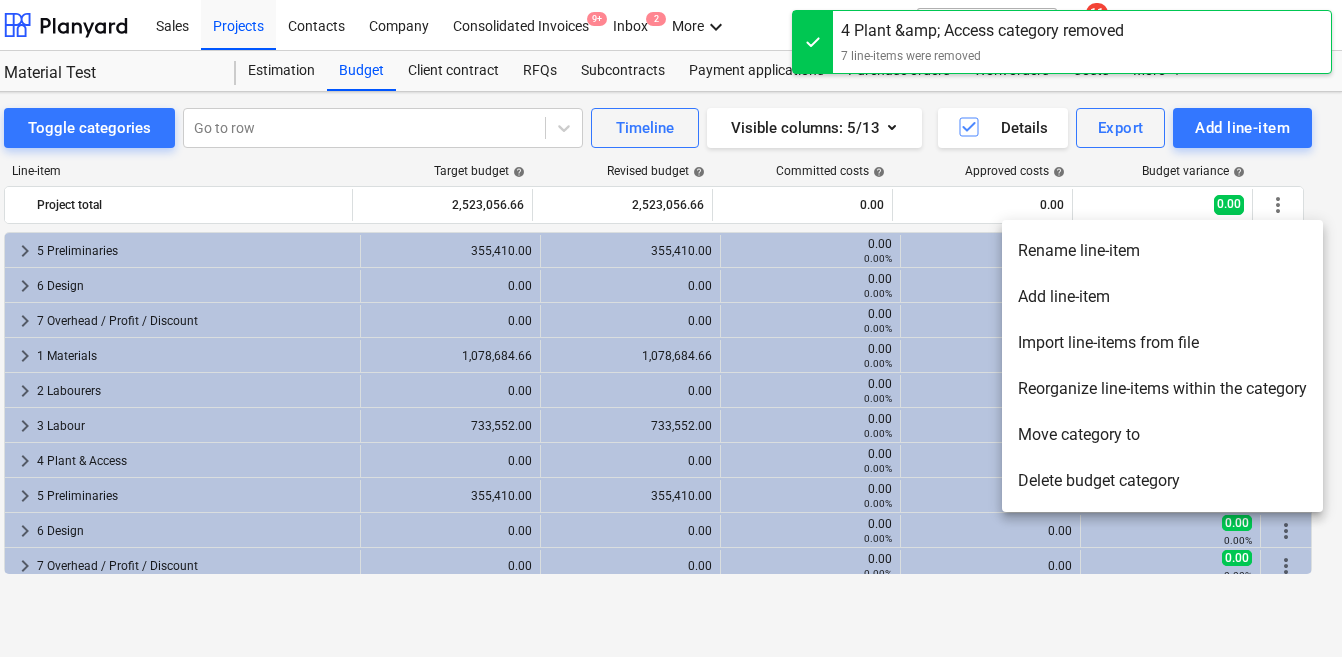 click on "Delete budget category" at bounding box center (1162, 481) 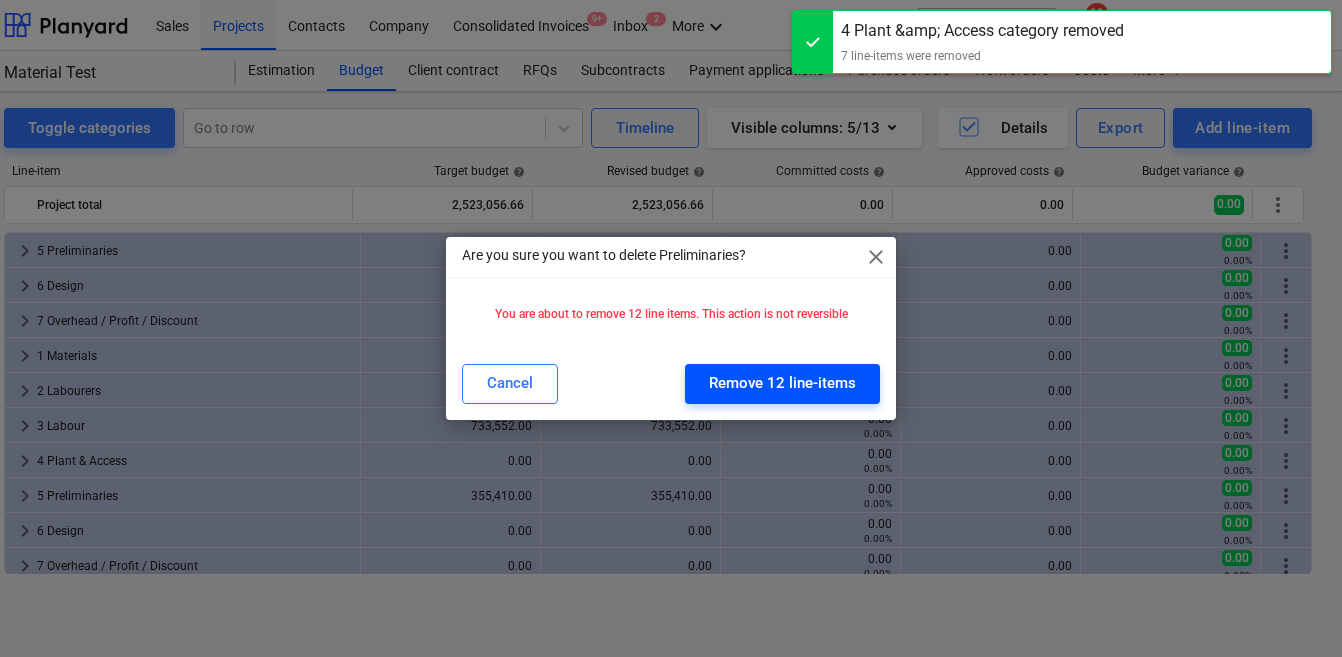 click on "Remove 12 line-items" at bounding box center (782, 383) 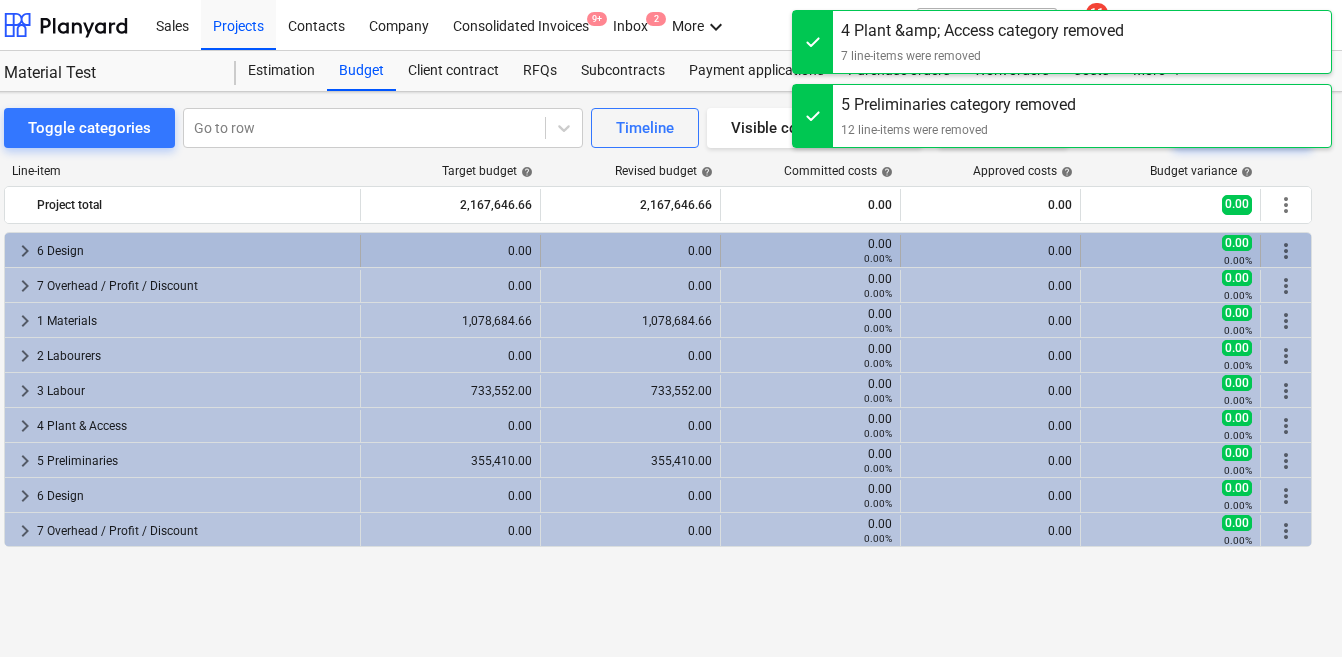 click on "more_vert" at bounding box center [1286, 251] 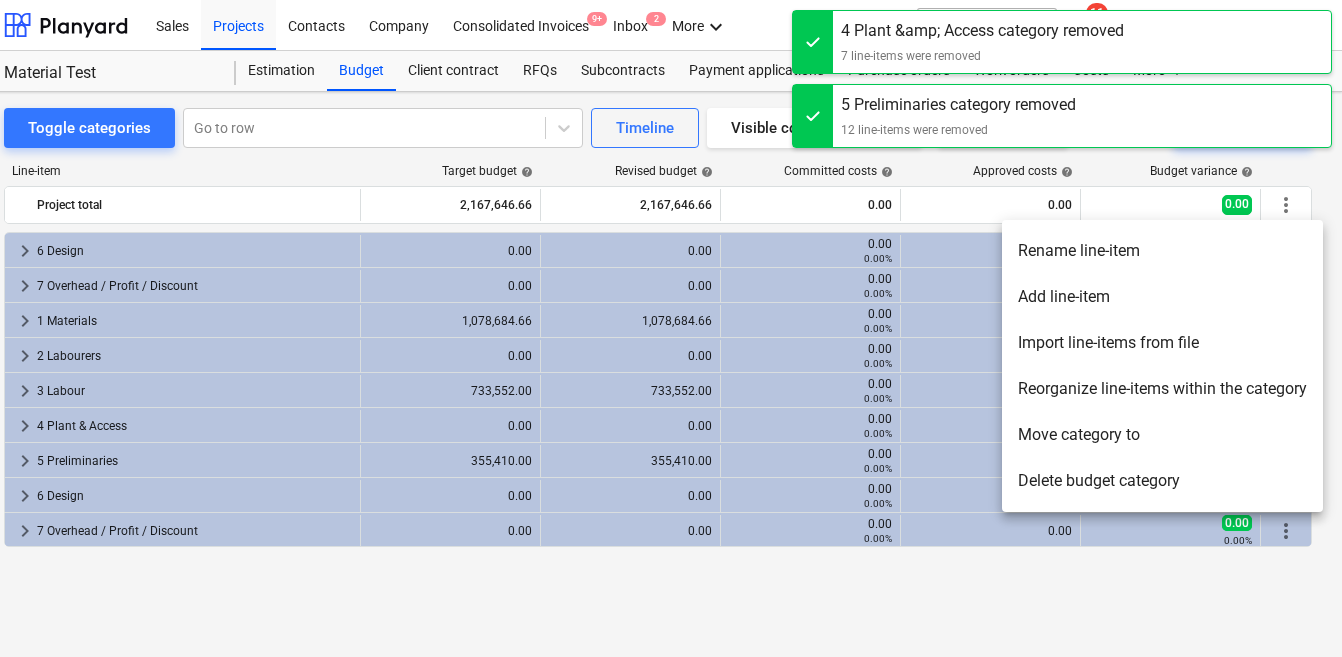 click on "Delete budget category" at bounding box center (1162, 481) 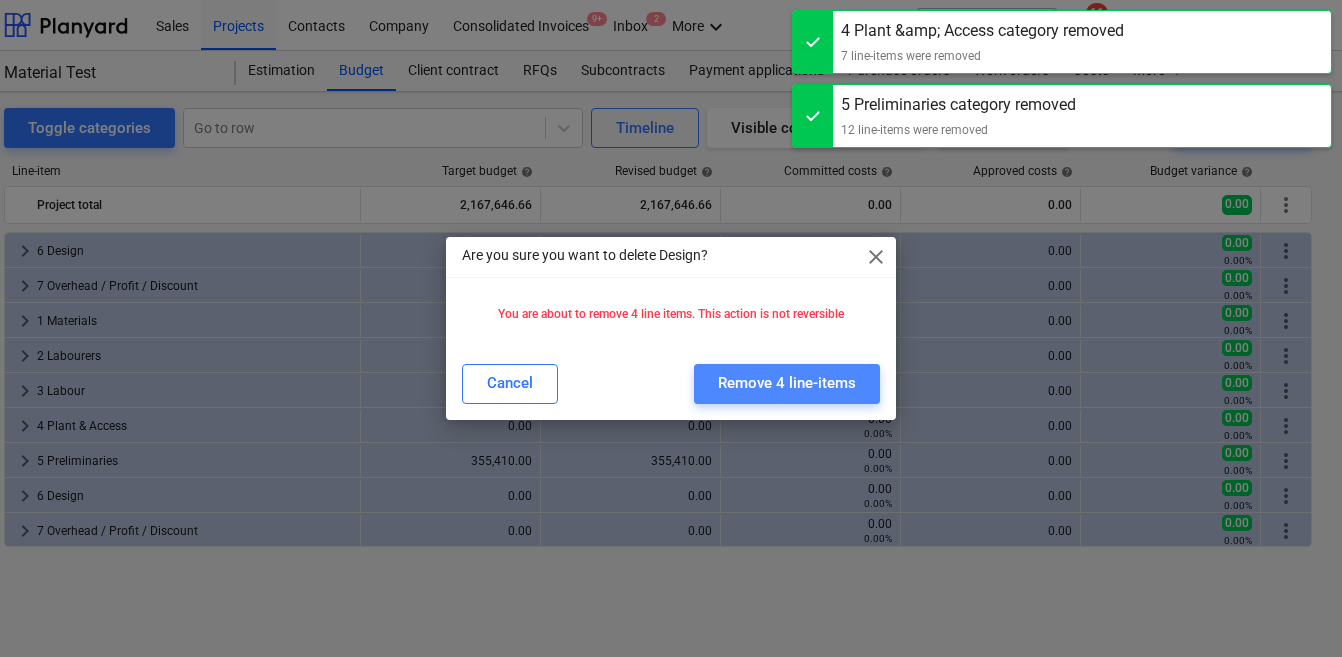 click on "Remove 4 line-items" at bounding box center [787, 384] 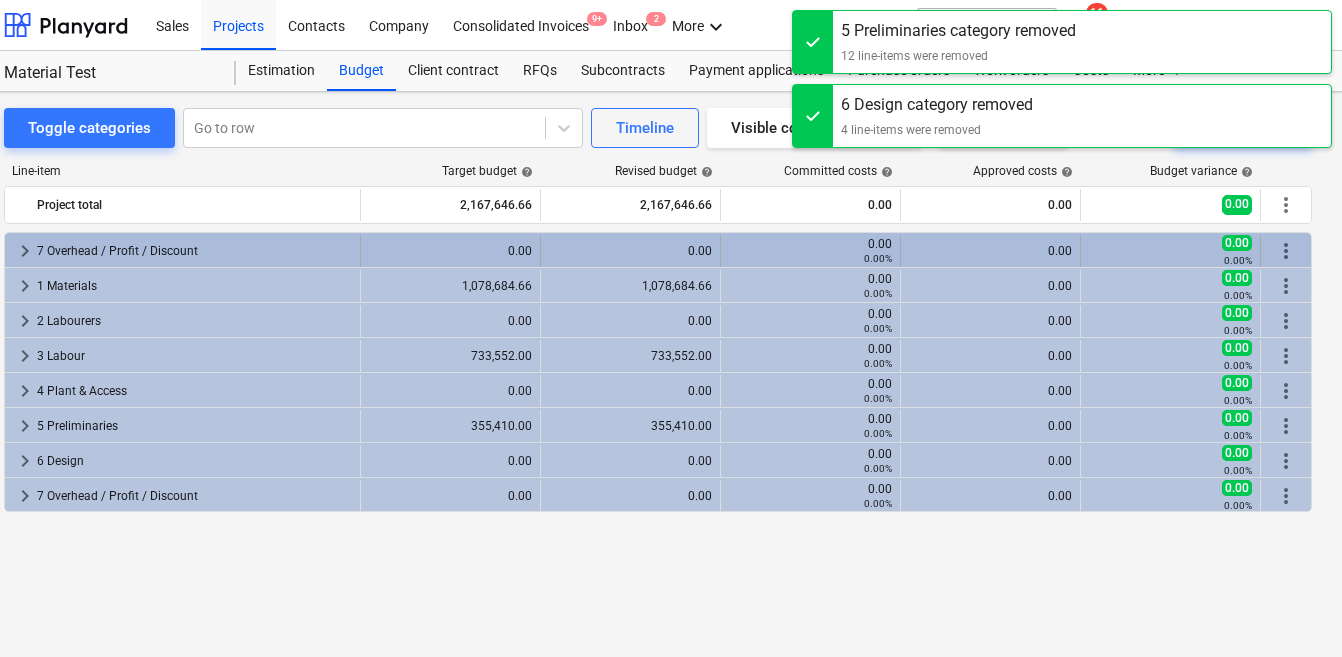 click on "more_vert" at bounding box center (1286, 251) 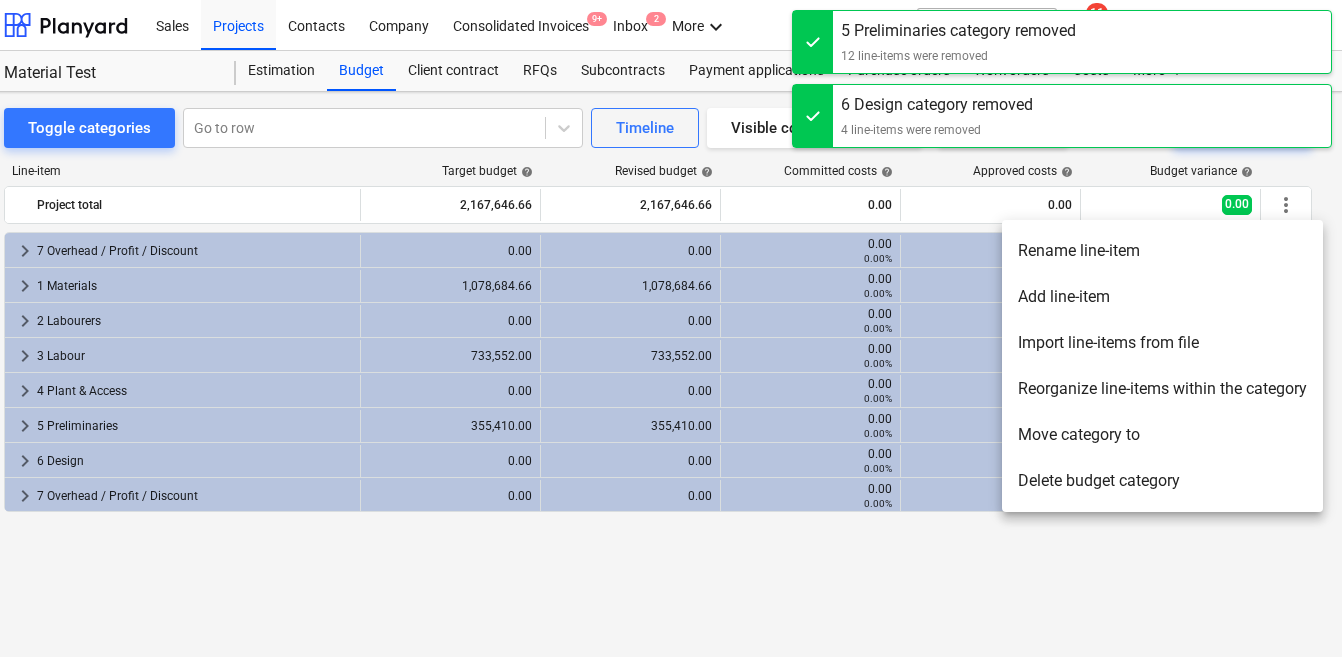 click on "Delete budget category" at bounding box center [1162, 481] 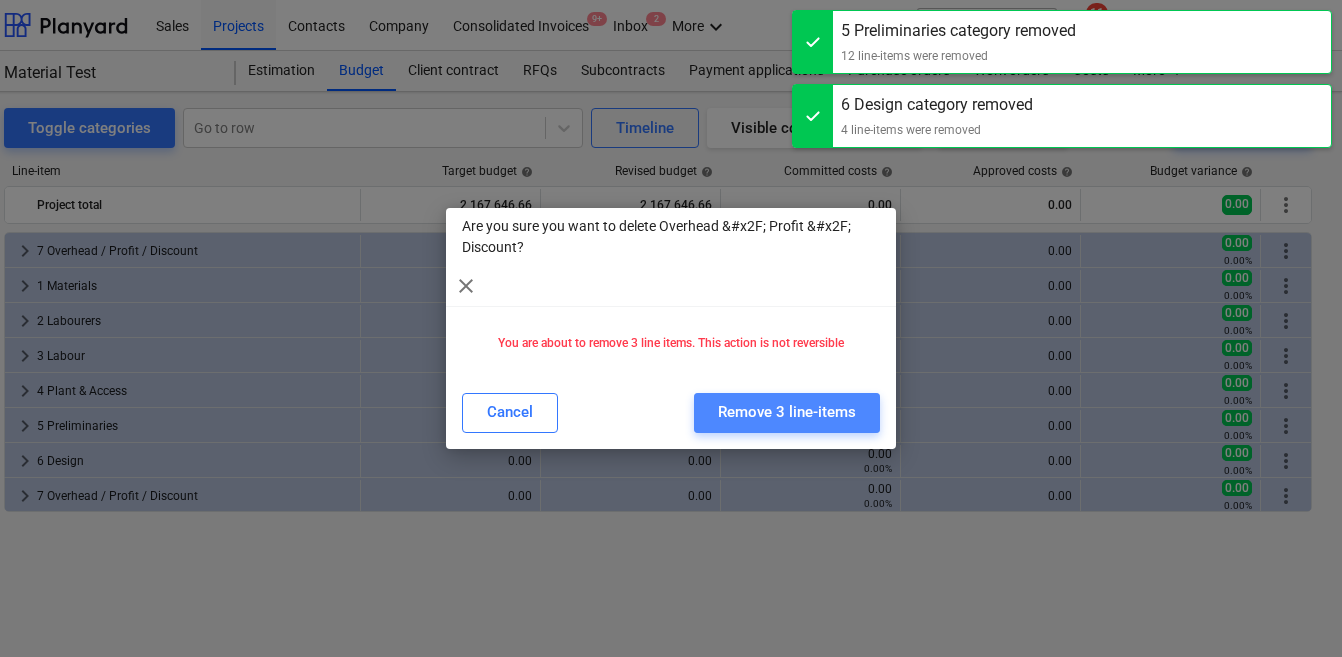 click on "Remove 3 line-items" at bounding box center (787, 412) 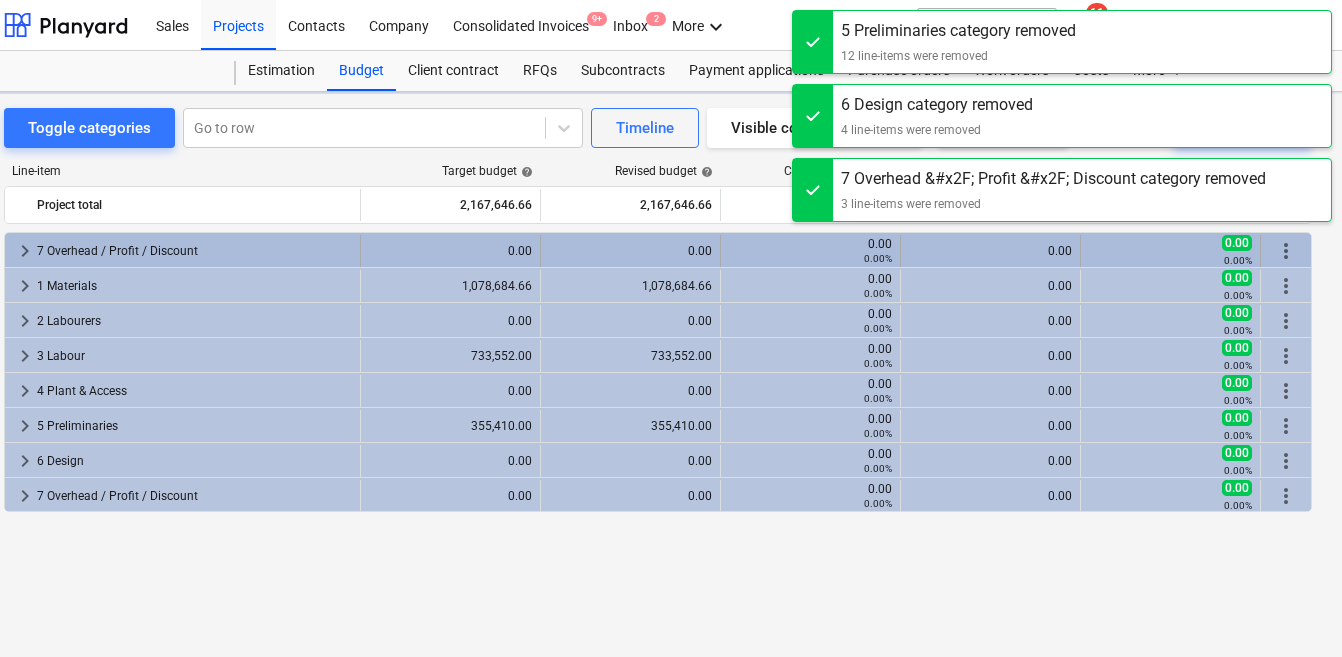 click on "more_vert" at bounding box center [1286, 251] 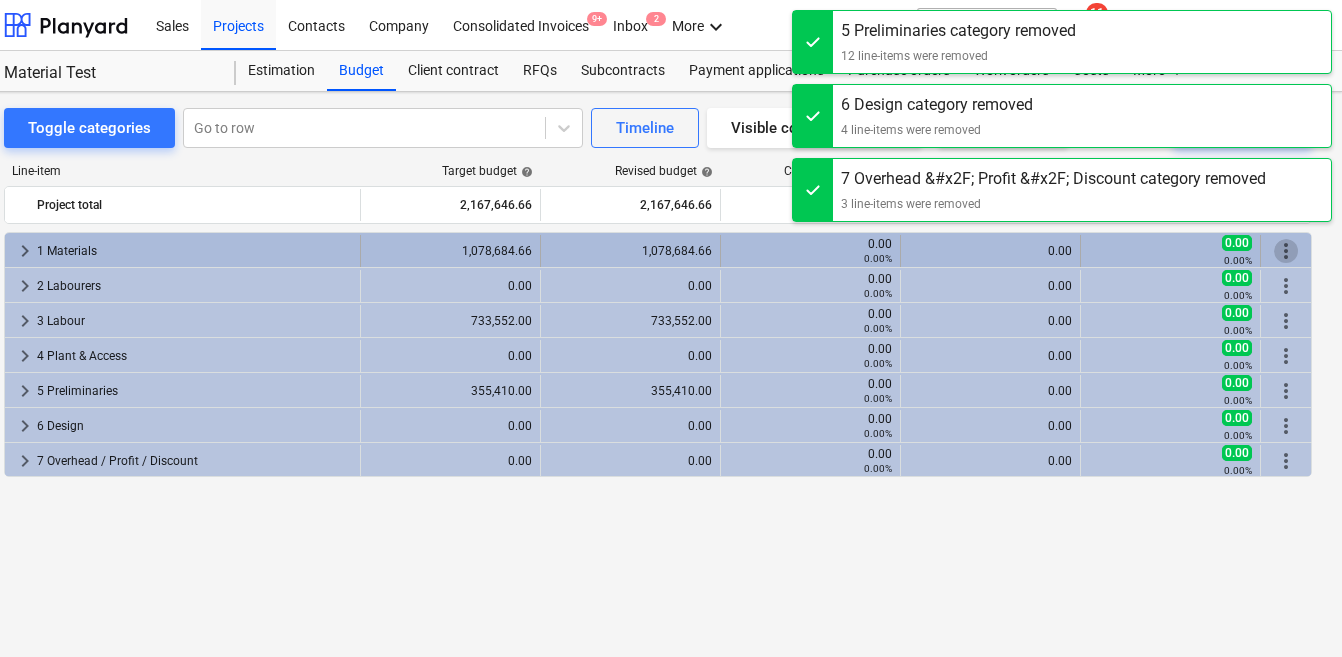 click on "more_vert" at bounding box center (1286, 251) 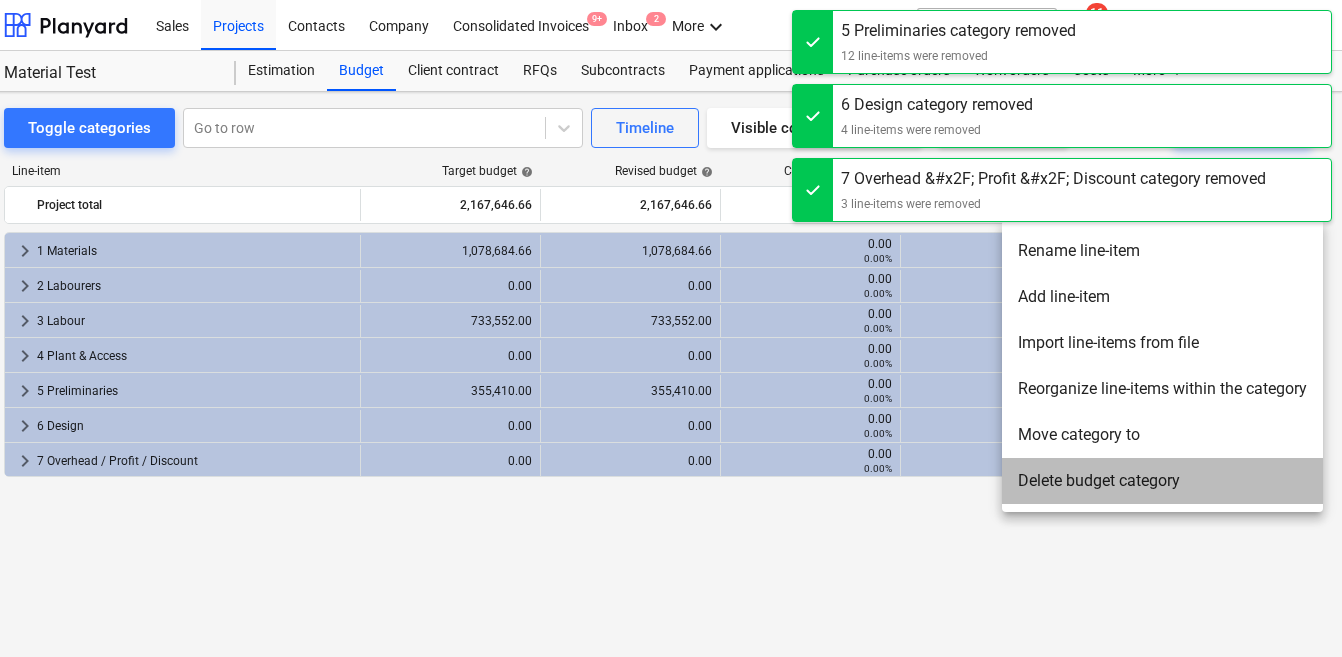 click on "Delete budget category" at bounding box center [1162, 481] 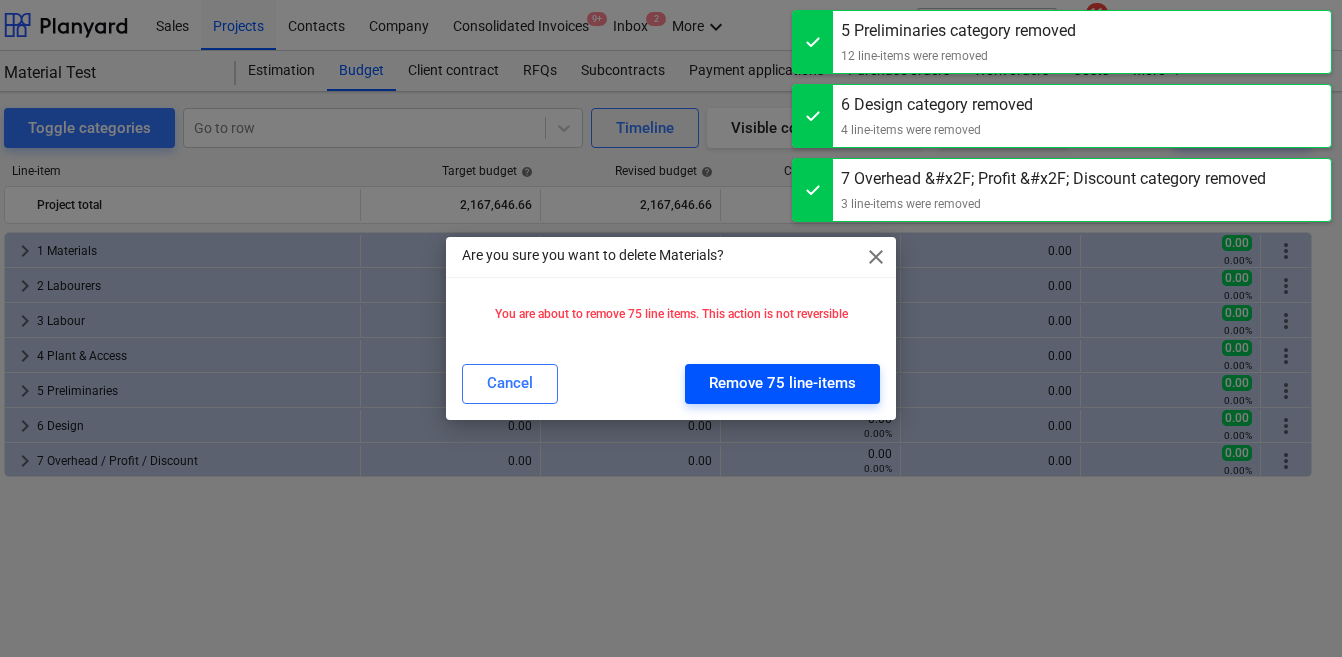 click on "Remove 75 line-items" at bounding box center [782, 383] 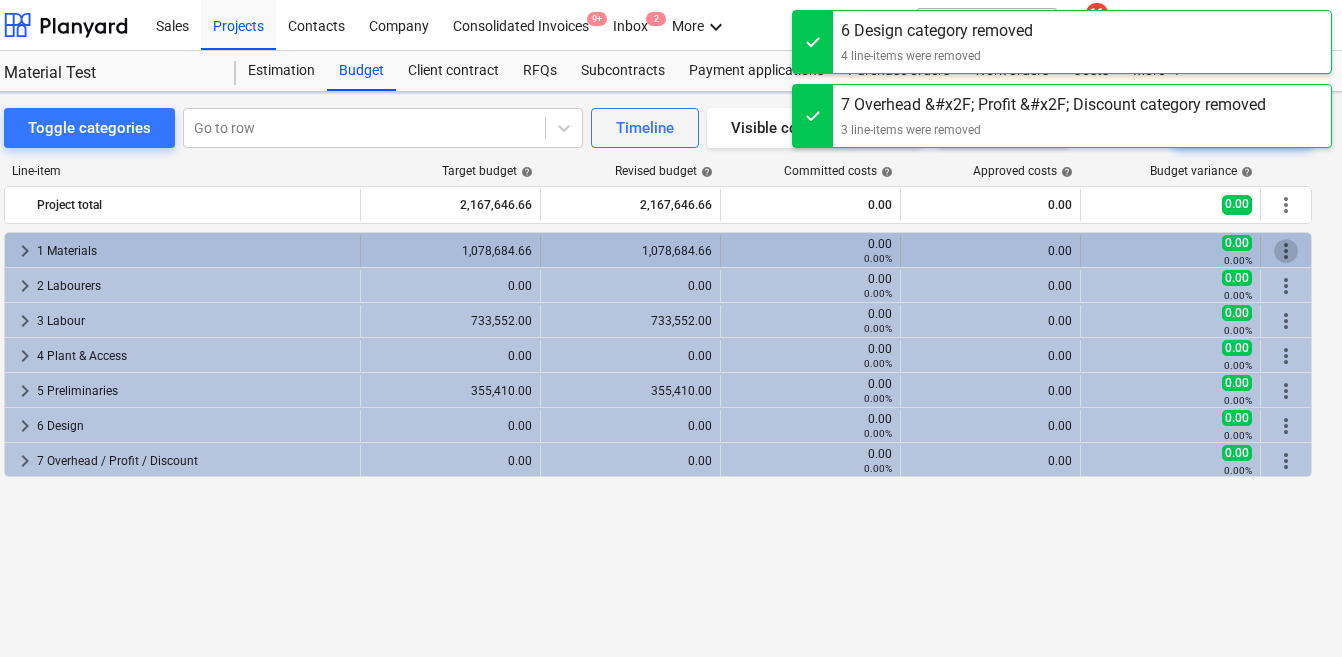 click on "more_vert" at bounding box center [1286, 251] 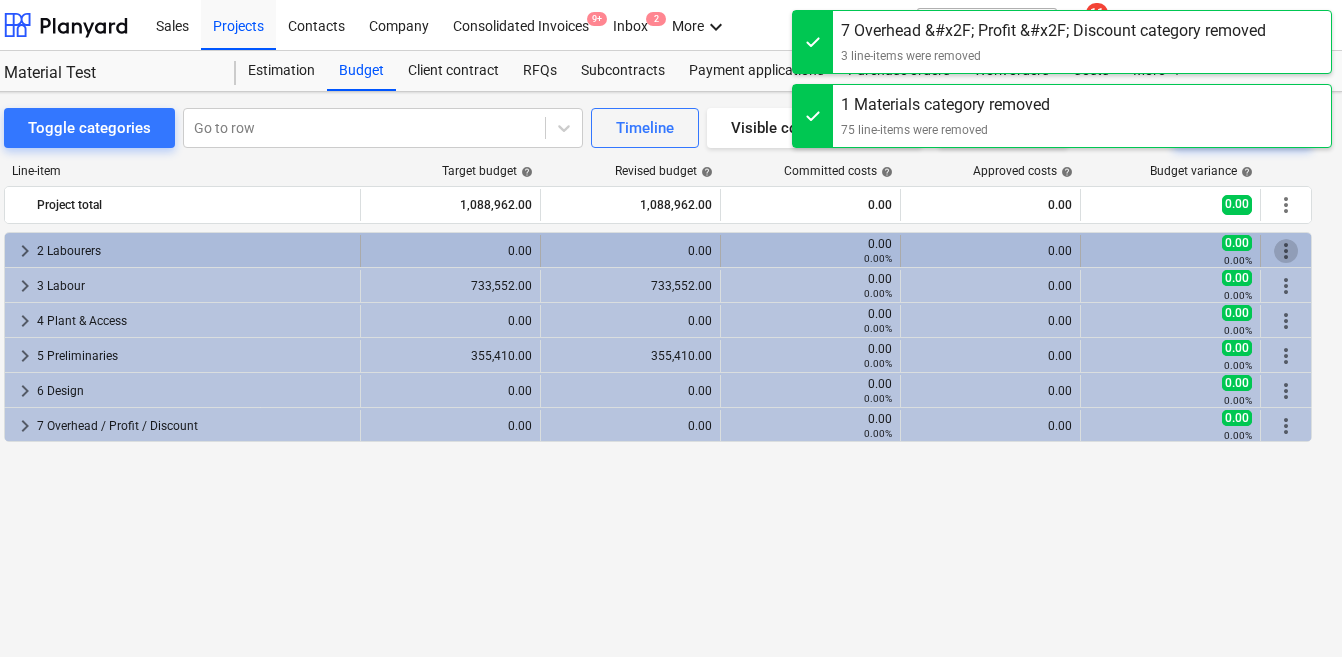 click on "more_vert" at bounding box center (1286, 251) 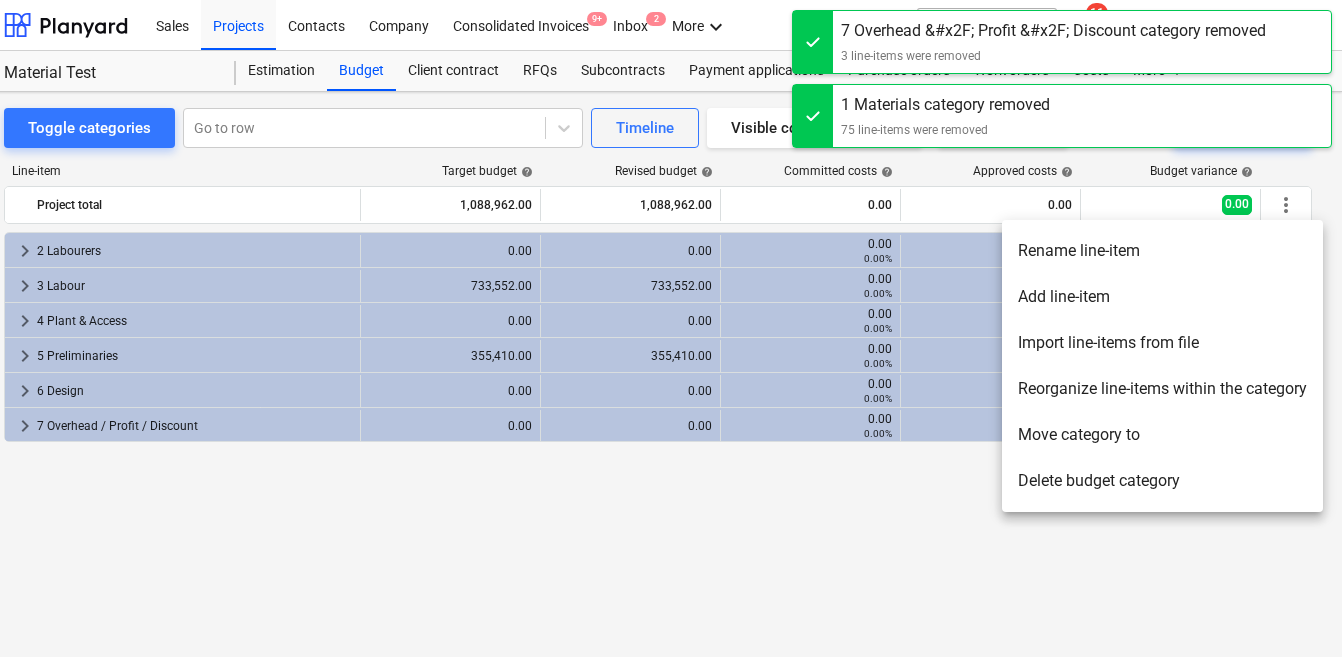 click on "Delete budget category" at bounding box center [1162, 481] 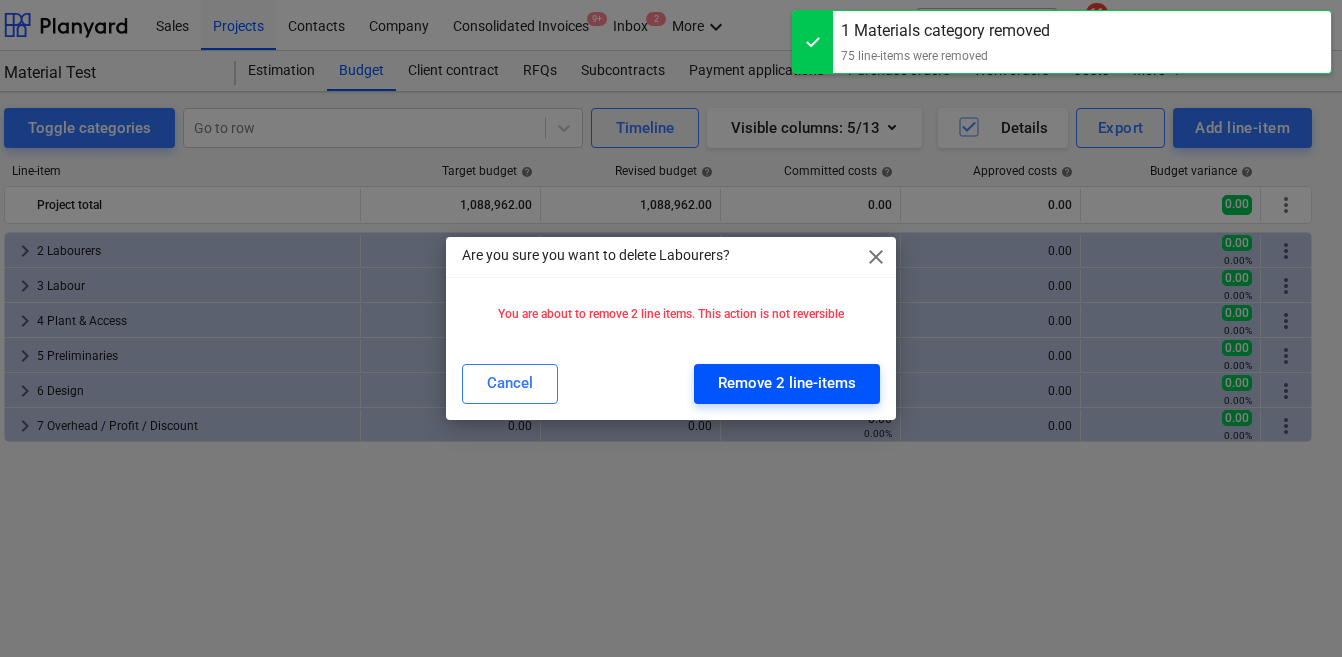 click on "Remove 2 line-items" at bounding box center (787, 384) 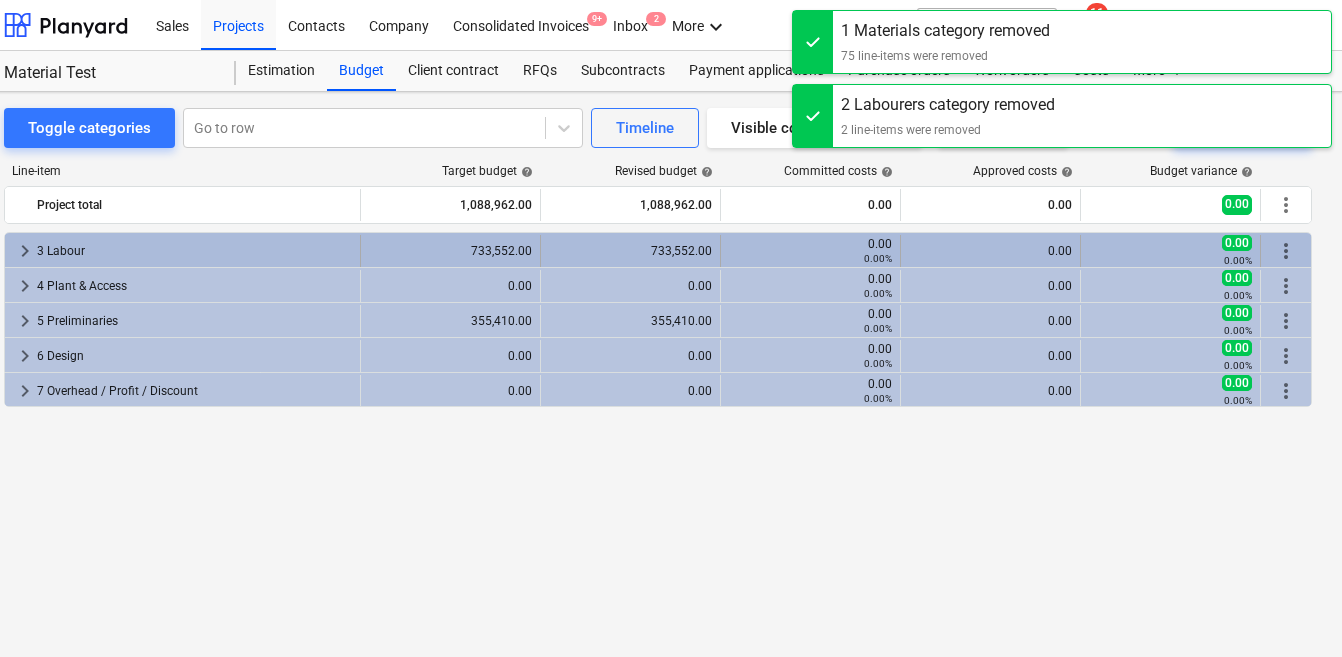 click on "more_vert" at bounding box center [1286, 251] 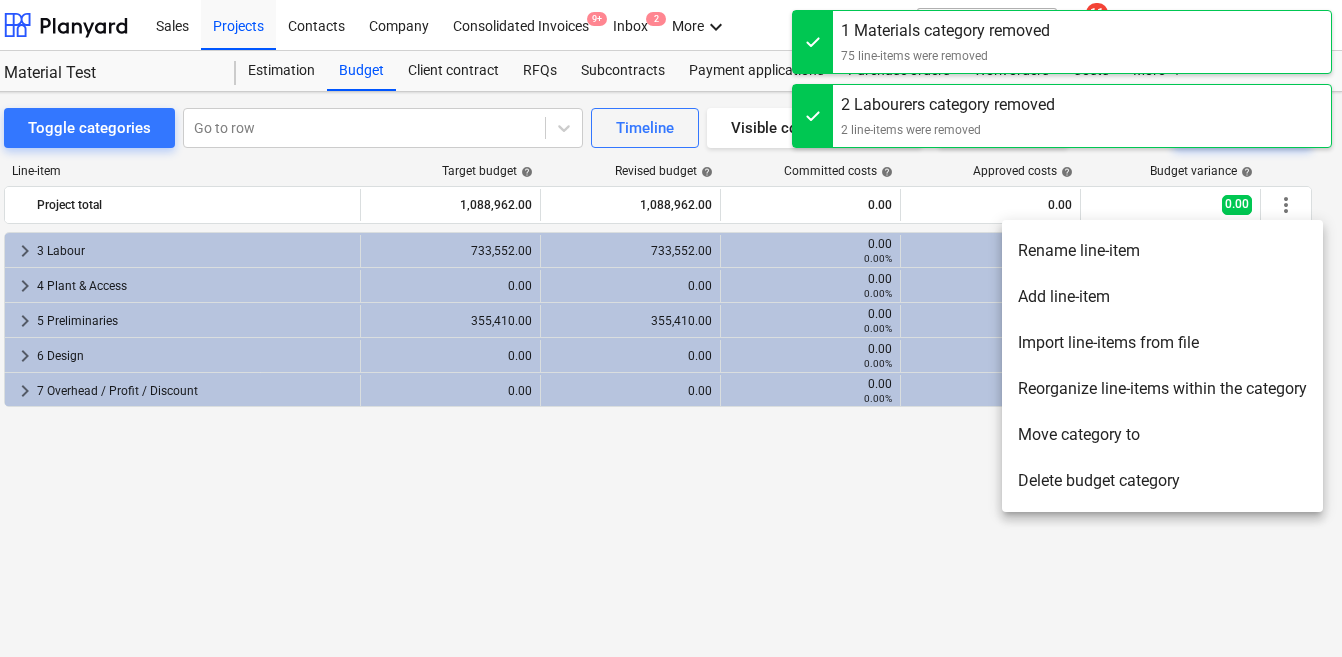 click on "Delete budget category" at bounding box center (1162, 481) 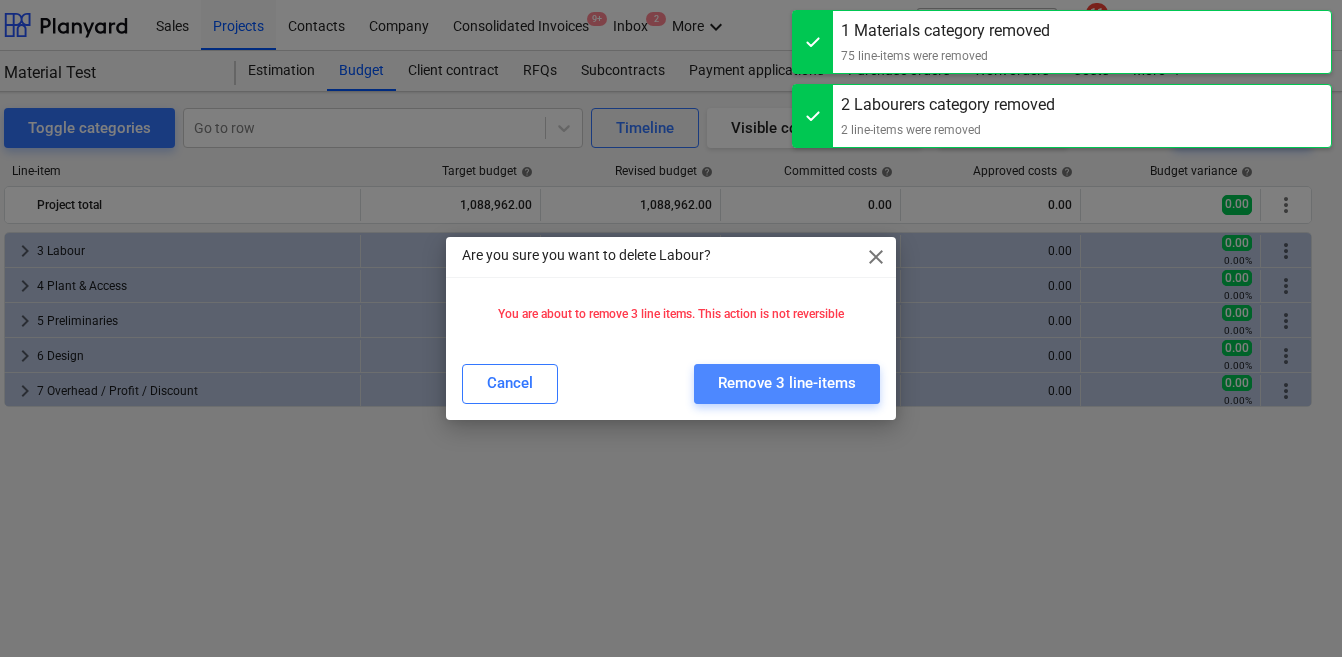click on "Remove 3 line-items" at bounding box center (787, 383) 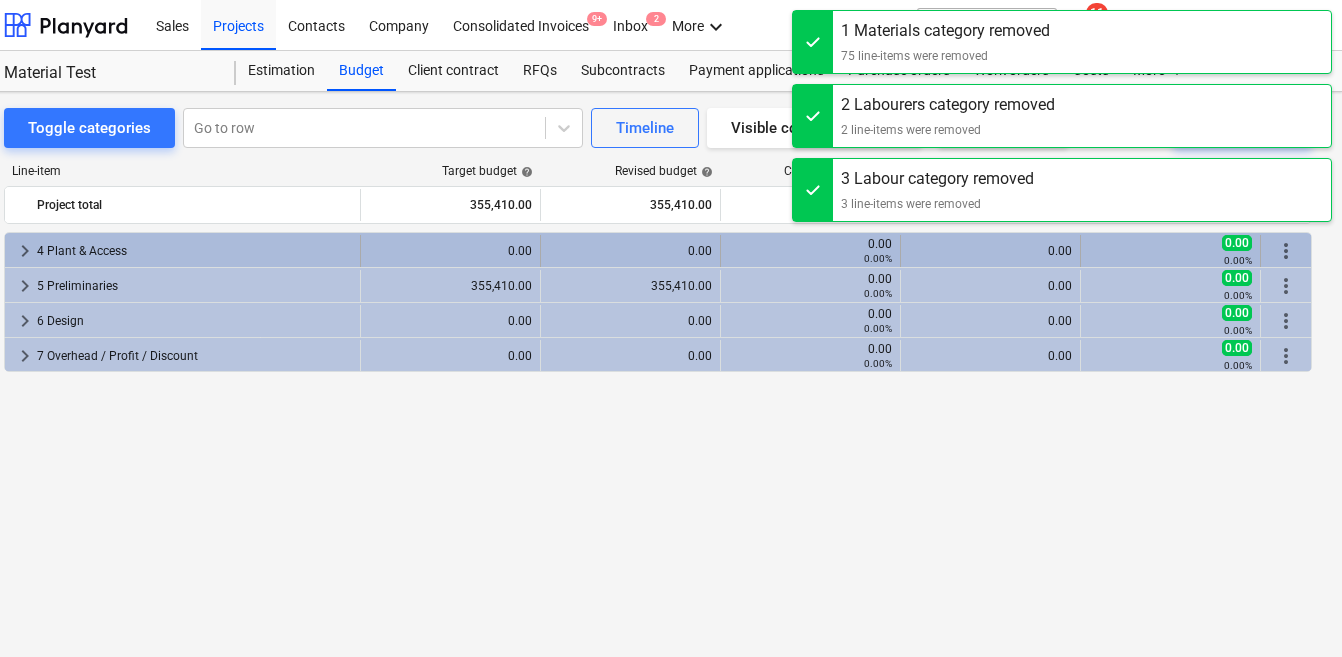 click on "more_vert" at bounding box center [1286, 251] 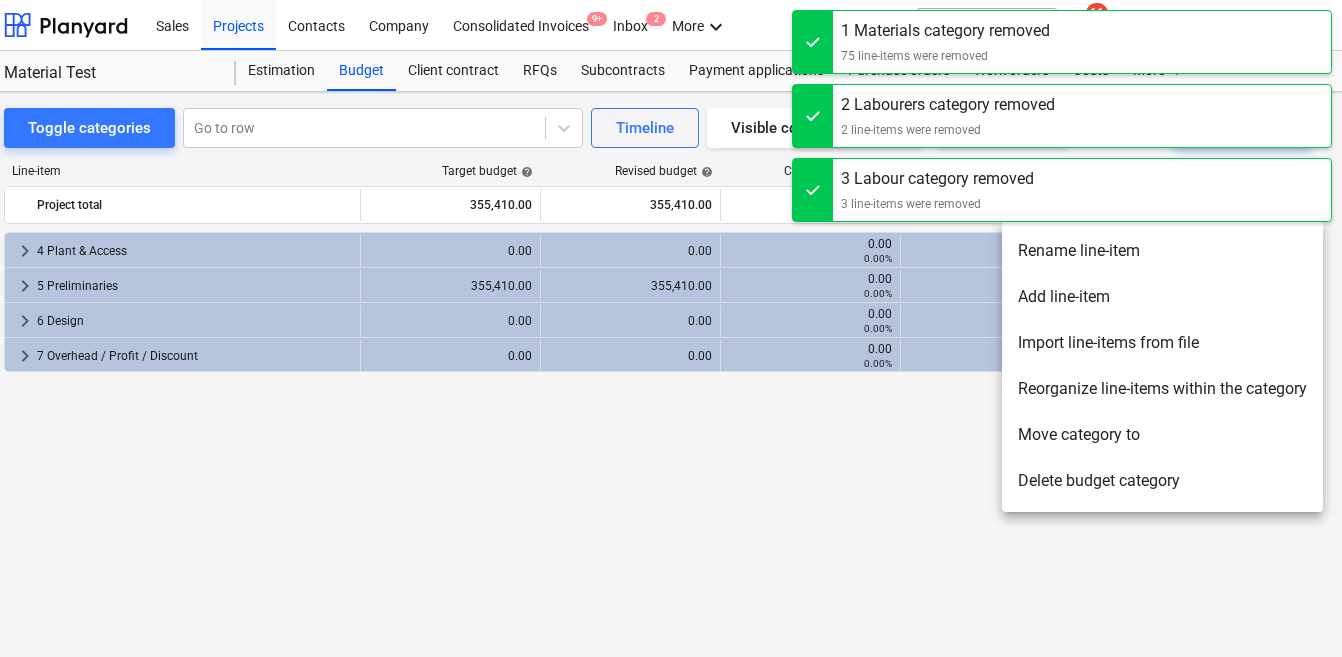 click on "Delete budget category" at bounding box center (1162, 481) 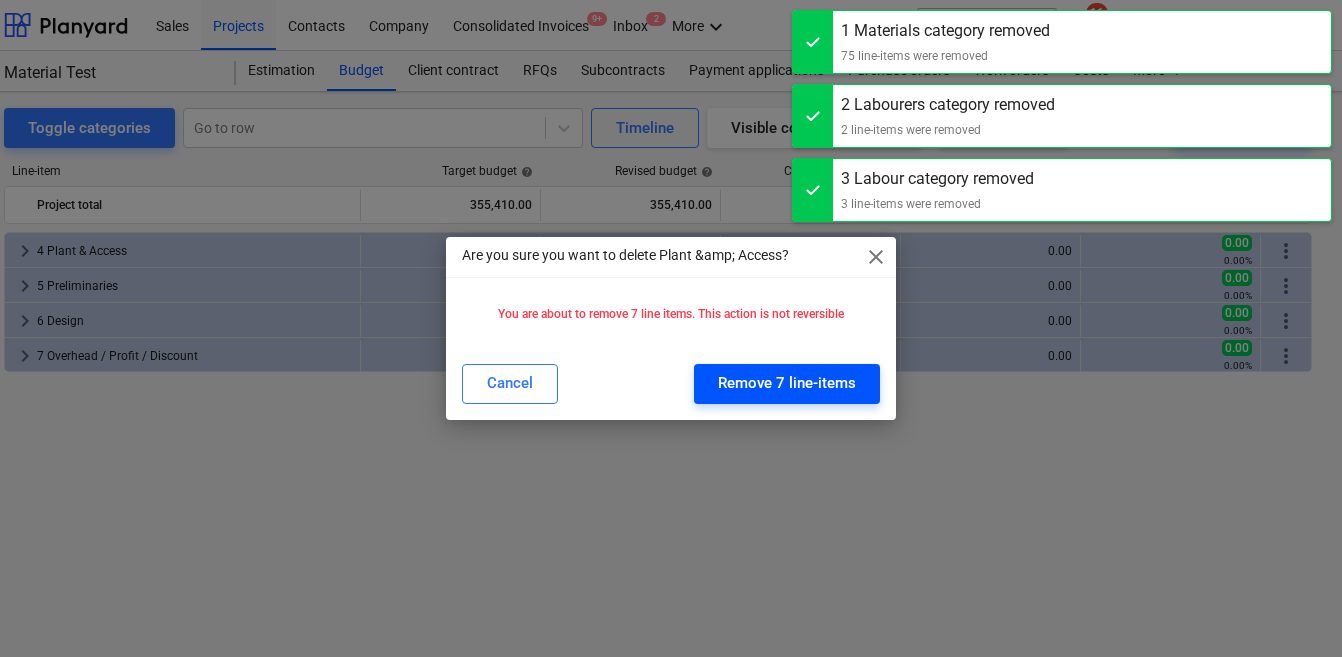 click on "Remove 7 line-items" at bounding box center [787, 383] 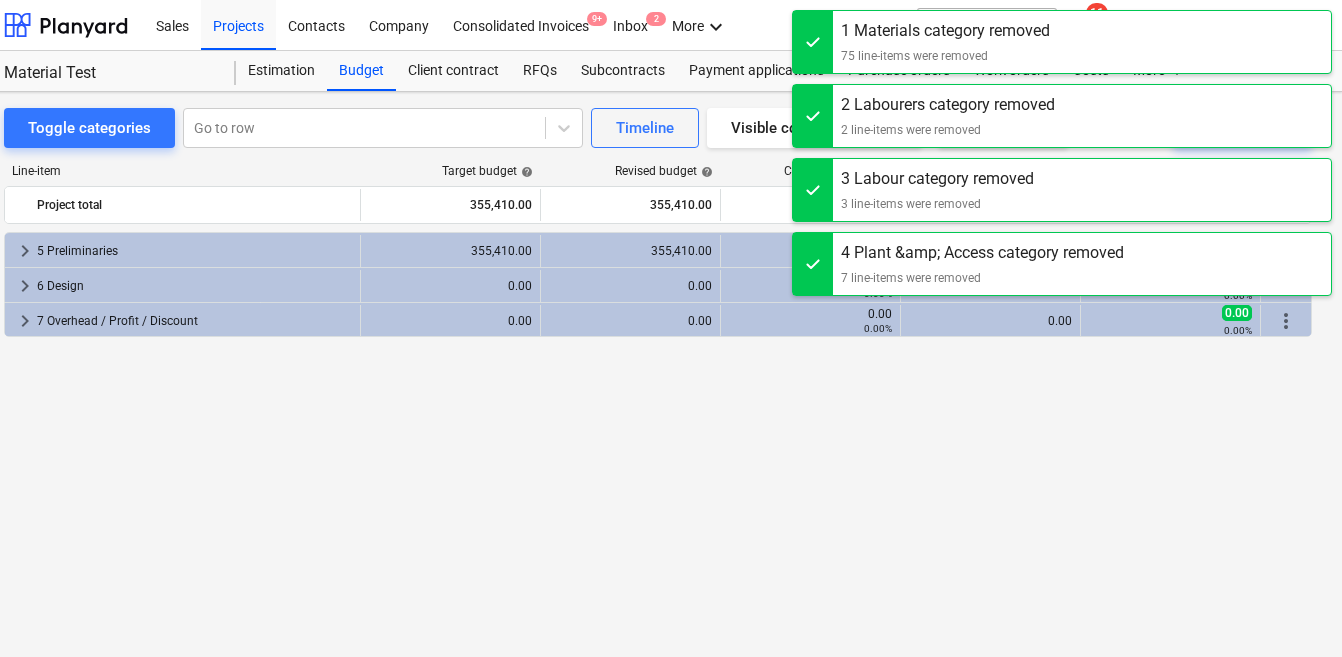 click on "4 Plant &amp; Access category removed 7 line-items were removed" at bounding box center (1062, 264) 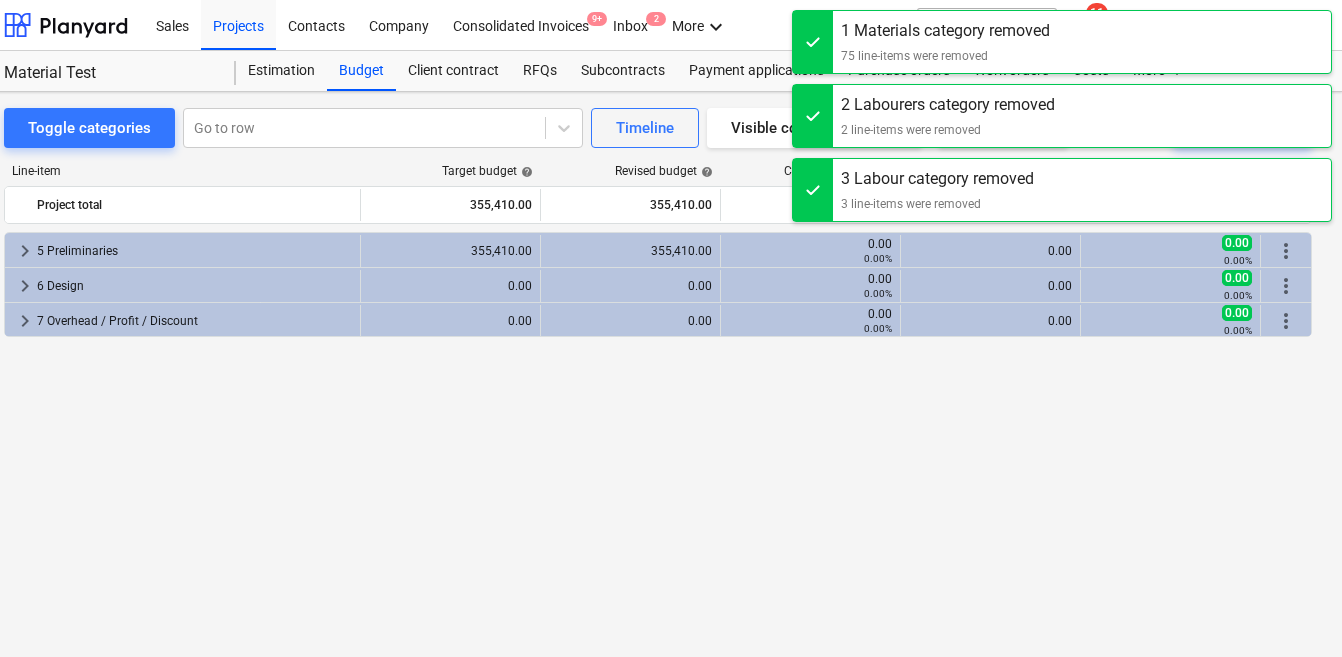 click at bounding box center [813, 190] 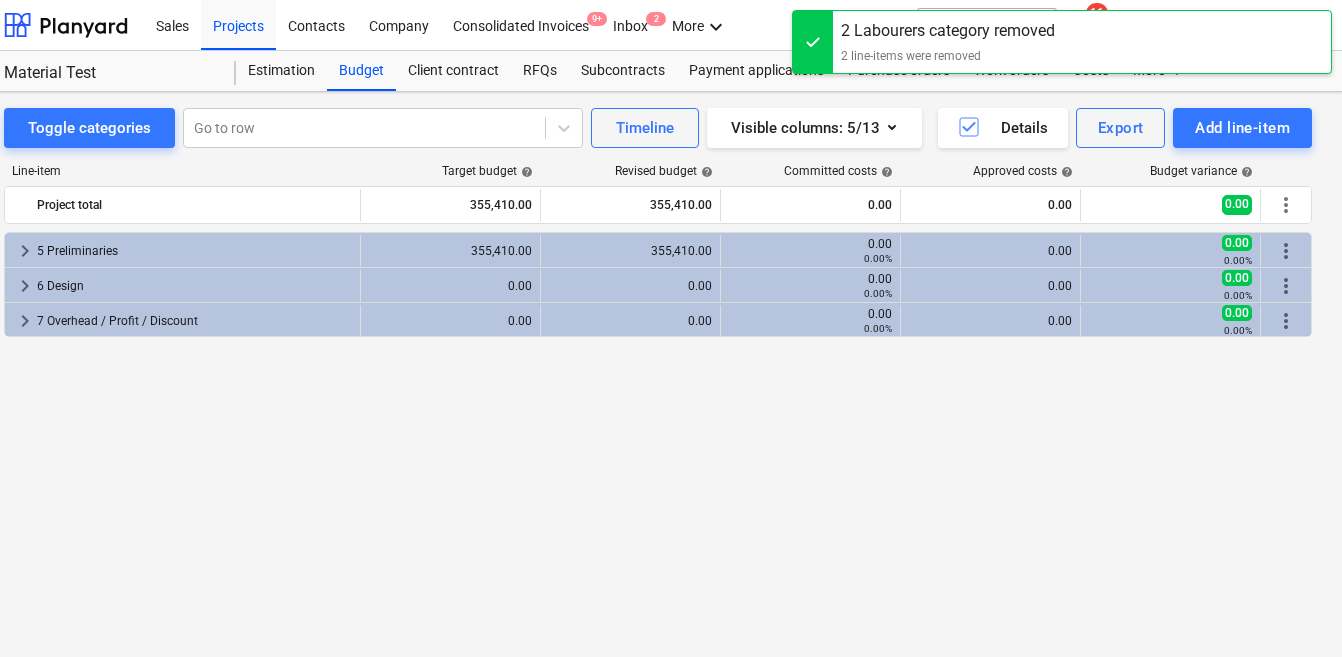 click on "Sales Projects Contacts Company Consolidated Invoices 9+ Inbox 2 More keyboard_arrow_down format_size keyboard_arrow_down help search Search notifications 11 keyboard_arrow_down [PERSON_NAME] keyboard_arrow_down Material Test Estimation Budget Client contract RFQs Subcontracts Payment applications Purchase orders Work orders Costs More keyboard_arrow_down Toggle categories Go to row Timeline Visible columns :   5/13 Details Export Add line-item Line-item Target budget help Revised budget help Committed costs help Approved costs help Budget variance help Project total 355,410.00 355,410.00 0.00 0.00 0.00 more_vert keyboard_arrow_right 5 Preliminaries 355,410.00 355,410.00 0.00 0.00% 0.00 0.00 0.00% more_vert keyboard_arrow_right 6 Design 0.00 0.00 0.00 0.00% 0.00 0.00 0.00% more_vert keyboard_arrow_right 7 Overhead / Profit / Discount 0.00 0.00 0.00 0.00% 0.00 0.00 0.00% more_vert Forecasted cost by the project manager (committed costs + costs not yet entered into the system). 1 Materials category removed" at bounding box center (645, 328) 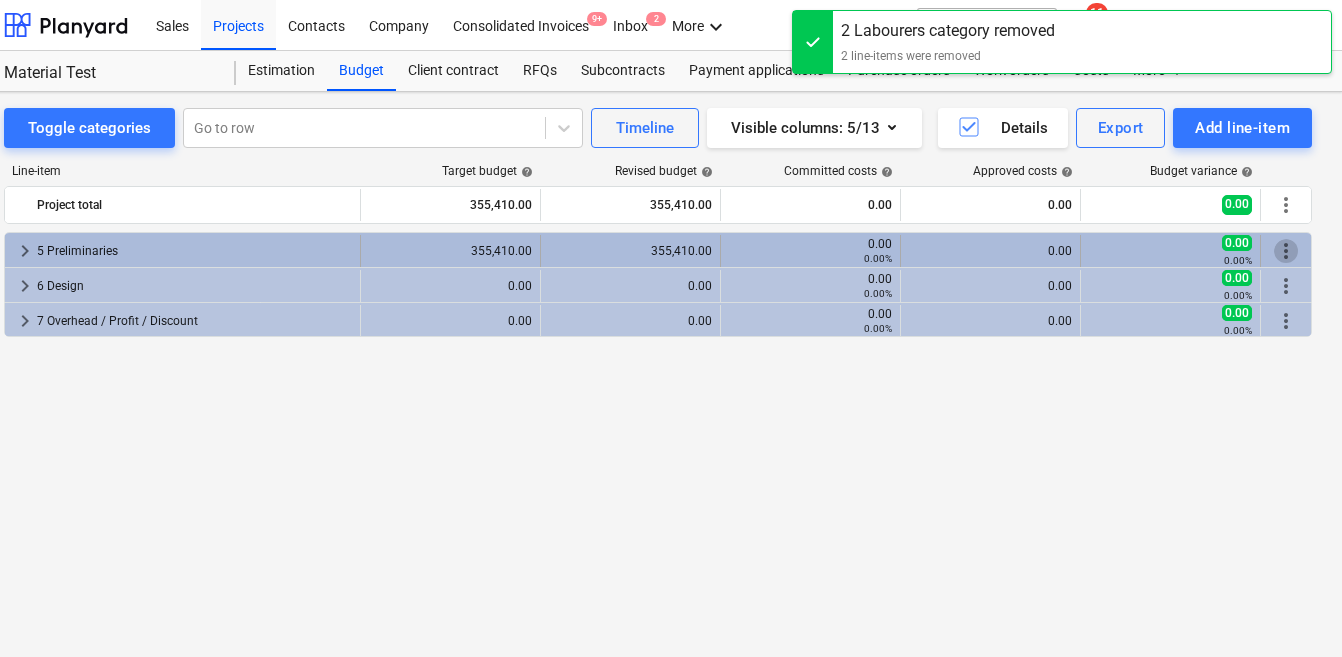 click on "more_vert" at bounding box center (1286, 251) 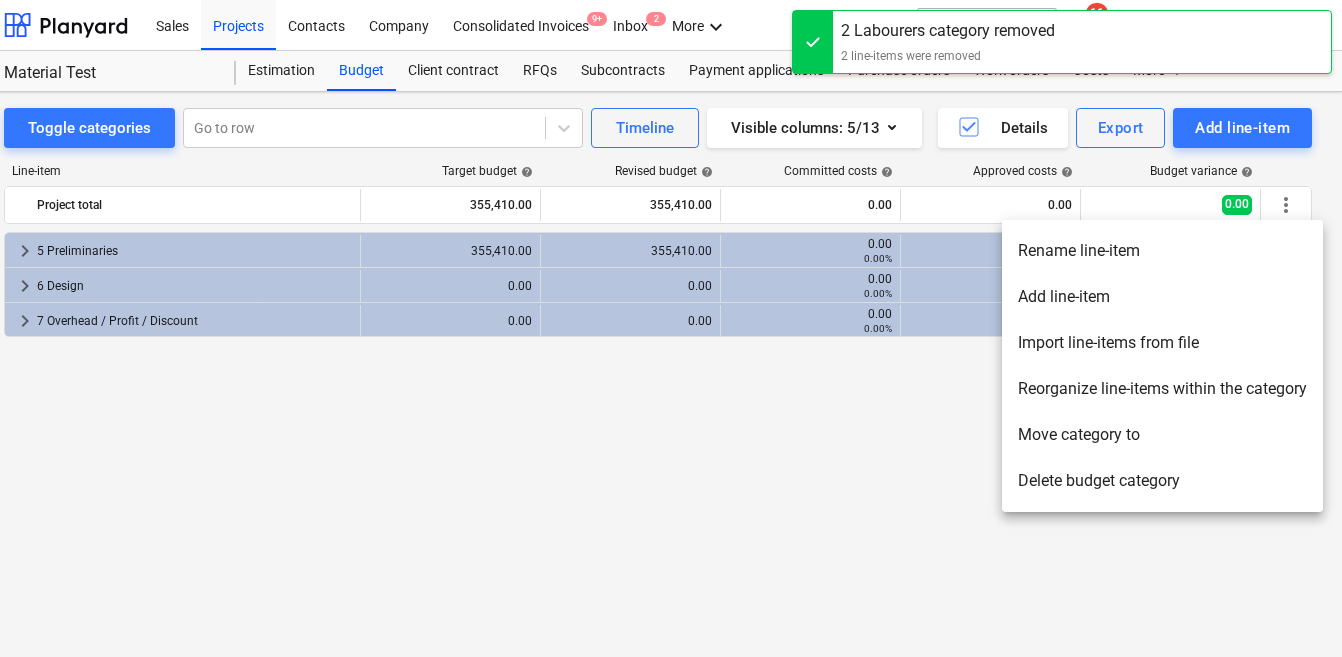 click on "Delete budget category" at bounding box center [1162, 481] 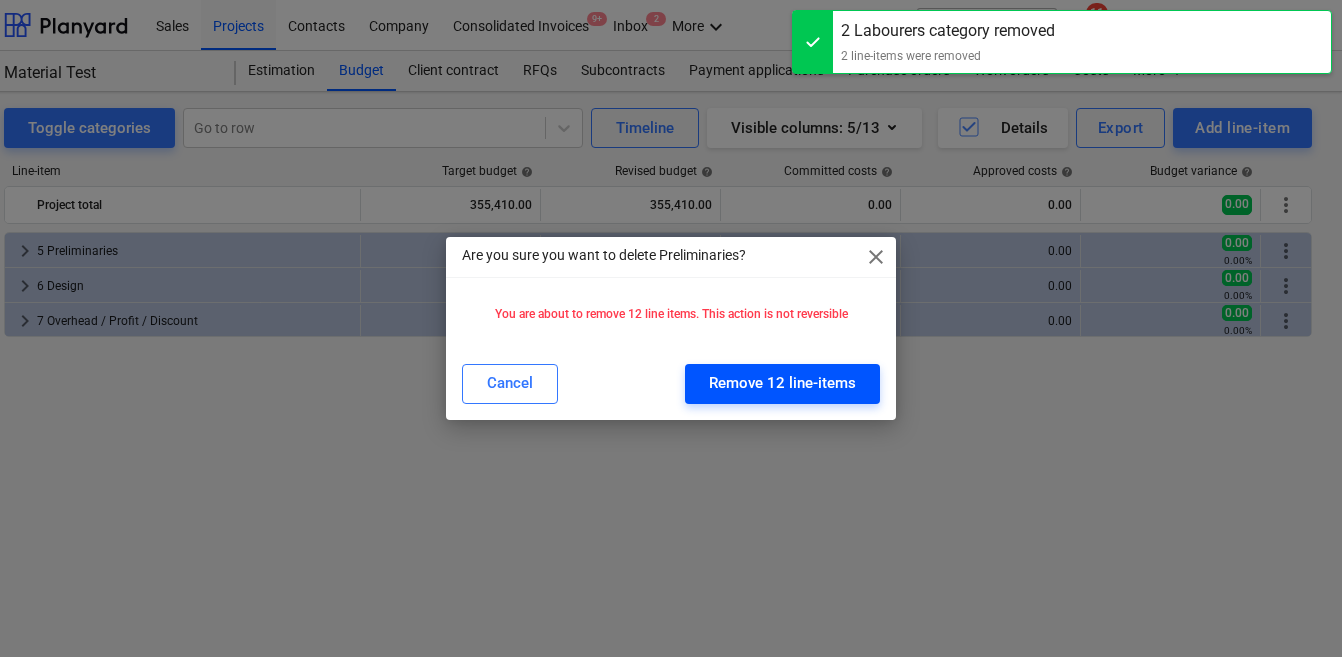click on "Remove 12 line-items" at bounding box center [782, 383] 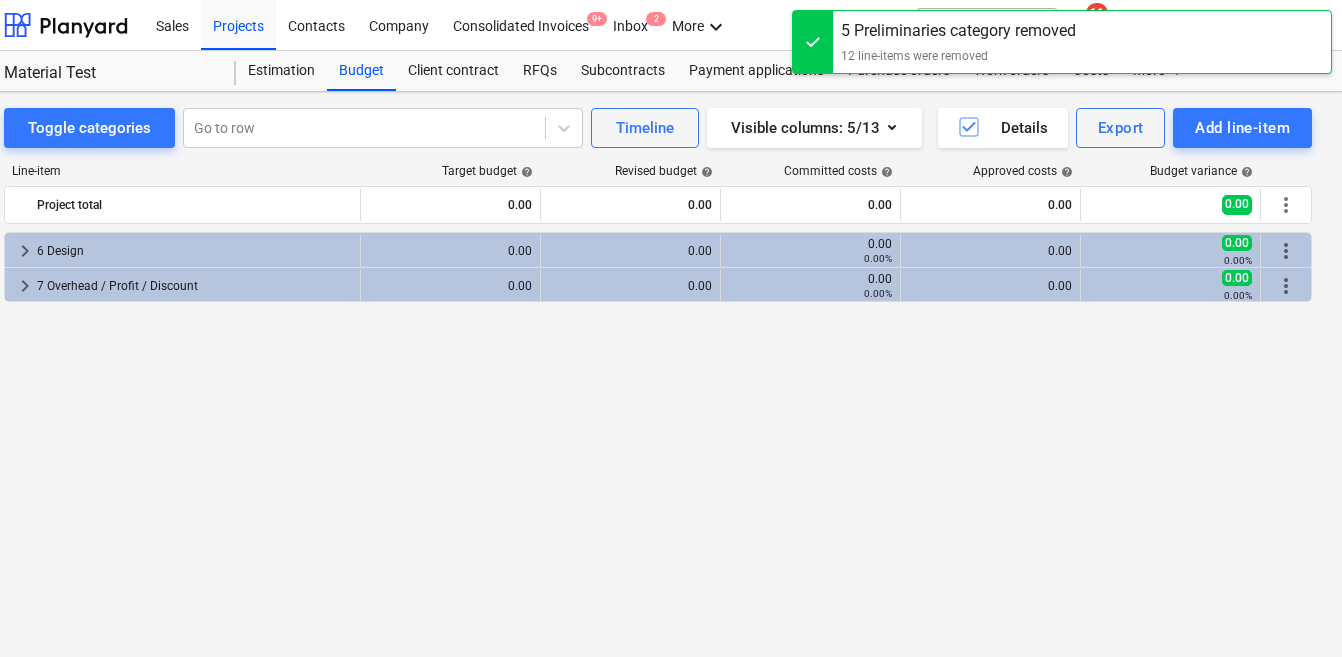 click on "more_vert" at bounding box center [1286, 251] 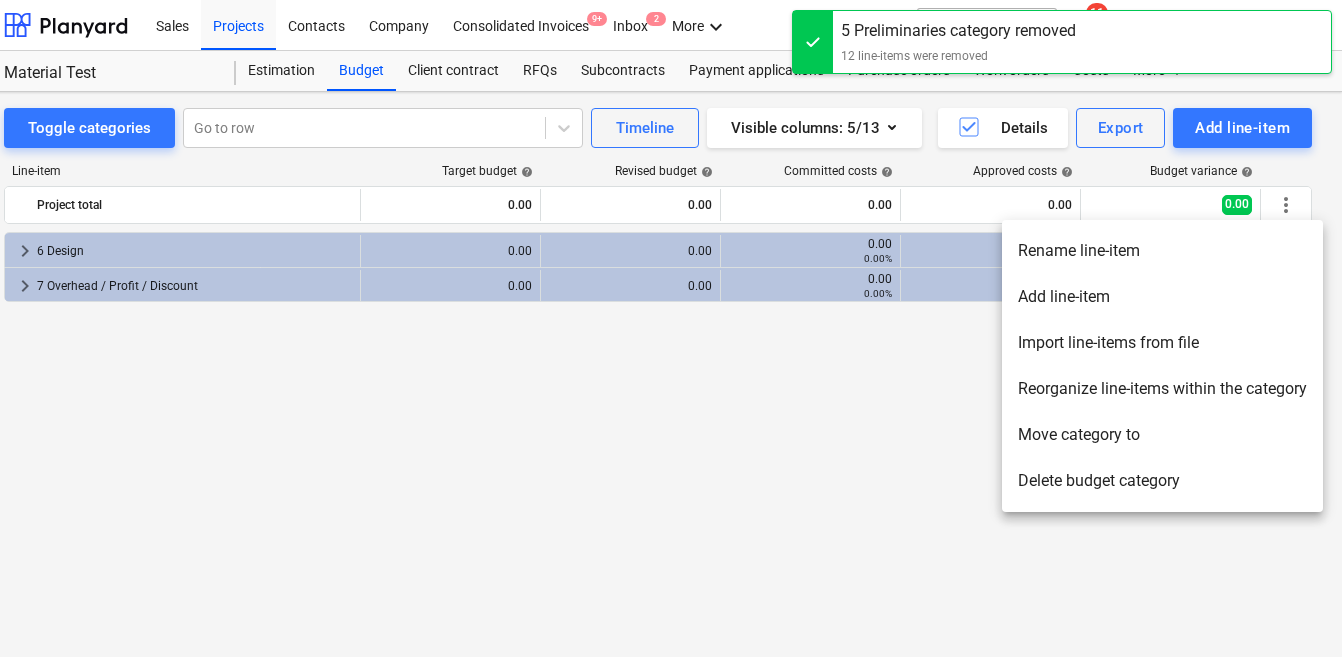 click on "Delete budget category" at bounding box center [1162, 481] 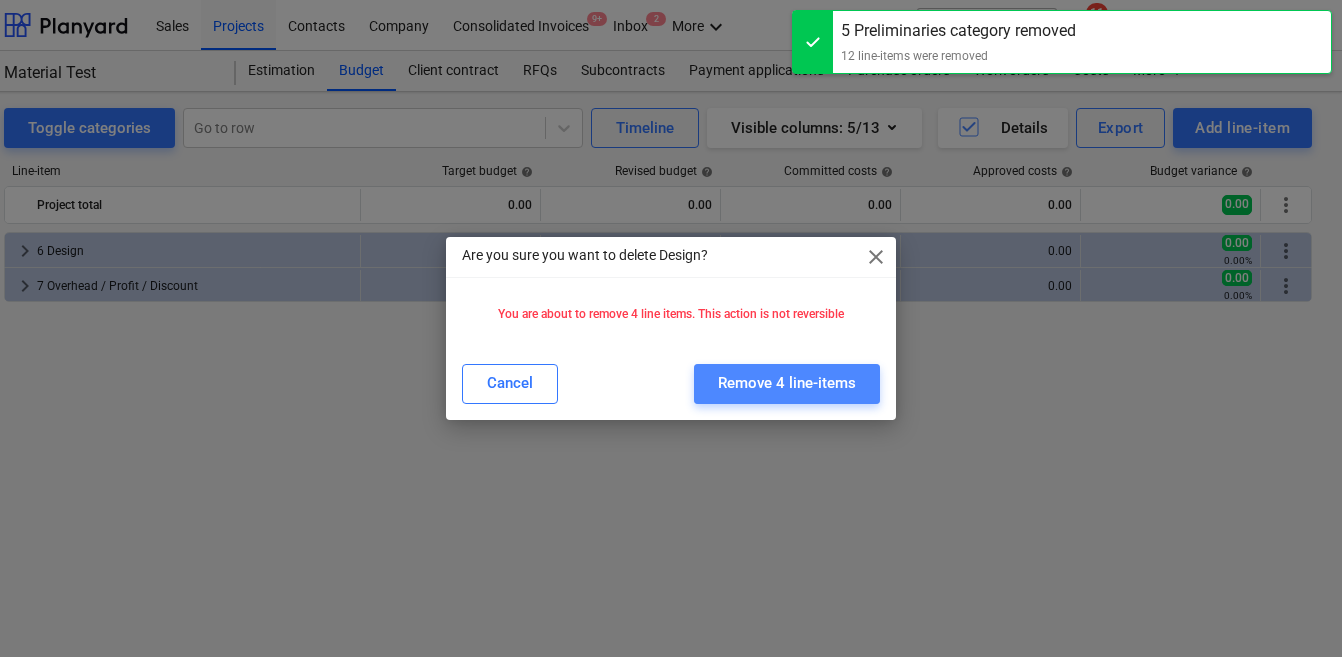 click on "Remove 4 line-items" at bounding box center [787, 383] 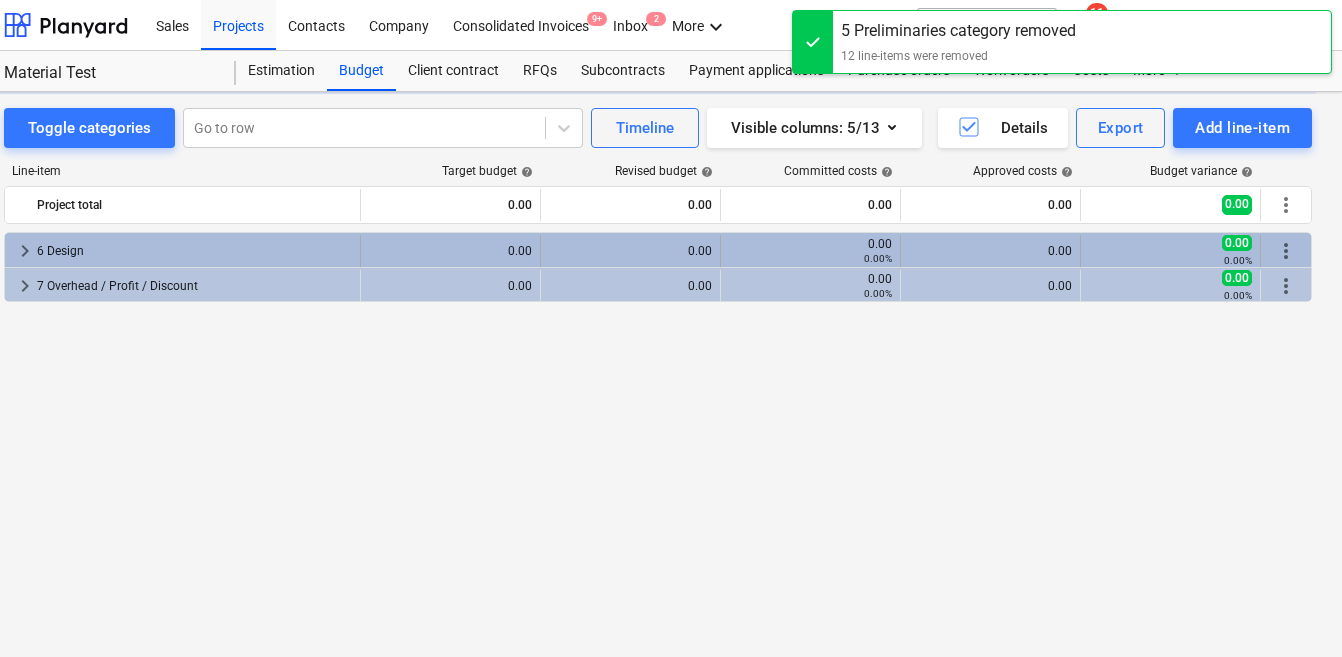 click on "more_vert" at bounding box center (1286, 251) 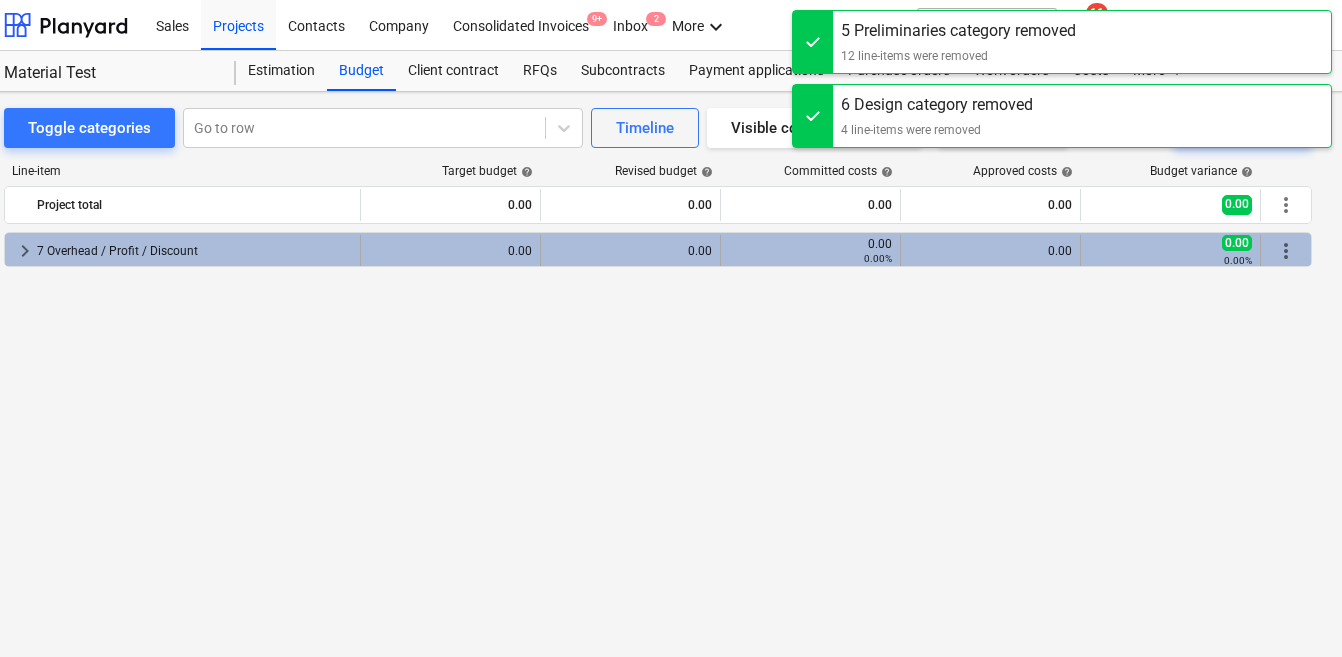 click on "more_vert" at bounding box center (1286, 251) 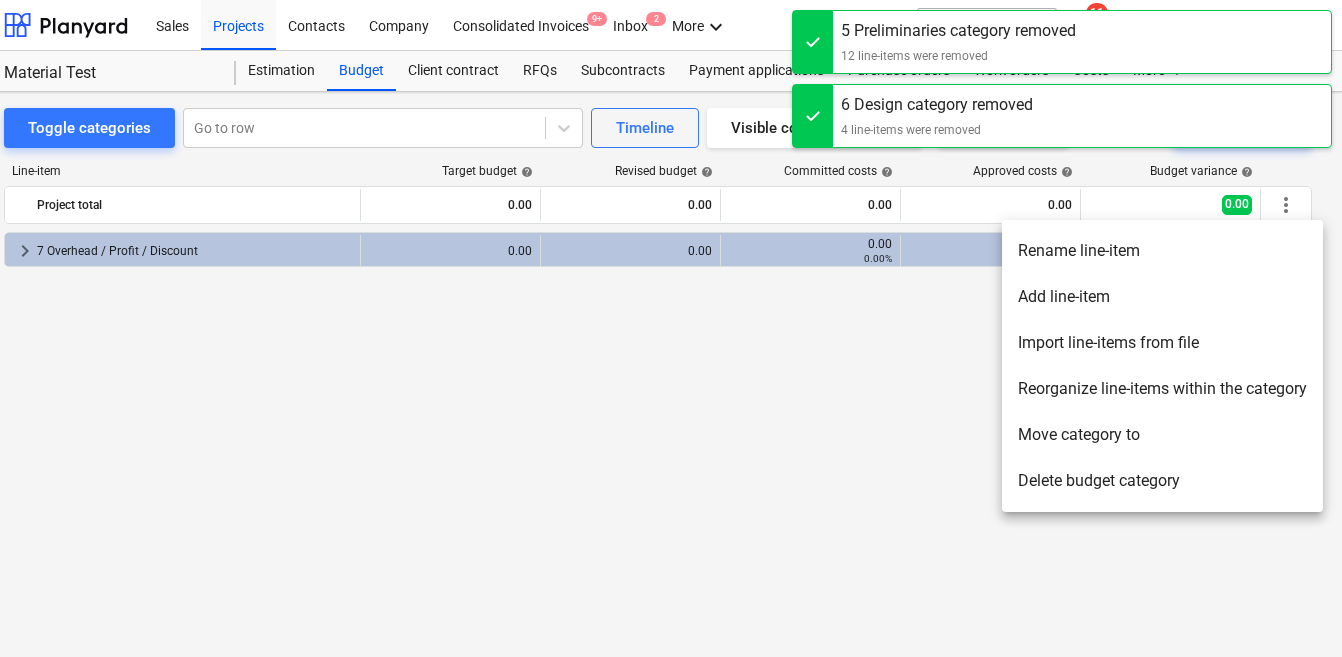click on "Delete budget category" at bounding box center [1162, 481] 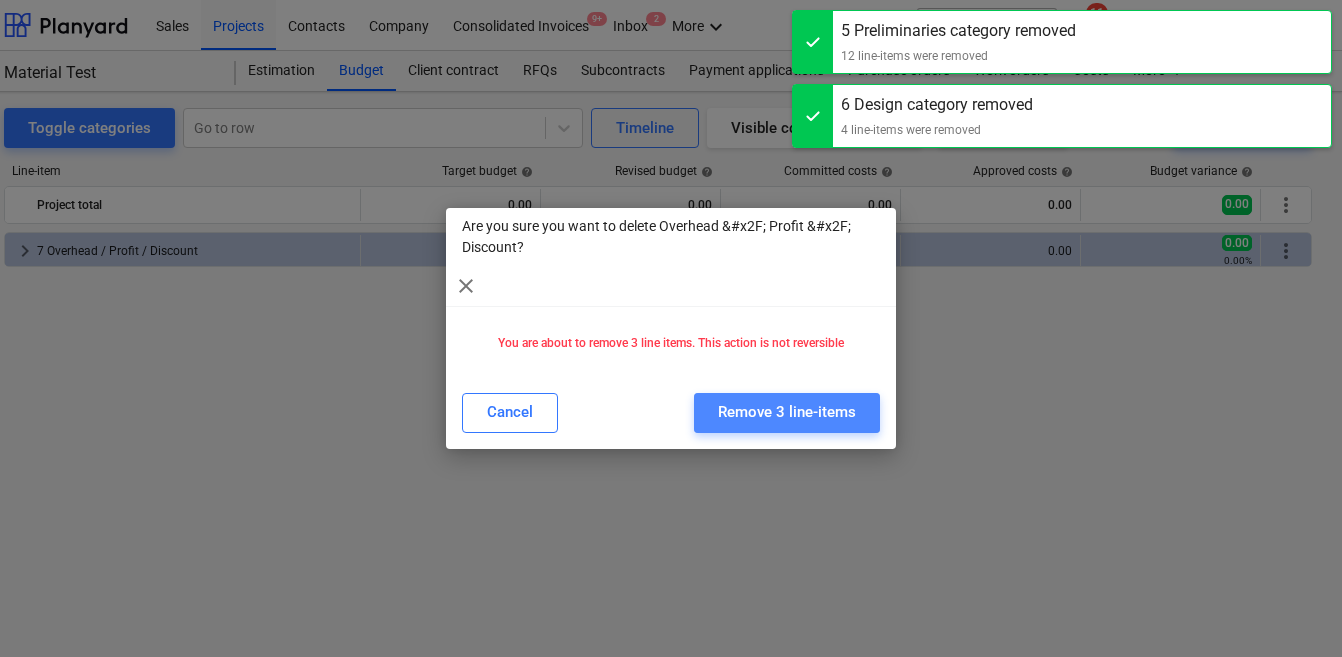 click on "Remove 3 line-items" at bounding box center [787, 412] 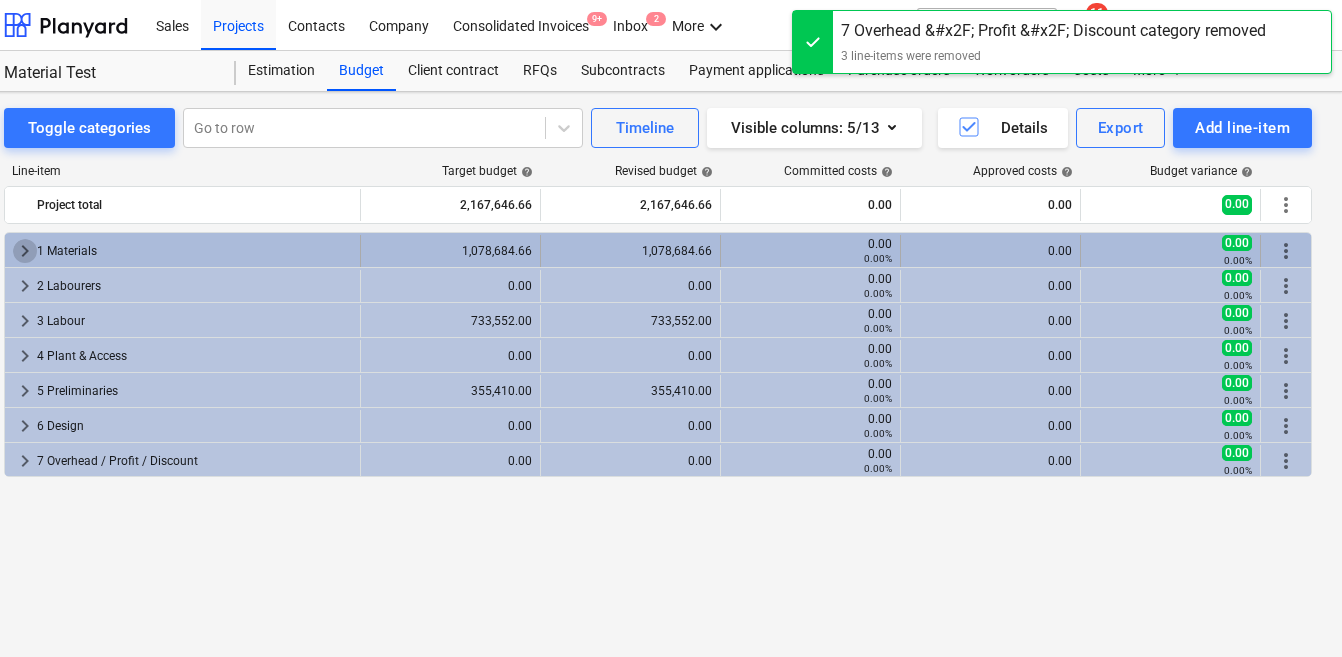 click on "keyboard_arrow_right" at bounding box center [25, 251] 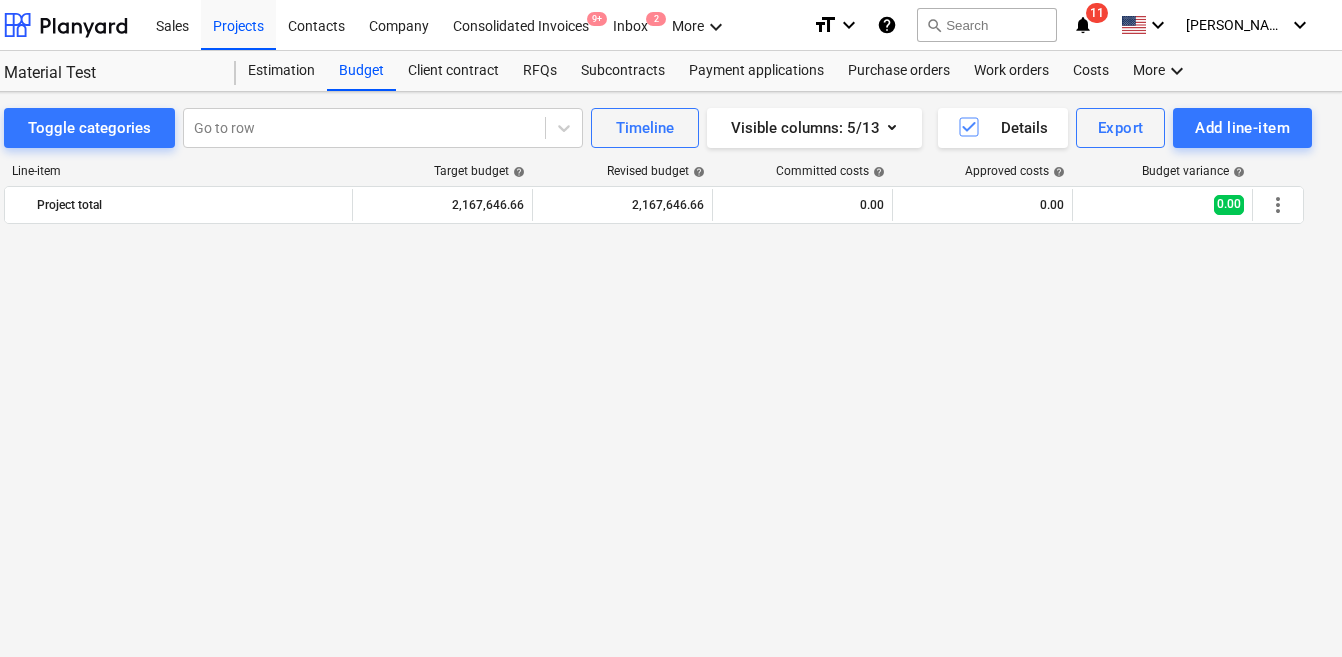 scroll, scrollTop: 0, scrollLeft: 0, axis: both 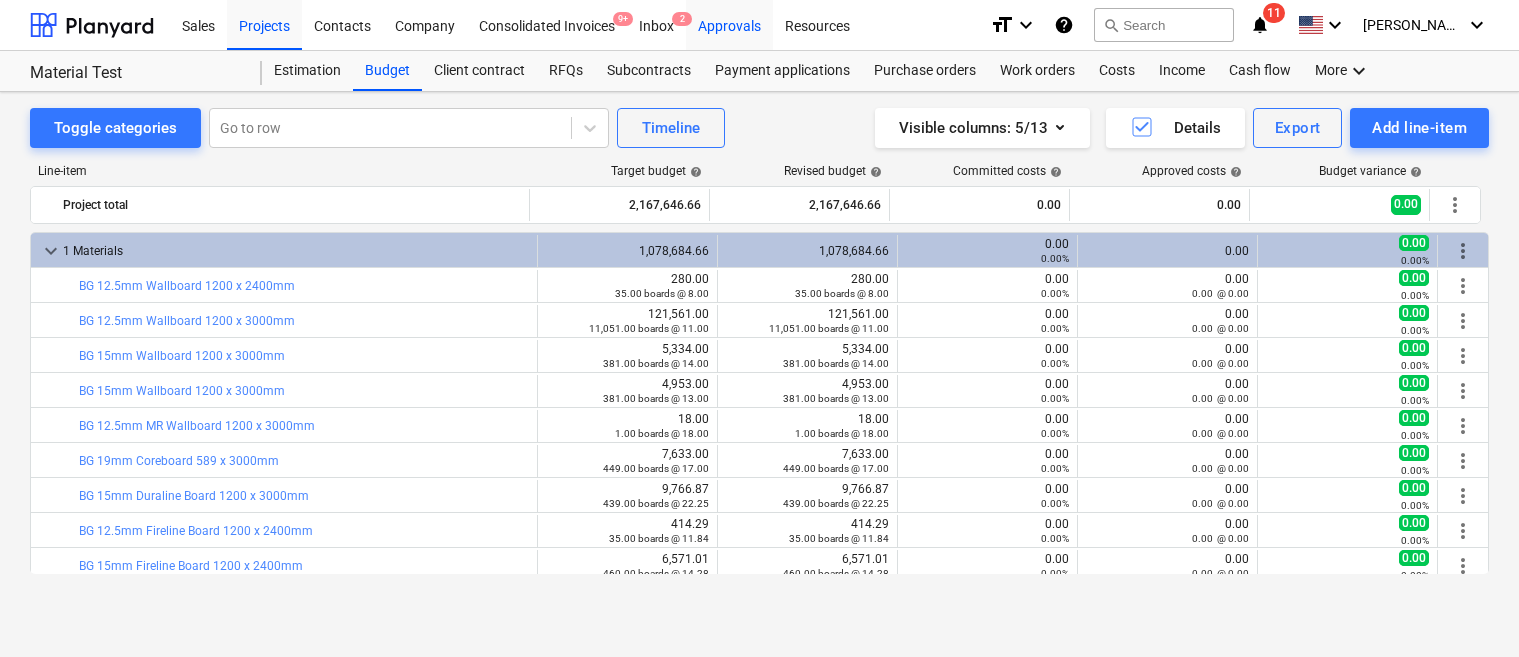 click on "Approvals" at bounding box center (729, 24) 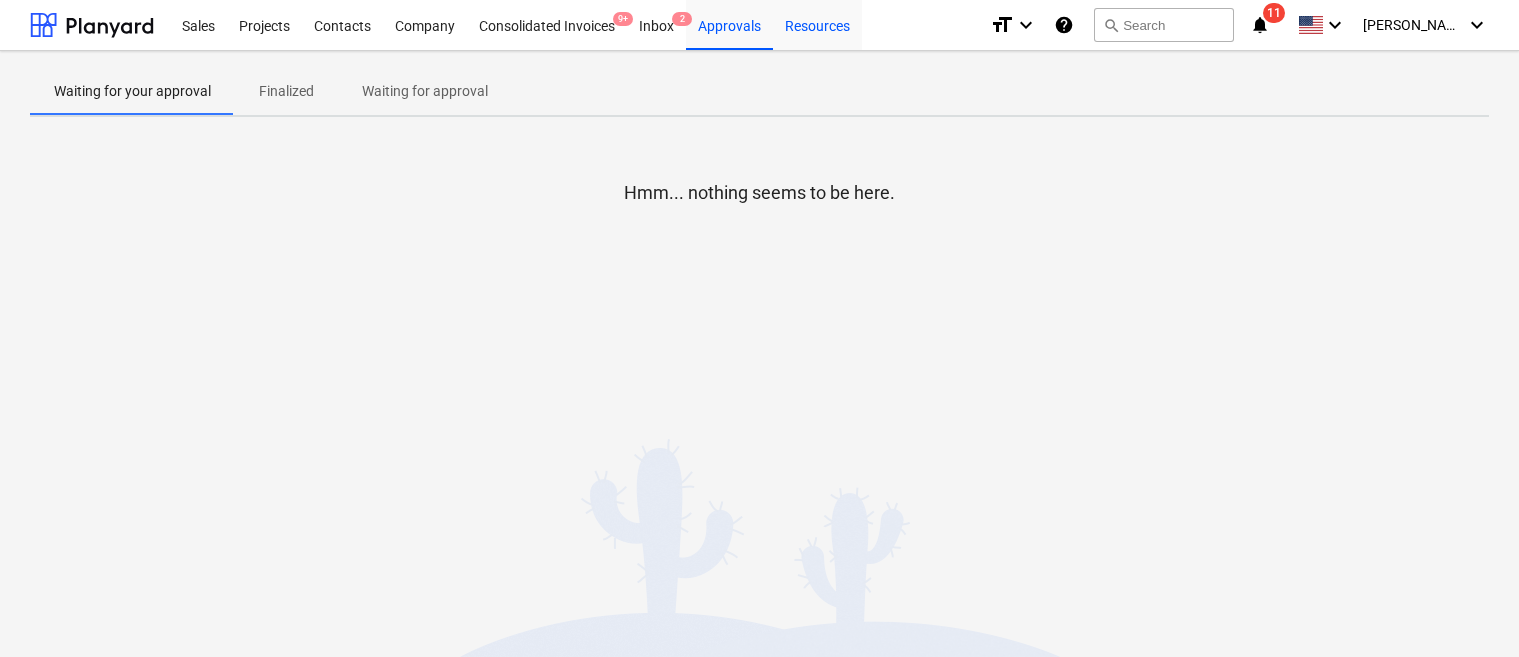 click on "Resources" at bounding box center [817, 24] 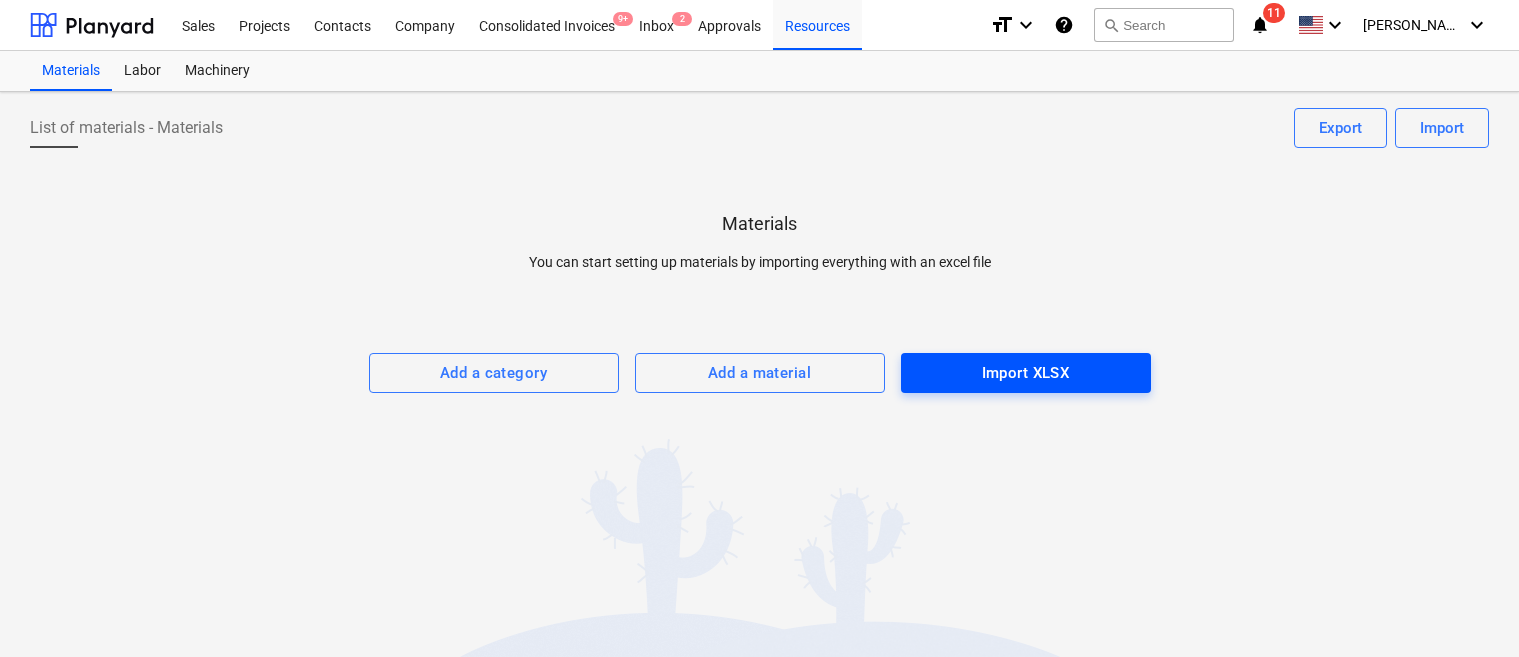 click on "Import XLSX" at bounding box center [1026, 373] 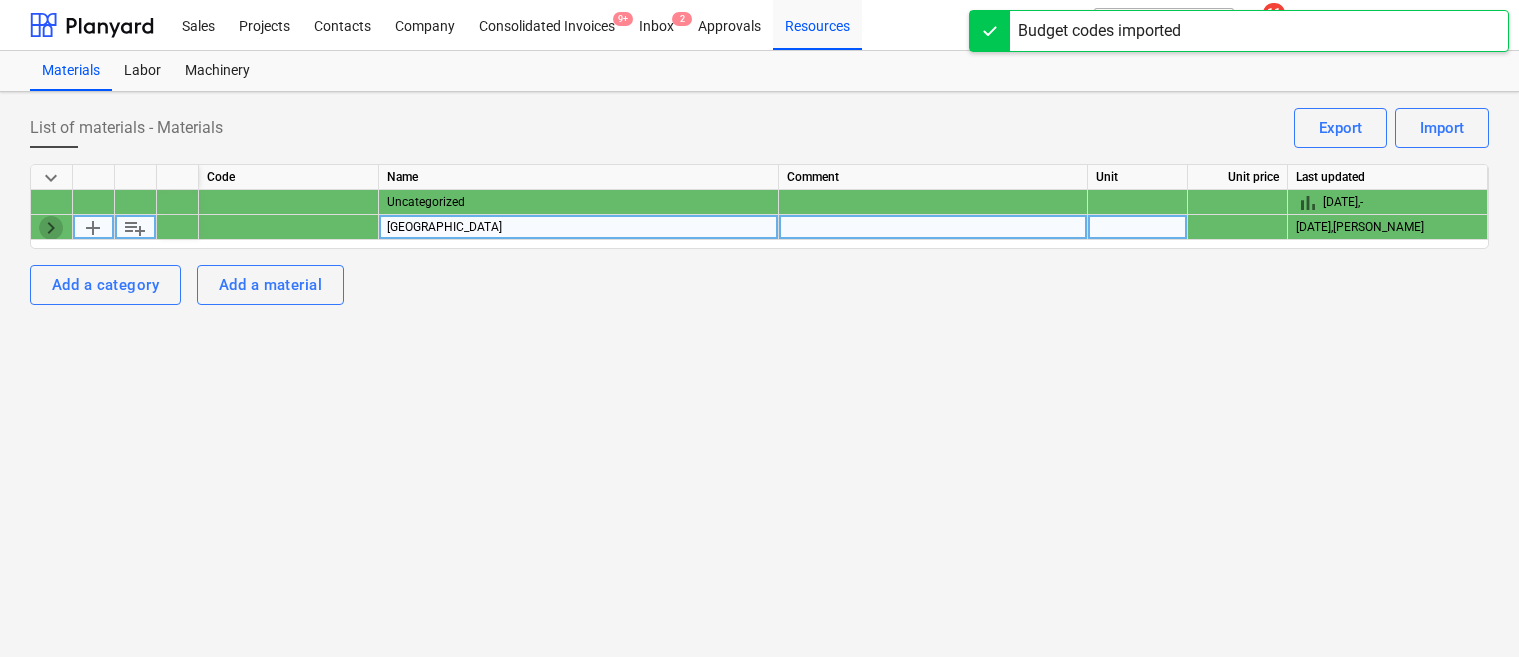 click on "keyboard_arrow_right" at bounding box center (51, 228) 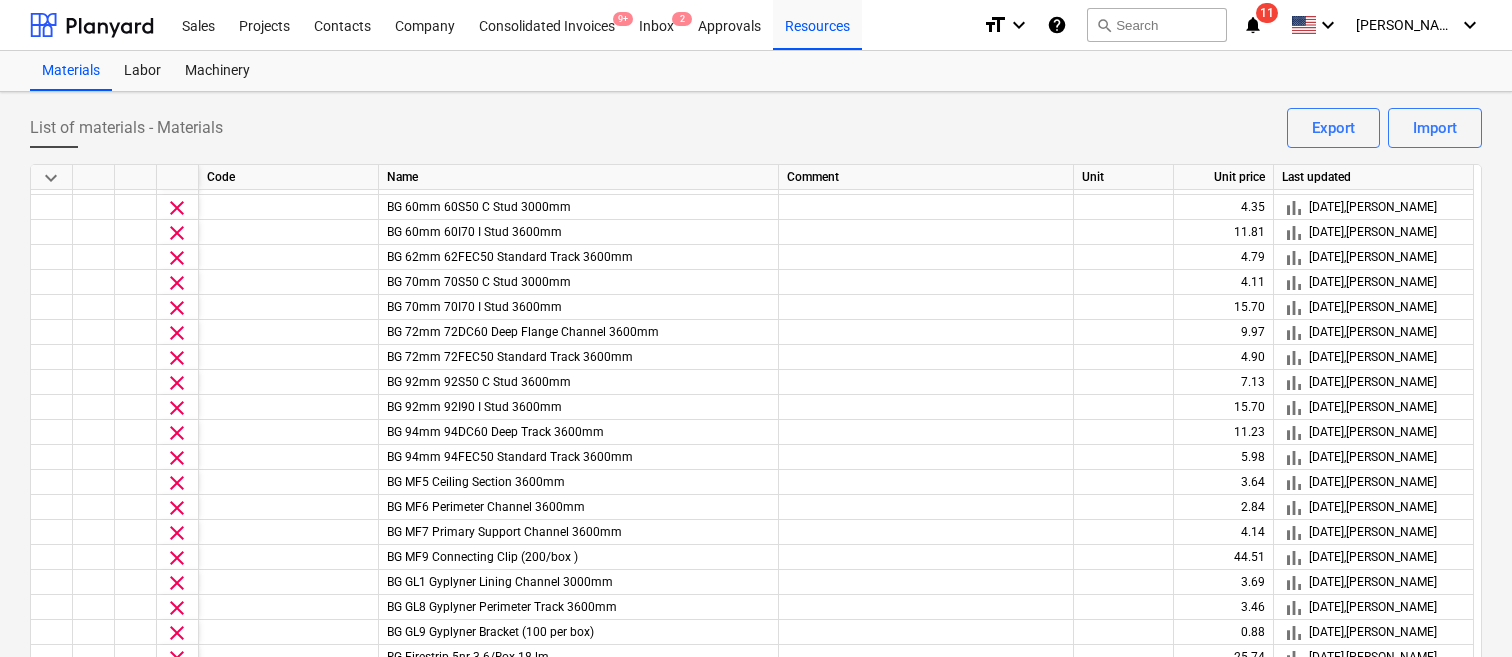 scroll, scrollTop: 926, scrollLeft: 0, axis: vertical 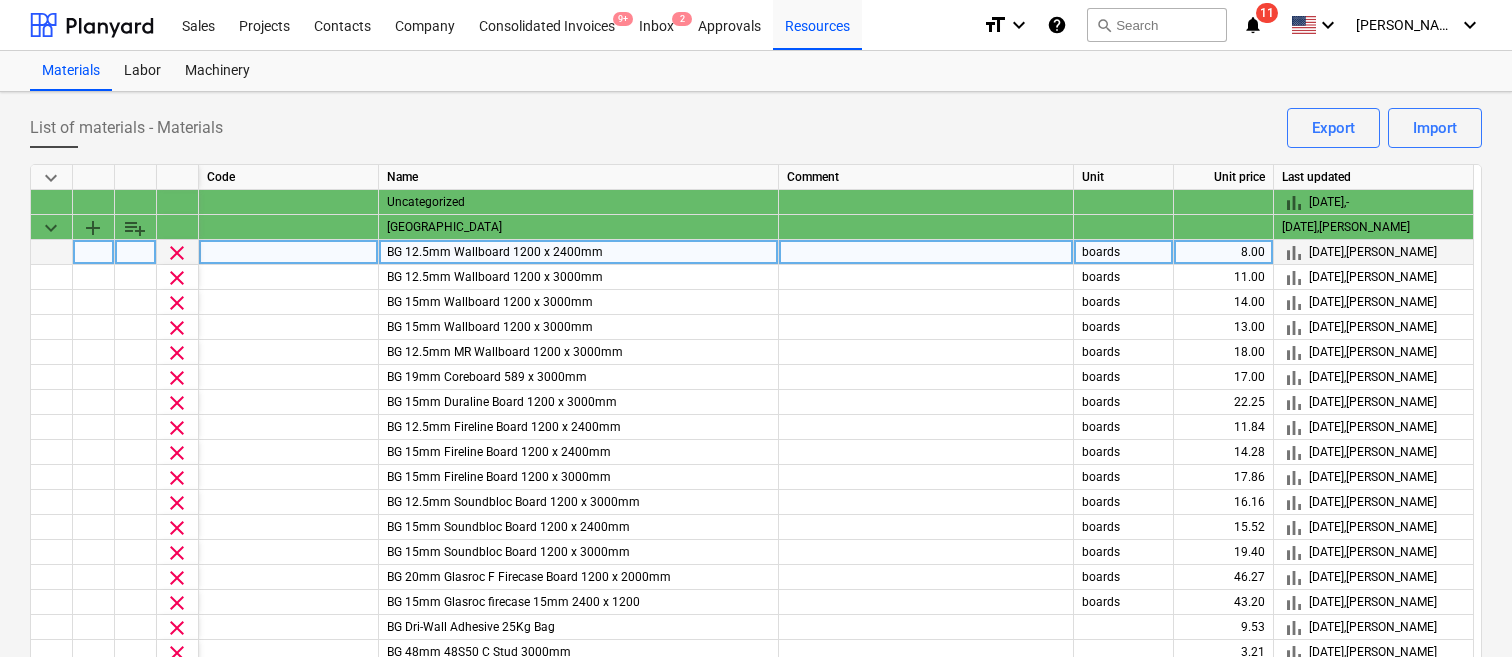 click on "clear" at bounding box center [177, 253] 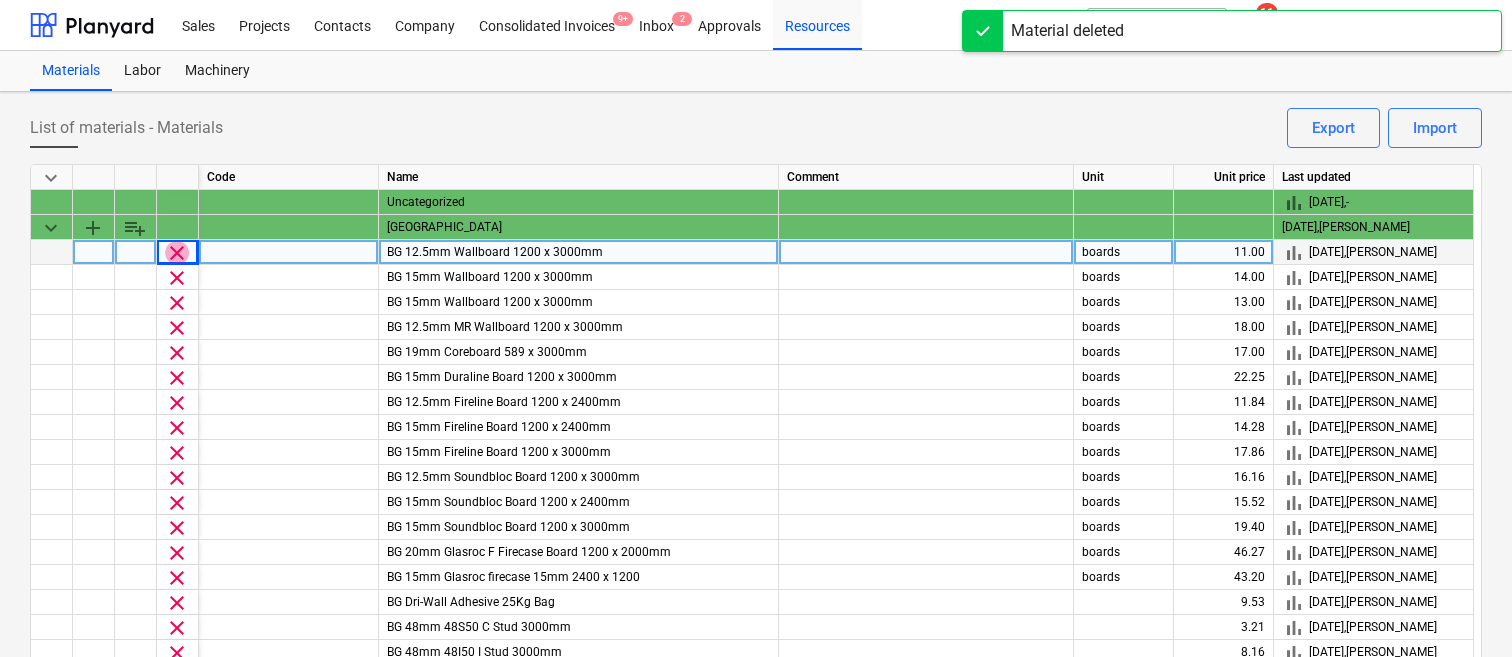 click on "clear" at bounding box center (177, 253) 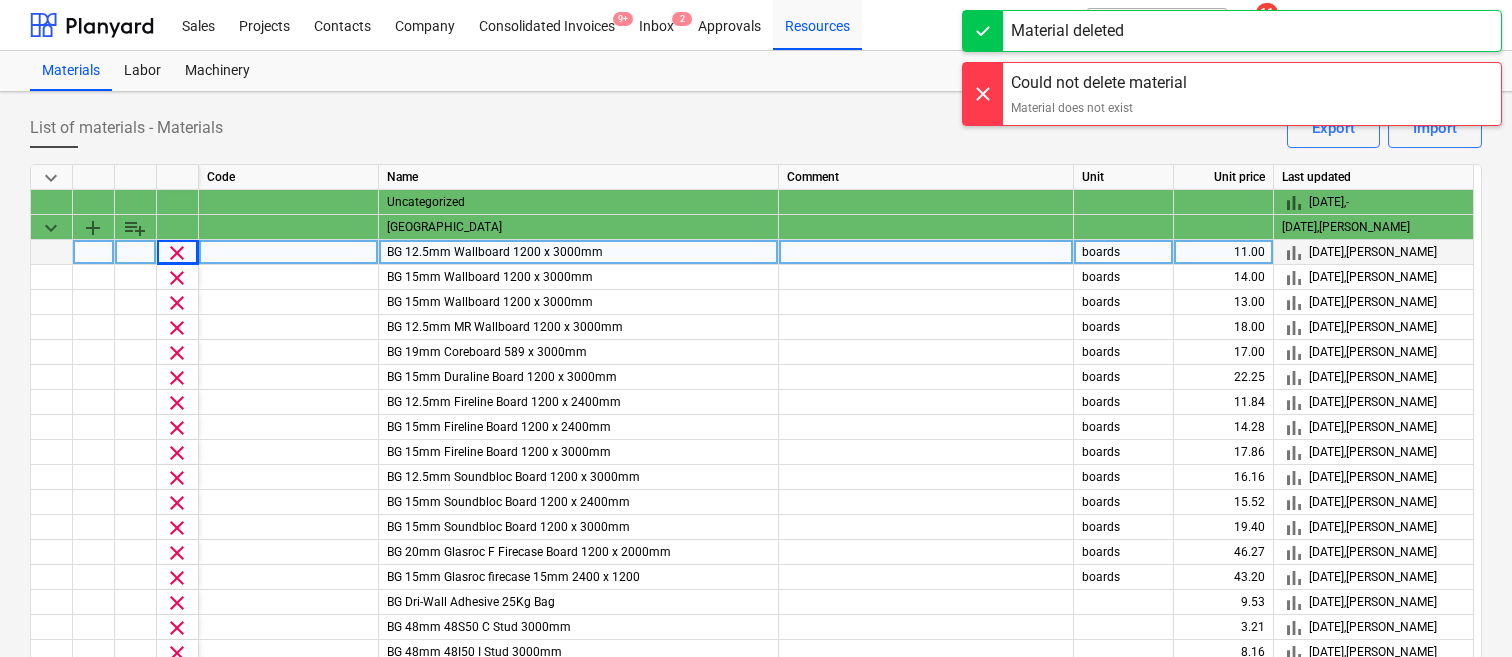 click on "clear" at bounding box center (177, 253) 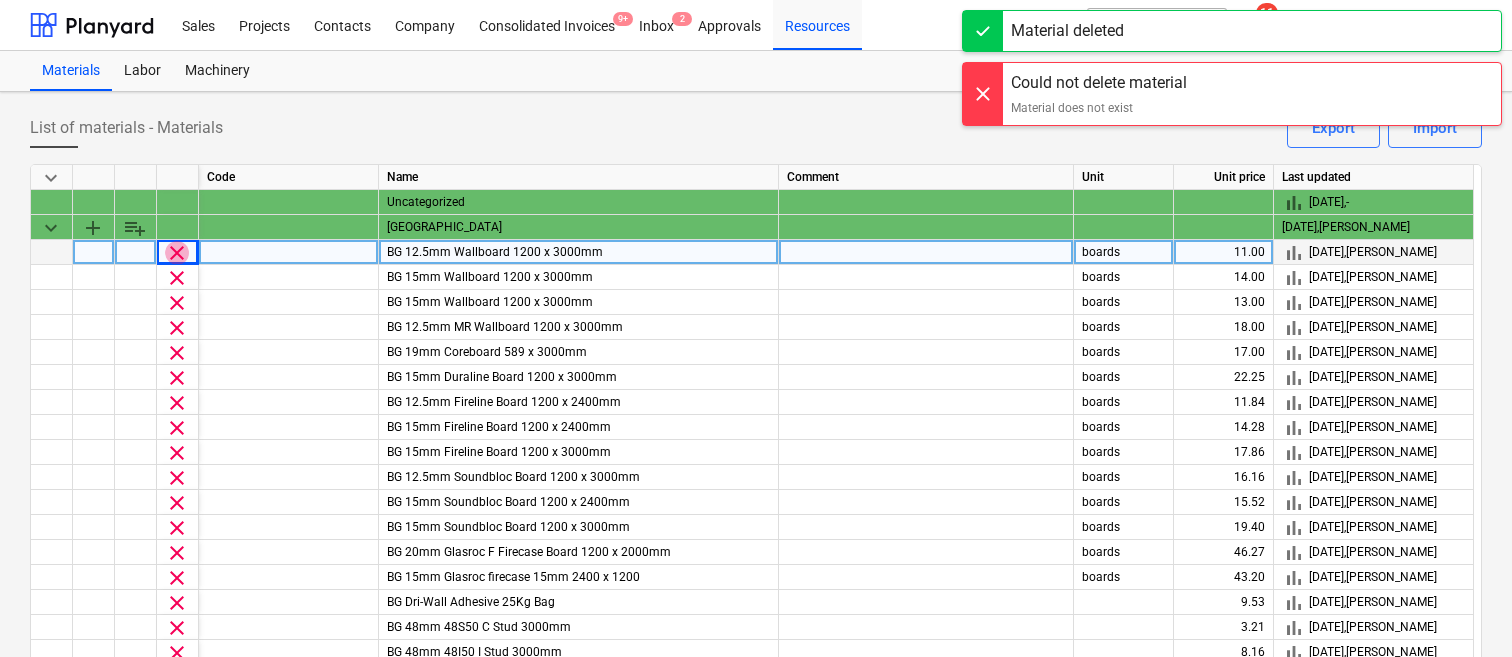click on "clear" at bounding box center [177, 253] 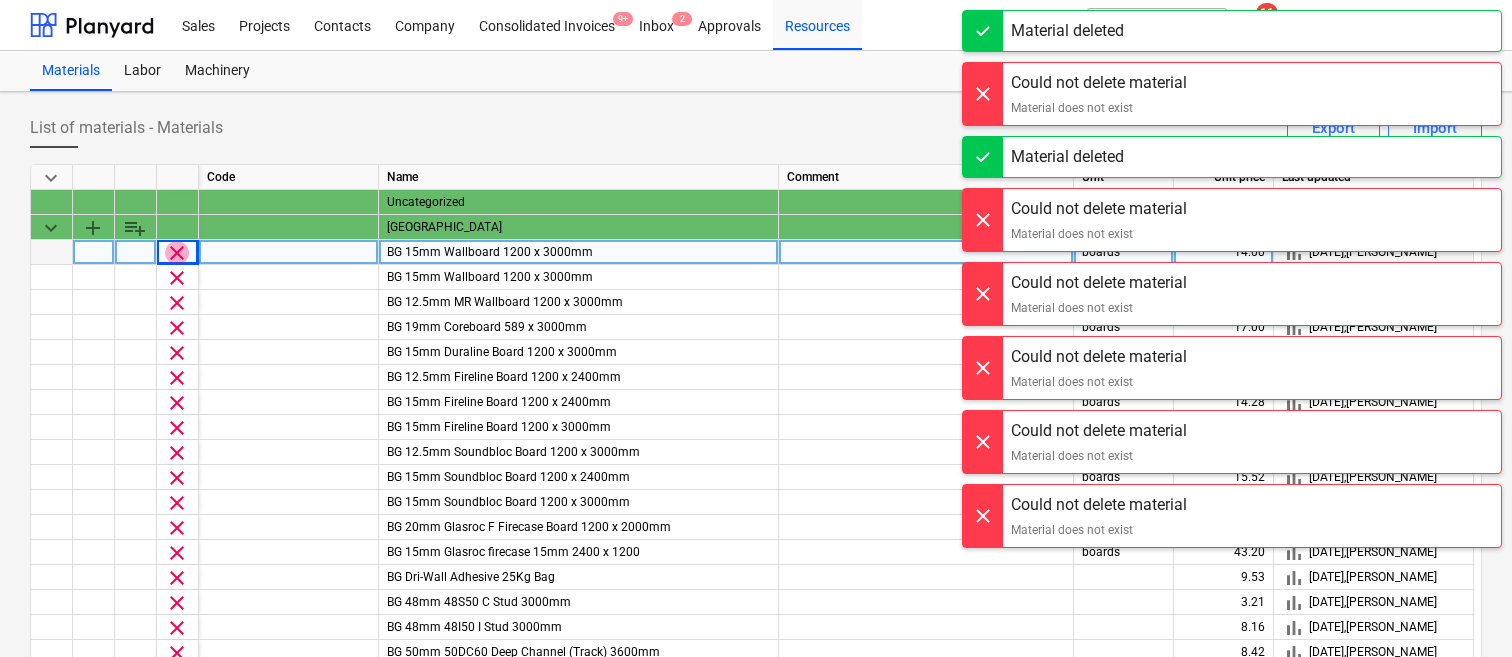 click on "clear" at bounding box center (177, 253) 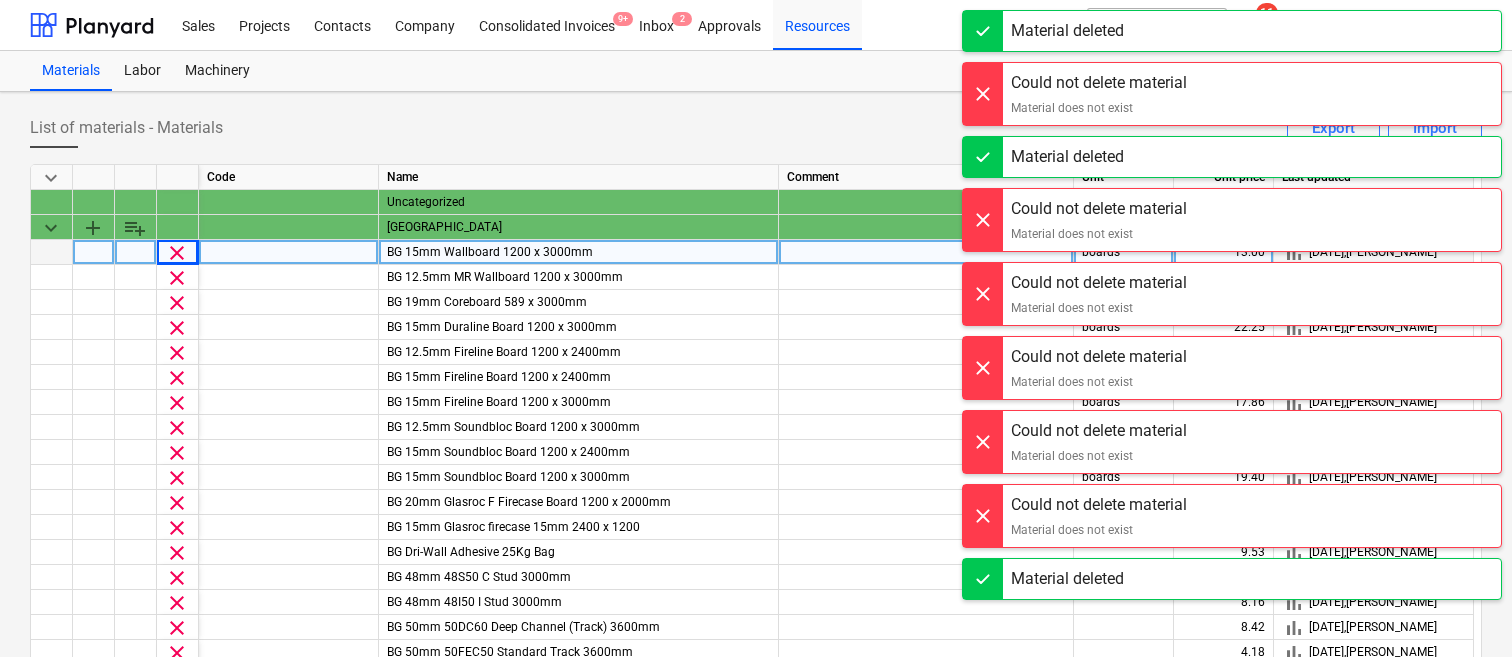click on "clear" at bounding box center (177, 253) 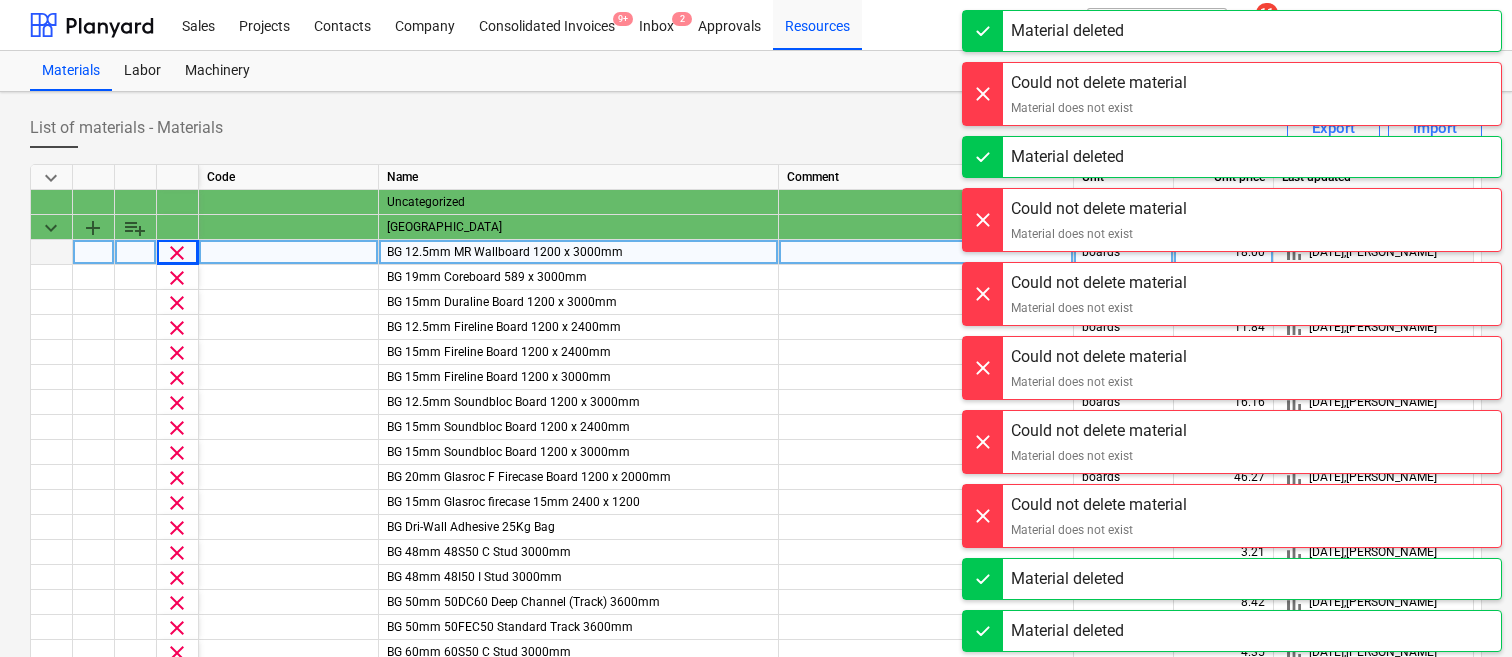 click on "clear" at bounding box center (177, 253) 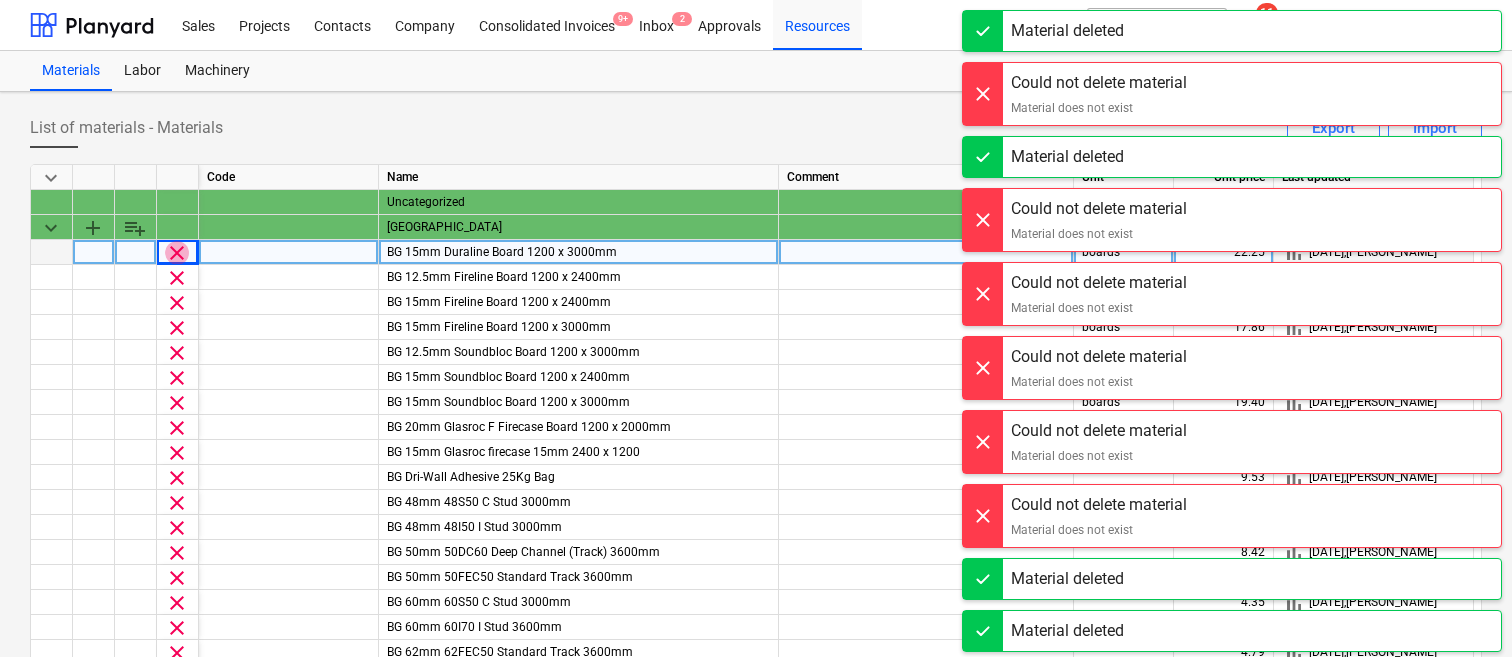 click on "clear" at bounding box center [177, 253] 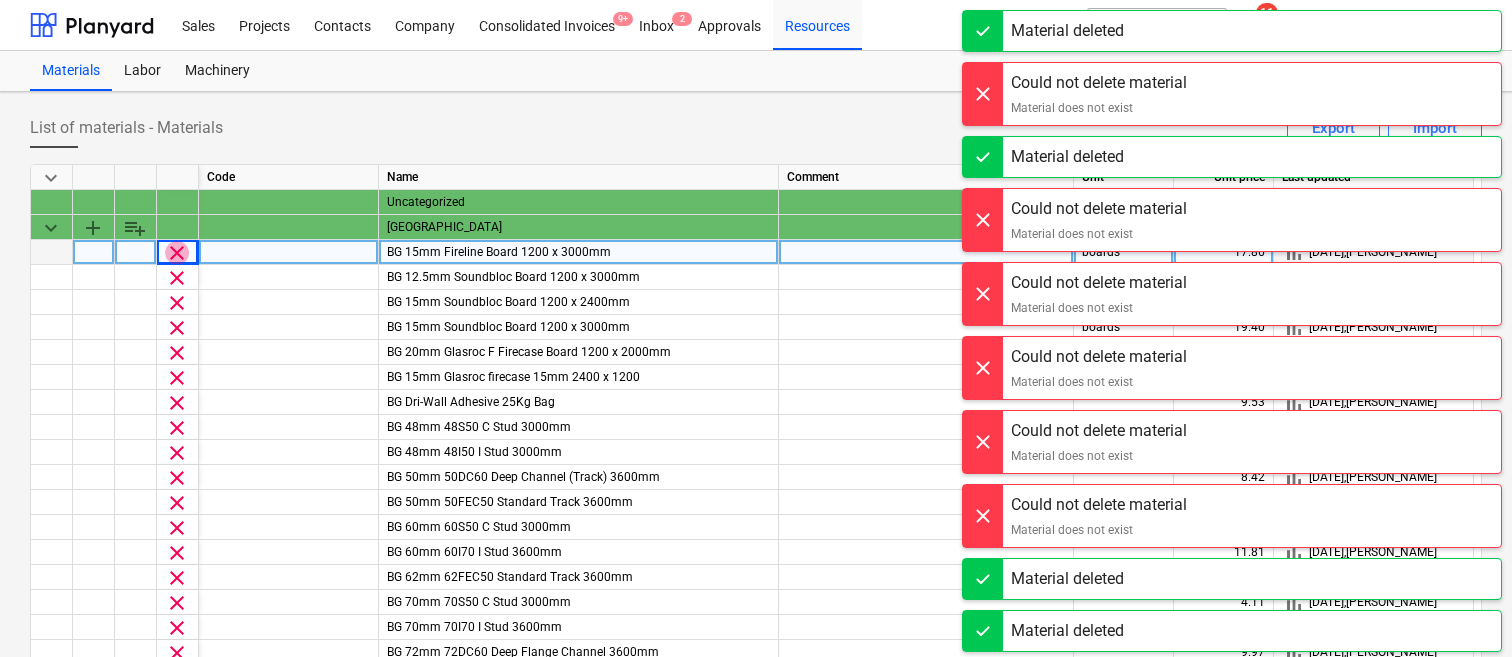 click on "clear" at bounding box center [177, 253] 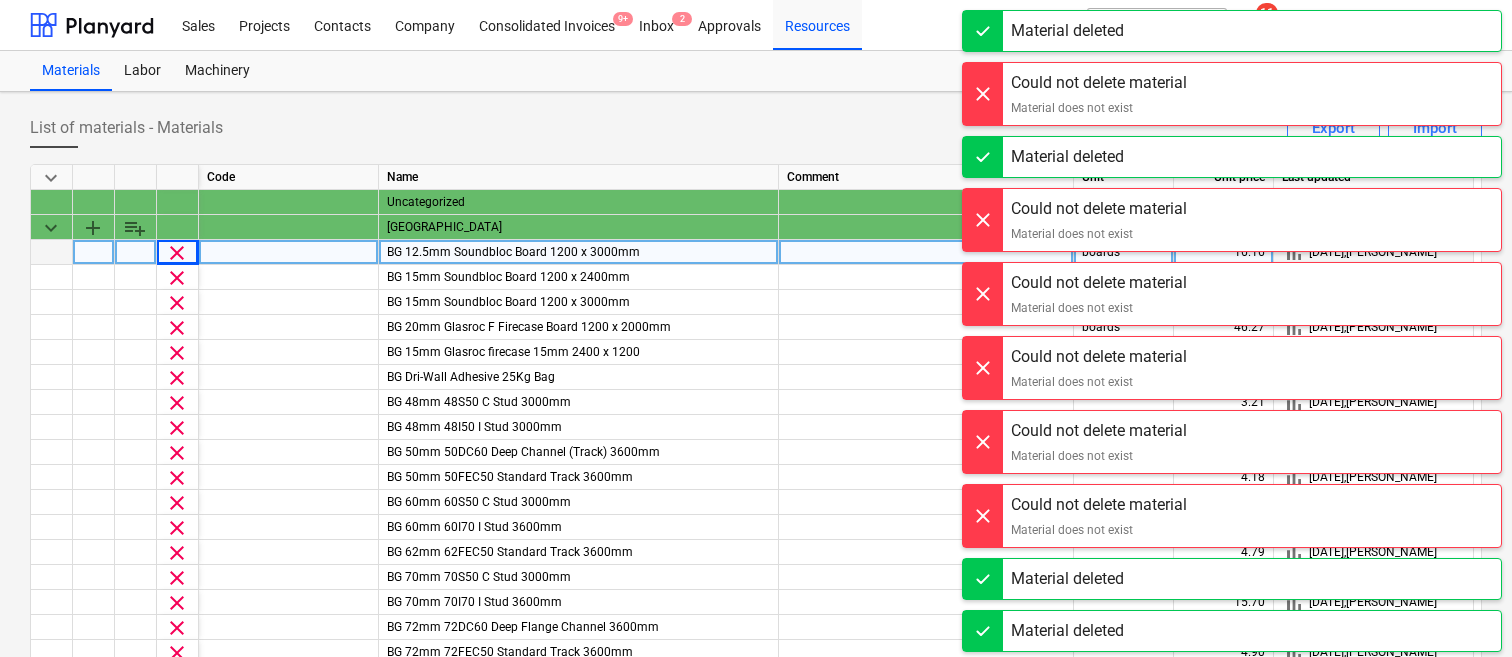 click on "clear" at bounding box center [177, 253] 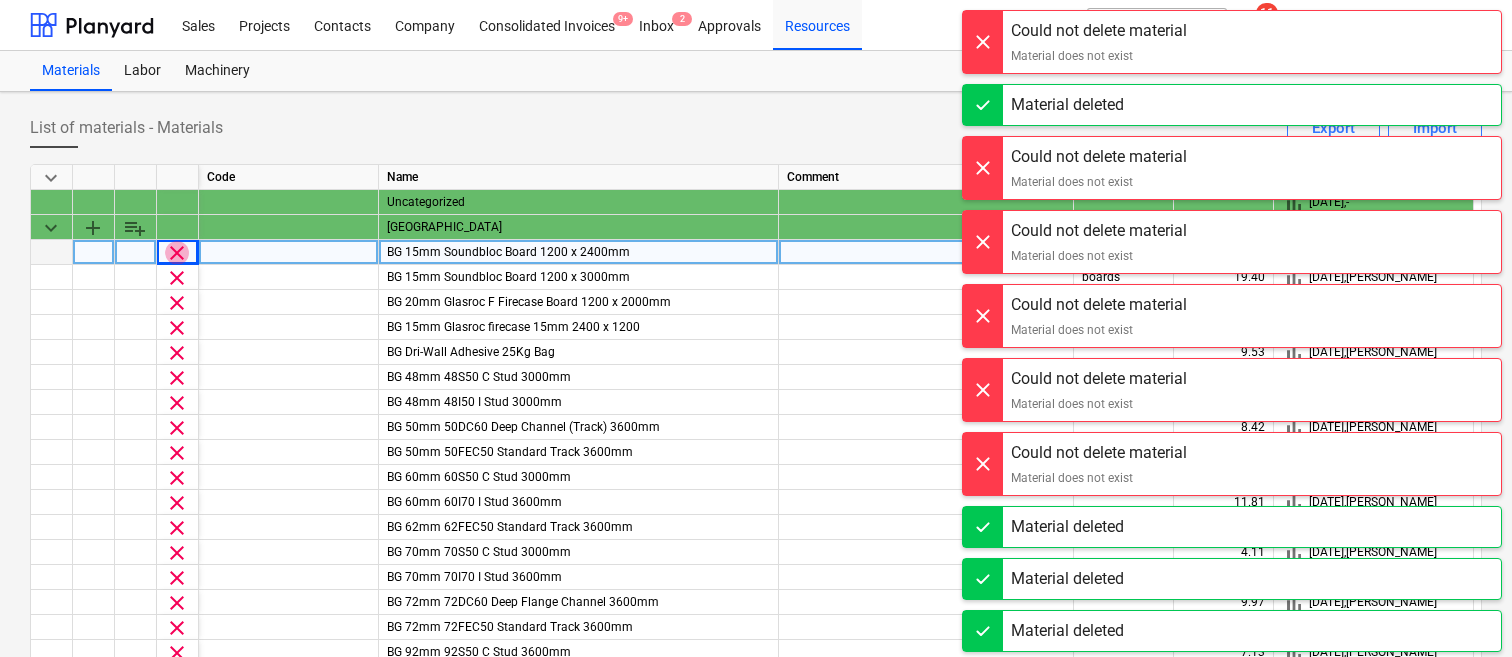 click on "clear" at bounding box center (177, 253) 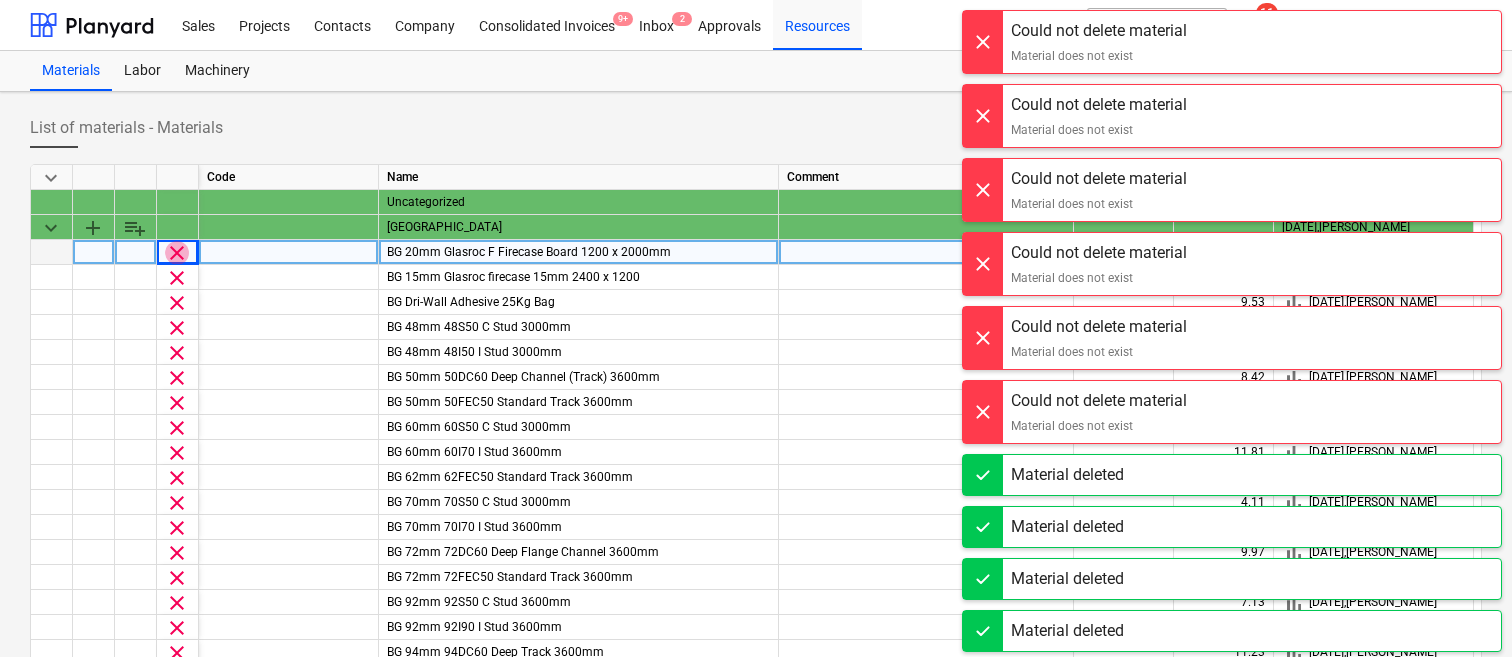 click on "clear" at bounding box center (177, 253) 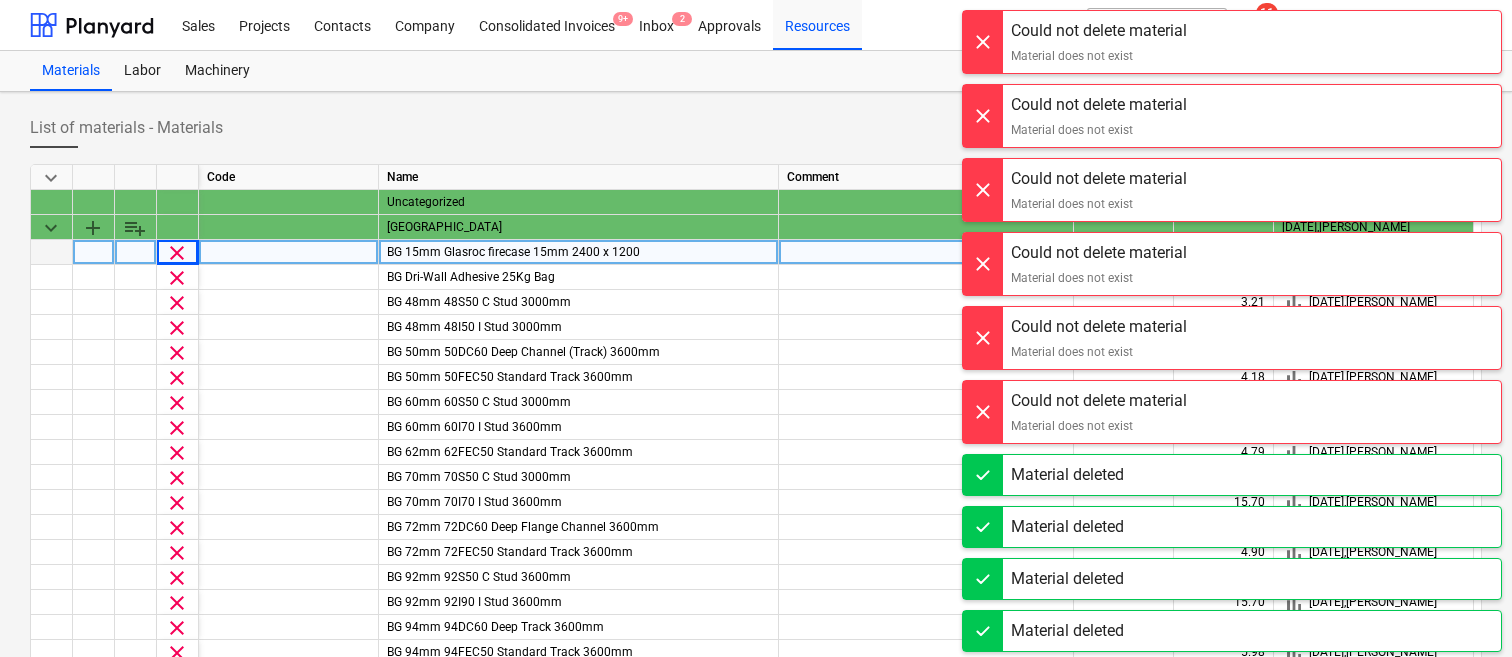 click on "clear" at bounding box center (177, 253) 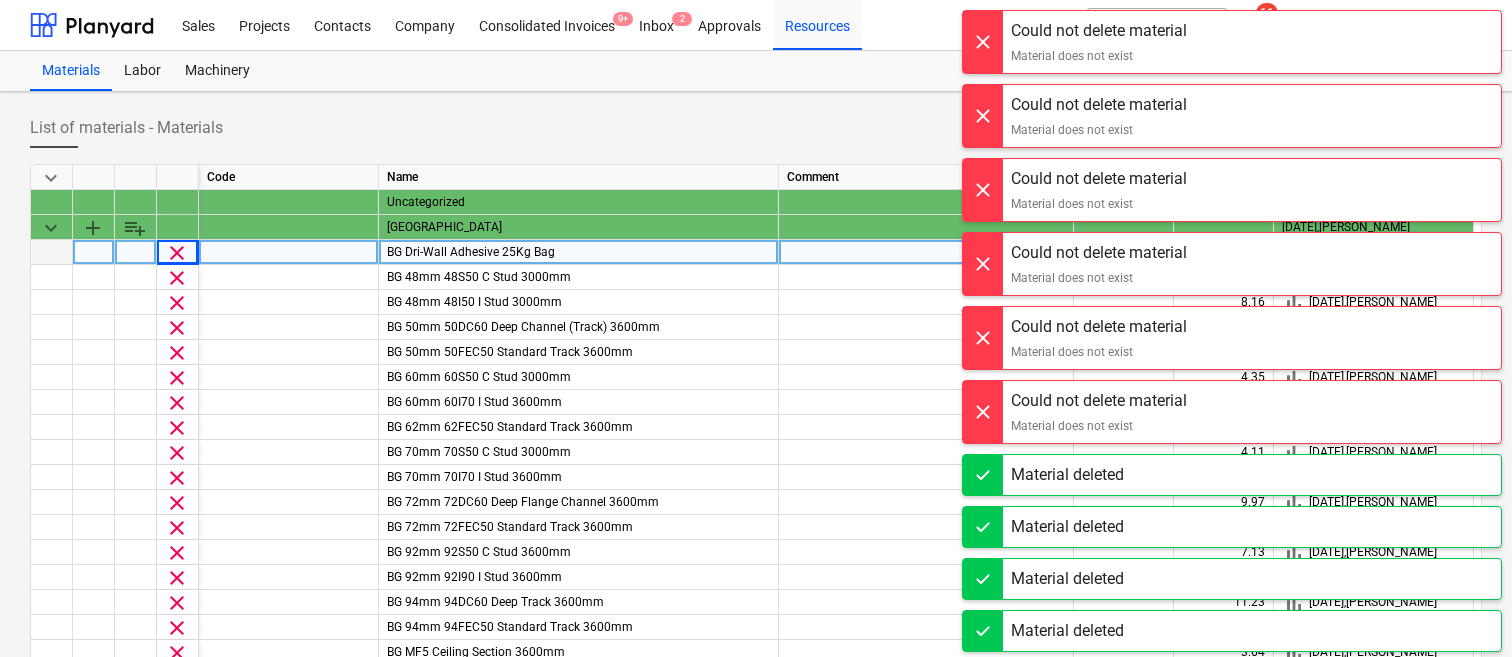 click on "clear" at bounding box center [177, 253] 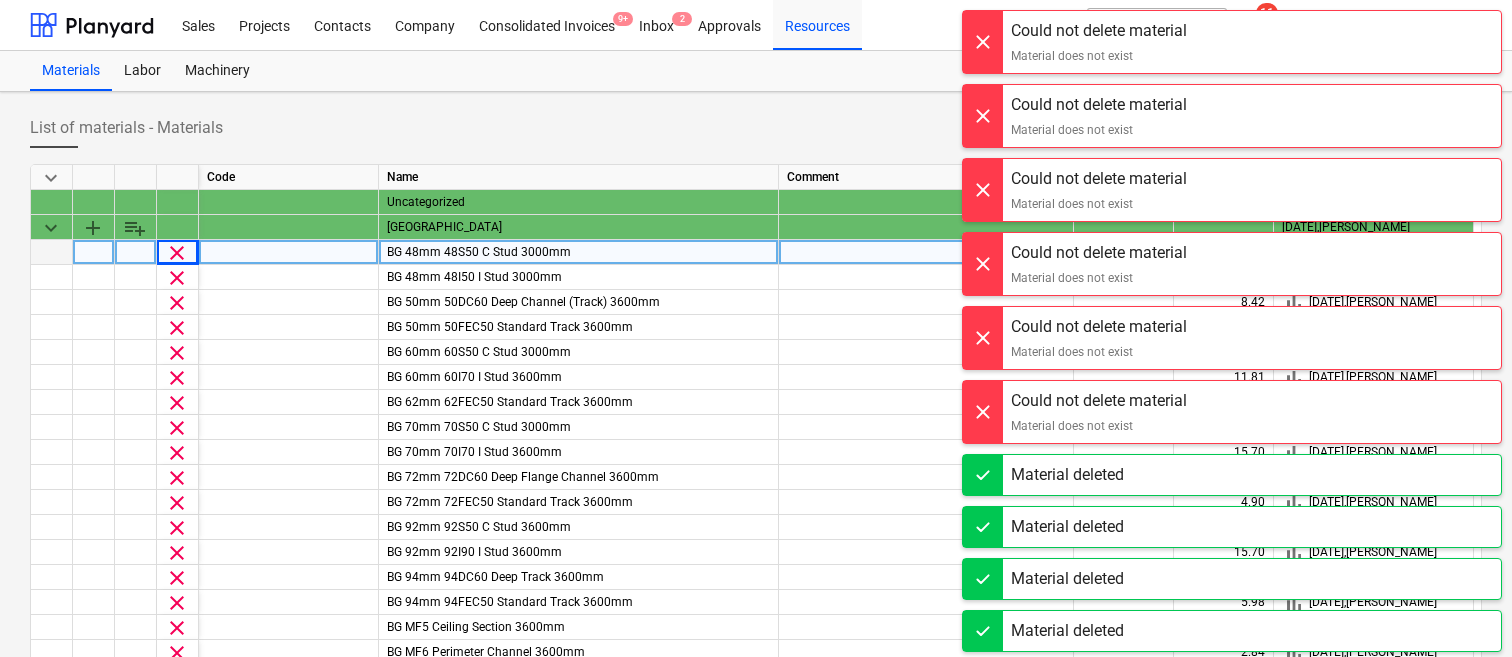 click on "clear" at bounding box center [177, 253] 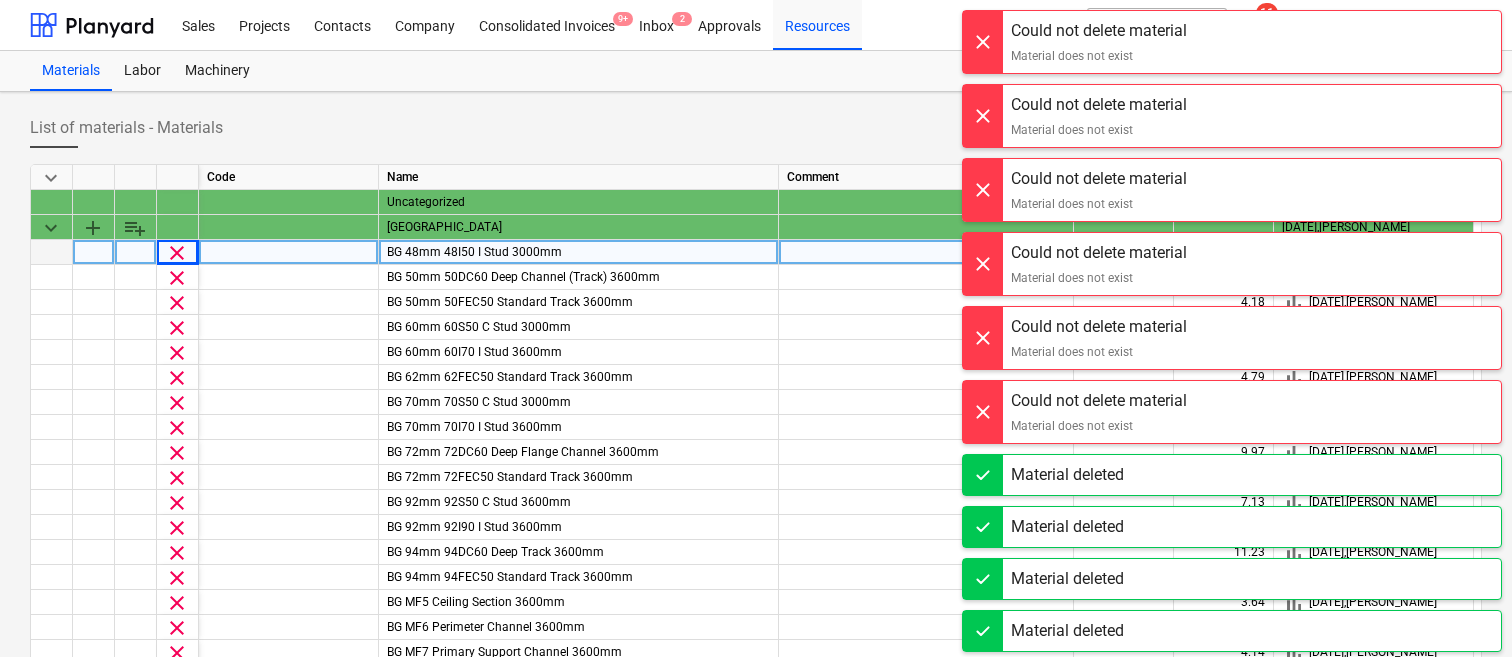 click on "clear" at bounding box center [177, 253] 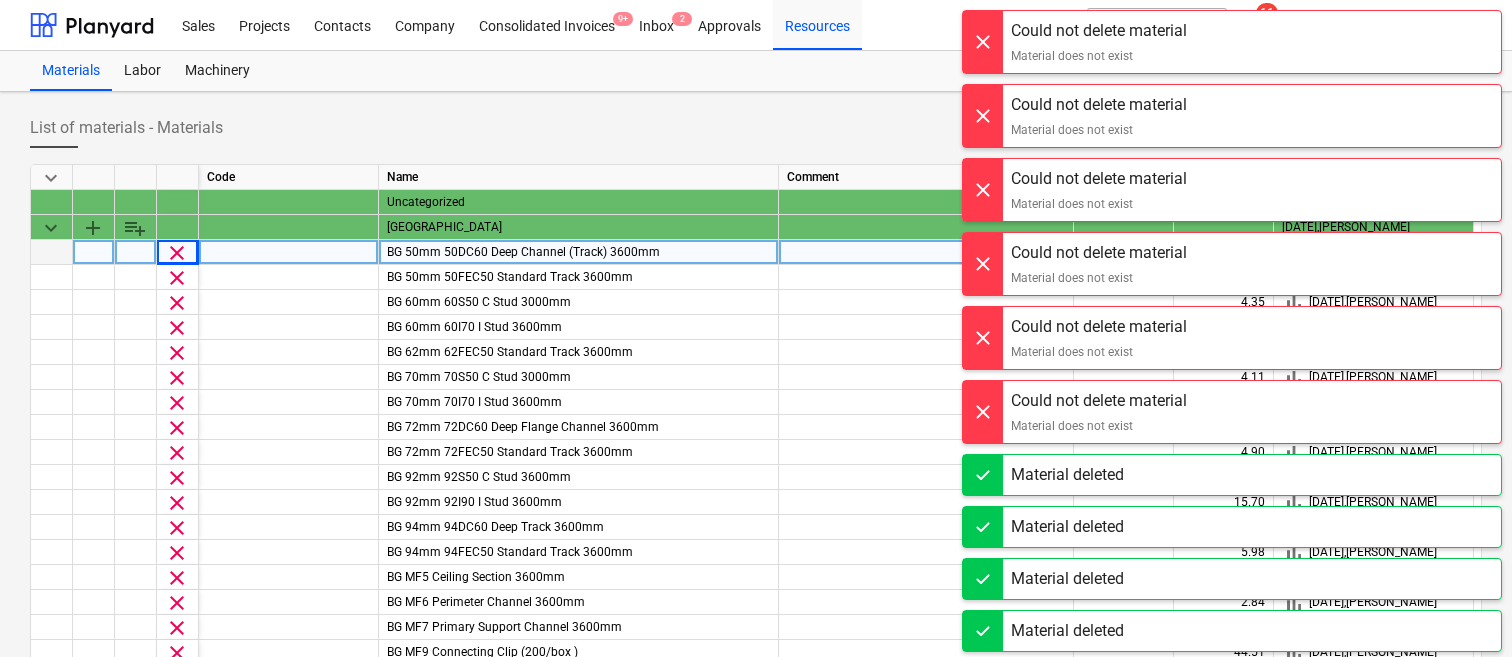 click on "clear" at bounding box center (177, 253) 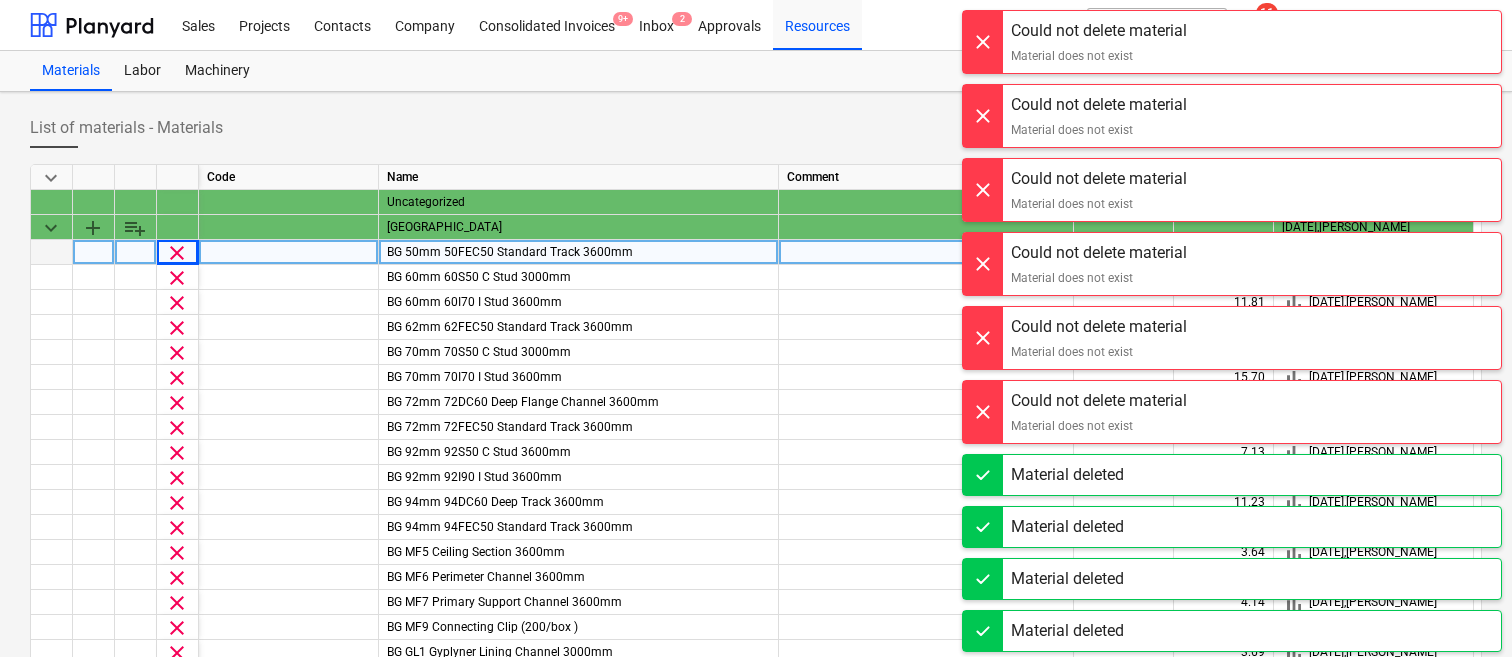 click on "clear" at bounding box center [177, 253] 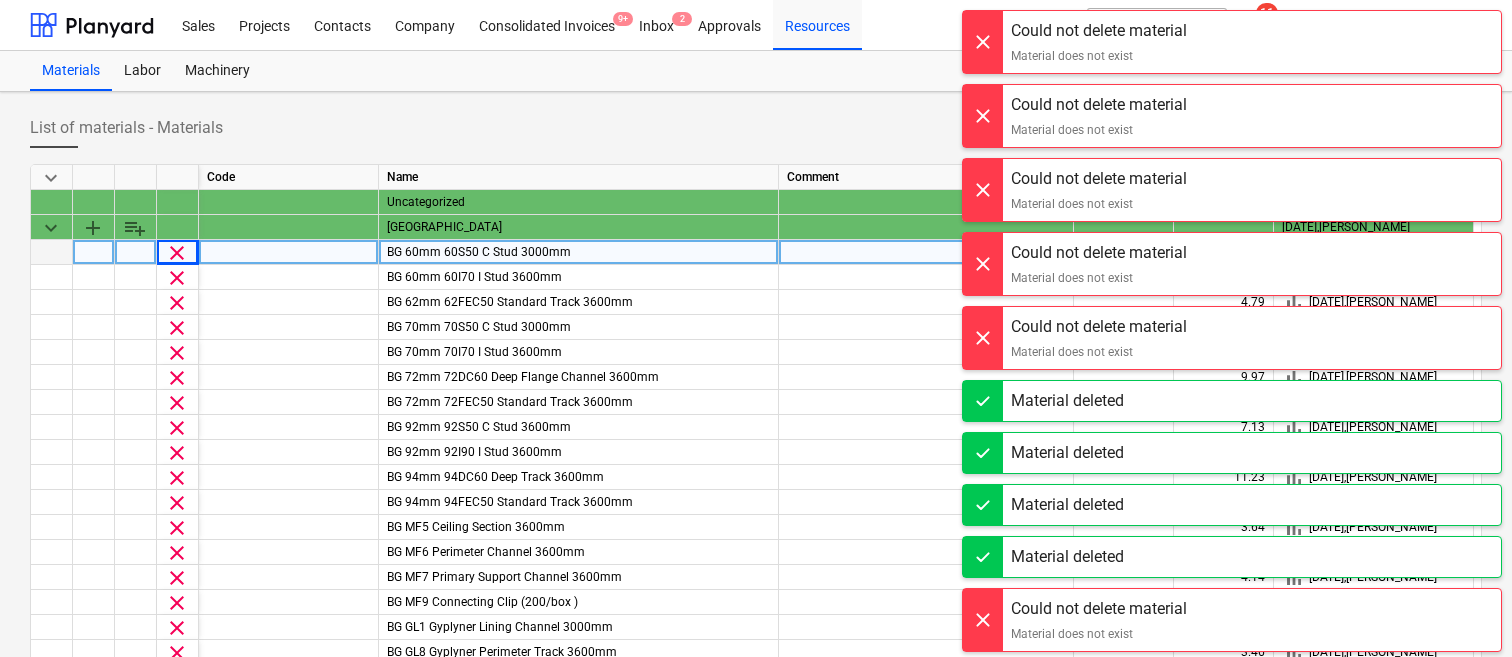 click on "clear" at bounding box center [177, 253] 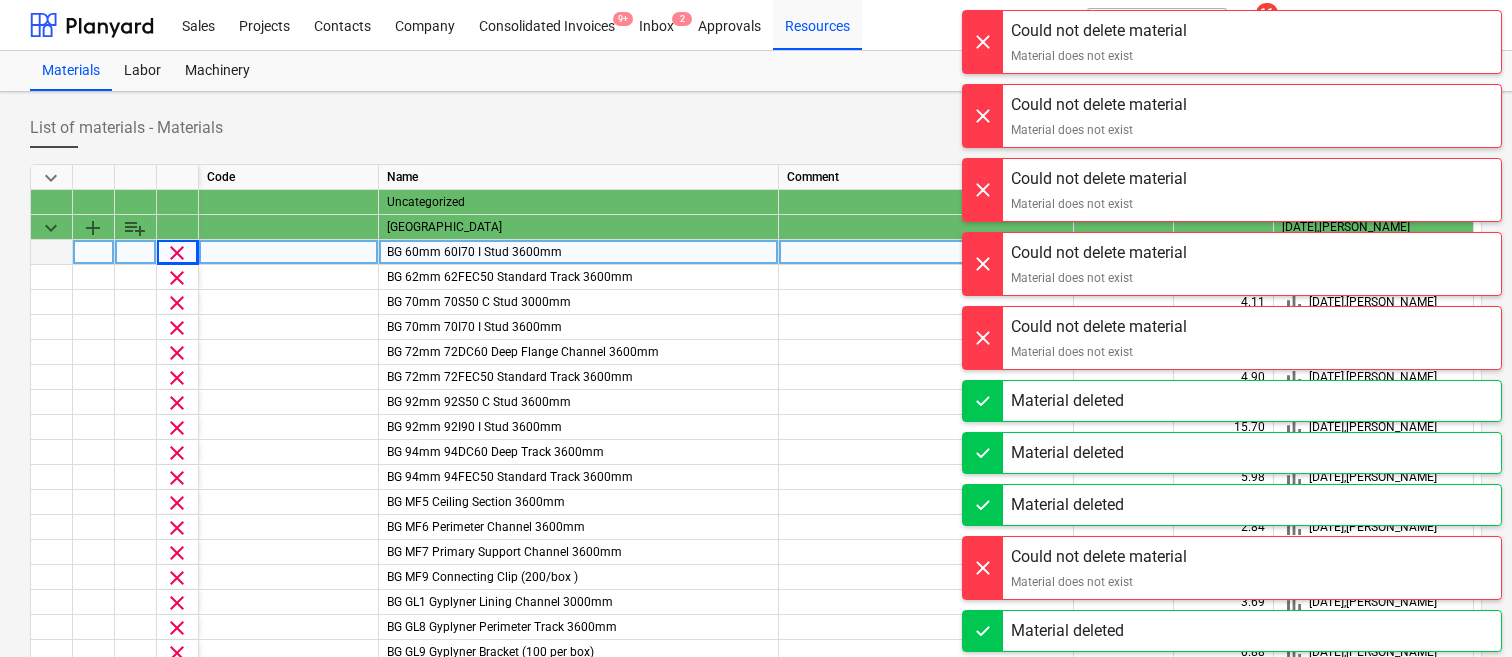 click on "clear" at bounding box center (177, 253) 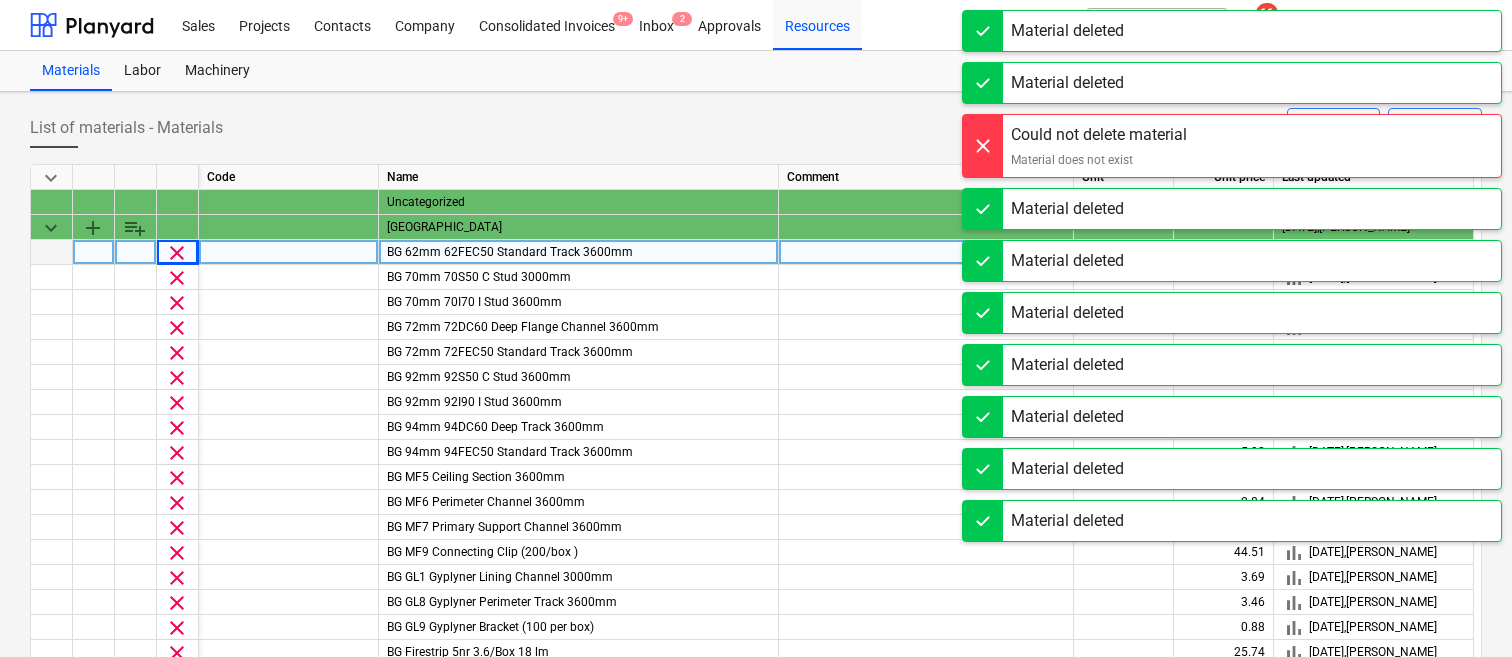 click on "clear" at bounding box center [177, 253] 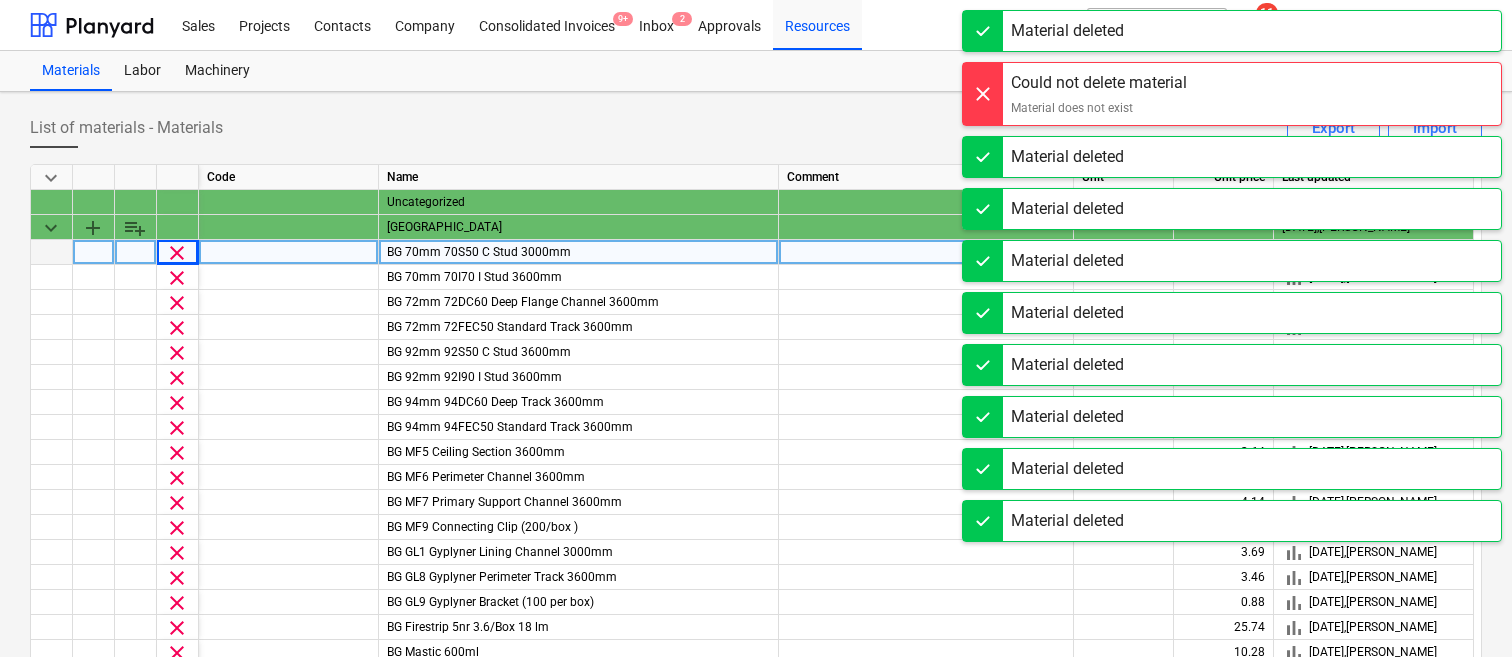 click on "clear" at bounding box center (177, 253) 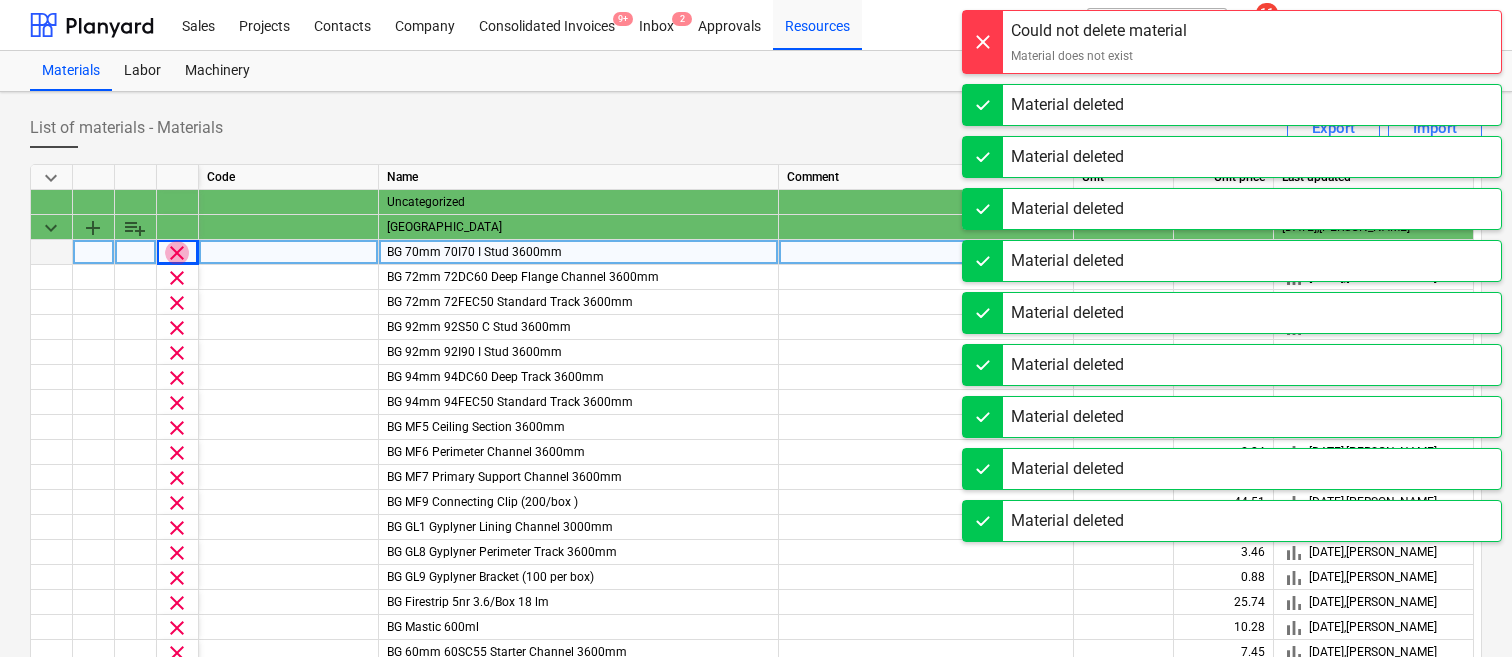 click on "clear" at bounding box center (177, 253) 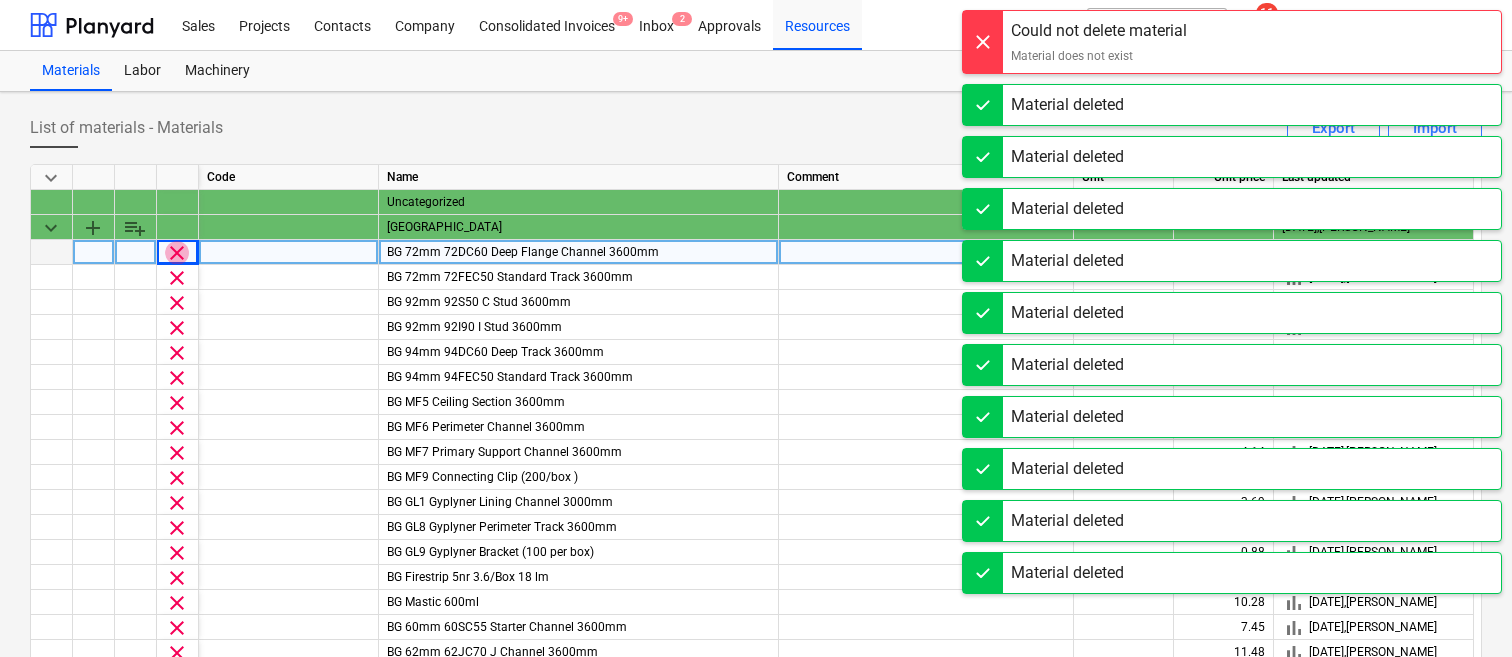 click on "clear" at bounding box center (177, 253) 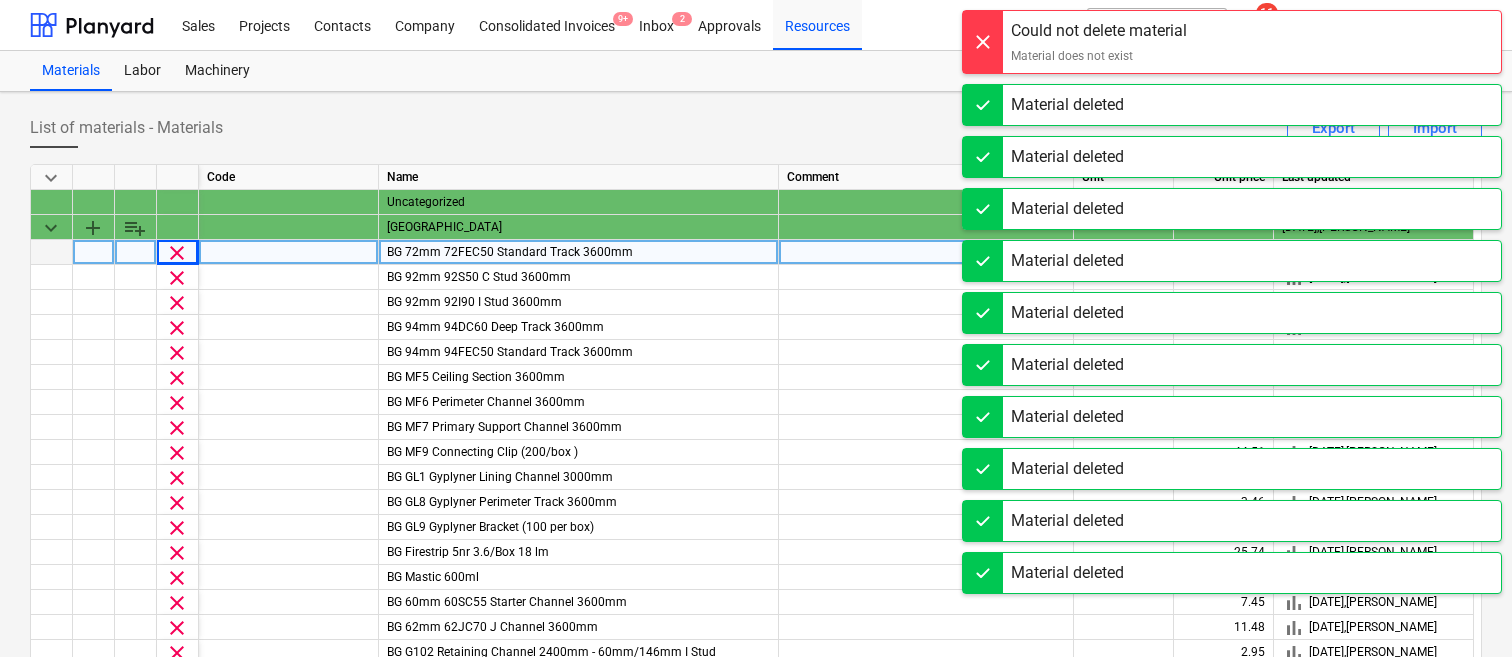 click on "clear" at bounding box center (177, 253) 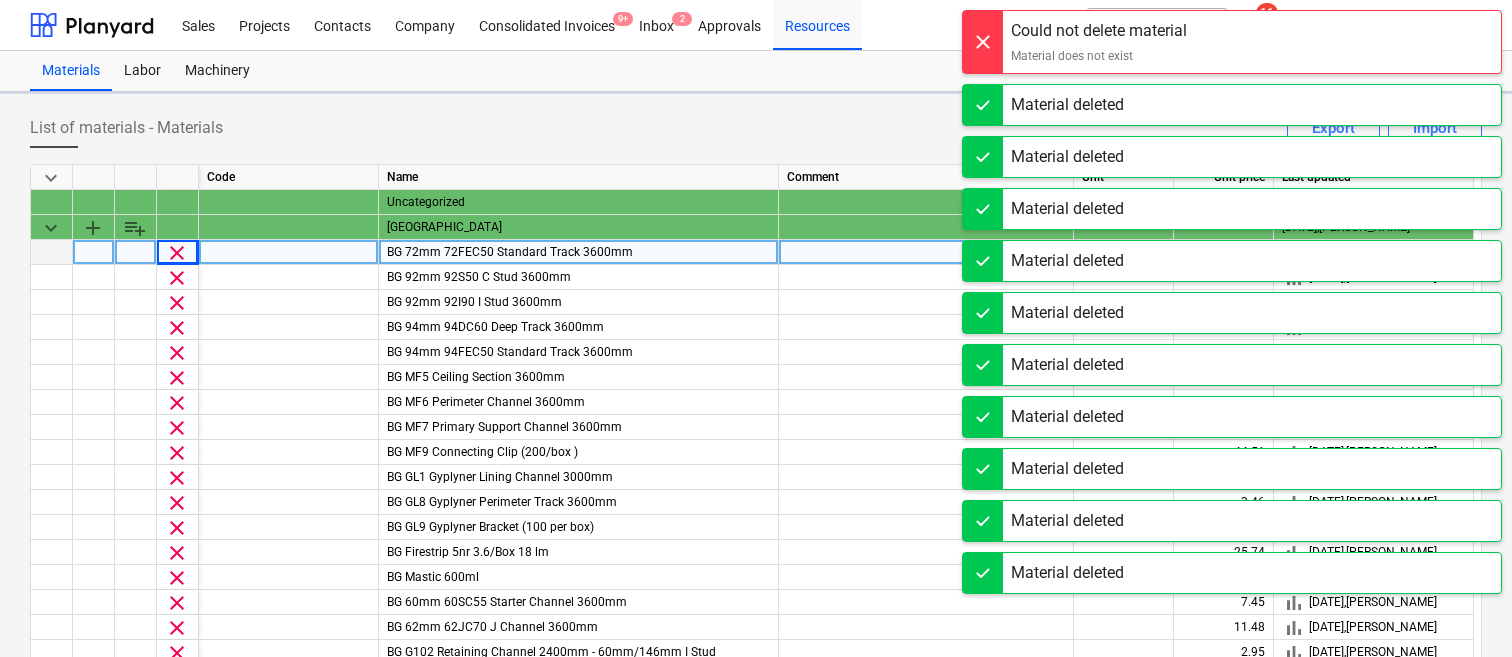 click on "clear" at bounding box center [177, 253] 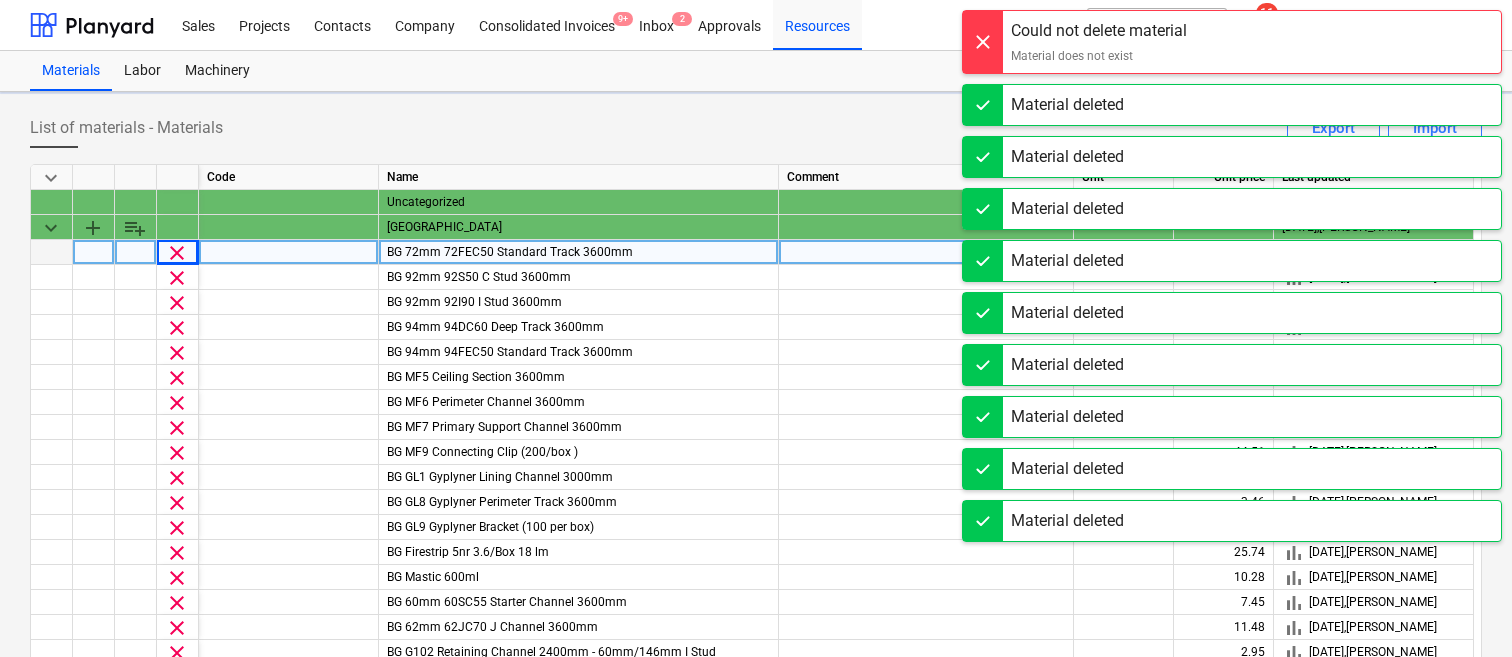 click on "clear" at bounding box center (177, 253) 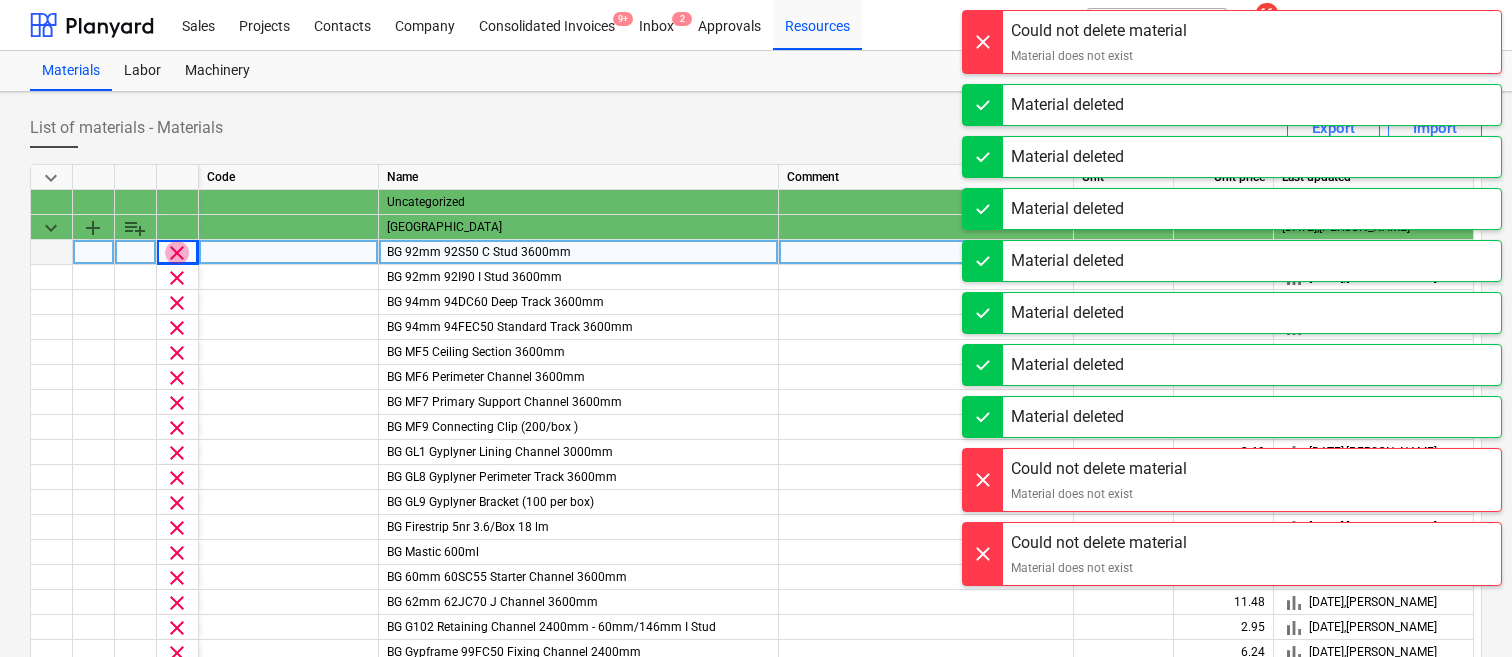 click on "clear" at bounding box center [177, 253] 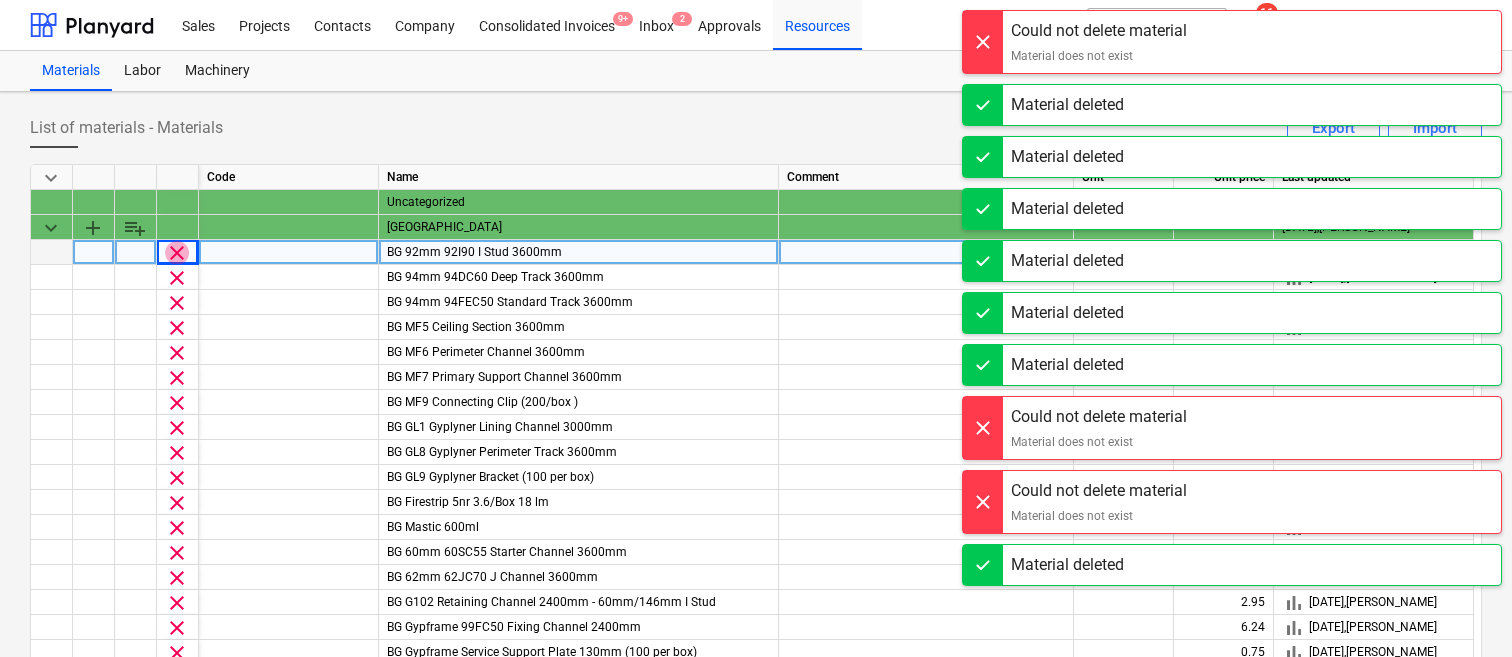 click on "clear" at bounding box center [177, 253] 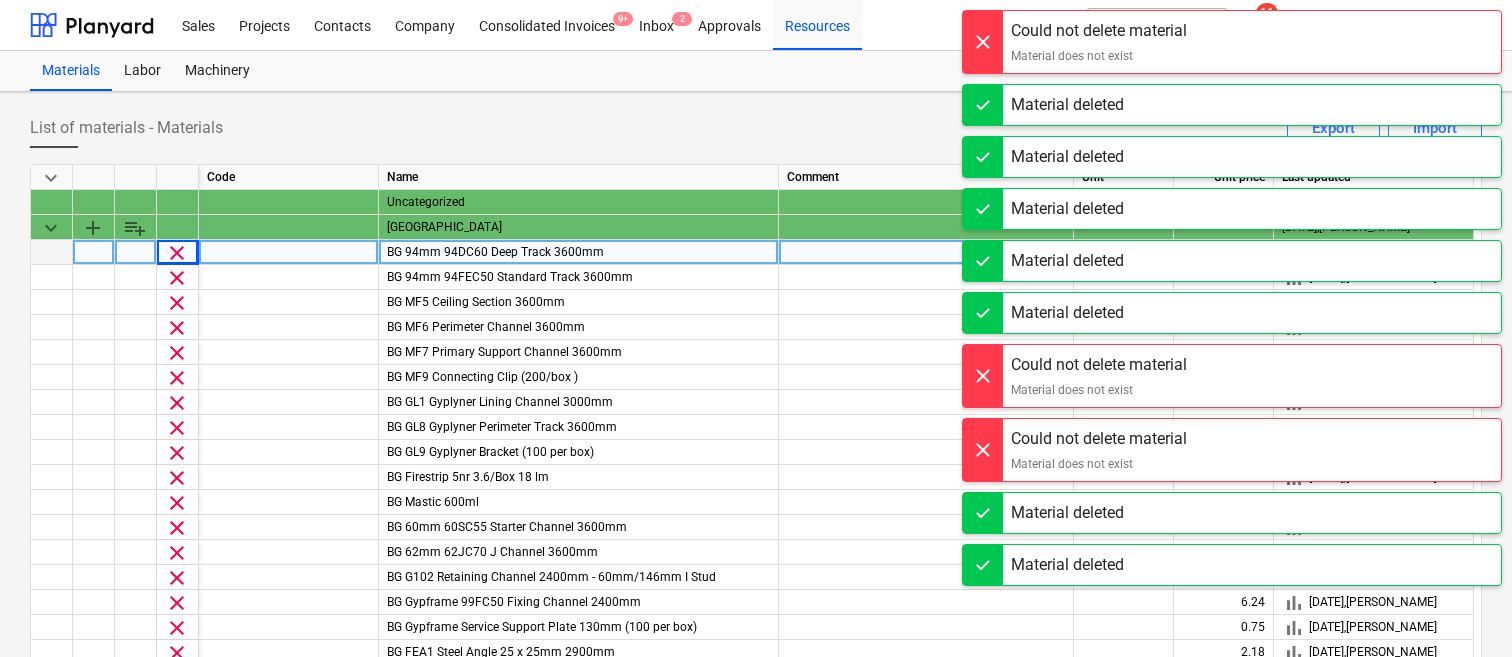 click on "clear" at bounding box center [177, 253] 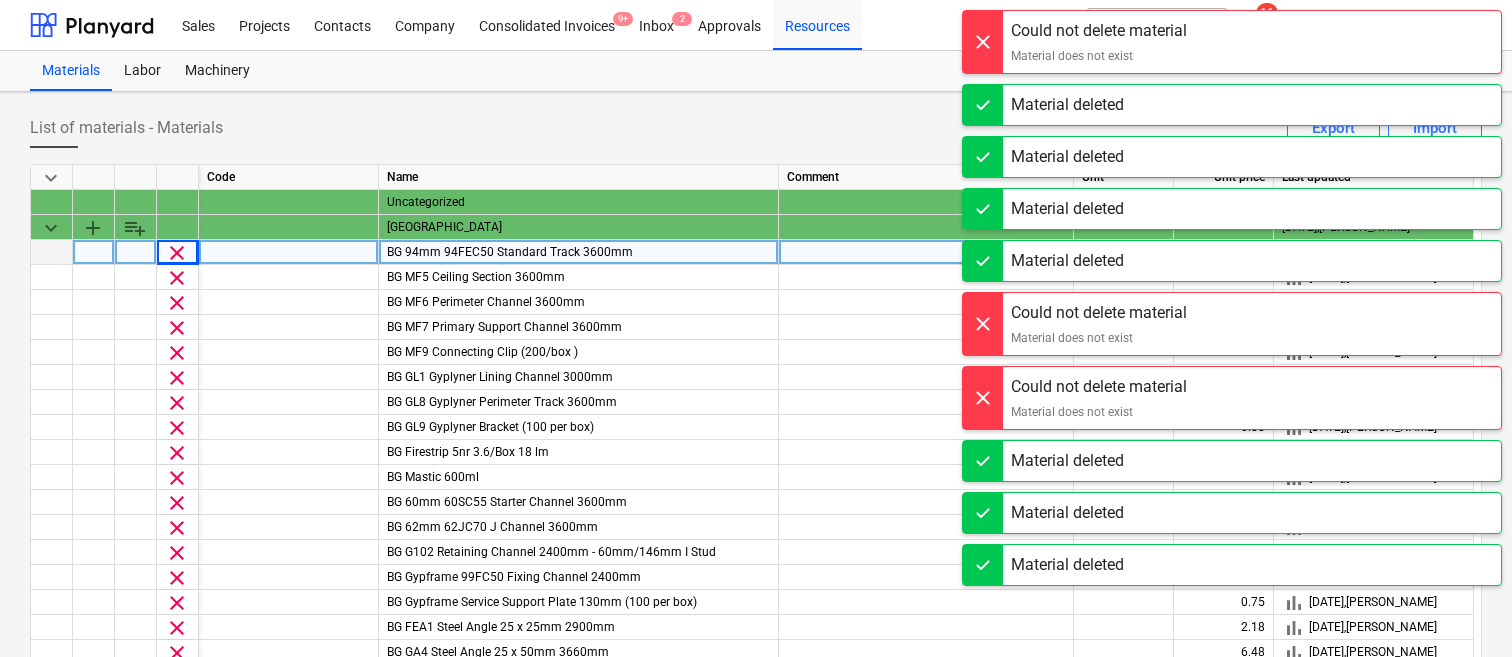 click on "clear" at bounding box center [177, 253] 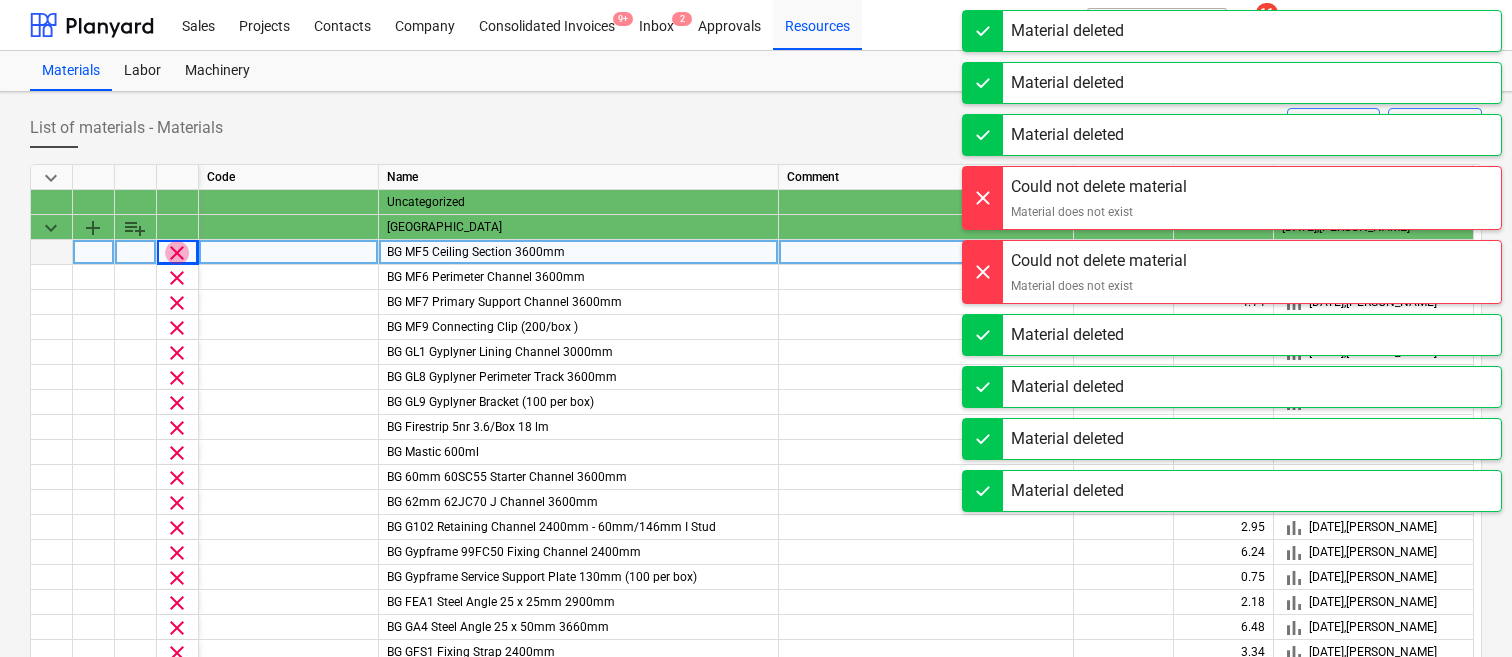 click on "clear" at bounding box center [177, 253] 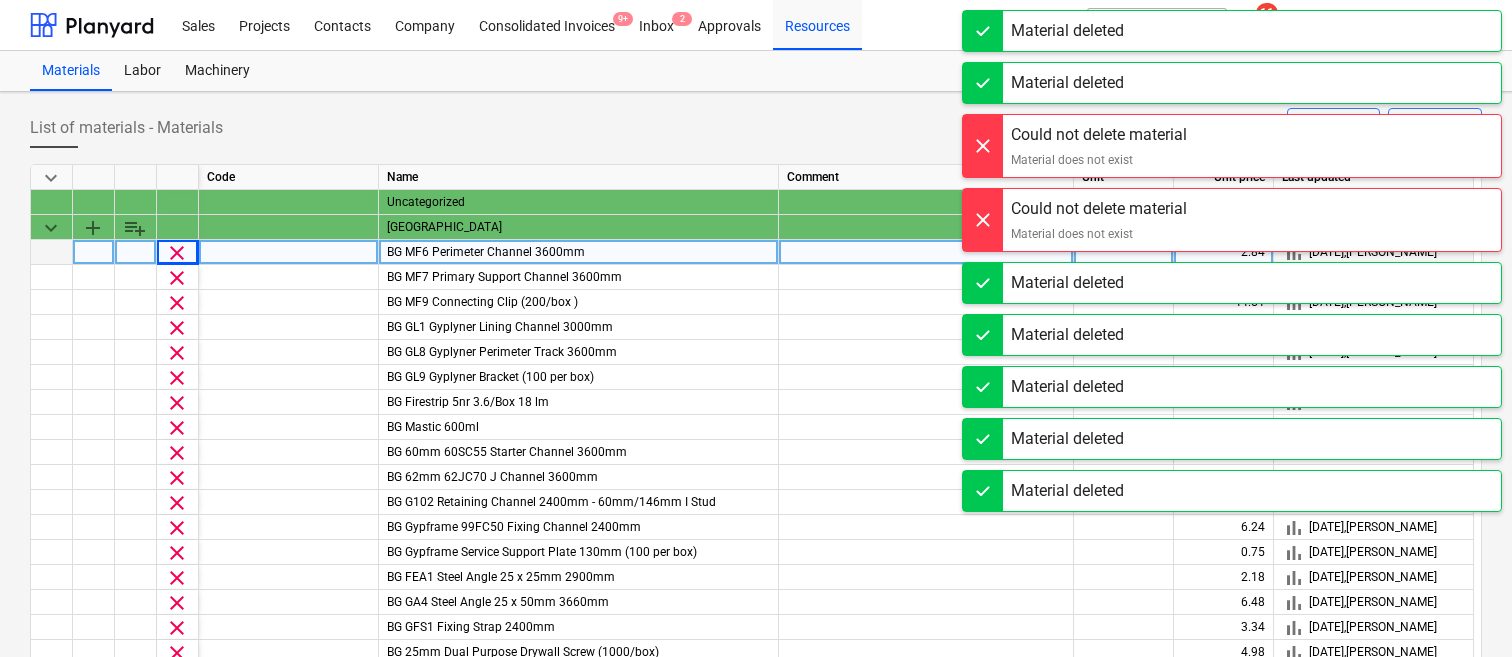 click on "clear" at bounding box center (177, 253) 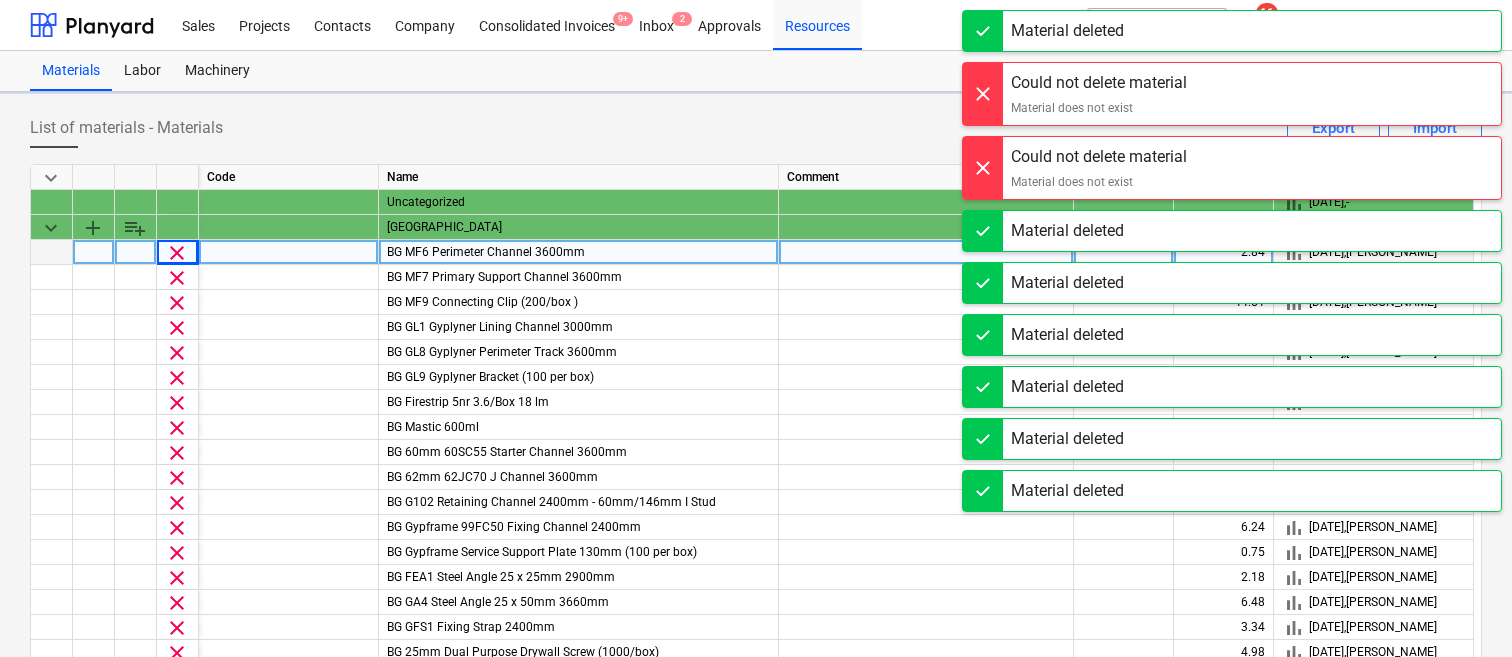 click on "clear" at bounding box center [177, 253] 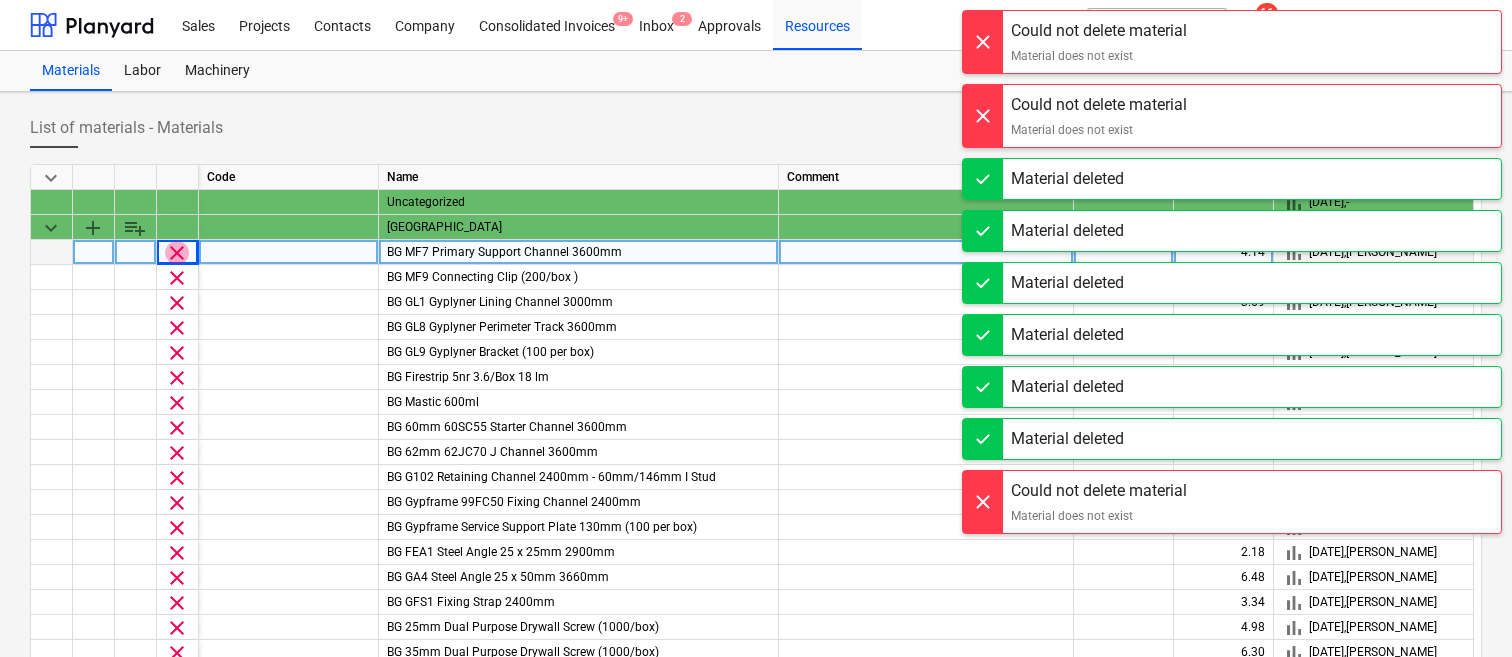 click on "clear" at bounding box center [177, 253] 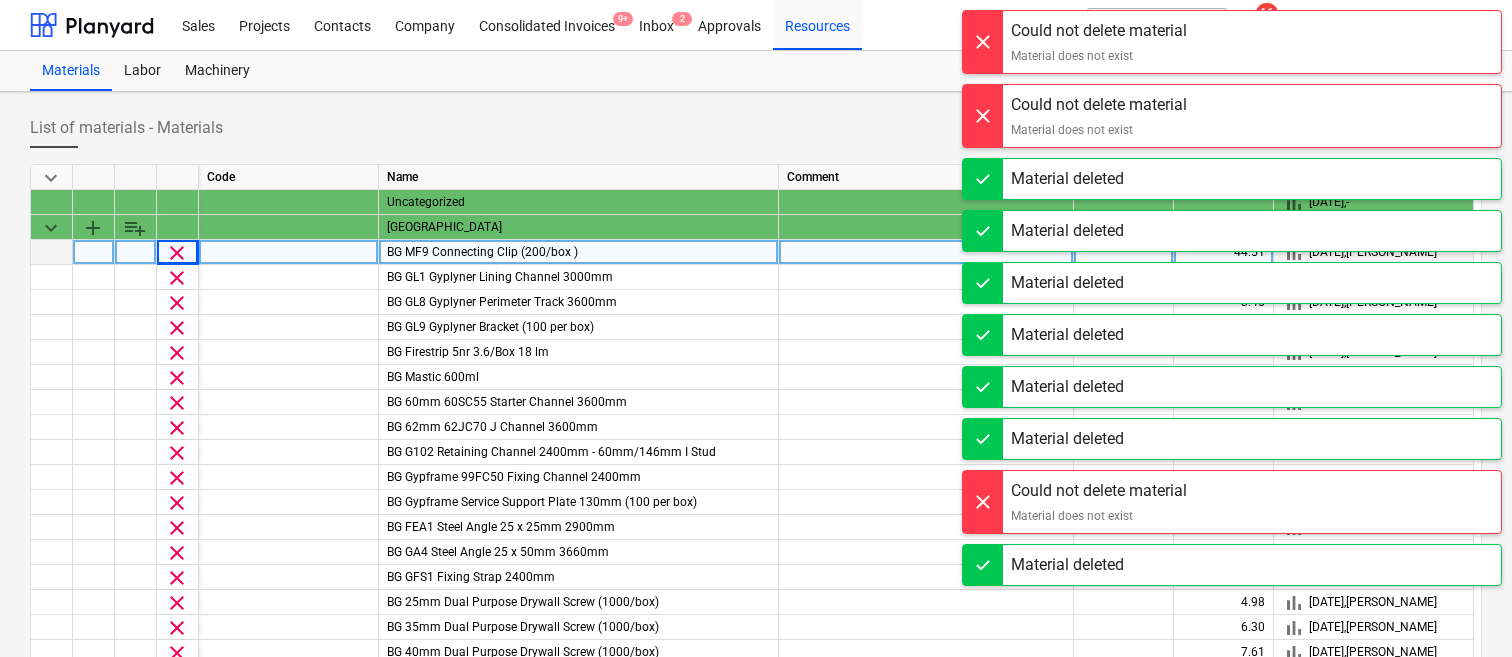 click on "clear" at bounding box center [177, 253] 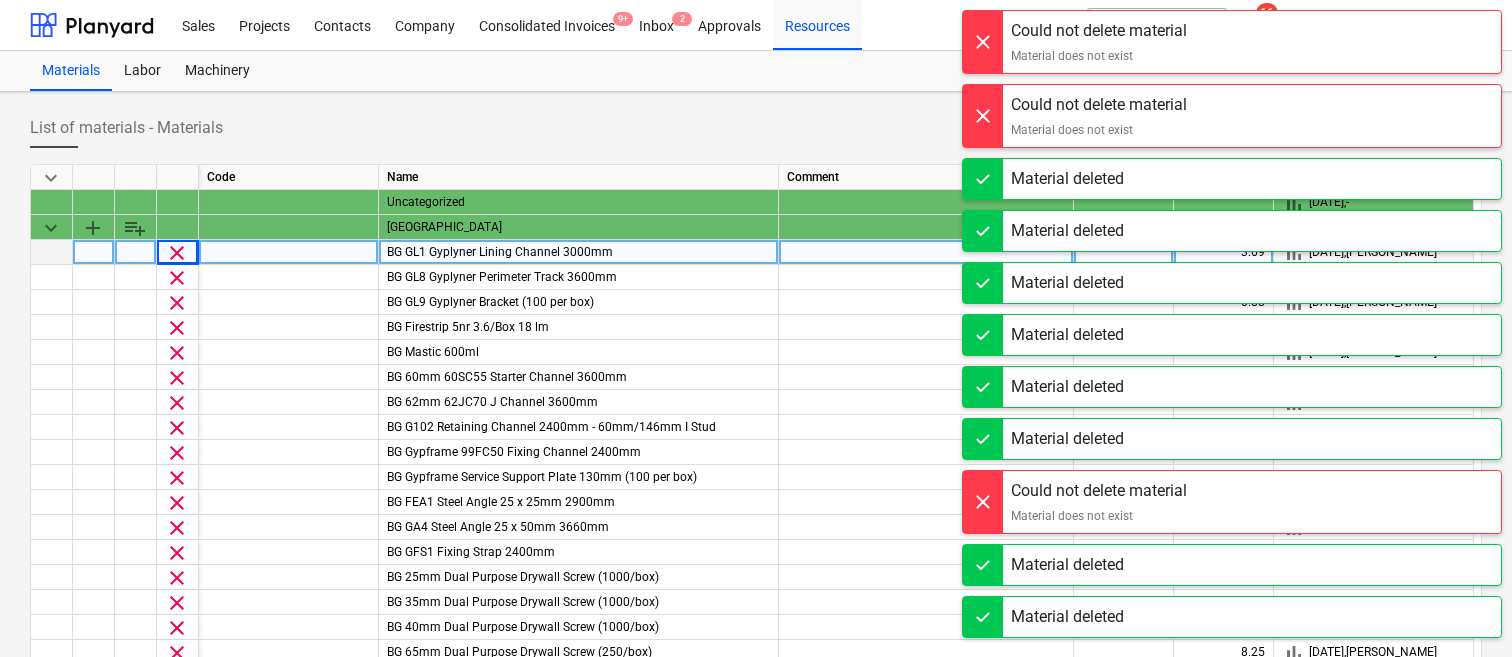 click on "clear" at bounding box center [177, 253] 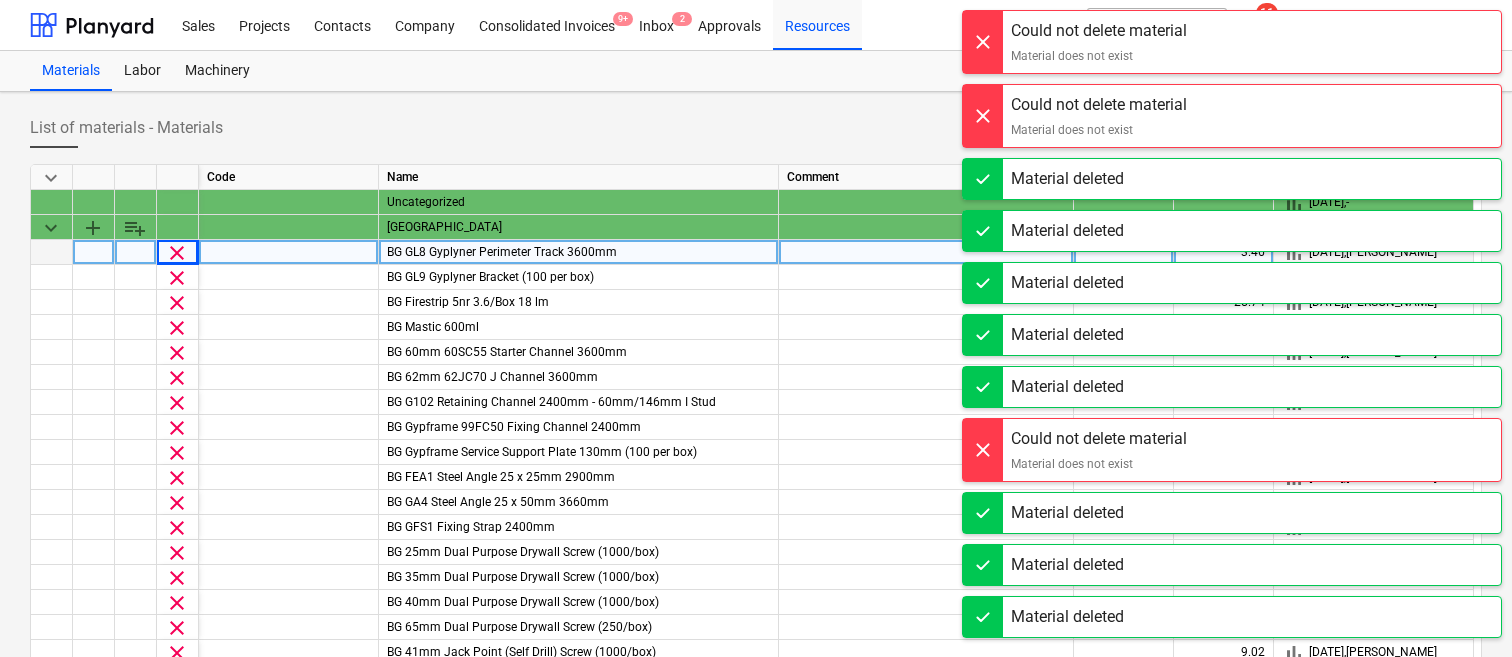 click on "clear" at bounding box center (177, 253) 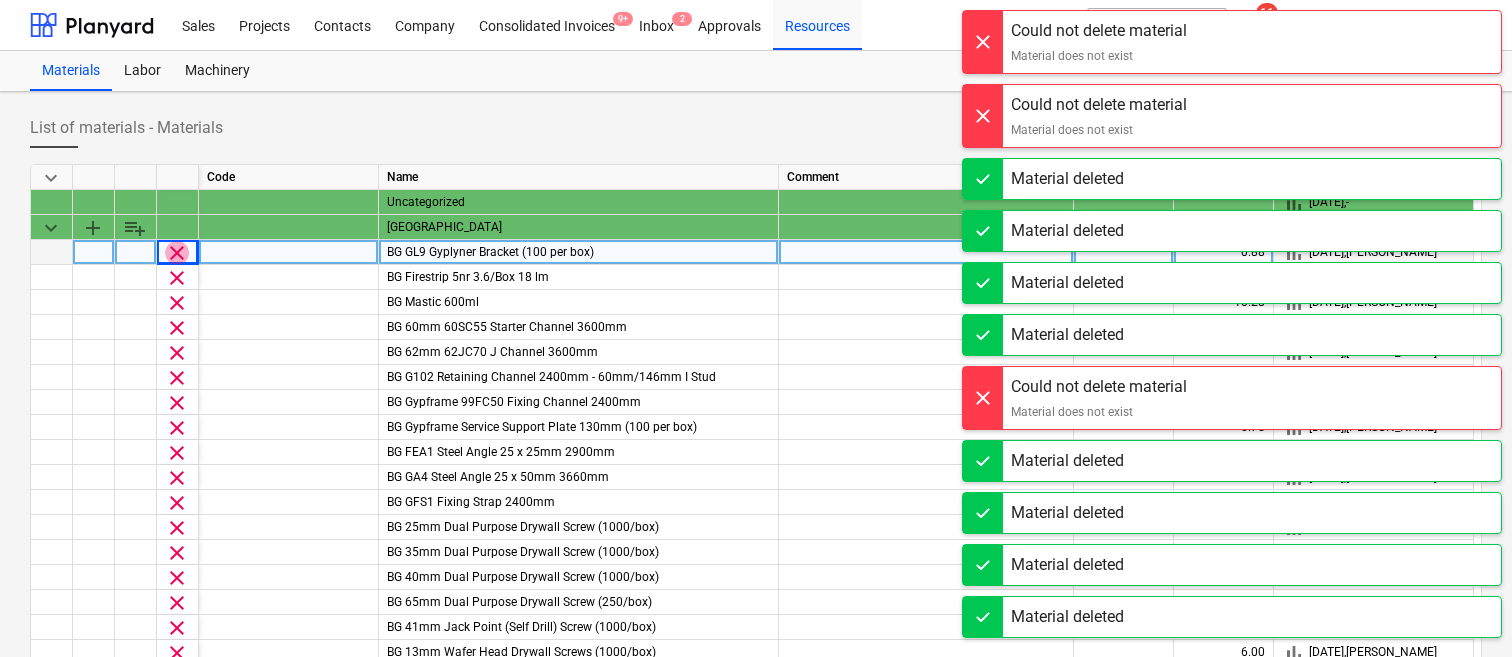 click on "clear" at bounding box center (177, 253) 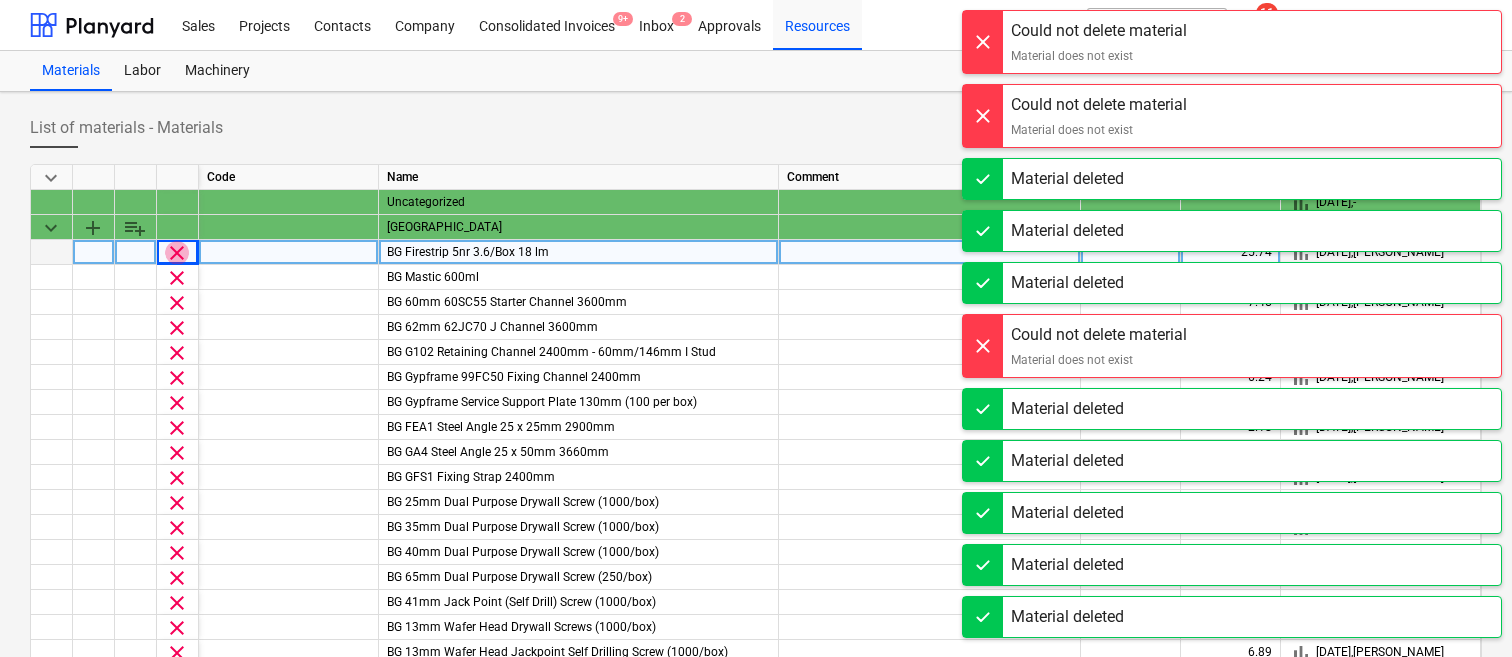 click on "clear" at bounding box center (177, 253) 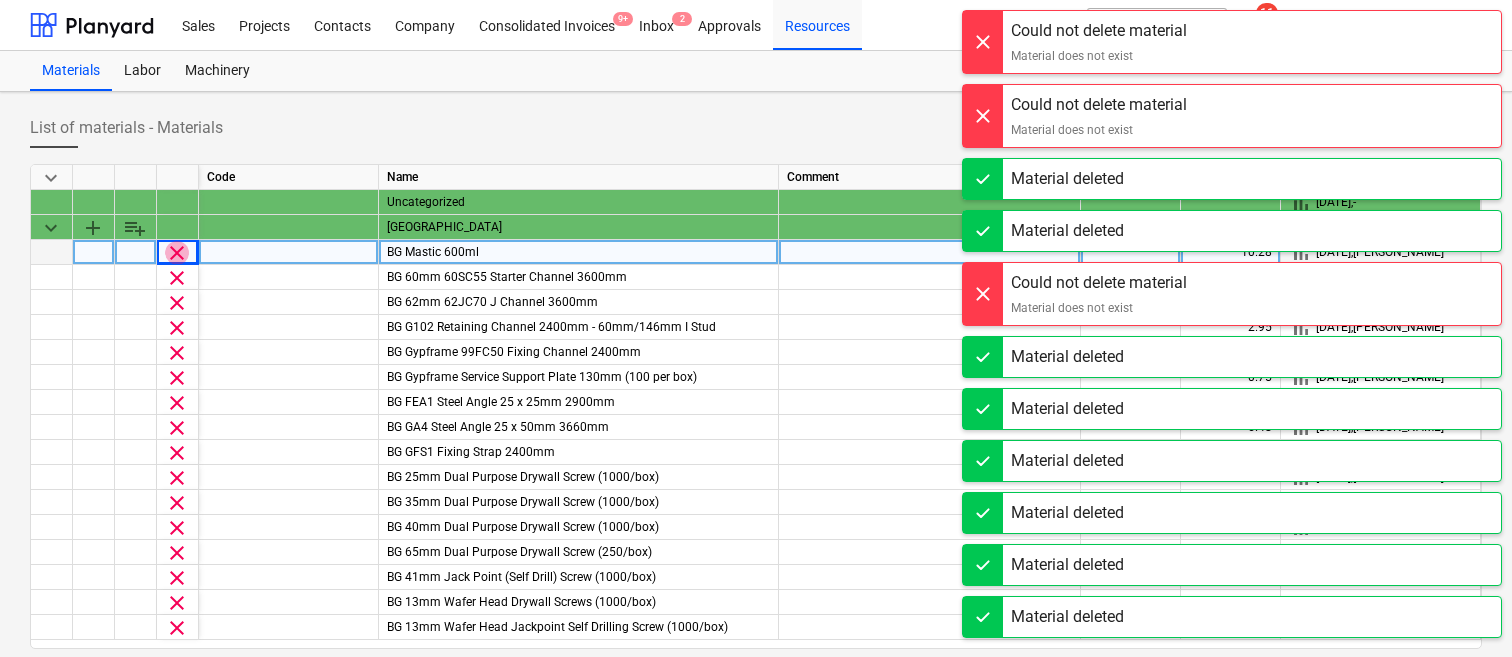 click on "clear" at bounding box center (177, 253) 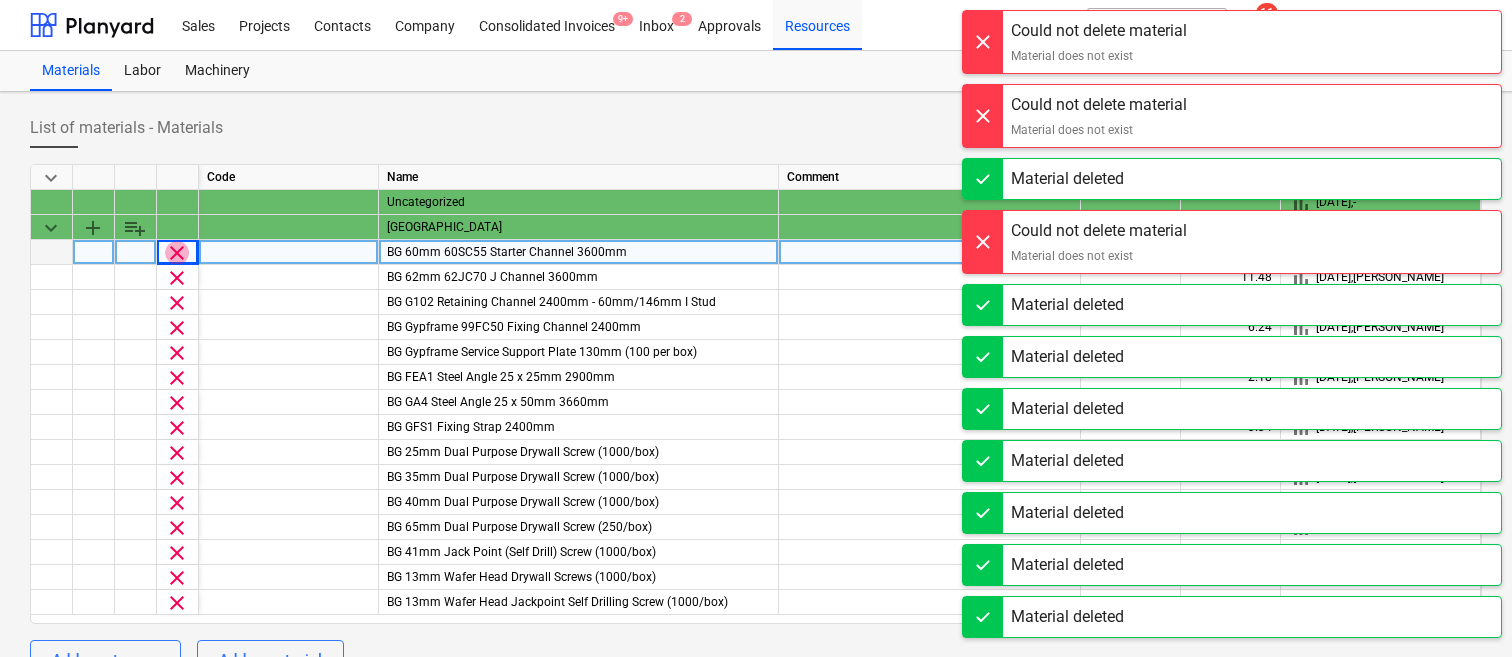 click on "clear" at bounding box center [177, 253] 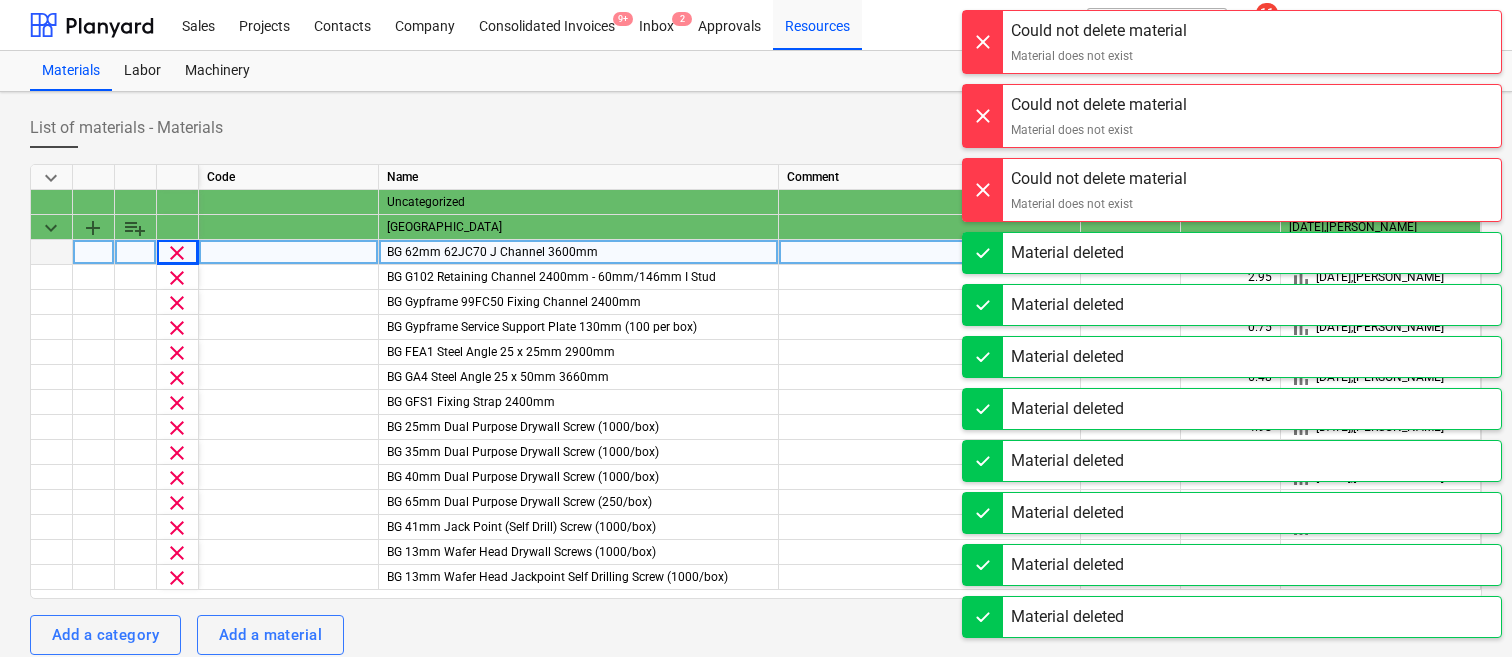 click on "clear" at bounding box center (177, 253) 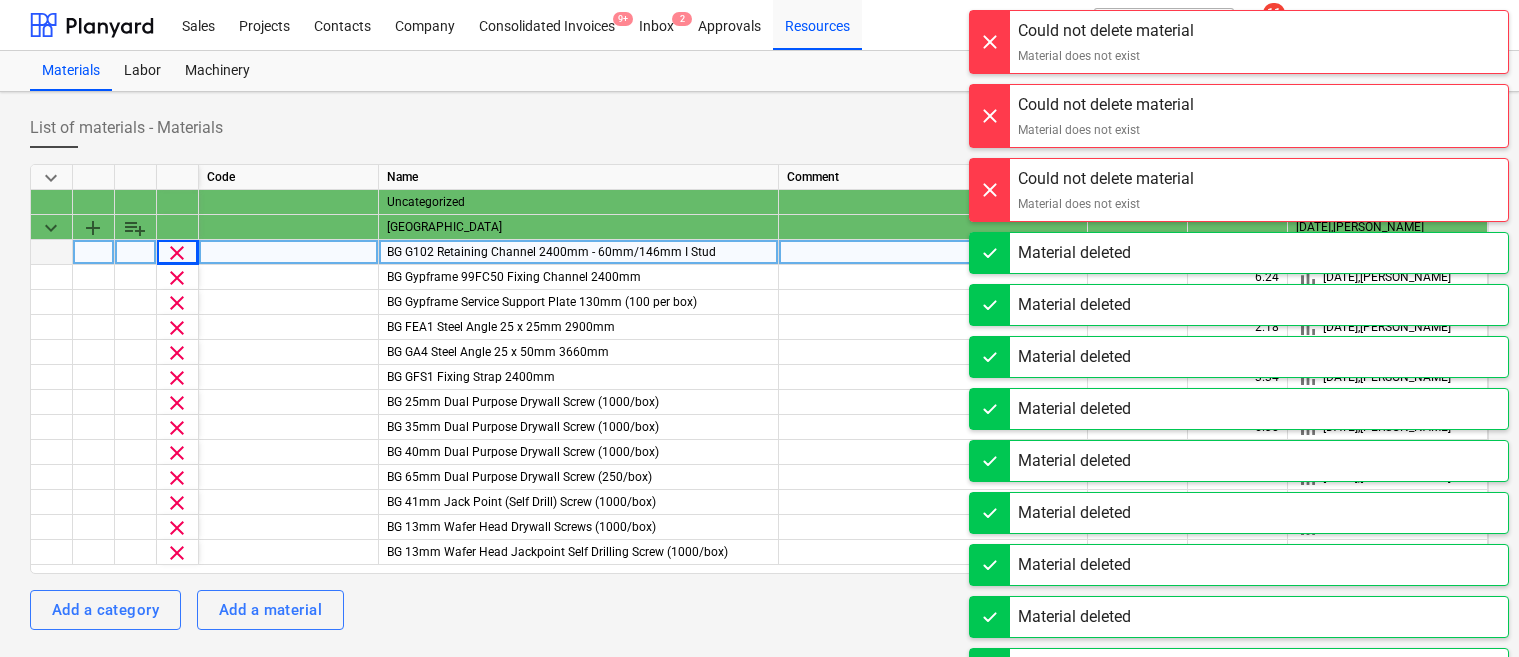 click on "clear" at bounding box center [177, 253] 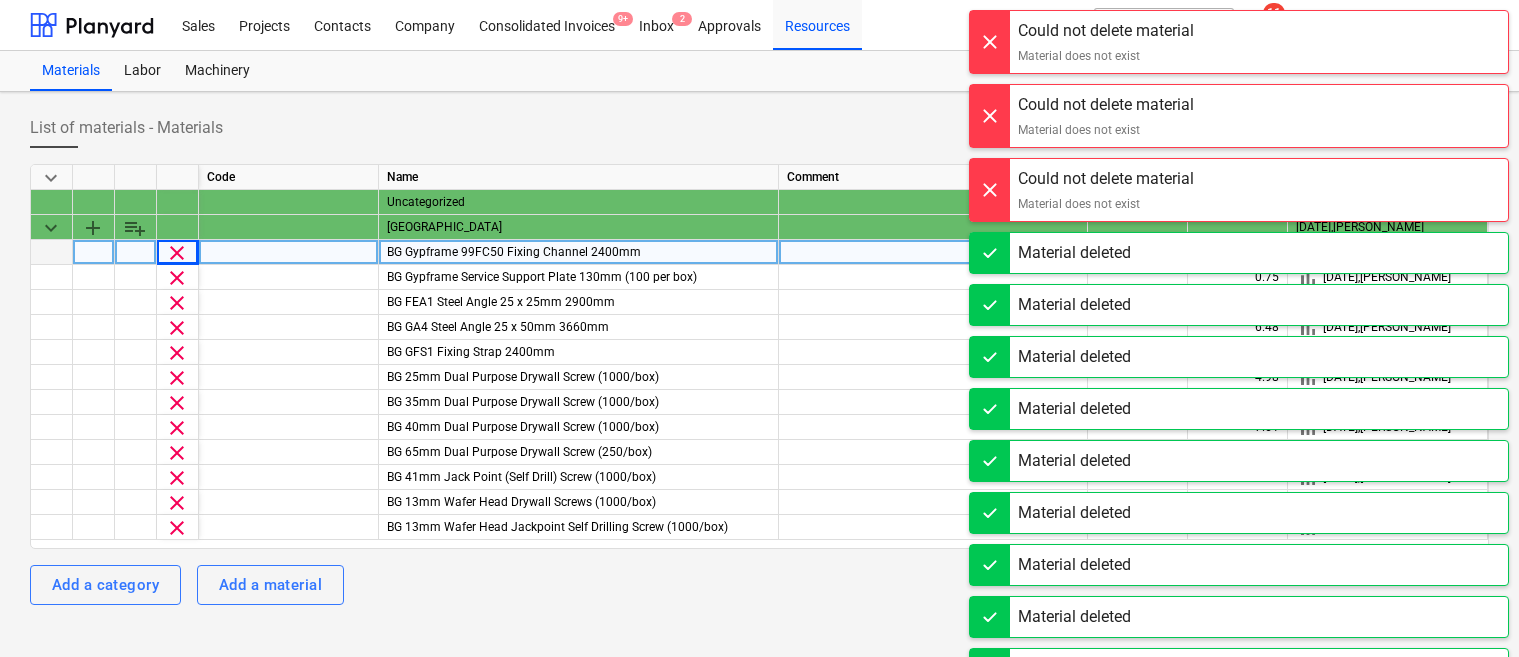 click on "clear" at bounding box center (177, 253) 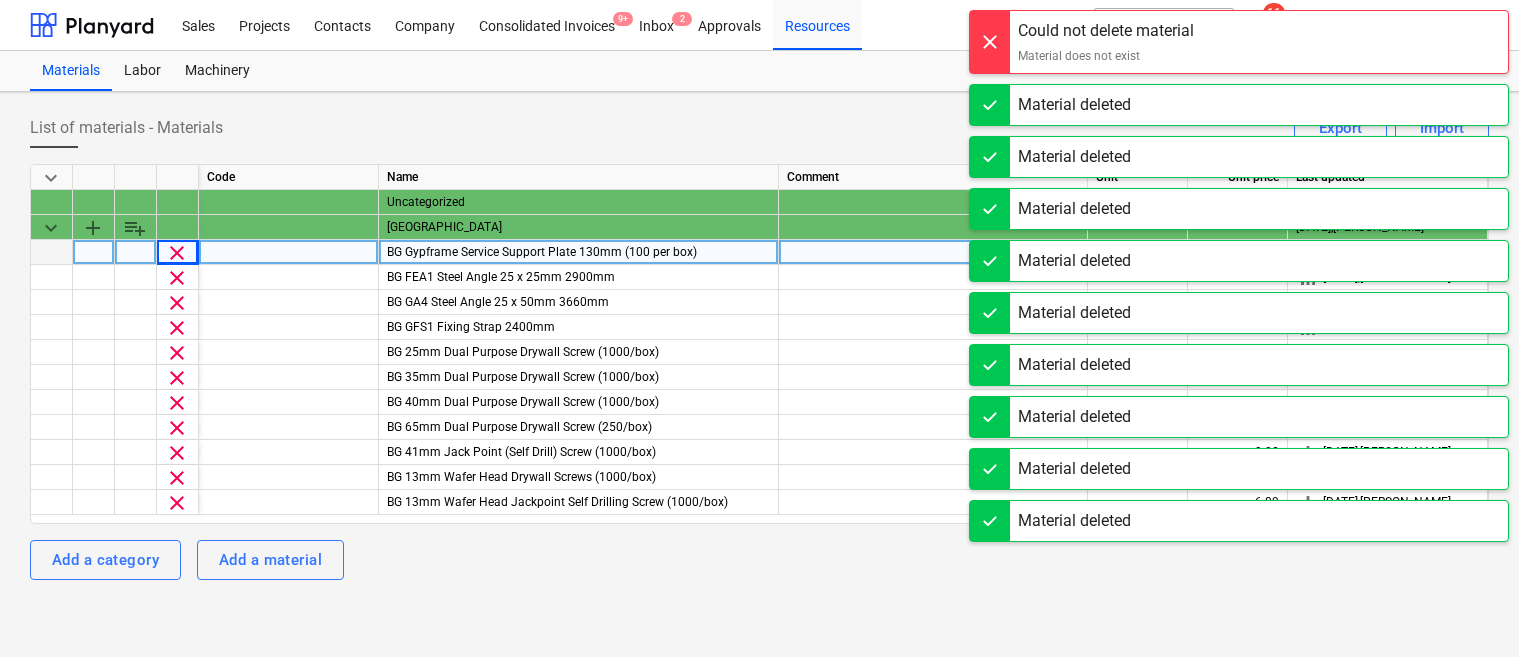 click on "clear" at bounding box center [177, 253] 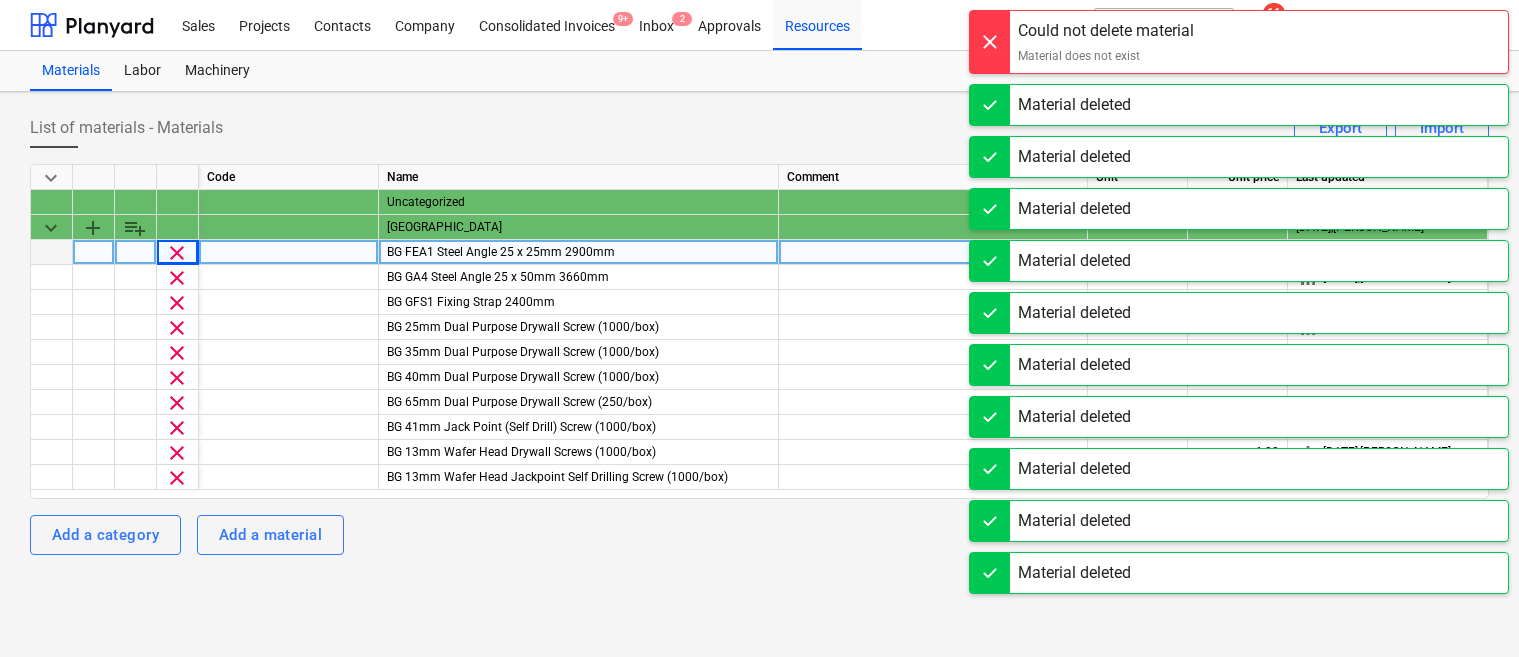 click on "clear" at bounding box center [177, 253] 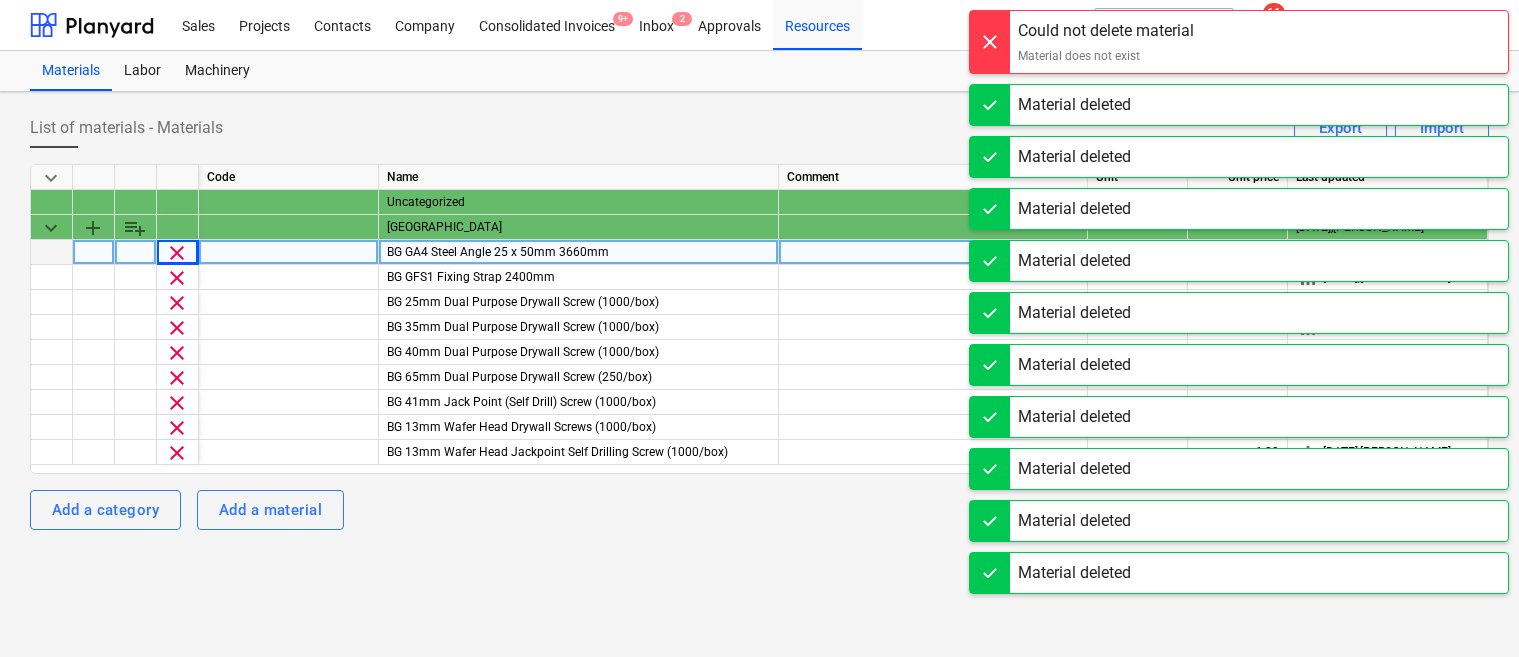 click on "clear" at bounding box center (177, 253) 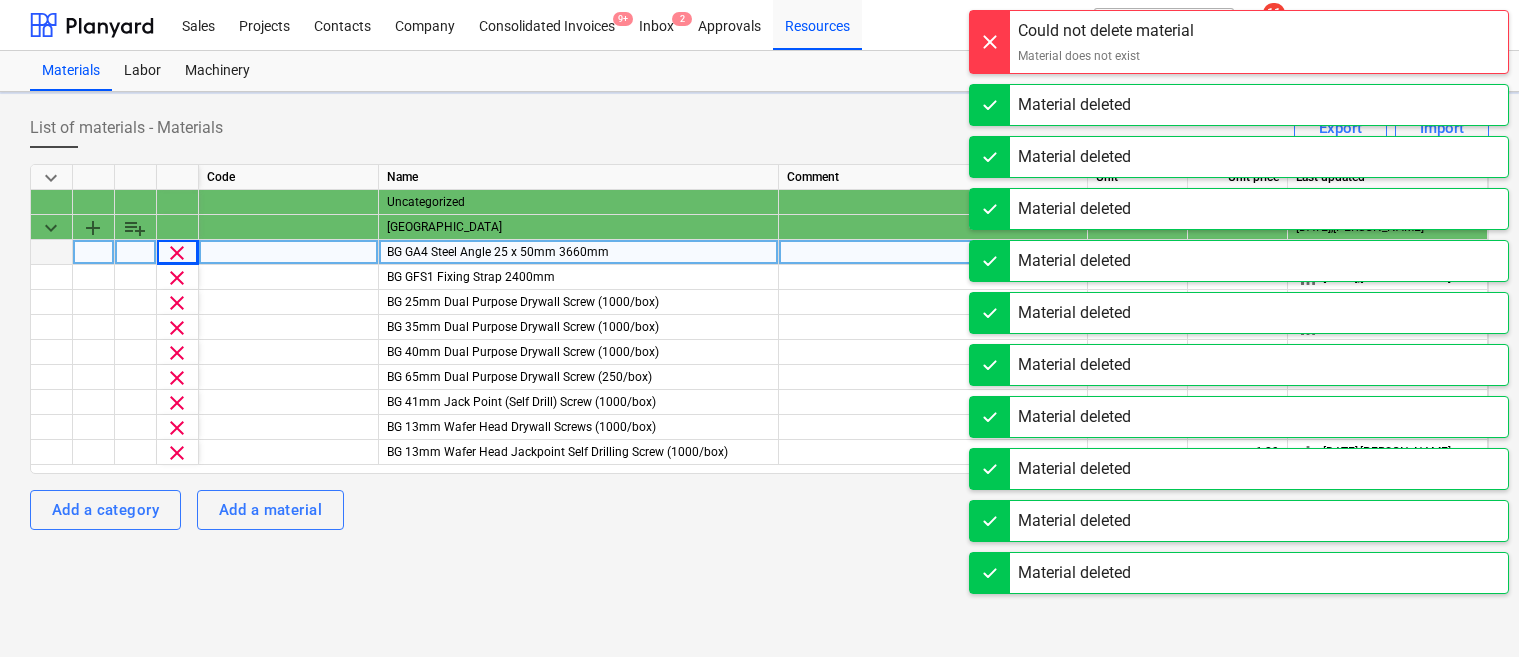 click on "clear" at bounding box center (177, 253) 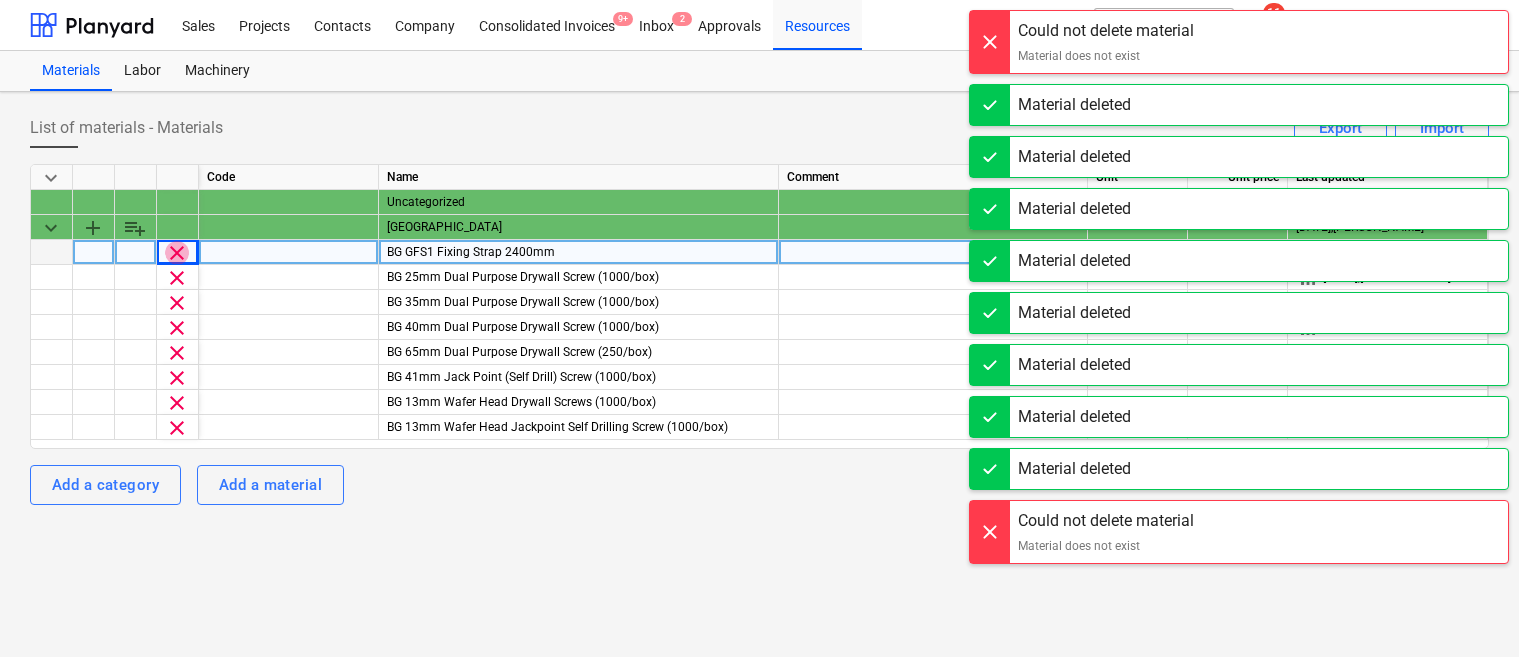 click on "clear" at bounding box center [177, 253] 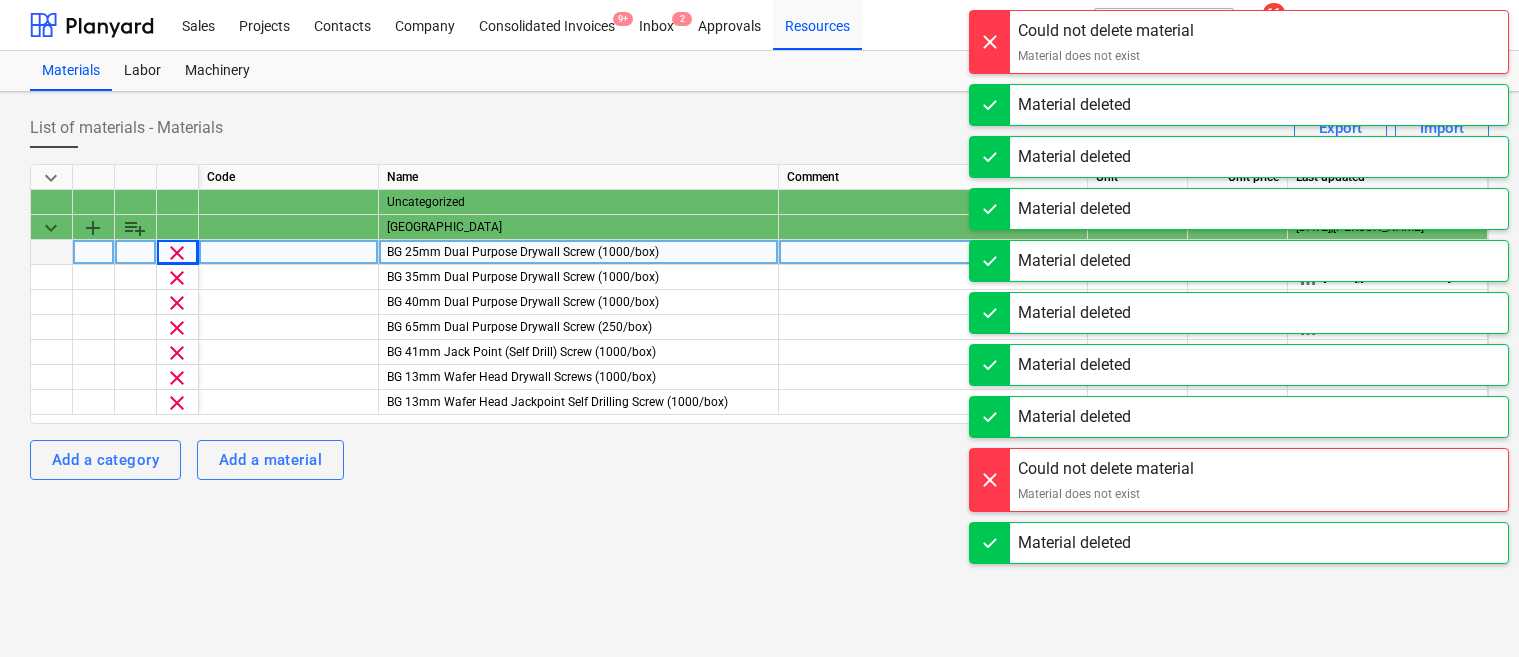 click on "clear" at bounding box center [177, 253] 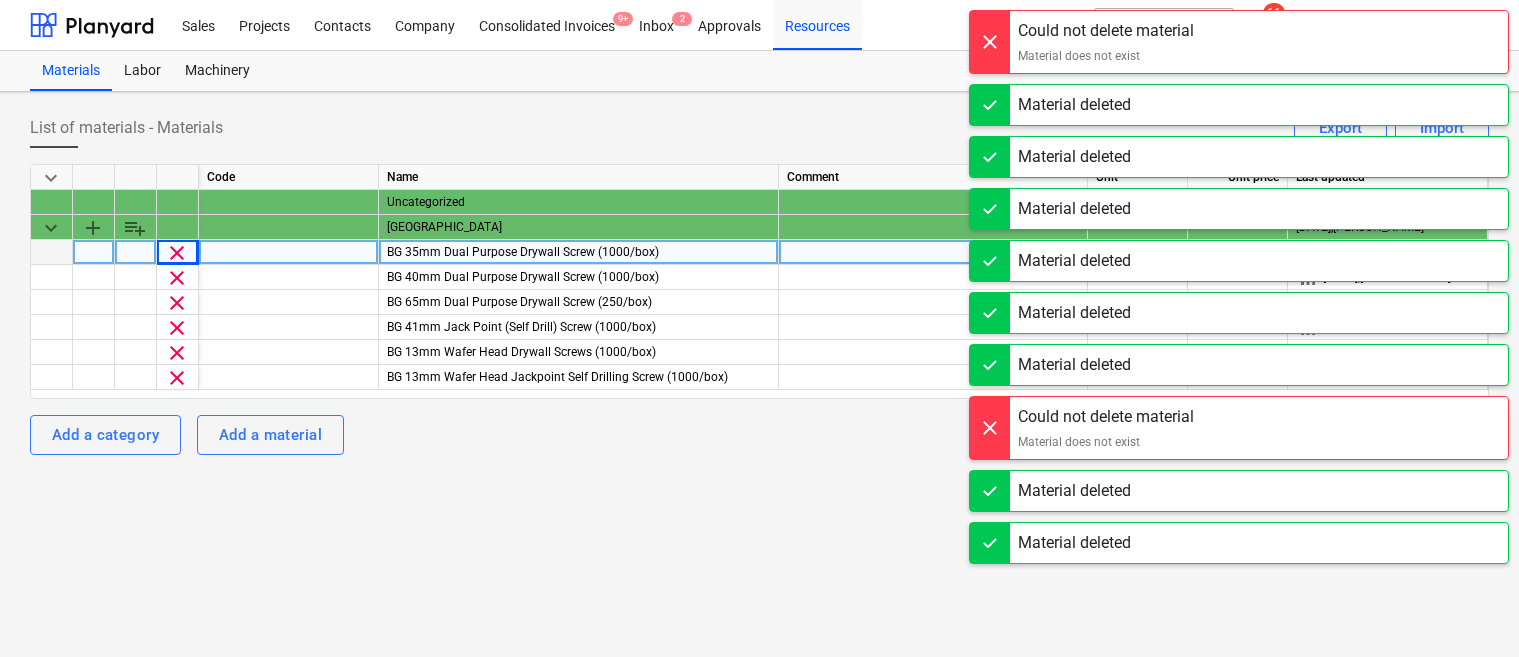 click on "clear" at bounding box center [177, 253] 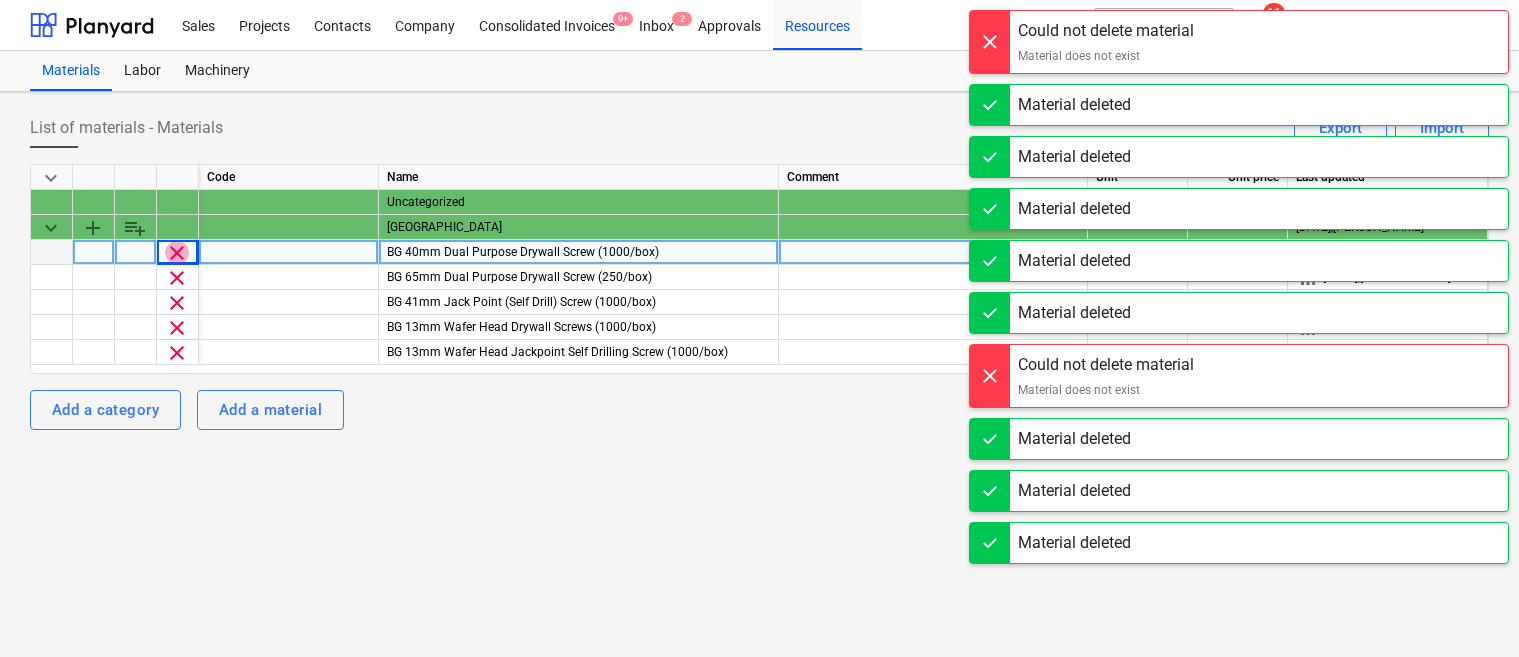 click on "clear" at bounding box center (177, 253) 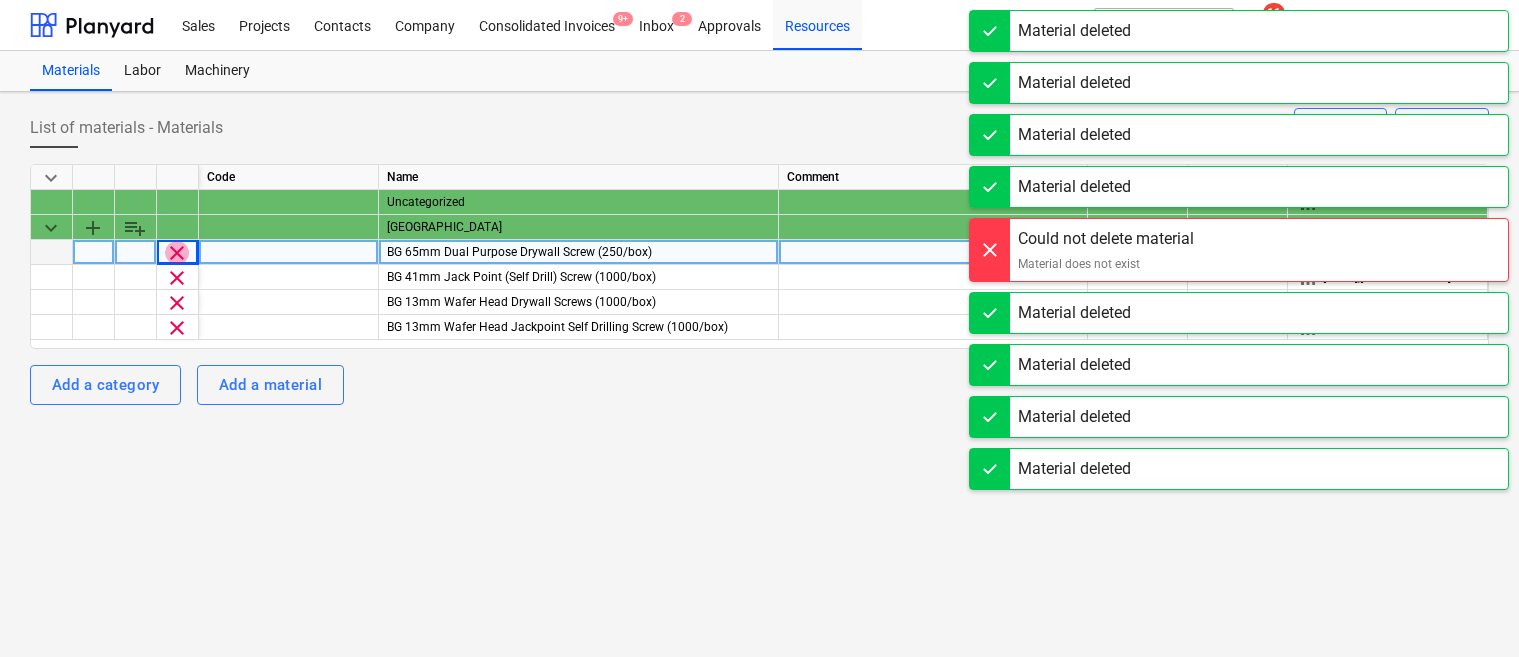 click on "clear" at bounding box center [177, 253] 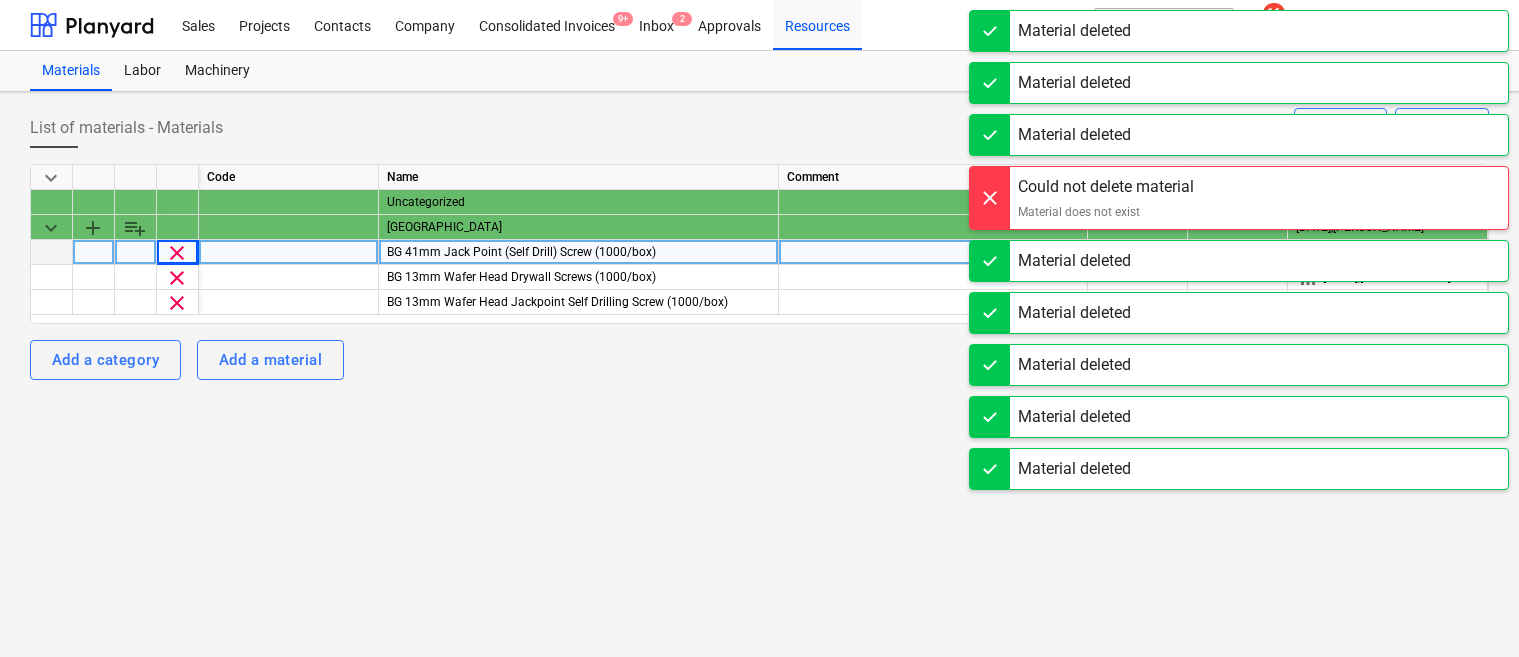 click on "clear" at bounding box center (177, 253) 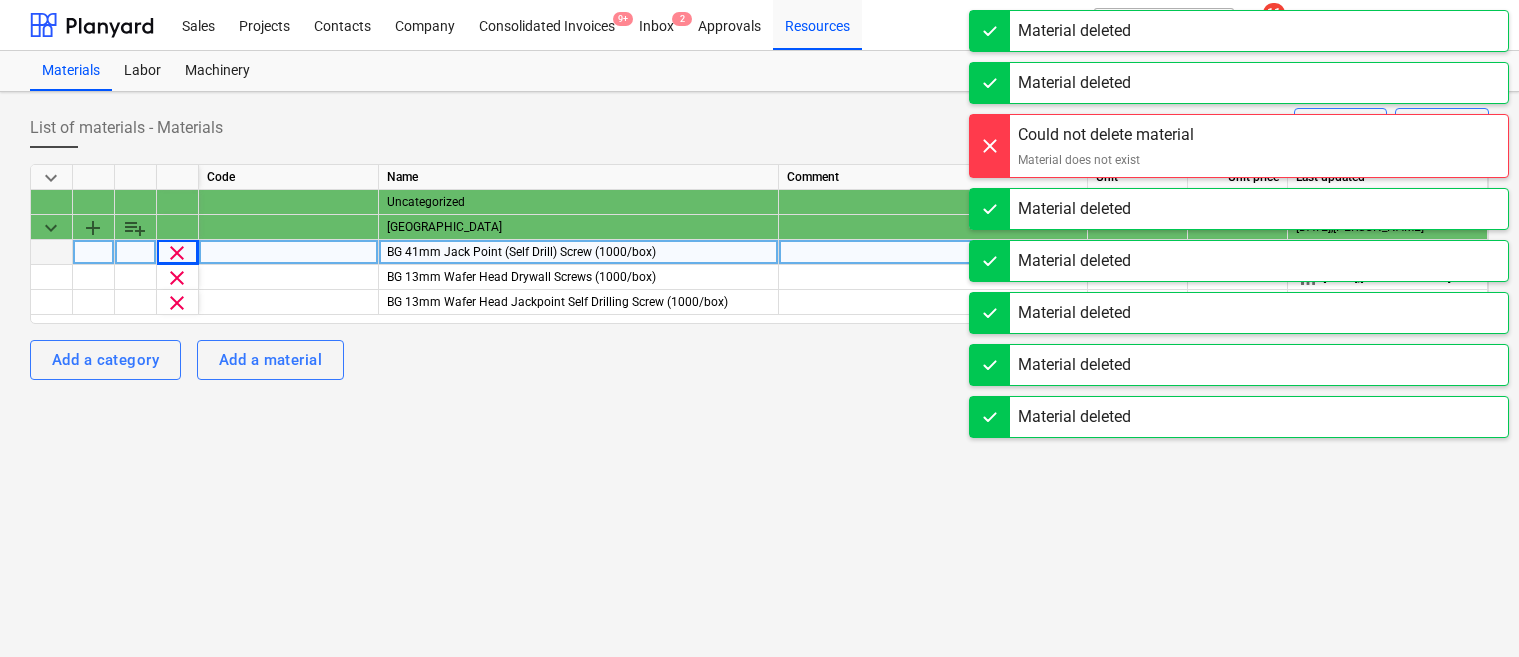 click on "clear" at bounding box center [177, 253] 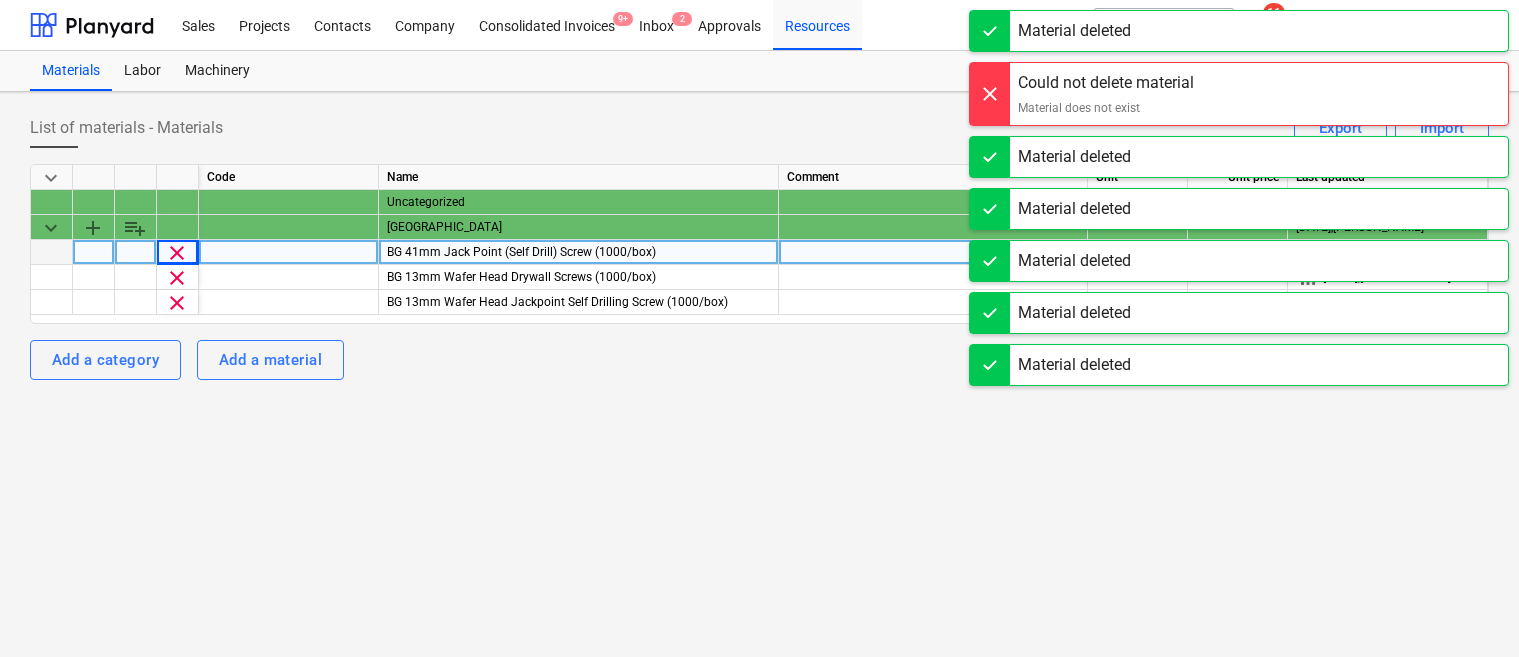 click on "clear" at bounding box center (177, 253) 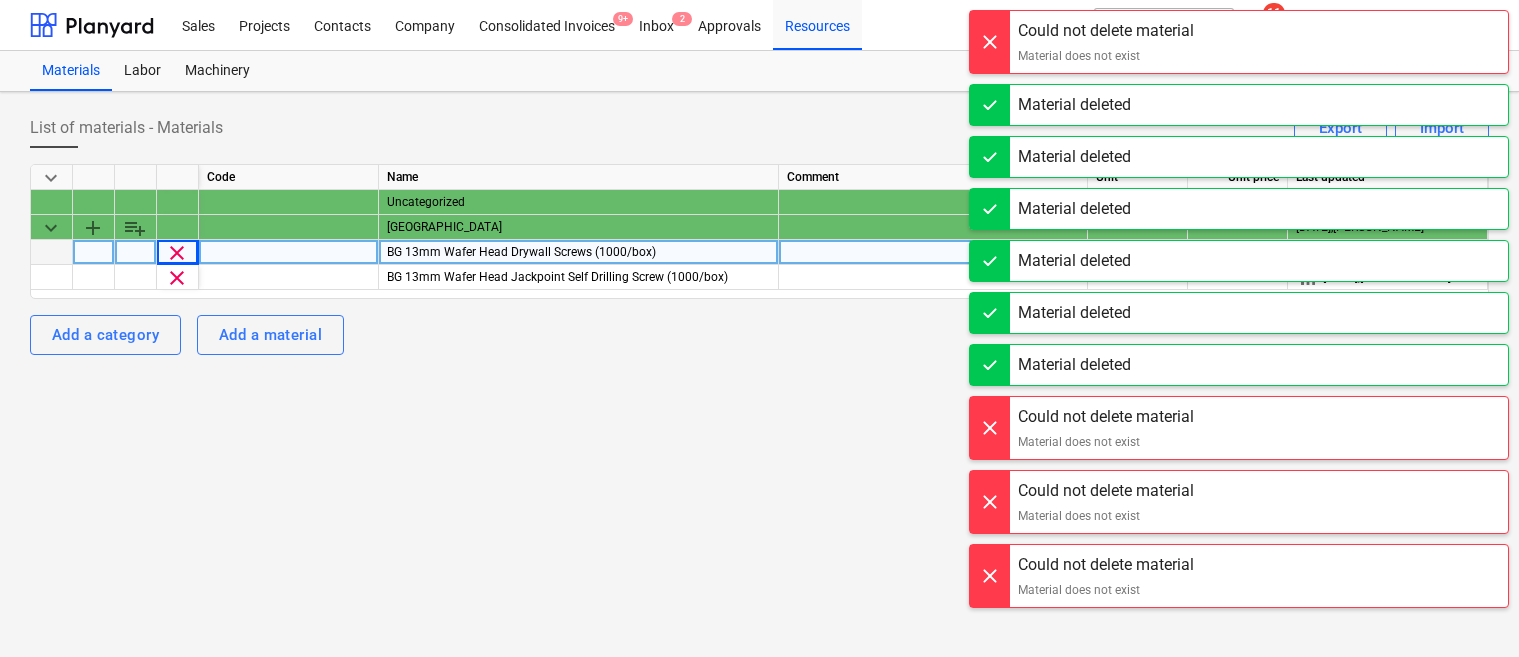 click on "clear" at bounding box center (177, 253) 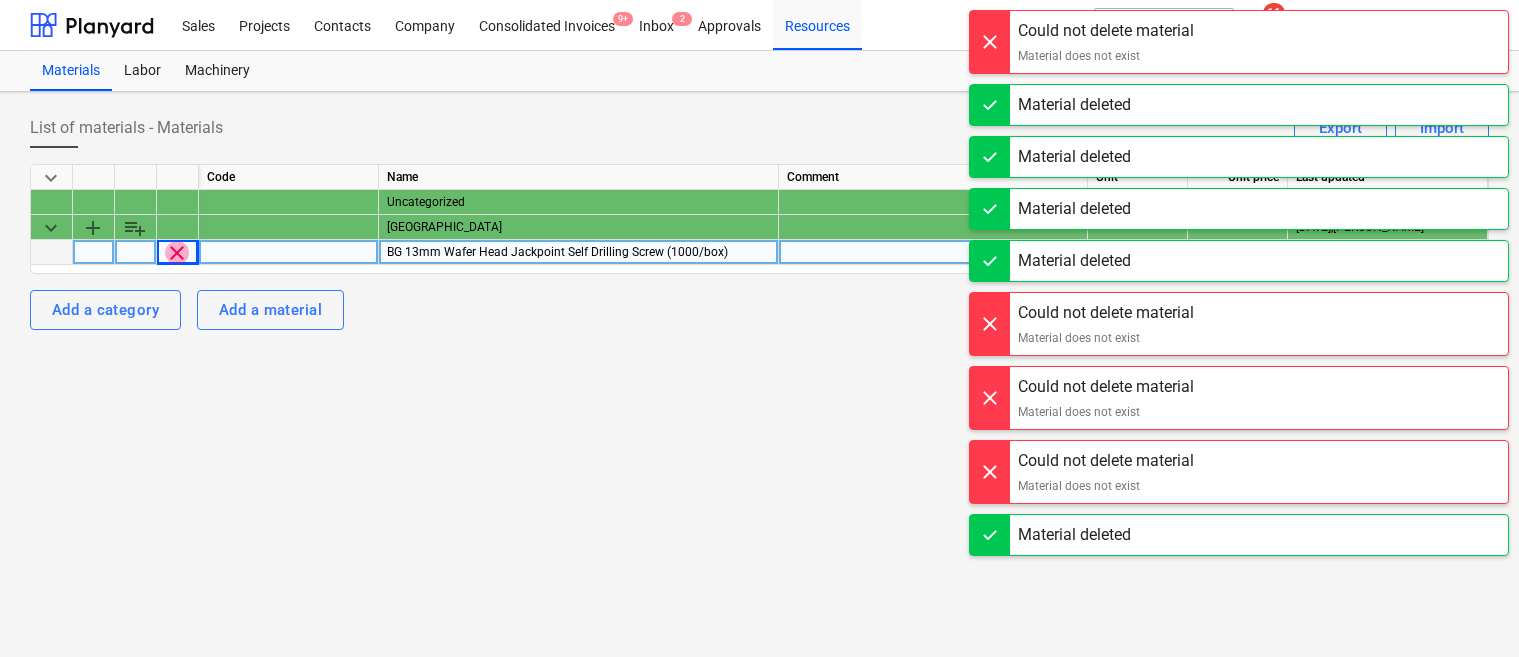 click on "clear" at bounding box center (177, 253) 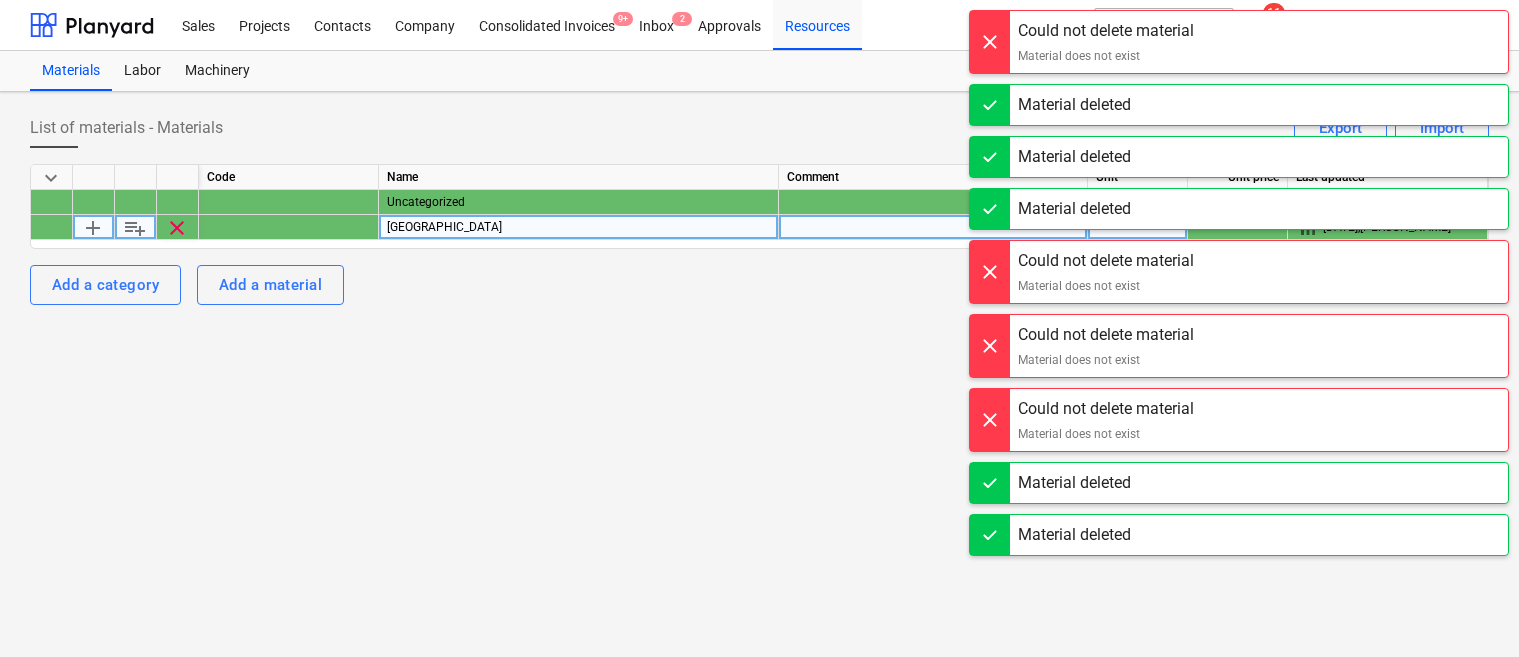 click on "clear" at bounding box center (177, 228) 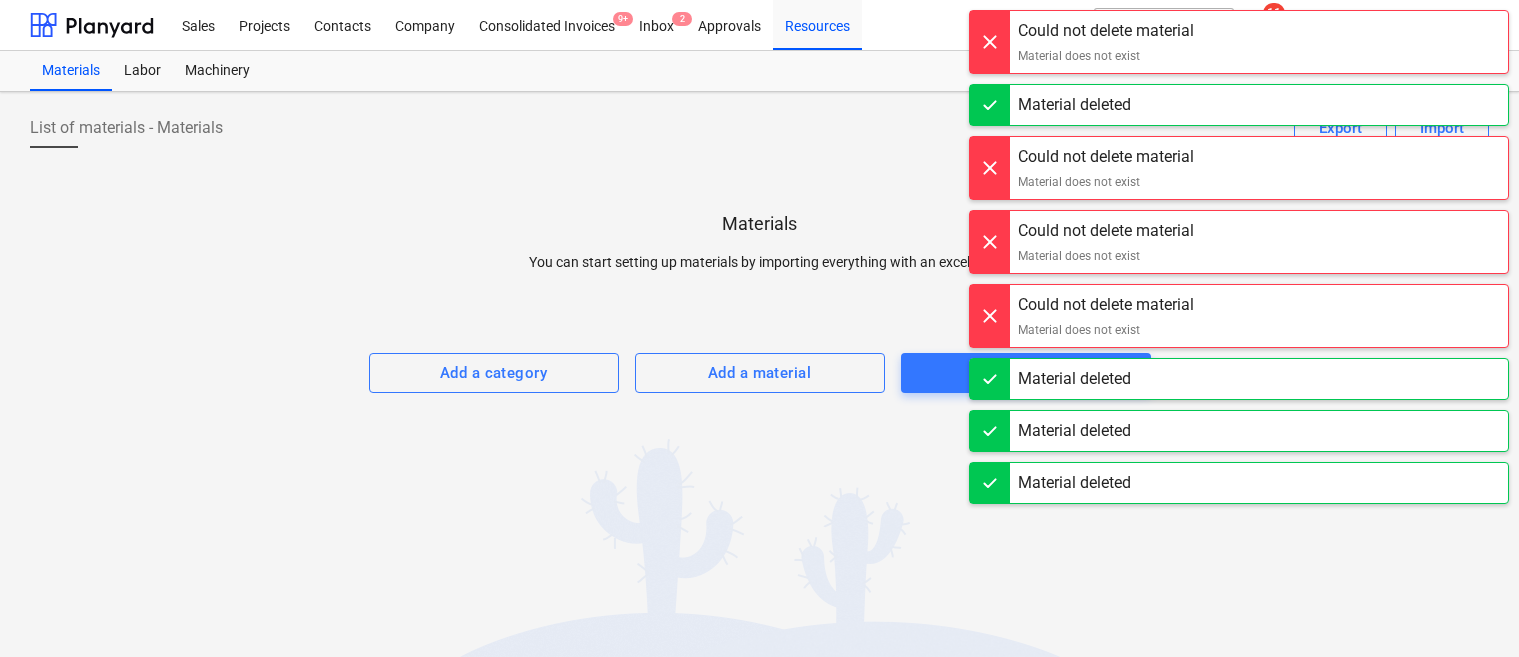 click at bounding box center (990, 42) 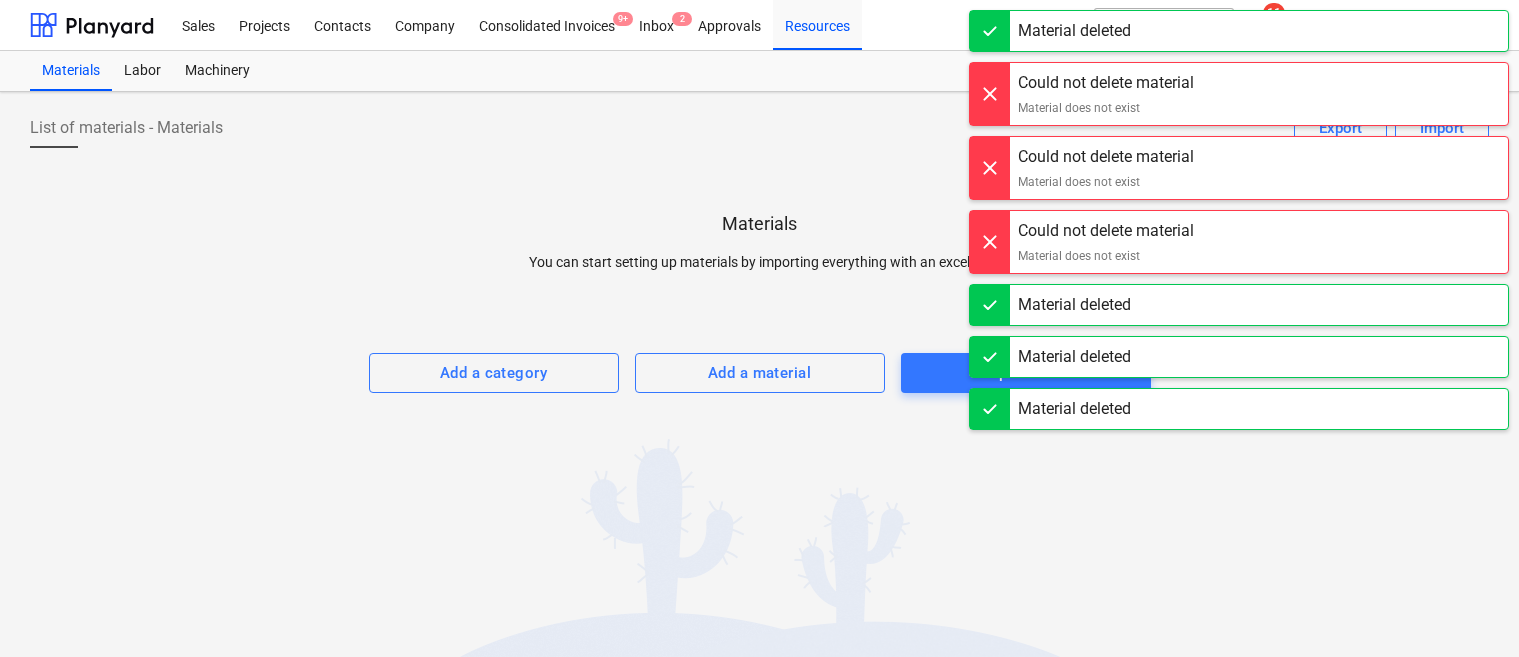 click at bounding box center [990, 31] 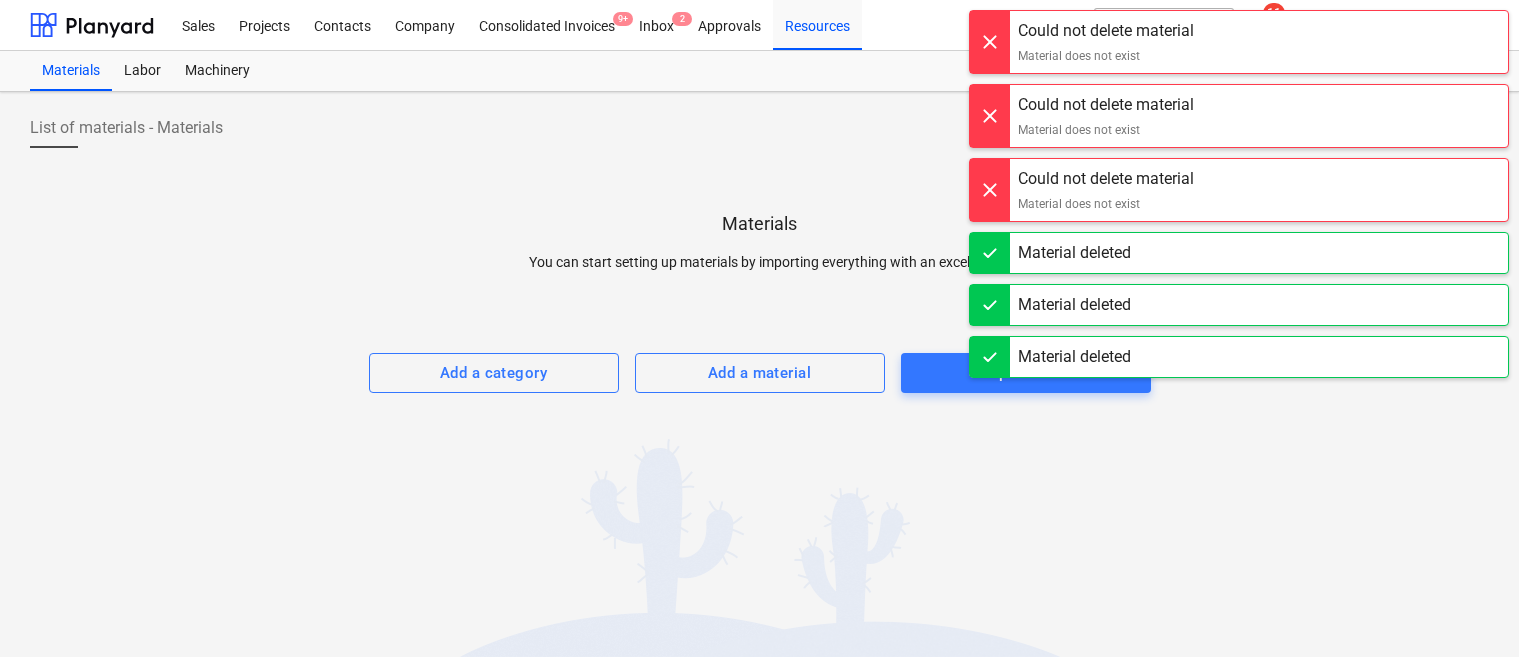 click at bounding box center [990, 21] 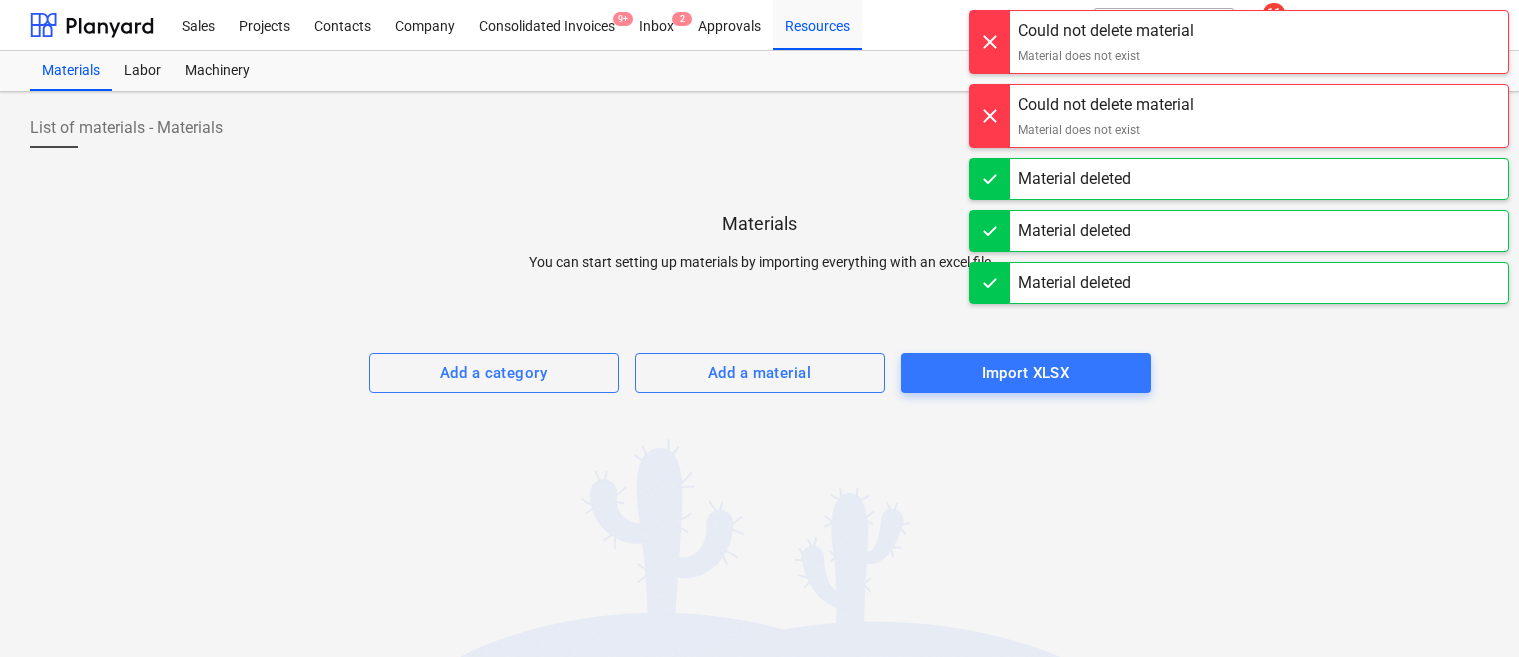 click at bounding box center (990, 32) 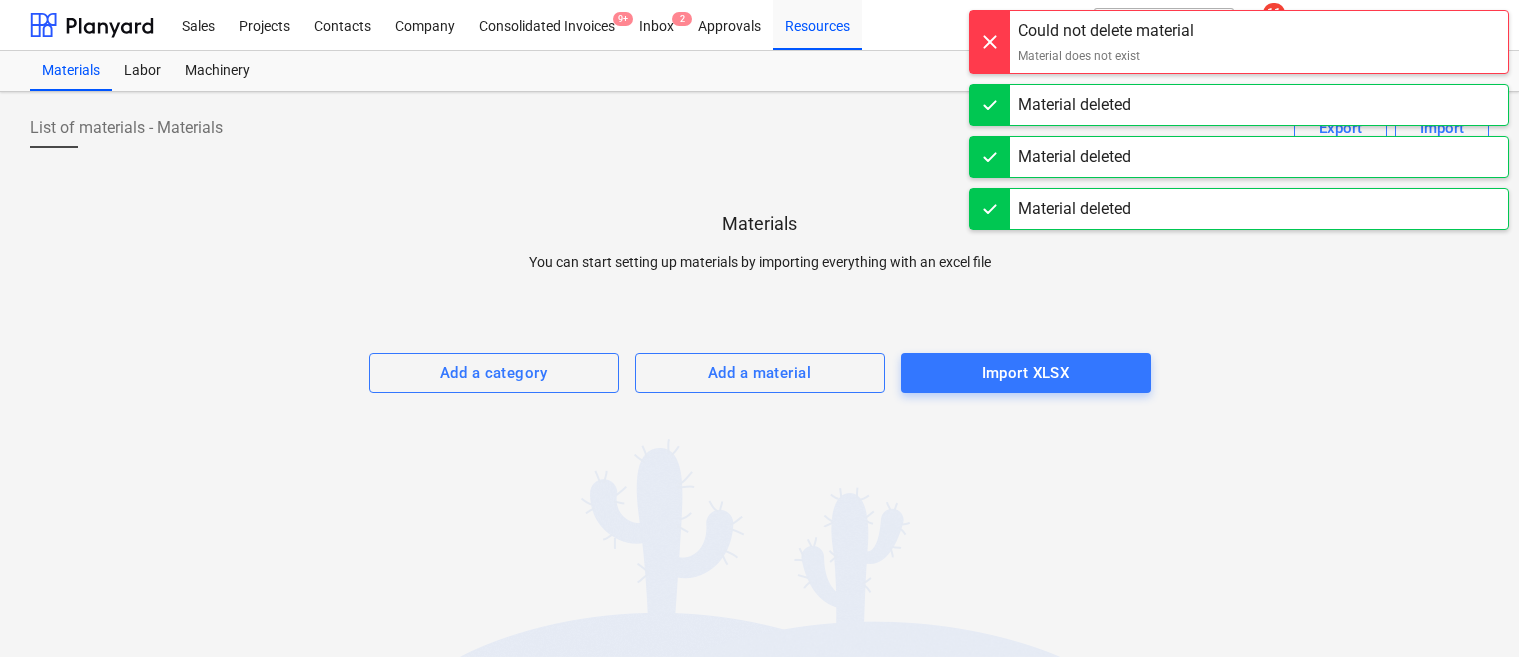 click at bounding box center (990, 32) 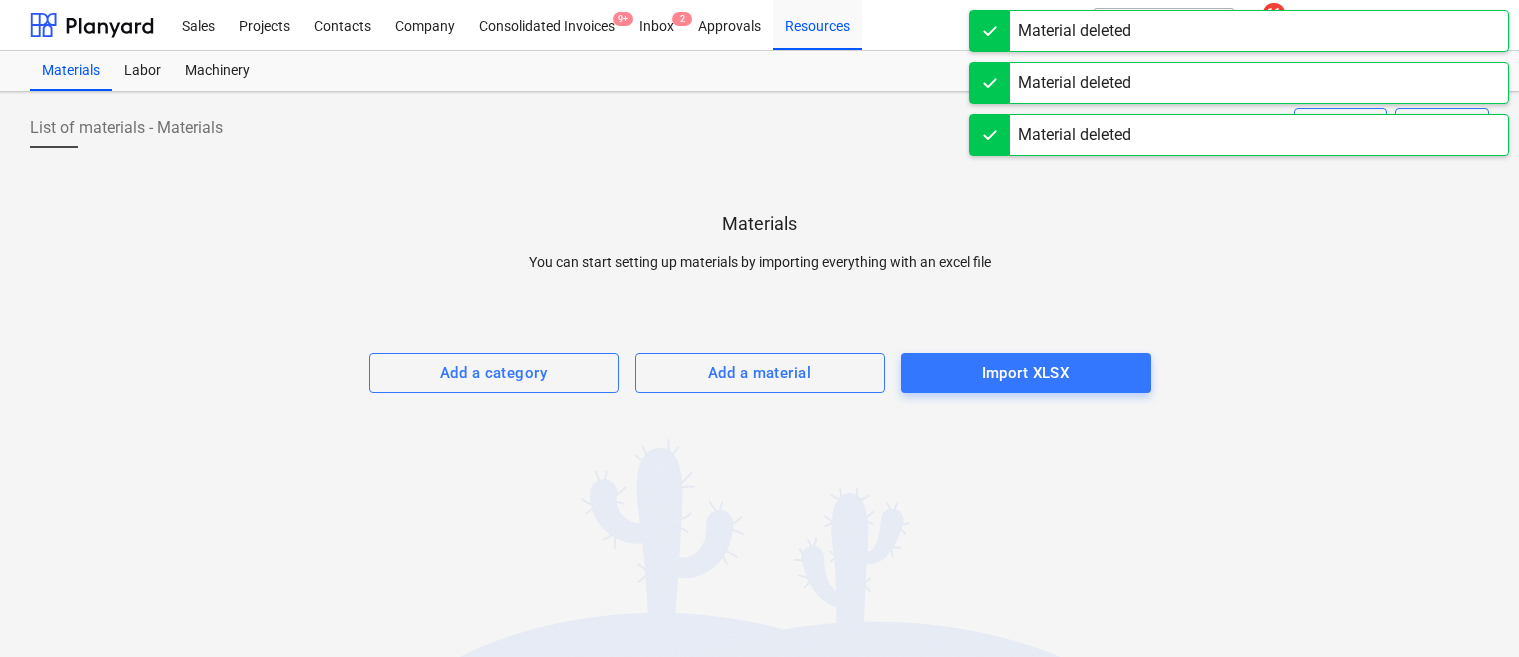 click at bounding box center (990, 32) 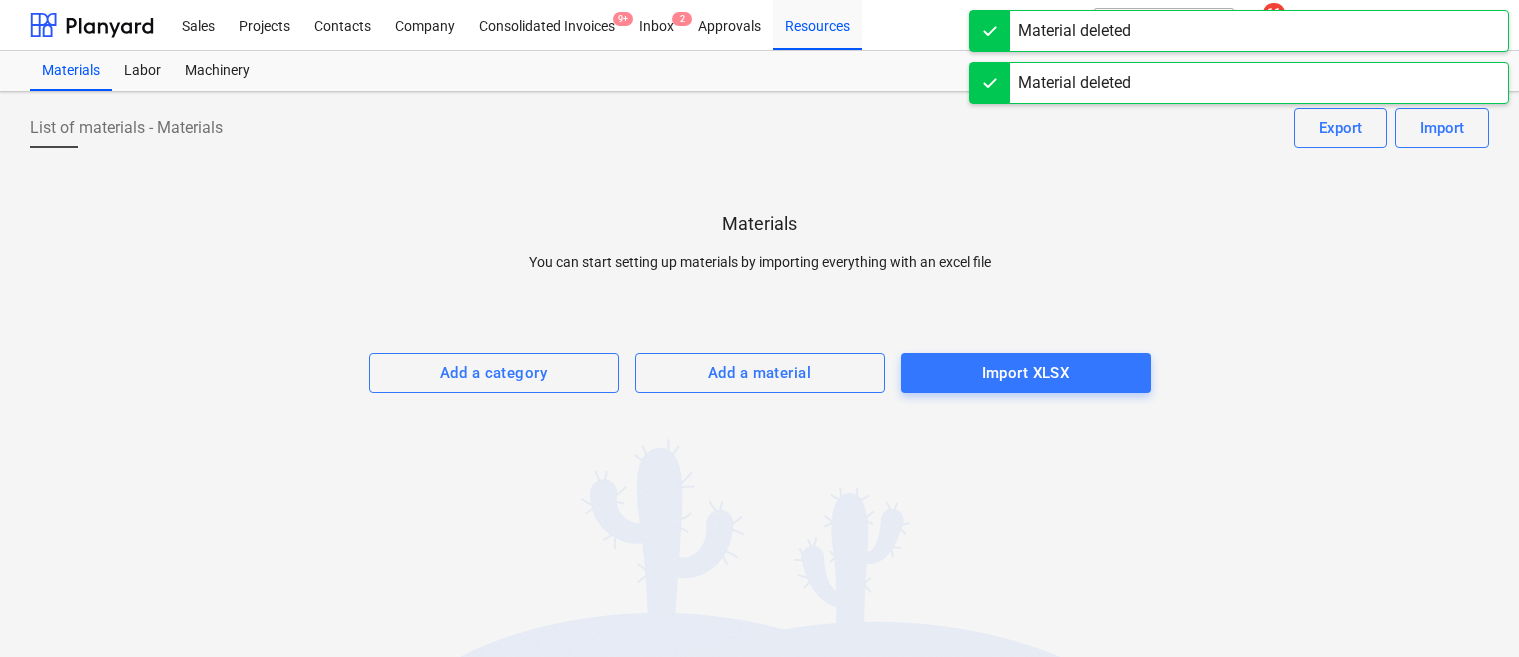 click at bounding box center [990, 31] 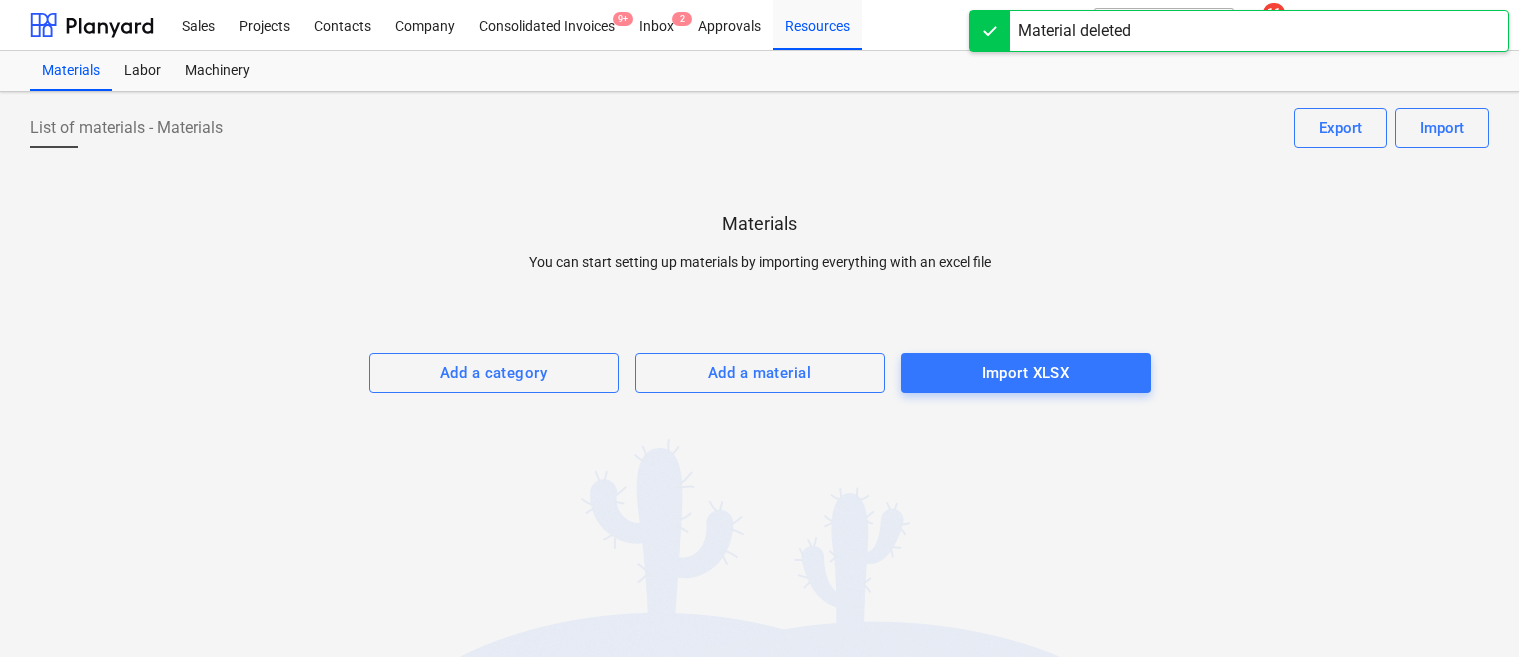 click on "Sales Projects Contacts Company Consolidated Invoices 9+ Inbox 2 Approvals Resources format_size keyboard_arrow_down help search Search notifications 11 keyboard_arrow_down [PERSON_NAME] keyboard_arrow_down" at bounding box center [759, 25] 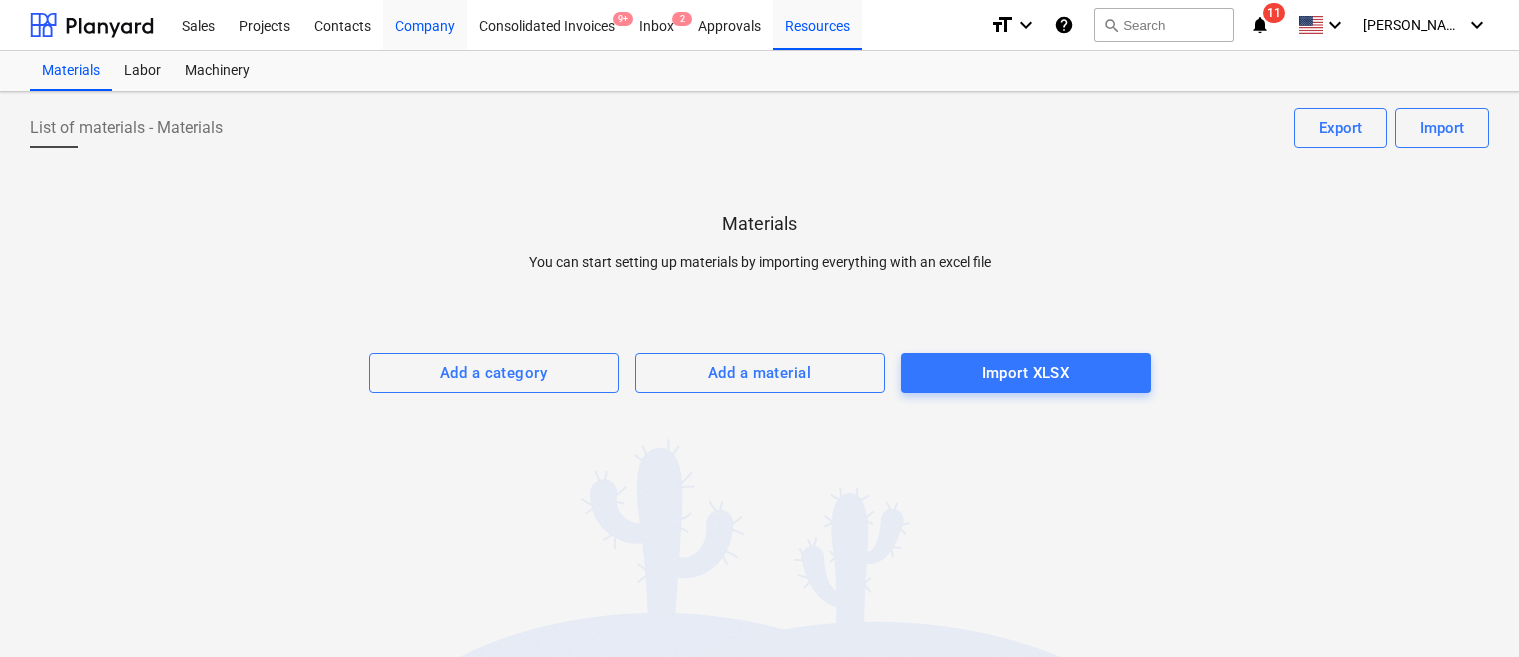 click on "Company" at bounding box center (425, 24) 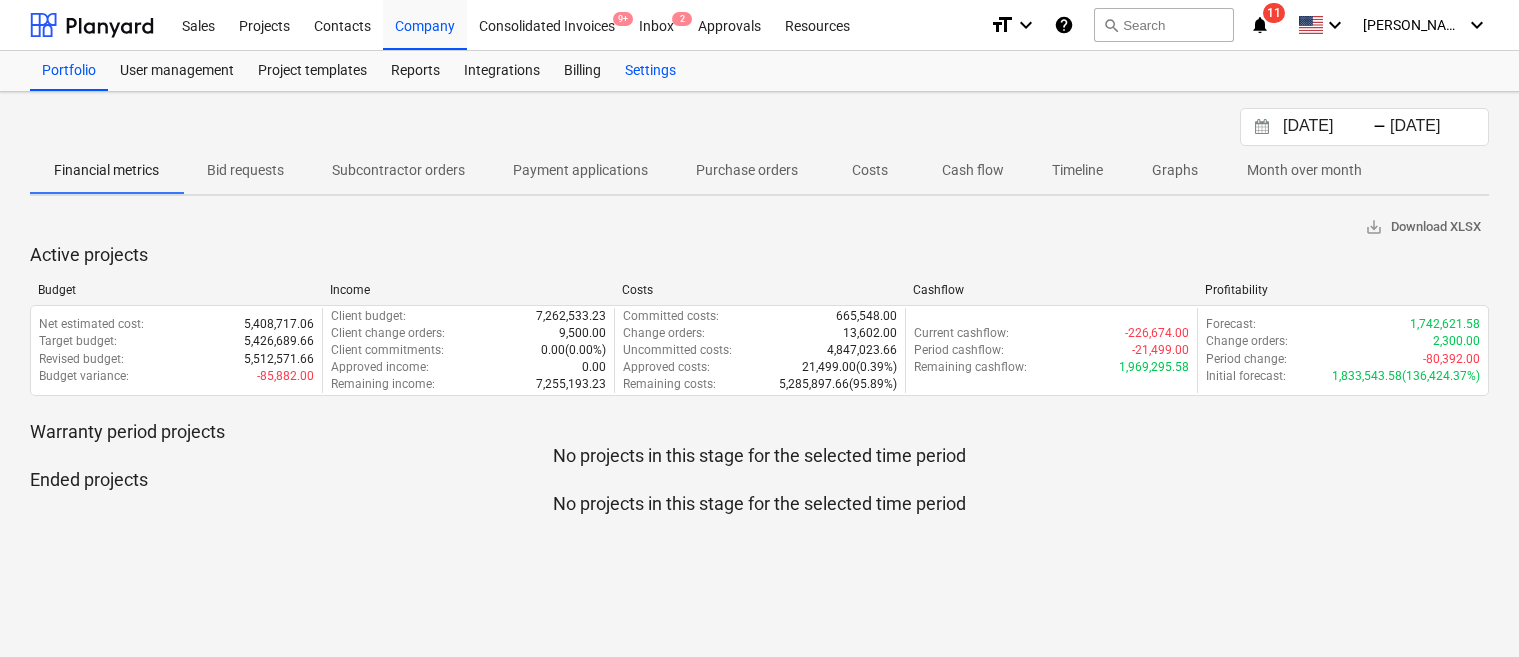 click on "Settings" at bounding box center [650, 71] 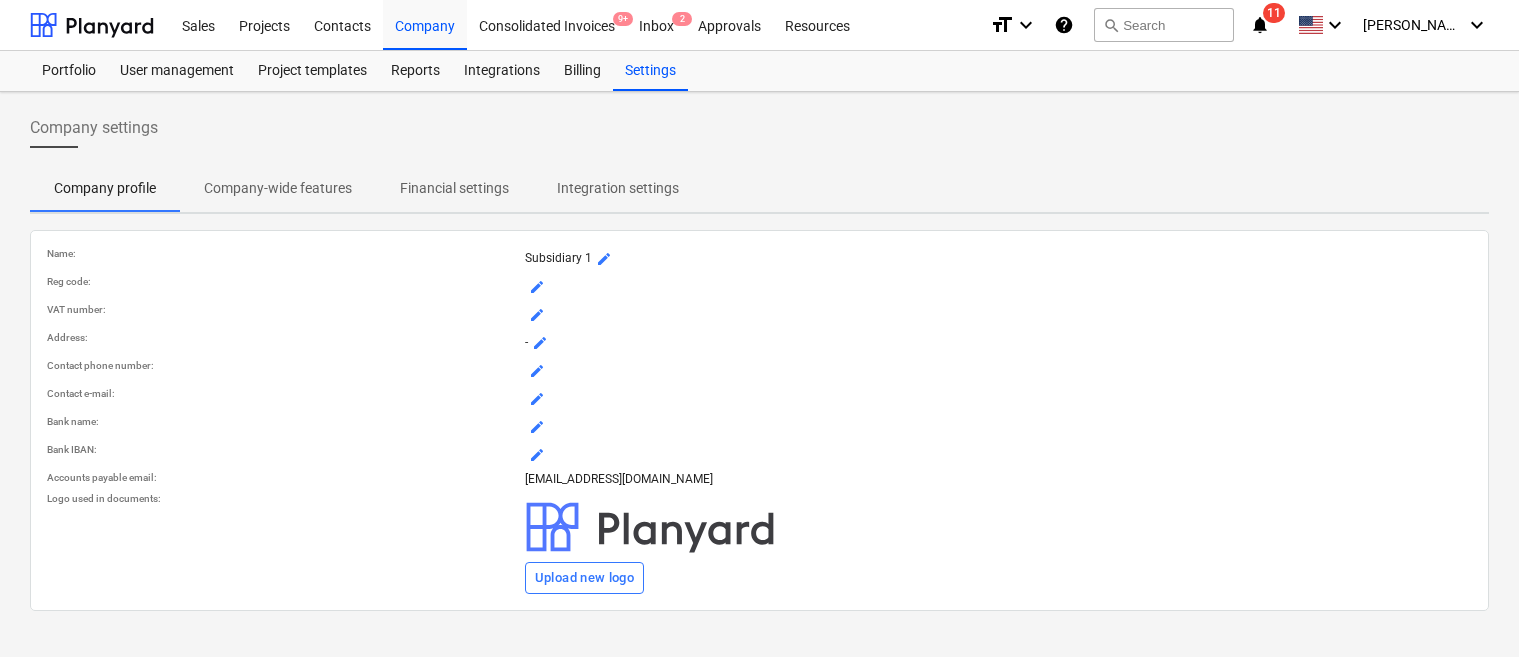 click on "Company-wide features" at bounding box center (278, 188) 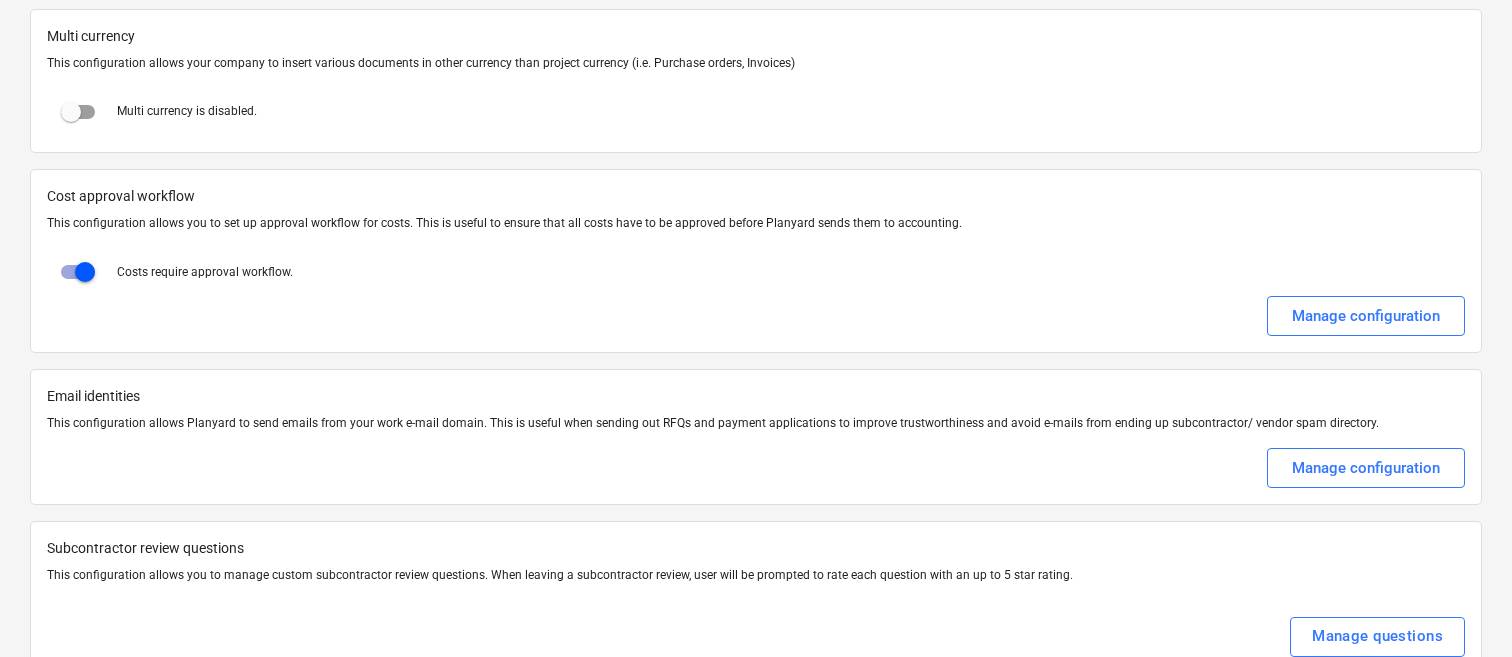 scroll, scrollTop: 3301, scrollLeft: 0, axis: vertical 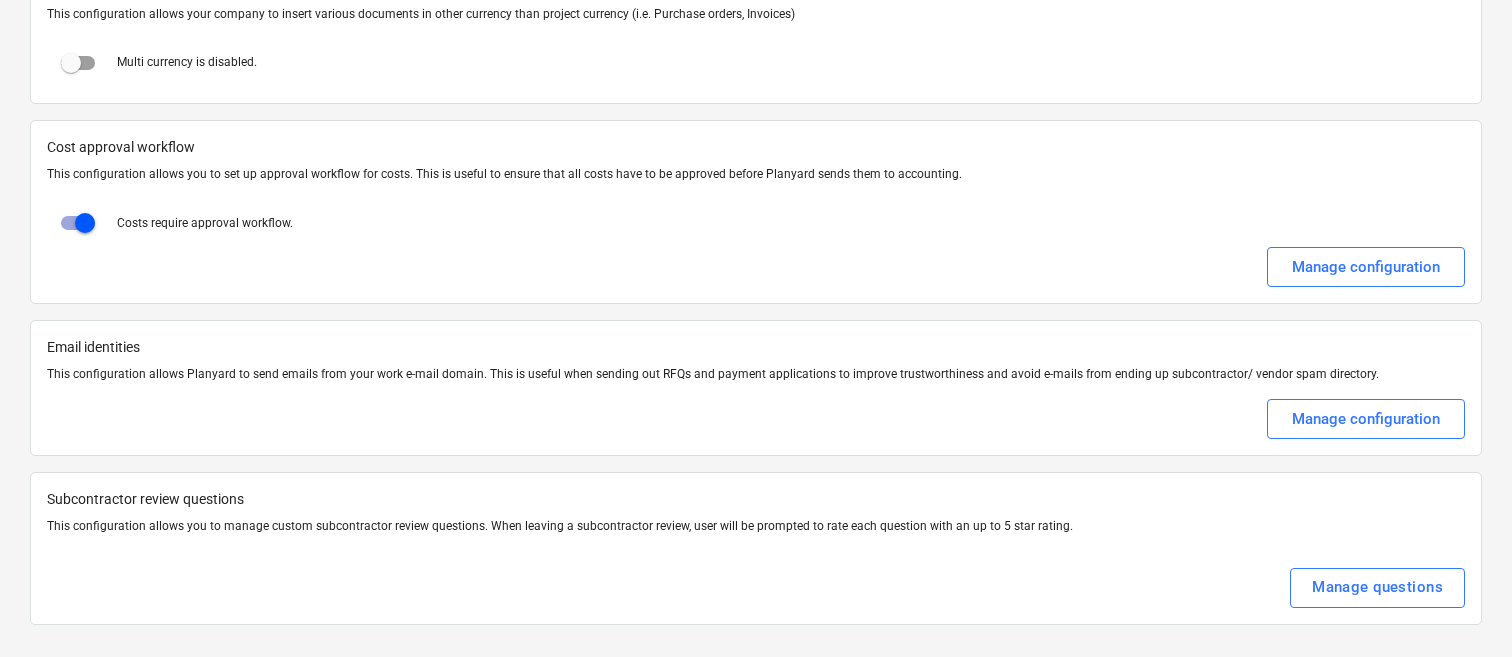 click at bounding box center (85, 223) 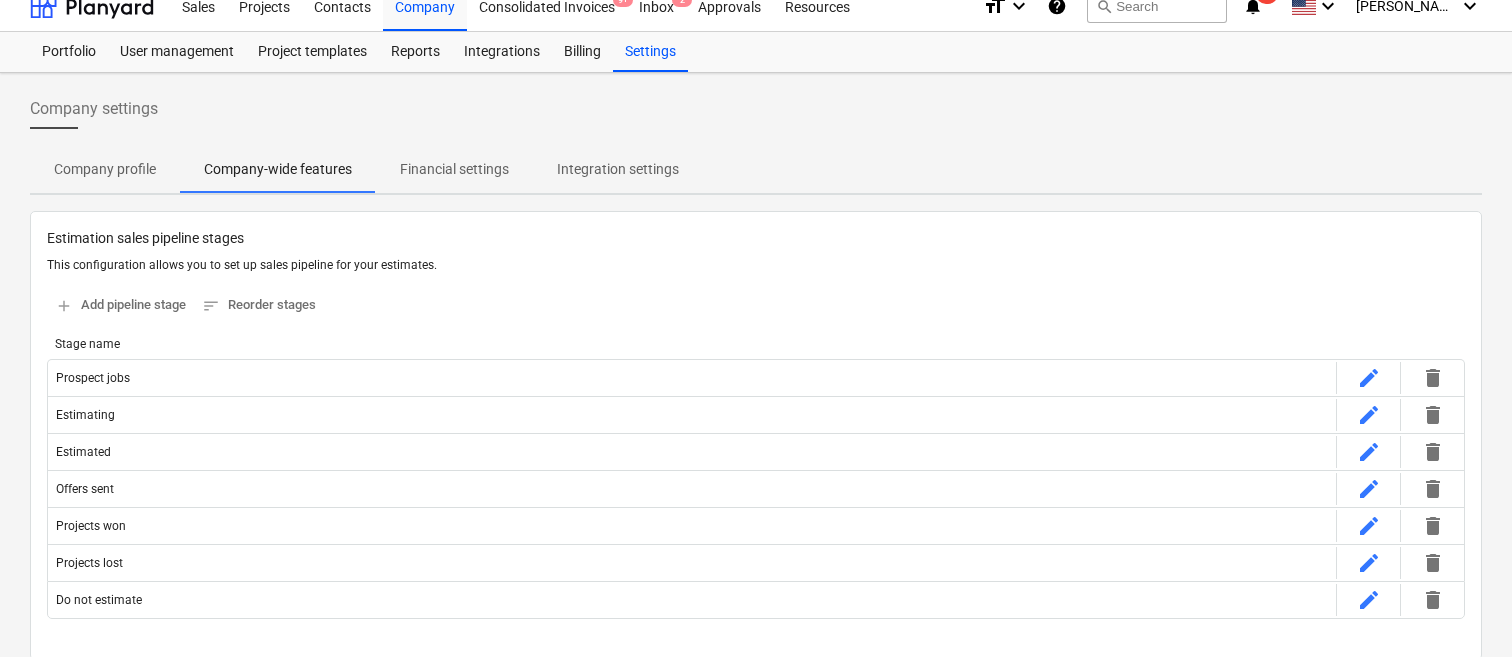 scroll, scrollTop: 0, scrollLeft: 0, axis: both 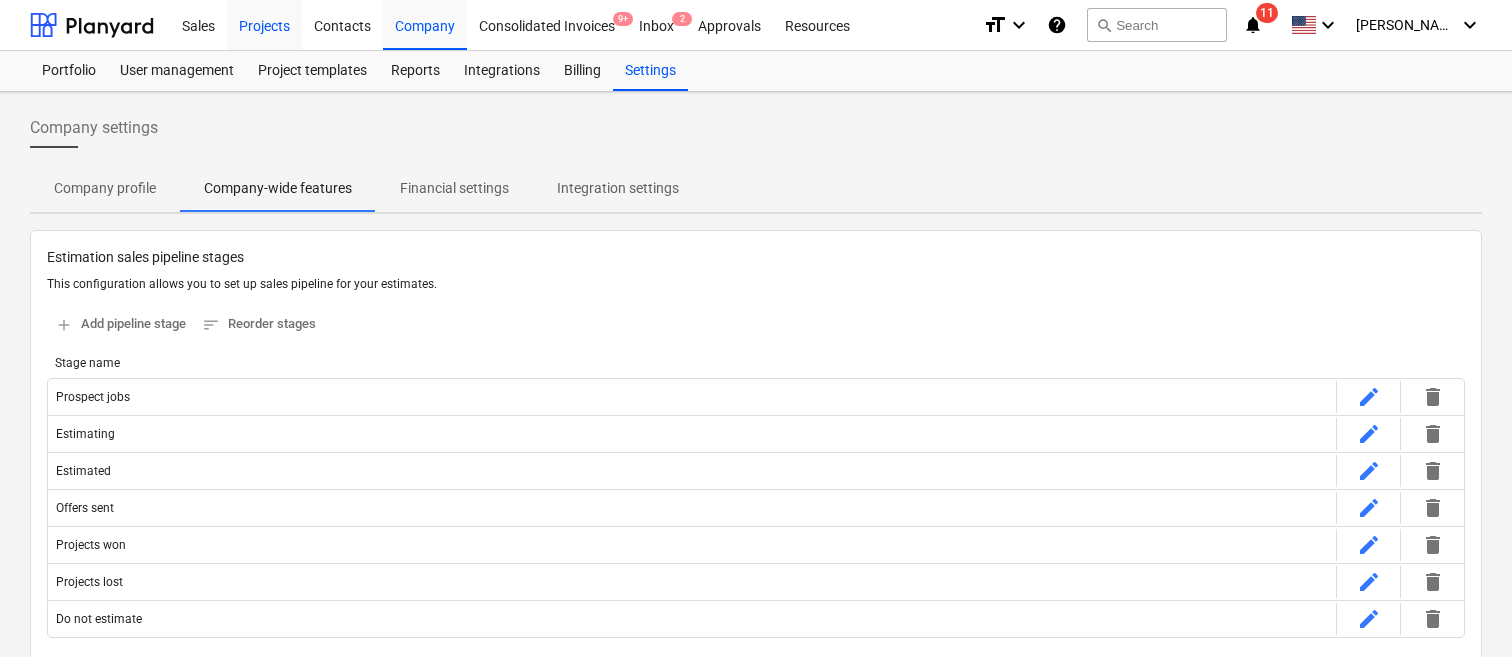 click on "Projects" at bounding box center (264, 24) 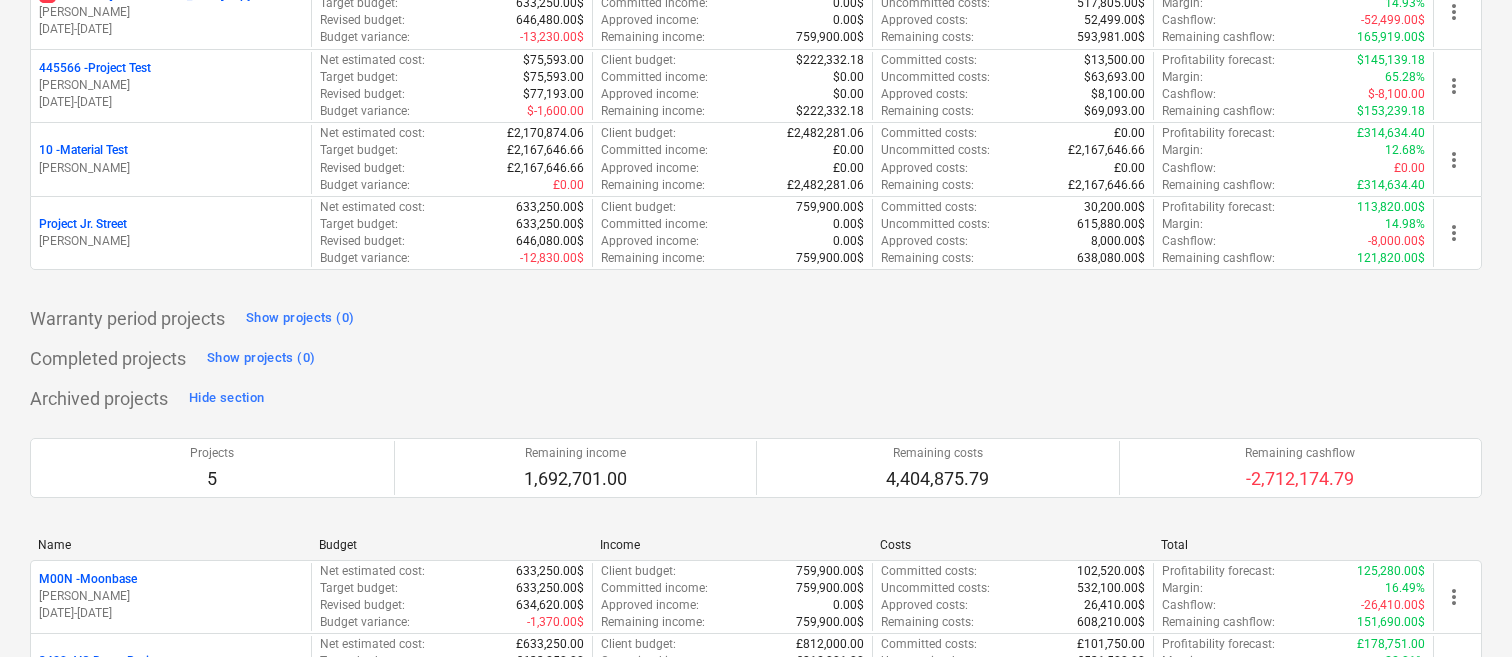 scroll, scrollTop: 543, scrollLeft: 0, axis: vertical 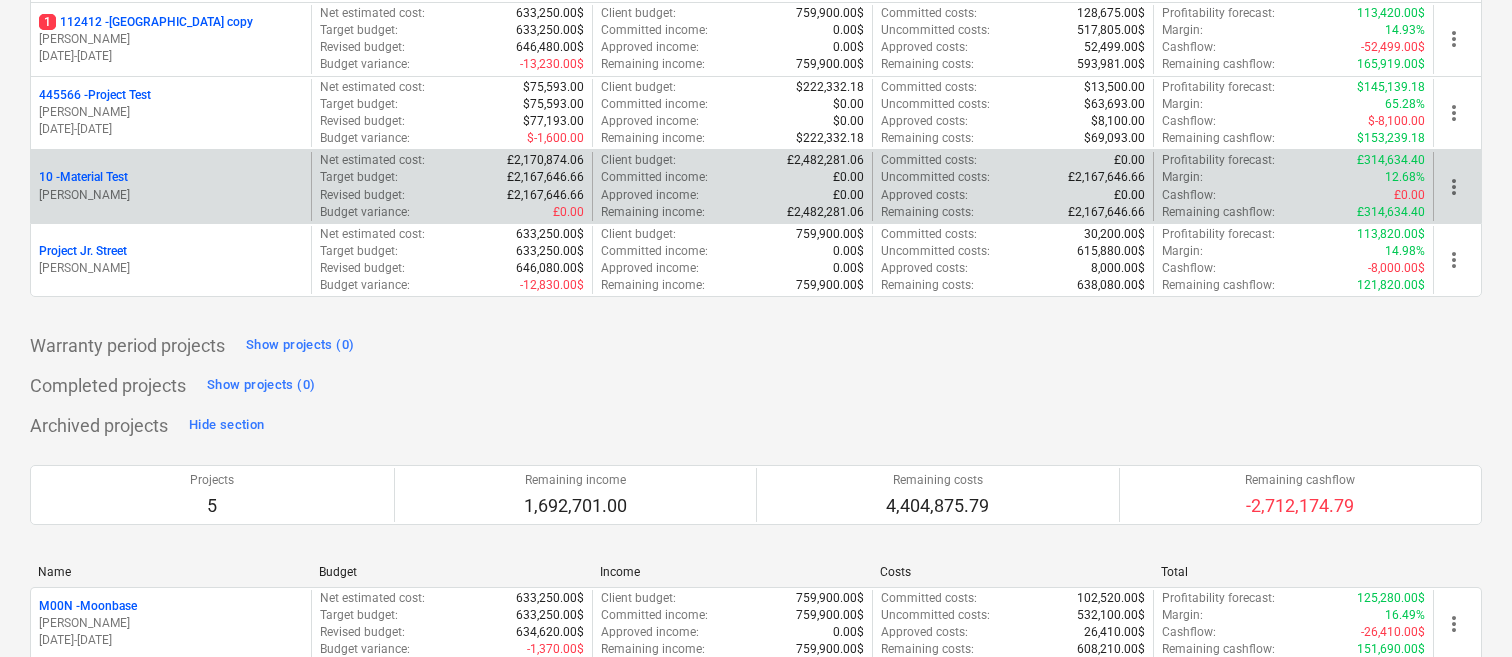 click on "10 -  Material Test" at bounding box center (171, 177) 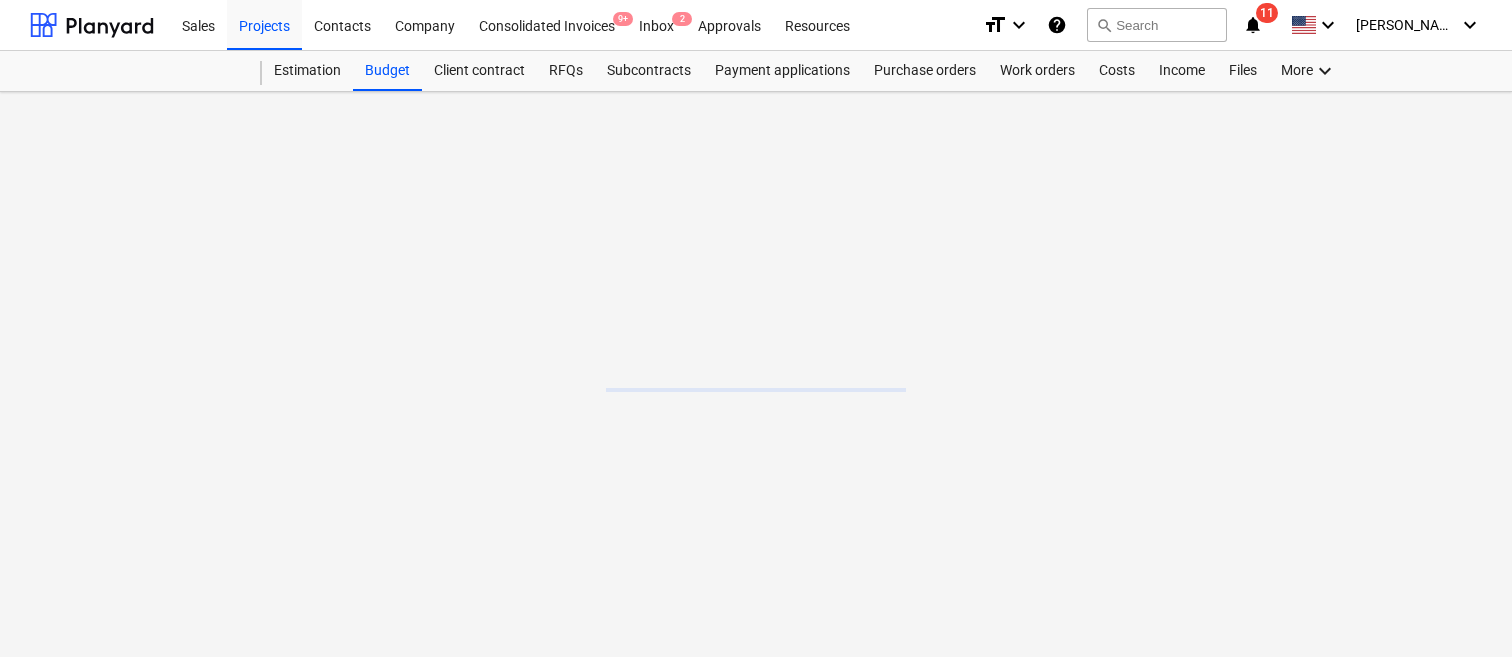 scroll, scrollTop: 0, scrollLeft: 0, axis: both 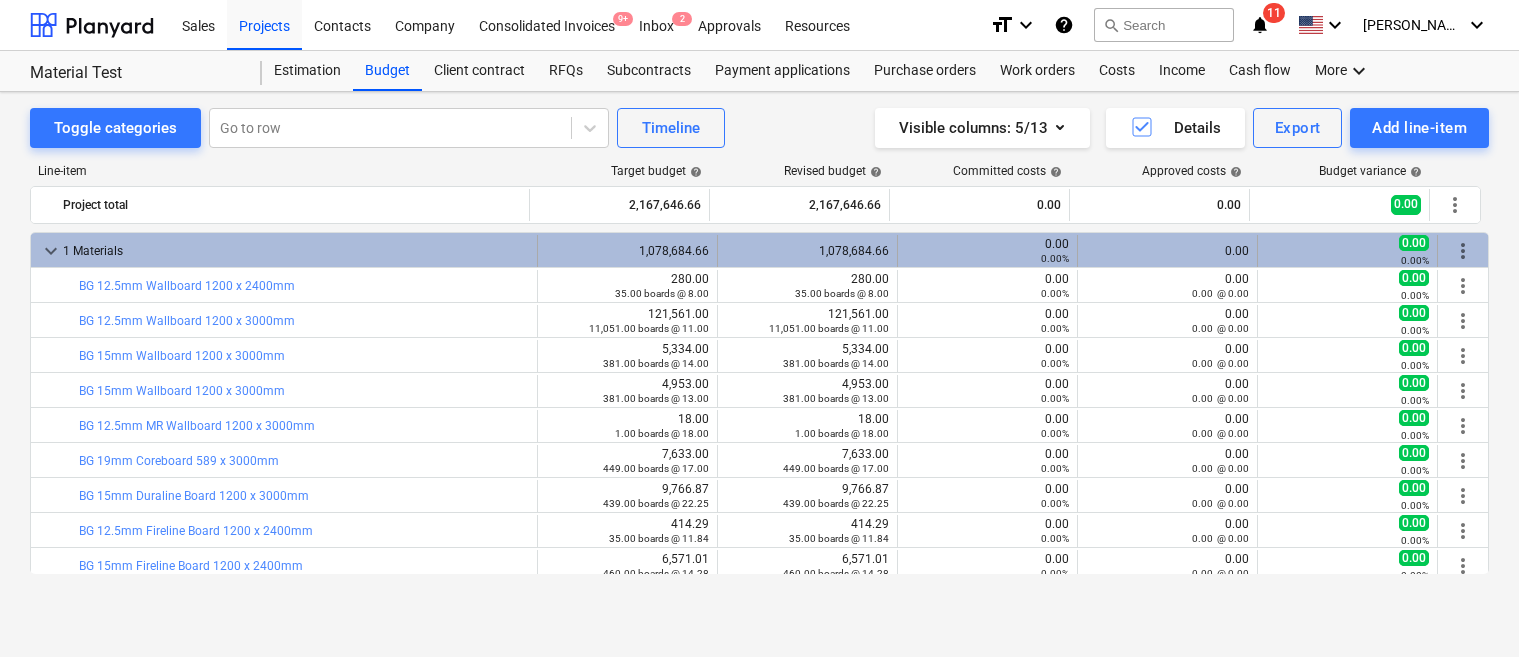 click on "keyboard_arrow_down 1 Materials" at bounding box center [284, 251] 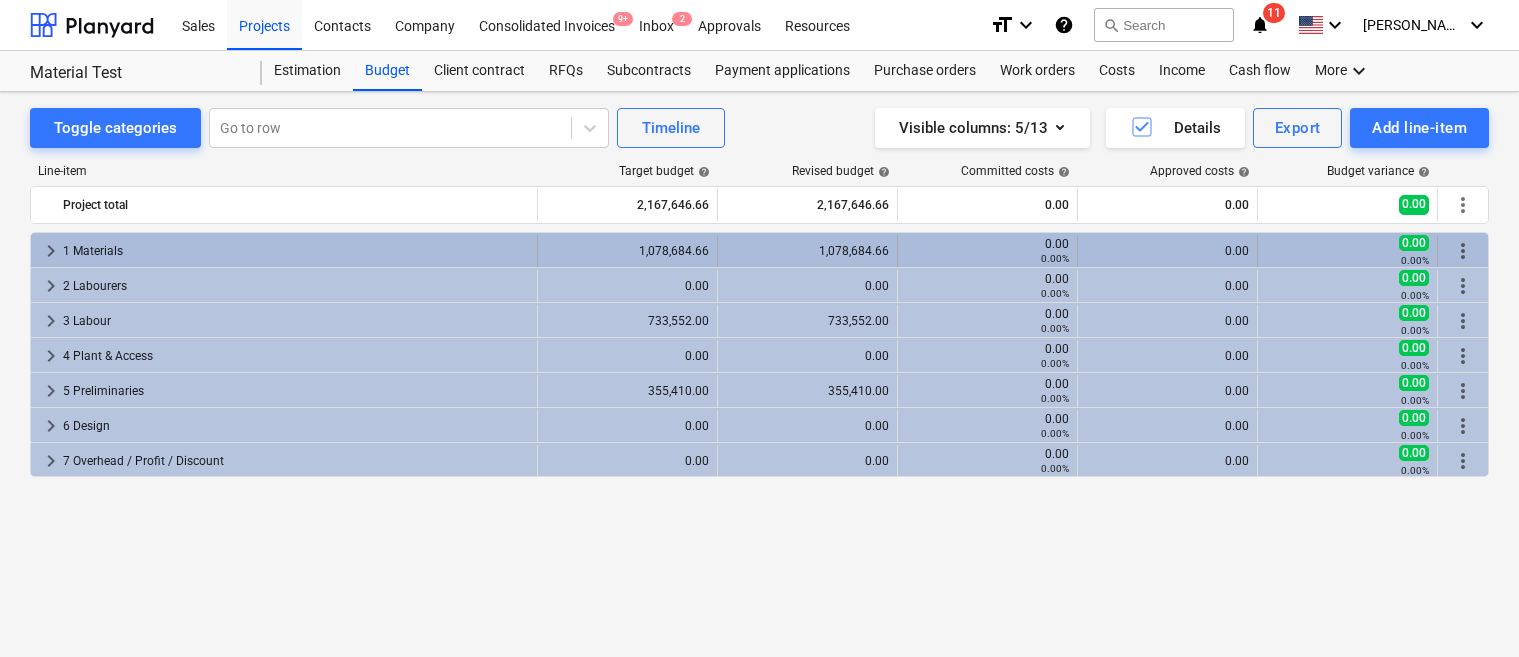 click on "keyboard_arrow_right" at bounding box center [51, 251] 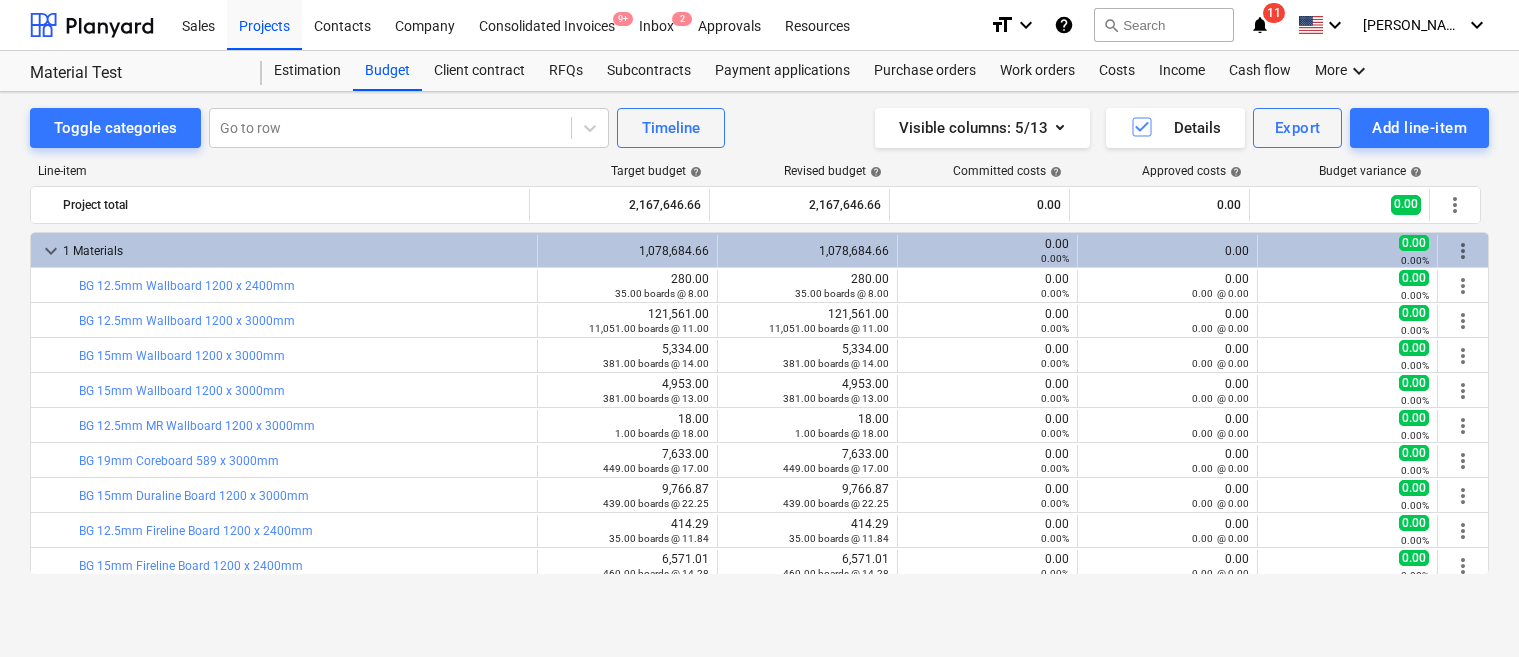 click on "Toggle categories Go to row Timeline Visible columns :   5/13 Details Export Add line-item Line-item Target budget help Revised budget help Committed costs help Approved costs help Budget variance help Project total 2,167,646.66 2,167,646.66 0.00 0.00 0.00 more_vert keyboard_arrow_down 1 Materials 1,078,684.66 1,078,684.66 0.00 0.00% 0.00 0.00 0.00% more_vert bar_chart  BG 12.5mm Wallboard 1200 x 2400mm edit 280.00 35.00 boards @ 8.00 edit 280.00 35.00 boards @ 8.00 0.00 0.00% 0.00 0.00  @ 0.00 0.00 0.00% more_vert bar_chart  BG 12.5mm Wallboard 1200 x 3000mm edit 121,561.00 11,051.00 boards @ 11.00 edit 121,561.00 11,051.00 boards @ 11.00 0.00 0.00% 0.00 0.00  @ 0.00 0.00 0.00% more_vert bar_chart  BG 15mm Wallboard 1200 x 3000mm edit 5,334.00 381.00 boards @ 14.00 edit 5,334.00 381.00 boards @ 14.00 0.00 0.00% 0.00 0.00  @ 0.00 0.00 0.00% more_vert bar_chart  BG 15mm Wallboard 1200 x 3000mm edit 4,953.00 381.00 boards @ 13.00 edit 4,953.00 381.00 boards @ 13.00 0.00 0.00% 0.00 0.00  @ 0.00 0.00 0.00% edit" at bounding box center [759, 353] 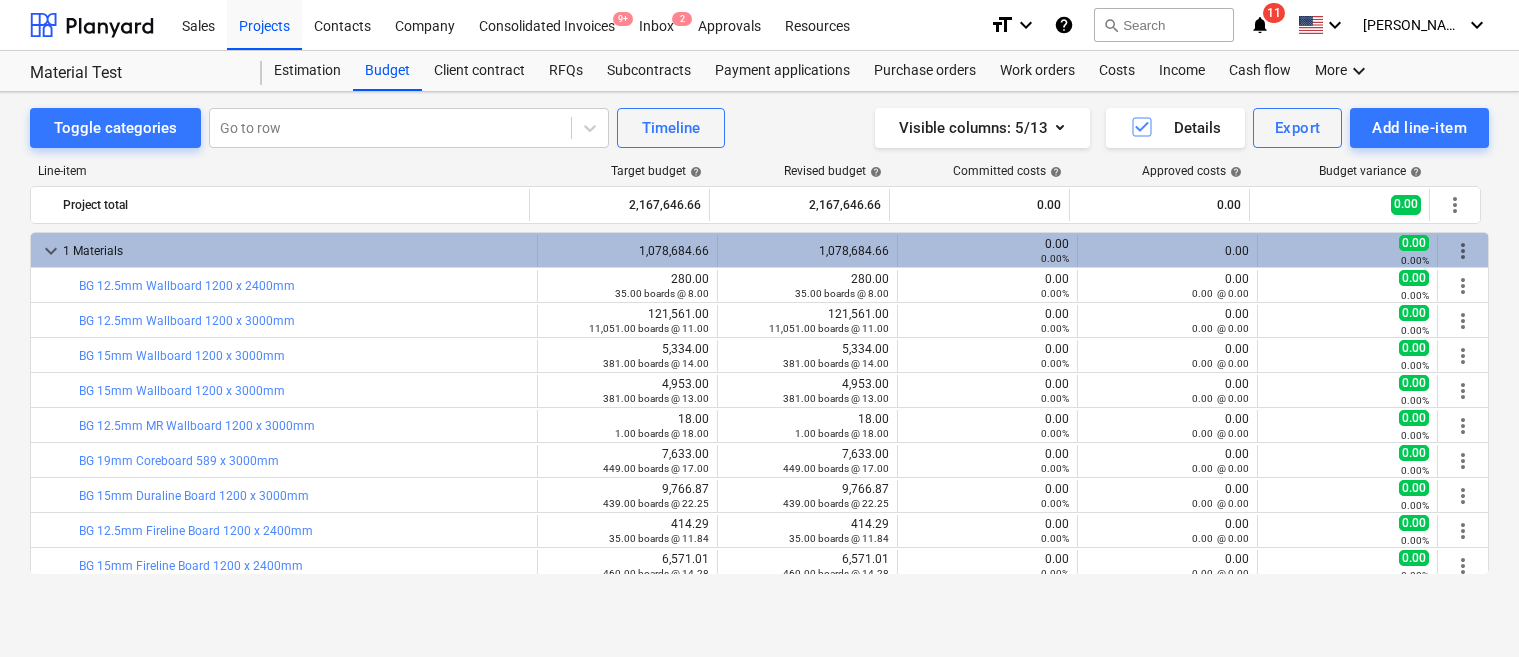 click on "keyboard_arrow_down" at bounding box center (51, 251) 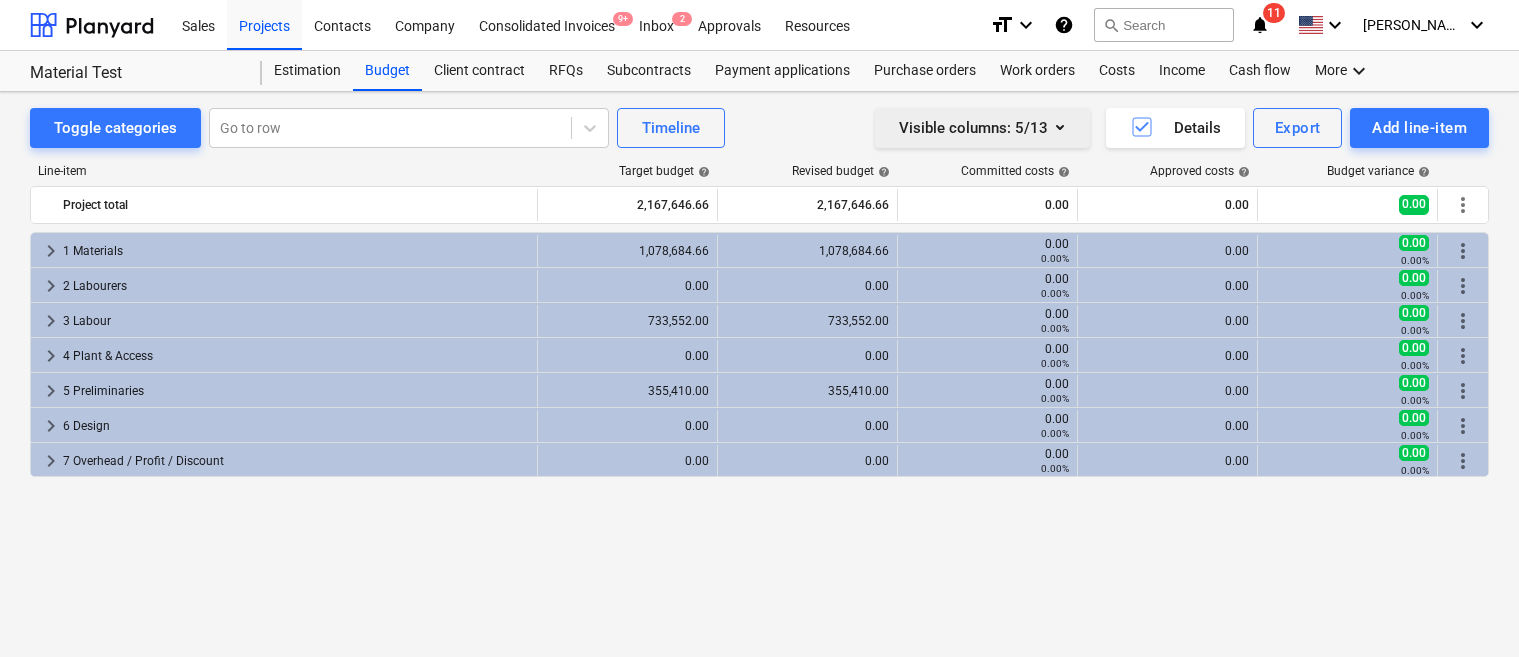 click on "Visible columns :   5/13" at bounding box center [982, 128] 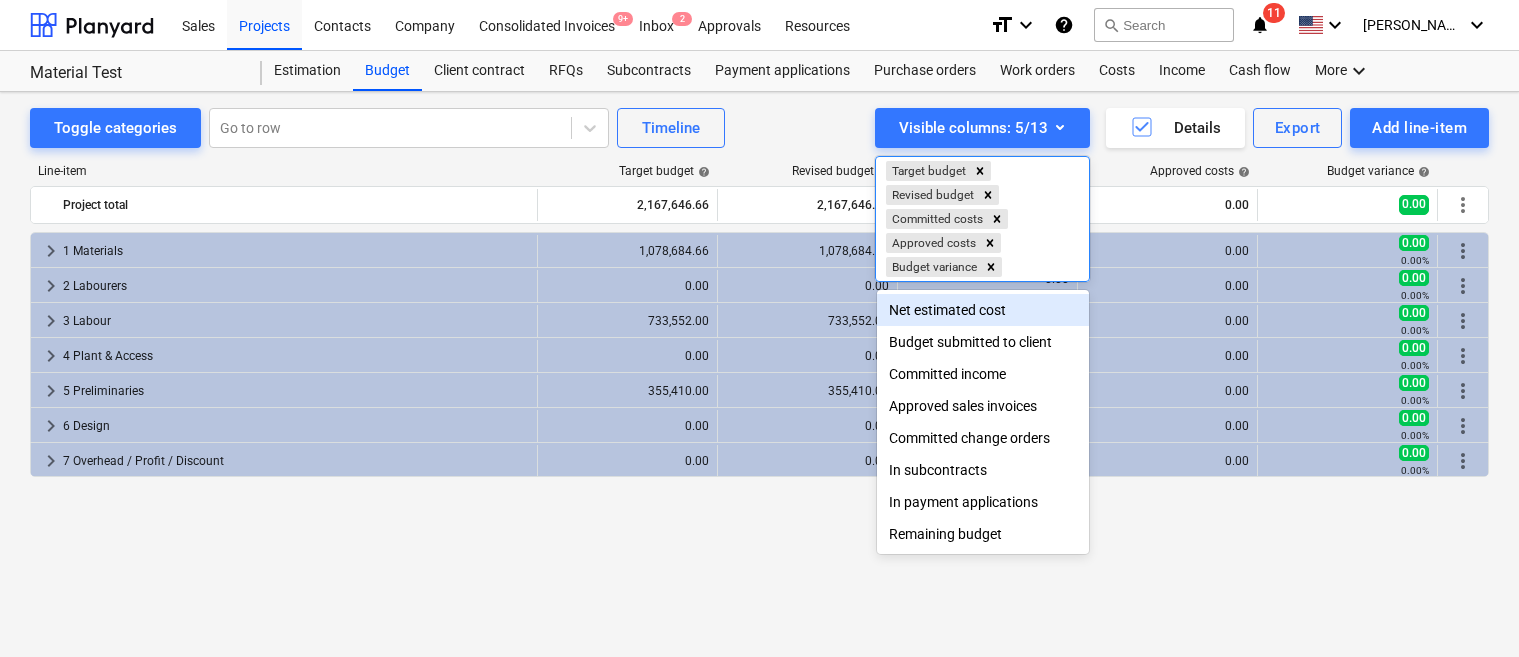 click on "Net estimated cost" at bounding box center (983, 310) 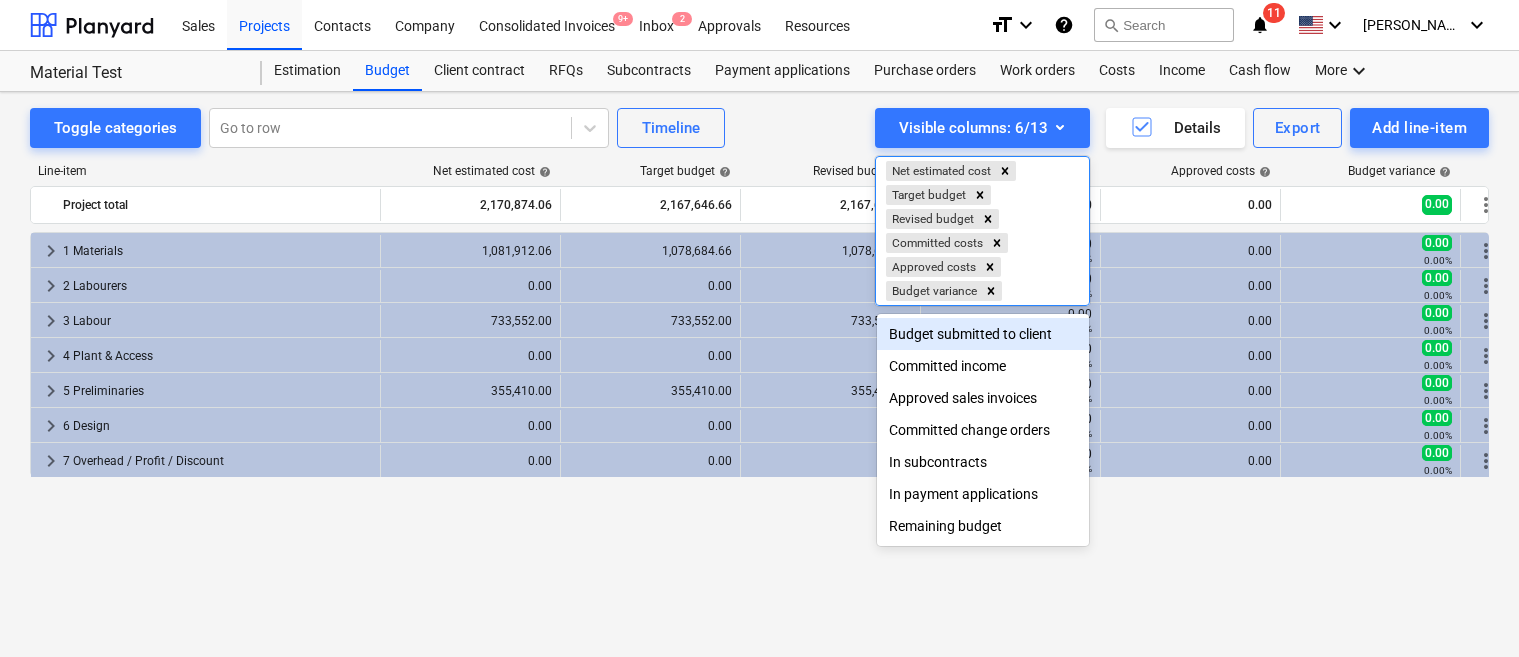 click at bounding box center (759, 328) 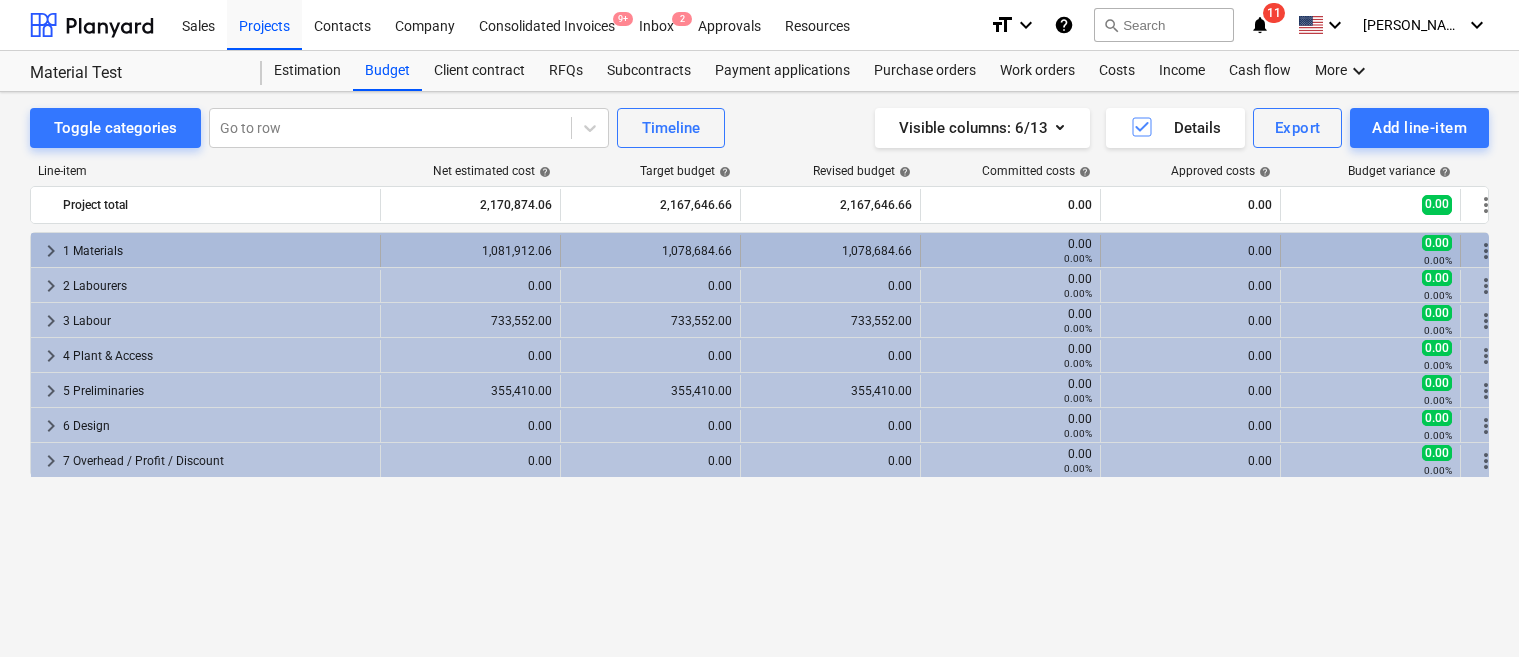 click on "keyboard_arrow_right" at bounding box center (51, 251) 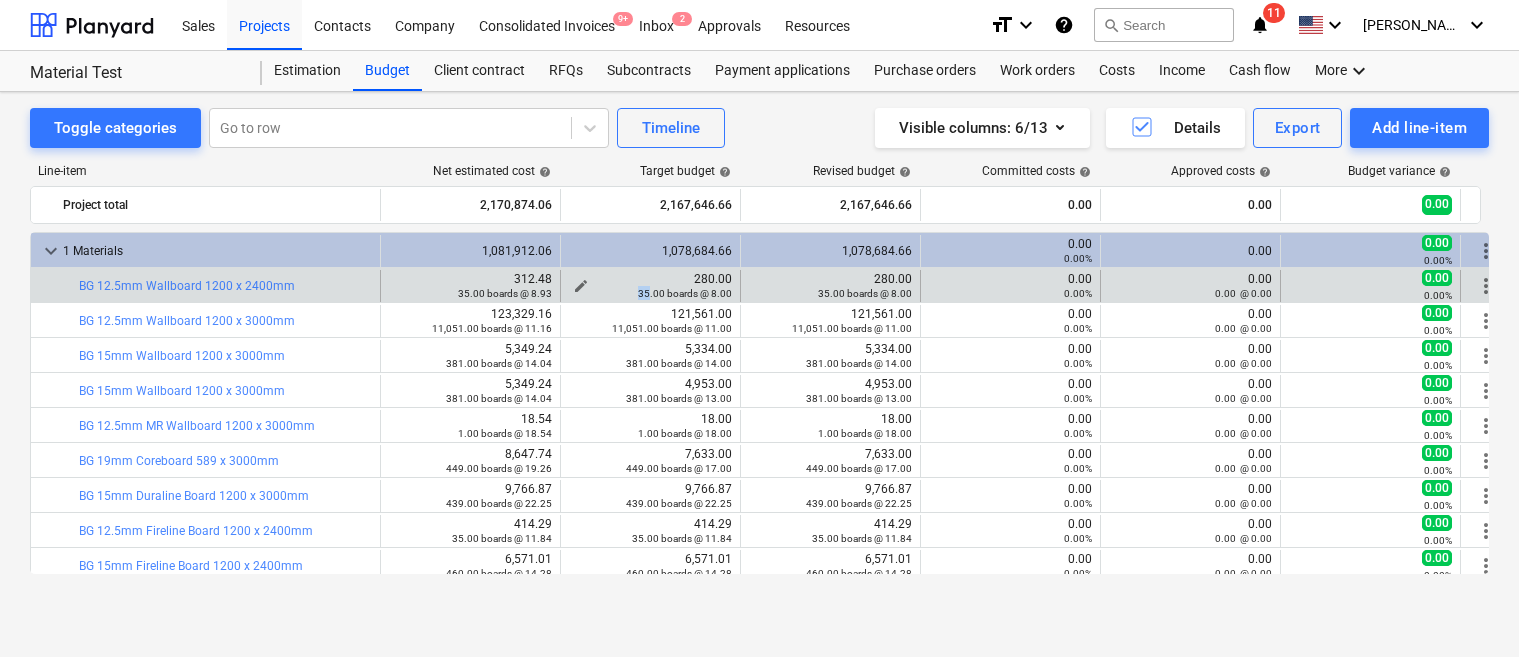 drag, startPoint x: 639, startPoint y: 291, endPoint x: 652, endPoint y: 291, distance: 13 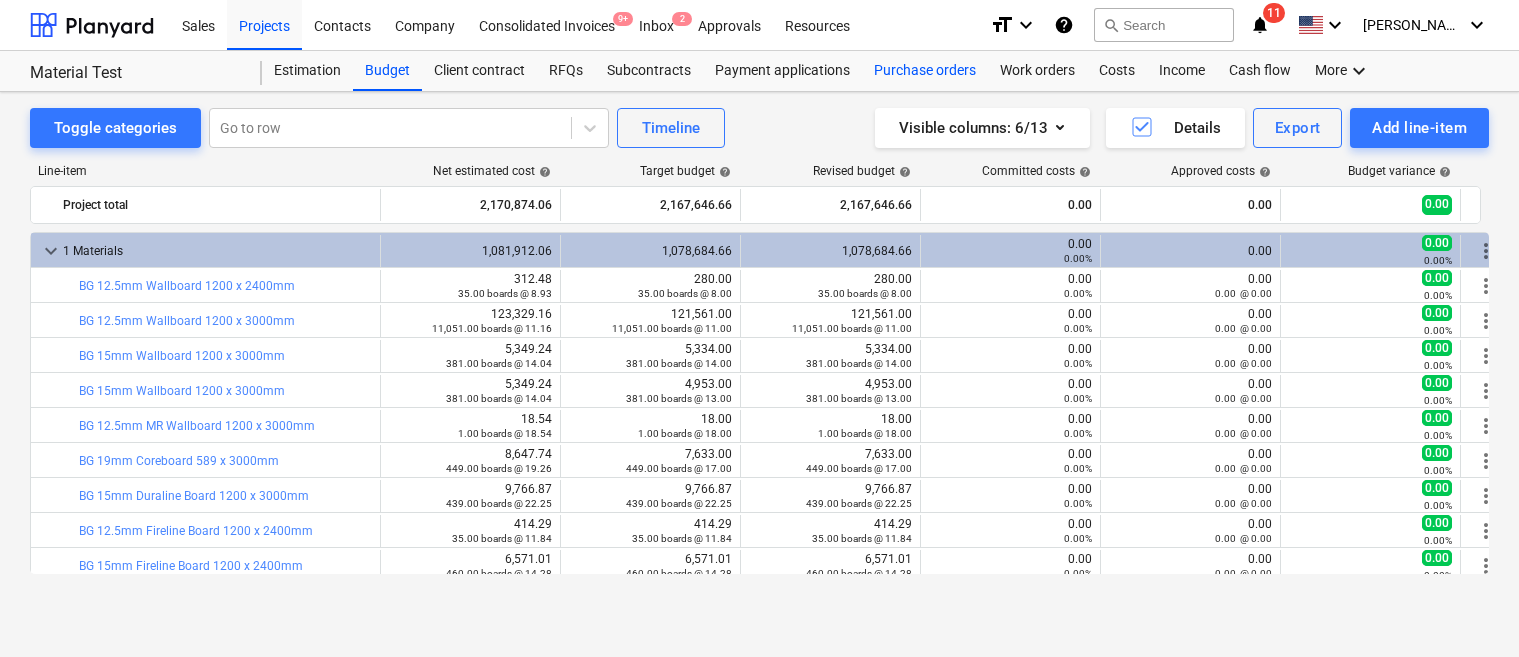 click on "Purchase orders" at bounding box center (925, 71) 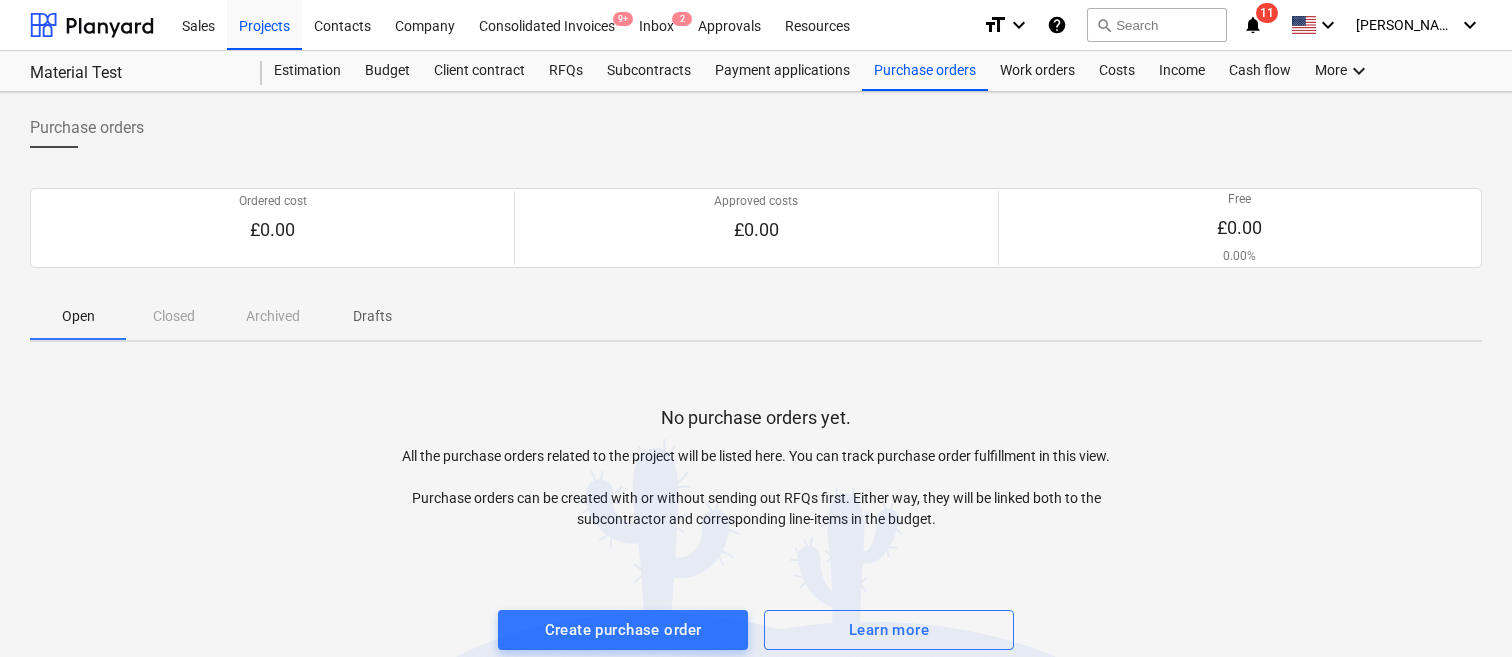 scroll, scrollTop: 33, scrollLeft: 0, axis: vertical 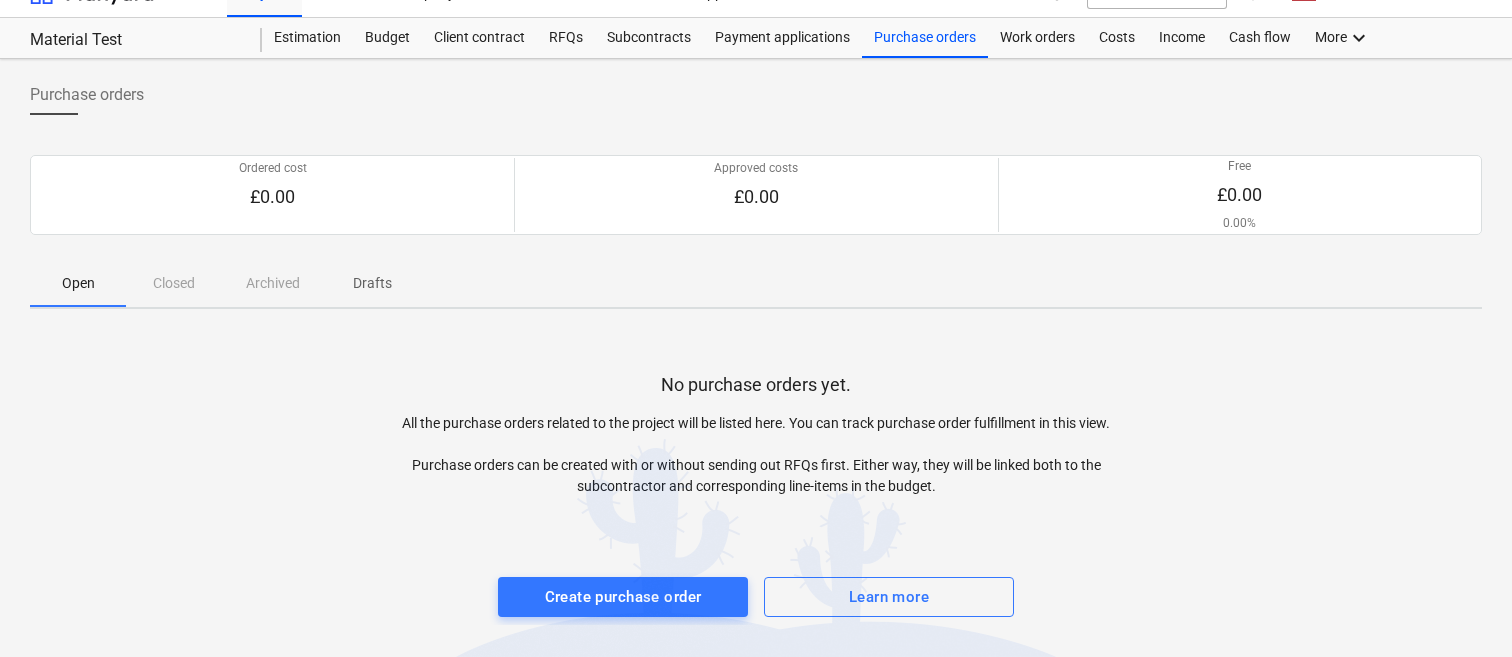 click at bounding box center [756, 557] 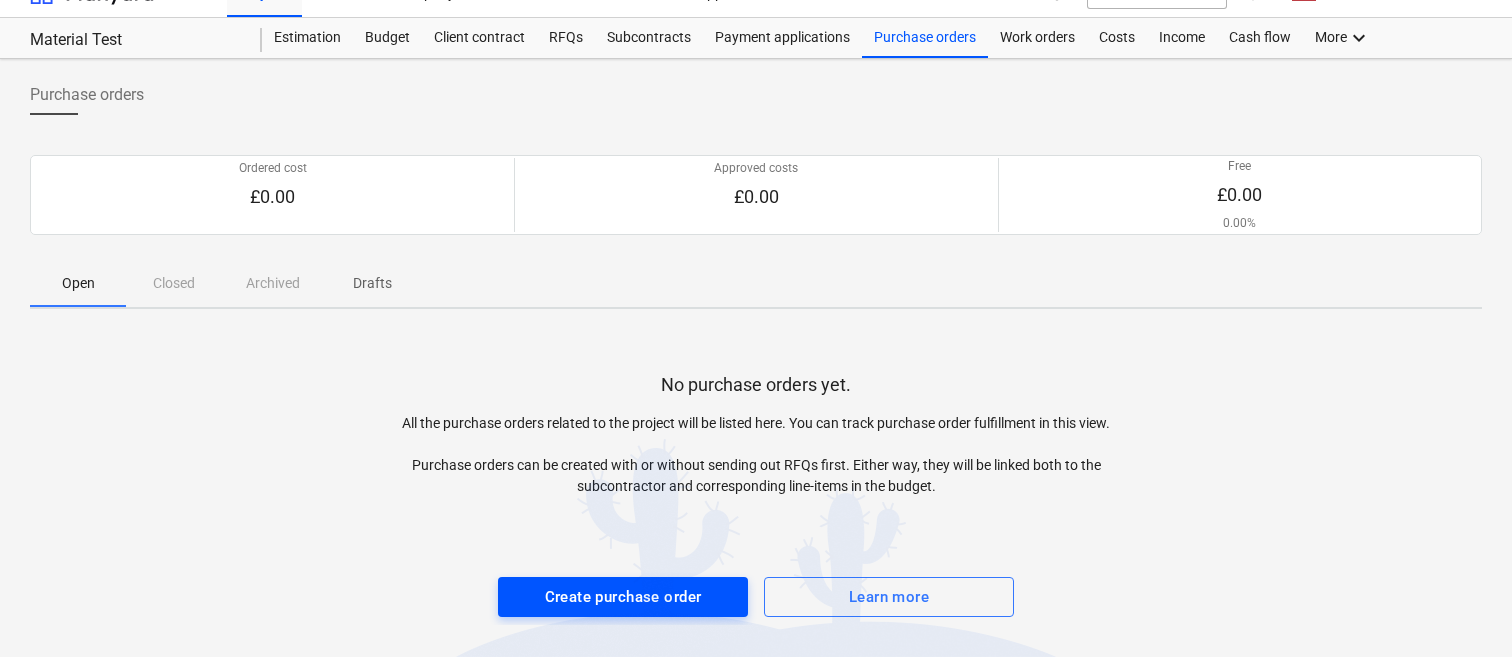click on "Create purchase order" at bounding box center [623, 597] 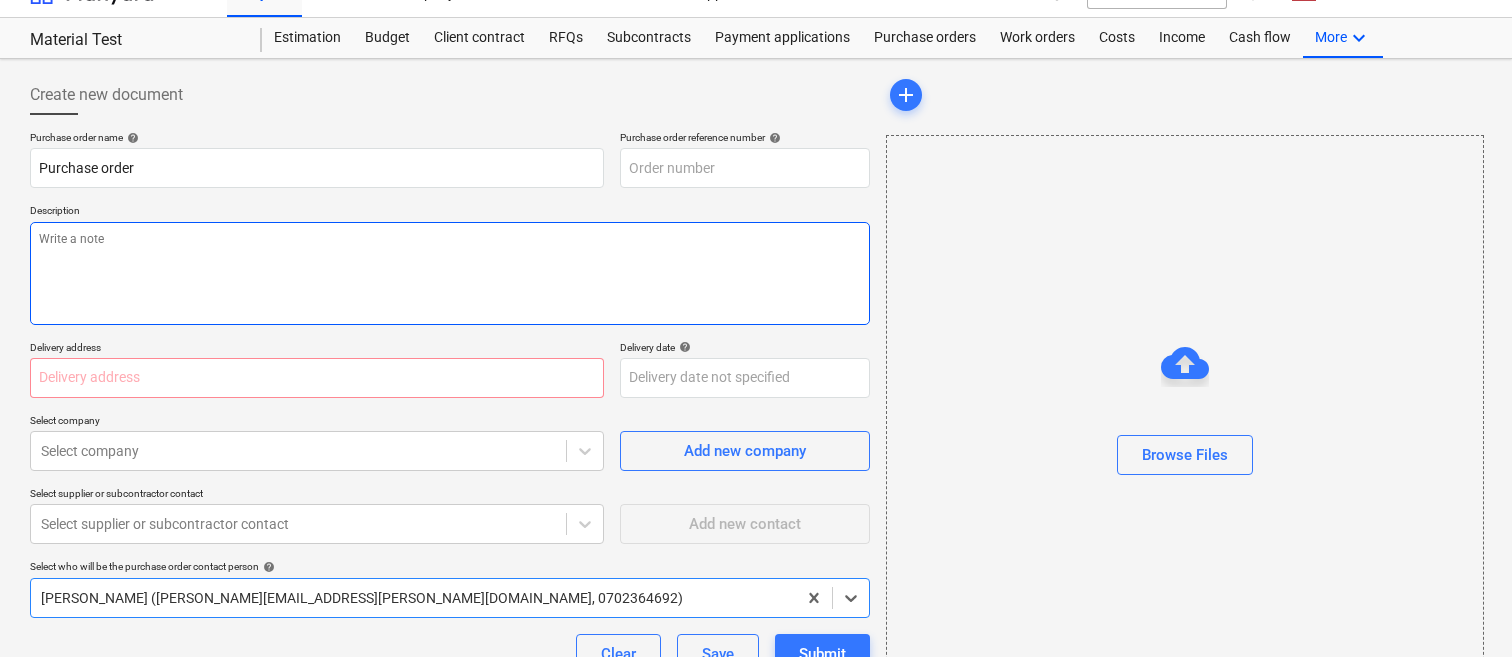 type on "10-PO-001" 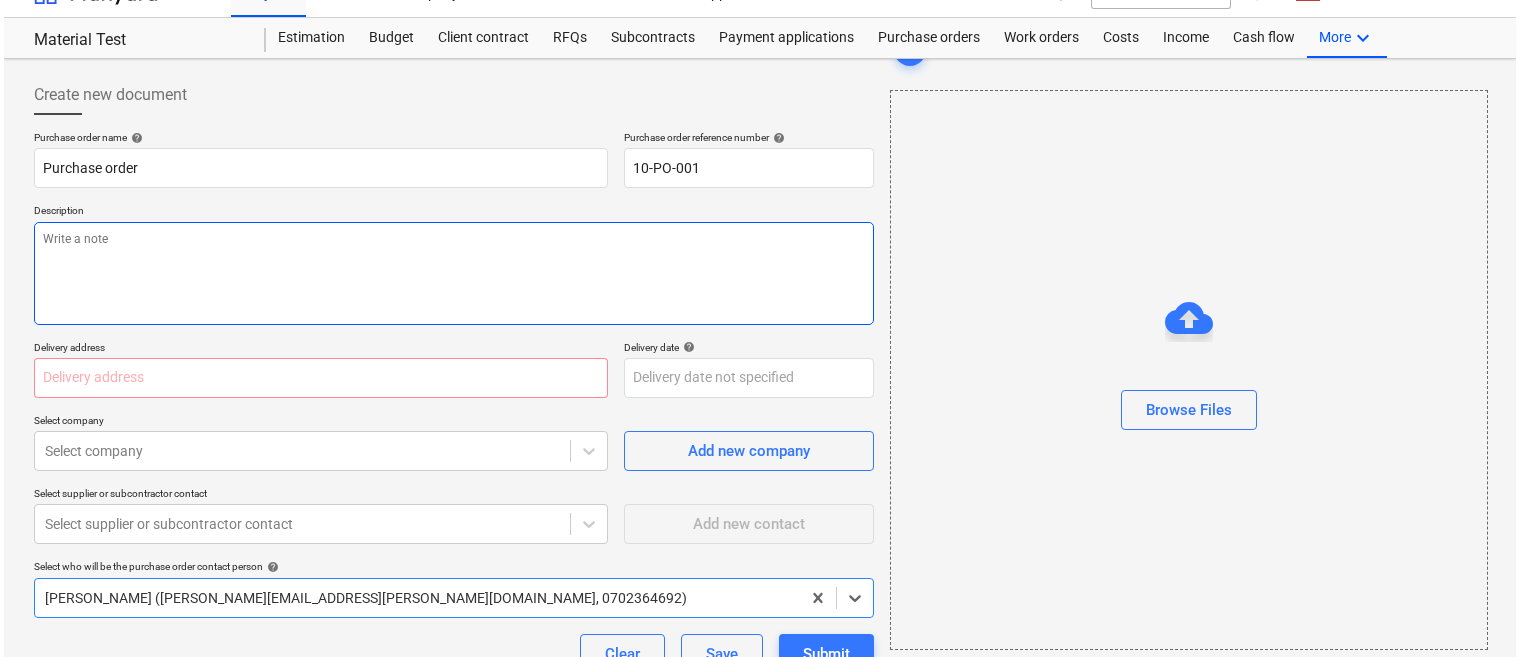 scroll, scrollTop: 178, scrollLeft: 0, axis: vertical 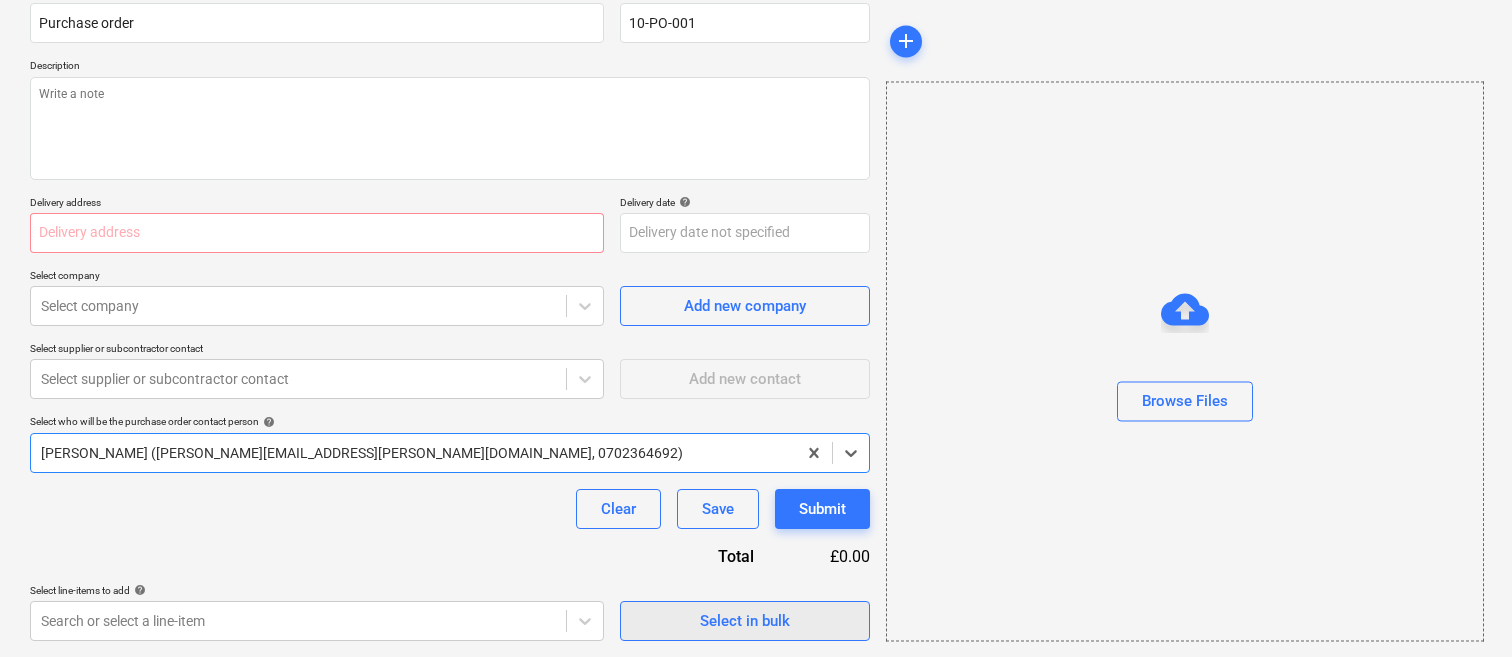 click on "Select in bulk" at bounding box center [745, 621] 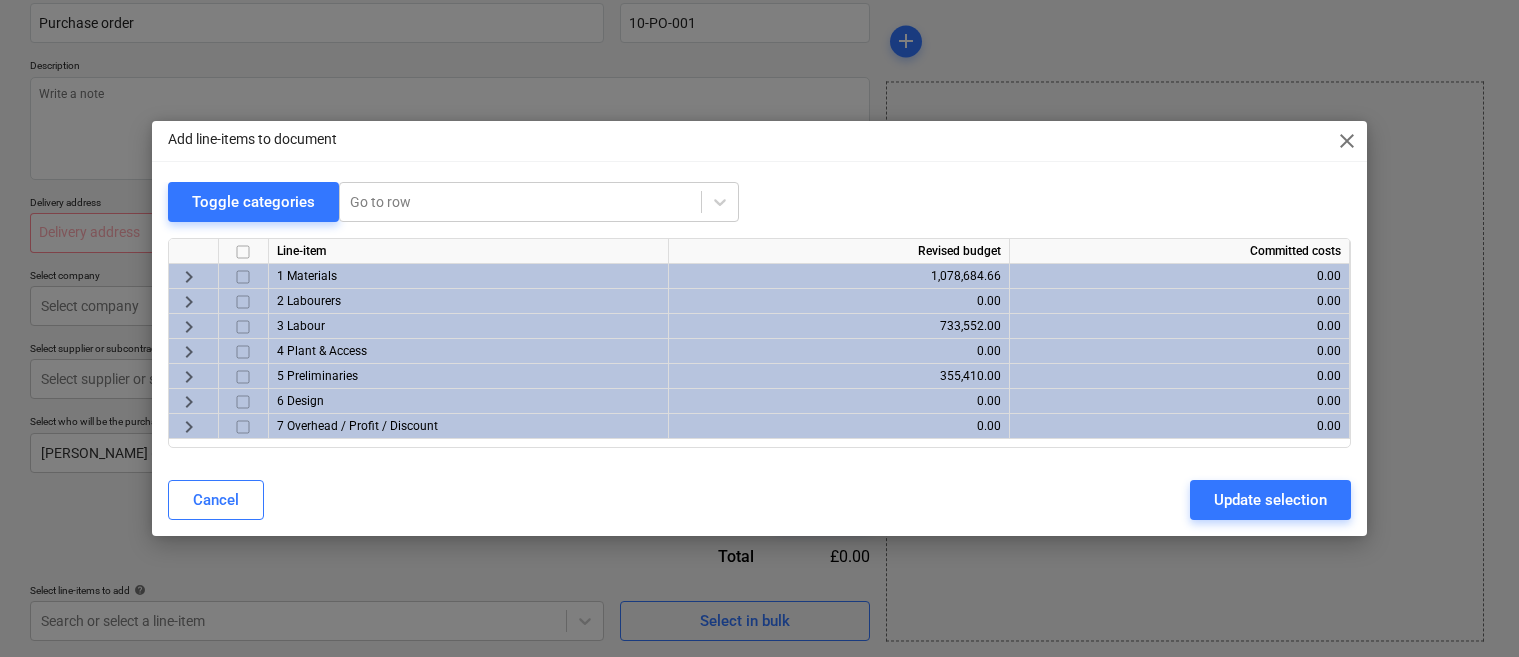 click on "keyboard_arrow_right" at bounding box center [189, 277] 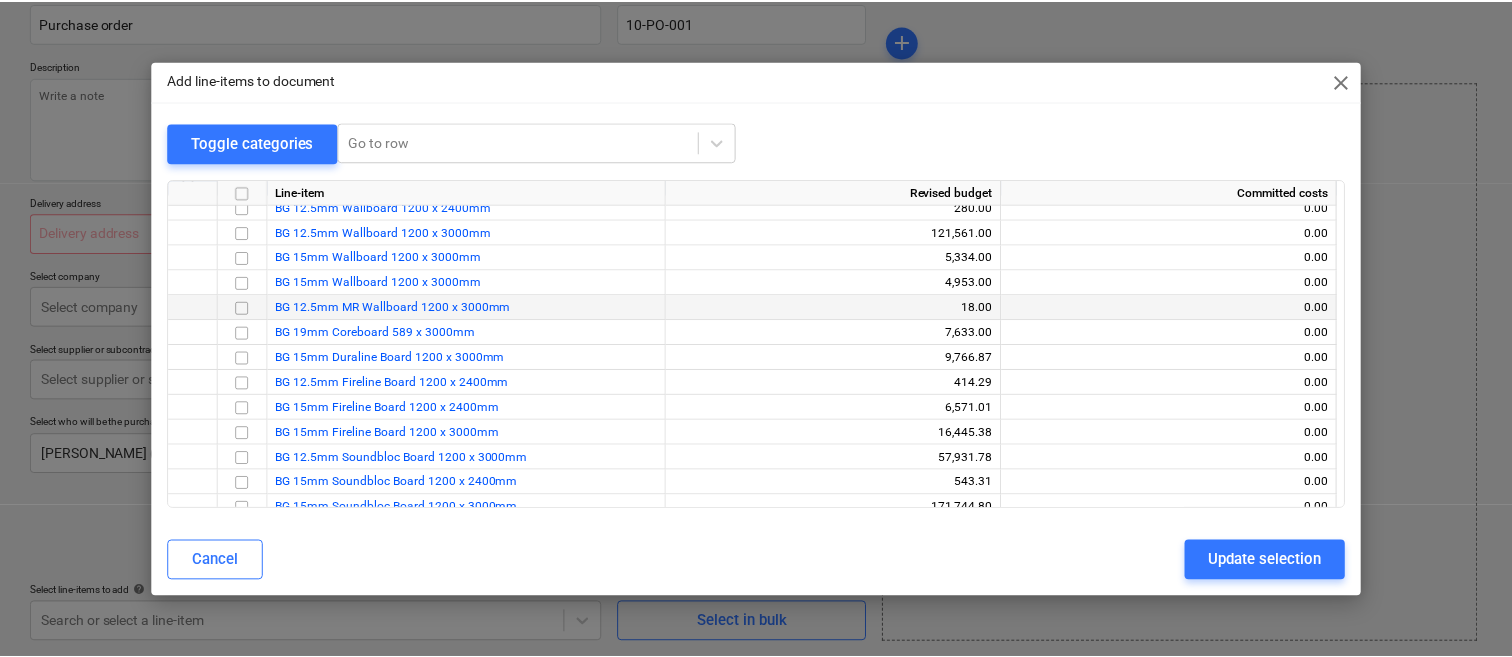 scroll, scrollTop: 6, scrollLeft: 0, axis: vertical 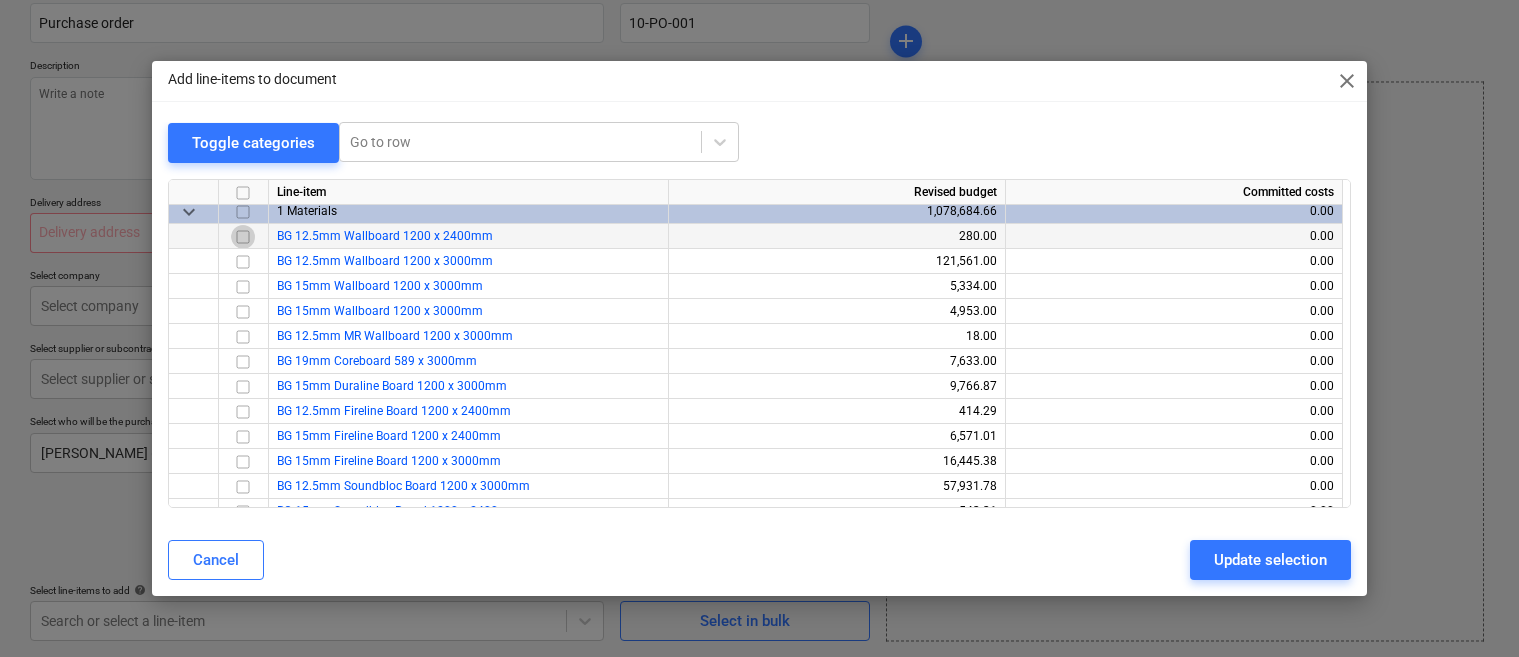 click at bounding box center [243, 237] 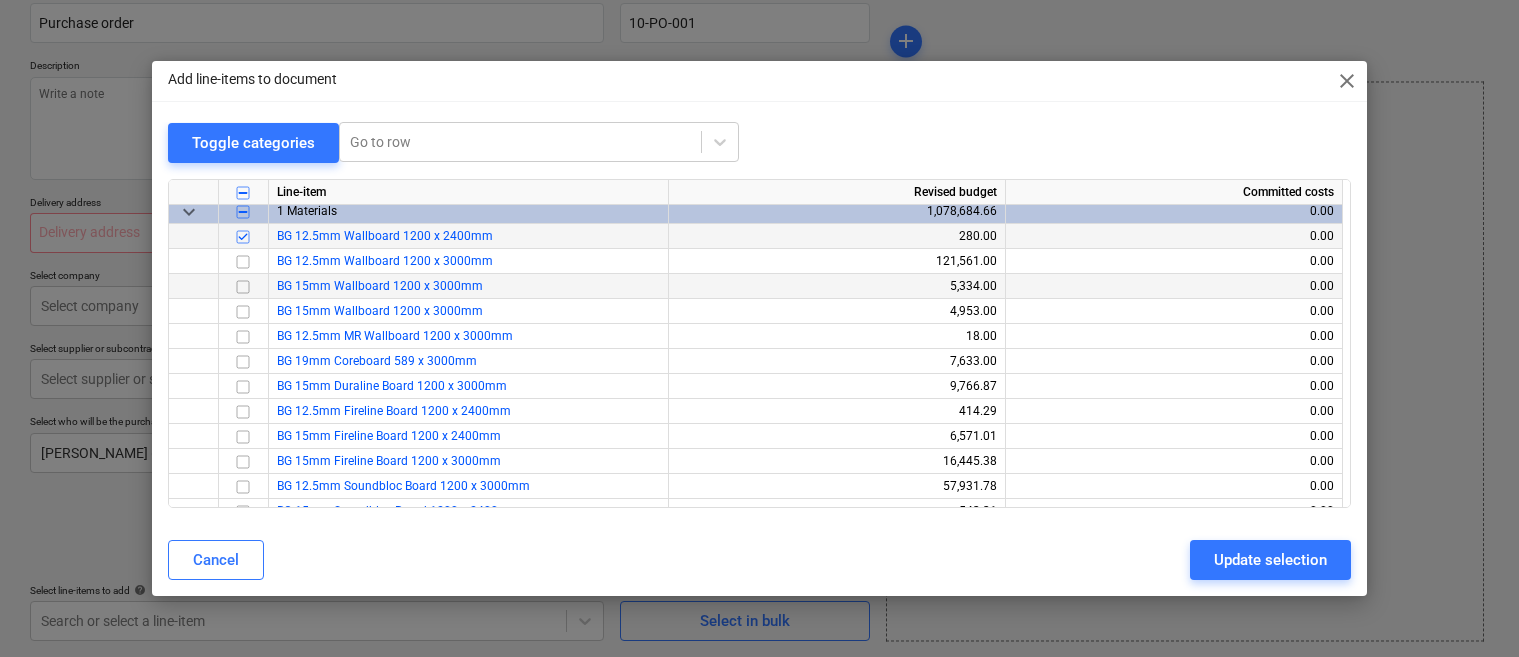 click at bounding box center [243, 287] 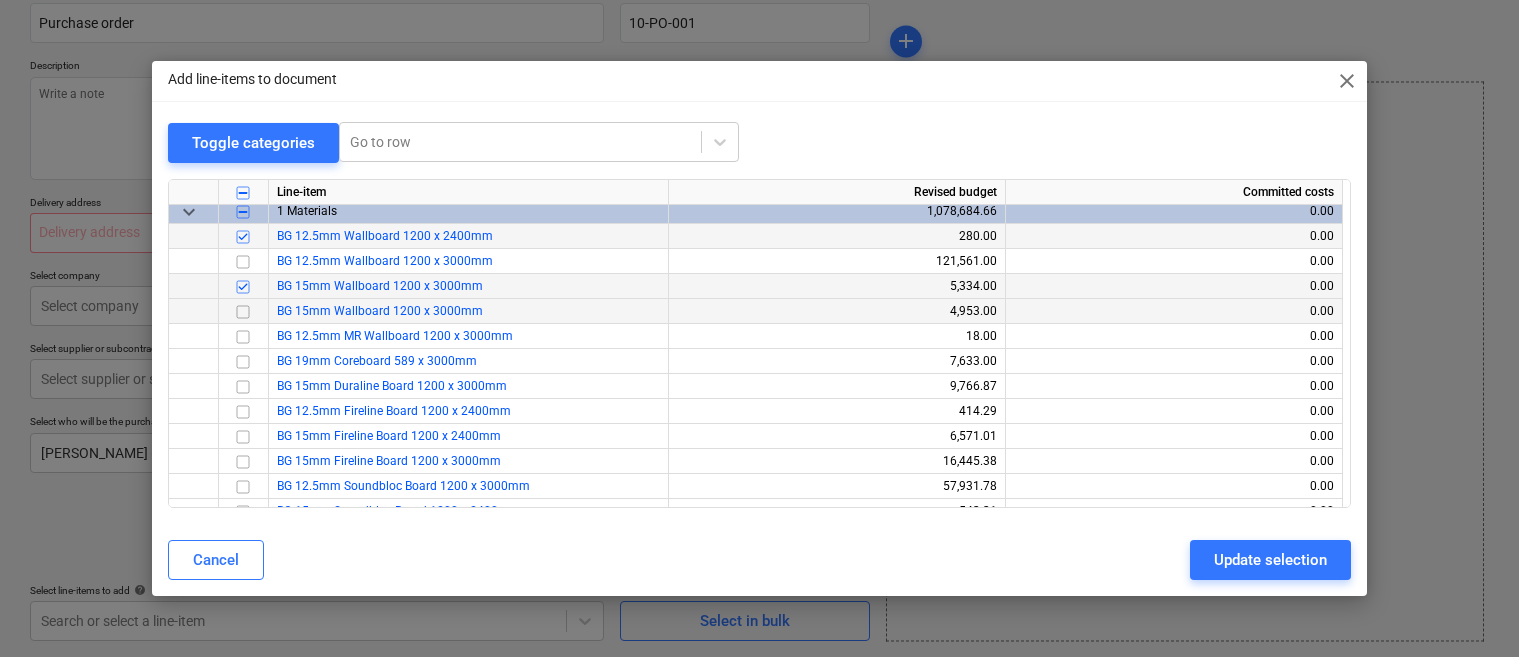 click at bounding box center (243, 312) 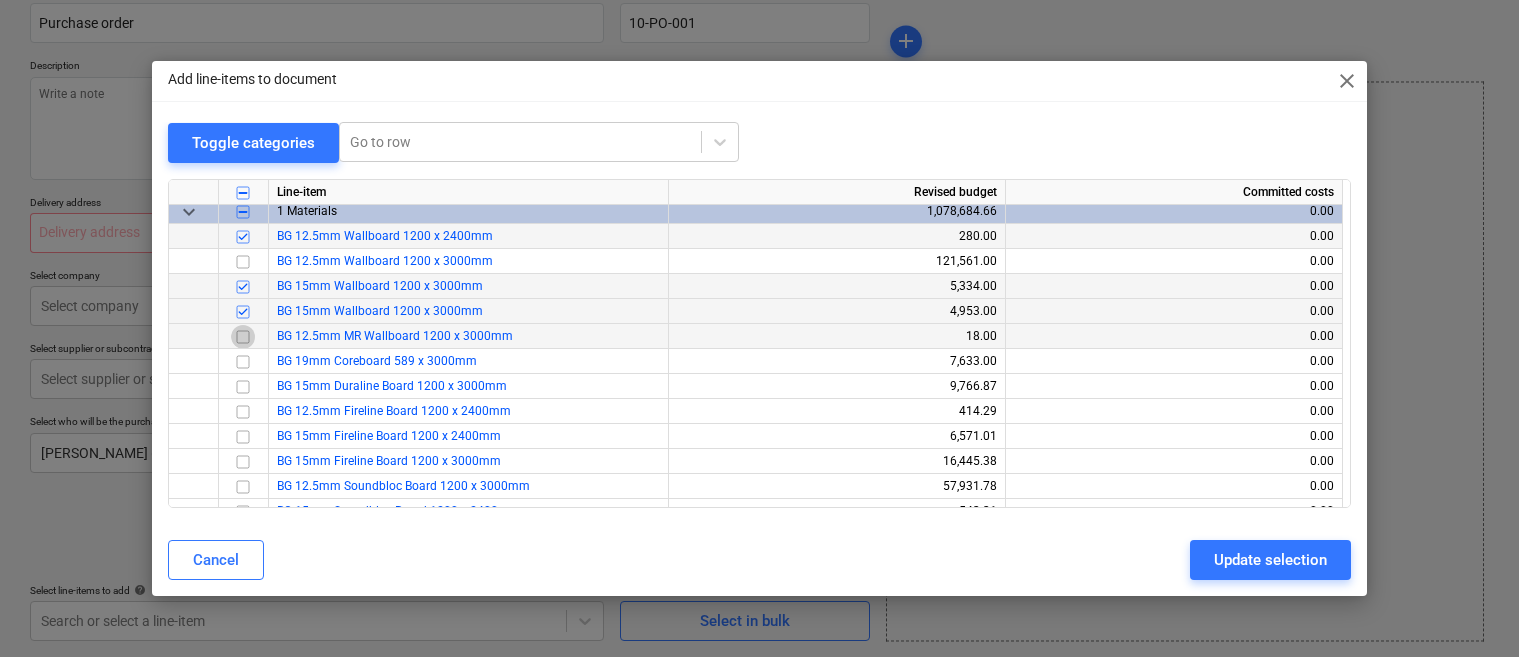click at bounding box center (243, 337) 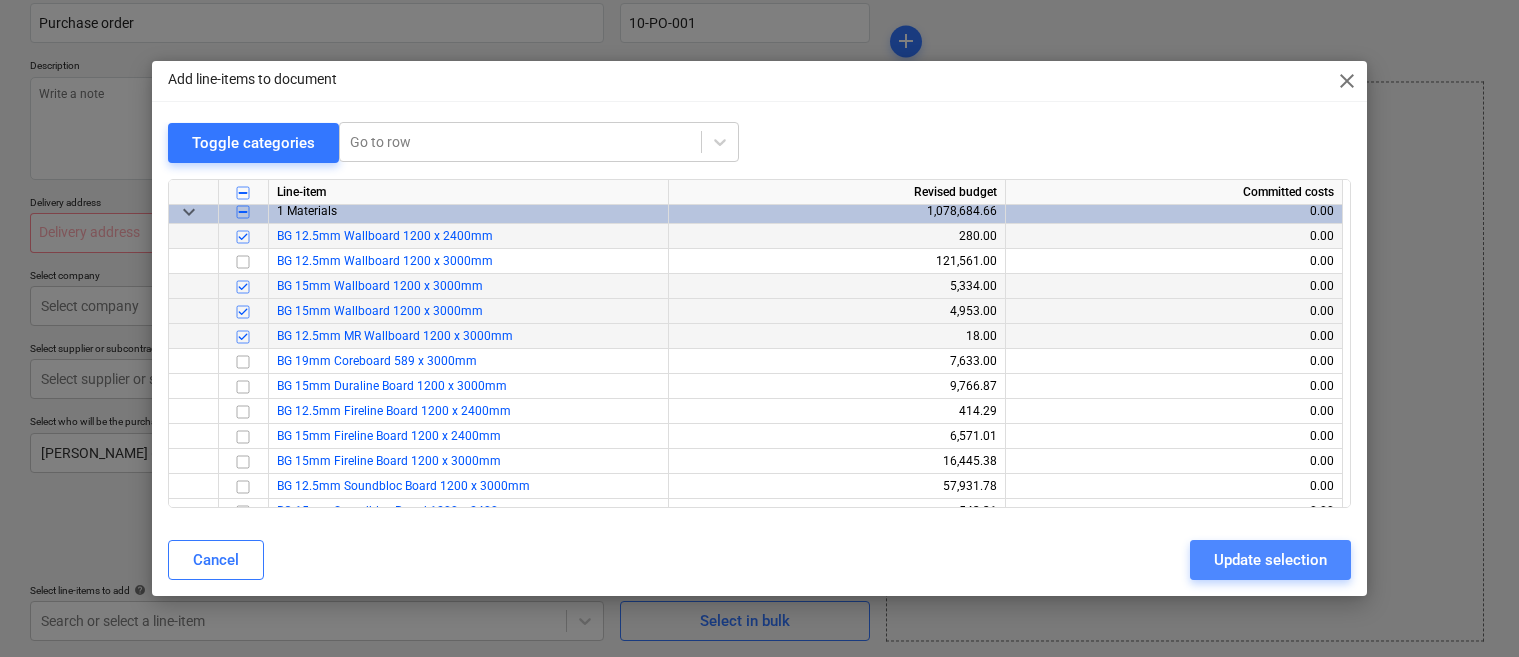 click on "Update selection" at bounding box center (1270, 560) 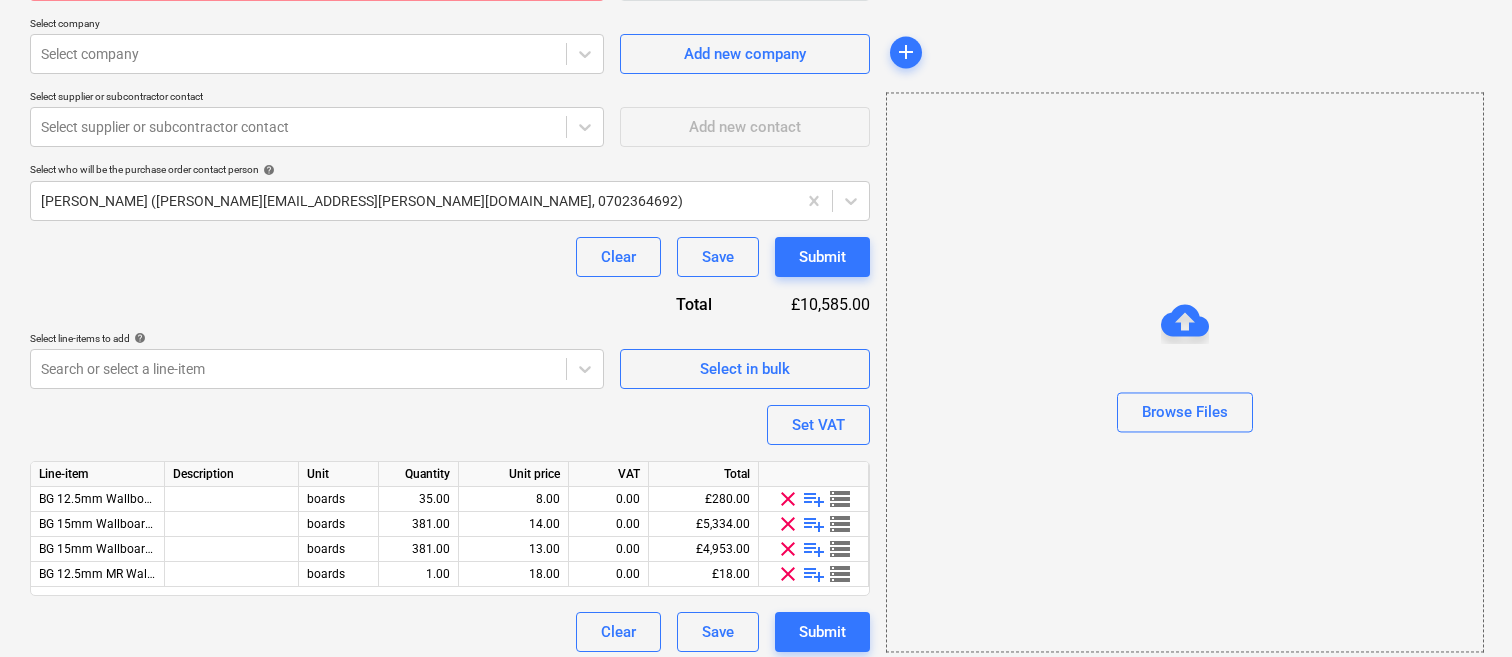 scroll, scrollTop: 441, scrollLeft: 0, axis: vertical 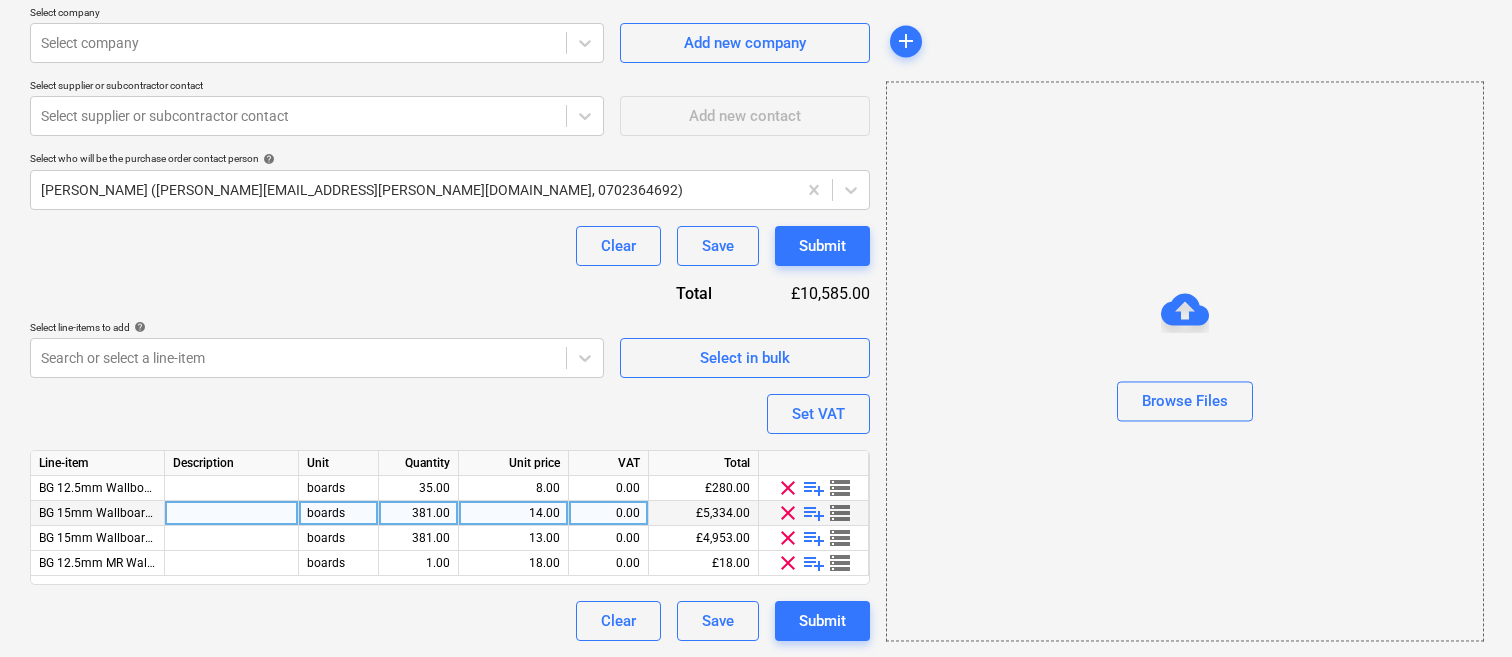 click on "381.00" at bounding box center (418, 513) 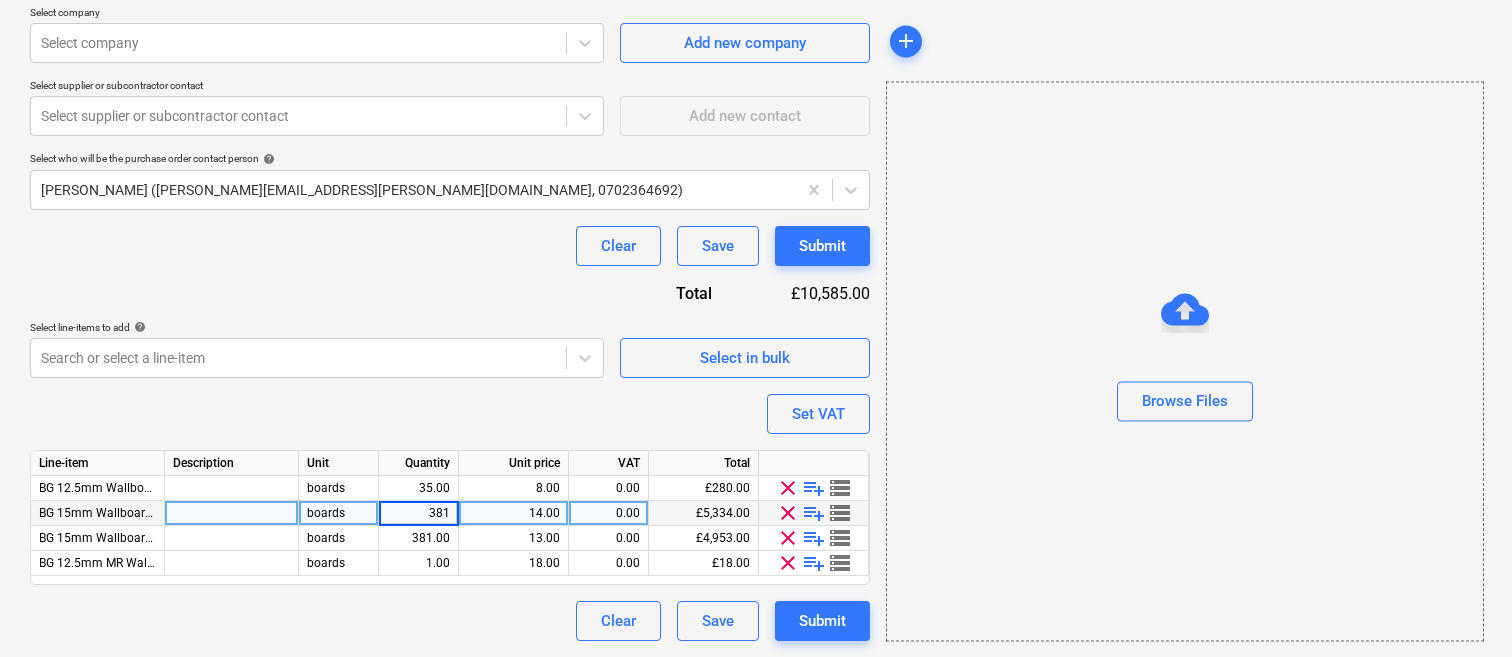click on "Clear Save Submit" at bounding box center (450, 621) 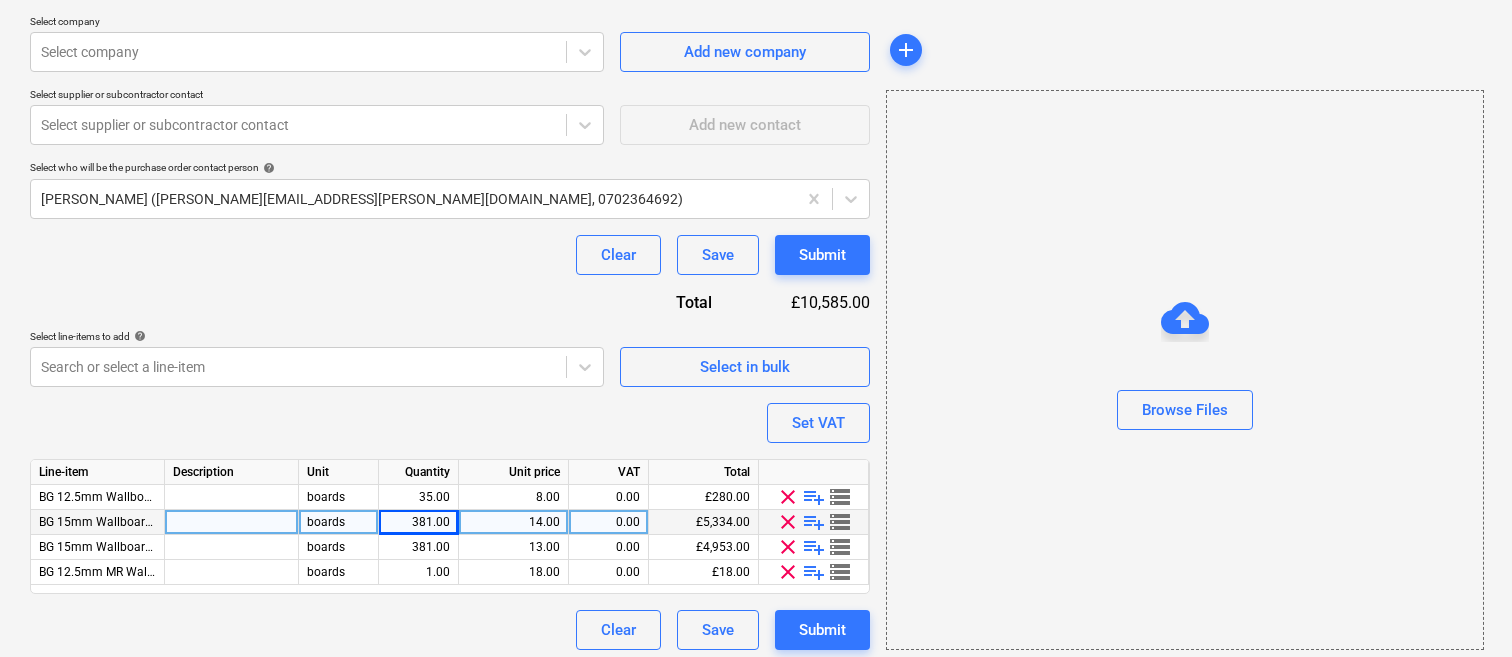 scroll, scrollTop: 424, scrollLeft: 0, axis: vertical 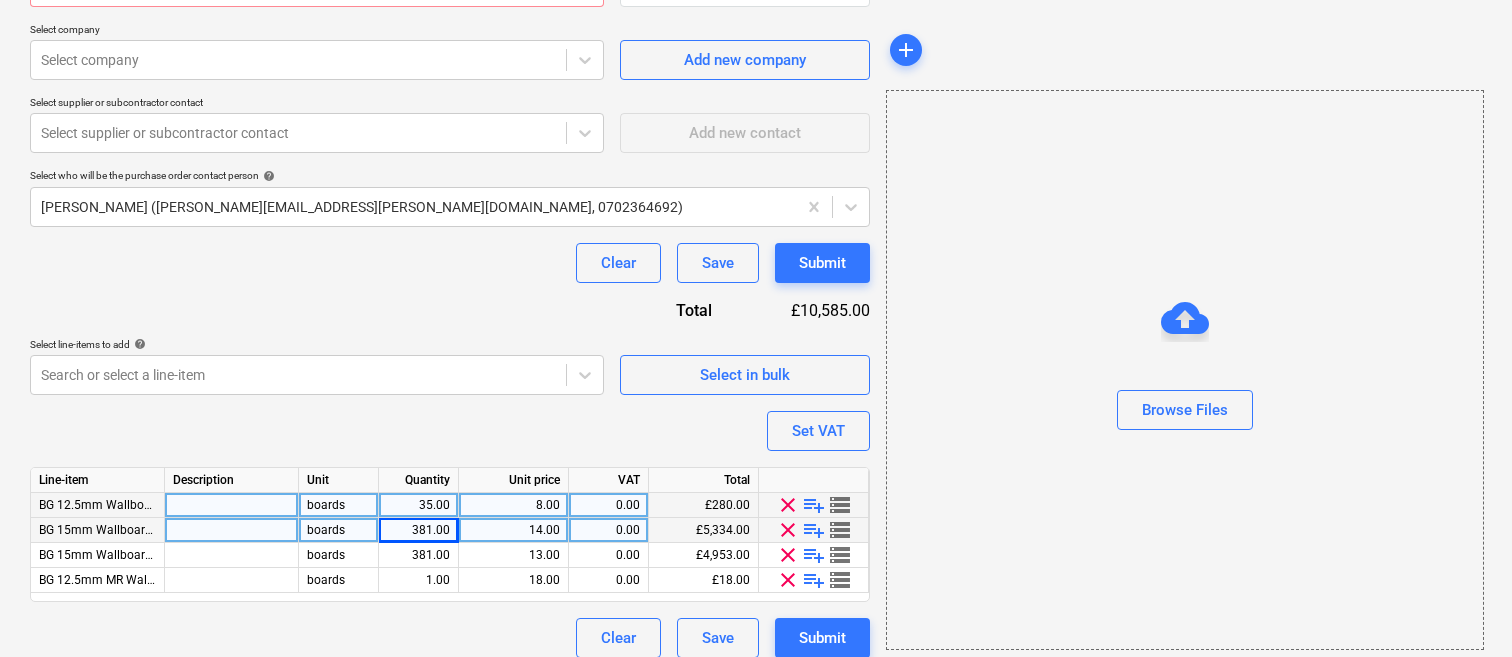 click on "clear" at bounding box center [788, 505] 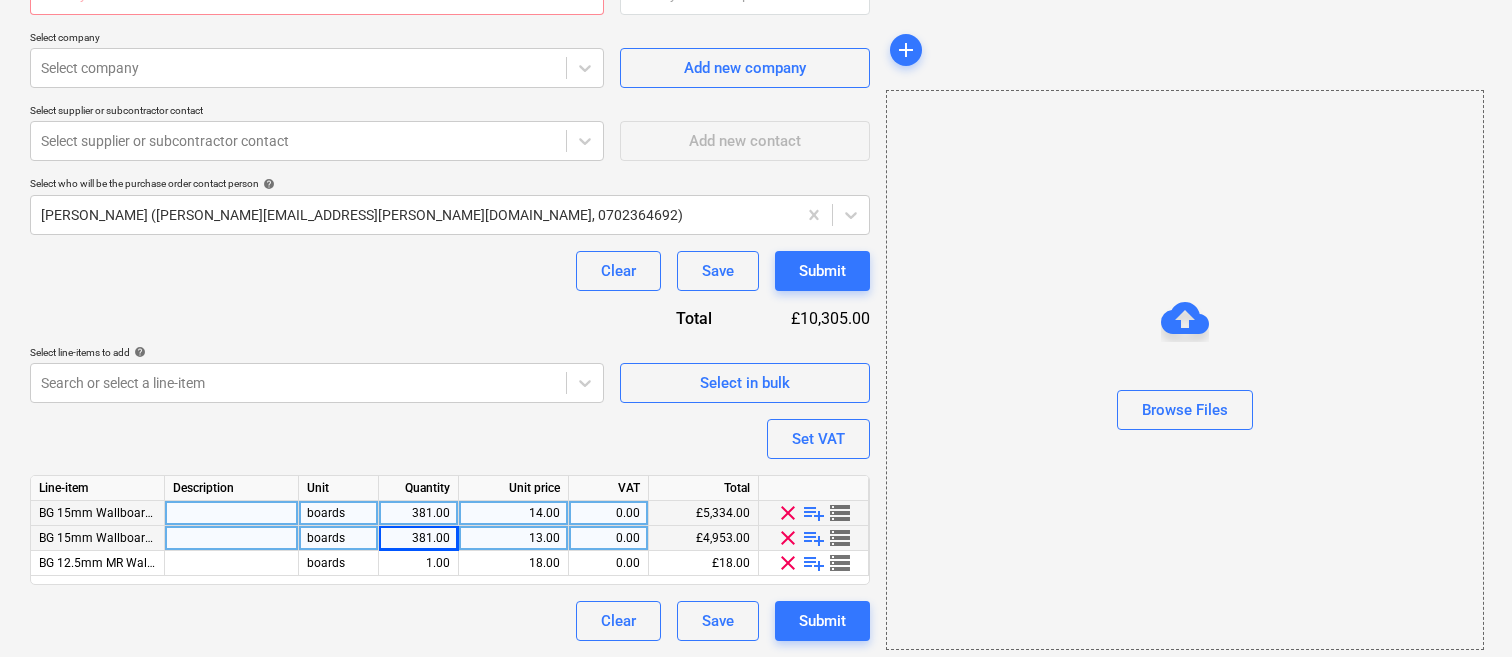 click on "clear" at bounding box center (788, 513) 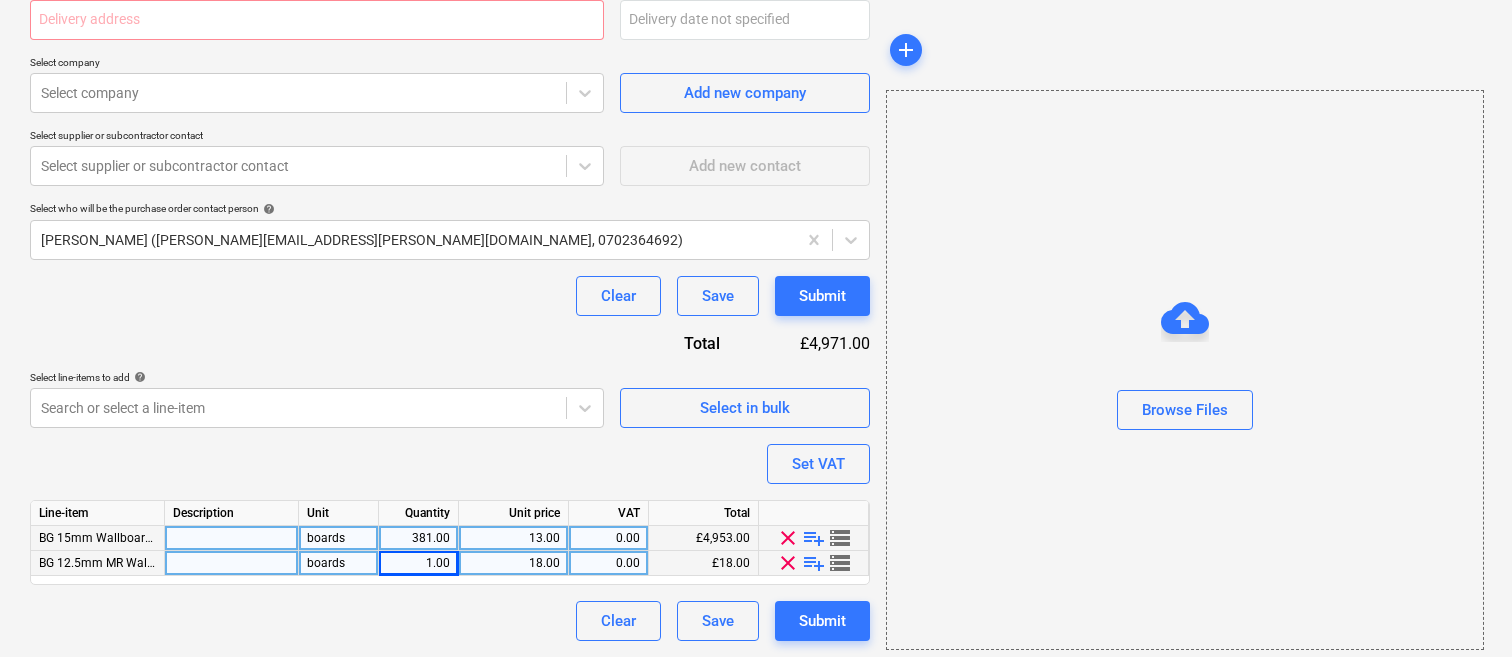 click at bounding box center [814, 513] 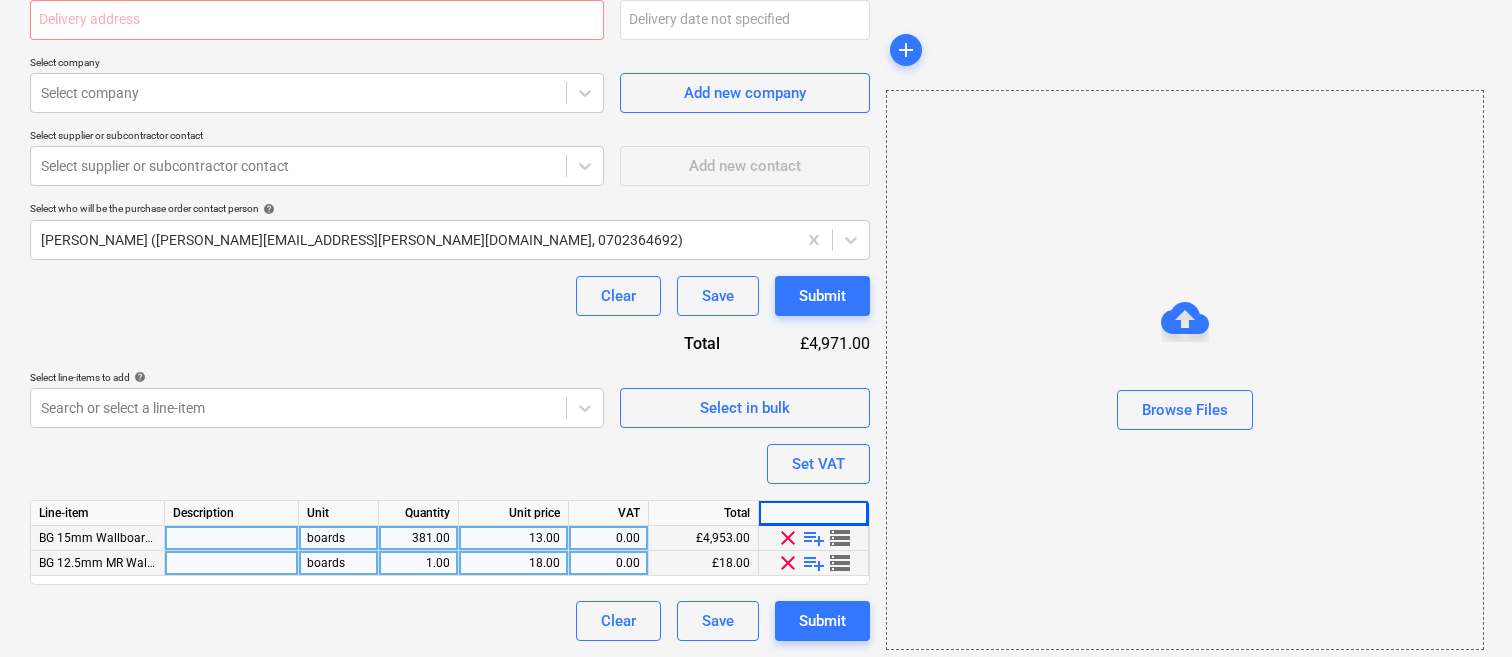 click at bounding box center (814, 513) 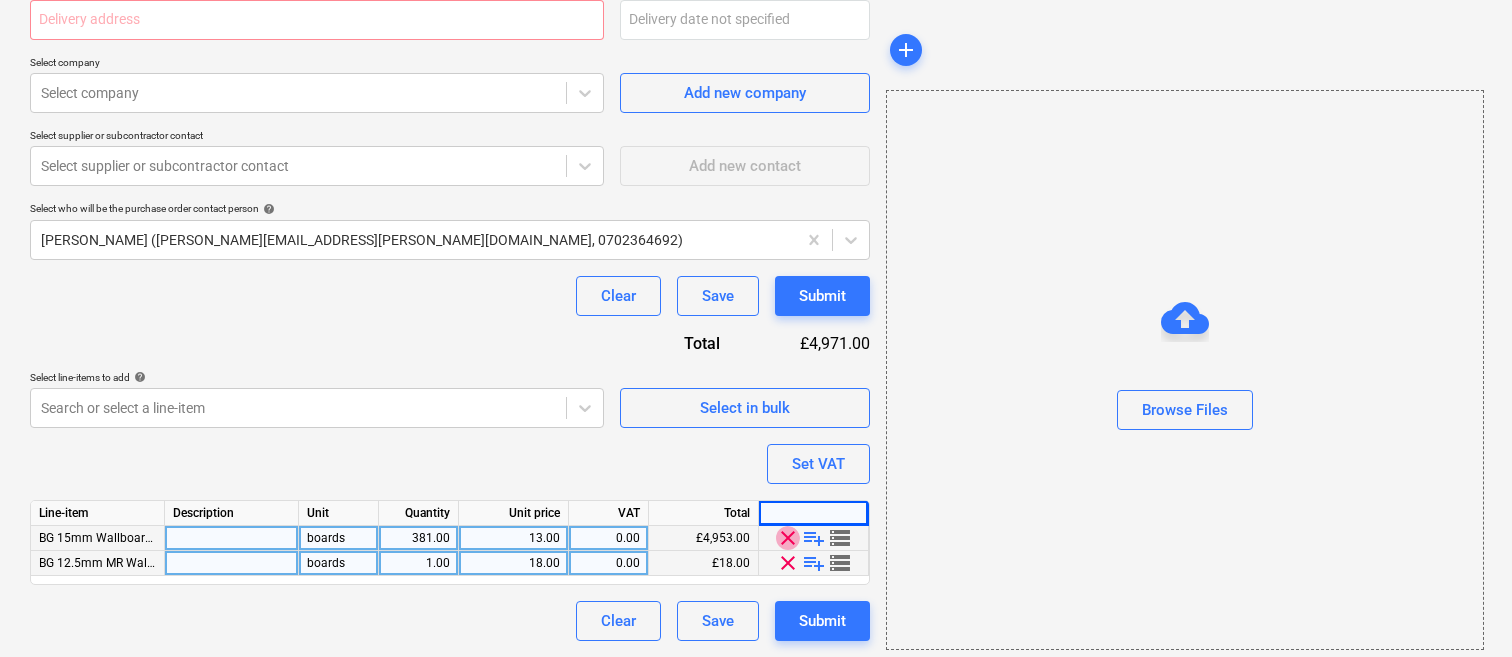 click on "clear" at bounding box center (788, 538) 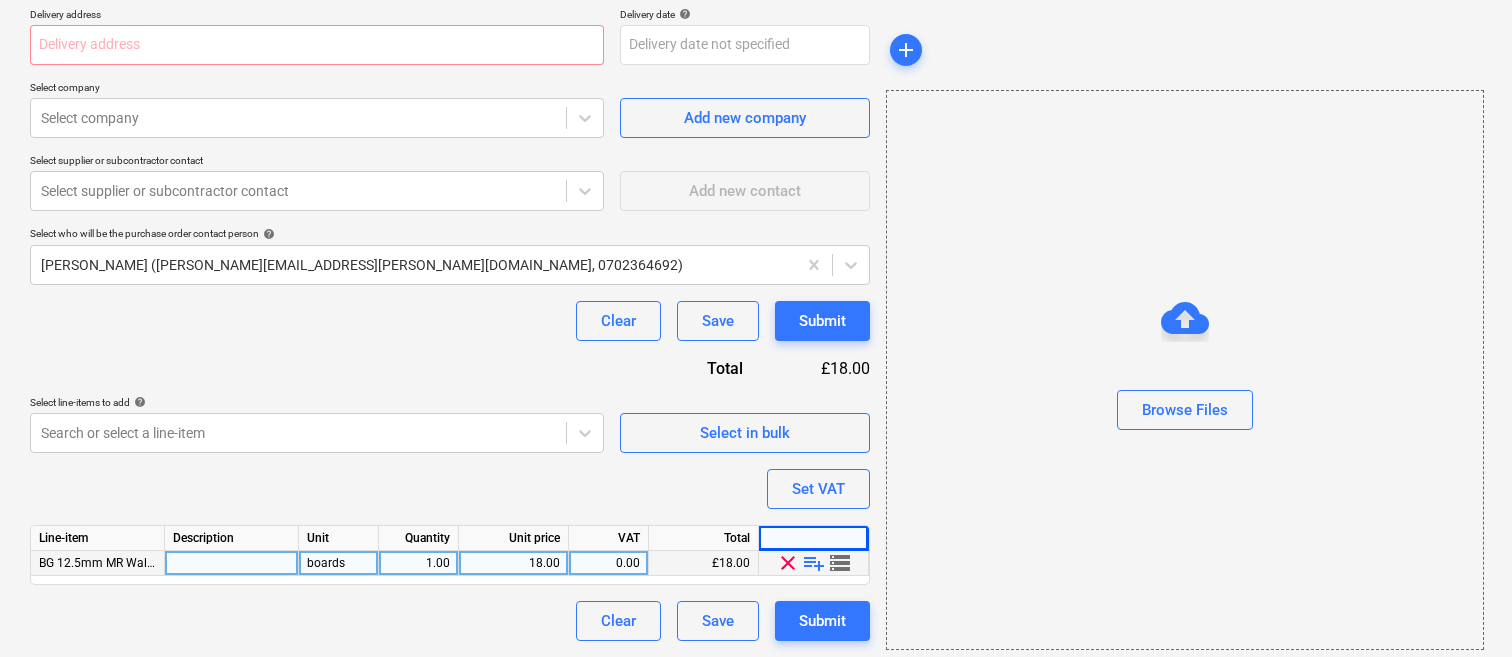 click on "clear" at bounding box center (788, 563) 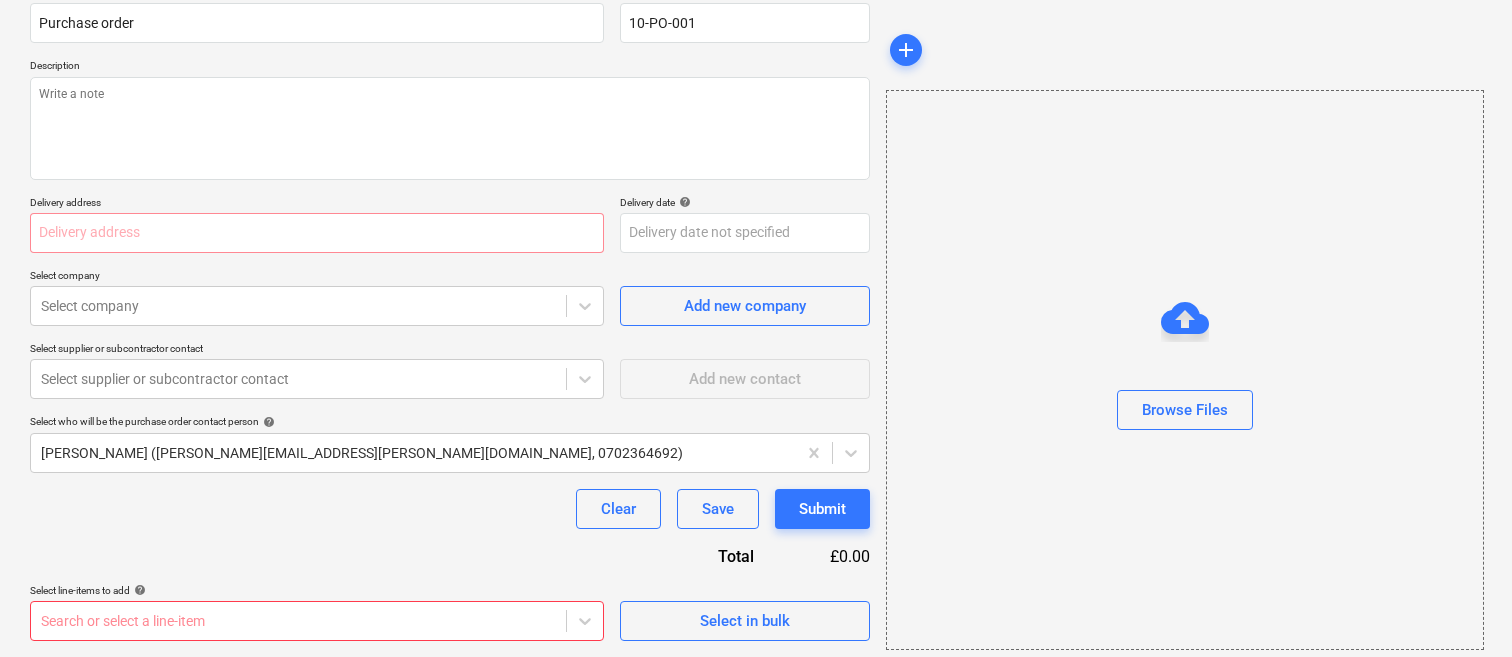 scroll, scrollTop: 178, scrollLeft: 0, axis: vertical 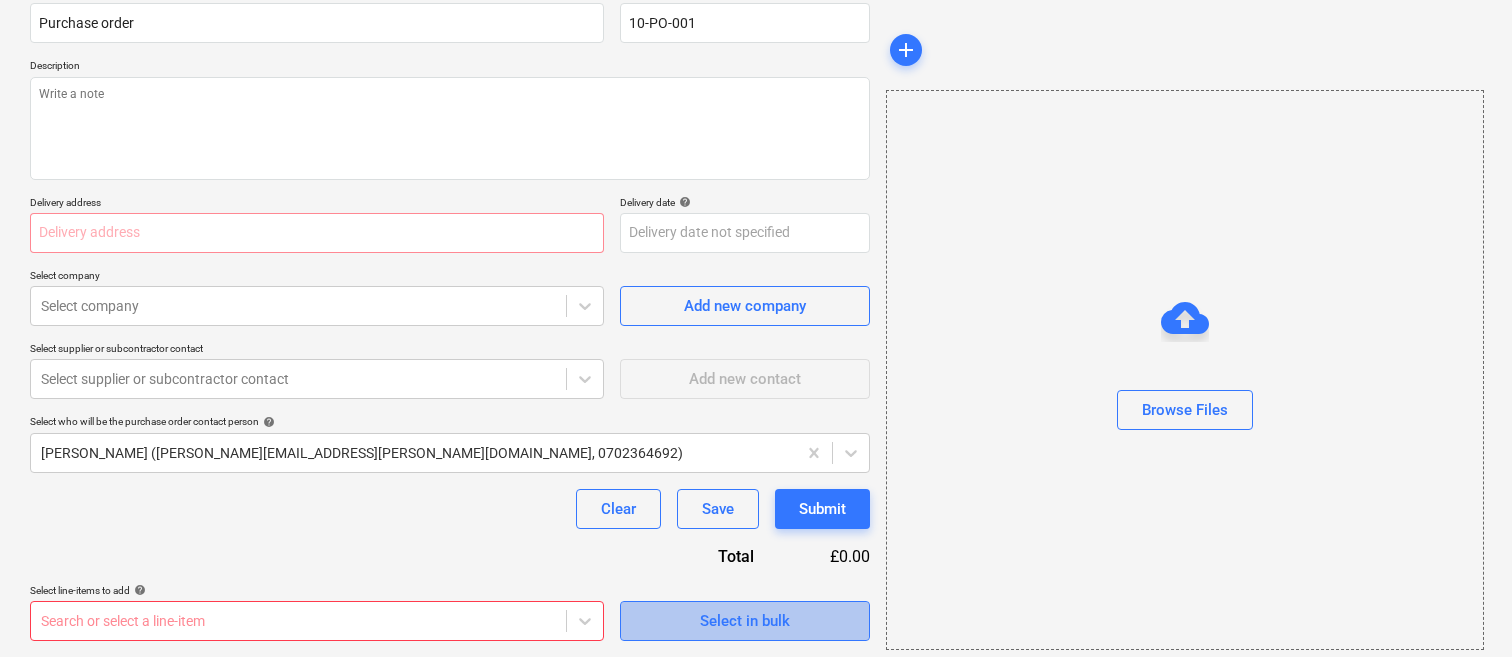 click on "Select in bulk" at bounding box center [745, 621] 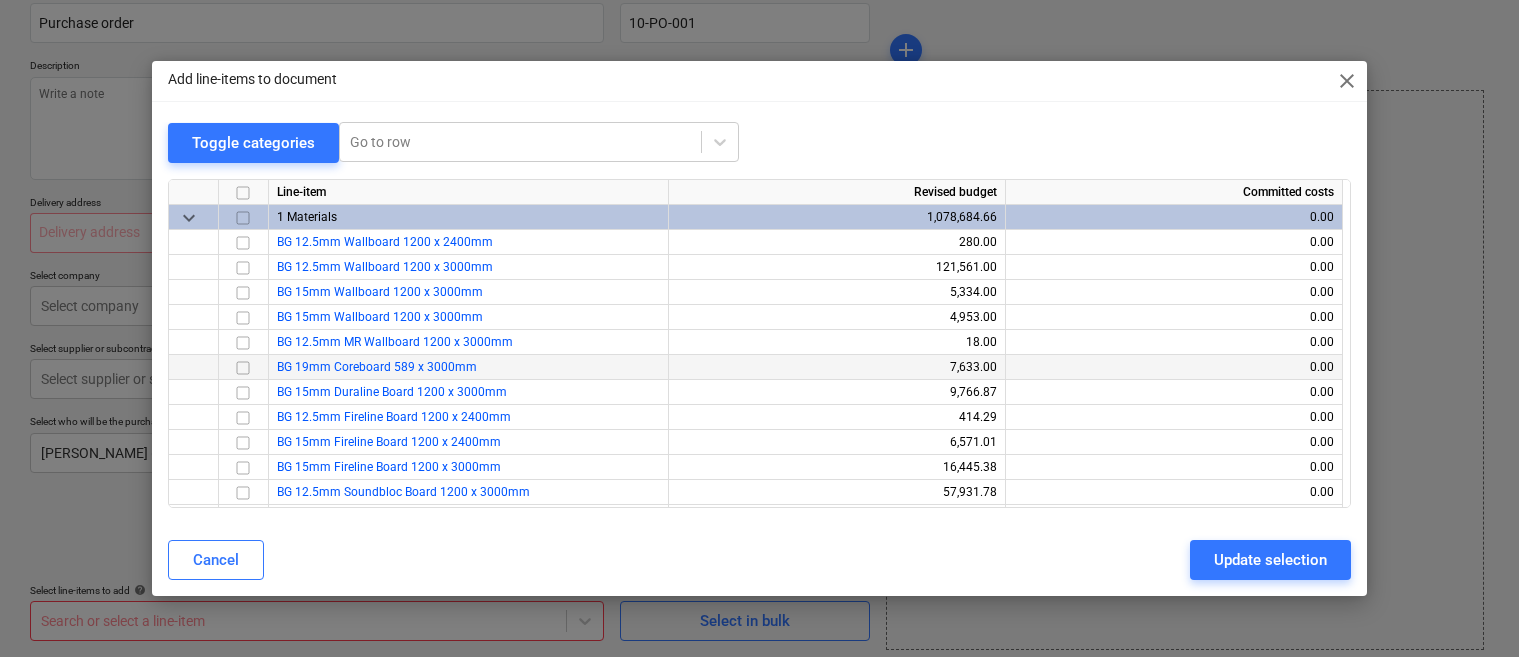 click at bounding box center (243, 368) 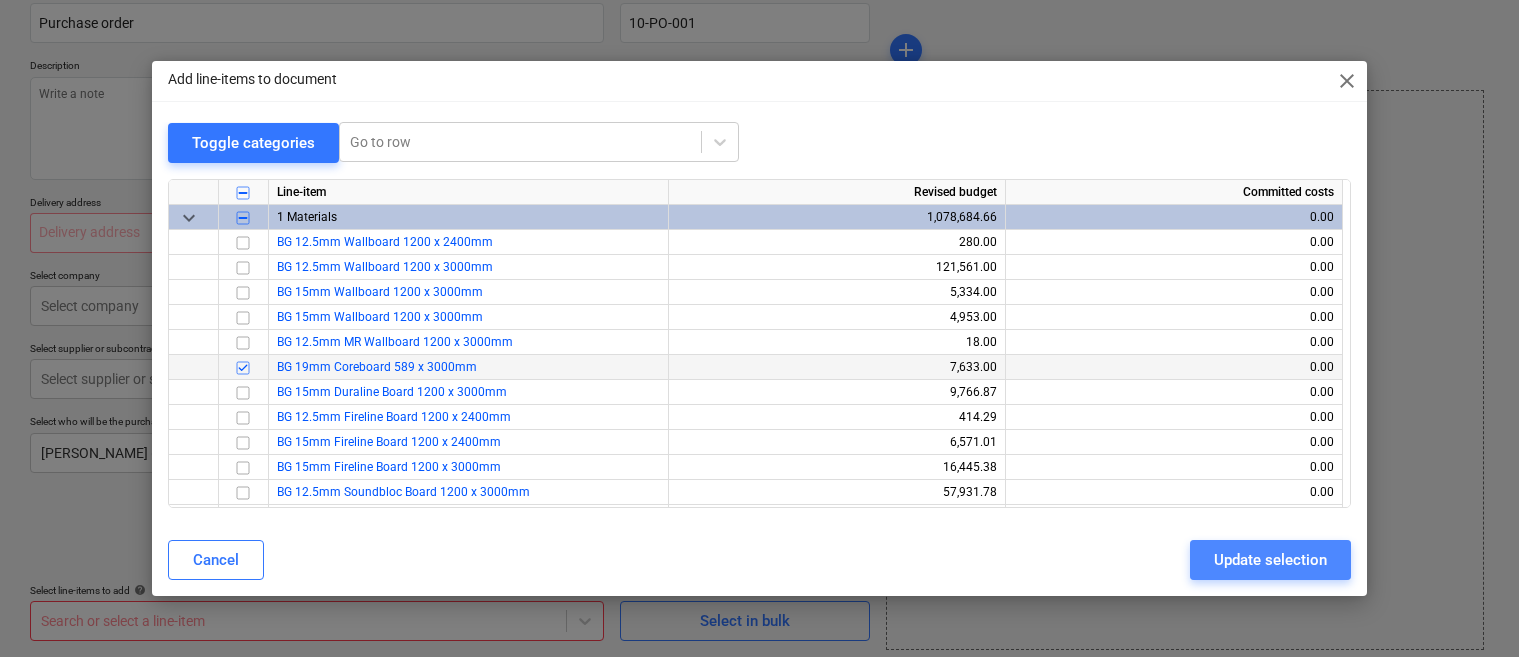 click on "Update selection" at bounding box center [1270, 560] 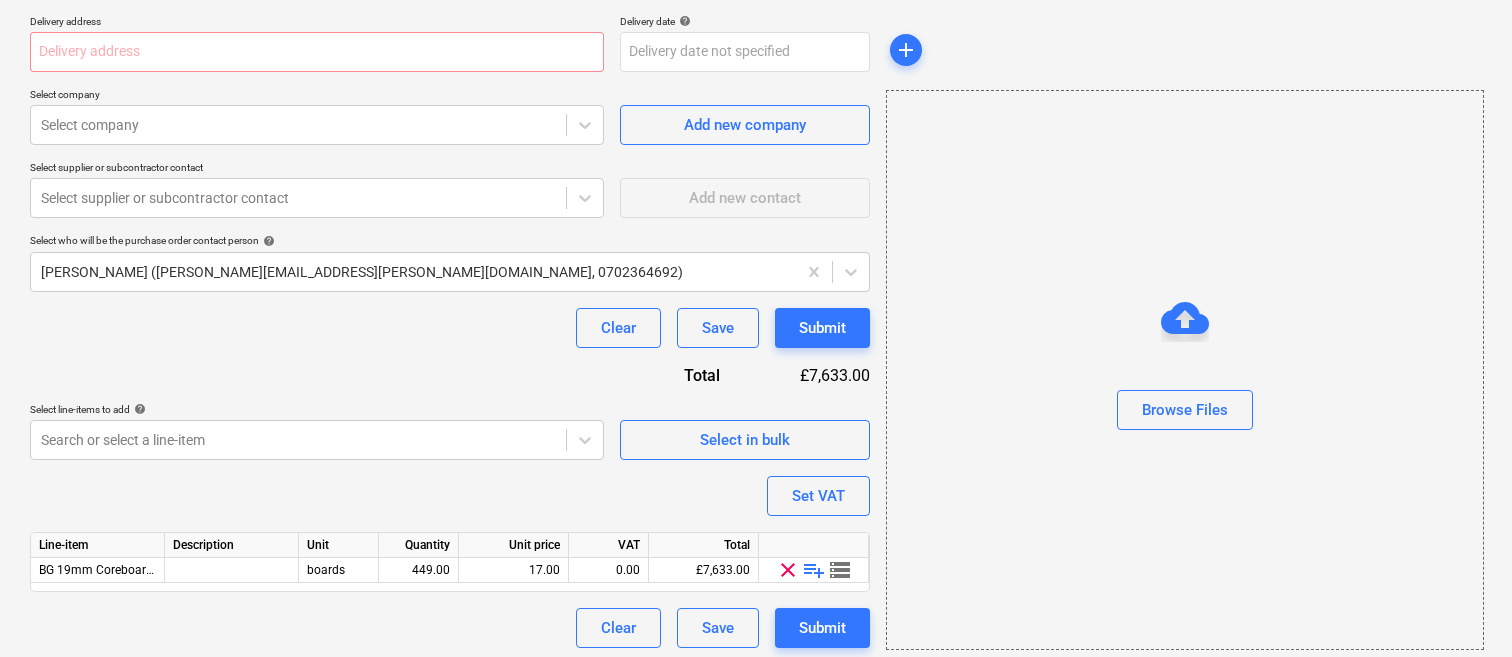 scroll, scrollTop: 366, scrollLeft: 0, axis: vertical 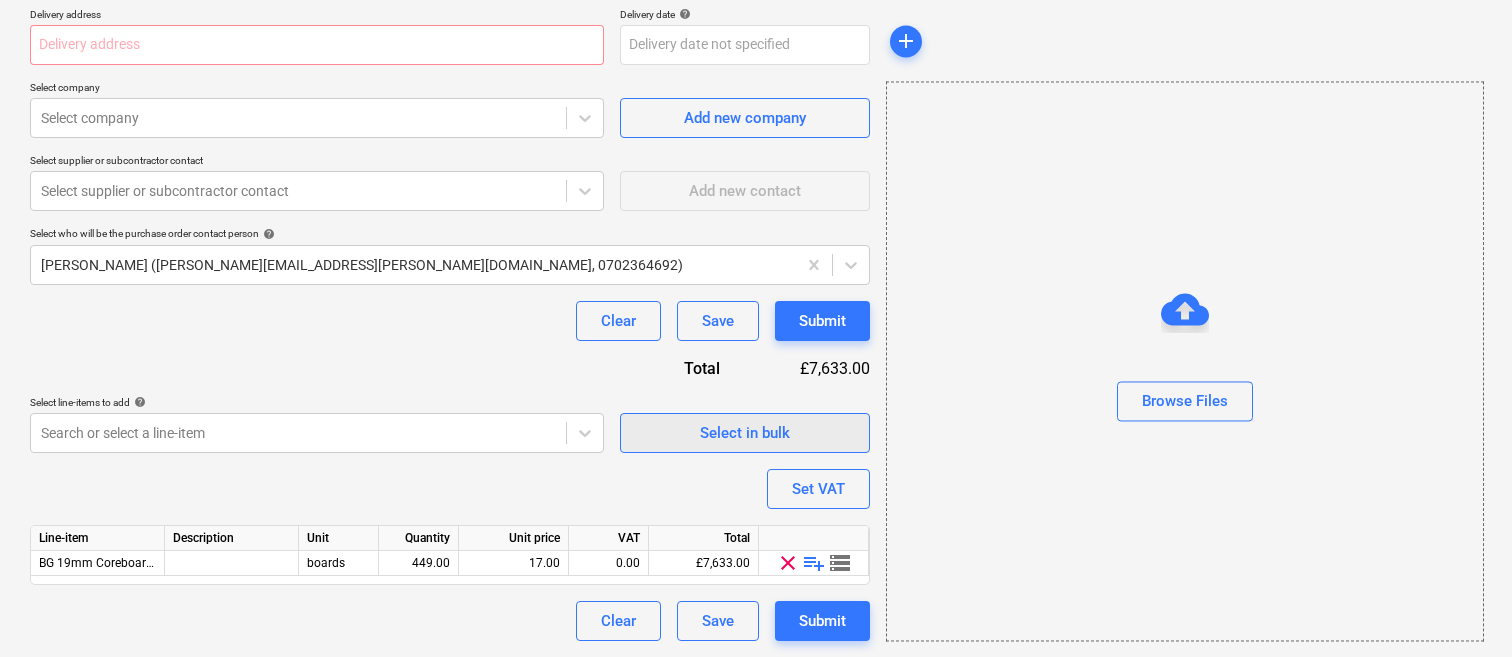 click on "Select in bulk" at bounding box center (745, 433) 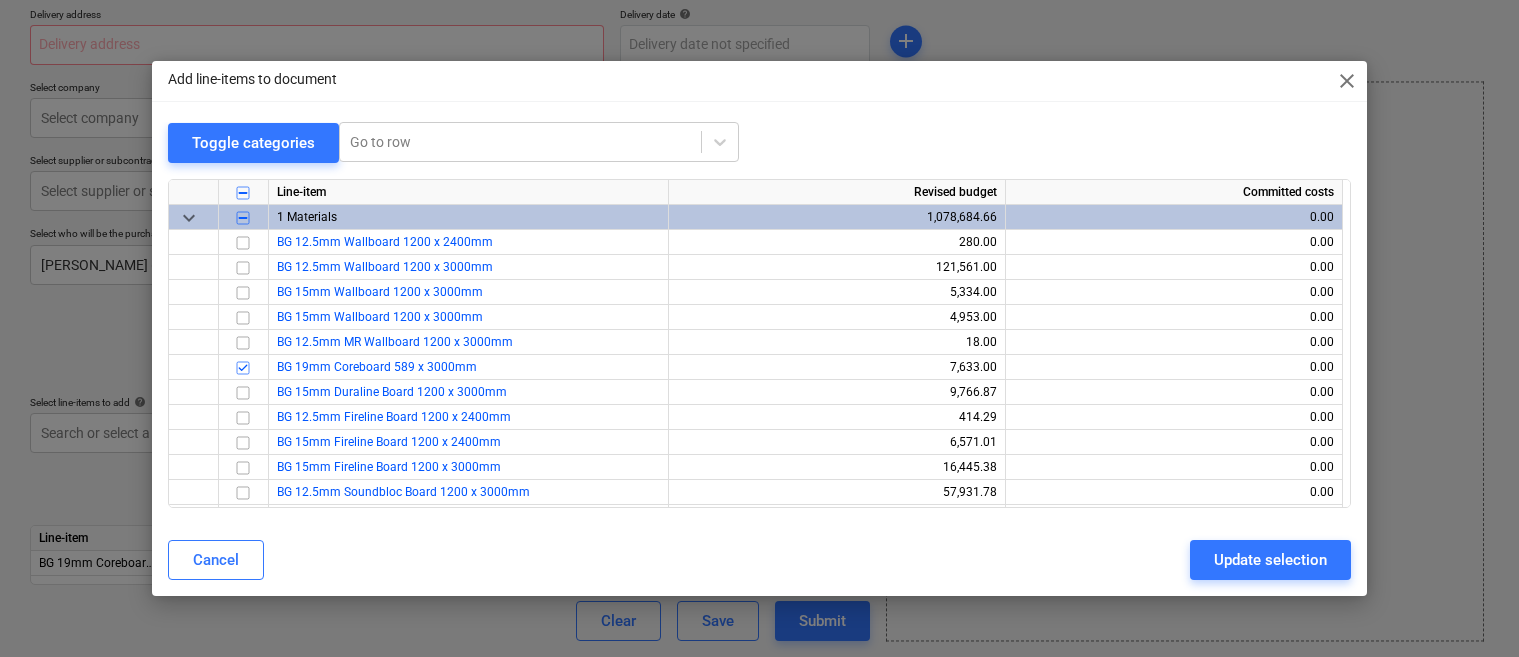 click on "keyboard_arrow_down" at bounding box center [189, 218] 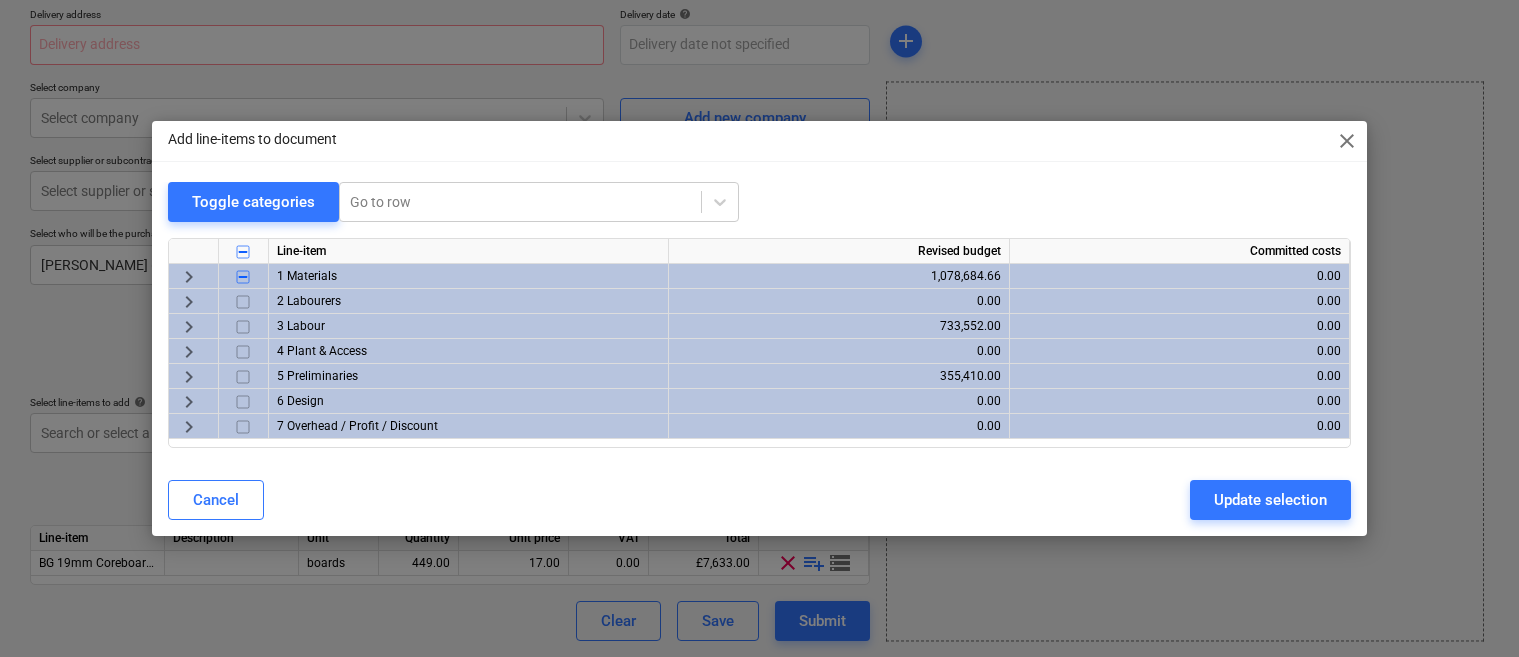 click on "keyboard_arrow_right" at bounding box center [189, 277] 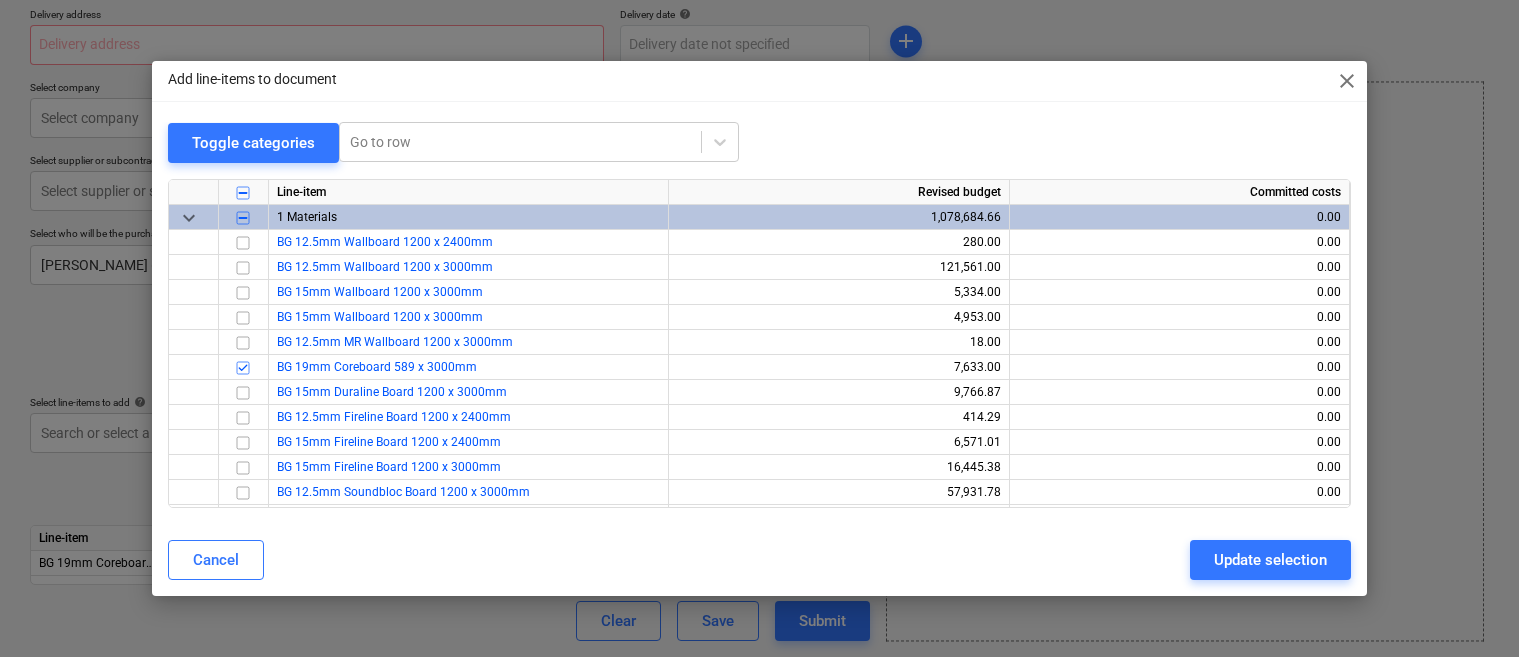 click on "Add line-items to document close Toggle categories Go to row Line-item Revised budget Committed costs keyboard_arrow_down 1 Materials 1,078,684.66 0.00  BG 12.5mm Wallboard 1200 x 2400mm 280.00 0.00  BG 12.5mm Wallboard 1200 x 3000mm 121,561.00 0.00  BG 15mm Wallboard 1200 x 3000mm 5,334.00 0.00  BG 15mm Wallboard 1200 x 3000mm 4,953.00 0.00  BG 12.5mm MR Wallboard 1200 x 3000mm 18.00 0.00  BG 19mm Coreboard 589 x 3000mm 7,633.00 0.00  BG 15mm Duraline Board 1200 x 3000mm 9,766.87 0.00  BG 12.5mm Fireline Board 1200 x 2400mm 414.29 0.00  BG 15mm Fireline Board 1200 x 2400mm 6,571.01 0.00  BG 15mm Fireline Board 1200 x 3000mm 16,445.38 0.00  BG 12.5mm Soundbloc Board 1200 x 3000mm 57,931.78 0.00  BG 15mm Soundbloc Board 1200 x 2400mm 543.31 0.00  BG 15mm Soundbloc Board 1200 x 3000mm 171,744.80 0.00  BG 20mm Glasroc F Firecase Board 1200 x 2000mm 3,146.50 0.00  BG 15mm Glasroc firecase  15mm 2400 x 1200 5,356.80 0.00 Cancel Update selection" at bounding box center (759, 328) 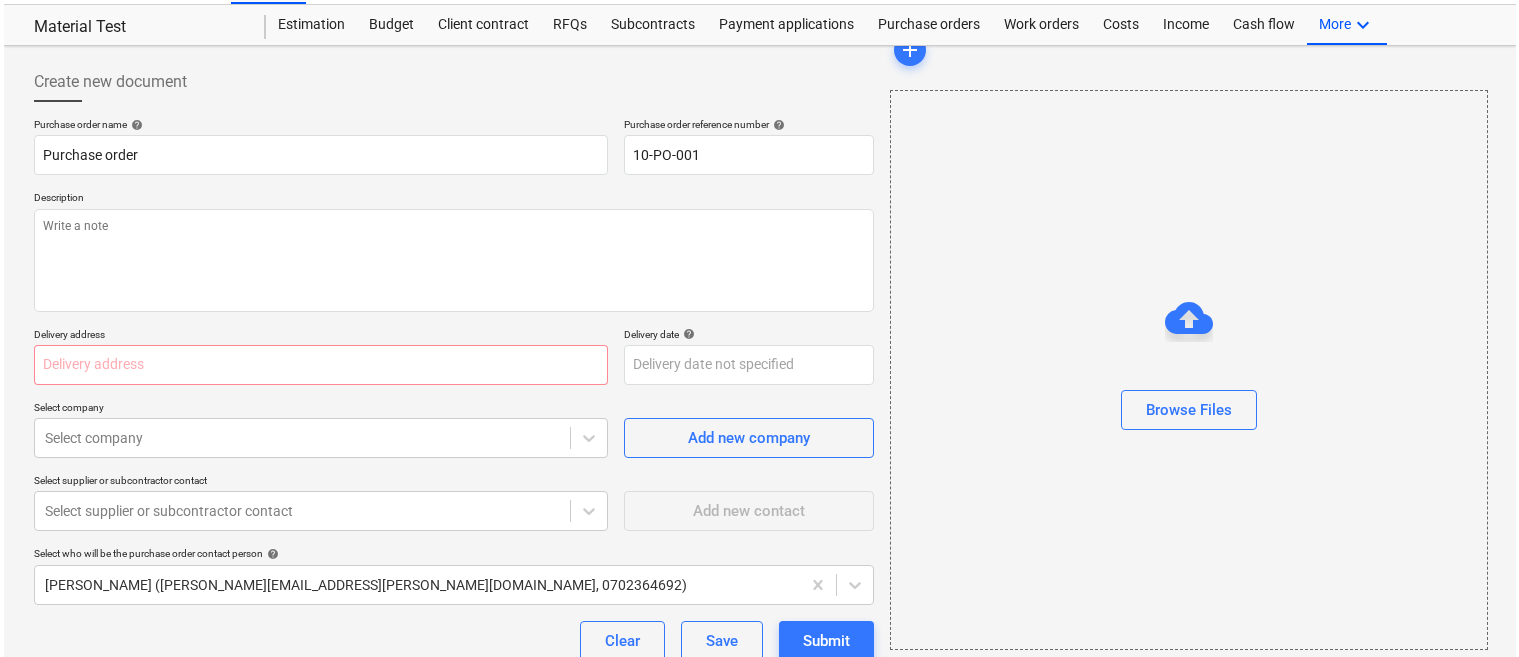 scroll, scrollTop: 0, scrollLeft: 0, axis: both 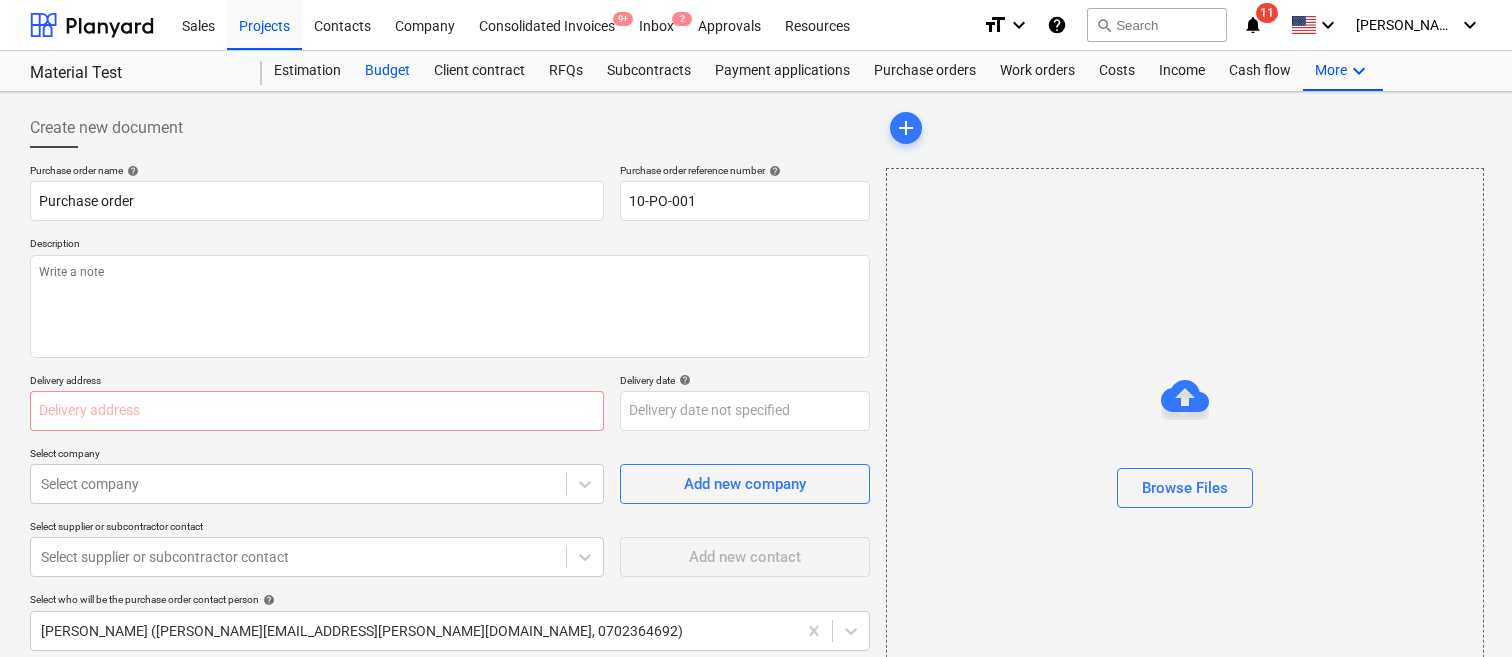 click on "Budget" at bounding box center (387, 71) 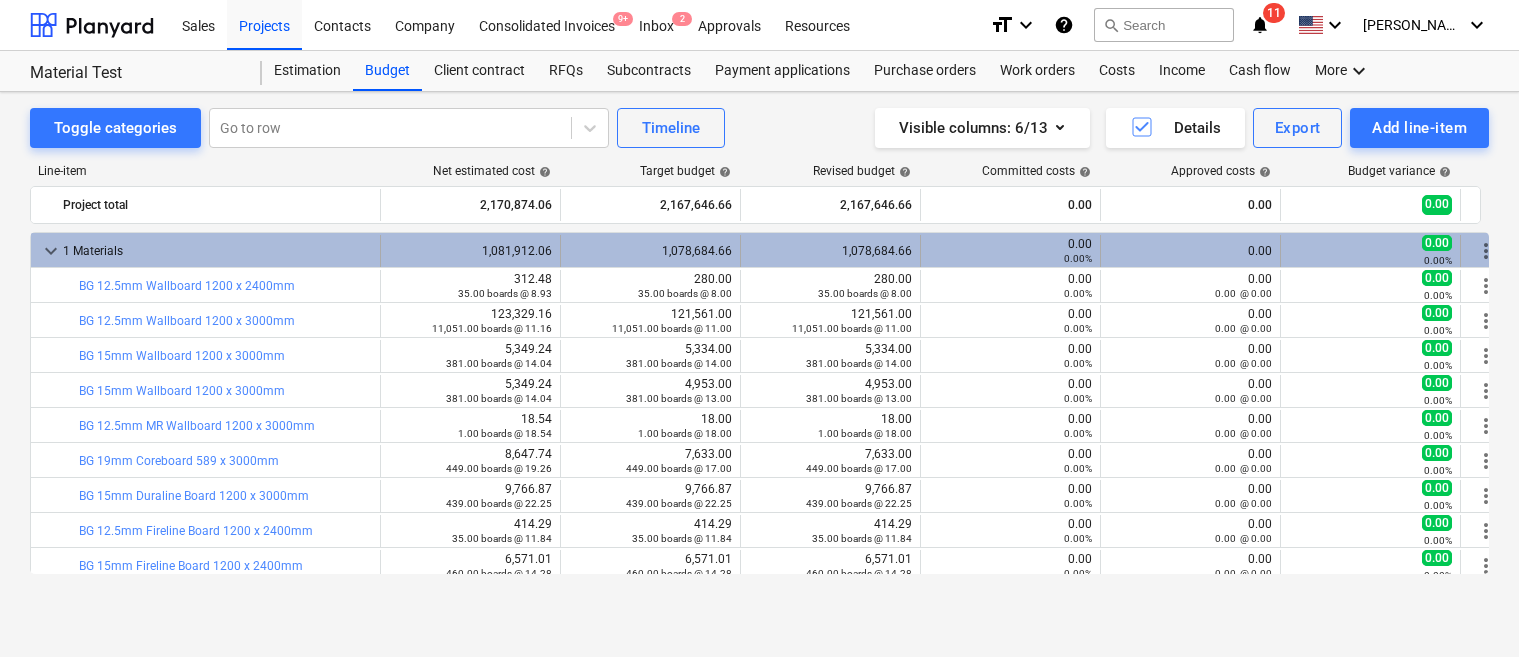 click on "keyboard_arrow_down" at bounding box center (51, 251) 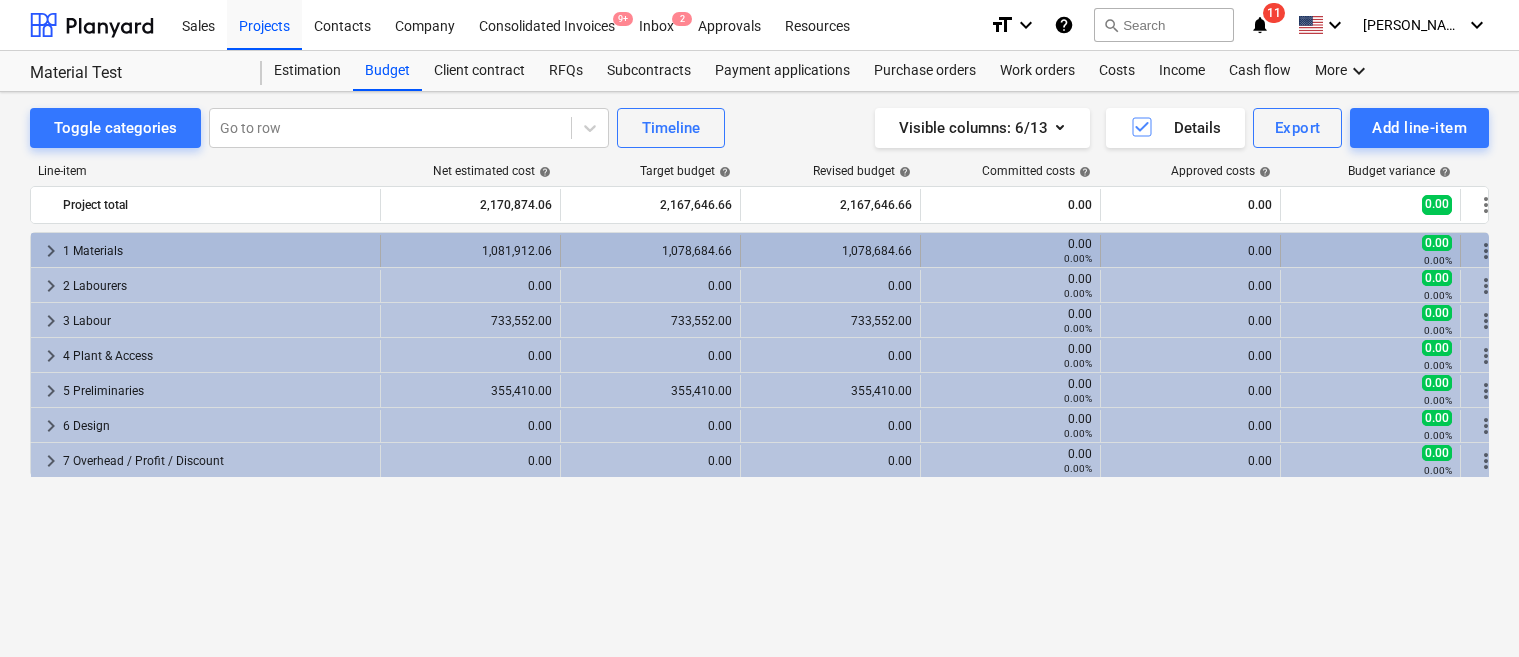 click on "keyboard_arrow_right" at bounding box center [51, 251] 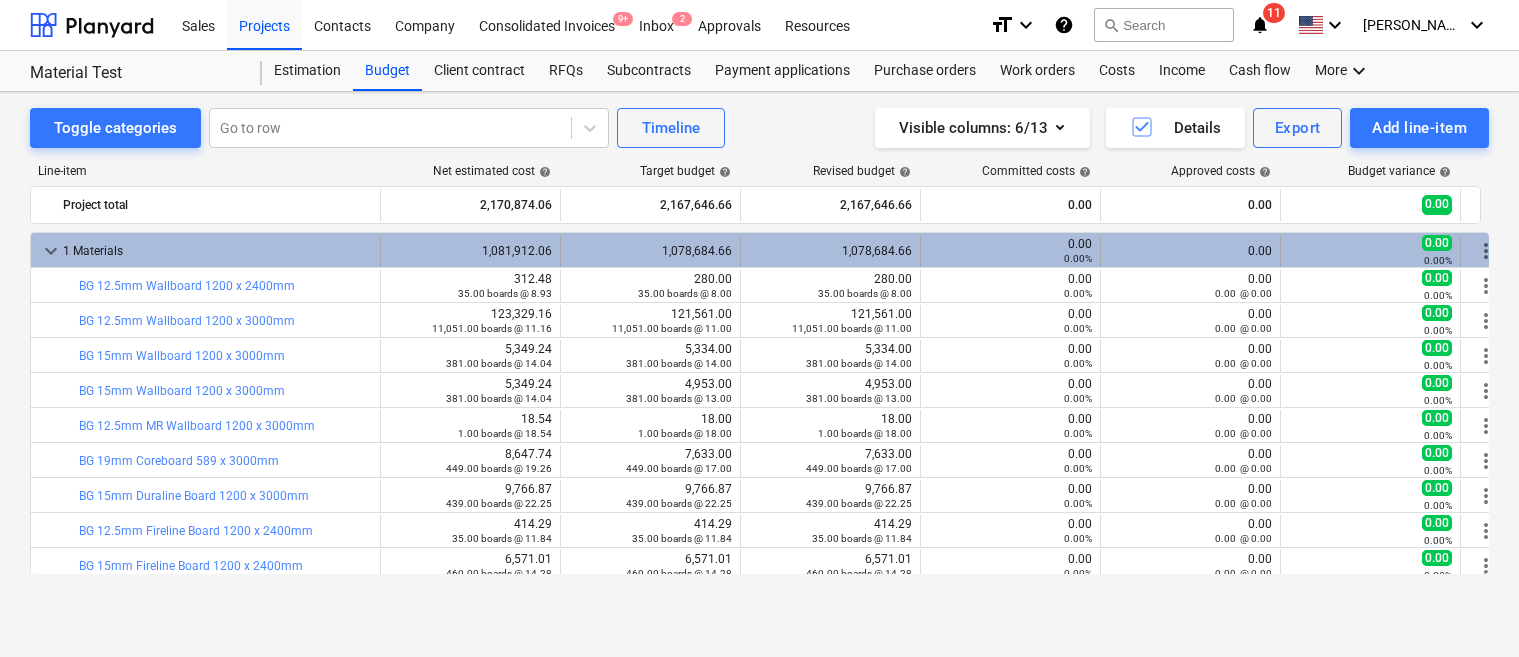 click on "keyboard_arrow_down" at bounding box center [51, 251] 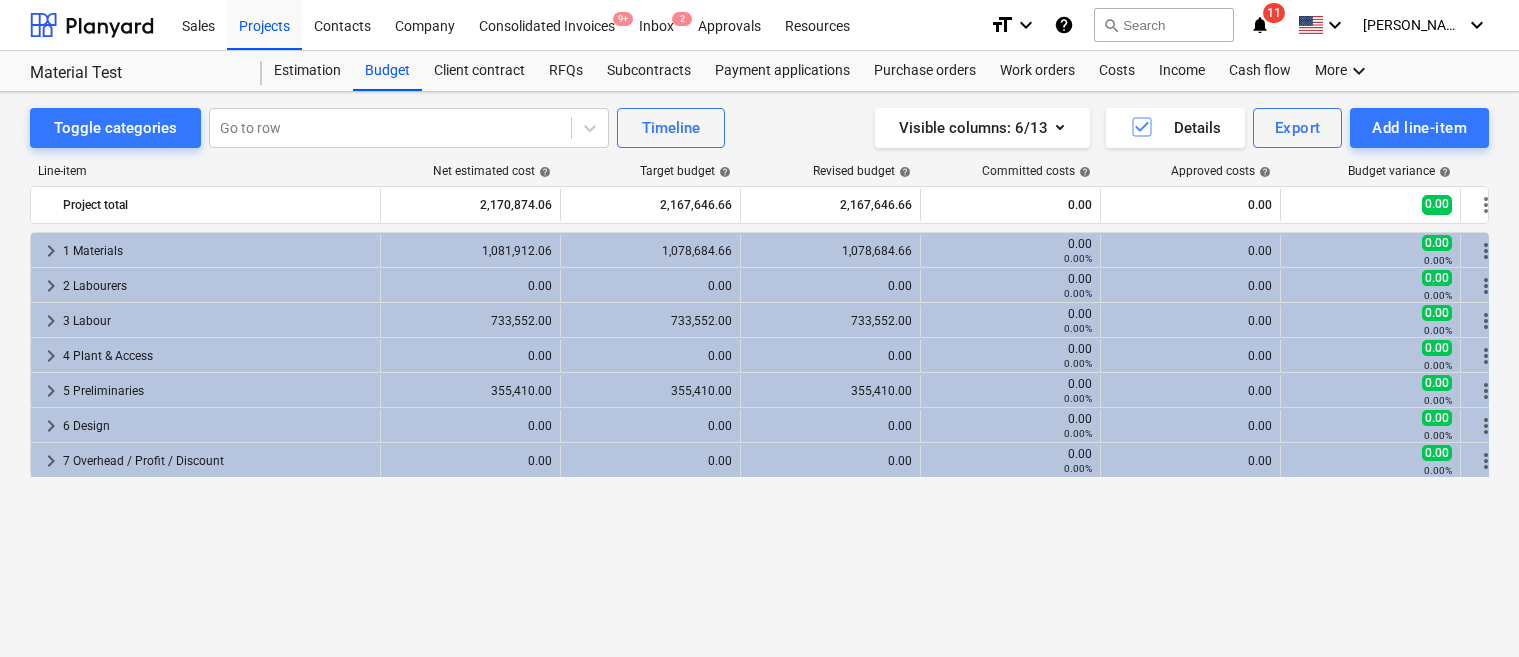 click on "keyboard_arrow_right" at bounding box center (51, 251) 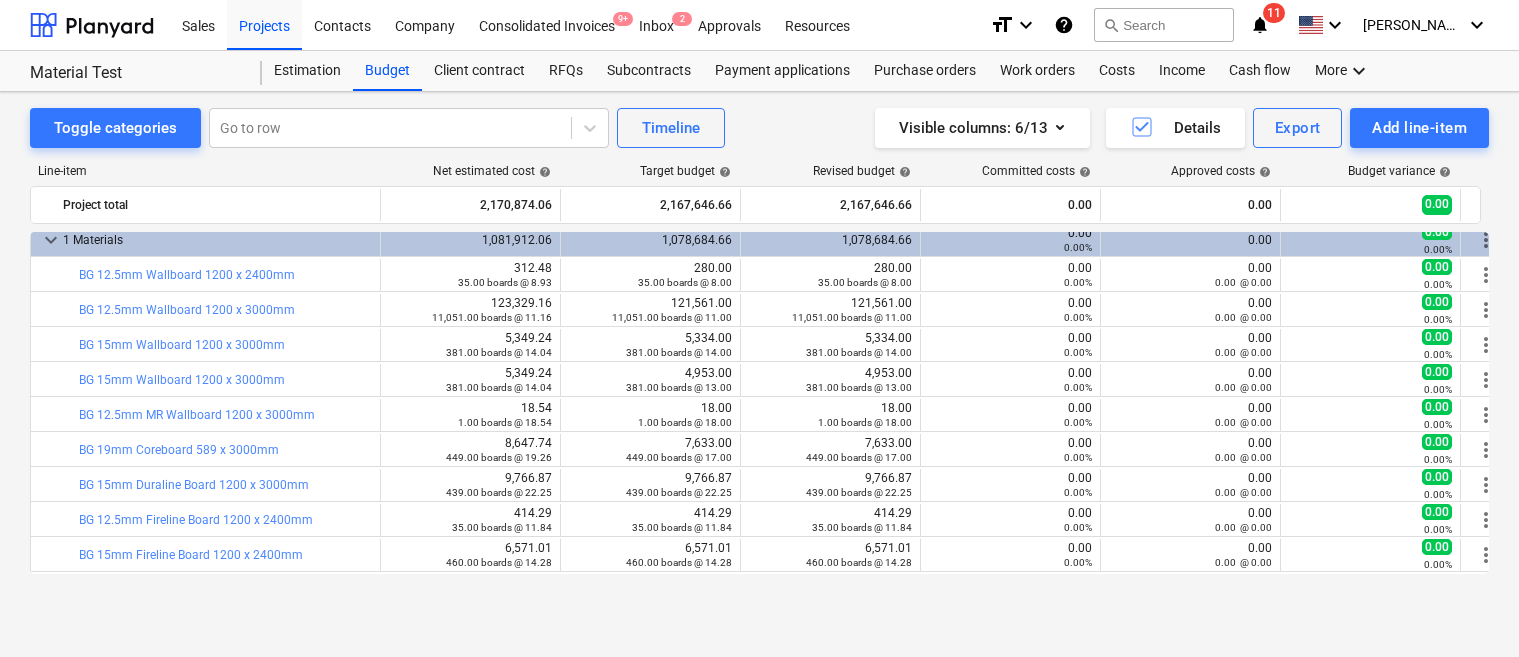 scroll, scrollTop: 0, scrollLeft: 0, axis: both 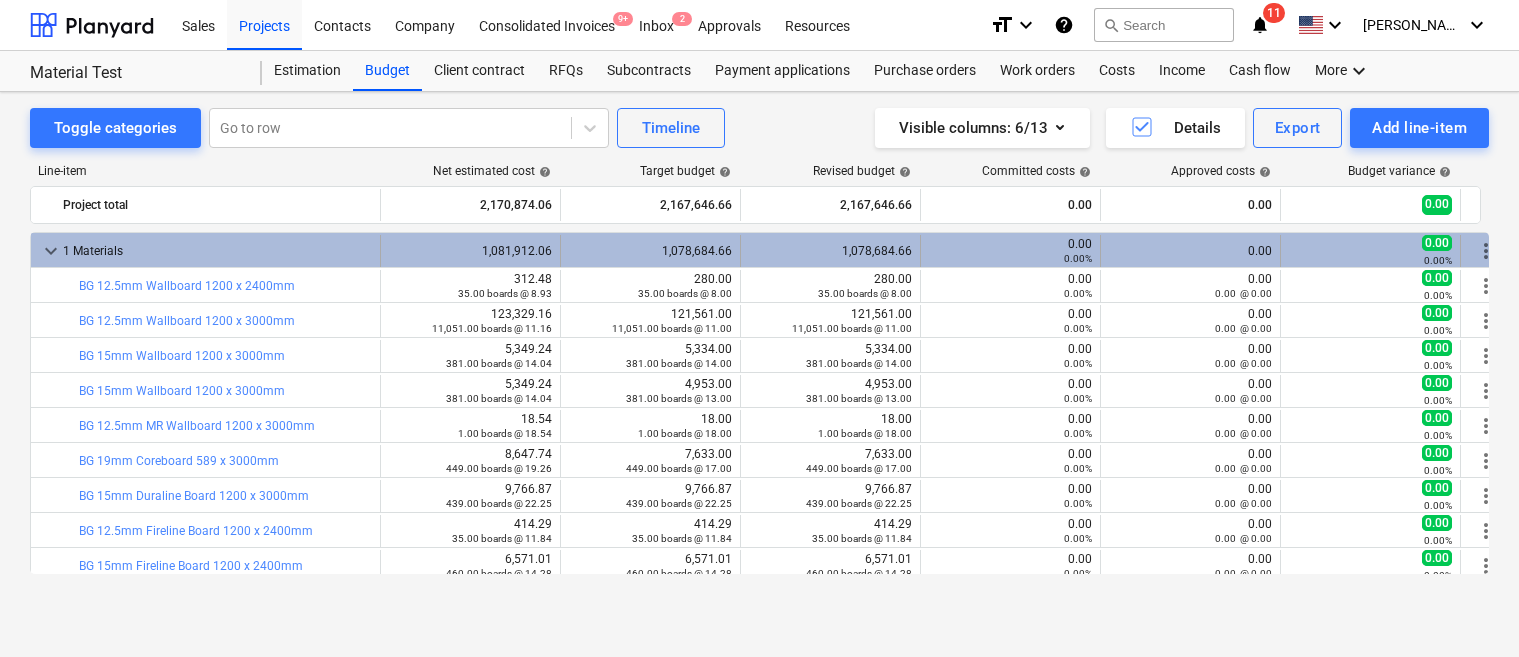 click on "keyboard_arrow_down" at bounding box center [51, 251] 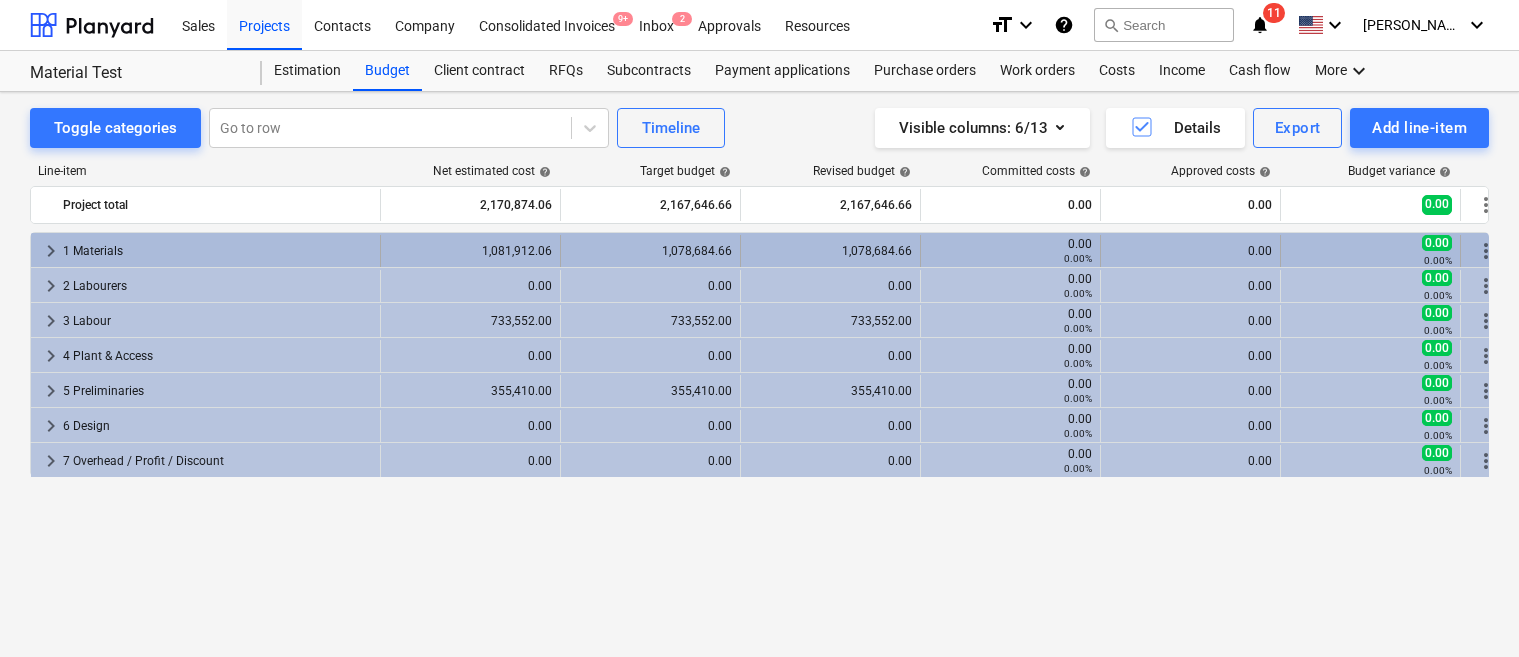 click on "keyboard_arrow_right" at bounding box center (51, 251) 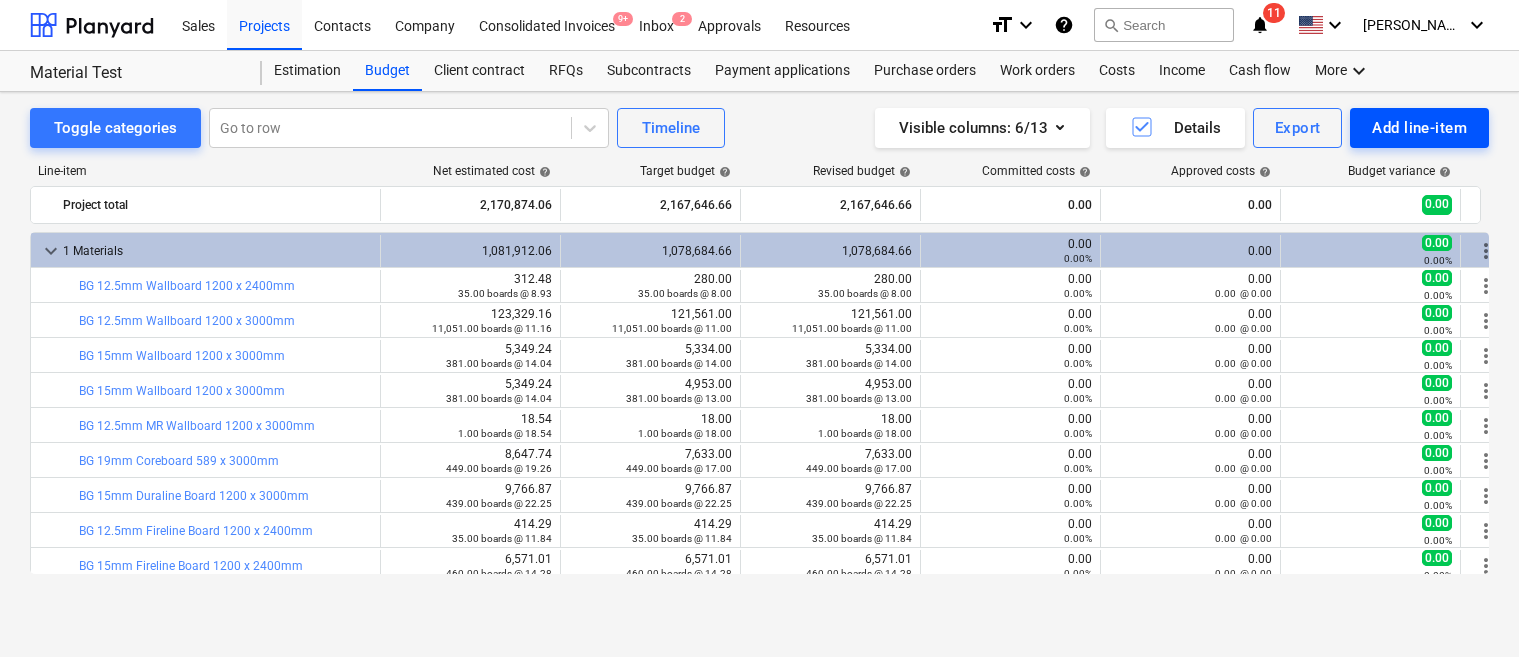click on "Add line-item" at bounding box center [1419, 128] 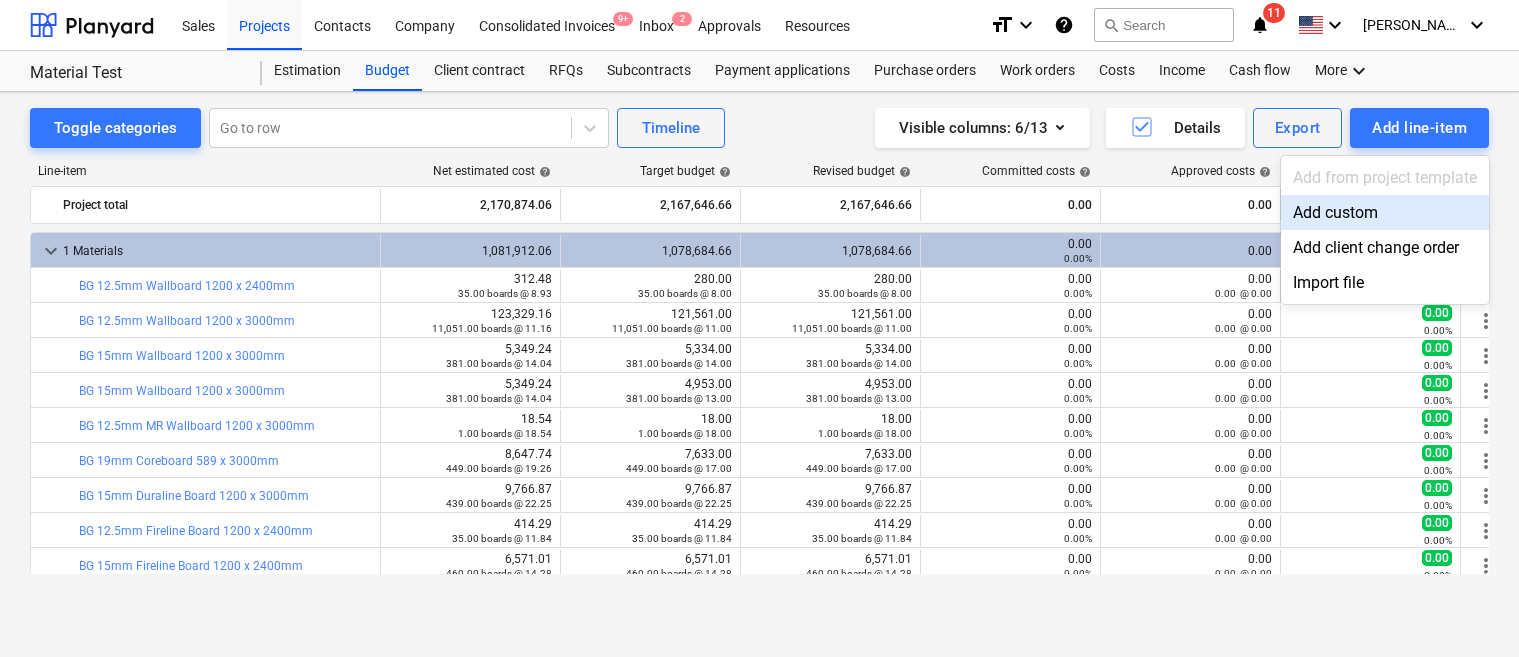 click at bounding box center [759, 328] 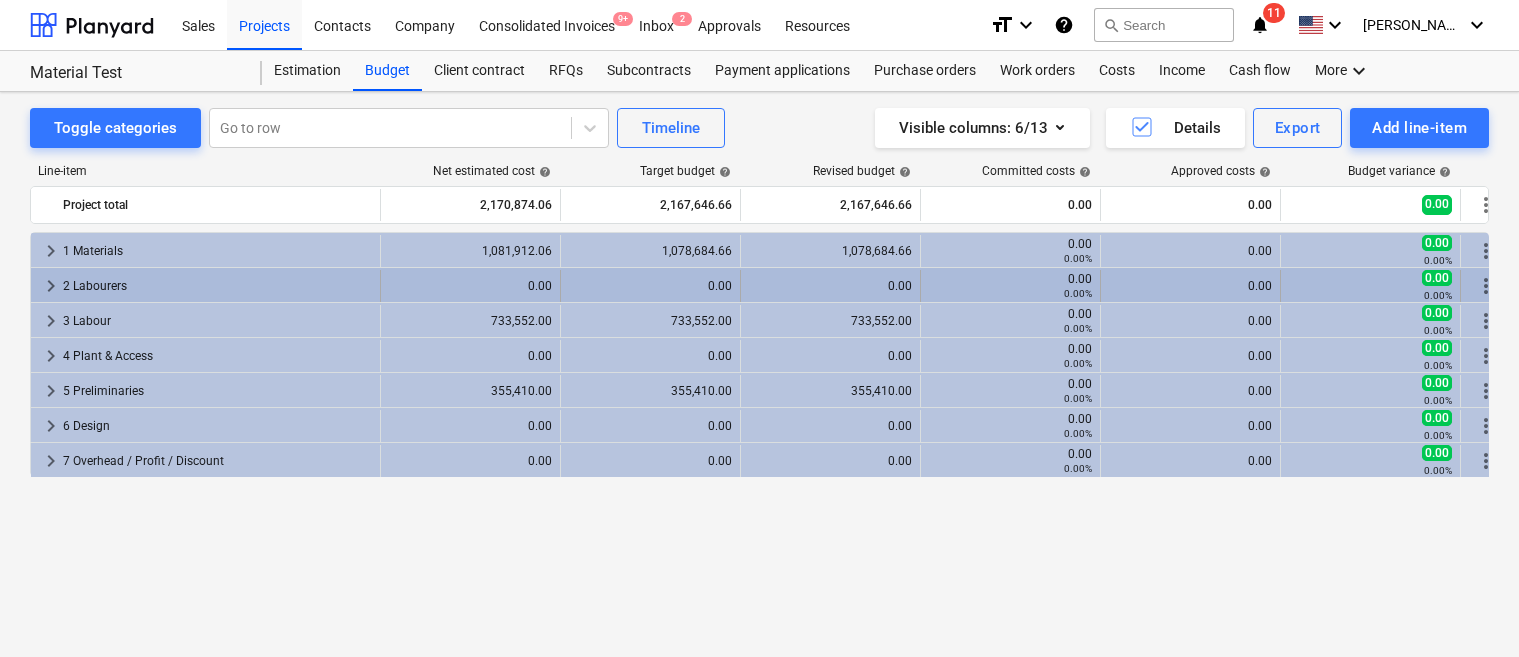 scroll, scrollTop: 0, scrollLeft: 23, axis: horizontal 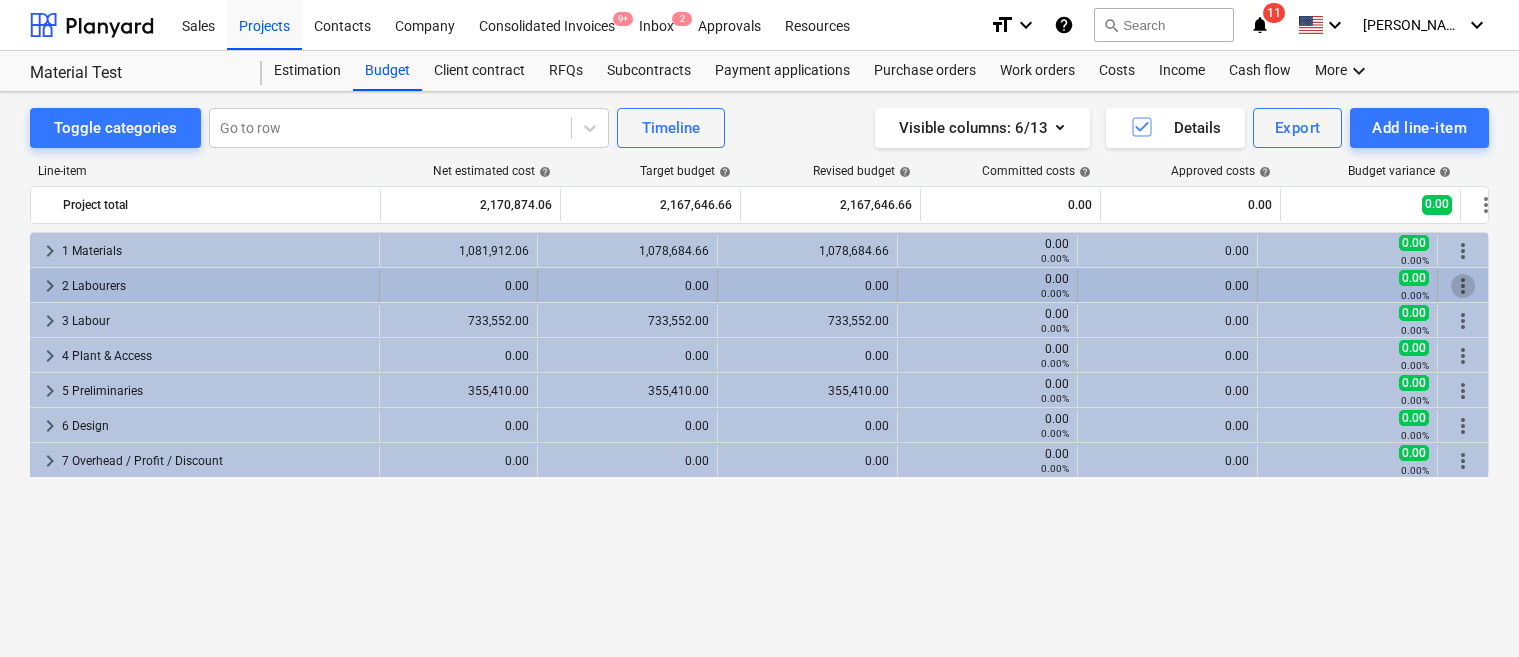 click on "more_vert" at bounding box center [1463, 286] 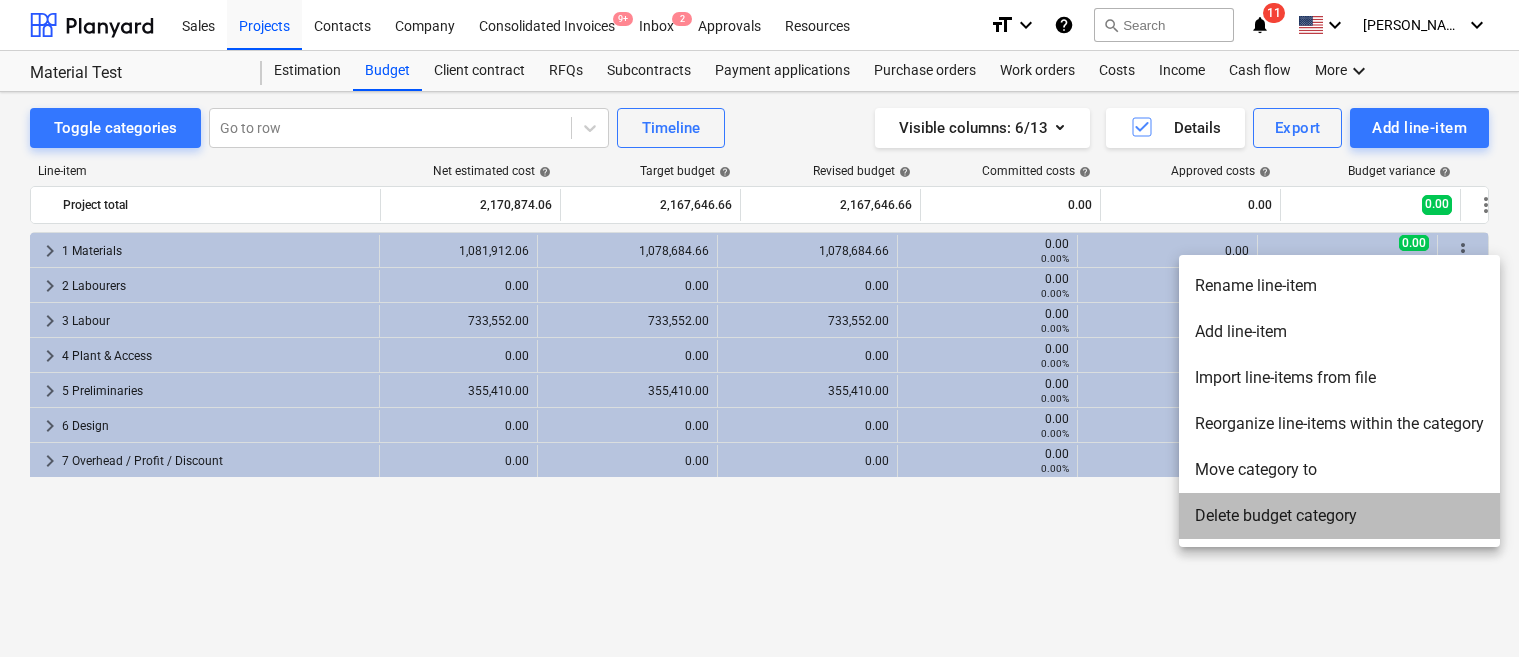 click on "Delete budget category" at bounding box center [1339, 516] 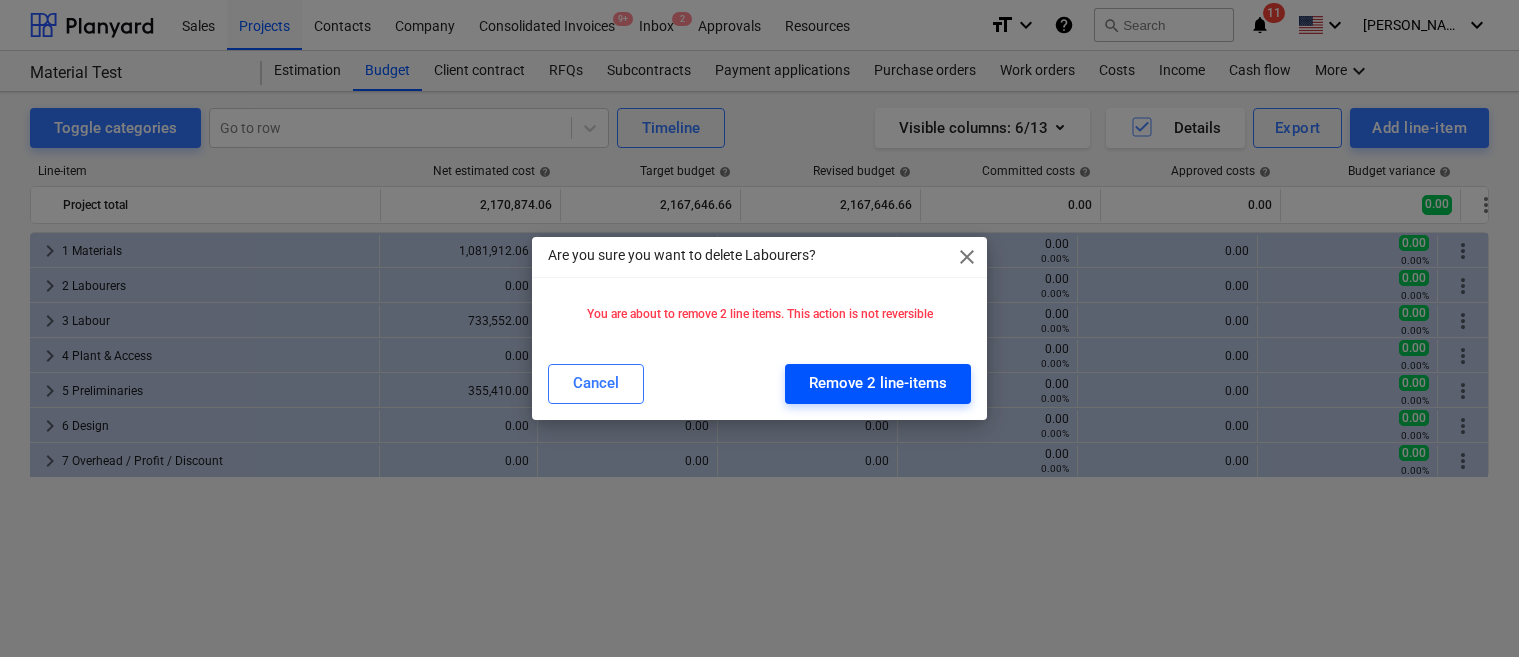 click on "Remove 2 line-items" at bounding box center (878, 383) 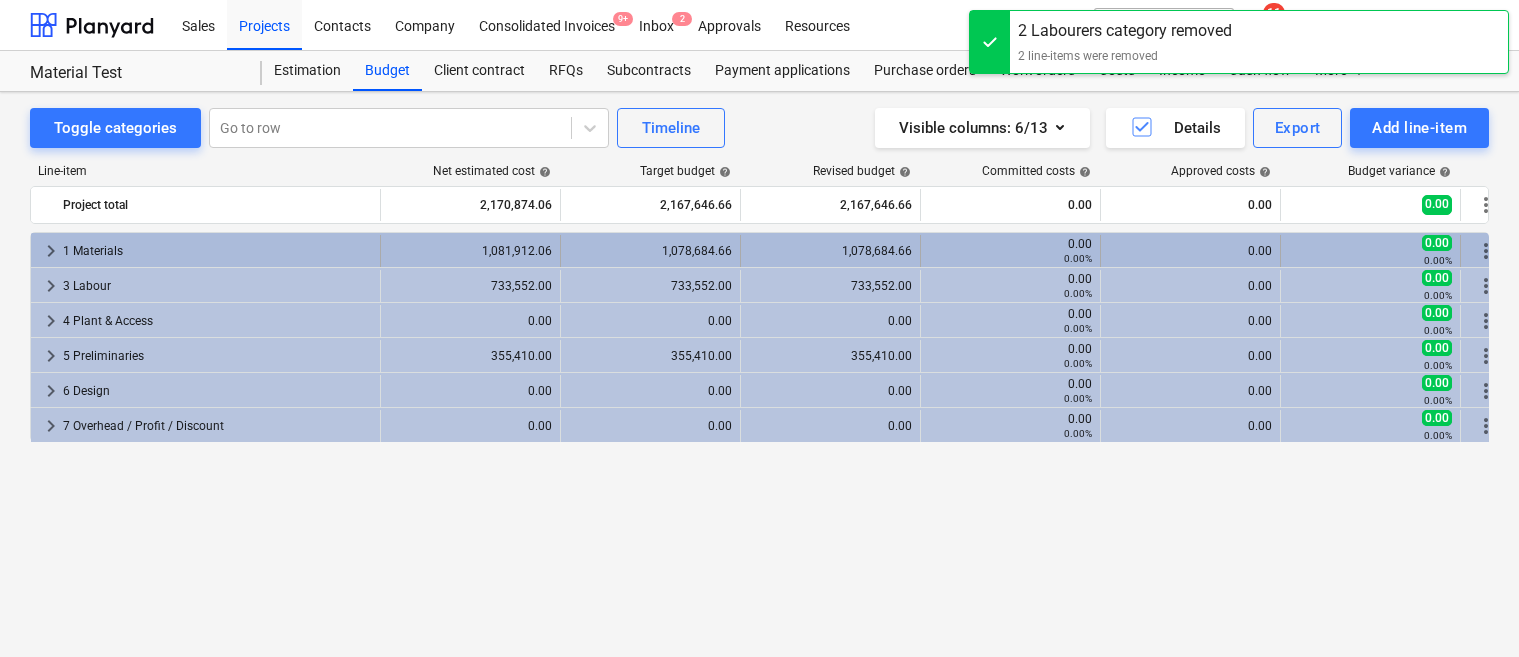 click on "more_vert" at bounding box center (1486, 251) 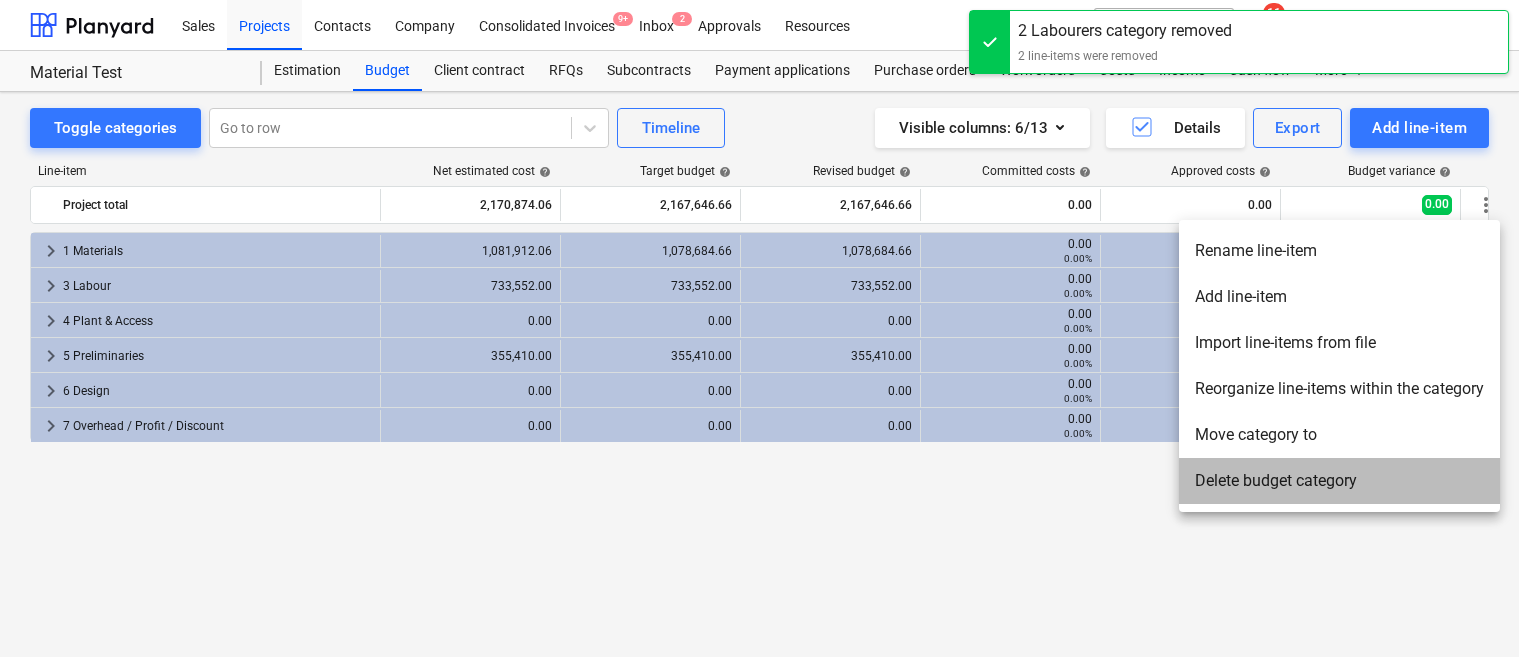click on "Delete budget category" at bounding box center (1339, 481) 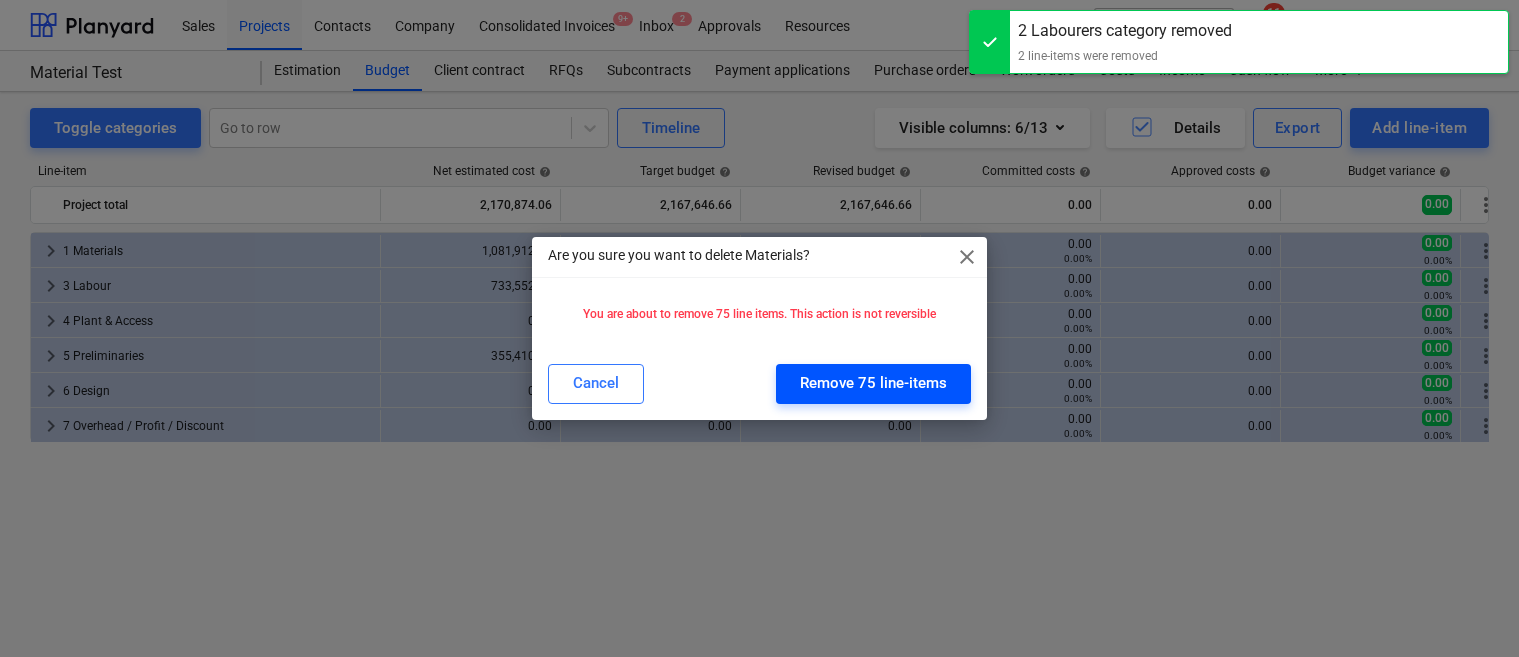 click on "Remove 75 line-items" at bounding box center [873, 384] 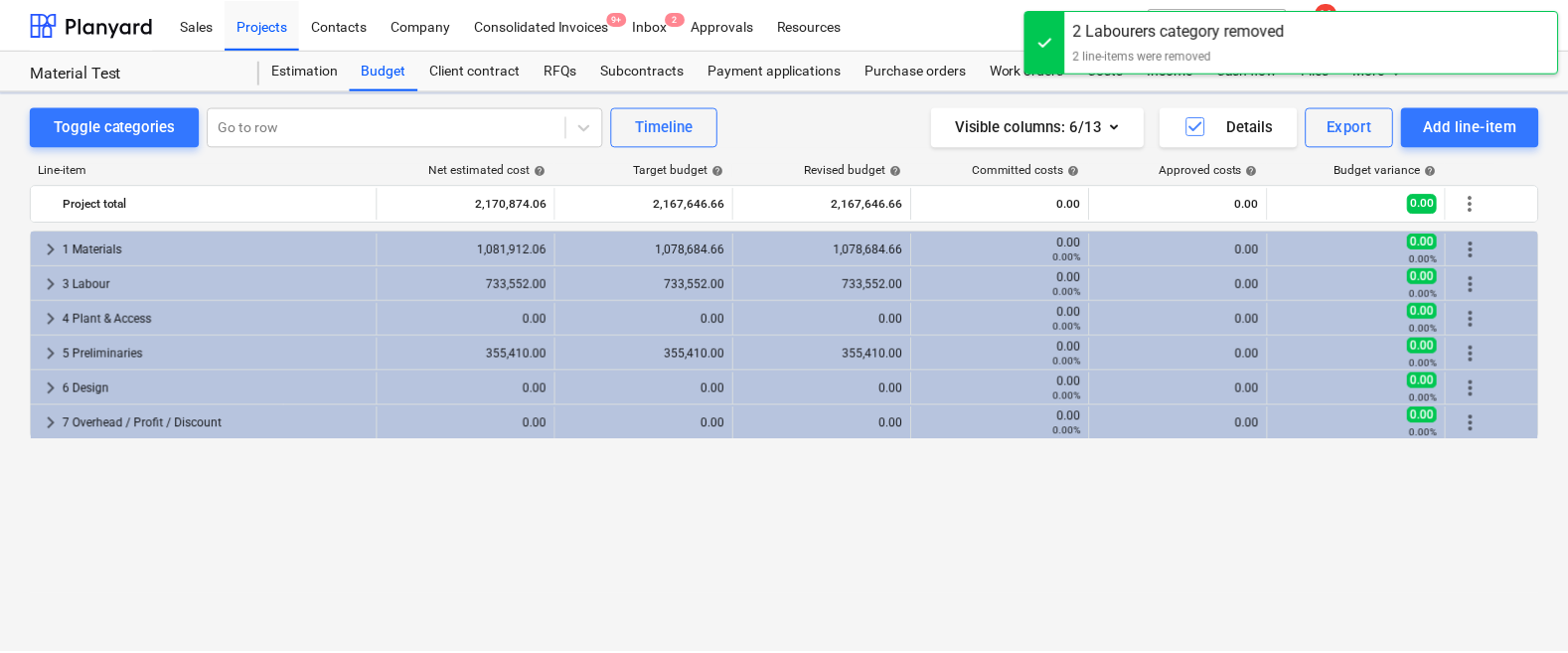 scroll, scrollTop: 0, scrollLeft: 0, axis: both 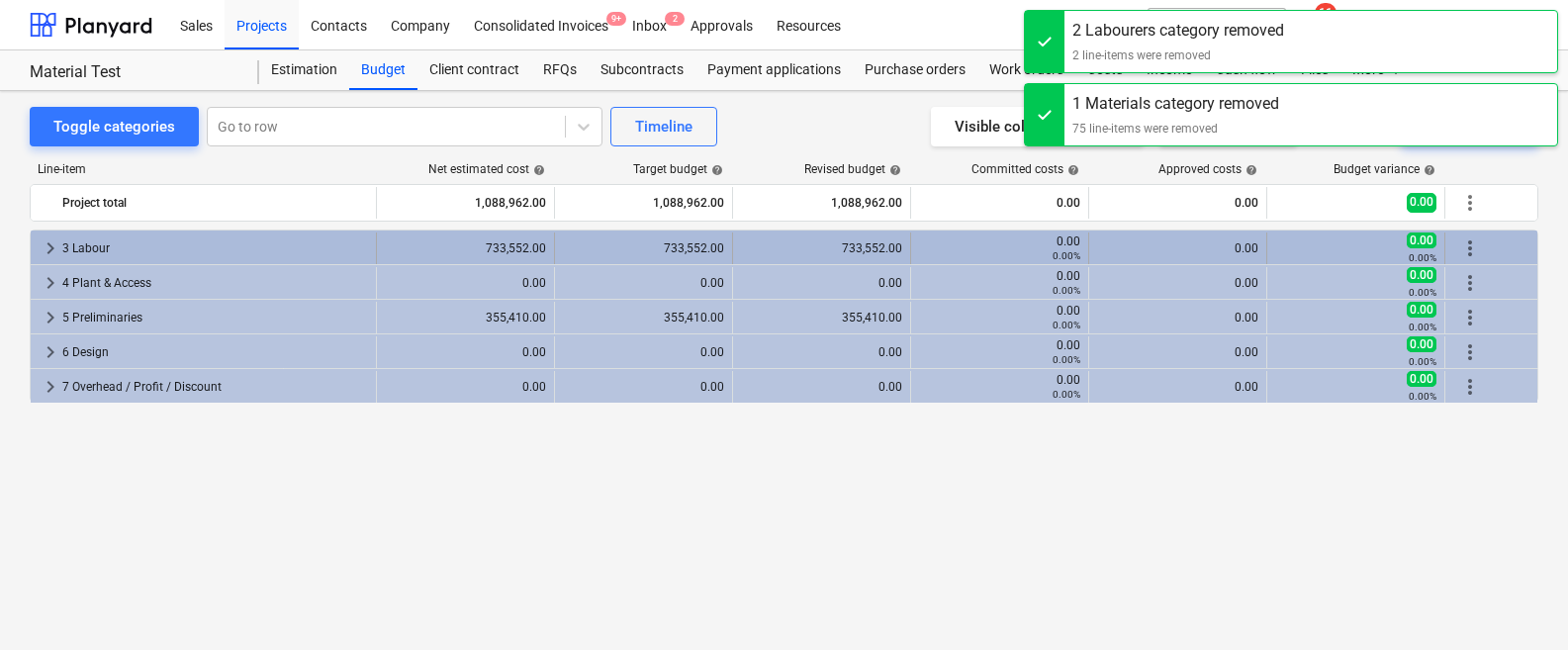 click on "more_vert" at bounding box center (1470, 248) 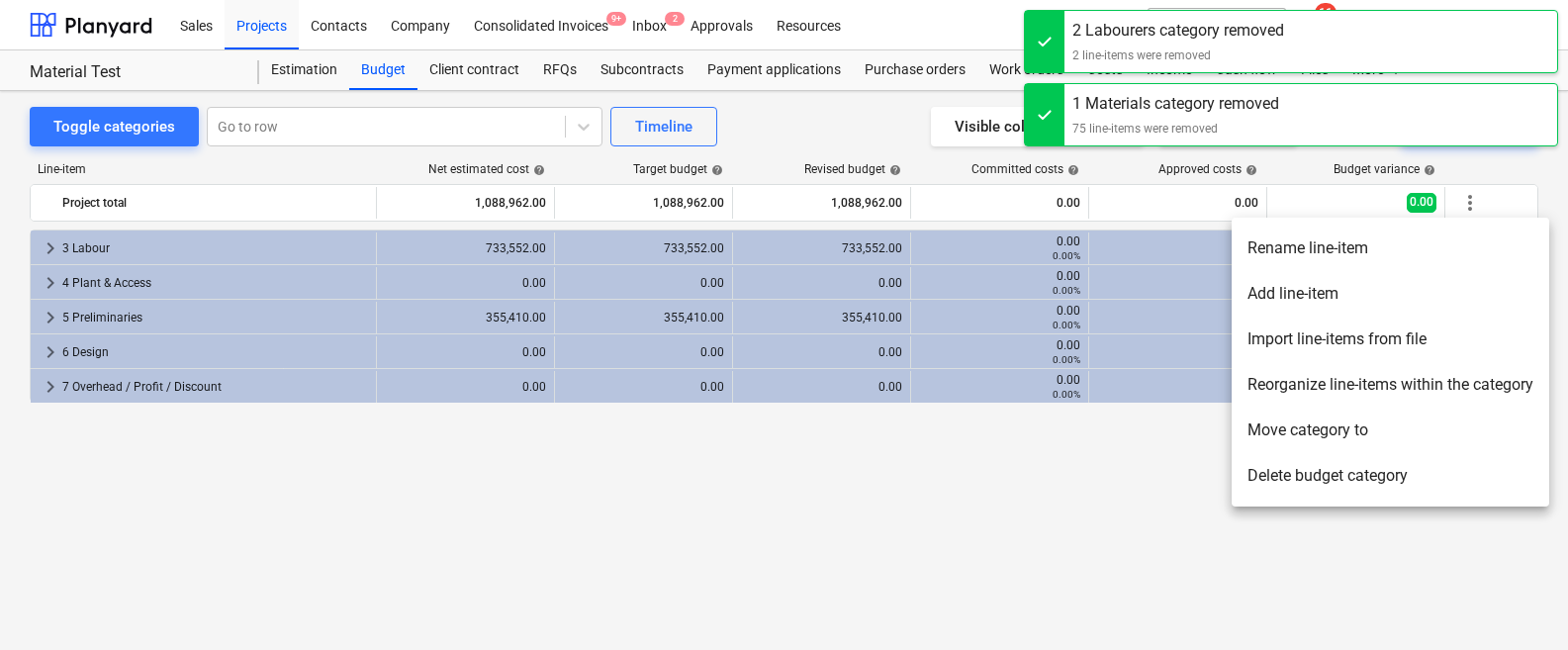 click on "Delete budget category" at bounding box center [1390, 476] 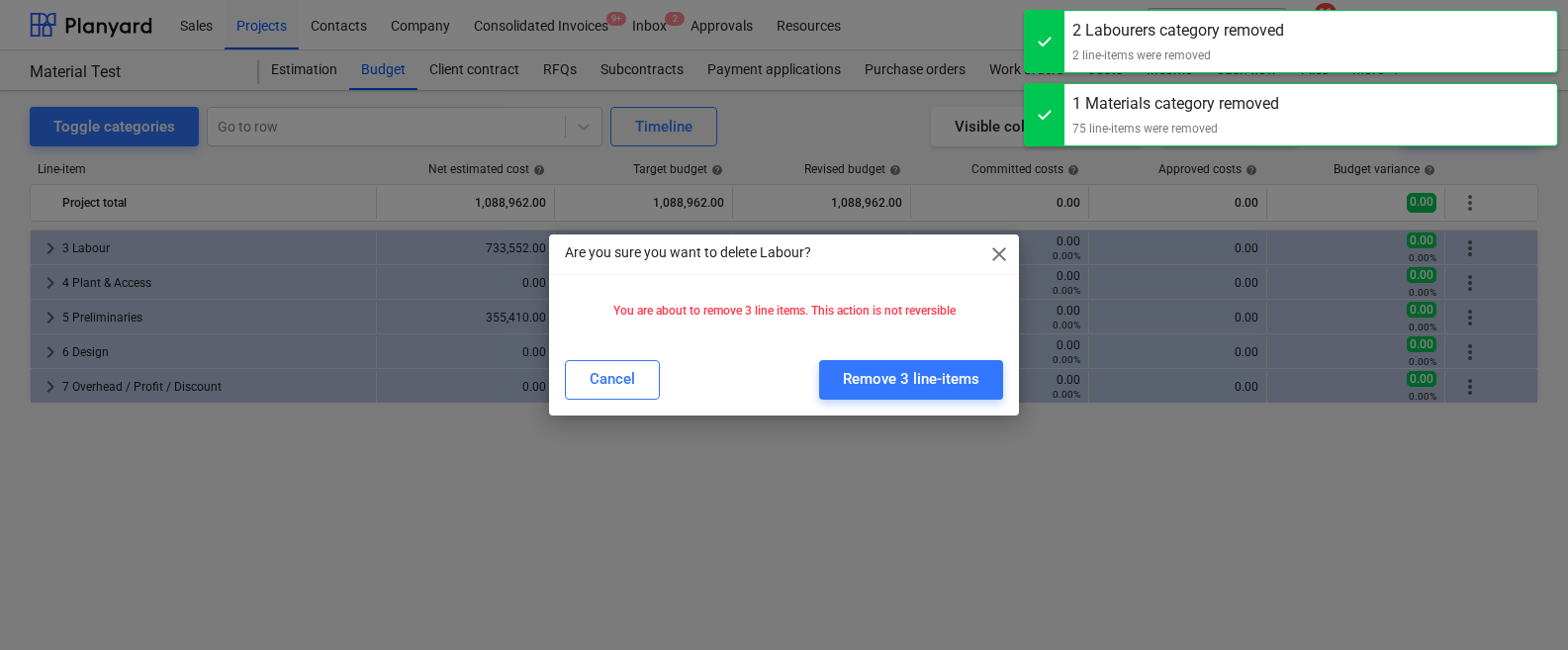 click on "Cancel Remove 3 line-items" at bounding box center (784, 380) 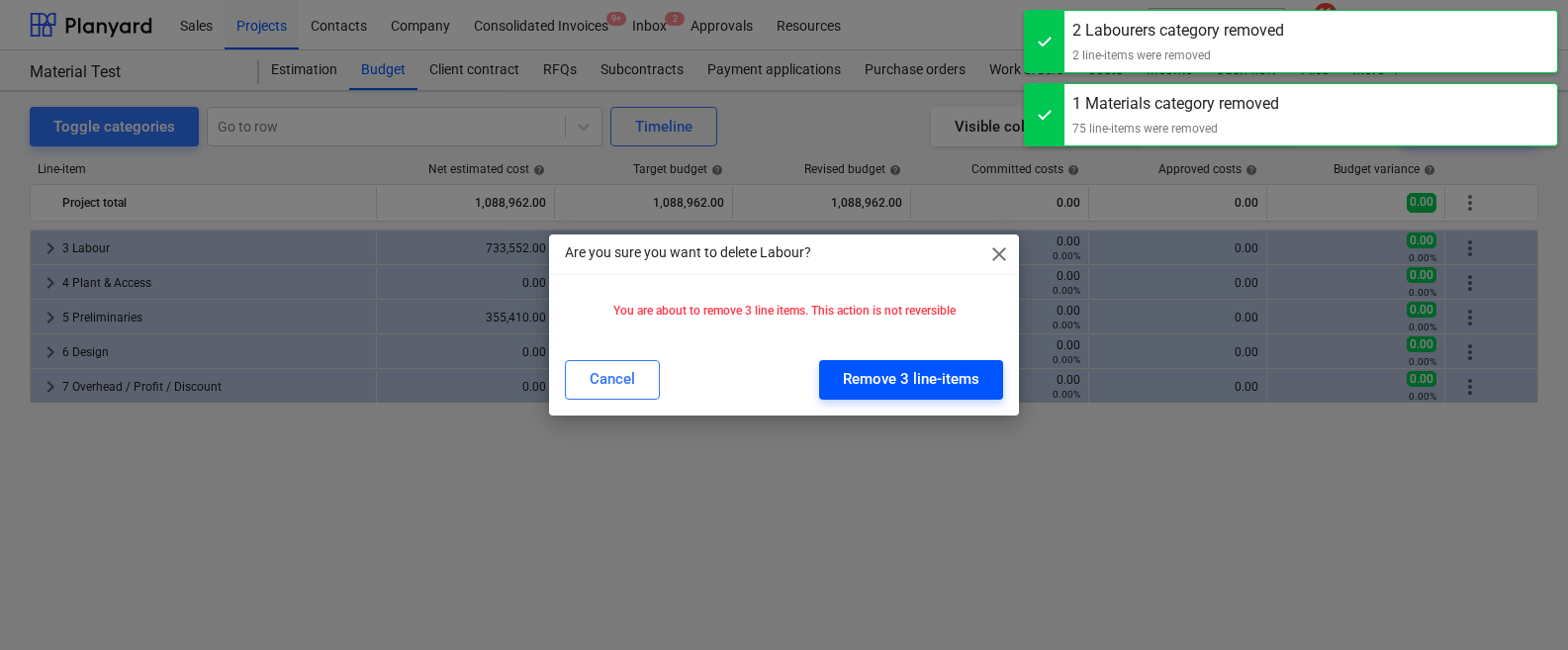 click on "Remove 3 line-items" at bounding box center [911, 380] 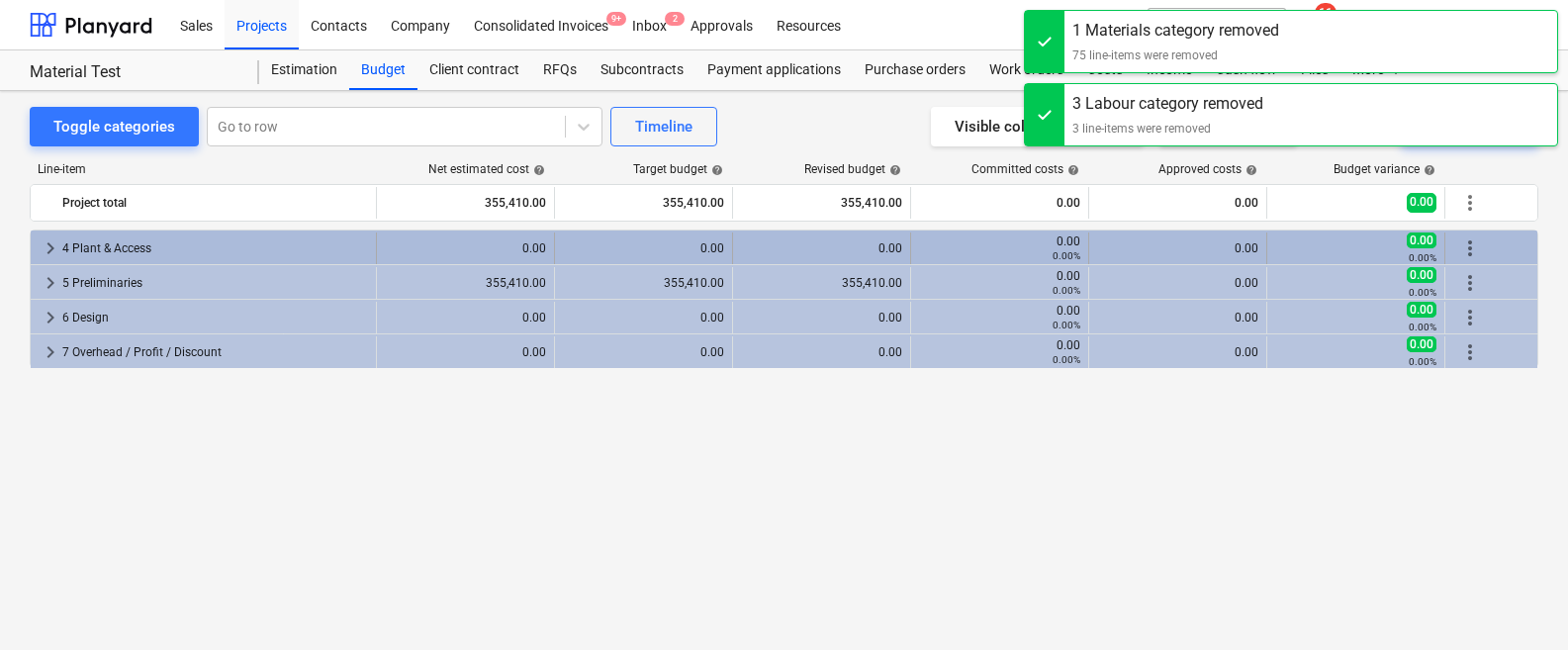 click on "more_vert" at bounding box center [1470, 248] 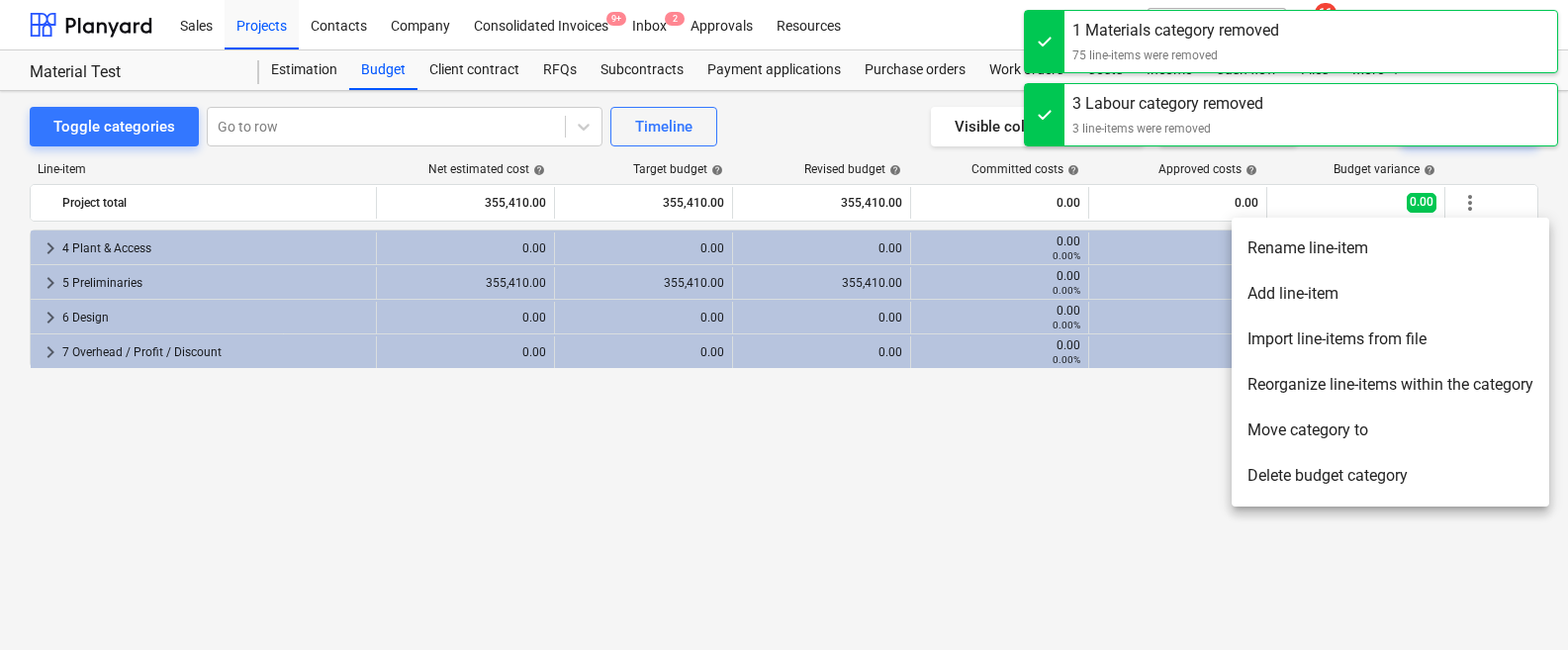 click on "Delete budget category" at bounding box center (1390, 476) 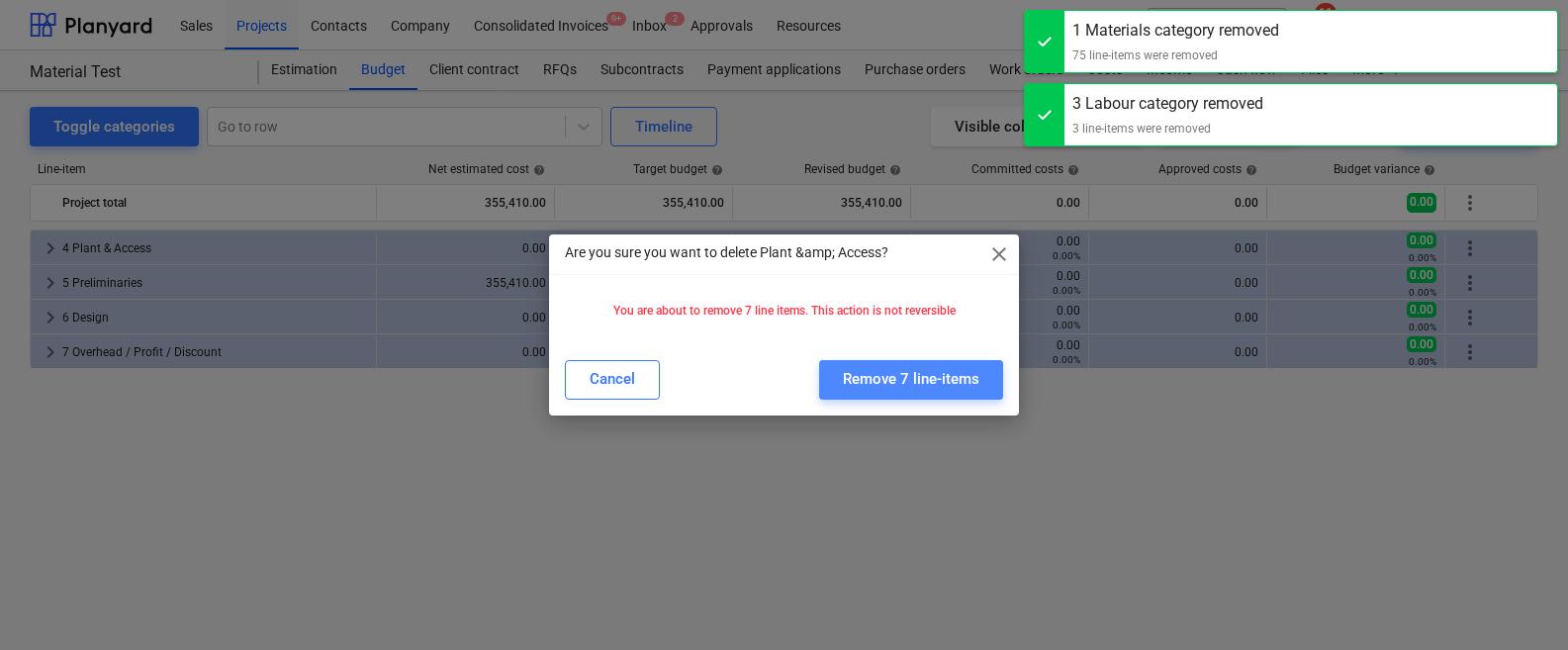 click on "Remove 7 line-items" at bounding box center (911, 379) 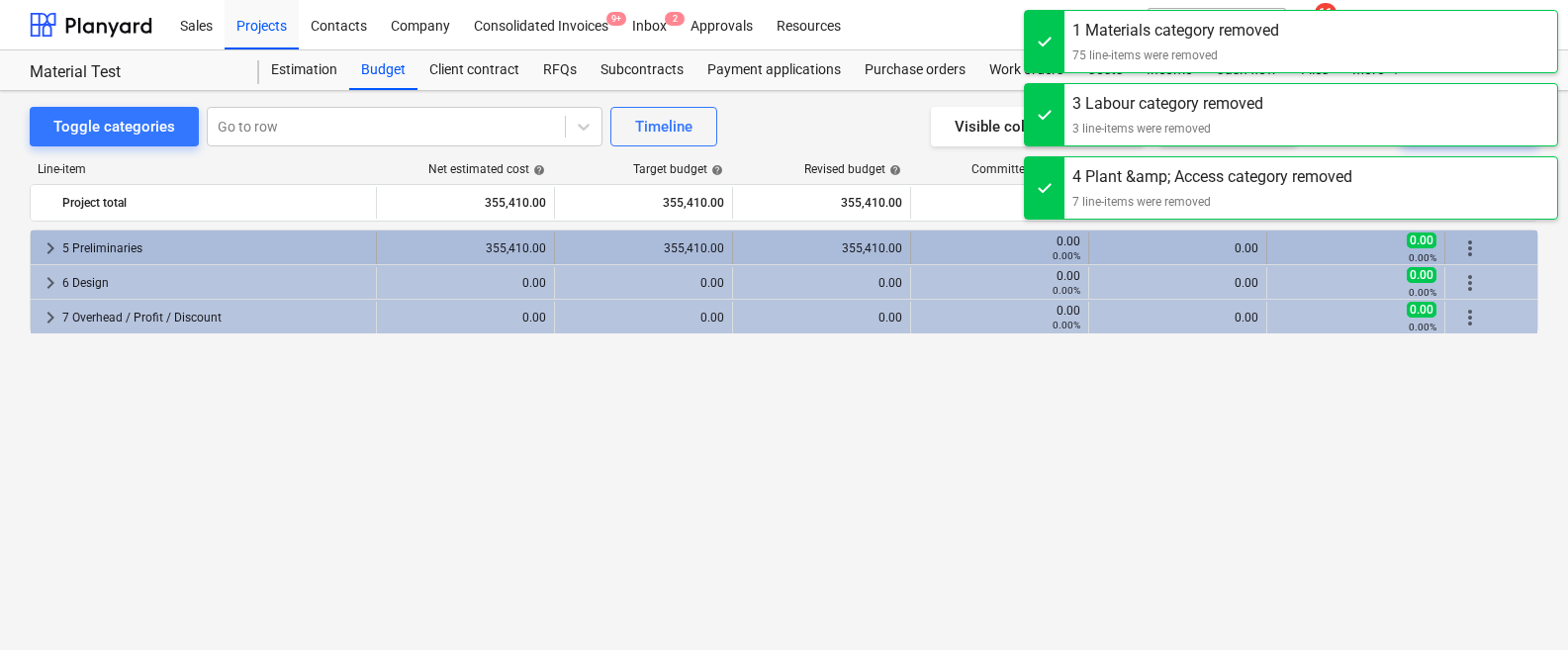 click on "more_vert" at bounding box center [1470, 248] 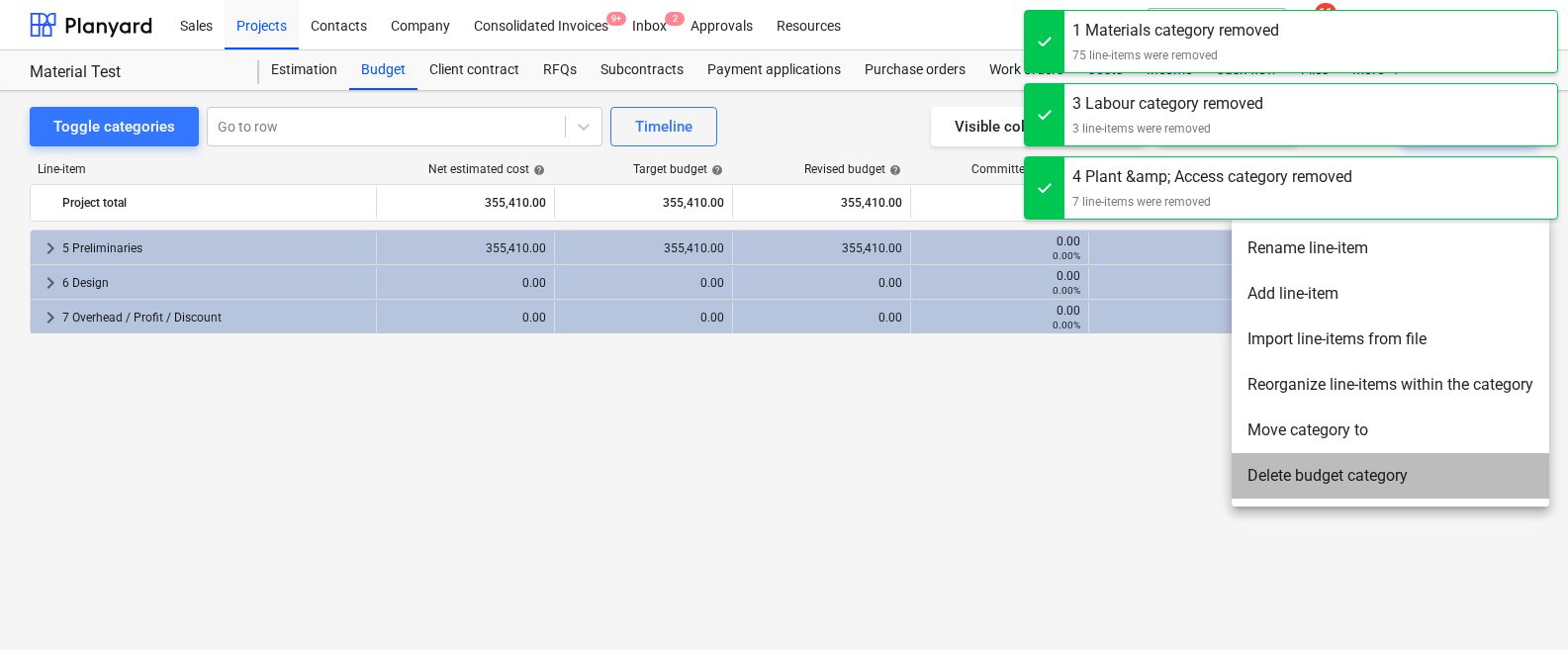 click on "Delete budget category" at bounding box center [1390, 476] 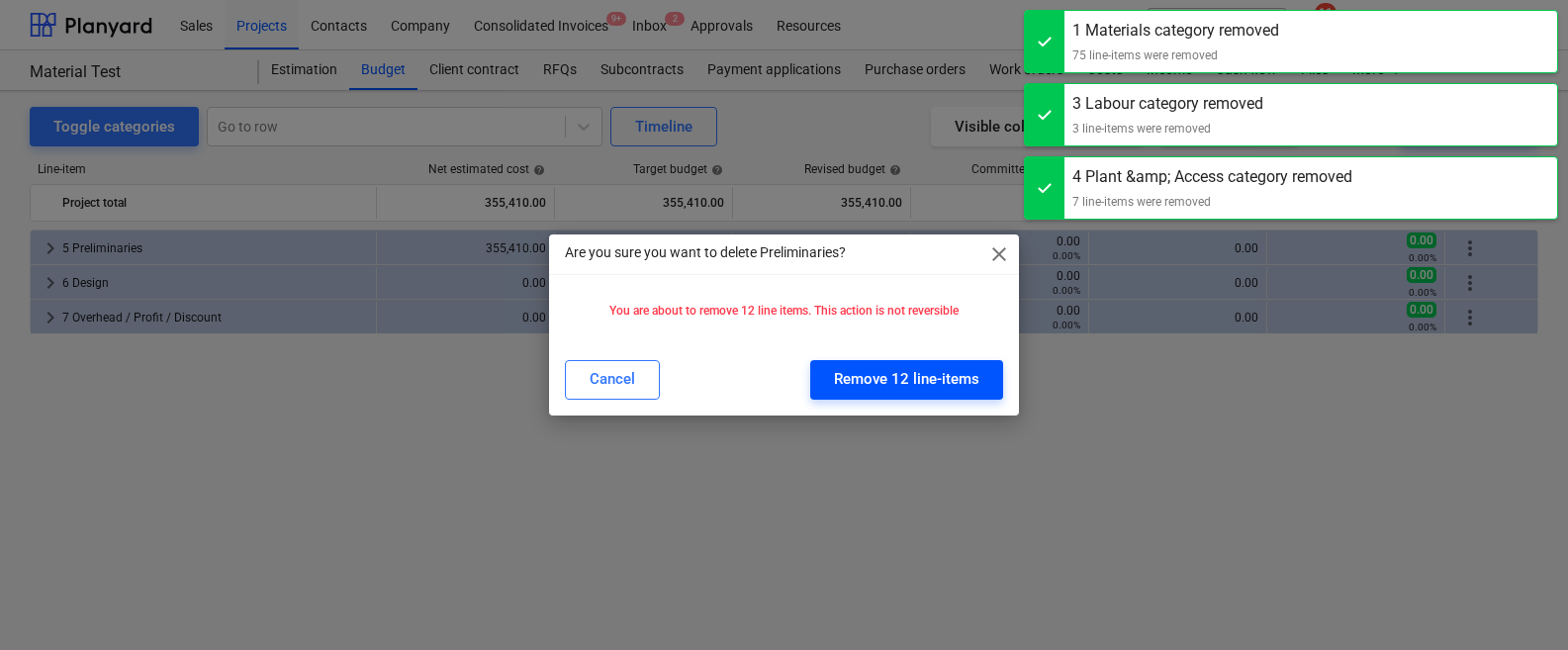 click on "Remove 12 line-items" at bounding box center (906, 380) 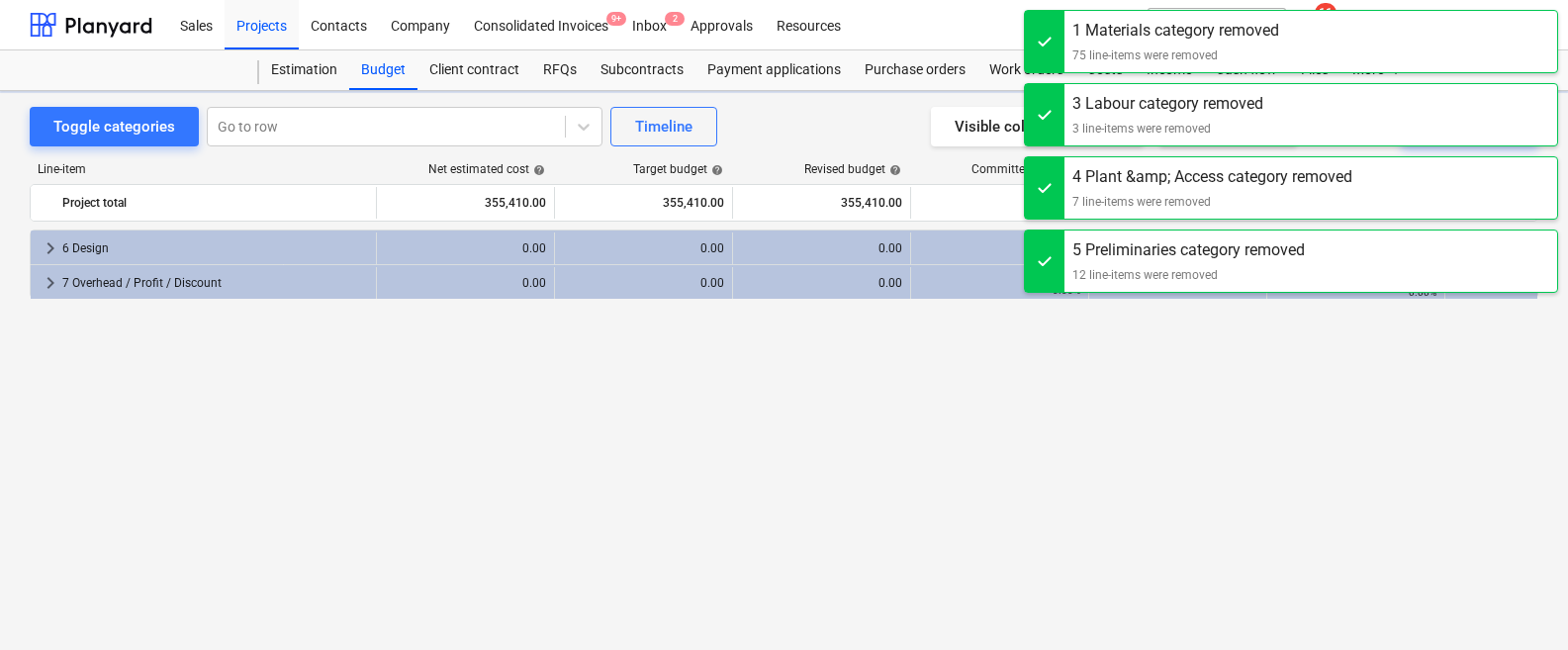 click on "5 Preliminaries category removed 12 line-items were removed" at bounding box center (1291, 261) 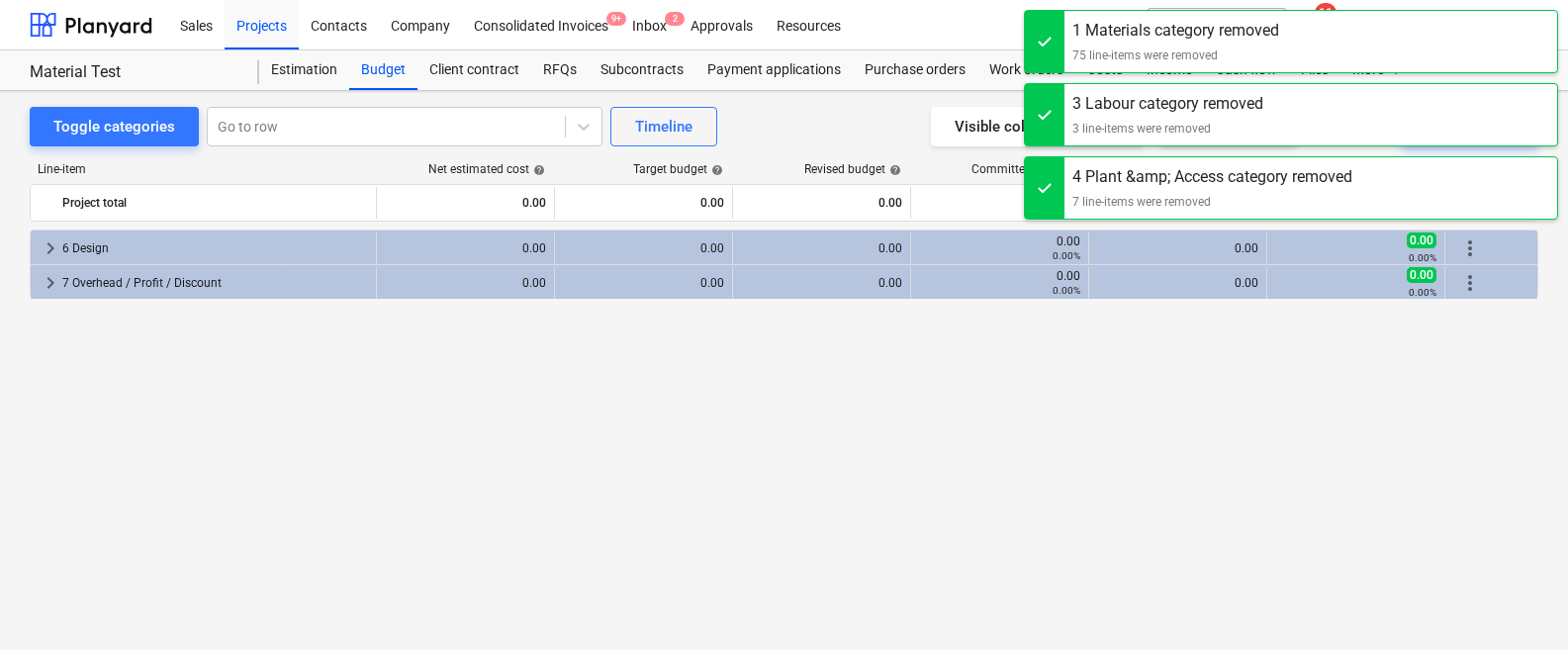 click on "more_vert" at bounding box center [1470, 248] 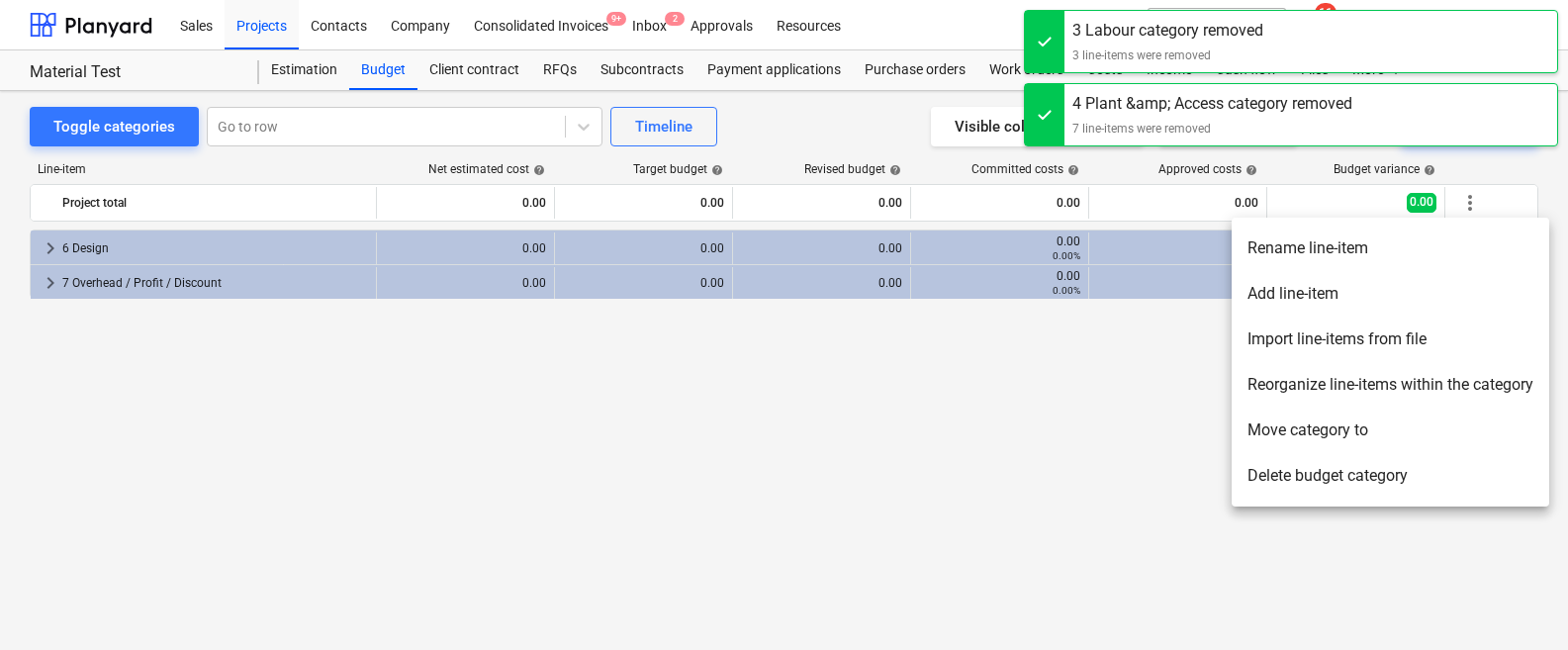 click on "Delete budget category" at bounding box center [1390, 476] 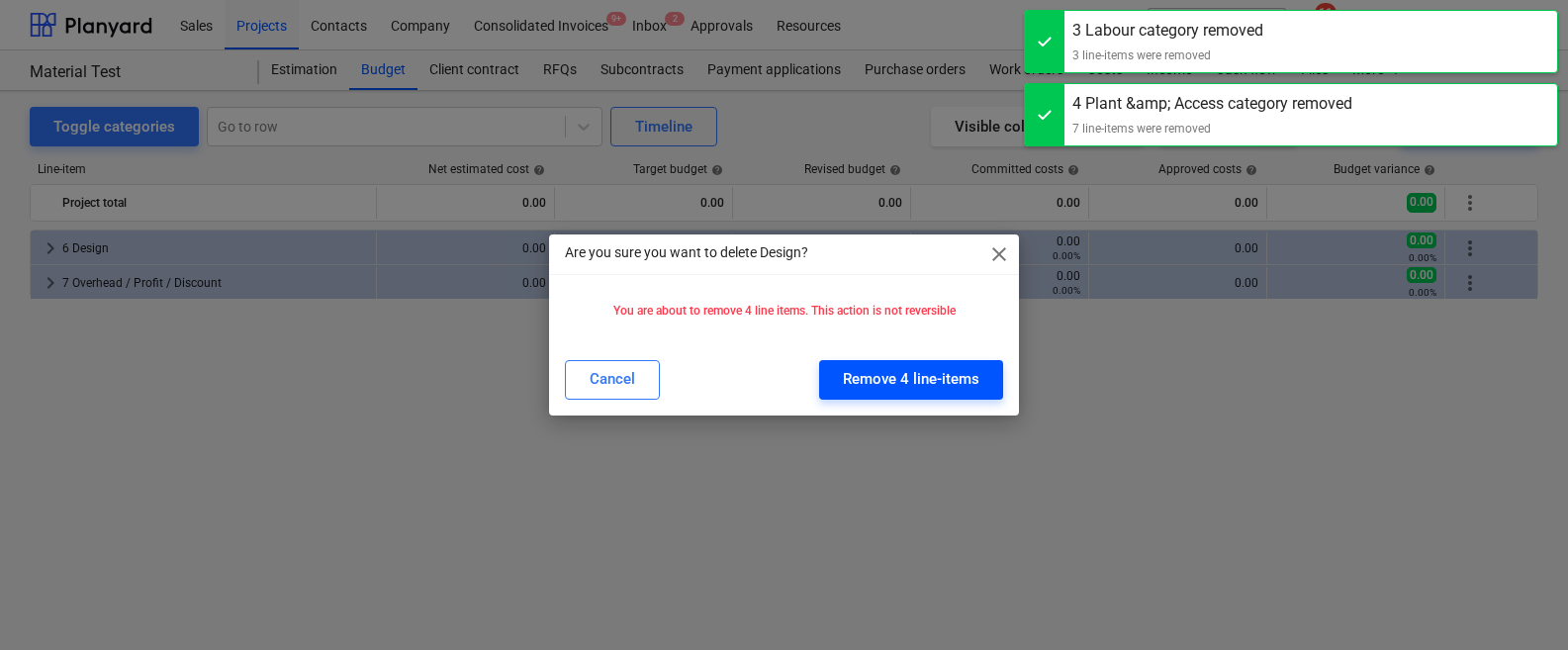 click on "Remove 4 line-items" at bounding box center (911, 379) 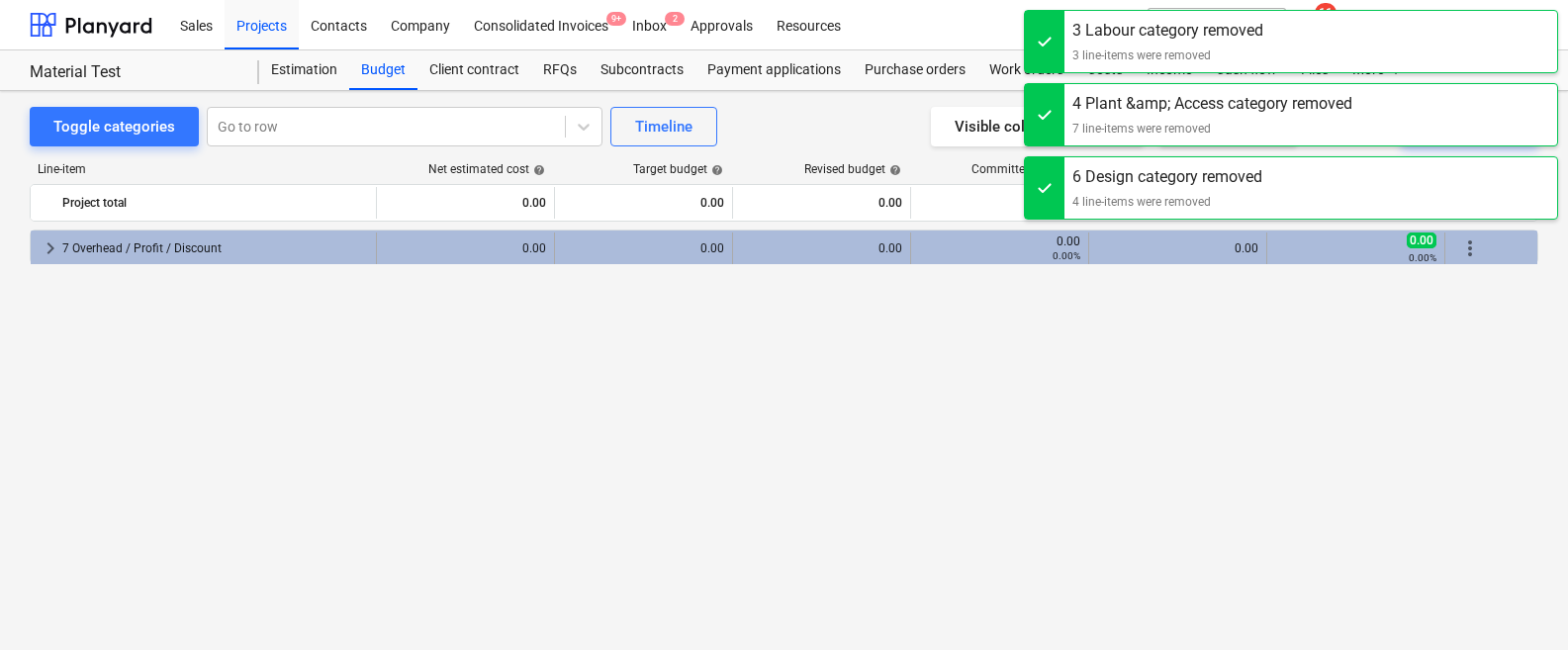 click on "more_vert" at bounding box center (1470, 248) 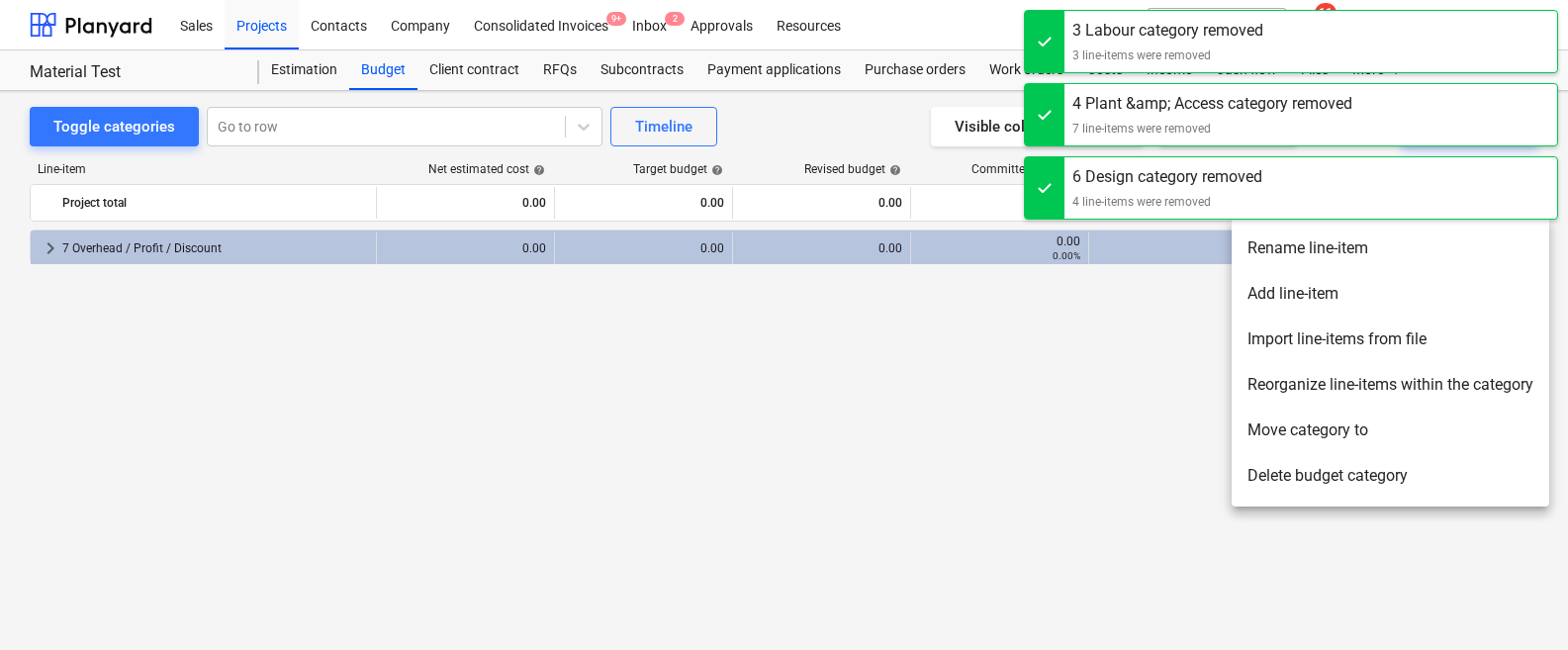 click on "Delete budget category" at bounding box center [1390, 476] 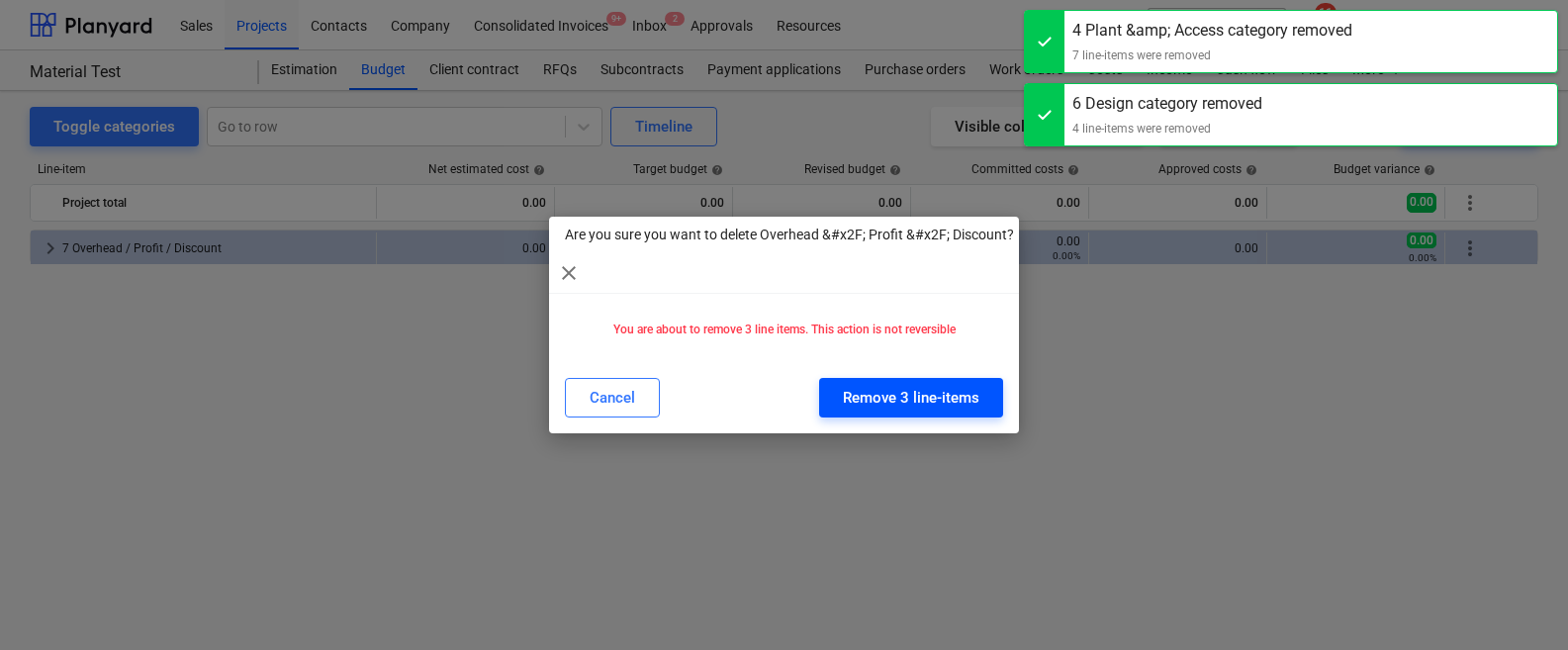 click on "Remove 3 line-items" at bounding box center (911, 398) 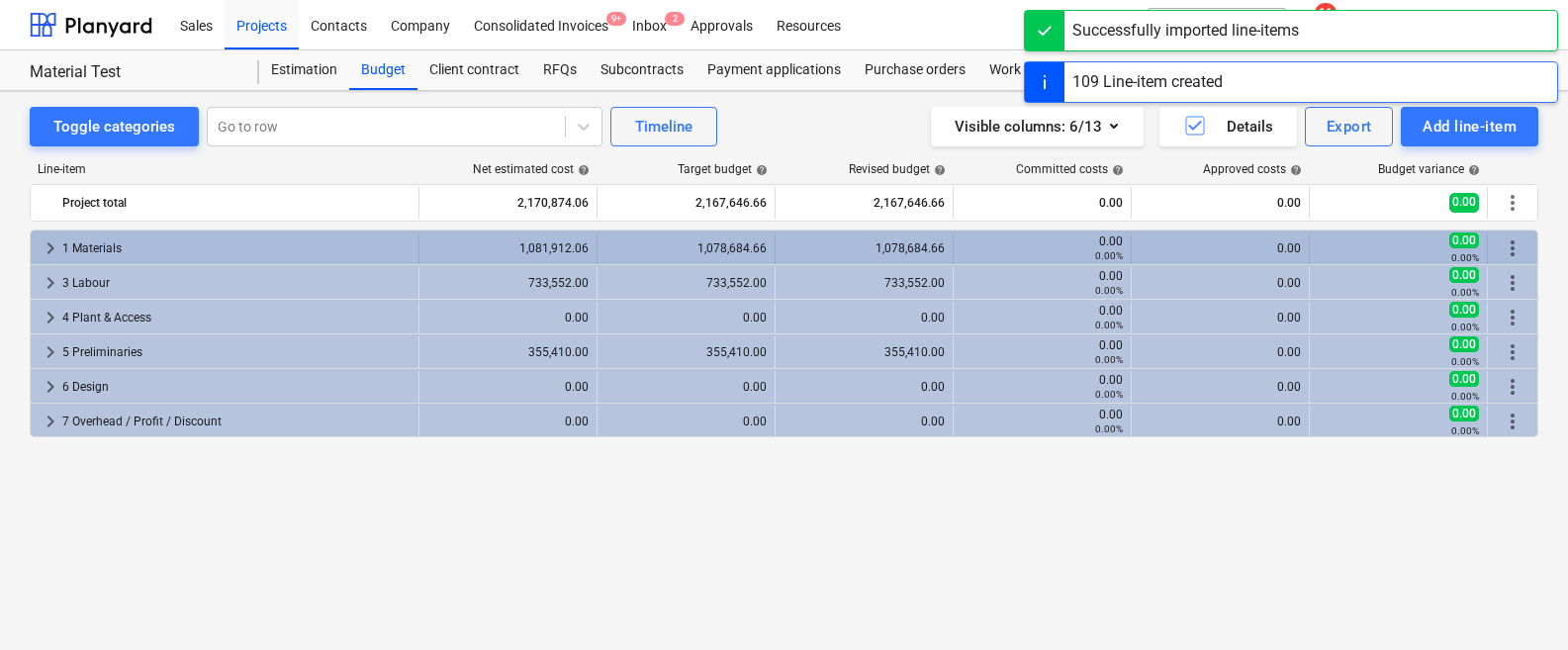 click on "keyboard_arrow_right" at bounding box center (50, 248) 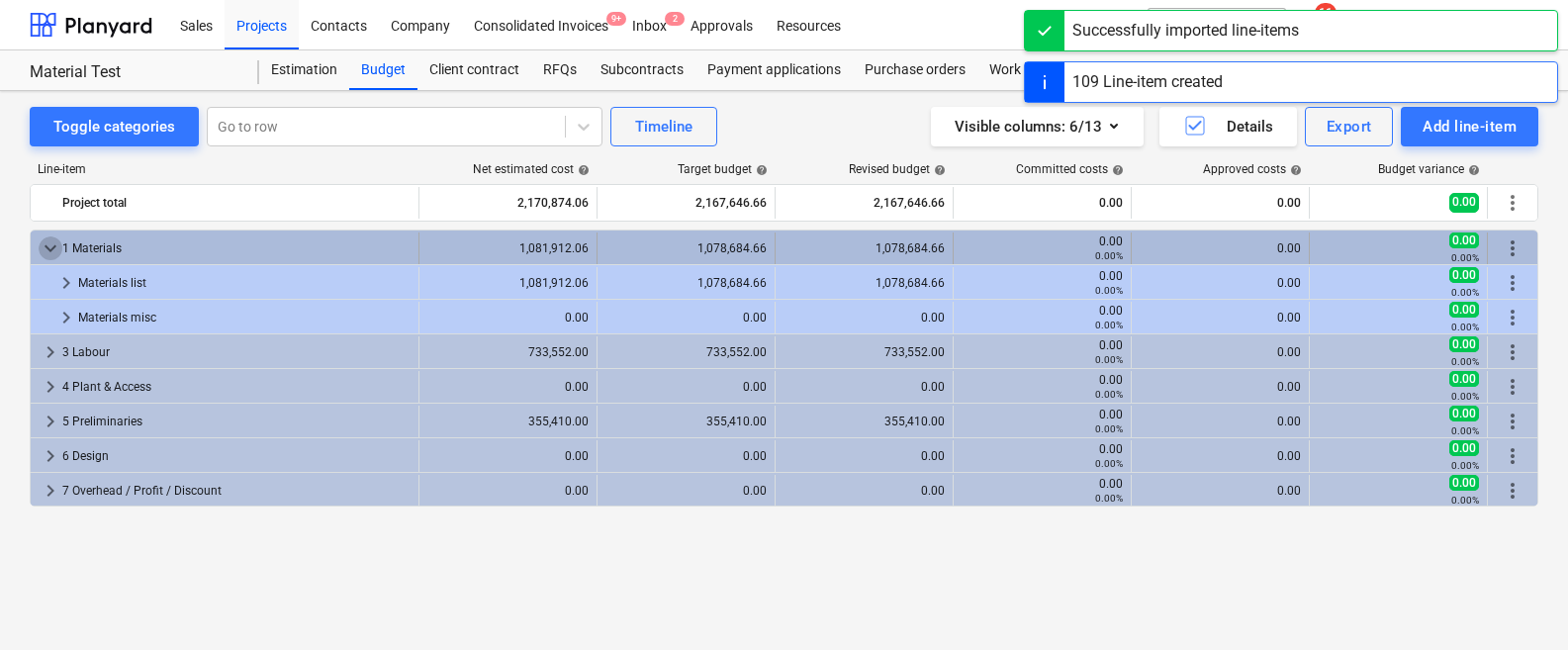 click on "keyboard_arrow_down" at bounding box center [50, 248] 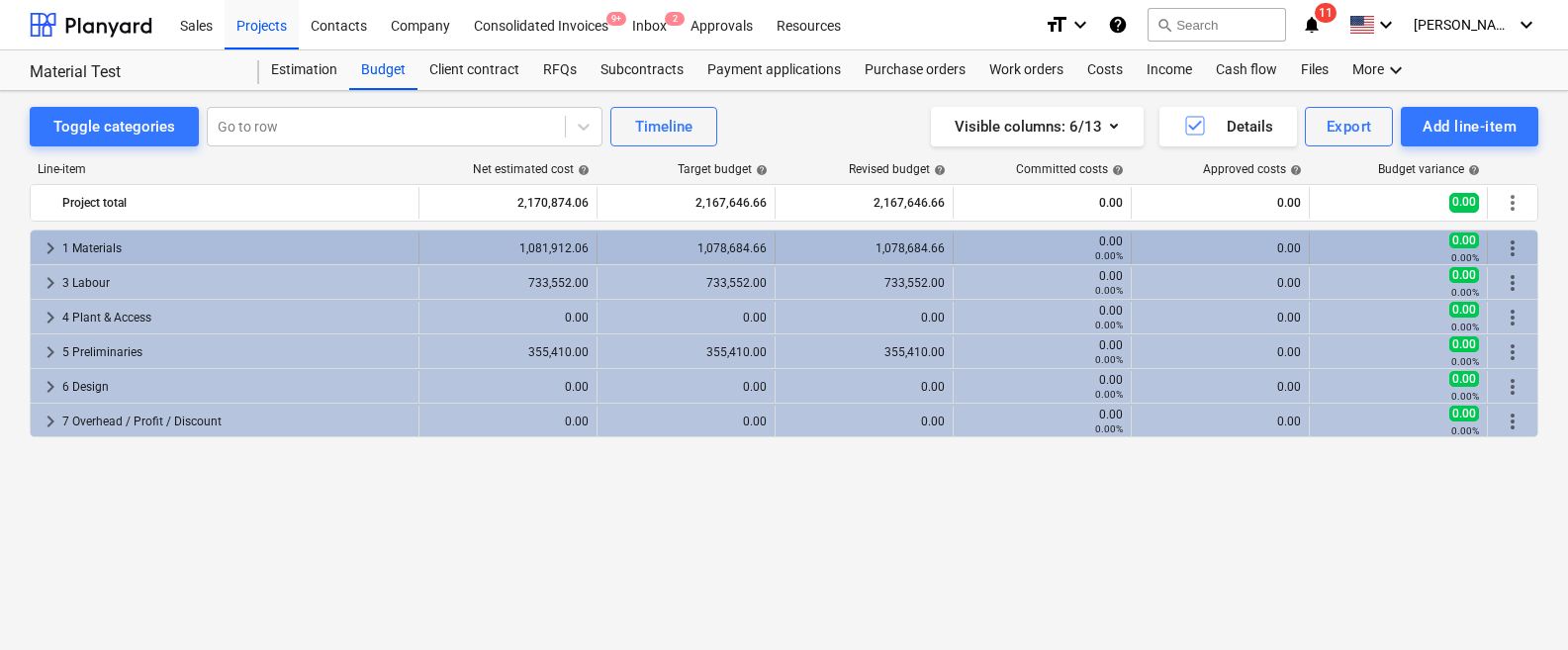 click on "keyboard_arrow_right" at bounding box center (50, 248) 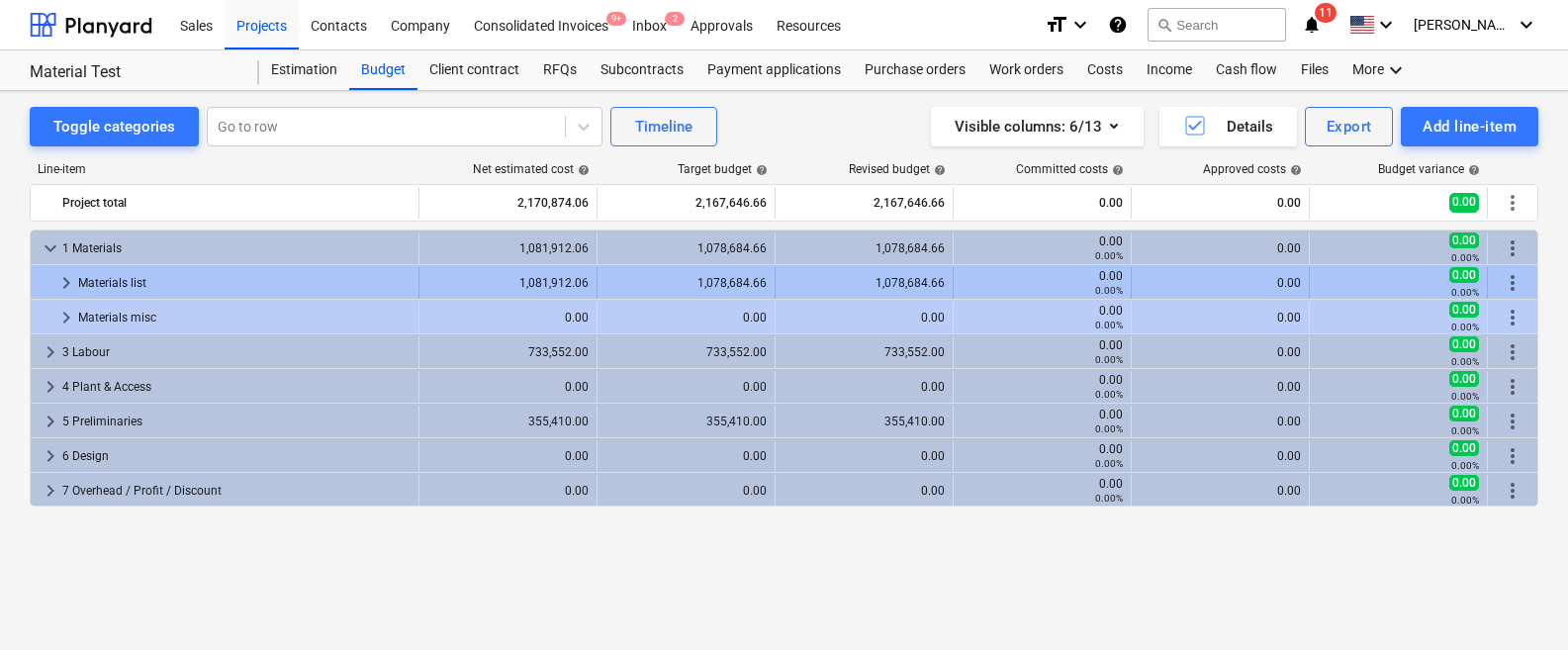 click on "keyboard_arrow_right" at bounding box center (66, 283) 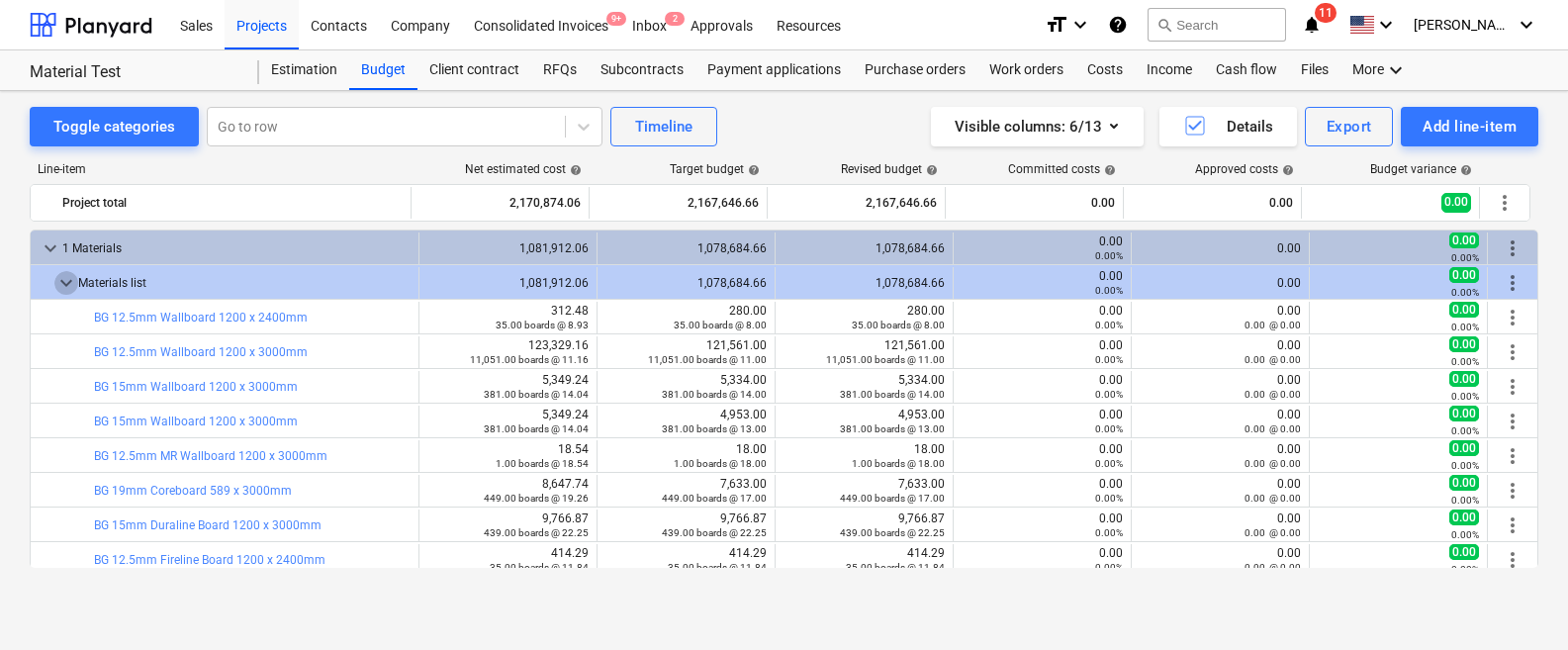 click on "keyboard_arrow_down" at bounding box center (66, 283) 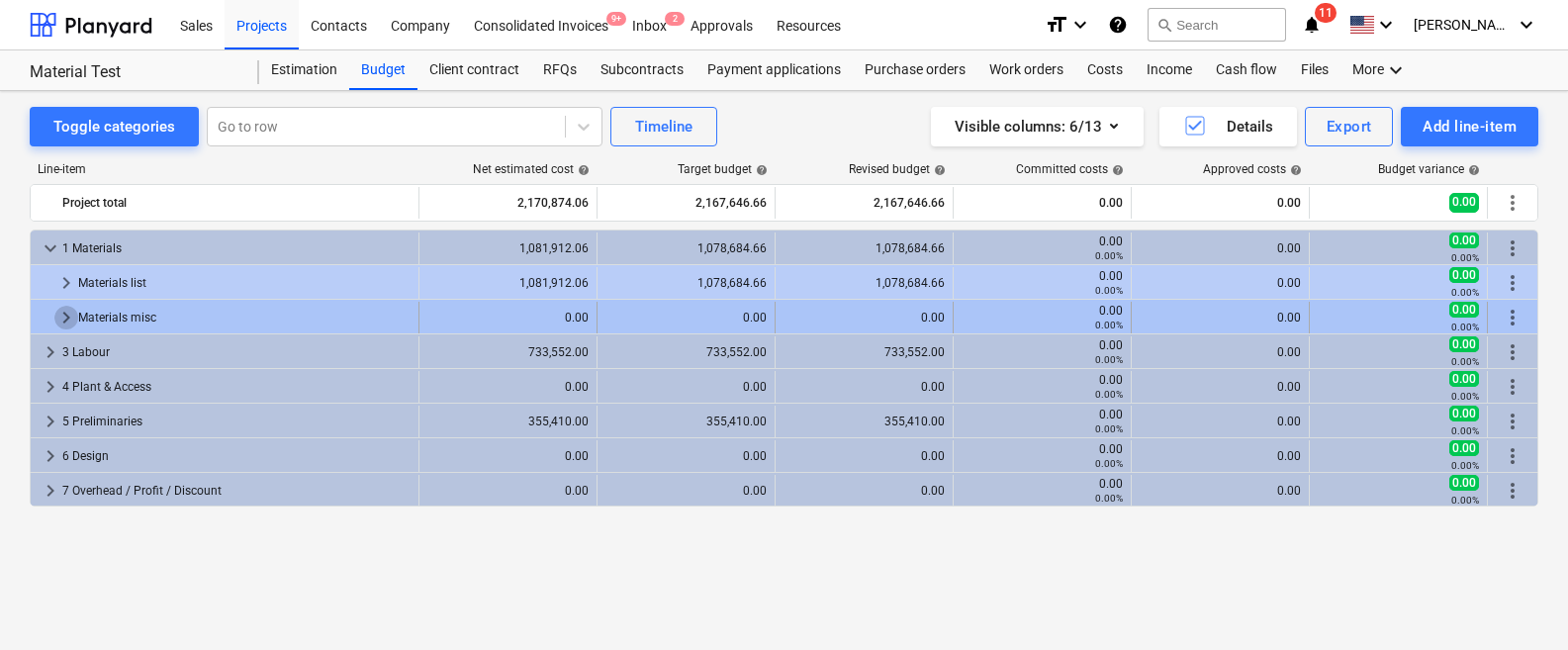 click on "keyboard_arrow_right" at bounding box center (66, 318) 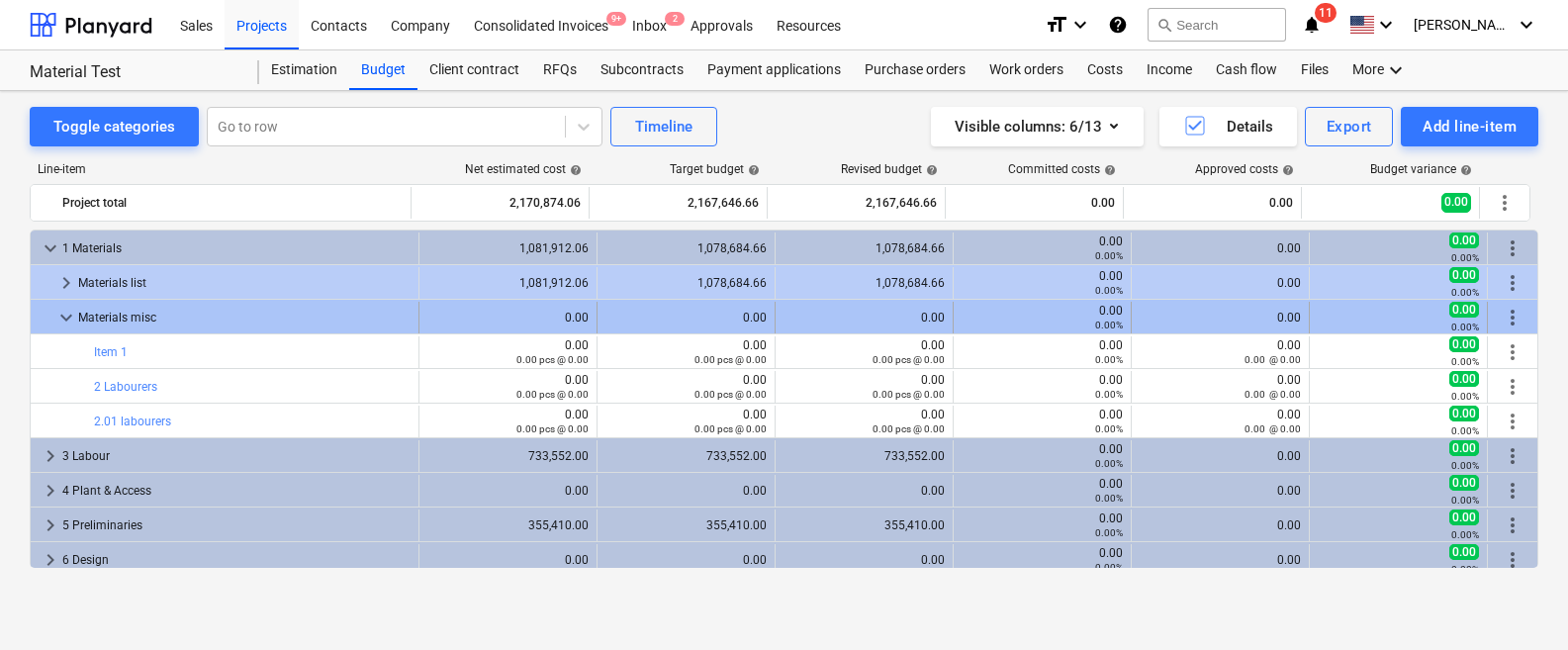 click on "keyboard_arrow_down" at bounding box center (66, 318) 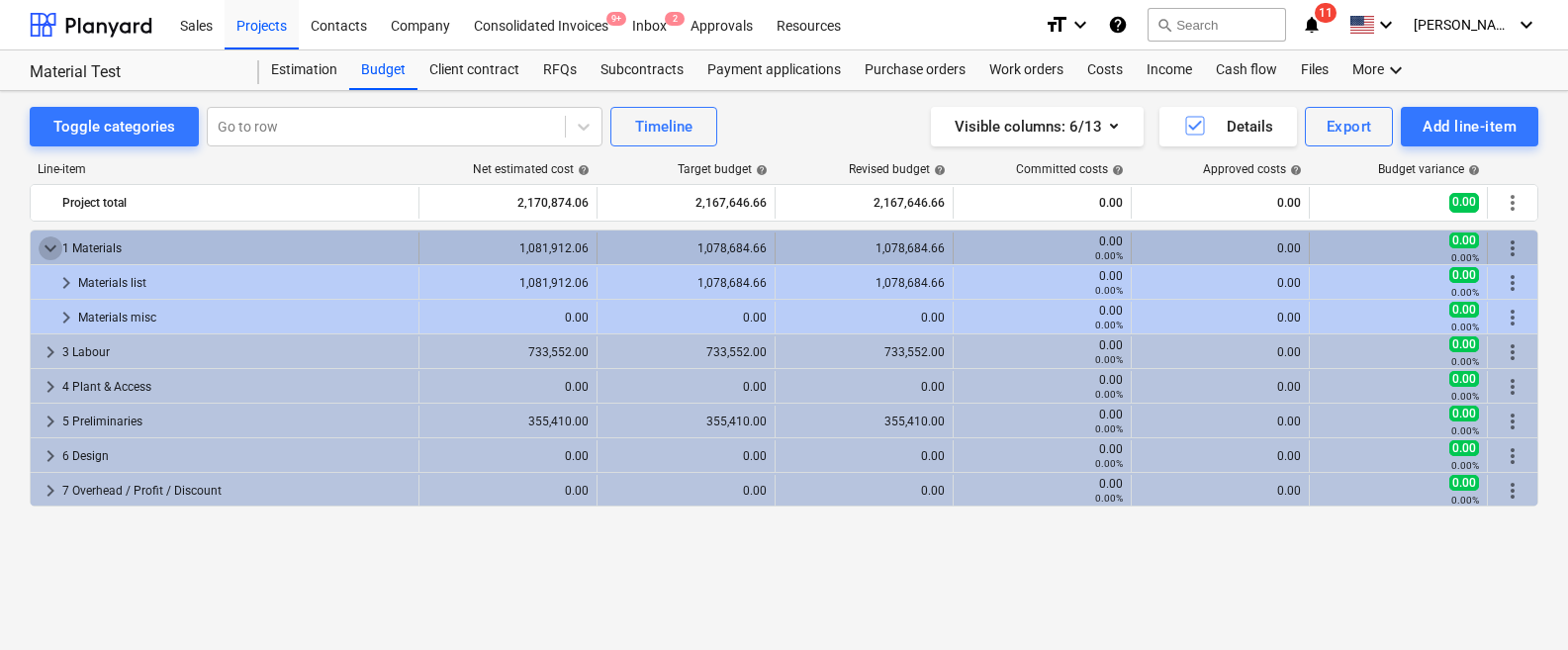 click on "keyboard_arrow_down" at bounding box center [50, 248] 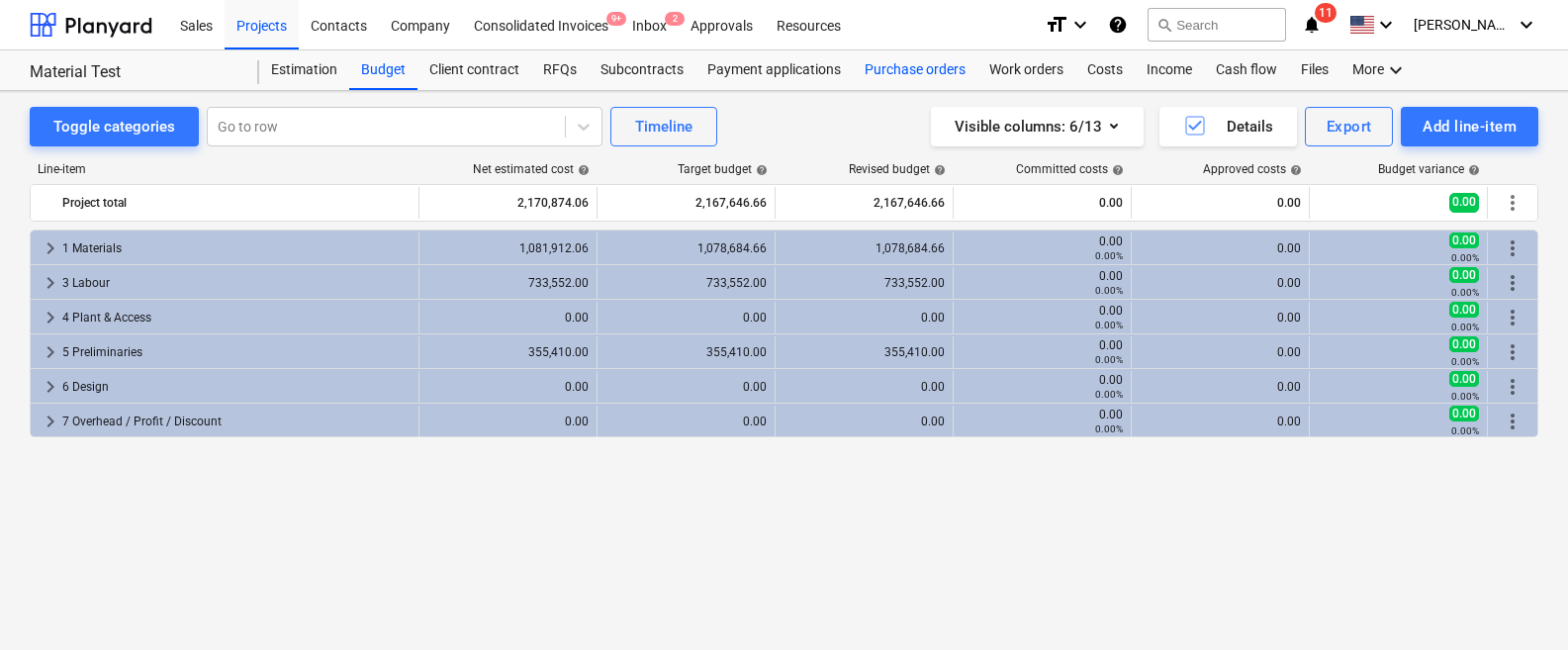click on "Purchase orders" at bounding box center [915, 70] 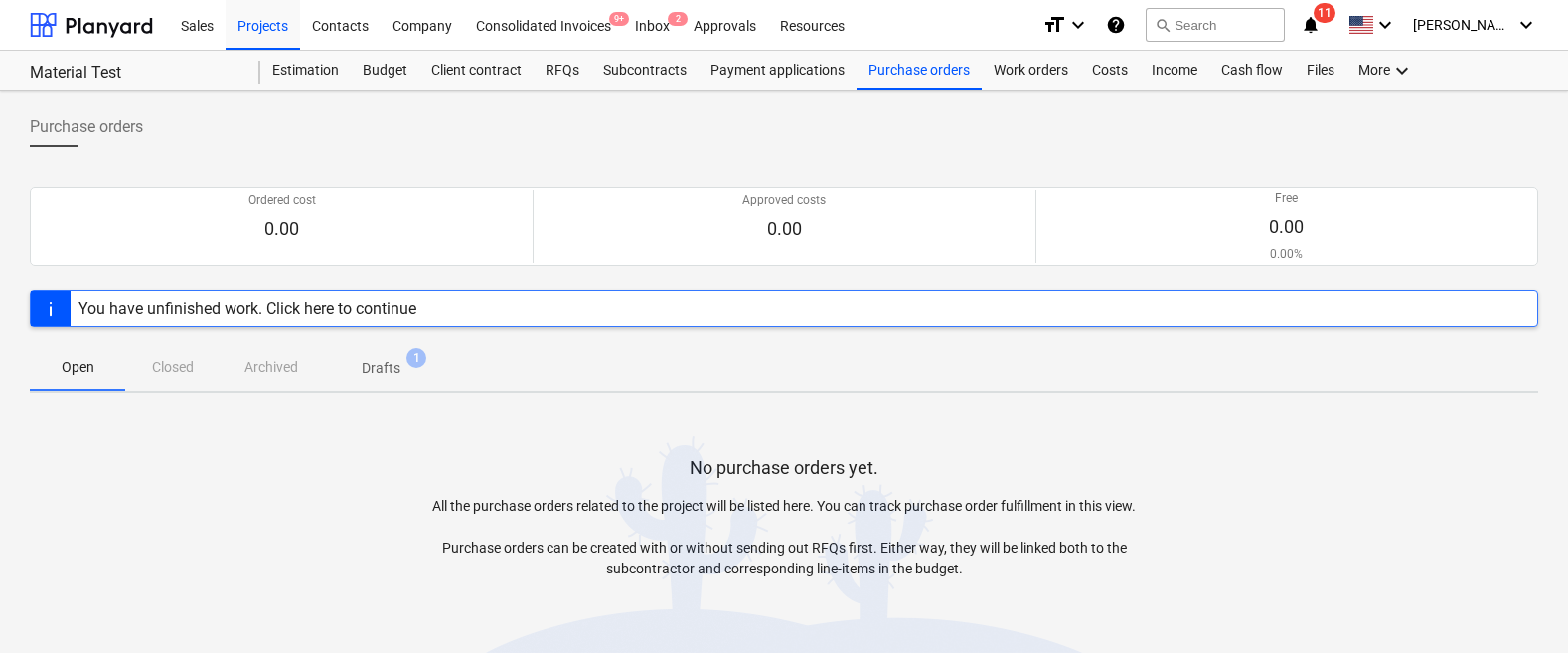 scroll, scrollTop: 85, scrollLeft: 0, axis: vertical 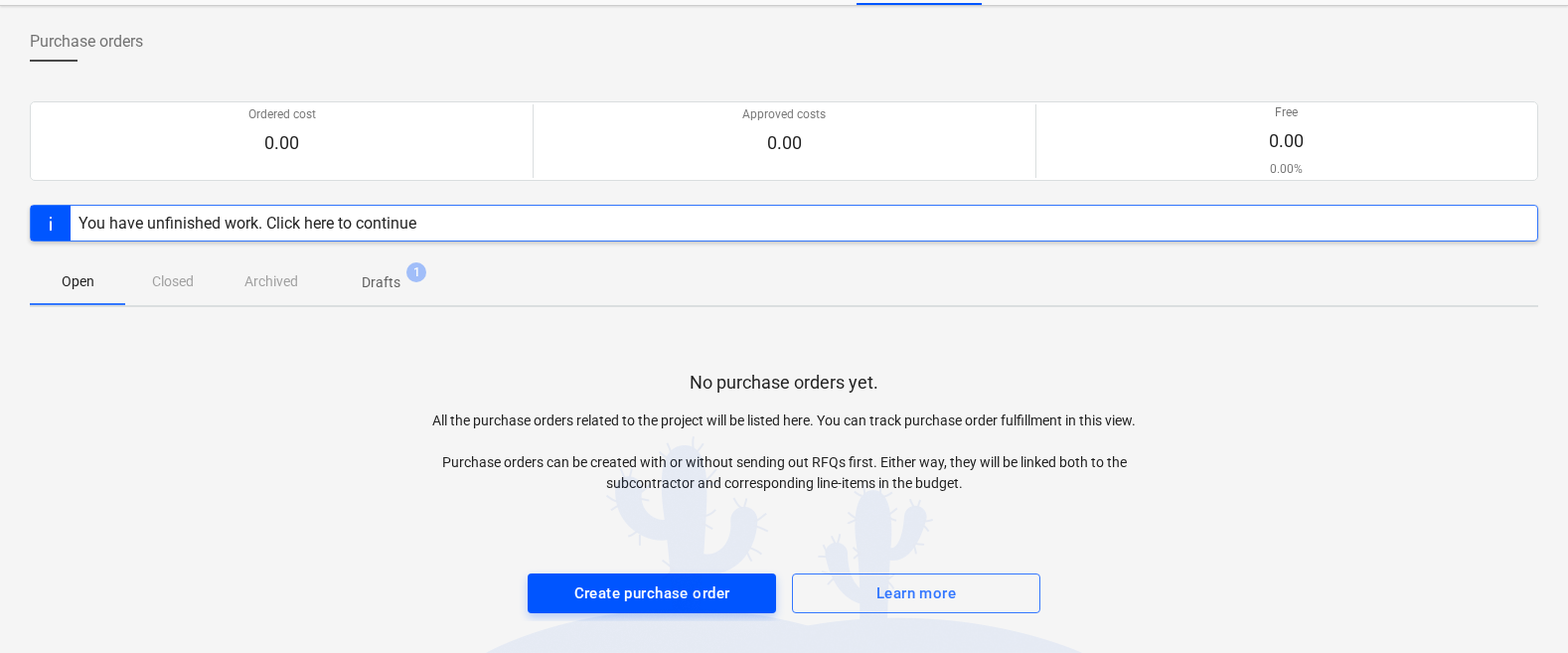 click on "Create purchase order" at bounding box center (652, 593) 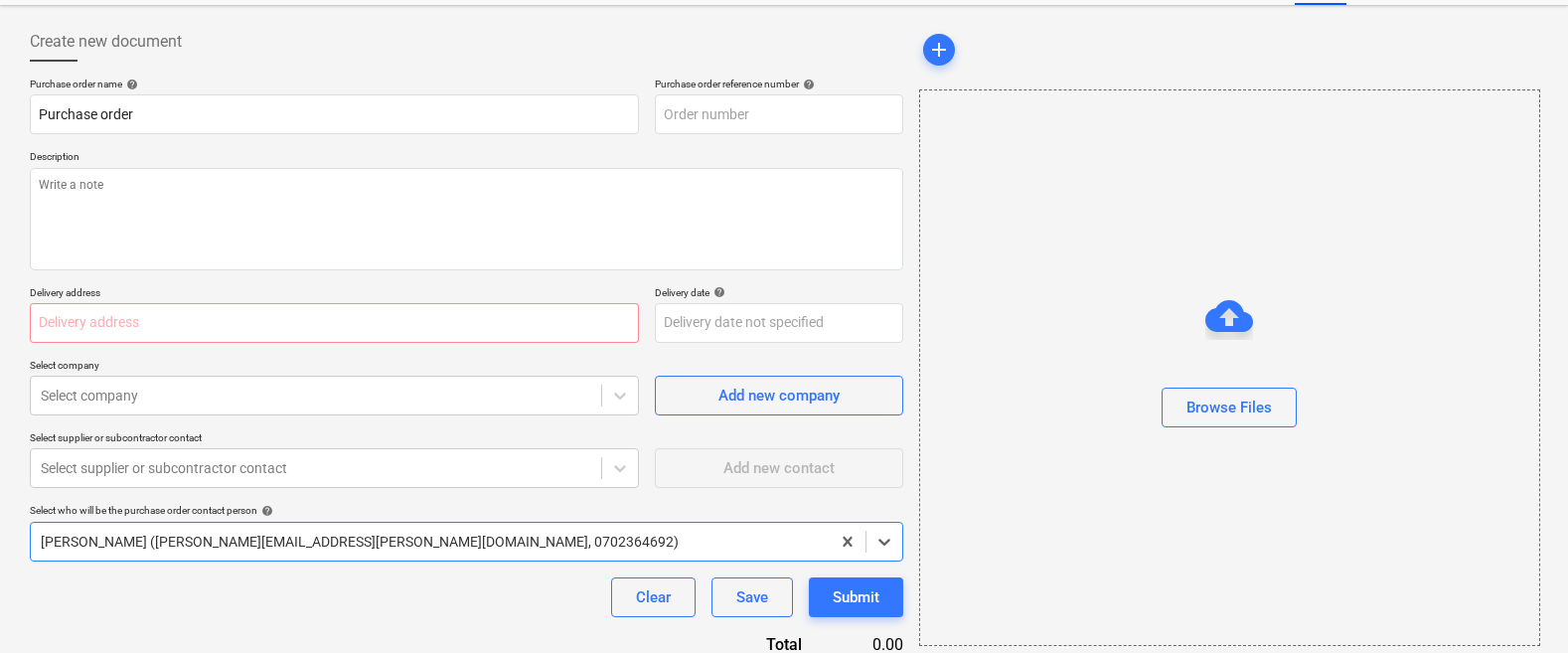 type on "10-PO-002" 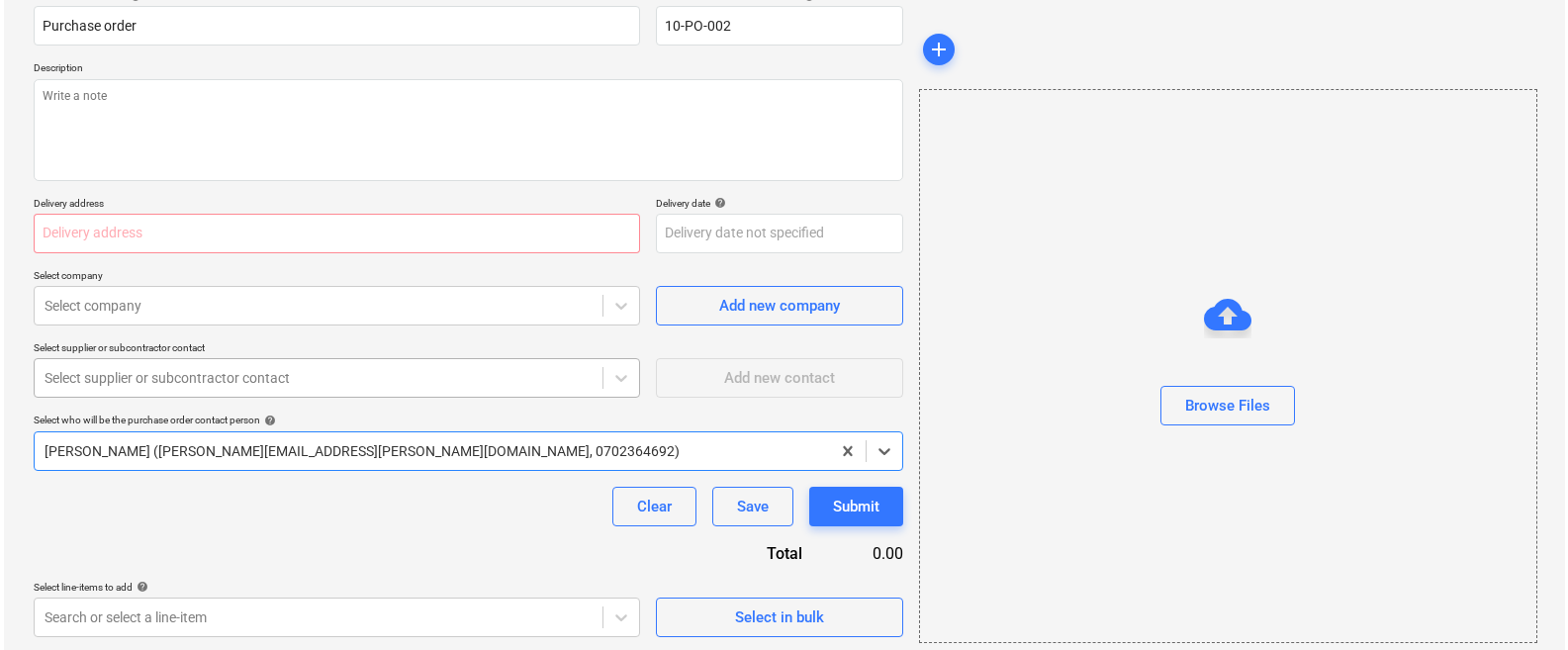 scroll, scrollTop: 176, scrollLeft: 0, axis: vertical 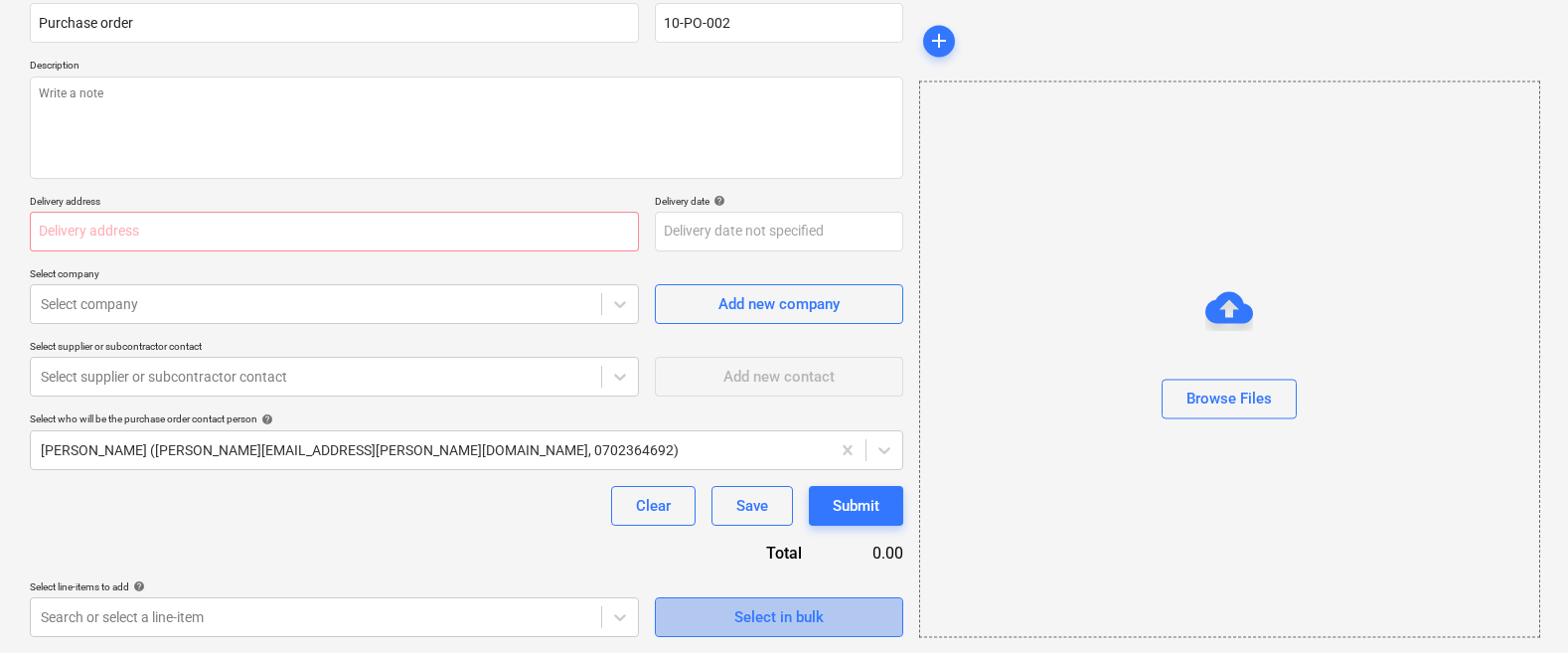click on "Select in bulk" at bounding box center [779, 617] 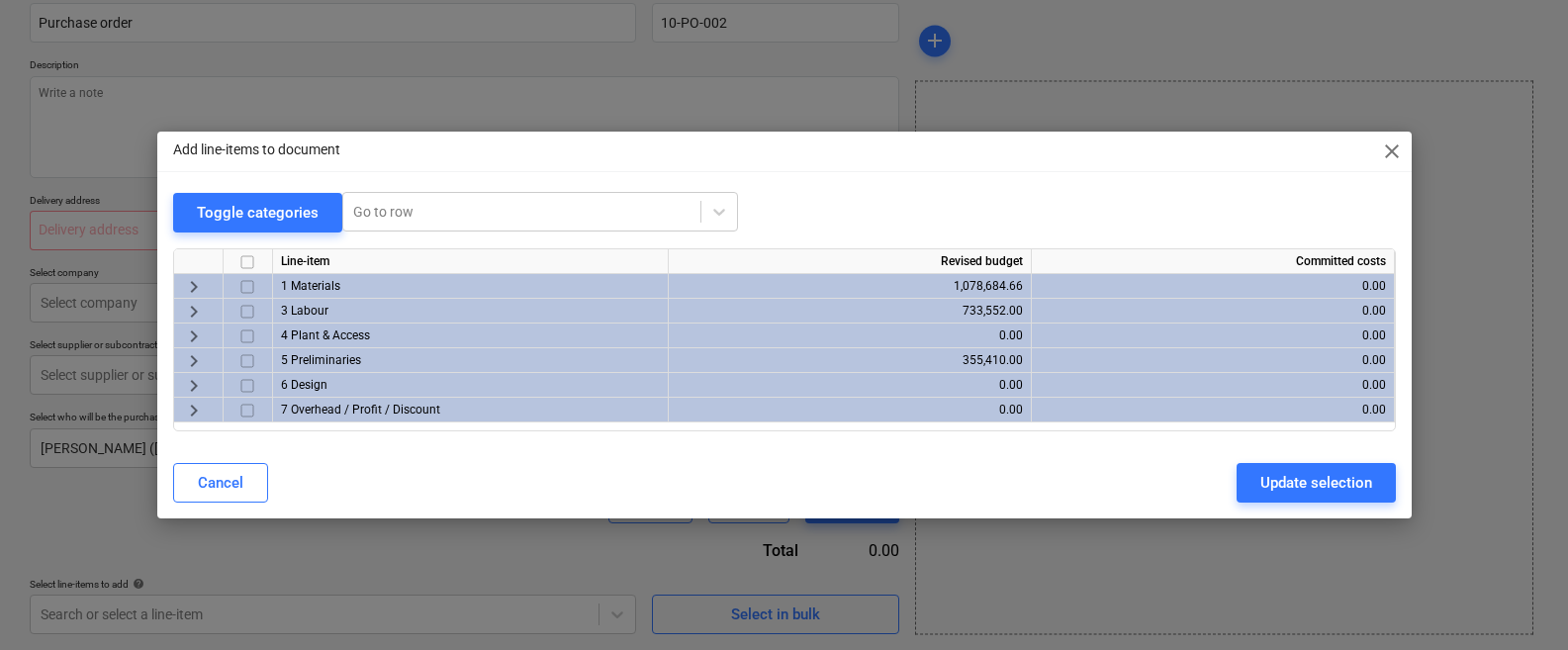 click on "keyboard_arrow_right" at bounding box center [194, 287] 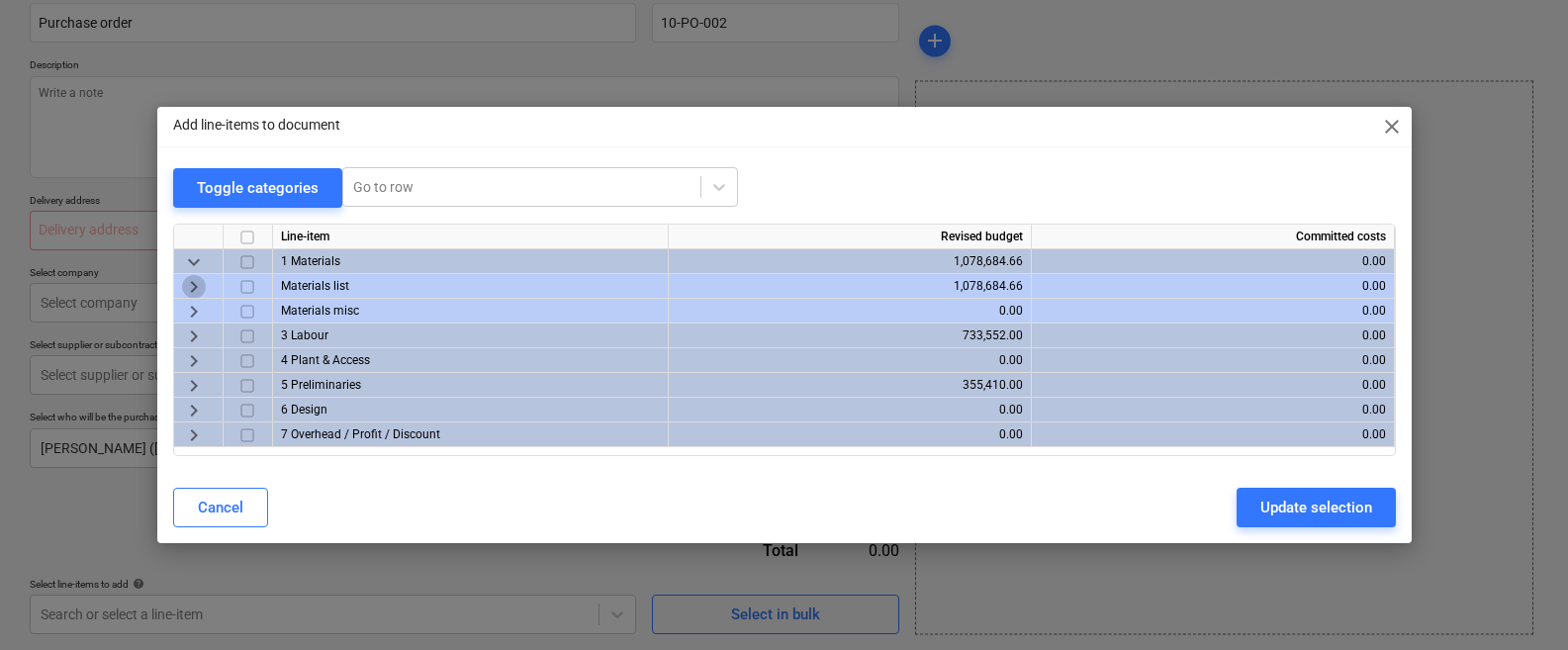 click on "keyboard_arrow_right" at bounding box center (194, 287) 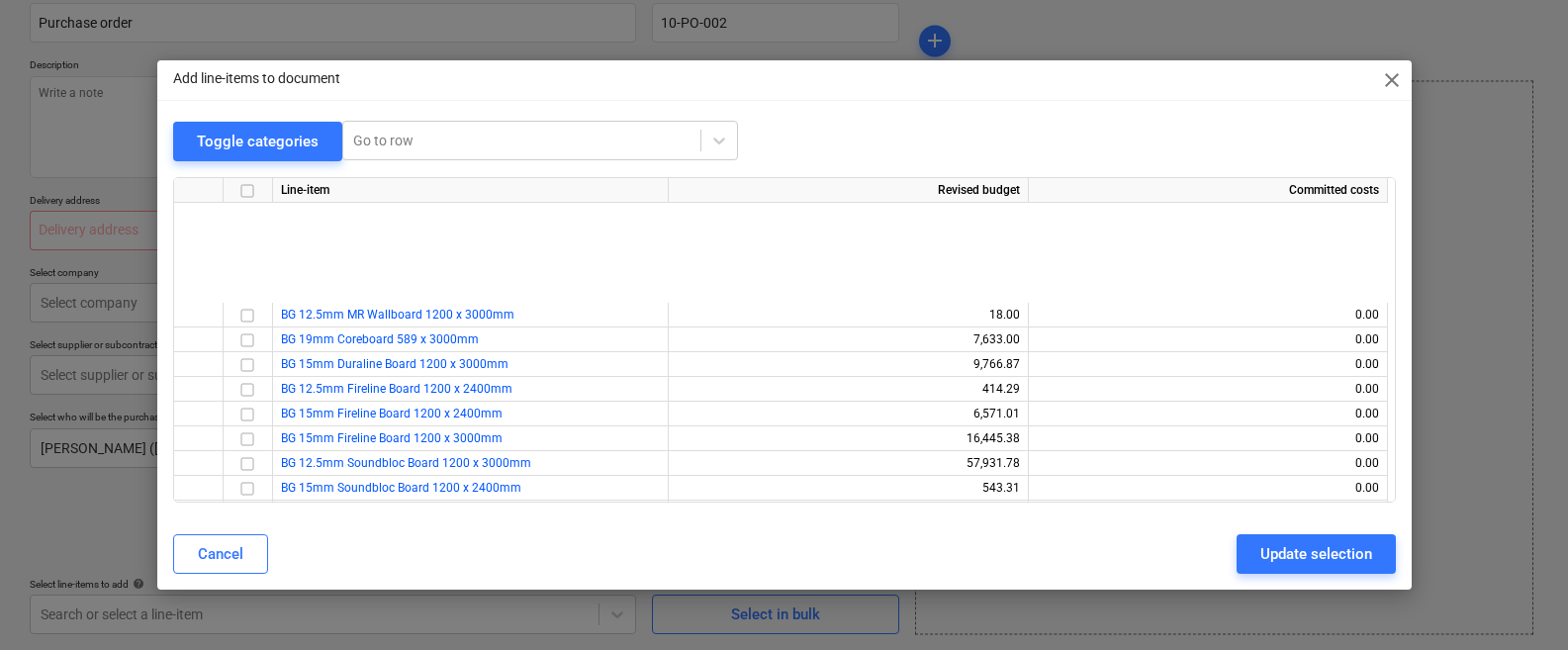 scroll, scrollTop: 0, scrollLeft: 0, axis: both 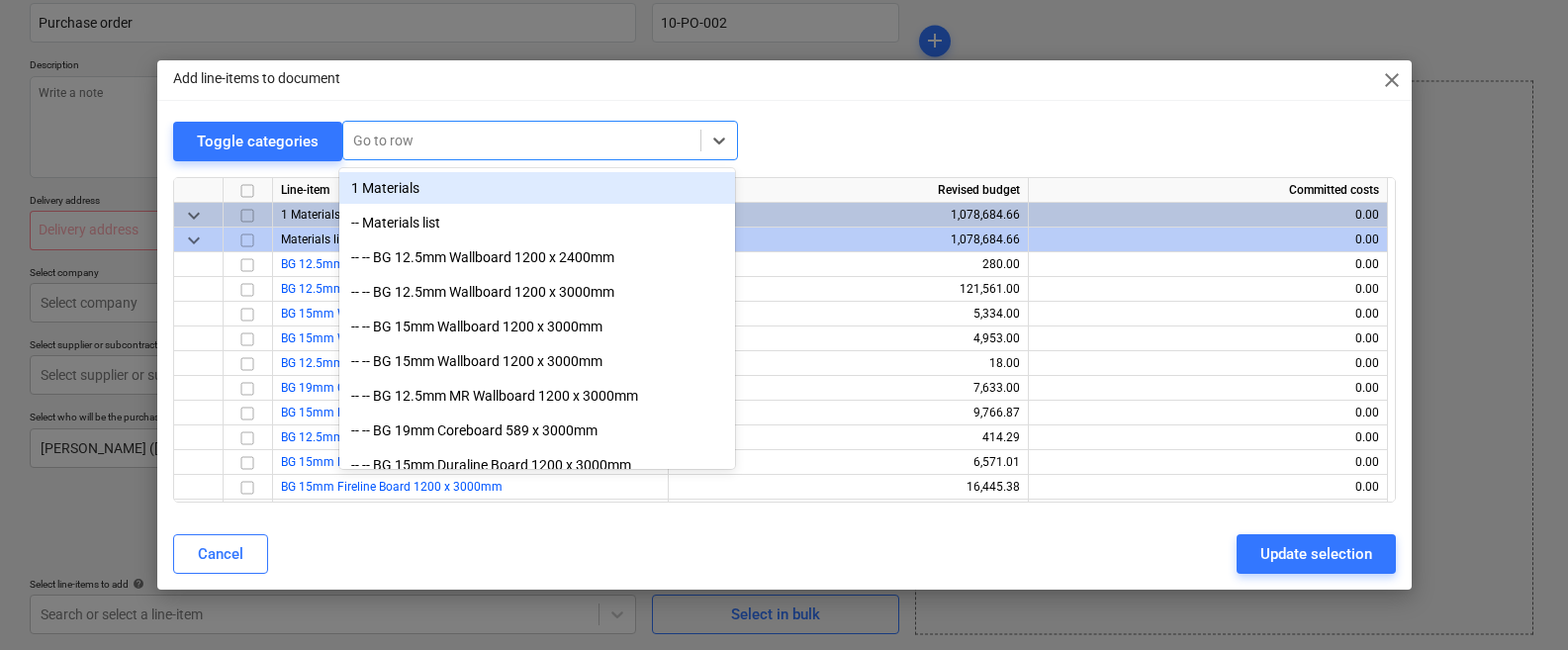 click at bounding box center [521, 140] 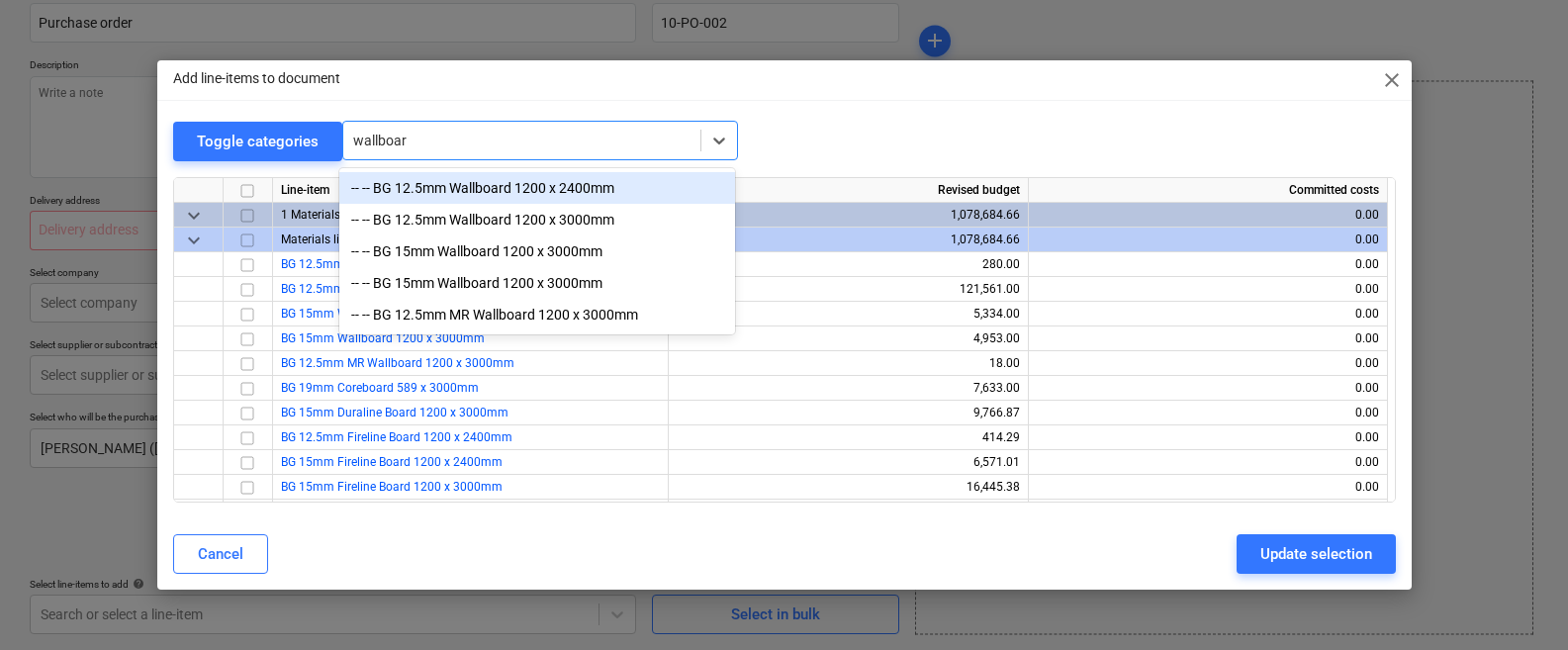 type on "wallboard" 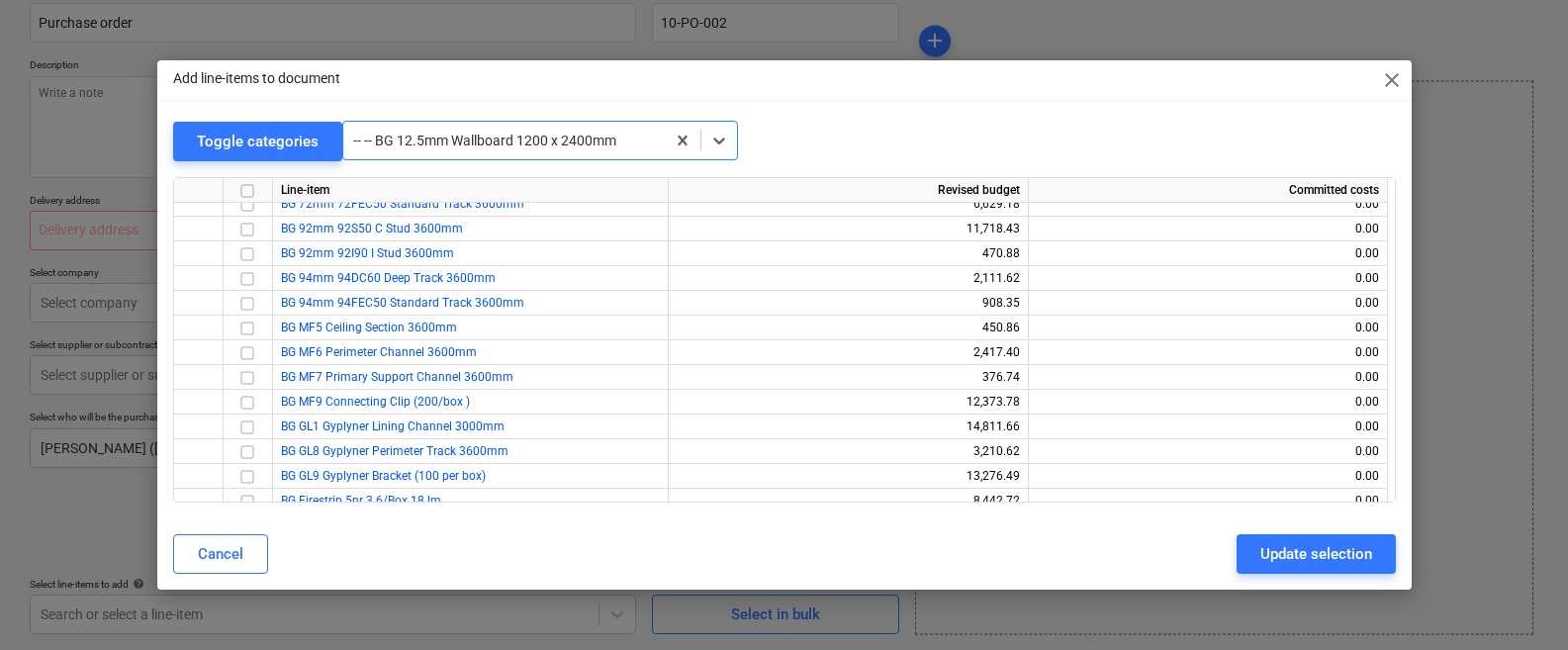 scroll, scrollTop: 722, scrollLeft: 0, axis: vertical 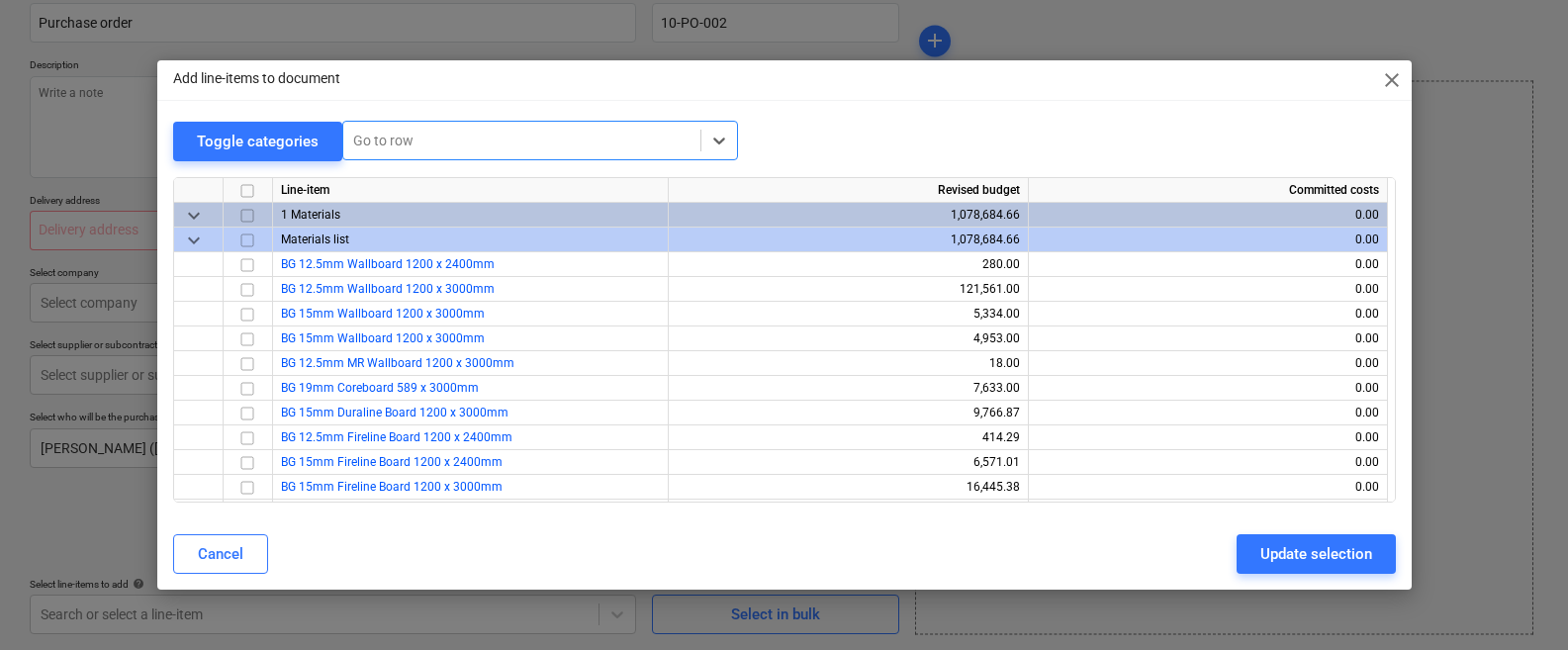 click on "keyboard_arrow_down" at bounding box center [194, 240] 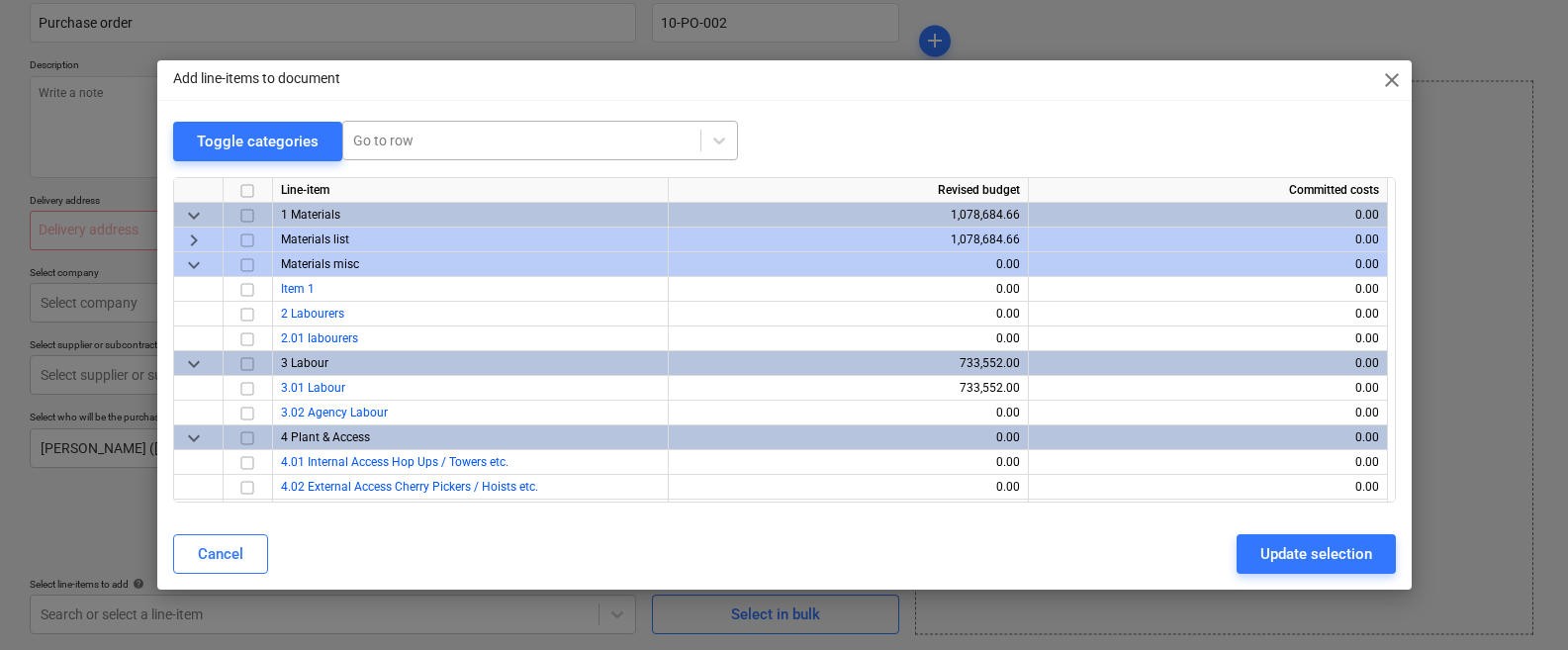 click on "keyboard_arrow_right" at bounding box center [194, 240] 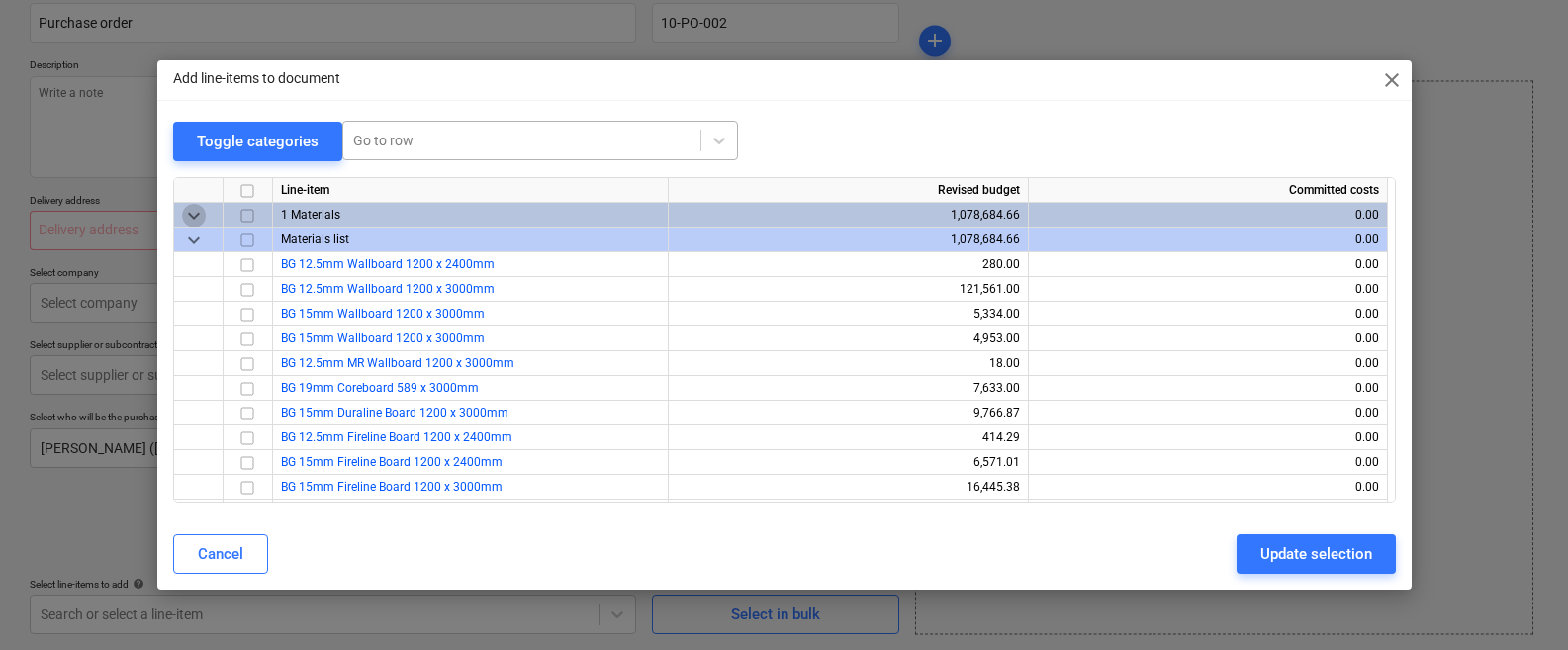 click on "keyboard_arrow_down" at bounding box center [194, 216] 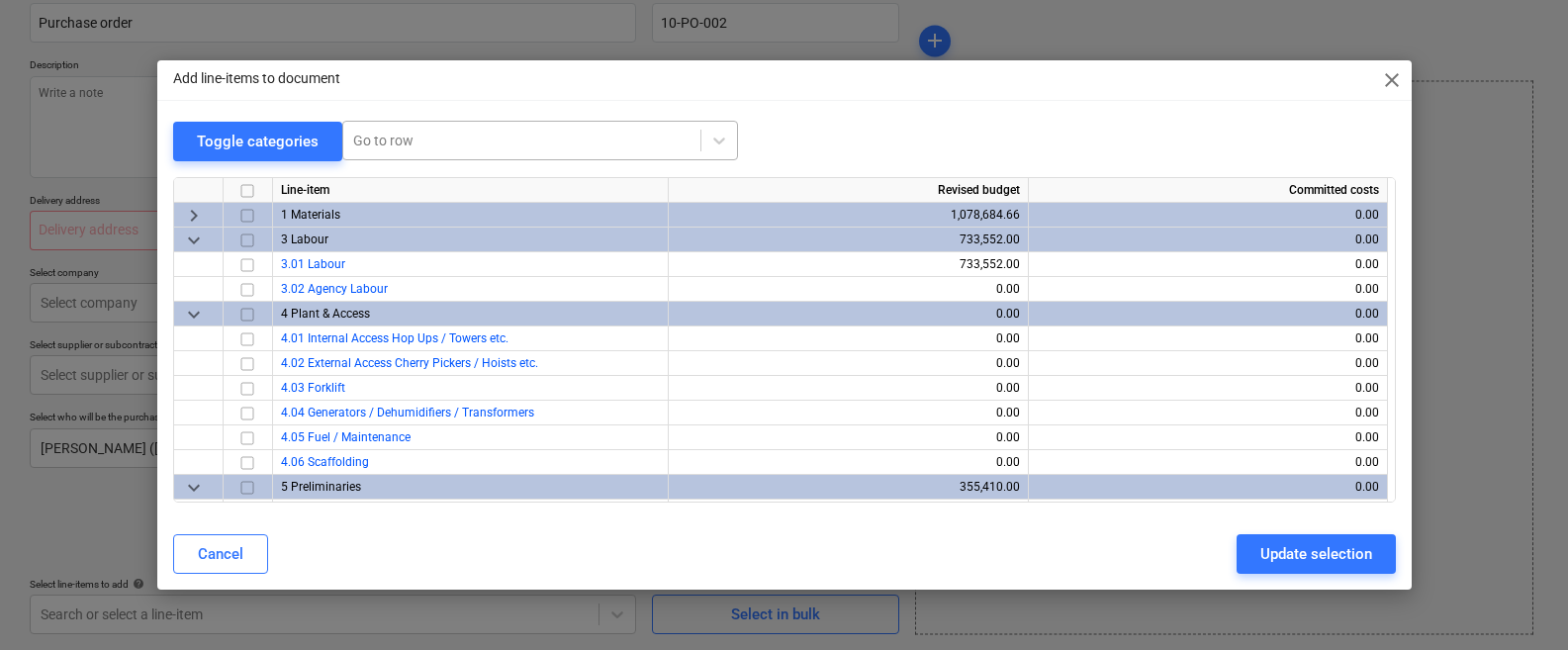 click on "keyboard_arrow_down" at bounding box center (194, 240) 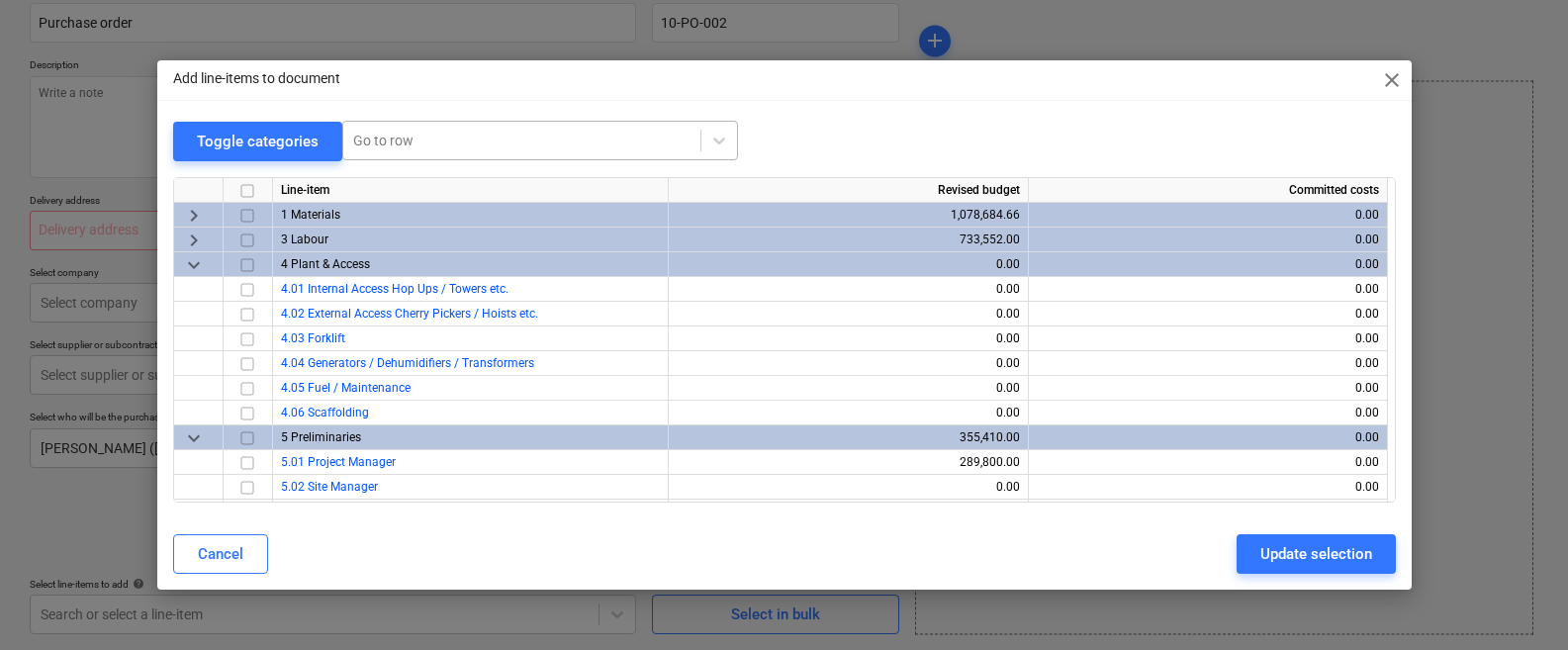 click on "keyboard_arrow_down" at bounding box center [194, 265] 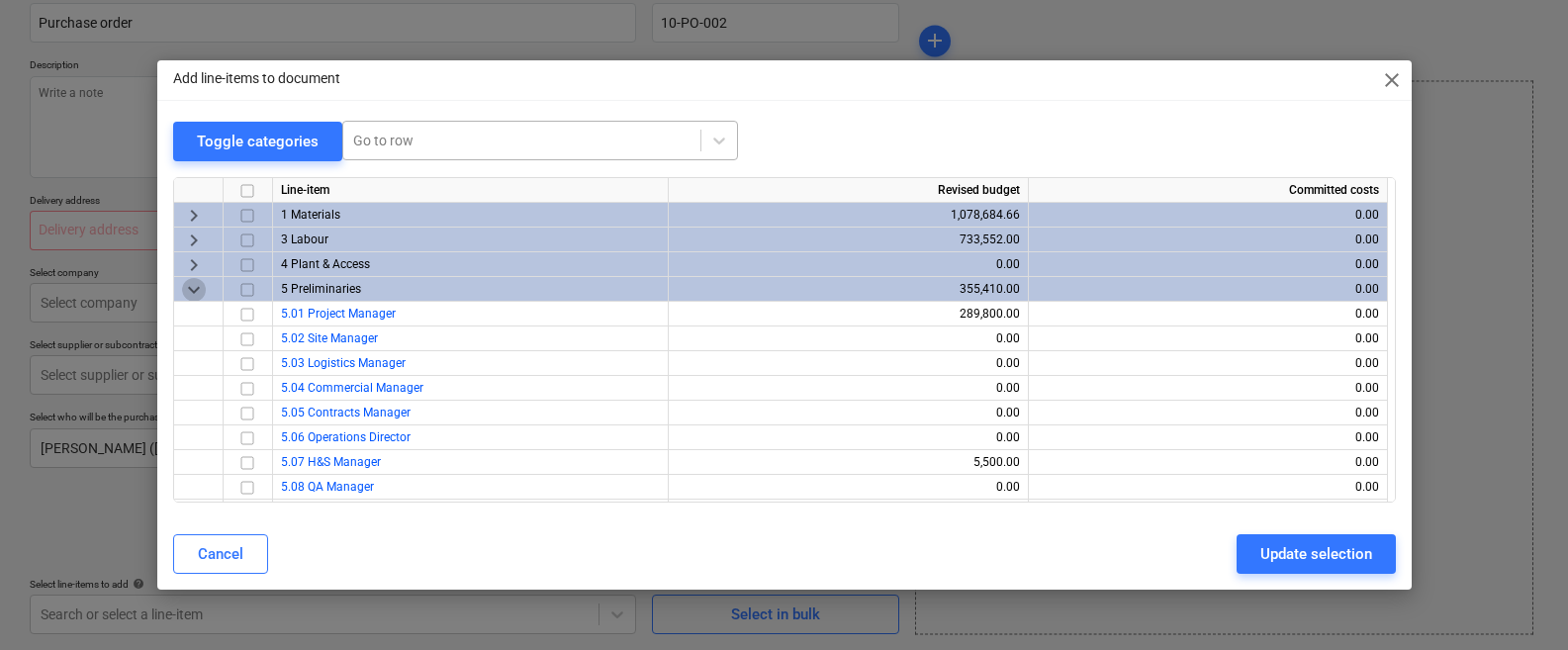 click on "keyboard_arrow_down" at bounding box center [194, 290] 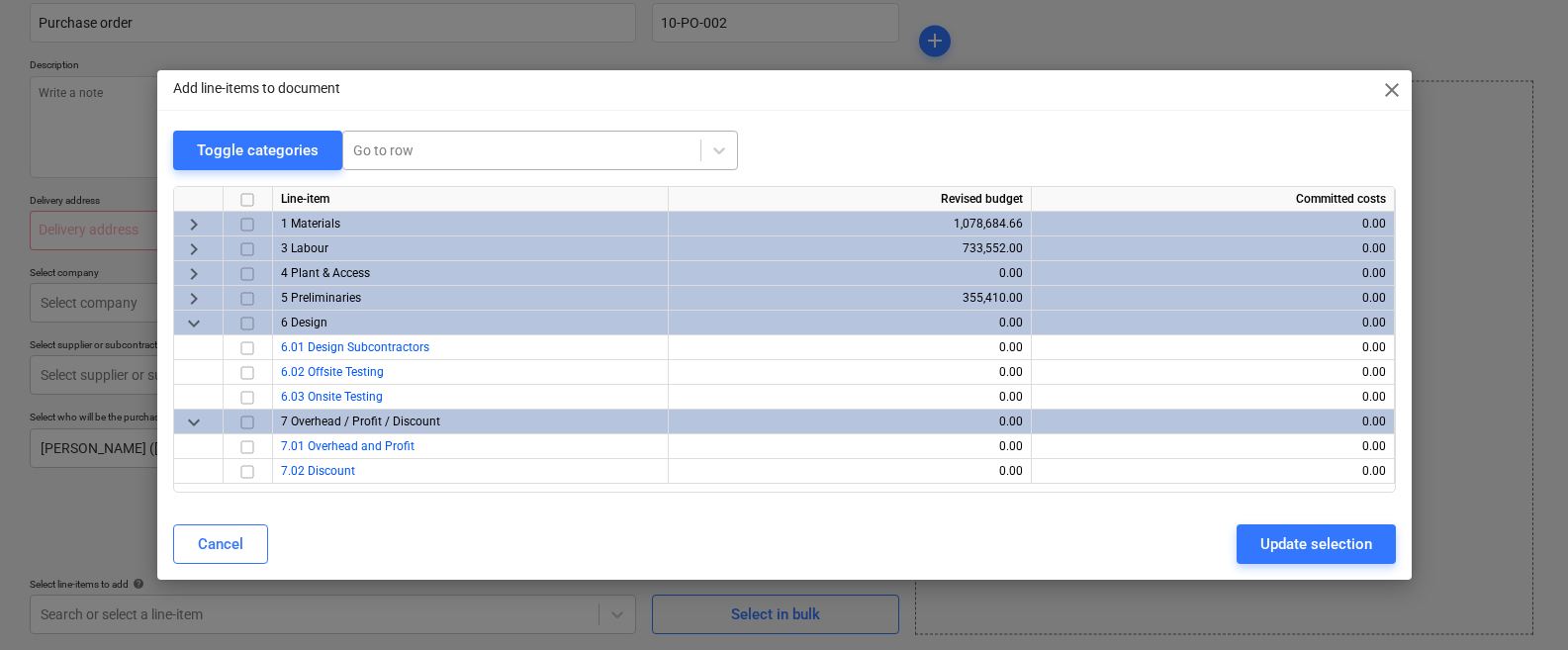click on "keyboard_arrow_down" at bounding box center (194, 324) 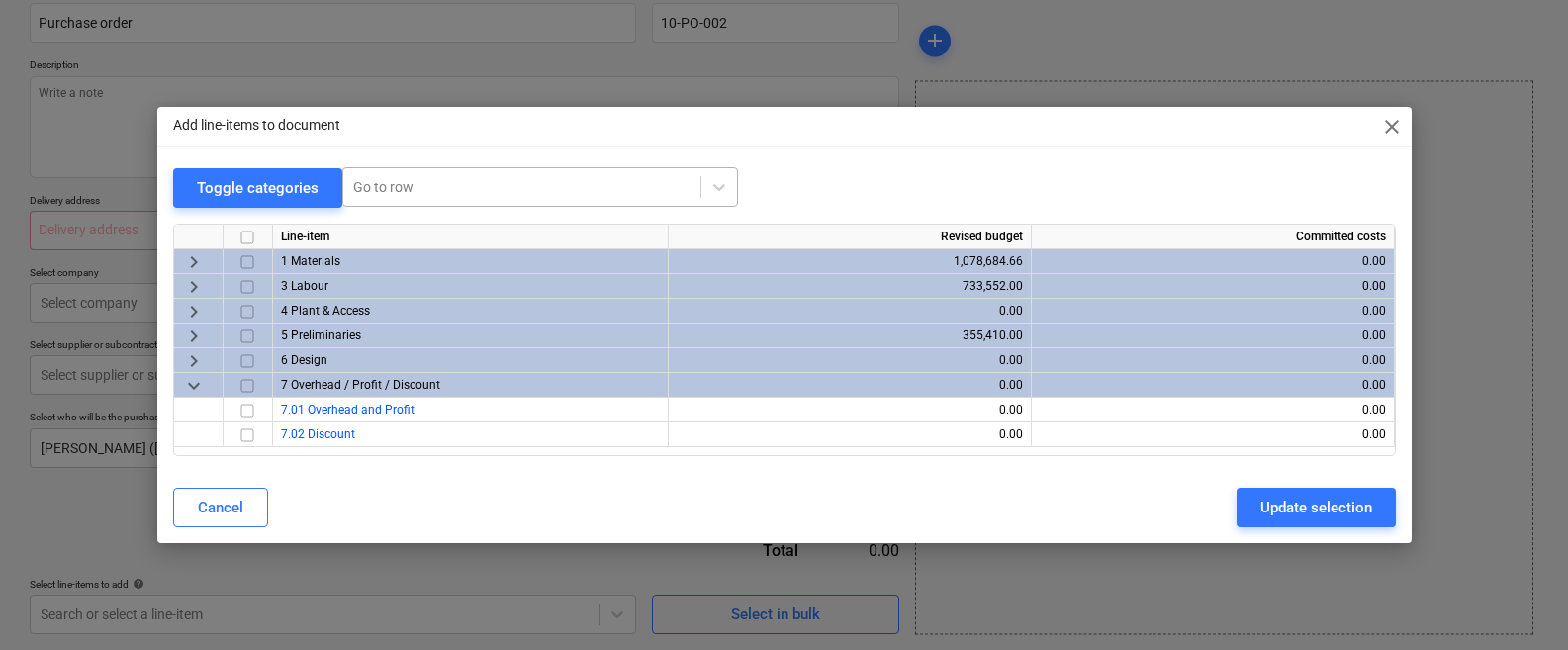 click on "keyboard_arrow_down" at bounding box center (194, 386) 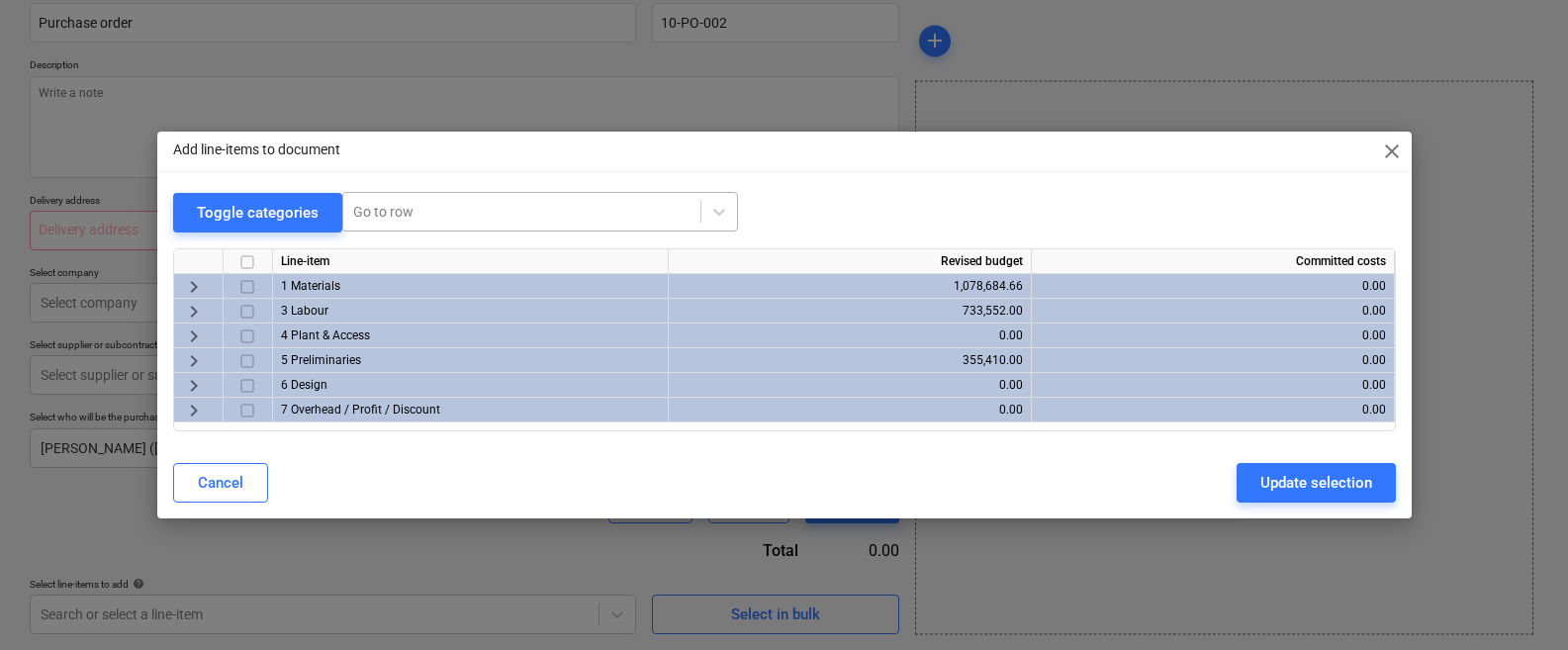 click at bounding box center (521, 212) 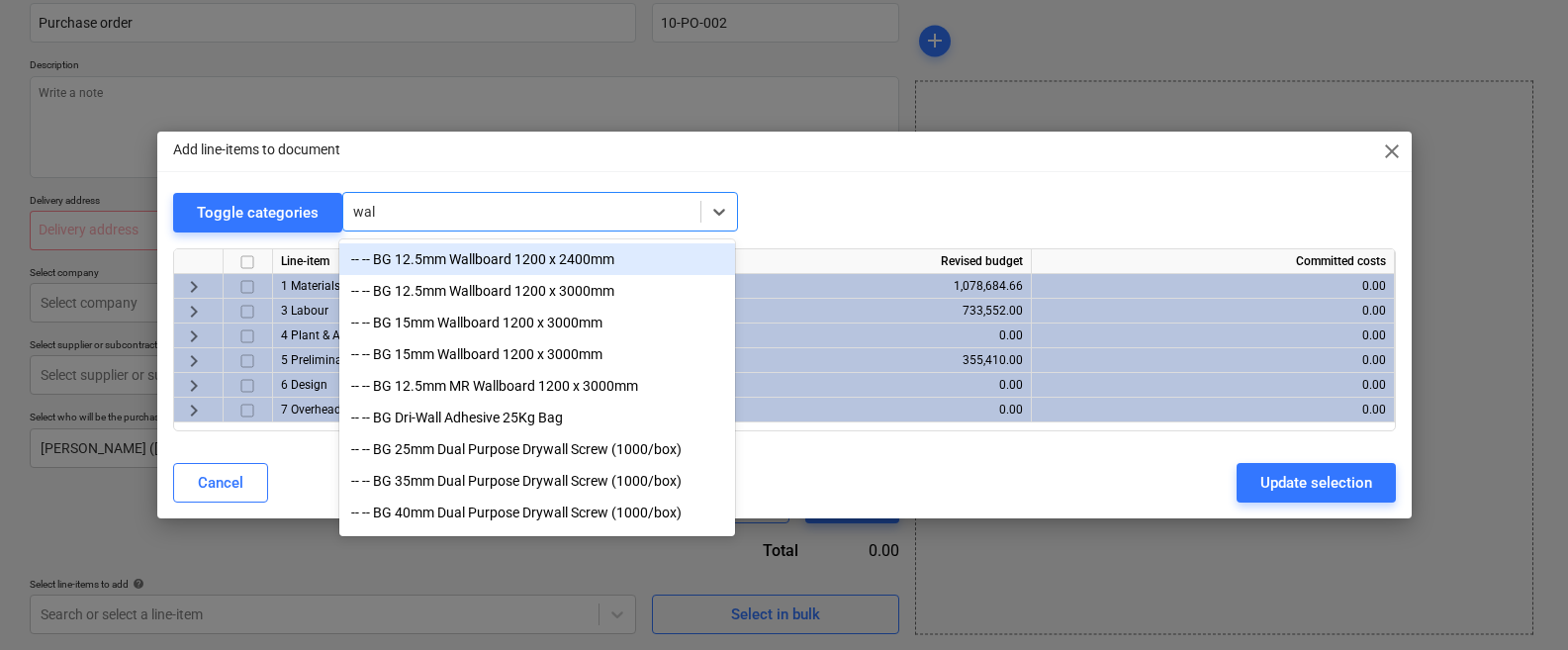 type on "wall" 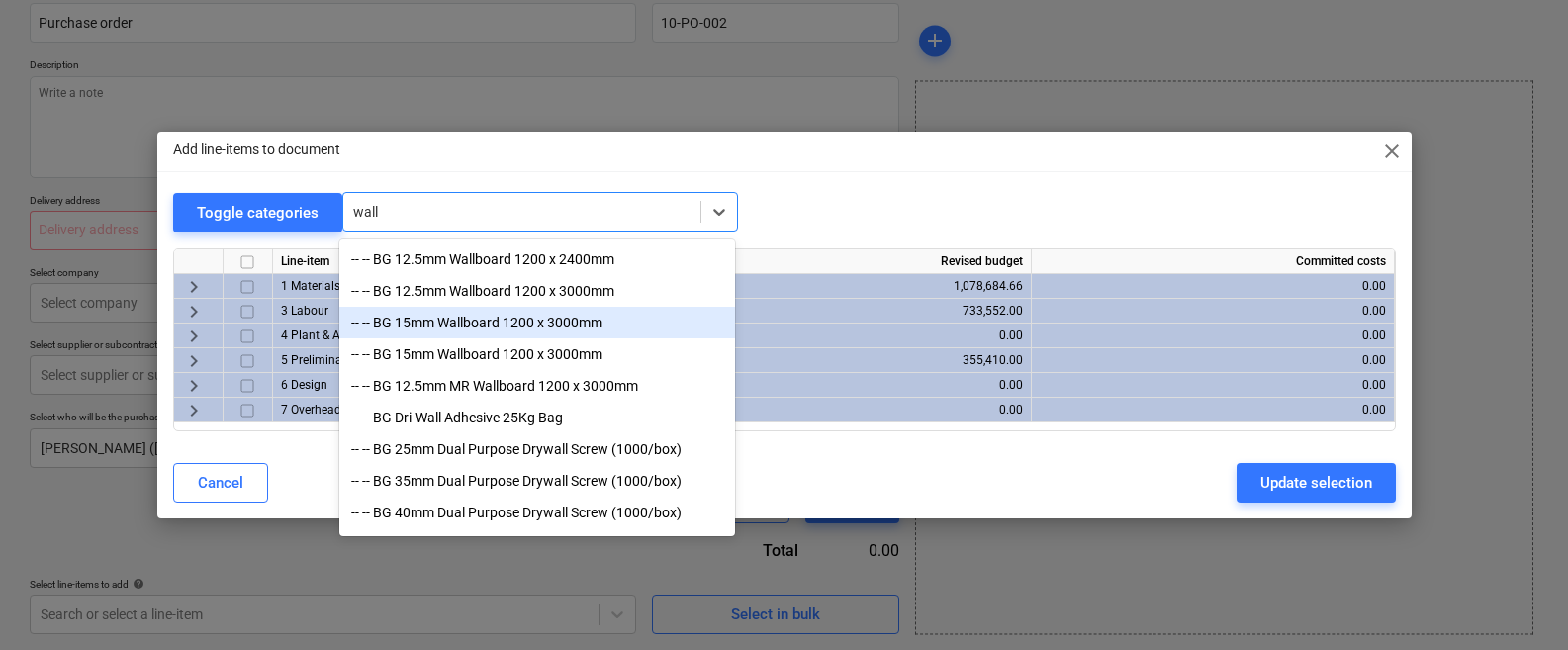 type 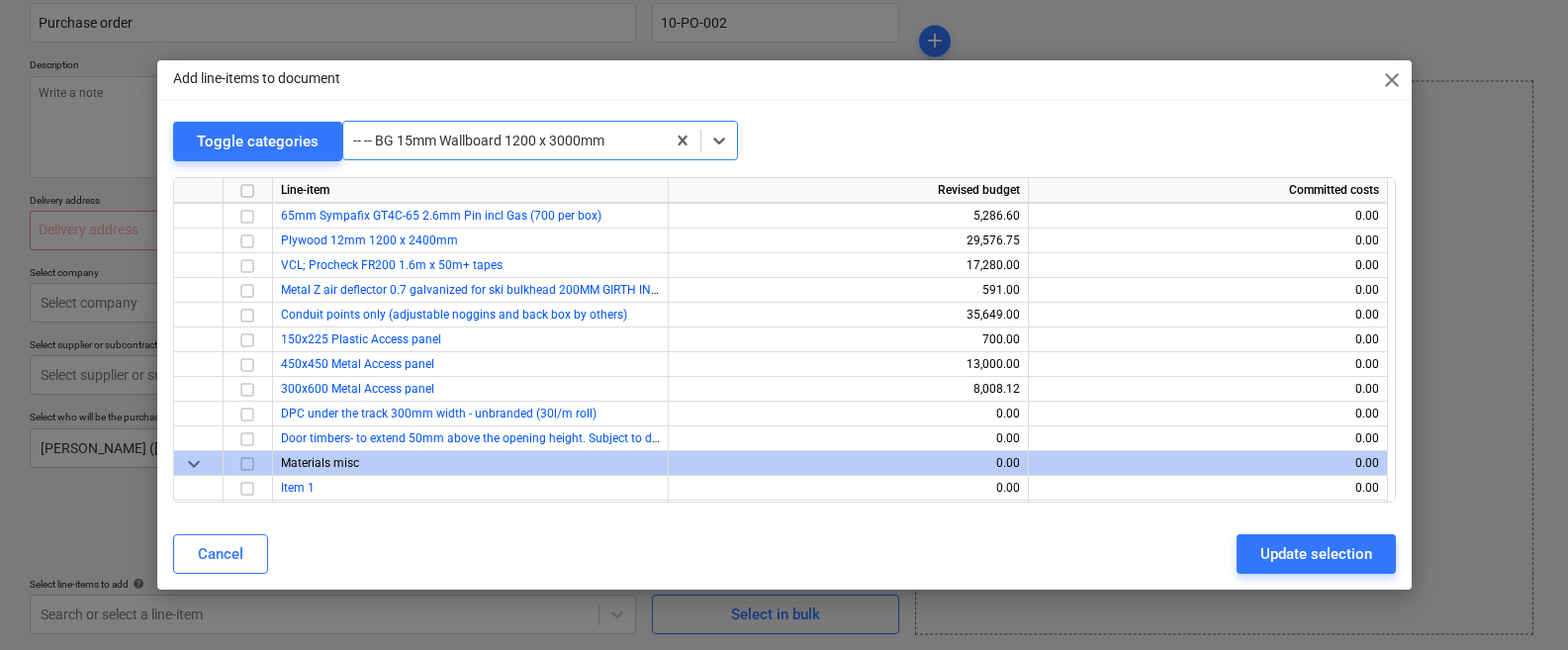 scroll, scrollTop: 1634, scrollLeft: 0, axis: vertical 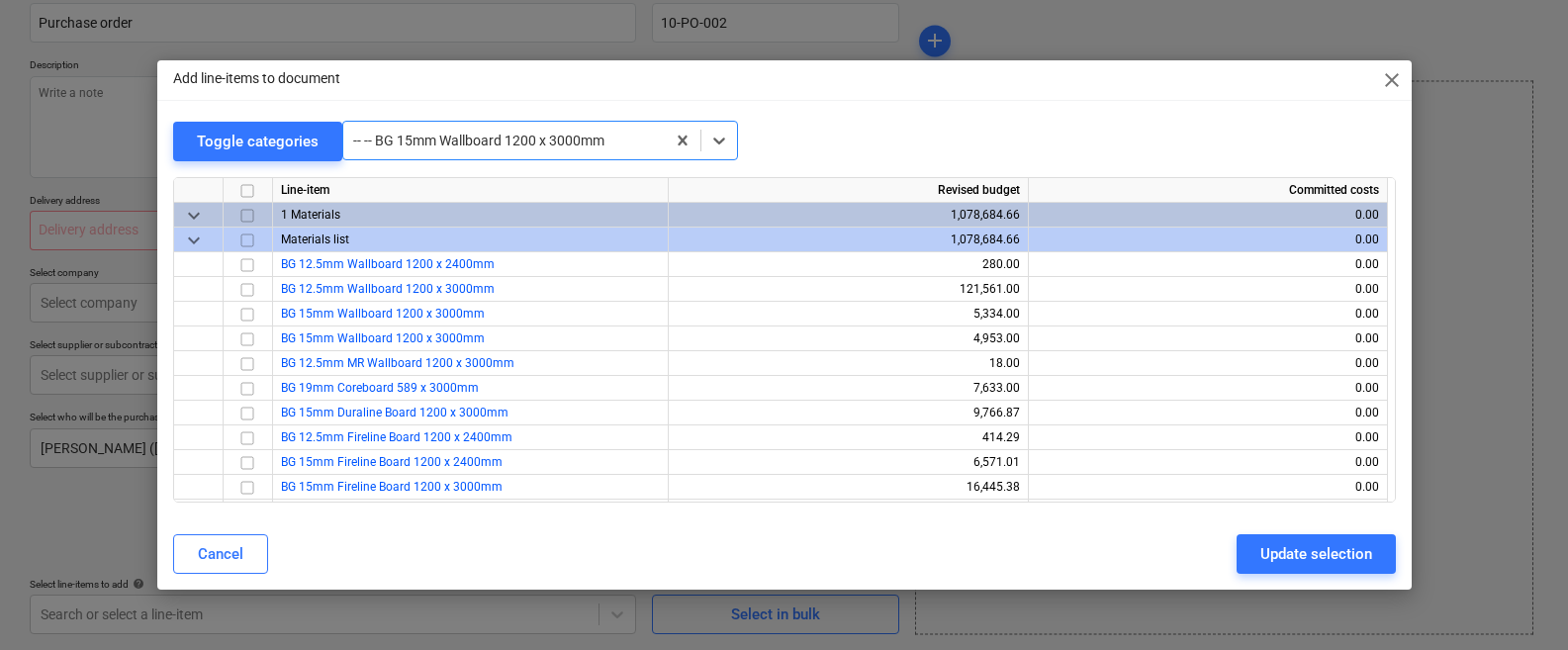 click on "keyboard_arrow_down" at bounding box center [194, 240] 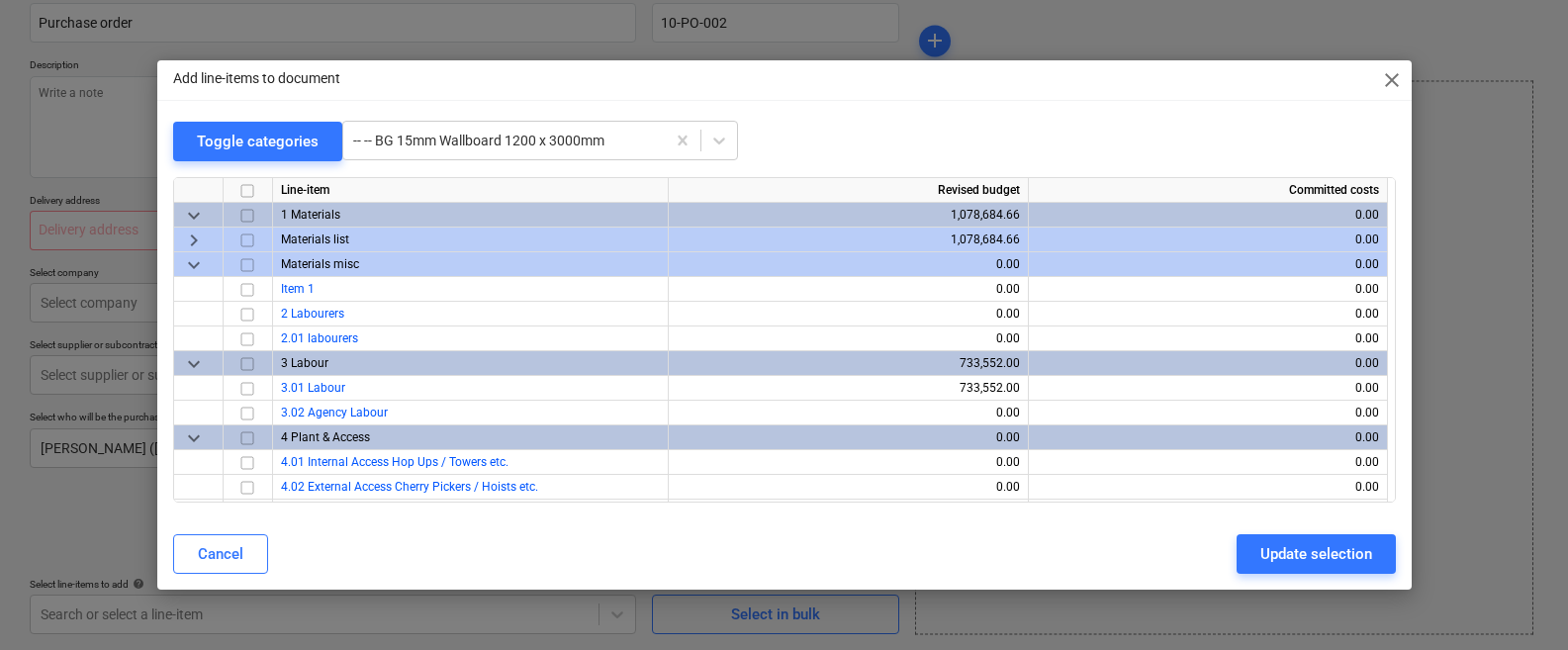 click on "keyboard_arrow_right" at bounding box center [194, 240] 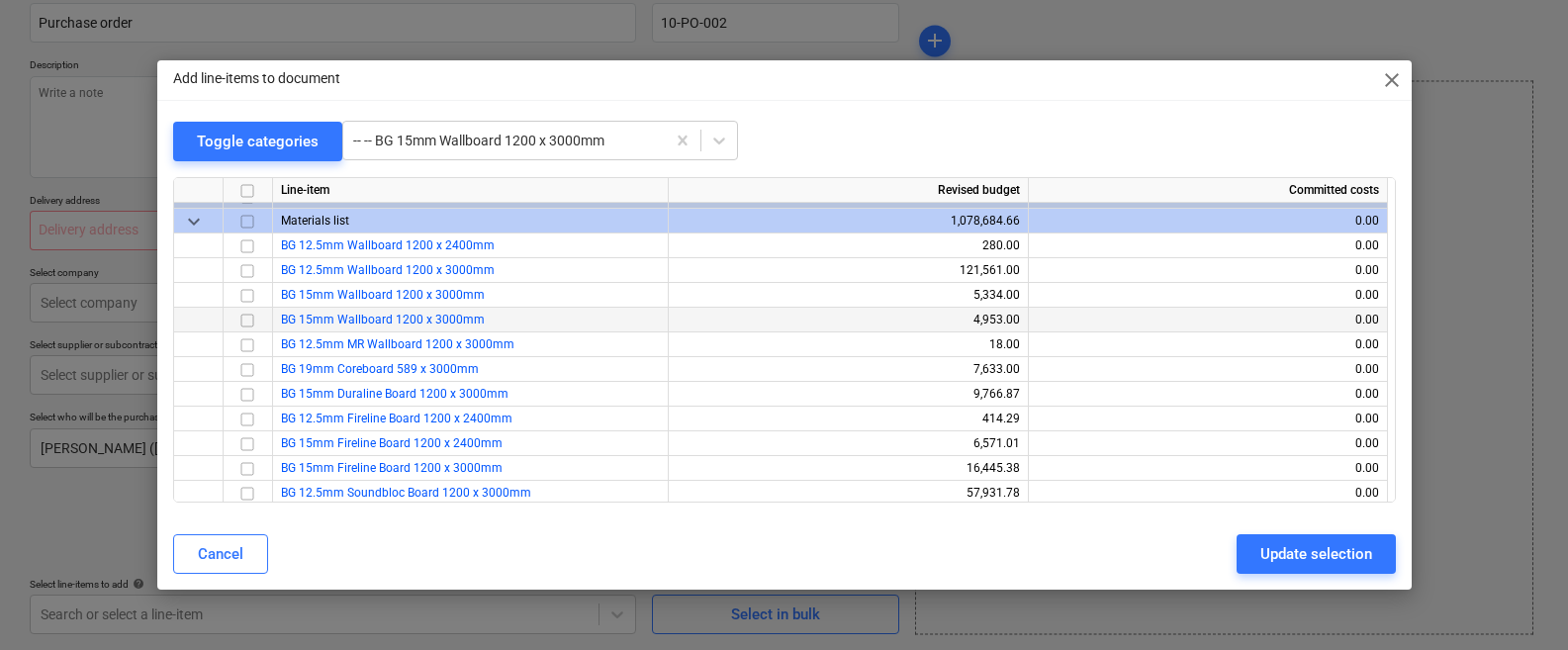 scroll, scrollTop: 0, scrollLeft: 0, axis: both 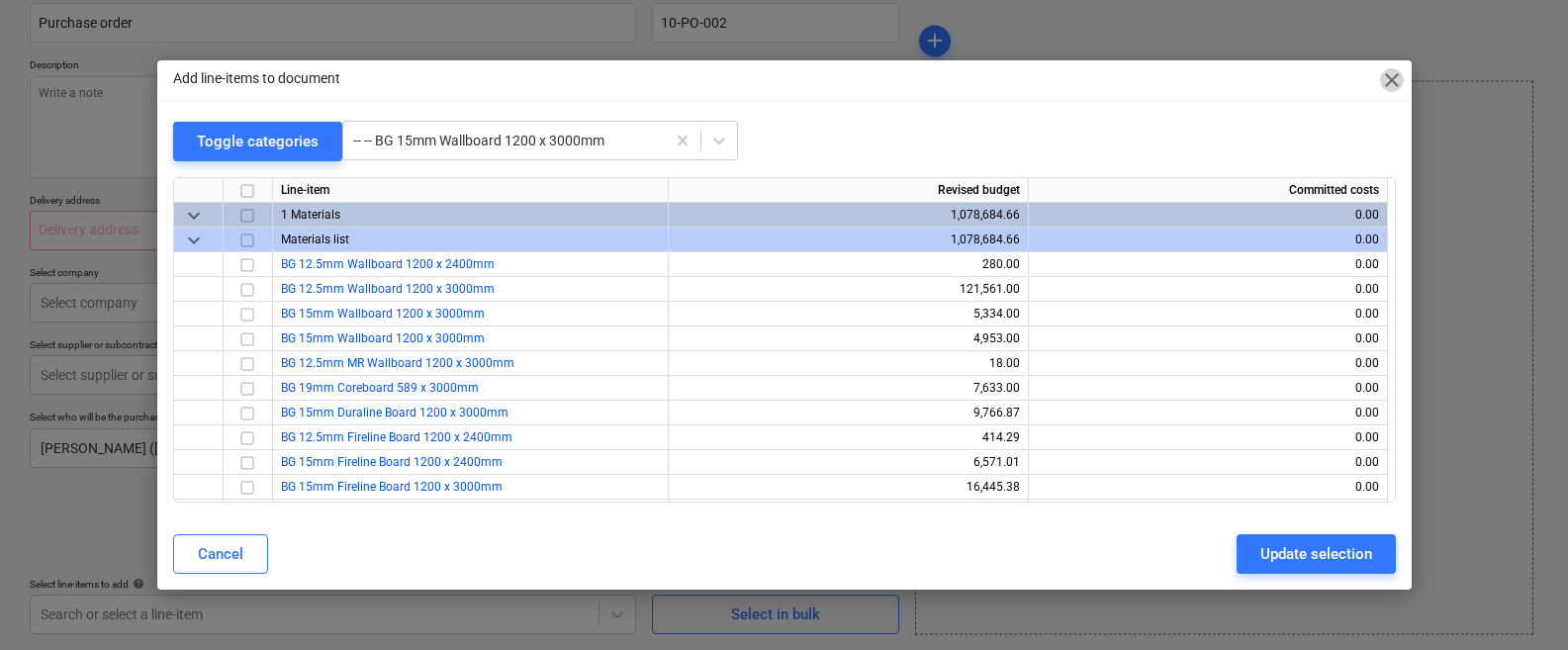 click on "close" at bounding box center [1392, 80] 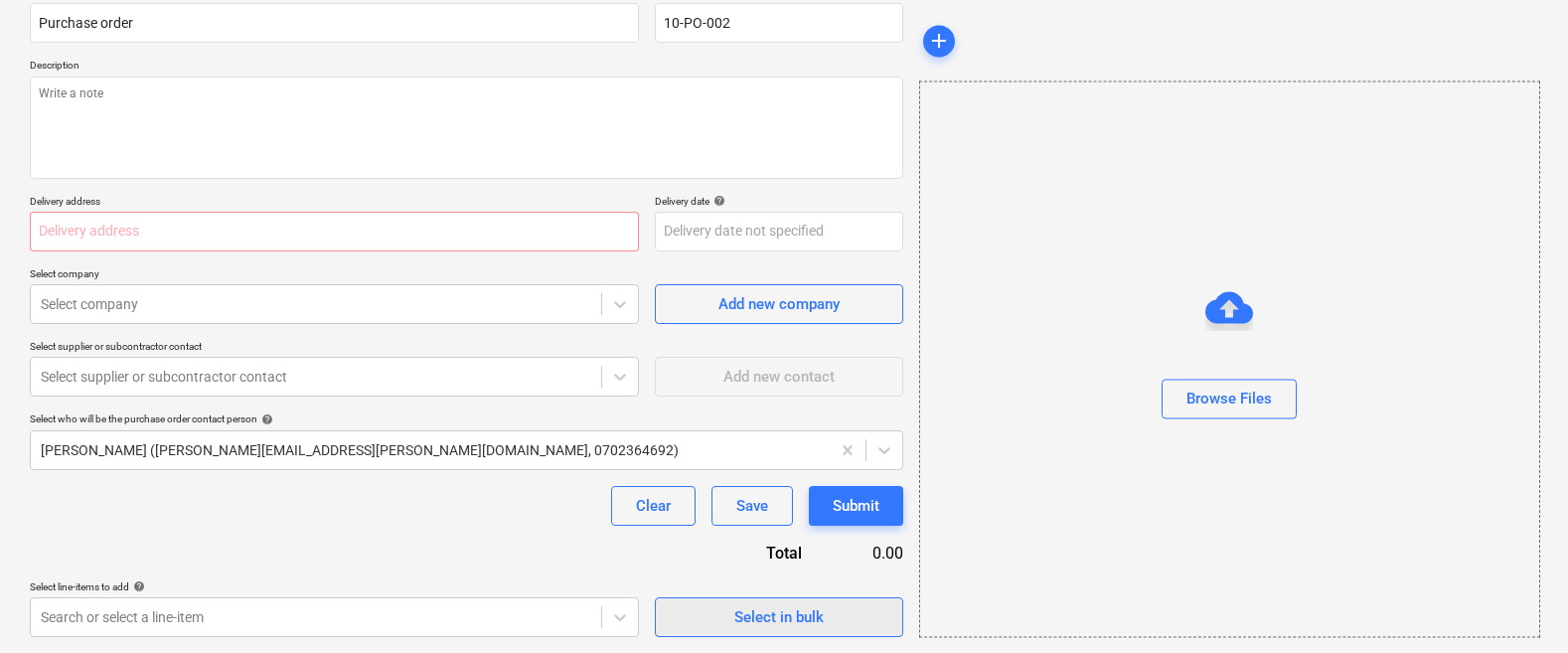 click on "Select in bulk" at bounding box center [779, 617] 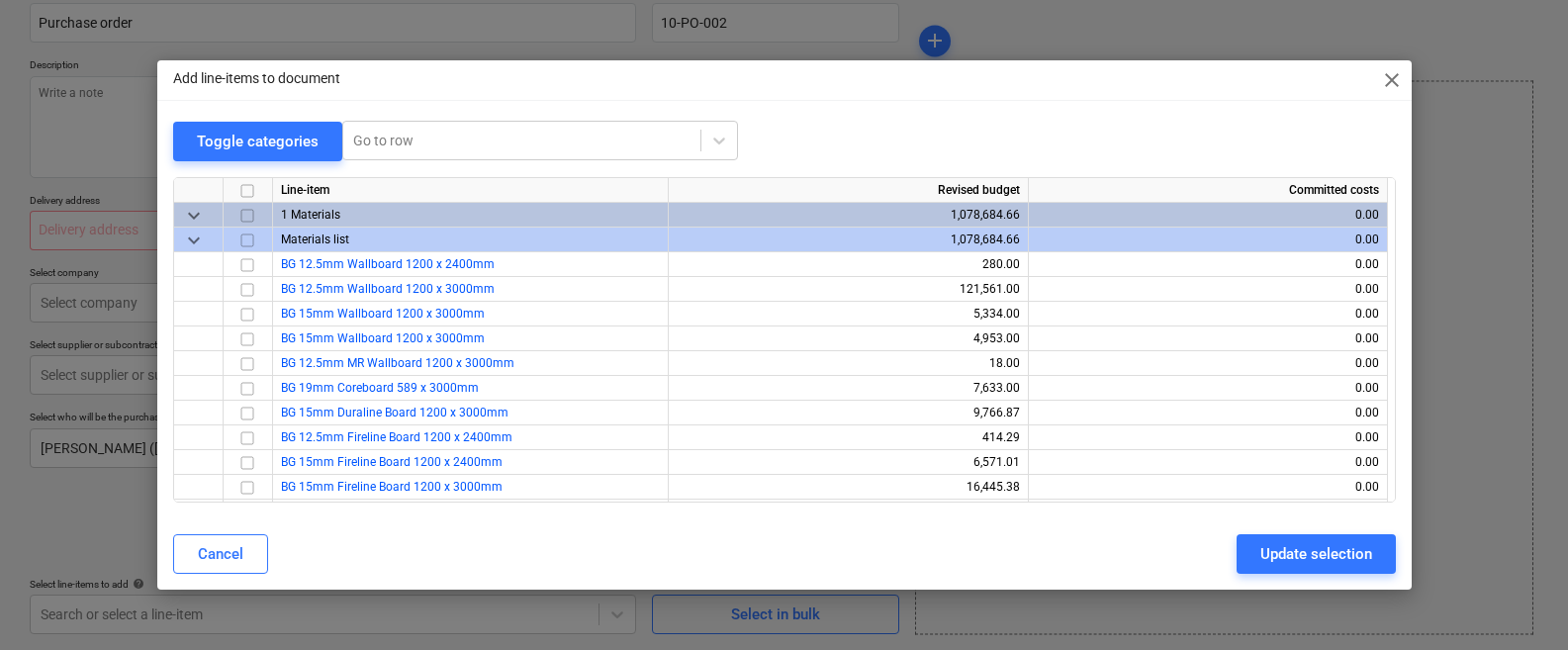 click on "keyboard_arrow_down" at bounding box center [194, 240] 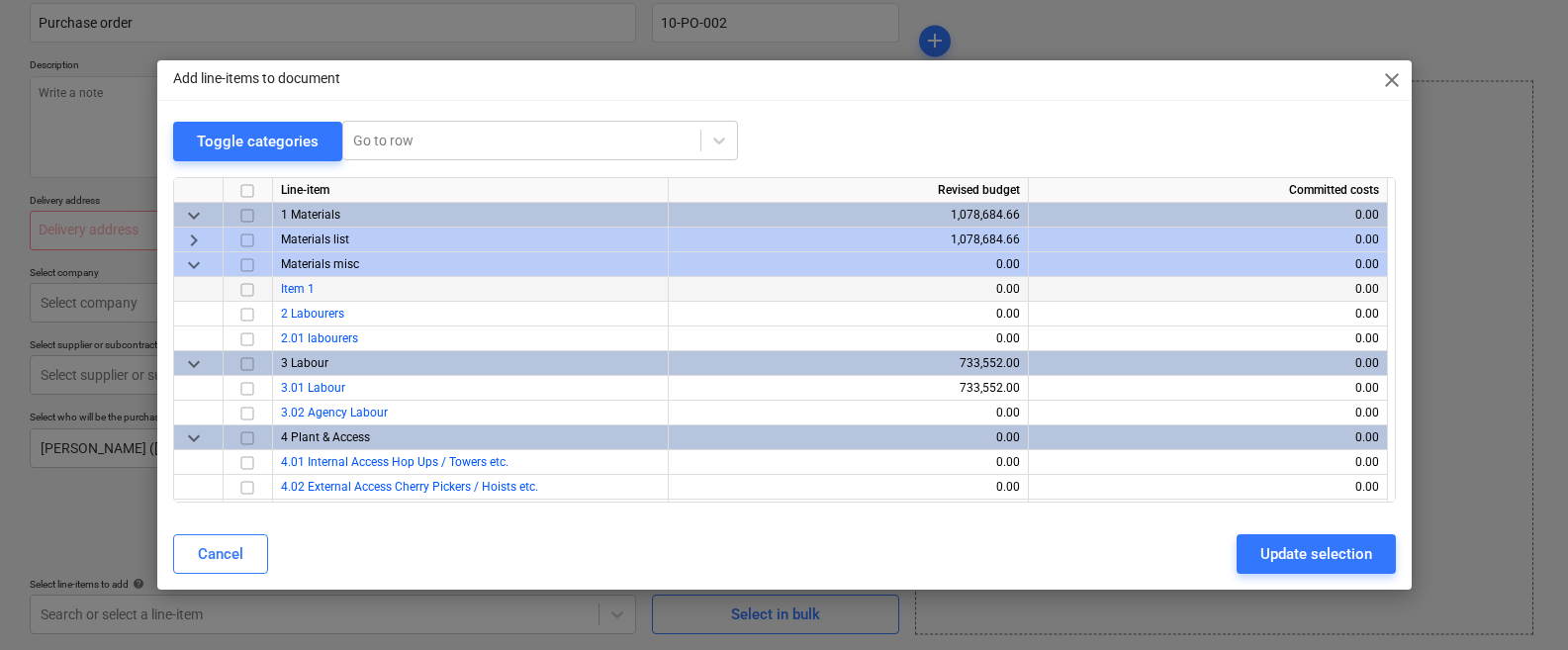 click at bounding box center (199, 289) 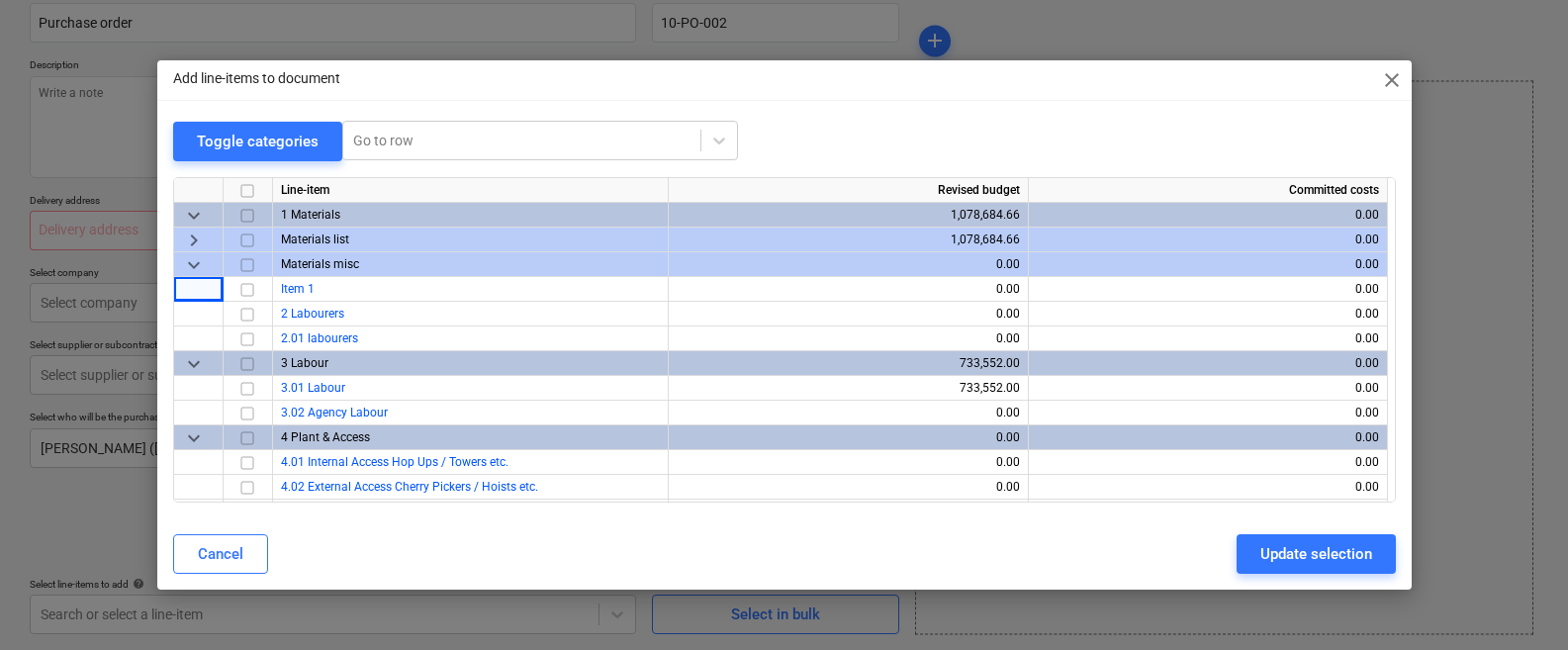 click on "keyboard_arrow_down" at bounding box center (194, 265) 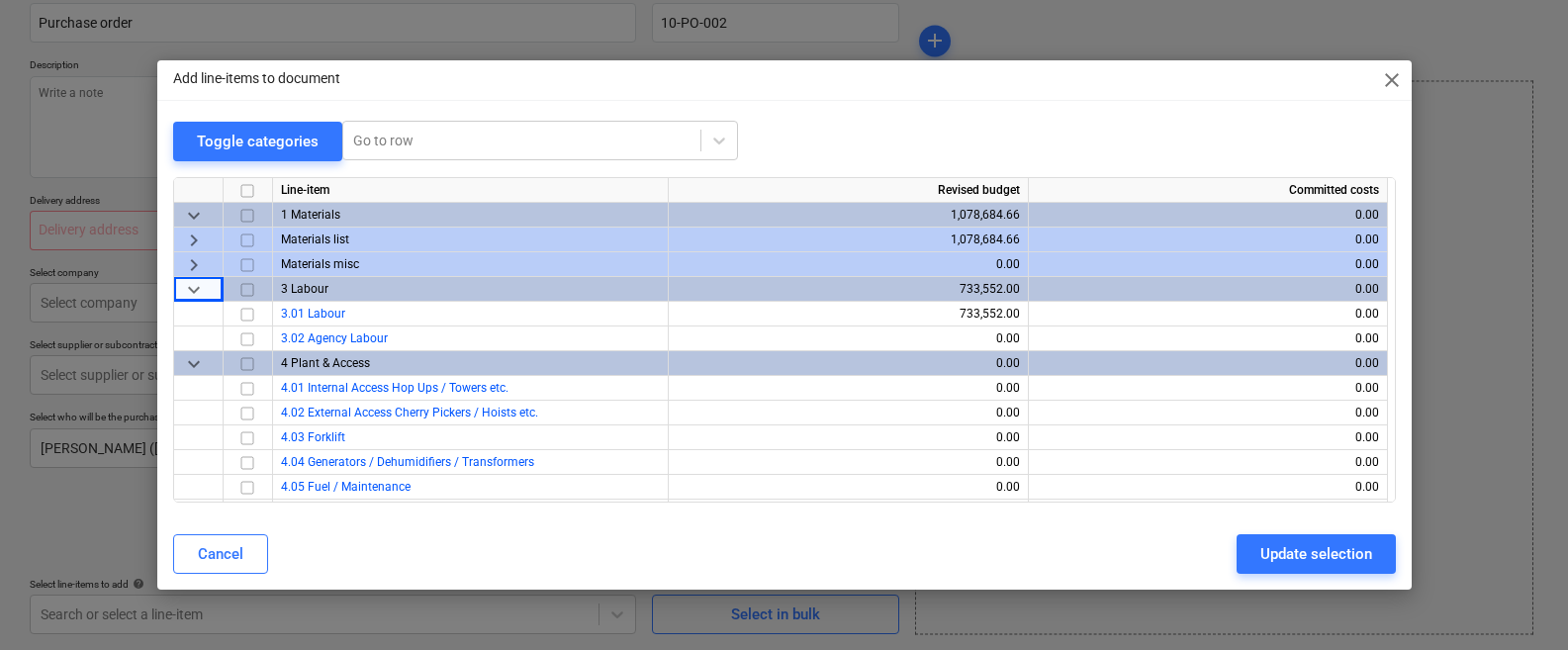 click on "keyboard_arrow_right" at bounding box center (194, 265) 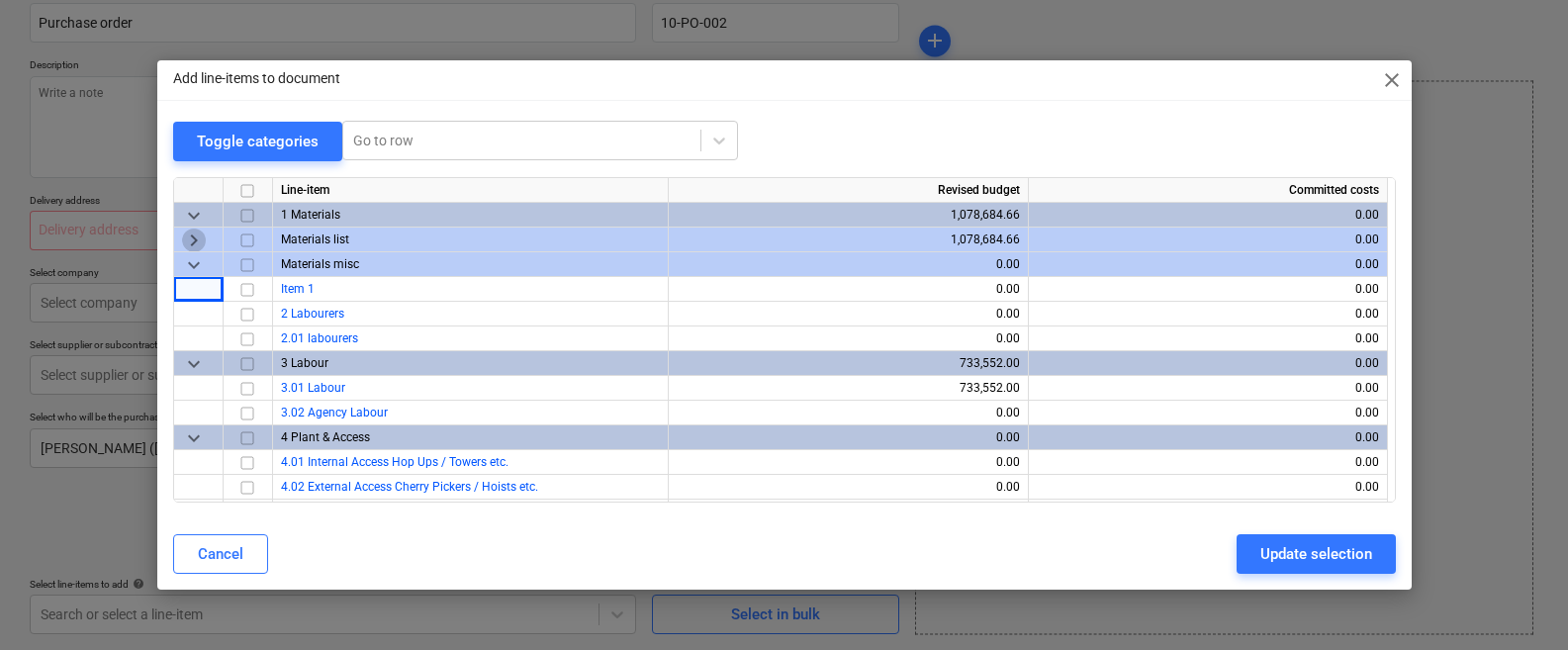 click on "keyboard_arrow_right" at bounding box center (194, 240) 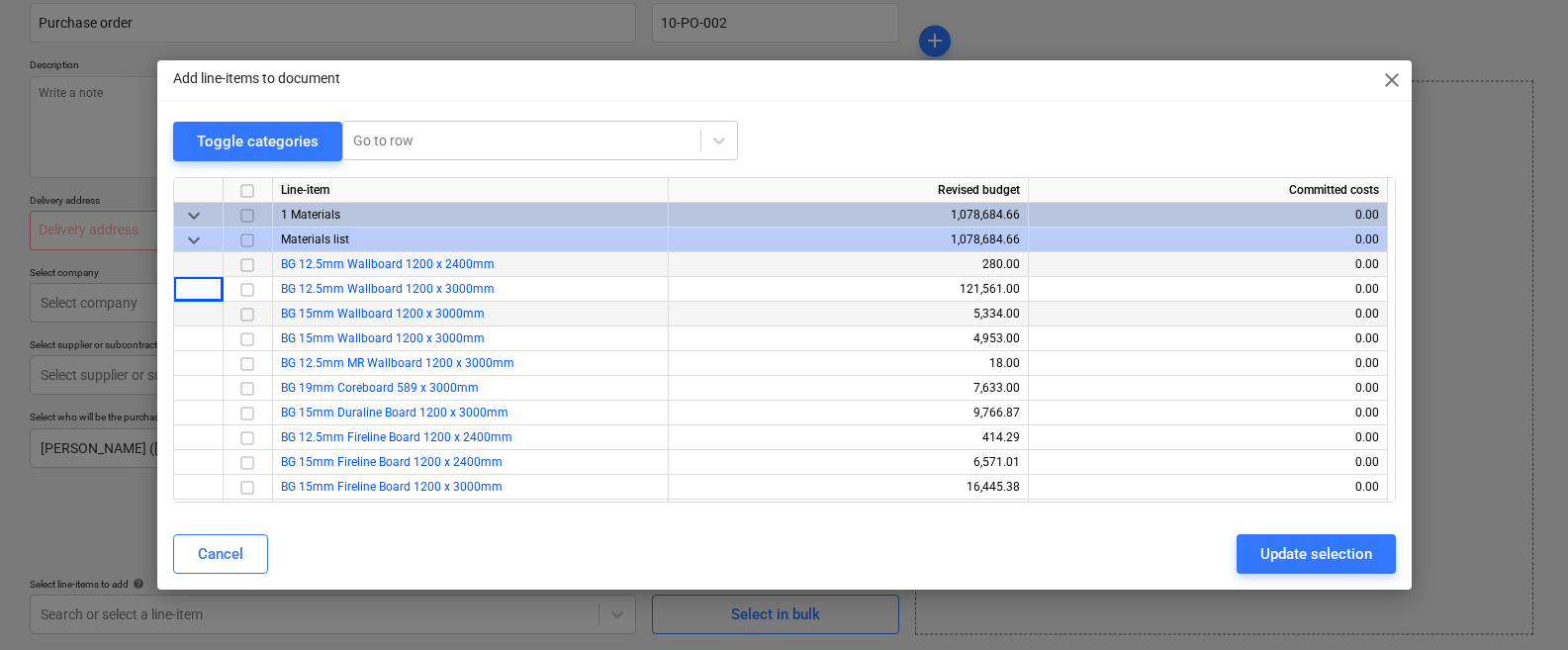 click at bounding box center [199, 314] 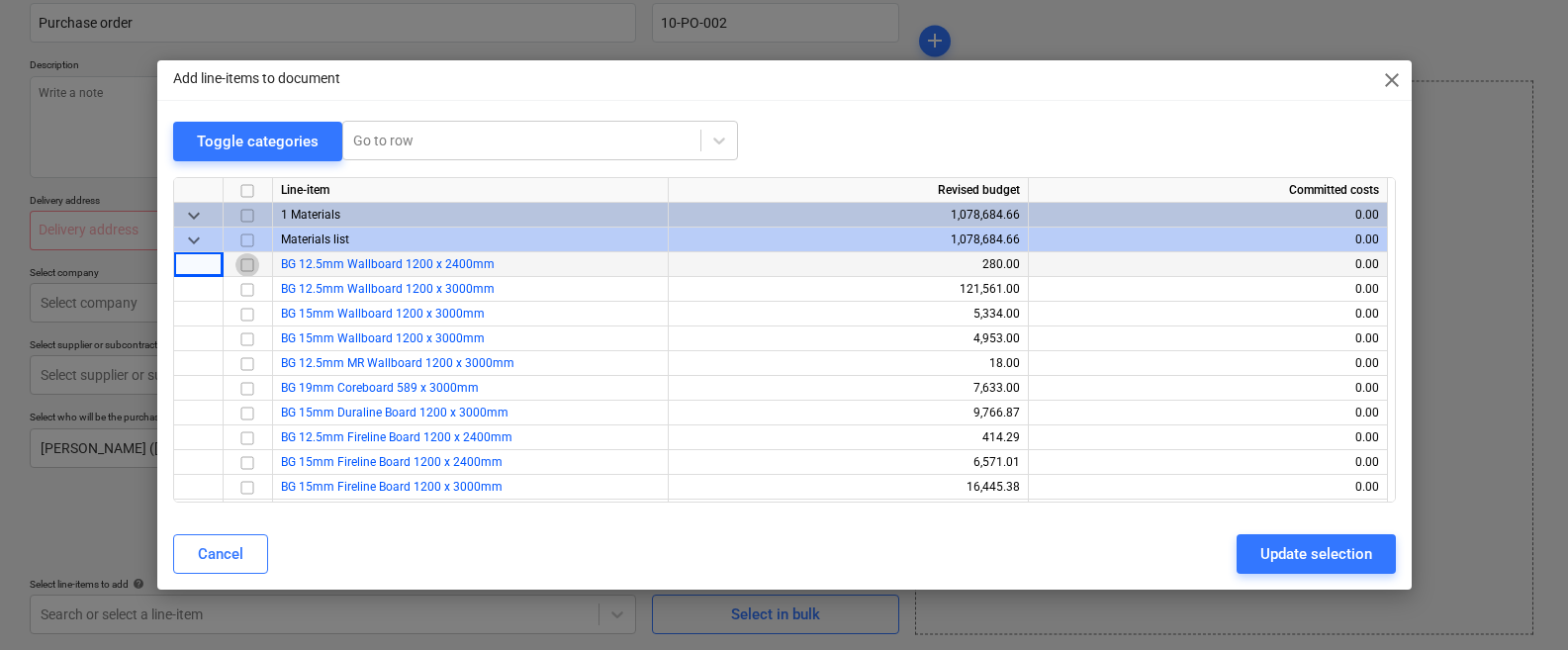 click at bounding box center [247, 265] 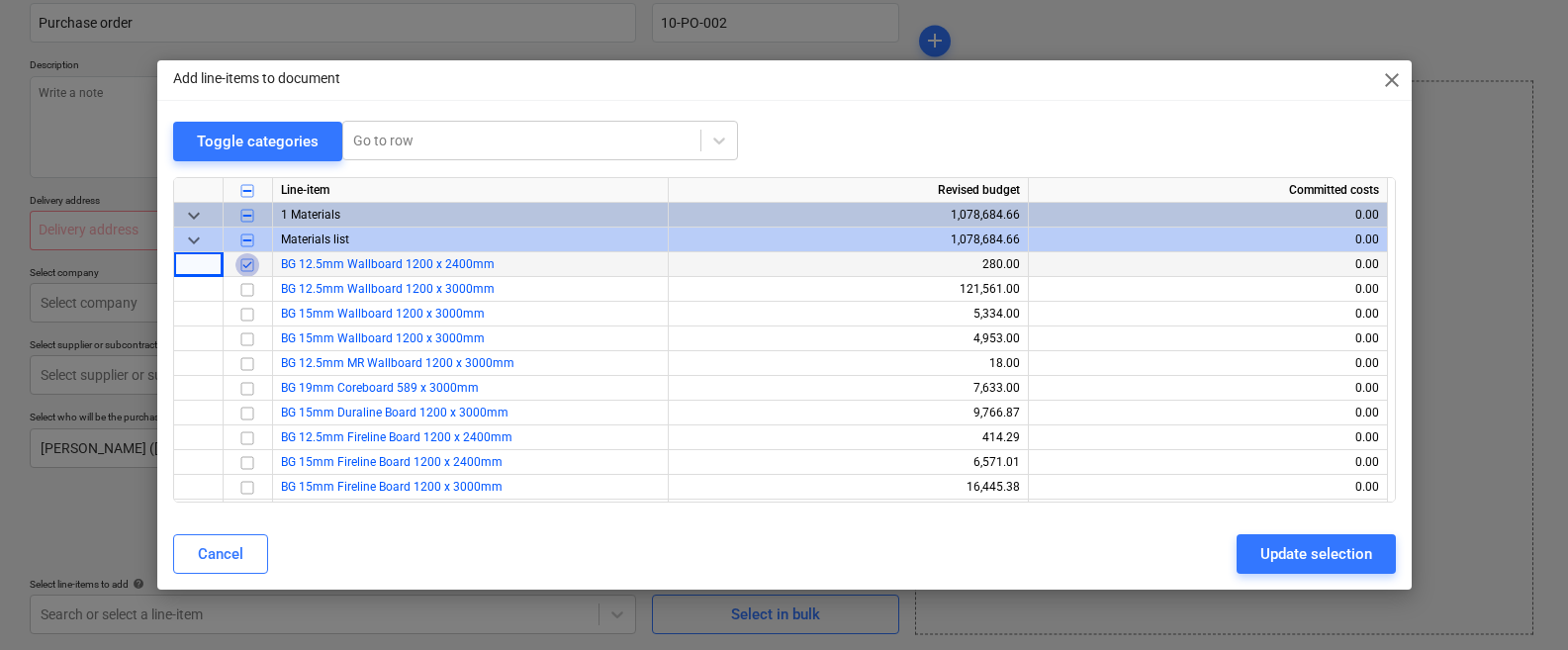 click at bounding box center [247, 265] 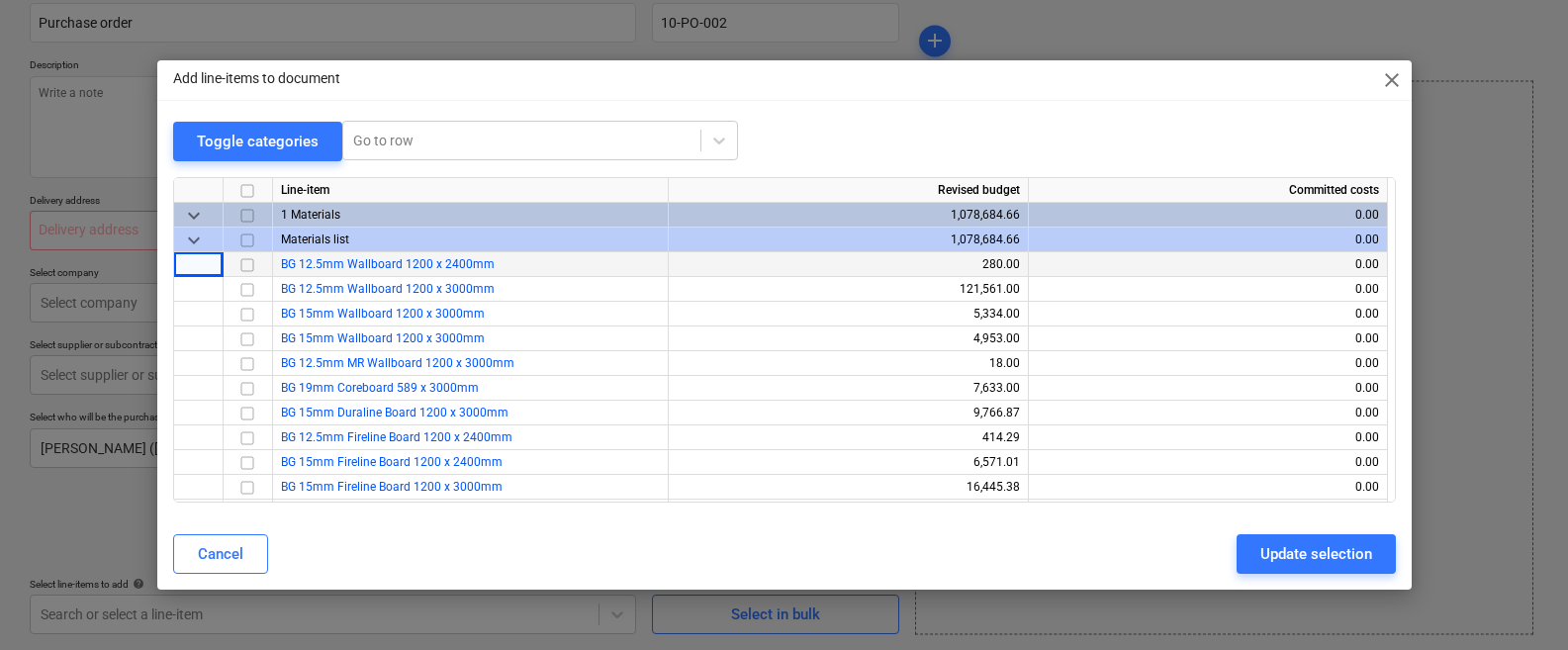 click at bounding box center [247, 265] 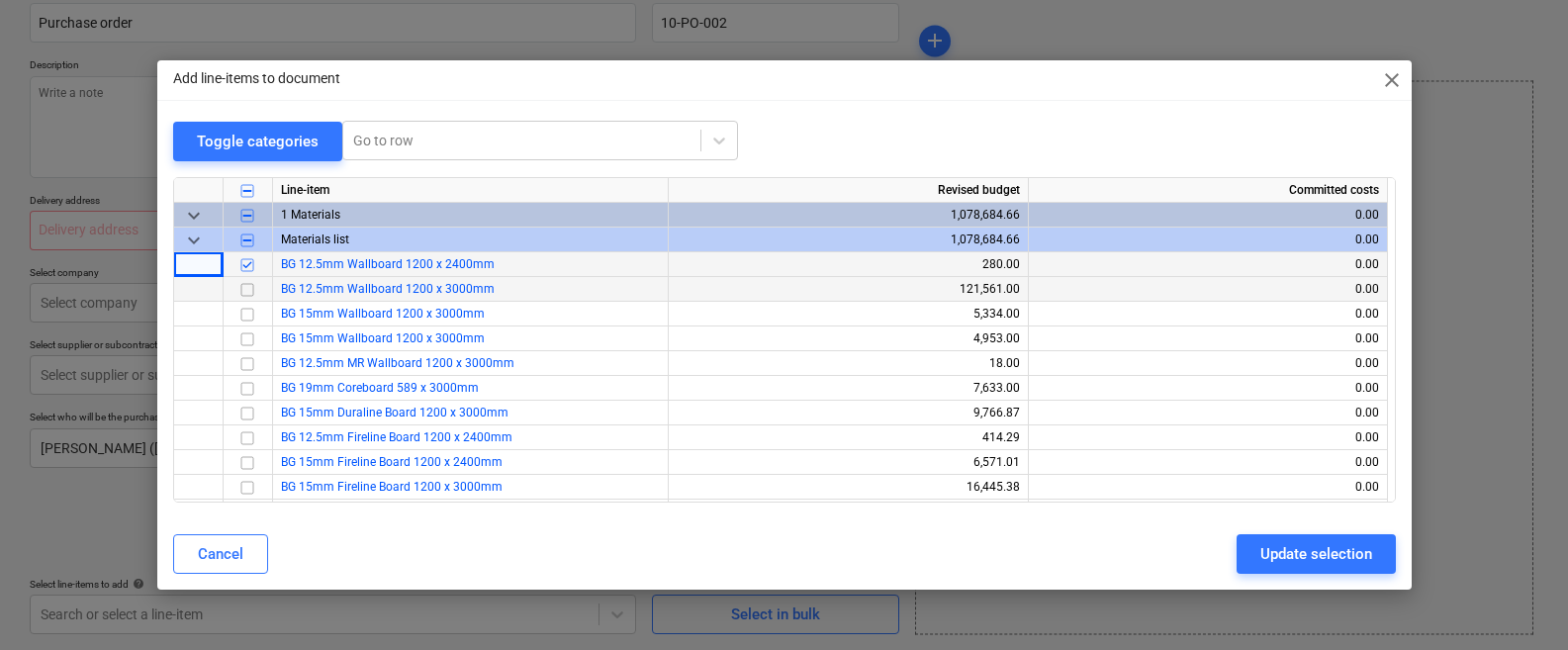 click at bounding box center (247, 290) 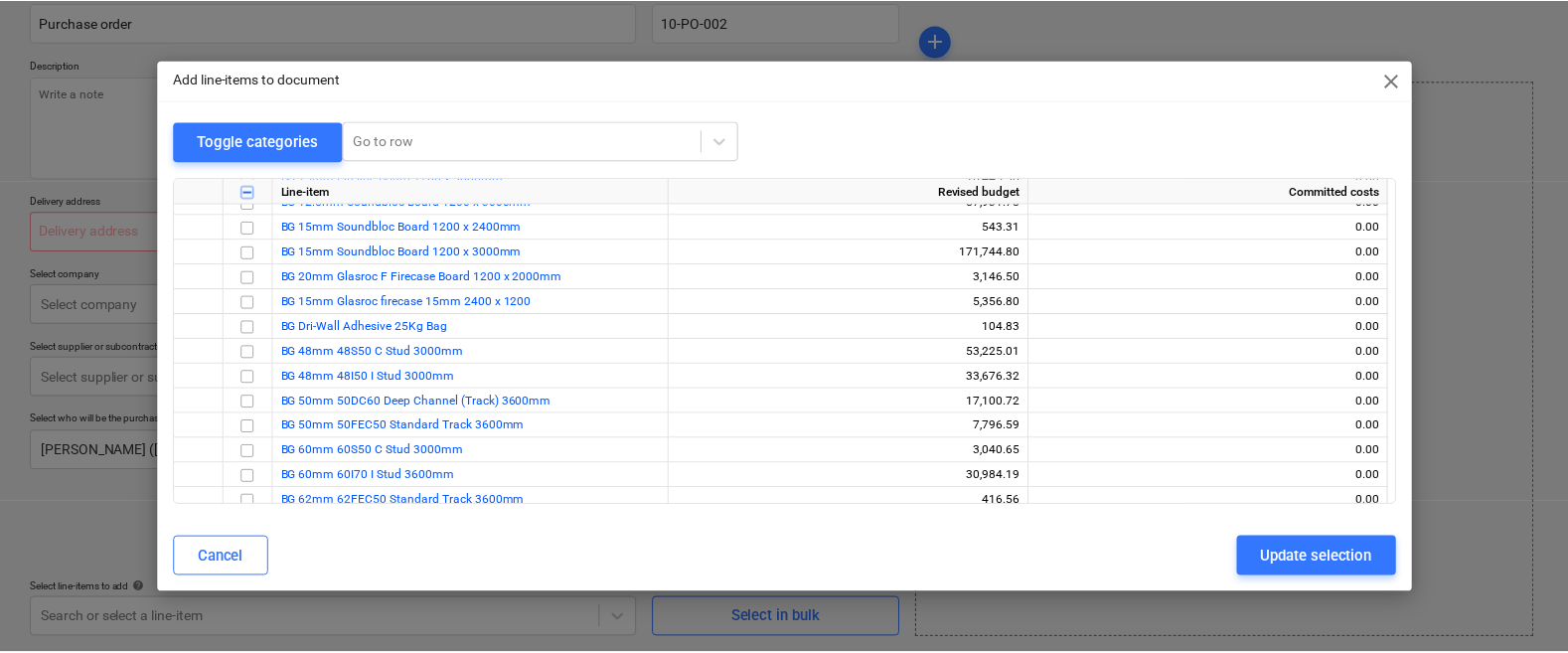 scroll, scrollTop: 0, scrollLeft: 0, axis: both 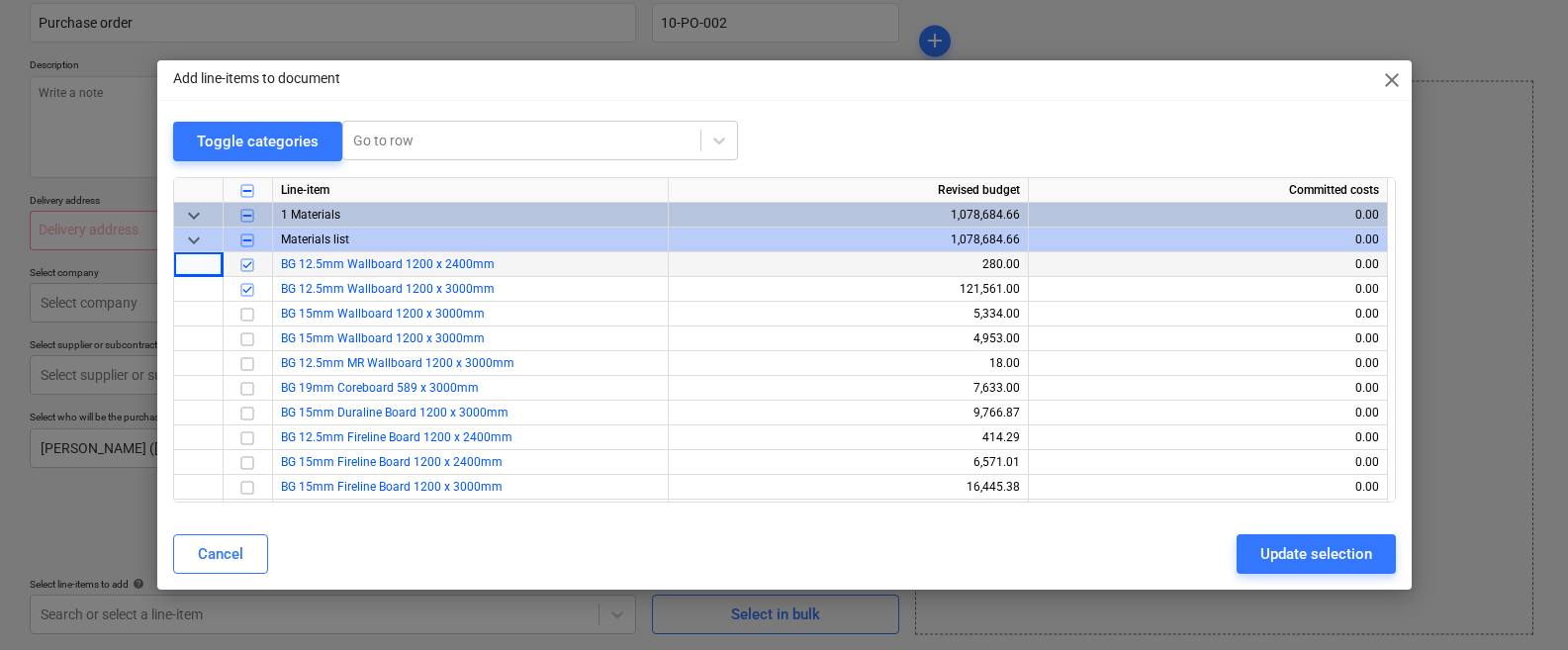 click on "keyboard_arrow_down" at bounding box center [194, 240] 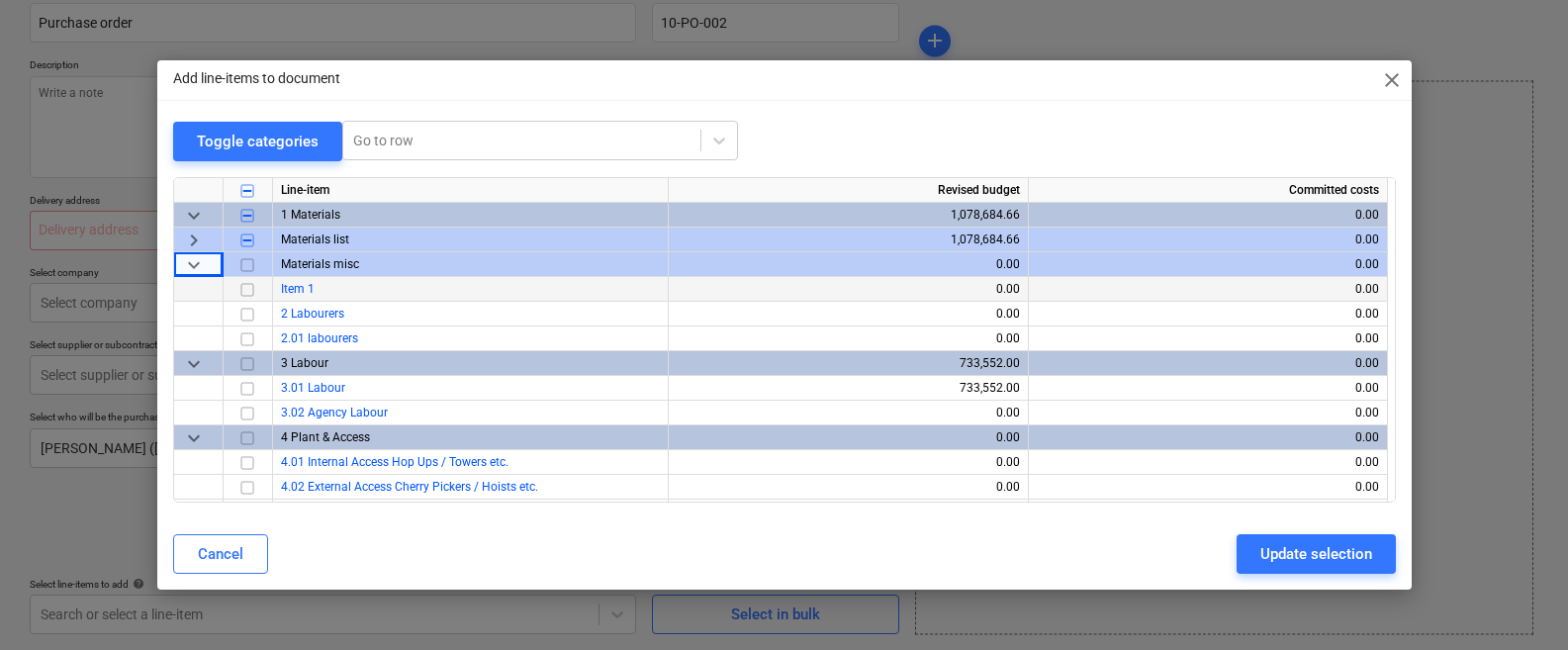 click at bounding box center (247, 290) 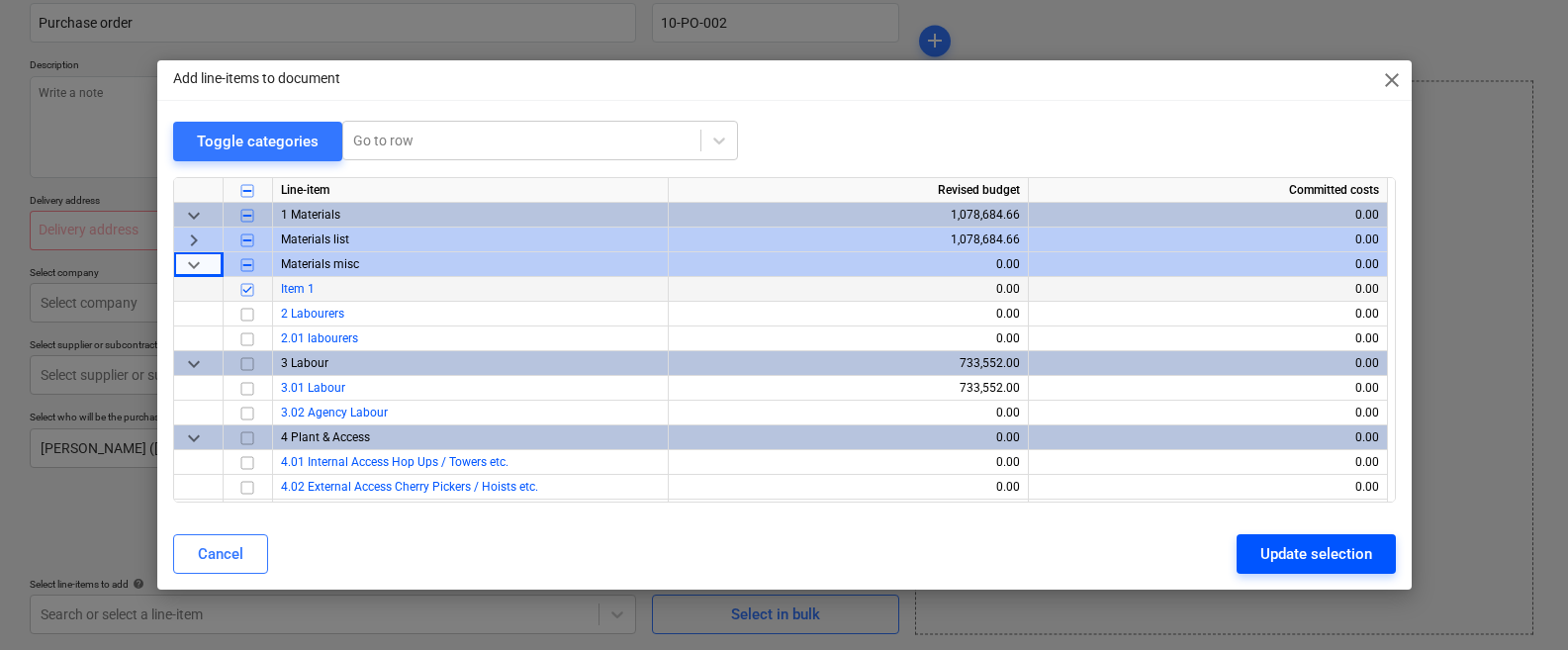 click on "Update selection" at bounding box center (1316, 554) 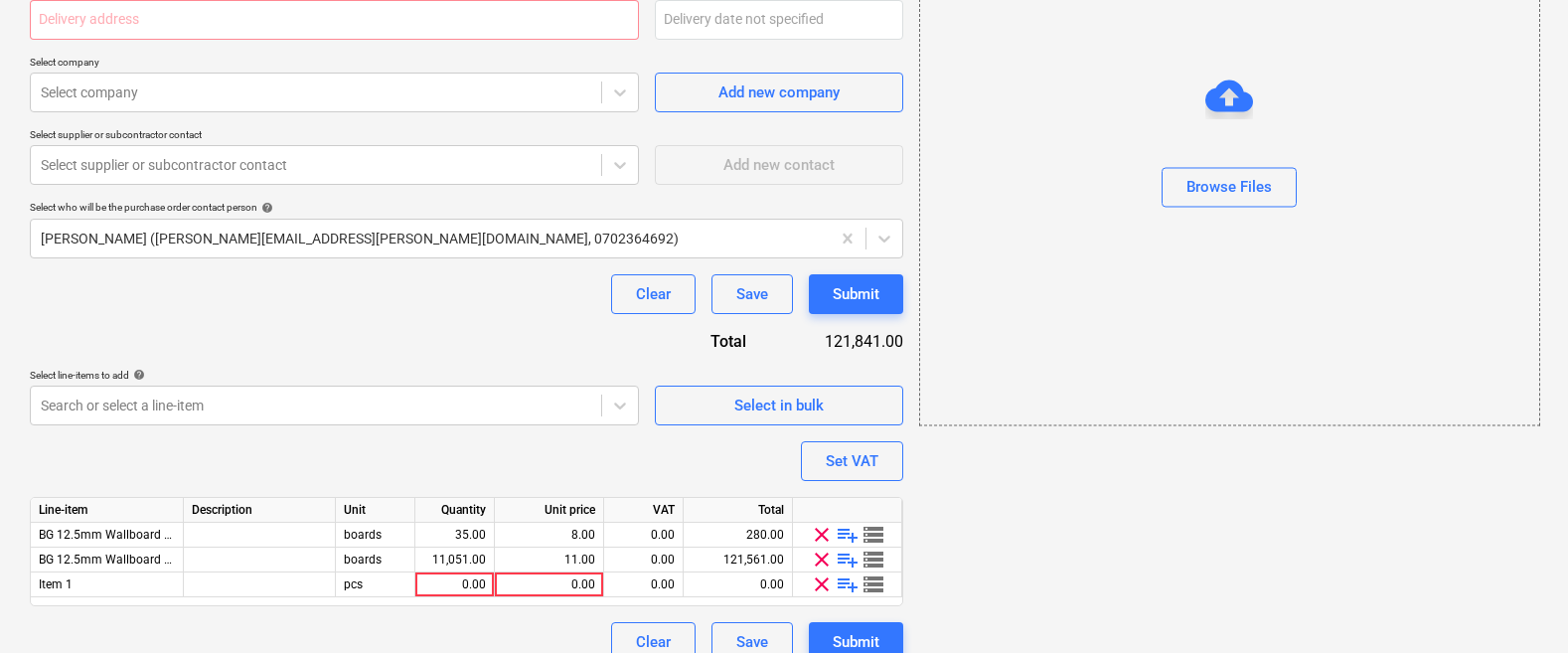 scroll, scrollTop: 413, scrollLeft: 0, axis: vertical 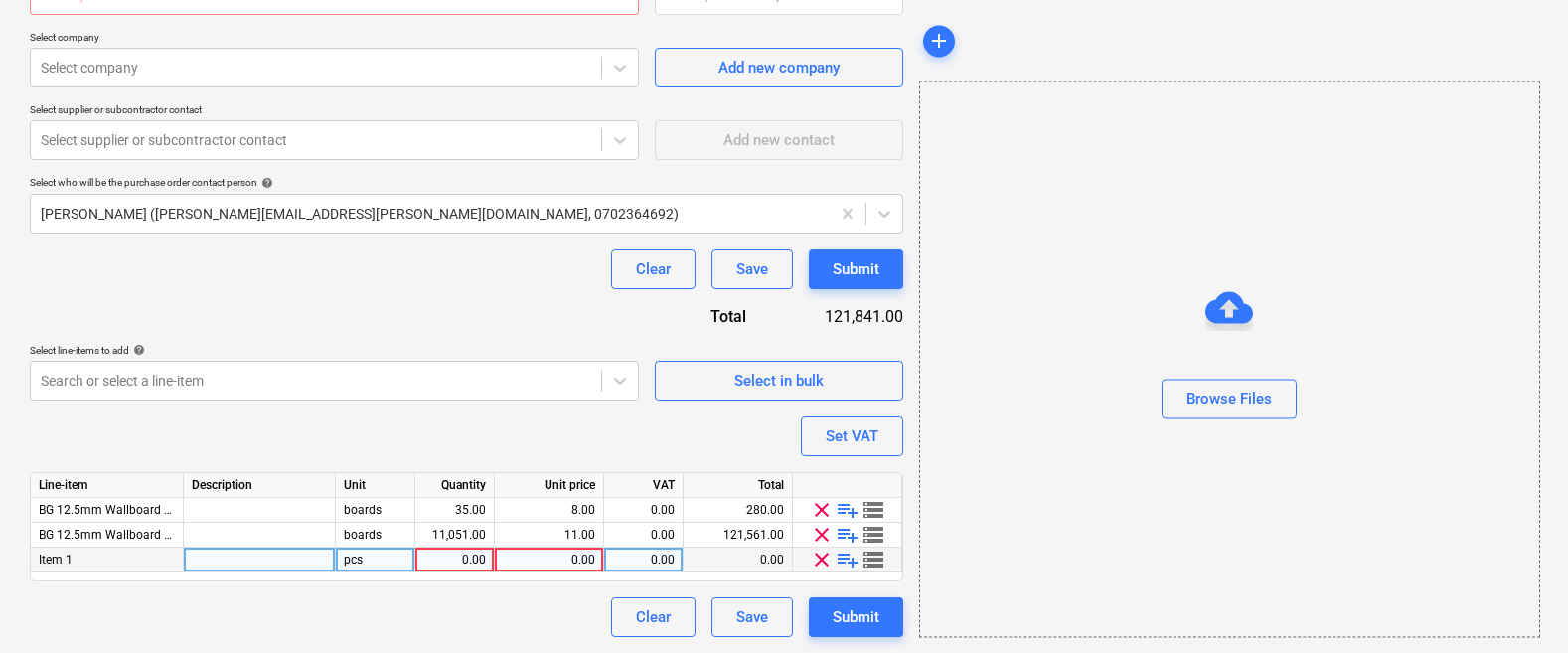 click on "playlist_add" at bounding box center [848, 560] 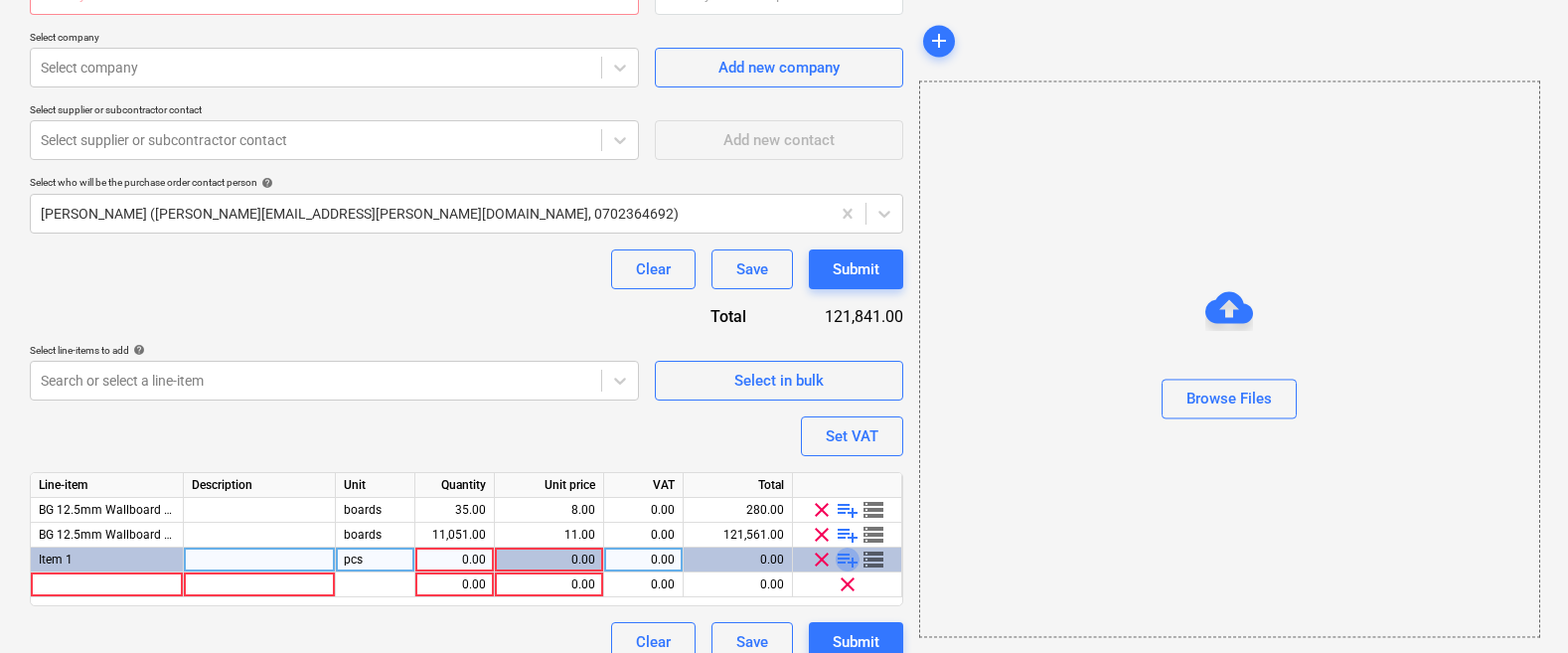 click on "playlist_add" at bounding box center [848, 560] 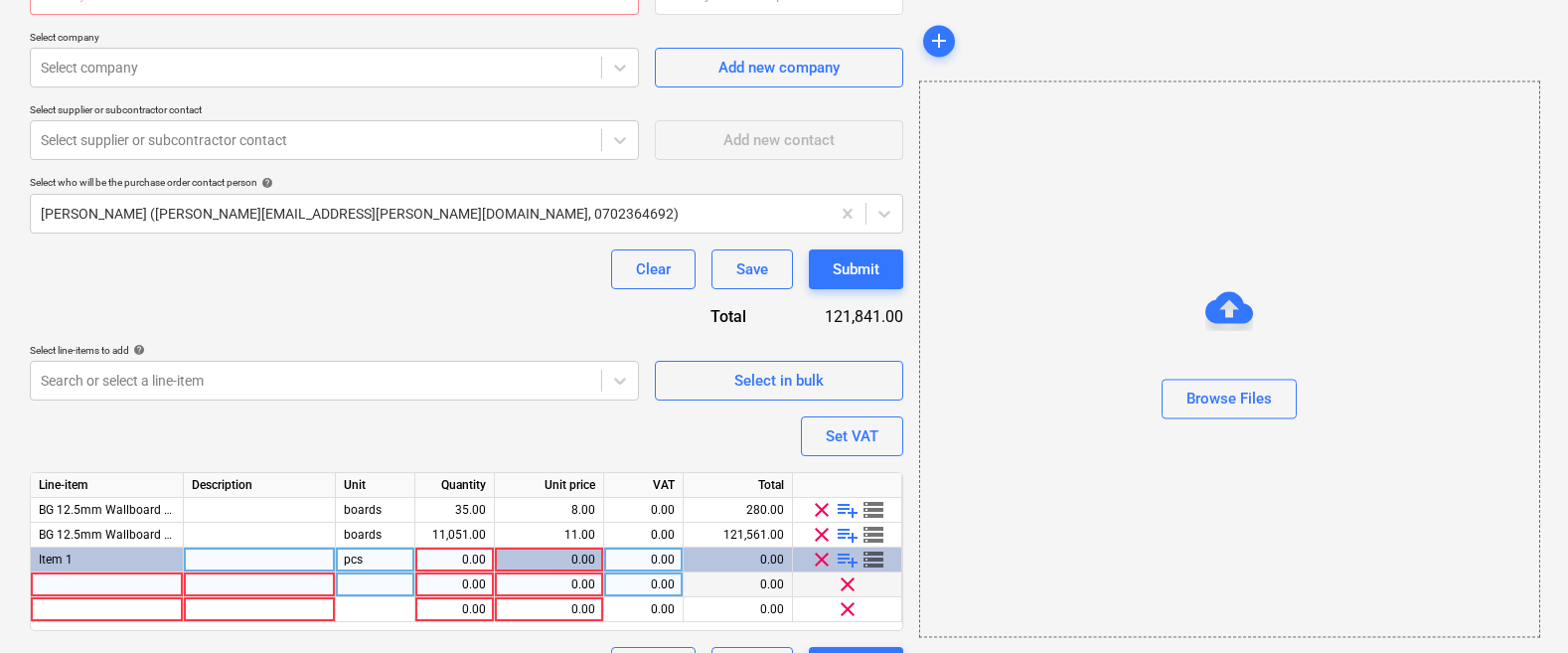 click at bounding box center [107, 584] 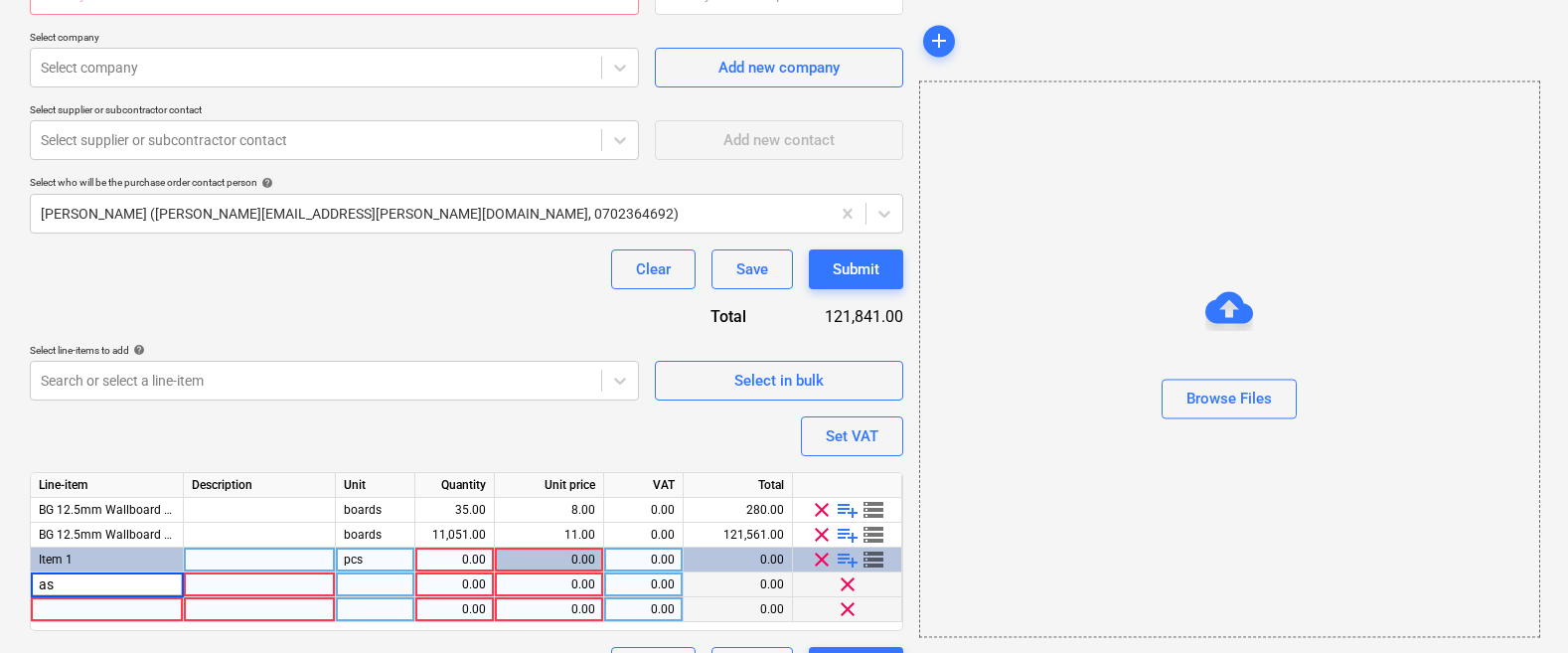 type on "asd" 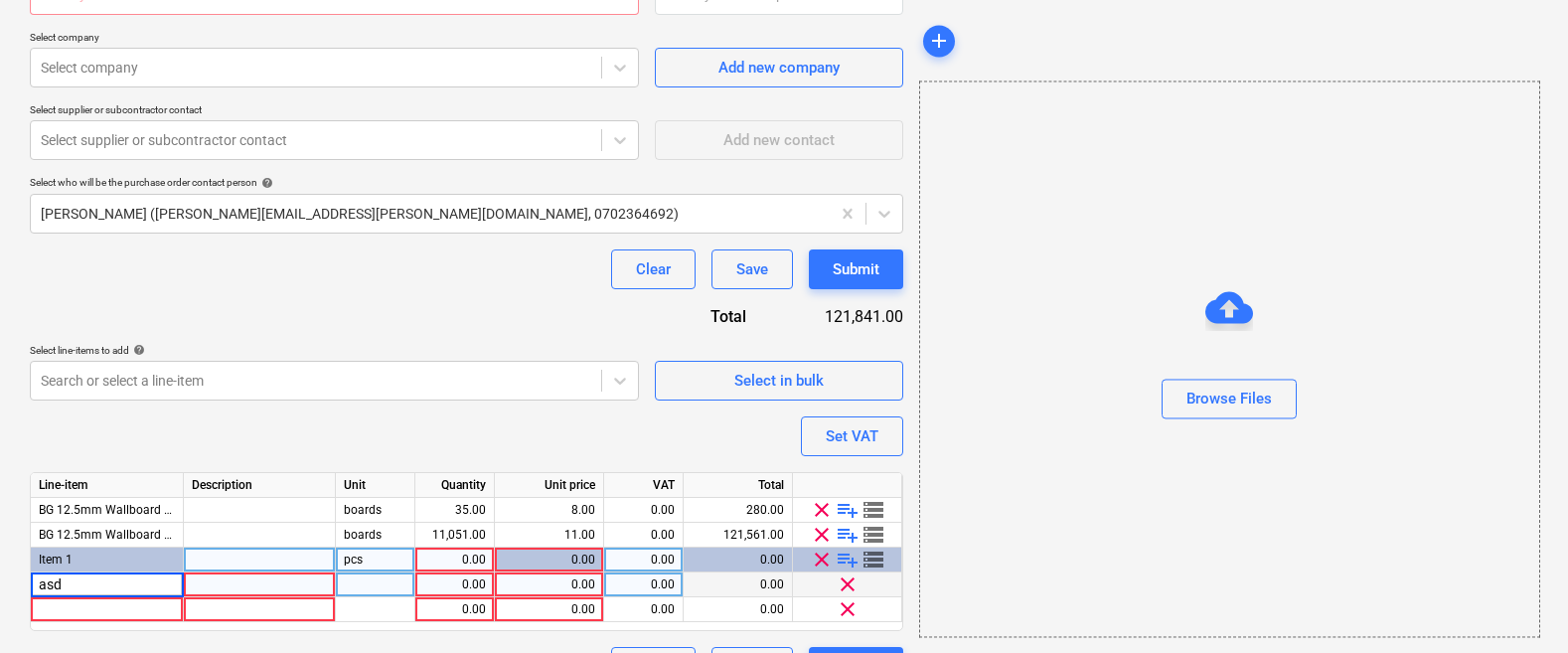 click at bounding box center (259, 584) 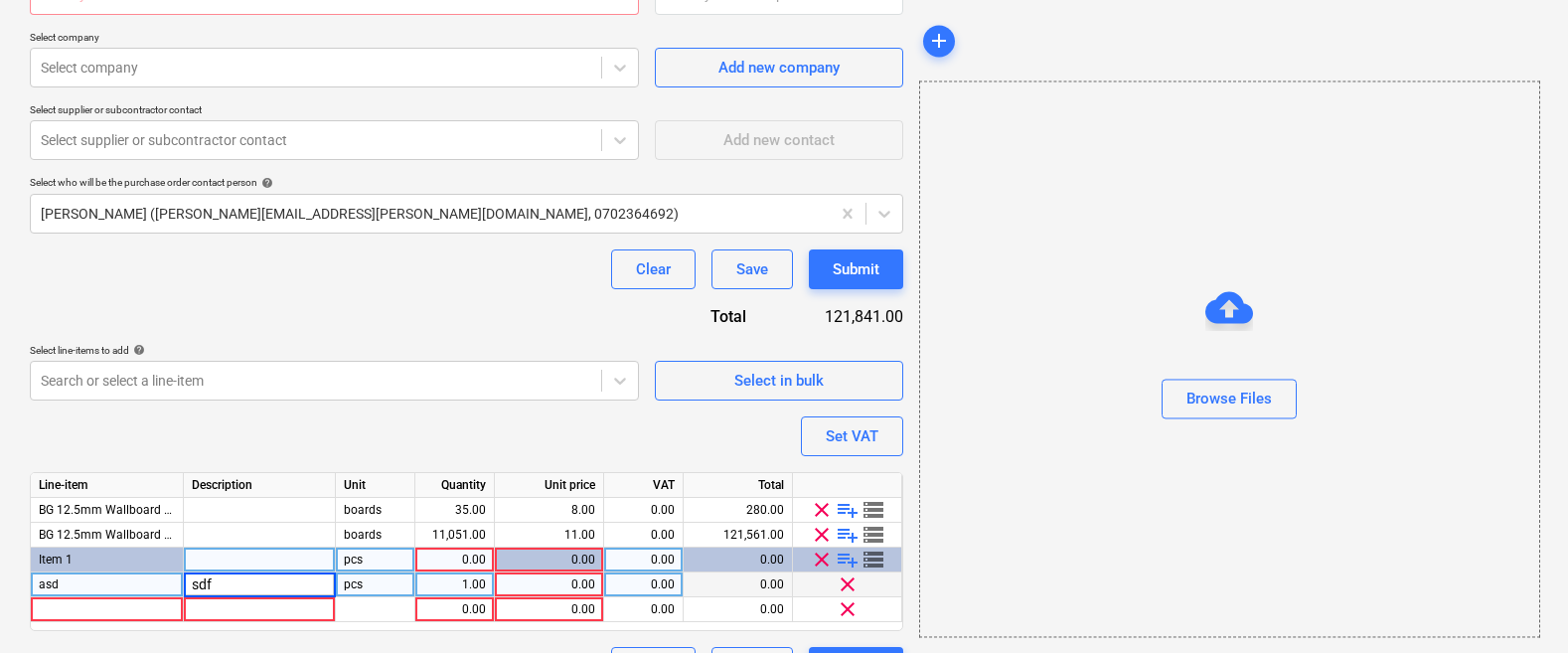 type on "sdfs" 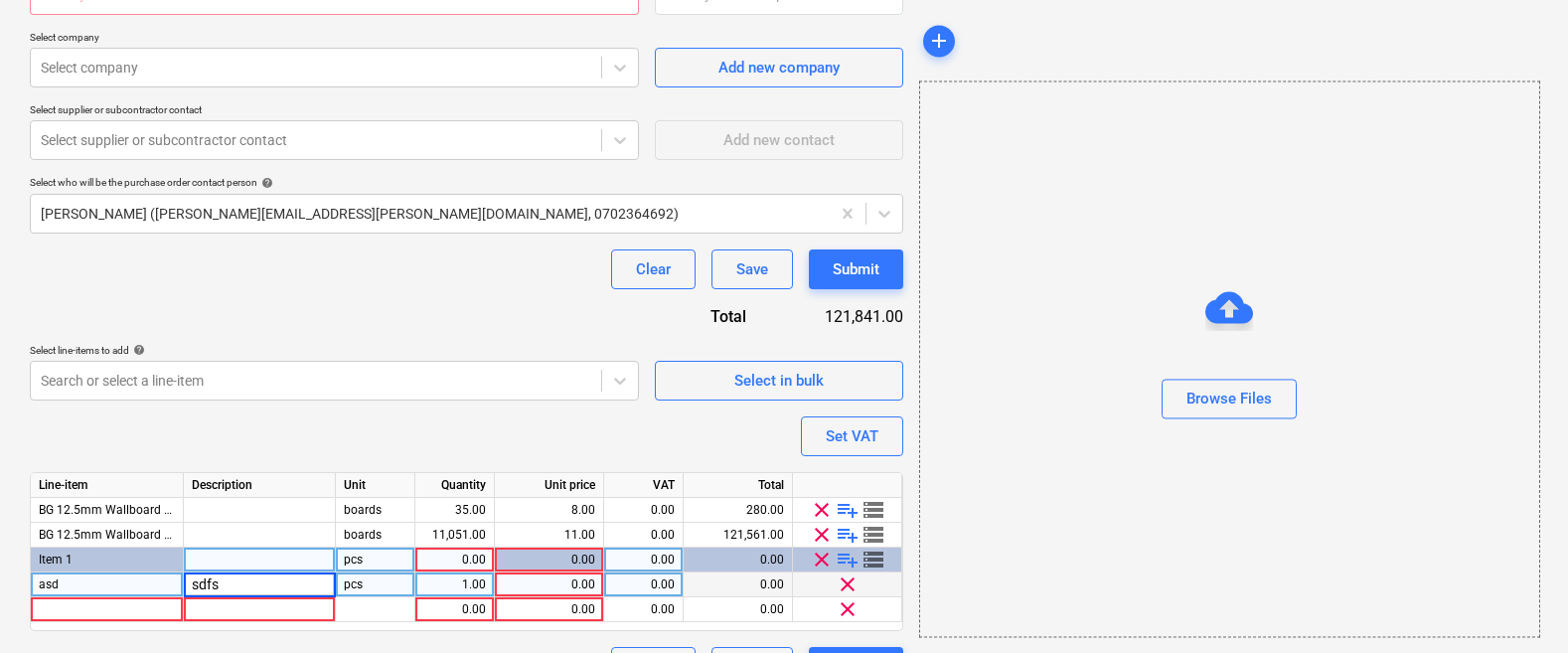 click on "0.00" at bounding box center [549, 584] 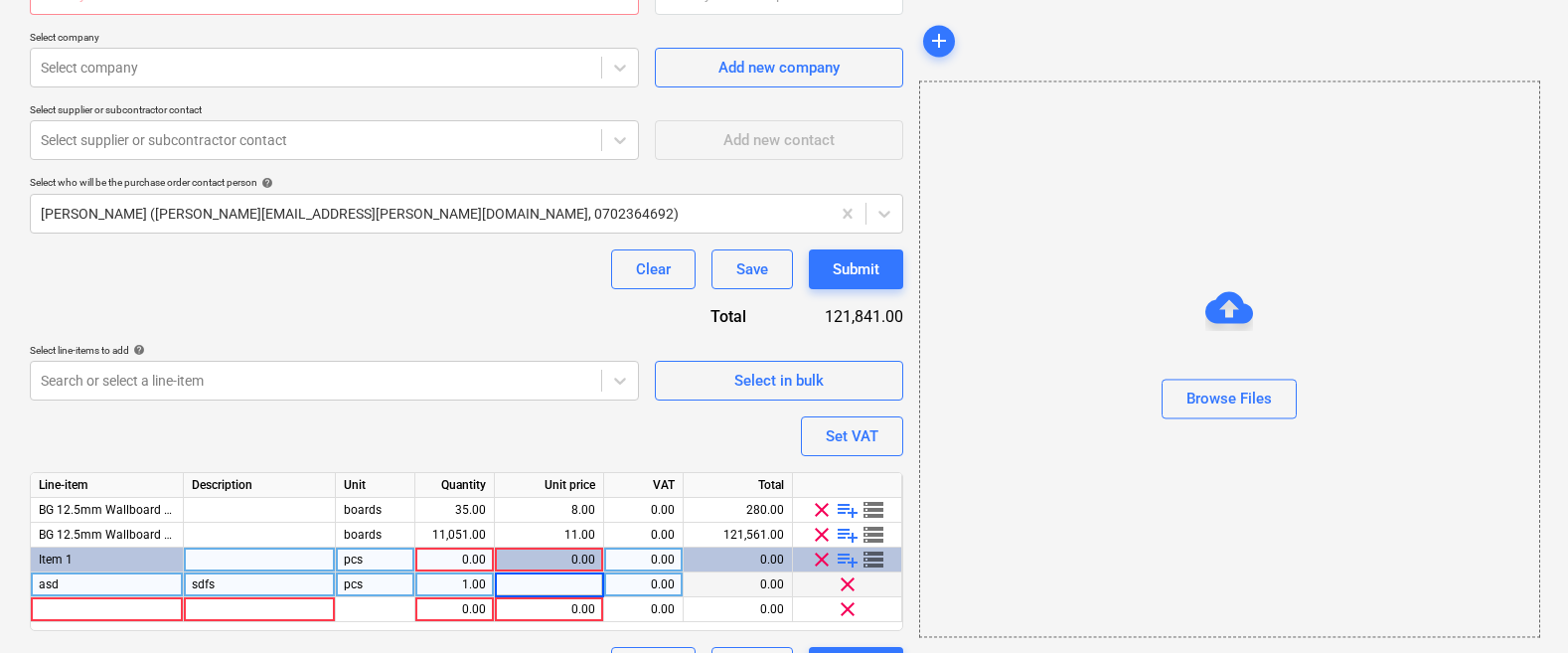 click at bounding box center [549, 584] 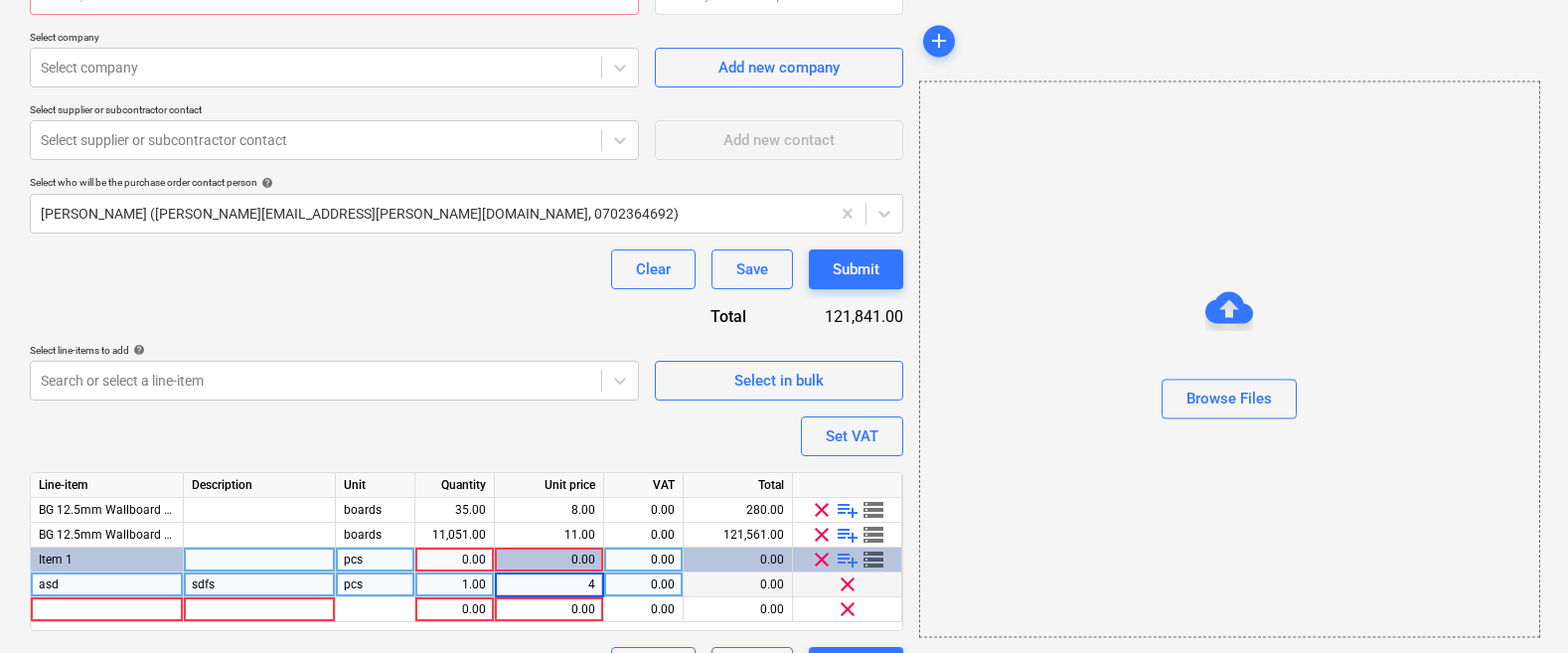 type on "40" 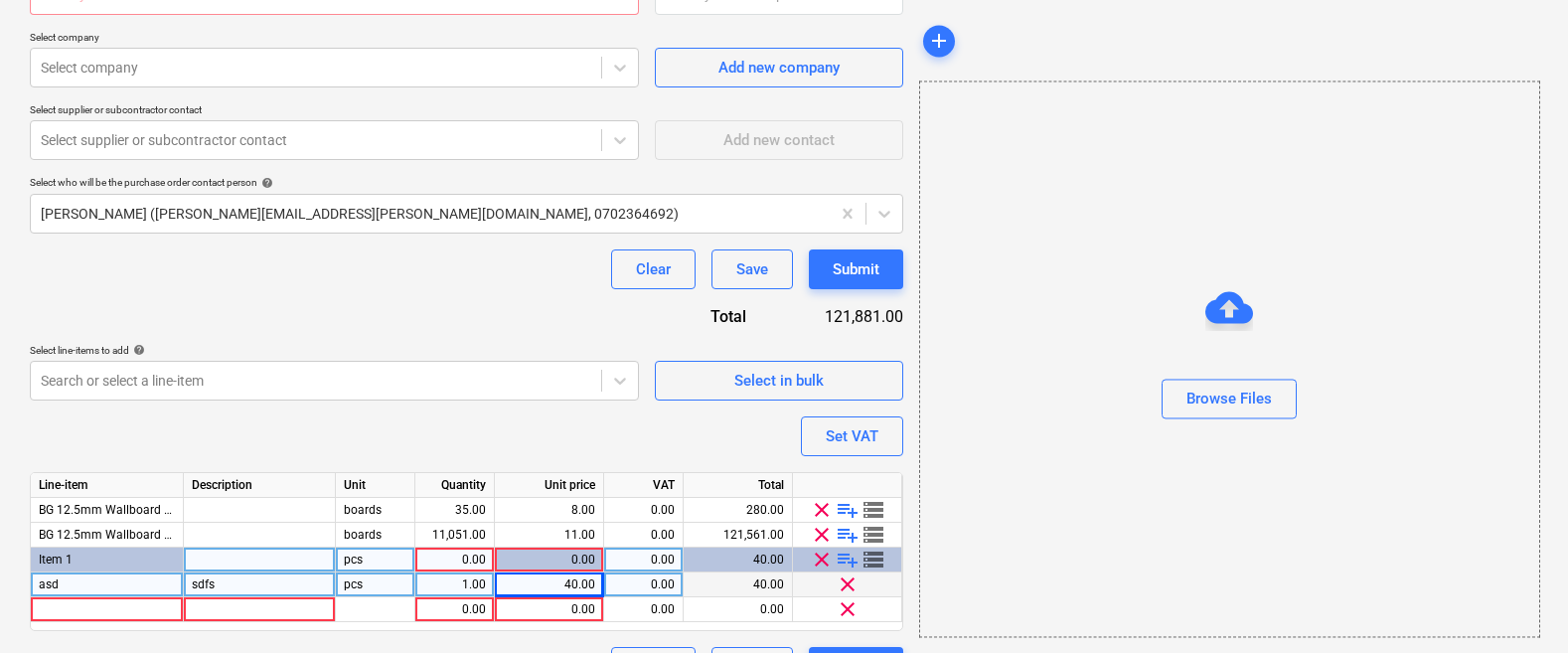 click on "Purchase order name help Purchase order Purchase order reference number help 10-PO-002 Description Delivery address Delivery date help Press the down arrow key to interact with the calendar and
select a date. Press the question mark key to get the keyboard shortcuts for changing dates. Select company Select company Add new company Select supplier or subcontractor contact Select supplier or subcontractor contact Add new contact Select who will be the purchase order contact person help [PERSON_NAME] ([PERSON_NAME][EMAIL_ADDRESS][PERSON_NAME][DOMAIN_NAME], 0702364692) Clear Save Submit Total 121,881.00 Select line-items to add help Search or select a line-item Select in bulk Set VAT Line-item Description Unit Quantity Unit price VAT Total  BG 12.5mm Wallboard 1200 x 2400mm boards 35.00 8.00 0.00 280.00 clear playlist_add storage  BG 12.5mm Wallboard 1200 x 3000mm boards 11,051.00 11.00 0.00 121,561.00 clear playlist_add storage  Item 1 pcs 0.00 0.00 0.00 40.00 clear playlist_add storage asd sdfs pcs 1.00 40.00 0.00 40.00 clear 0.00 0.00" at bounding box center [466, 218] 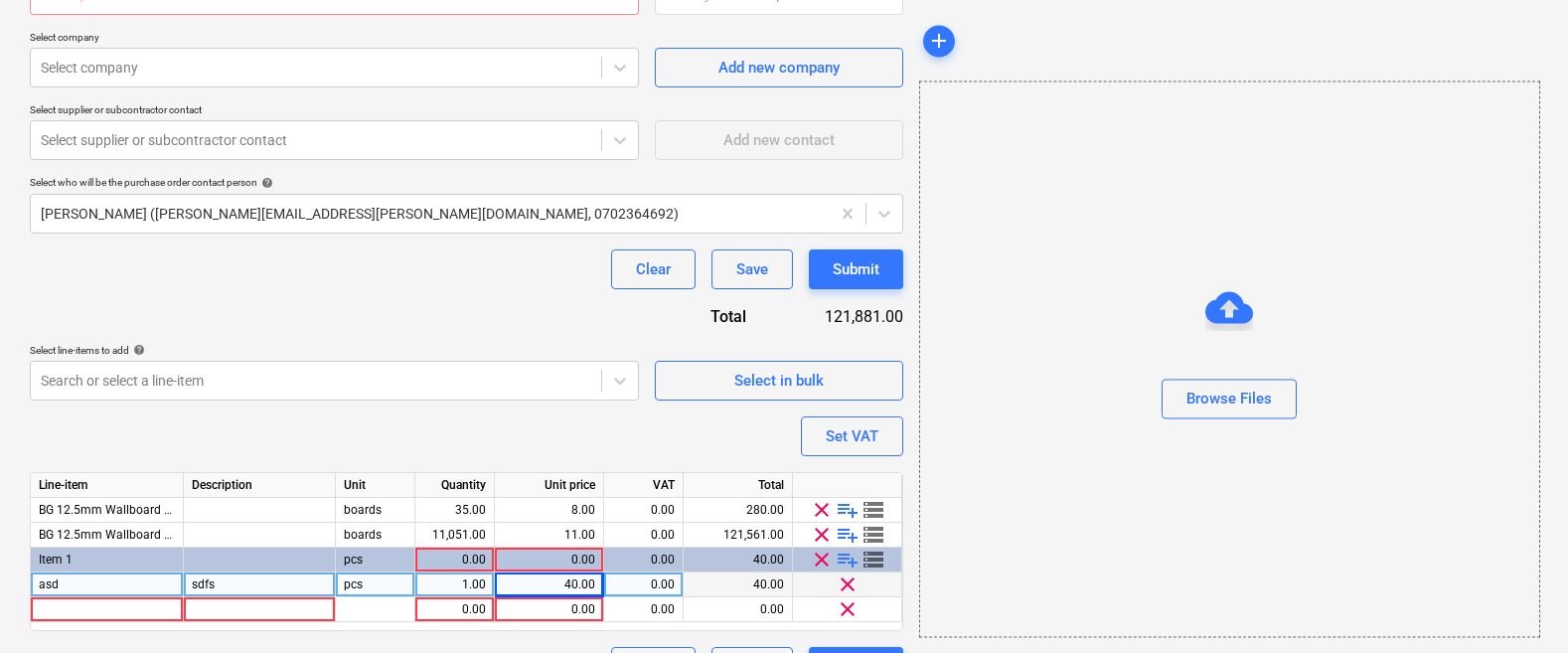 drag, startPoint x: 81, startPoint y: 556, endPoint x: 25, endPoint y: 564, distance: 56.568542 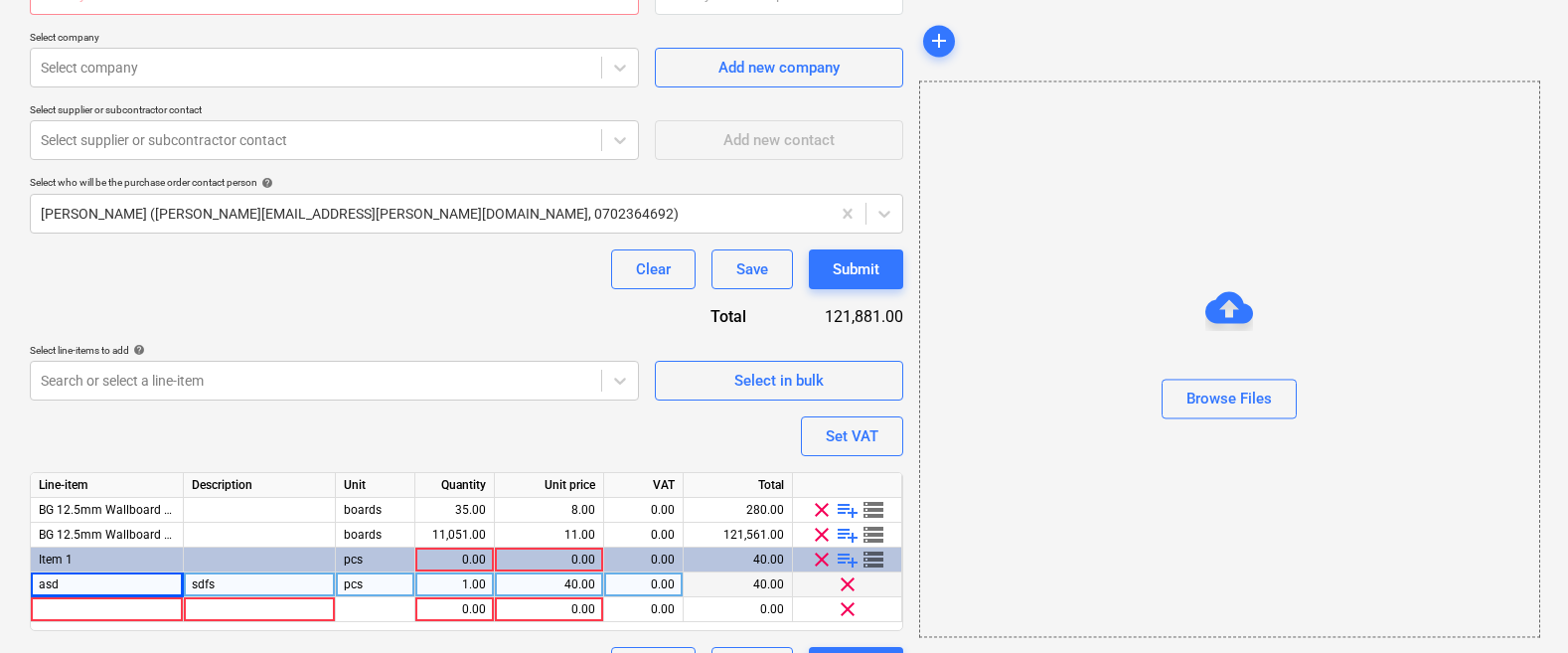 click on "Line-item Description Unit Quantity Unit price VAT Total  BG 12.5mm Wallboard 1200 x 2400mm boards 35.00 8.00 0.00 280.00 clear playlist_add storage  BG 12.5mm Wallboard 1200 x 3000mm boards 11,051.00 11.00 0.00 121,561.00 clear playlist_add storage  Item 1 pcs 0.00 0.00 0.00 40.00 clear playlist_add storage asd sdfs pcs 1.00 40.00 0.00 40.00 clear 0.00 0.00 0.00 0.00 clear" at bounding box center (466, 552) 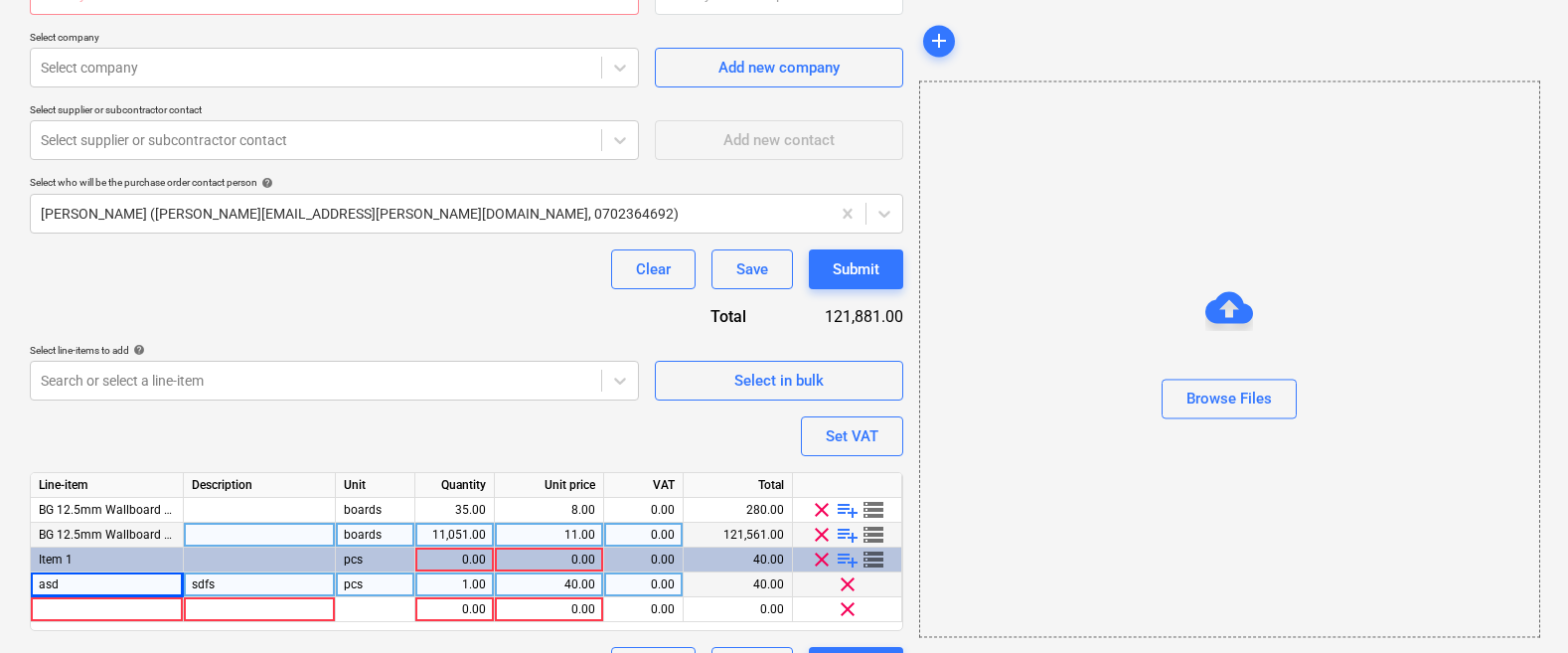 click on "BG 12.5mm Wallboard 1200 x 3000mm" at bounding box center [146, 535] 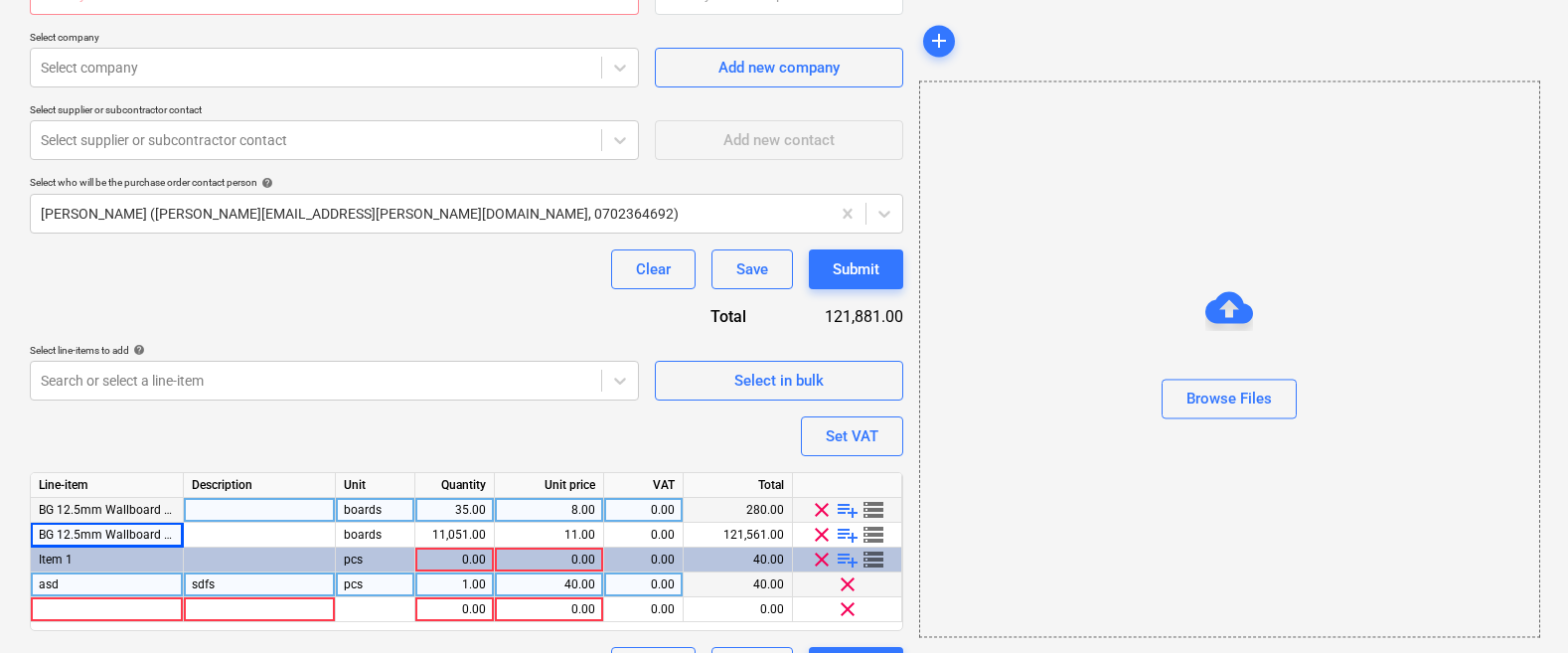 click on "BG 12.5mm Wallboard 1200 x 2400mm" at bounding box center (146, 510) 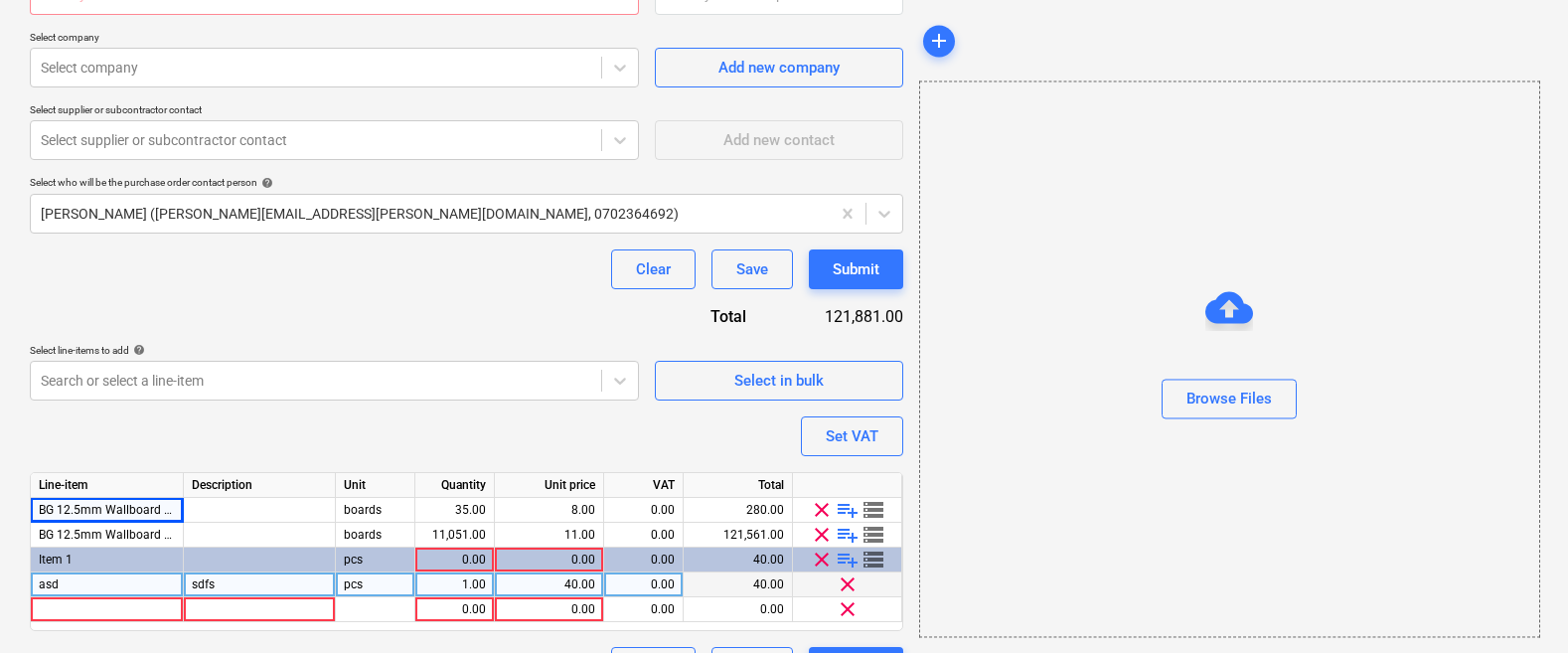 click on "Purchase order name help Purchase order Purchase order reference number help 10-PO-002 Description Delivery address Delivery date help Press the down arrow key to interact with the calendar and
select a date. Press the question mark key to get the keyboard shortcuts for changing dates. Select company Select company Add new company Select supplier or subcontractor contact Select supplier or subcontractor contact Add new contact Select who will be the purchase order contact person help [PERSON_NAME] ([PERSON_NAME][EMAIL_ADDRESS][PERSON_NAME][DOMAIN_NAME], 0702364692) Clear Save Submit Total 121,881.00 Select line-items to add help Search or select a line-item Select in bulk Set VAT Line-item Description Unit Quantity Unit price VAT Total  BG 12.5mm Wallboard 1200 x 2400mm boards 35.00 8.00 0.00 280.00 clear playlist_add storage  BG 12.5mm Wallboard 1200 x 3000mm boards 11,051.00 11.00 0.00 121,561.00 clear playlist_add storage  Item 1 pcs 0.00 0.00 0.00 40.00 clear playlist_add storage asd sdfs pcs 1.00 40.00 0.00 40.00 clear 0.00 0.00" at bounding box center [466, 218] 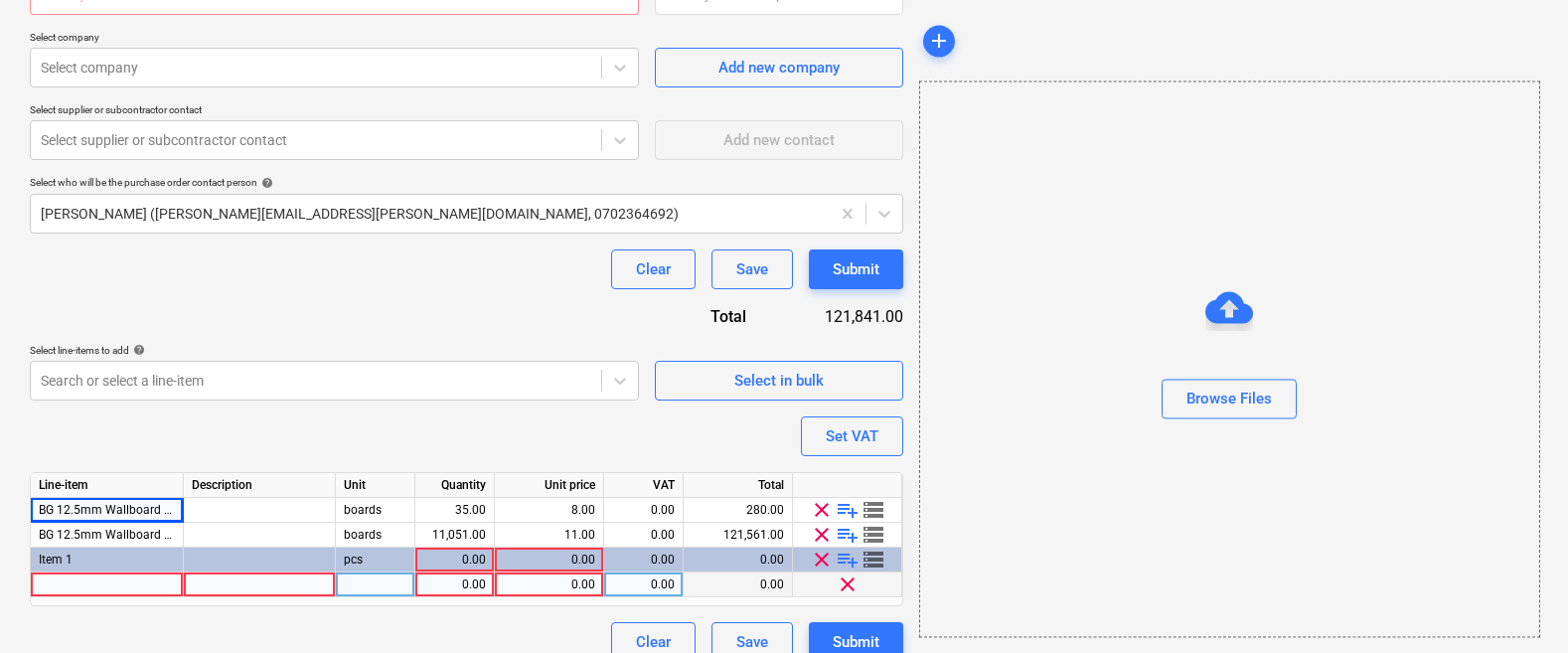 click on "clear" at bounding box center [848, 584] 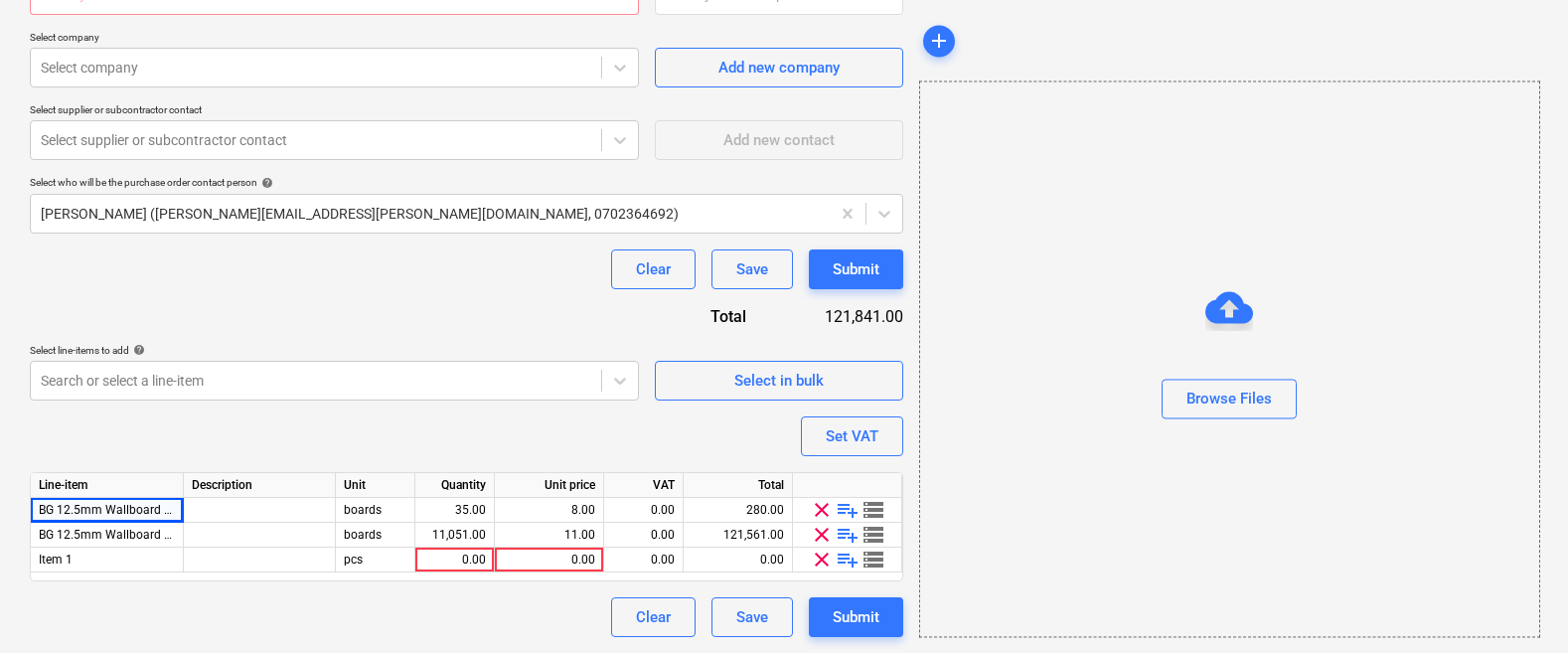 click on "clear" at bounding box center (822, 560) 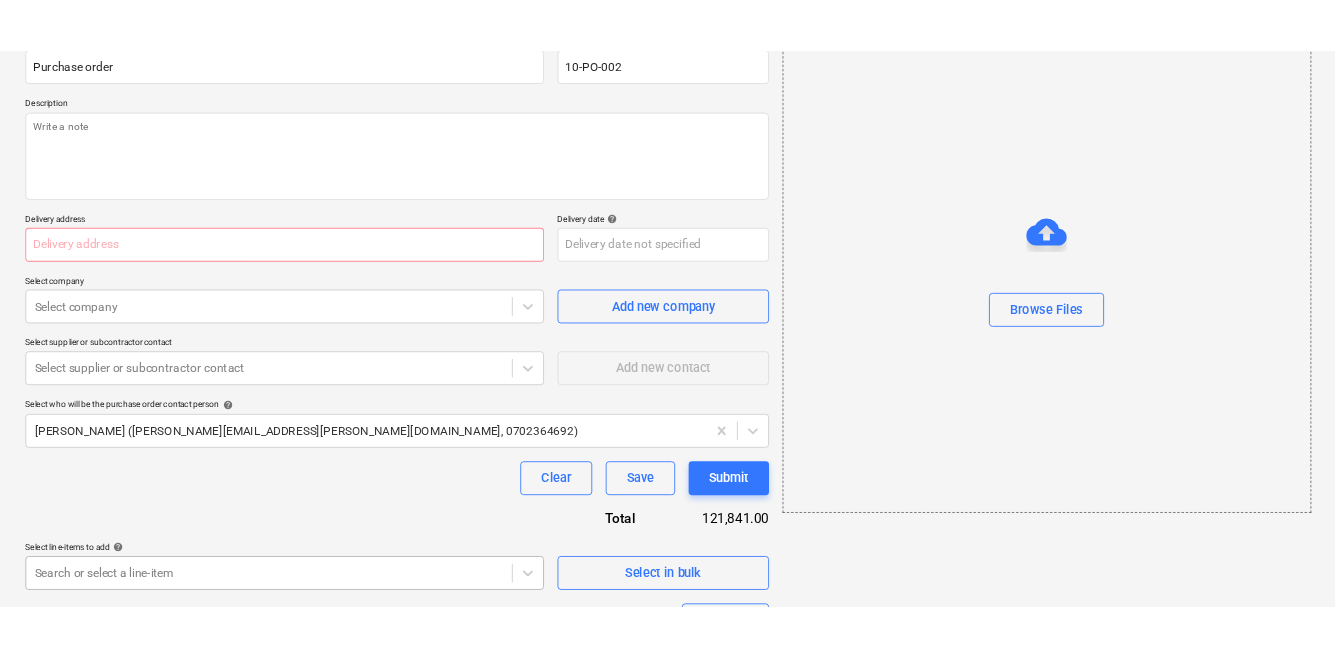 scroll, scrollTop: 0, scrollLeft: 0, axis: both 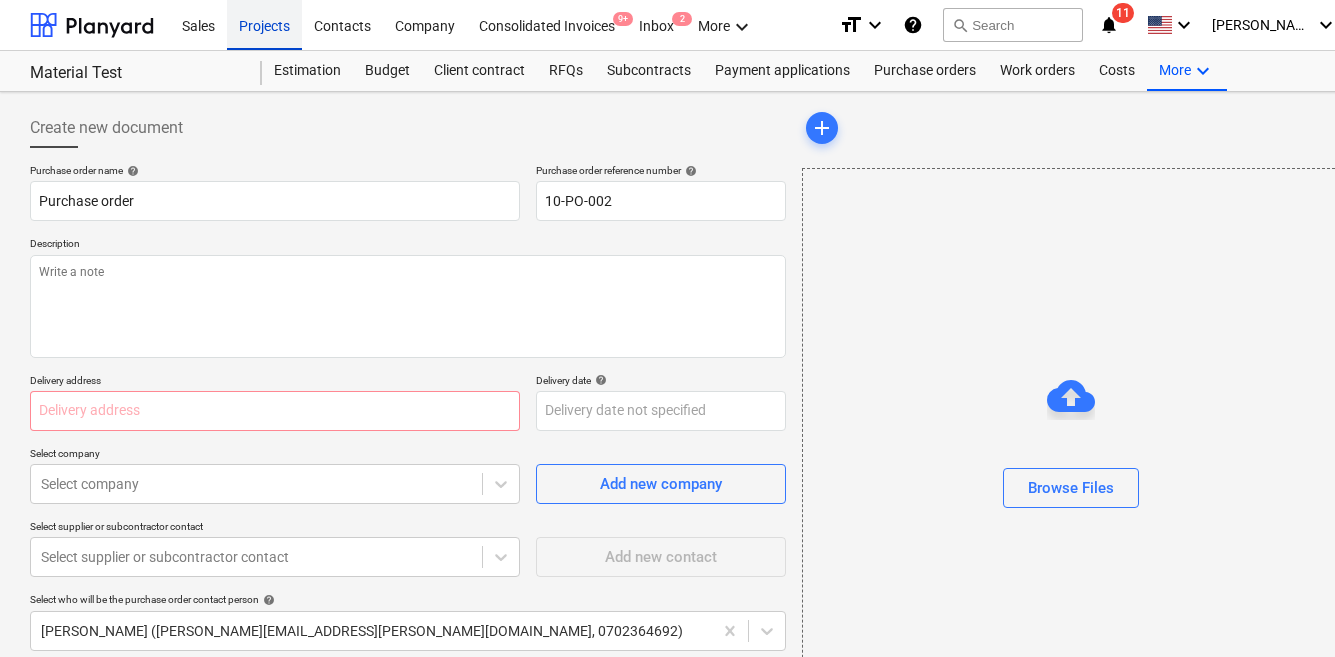 click on "Projects" at bounding box center (264, 24) 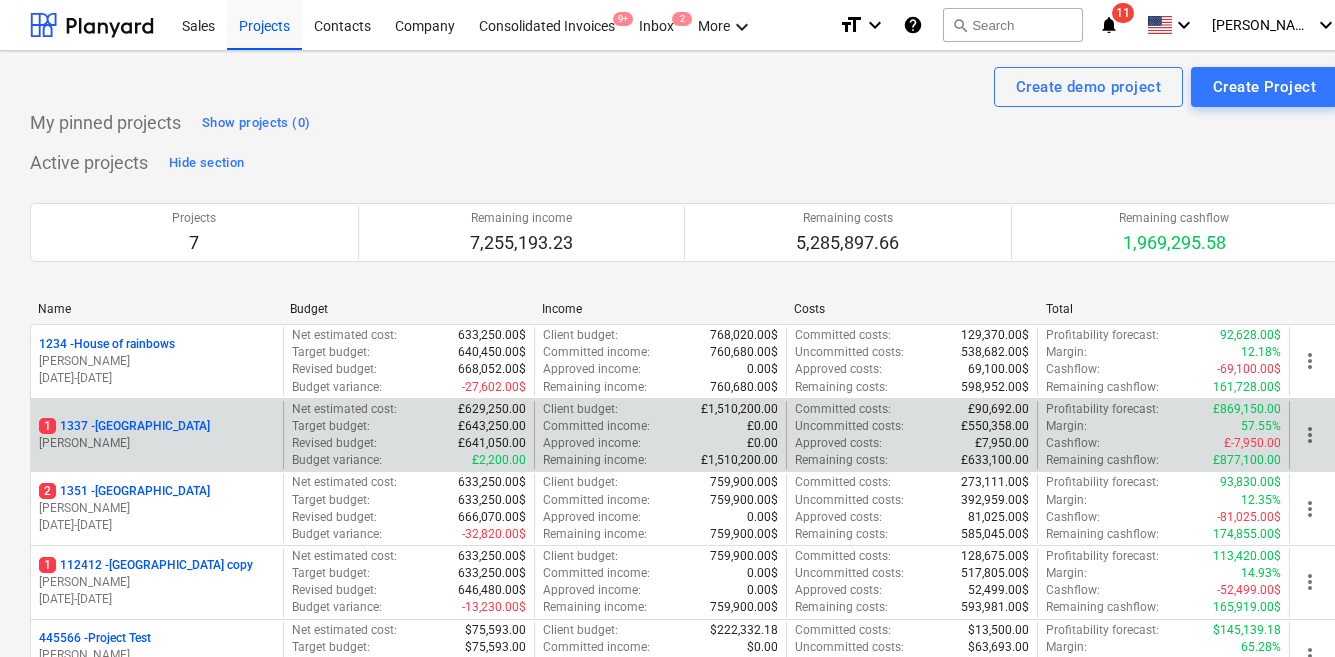 scroll, scrollTop: 389, scrollLeft: 0, axis: vertical 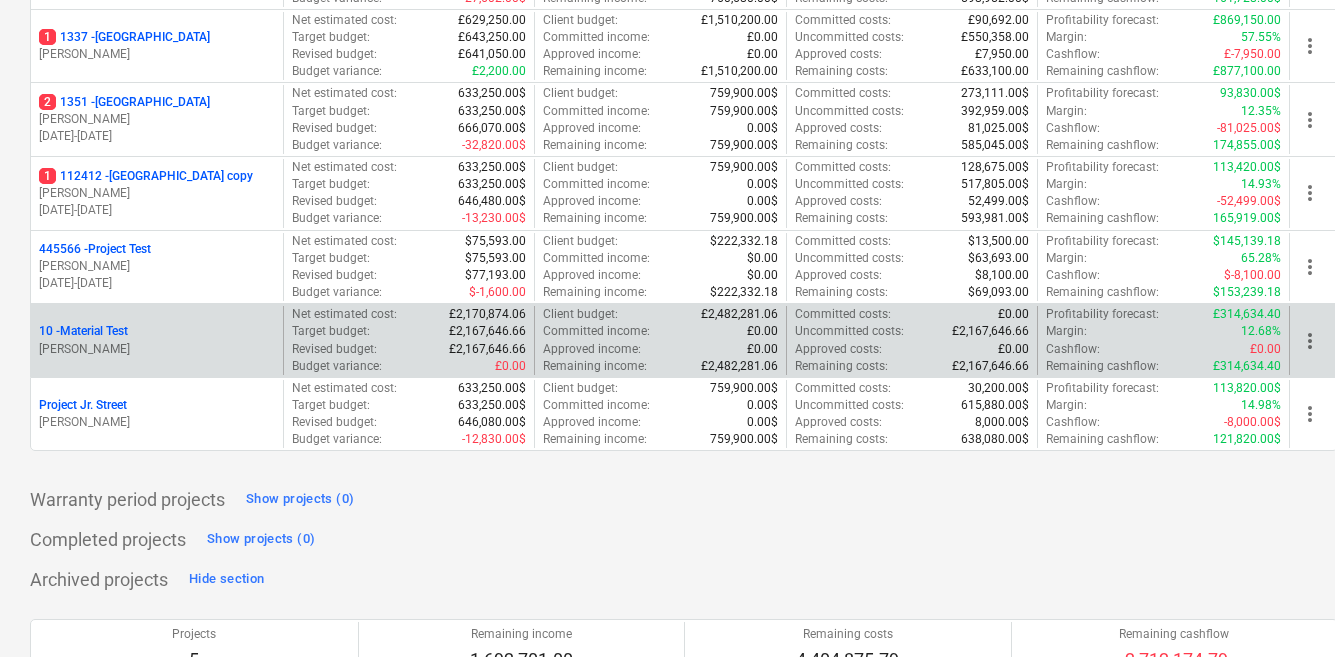 click on "10 -  Material Test" at bounding box center (157, 331) 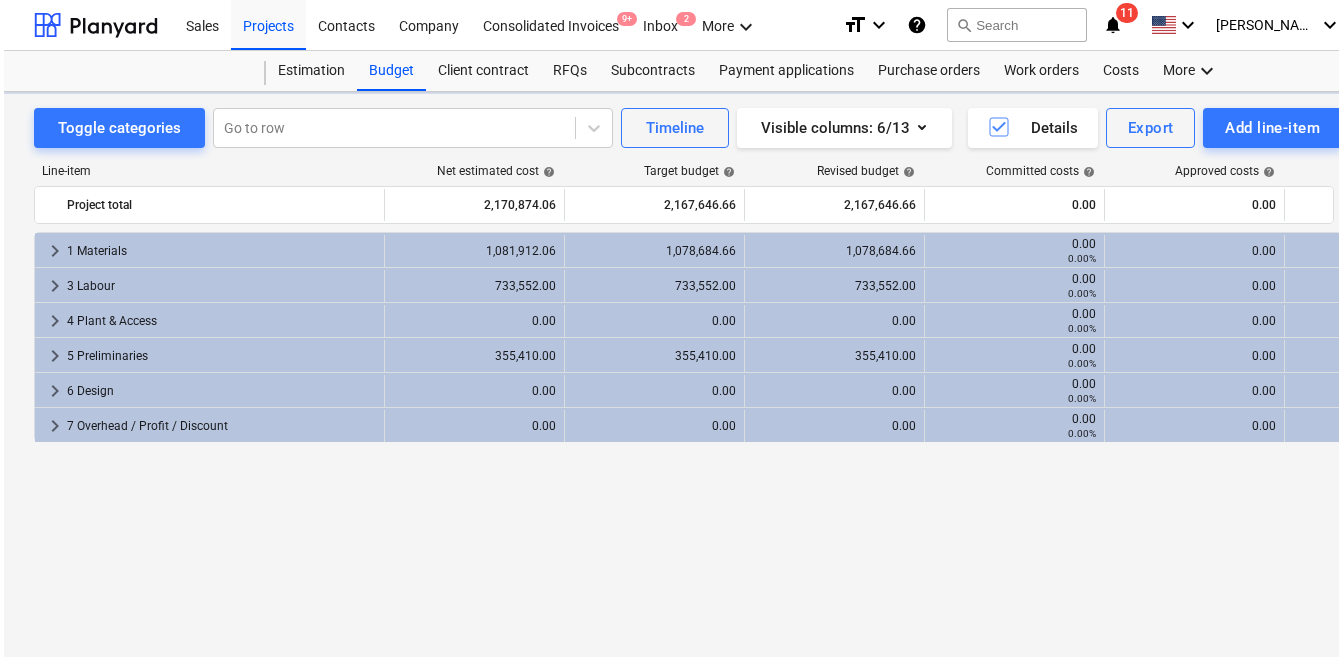 scroll, scrollTop: 0, scrollLeft: 0, axis: both 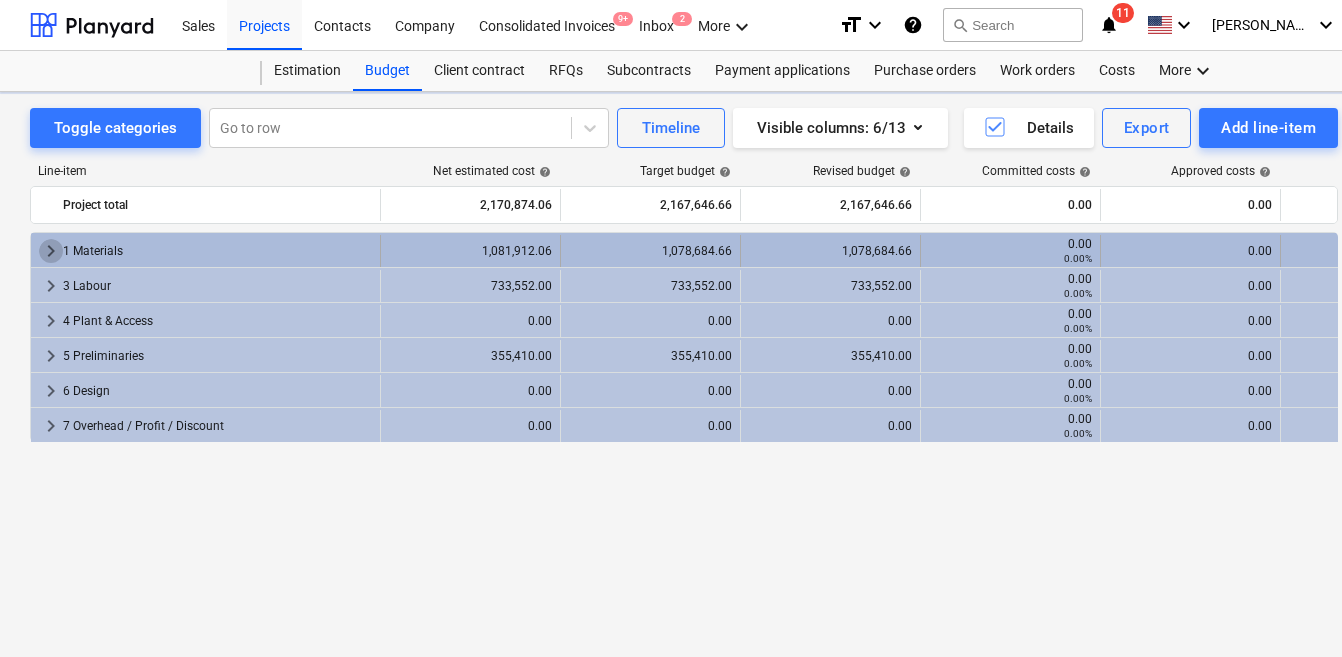 click on "keyboard_arrow_right" at bounding box center (51, 251) 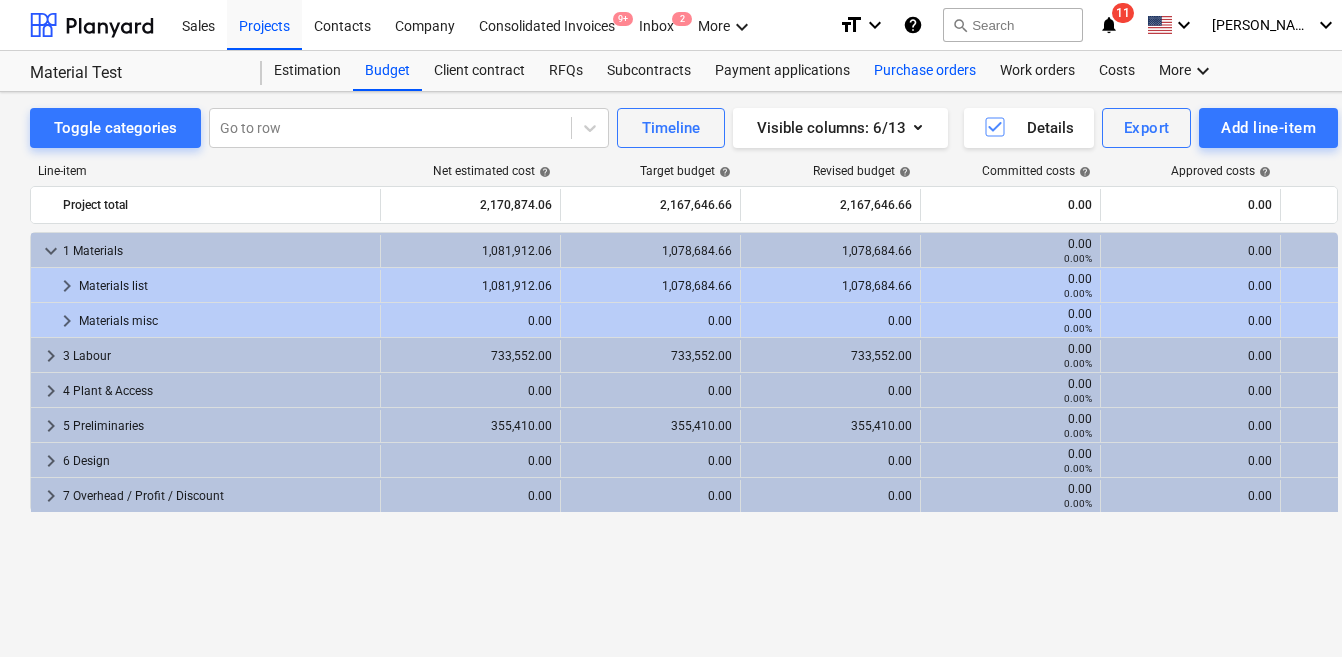 click on "Purchase orders" at bounding box center (925, 71) 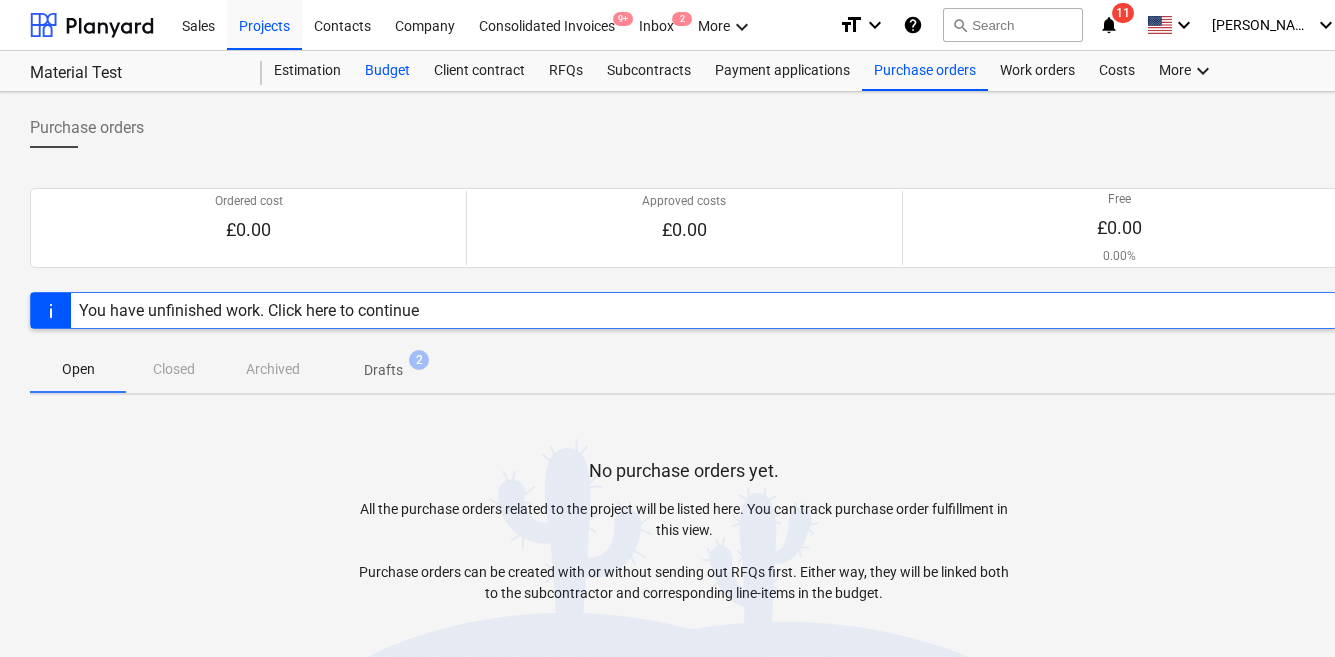click on "Budget" at bounding box center [387, 71] 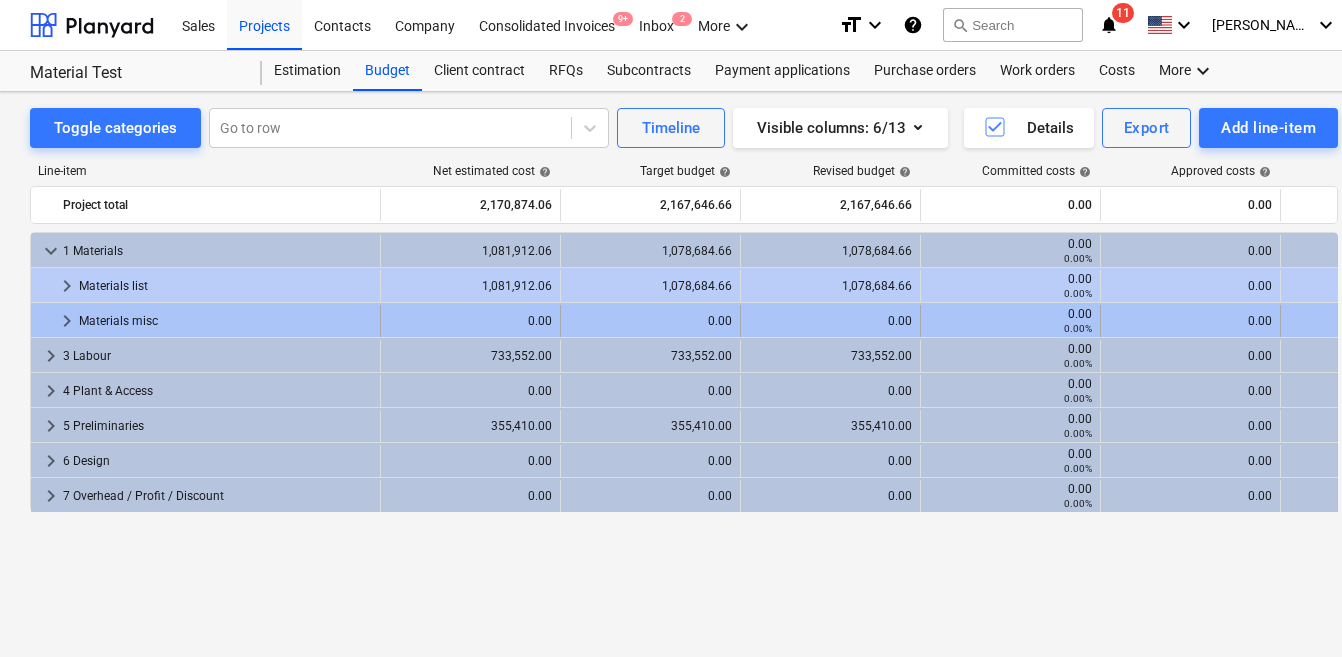 click at bounding box center [47, 321] 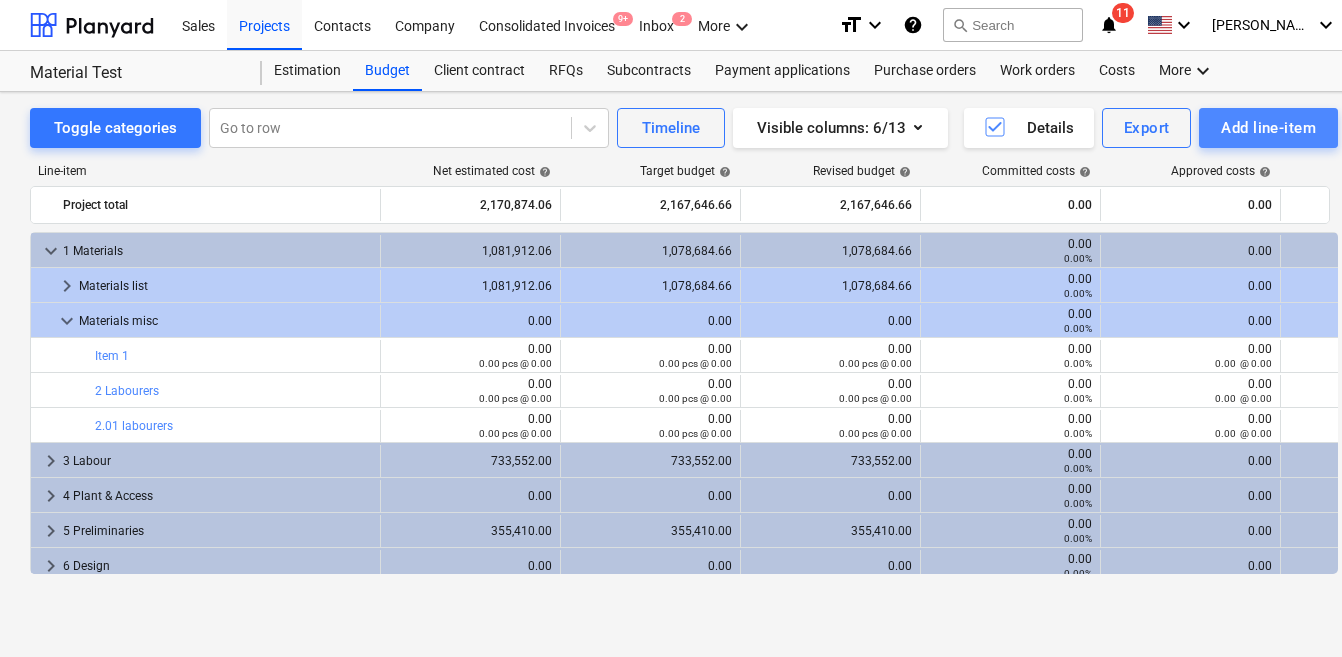 click on "Add line-item" at bounding box center (1268, 128) 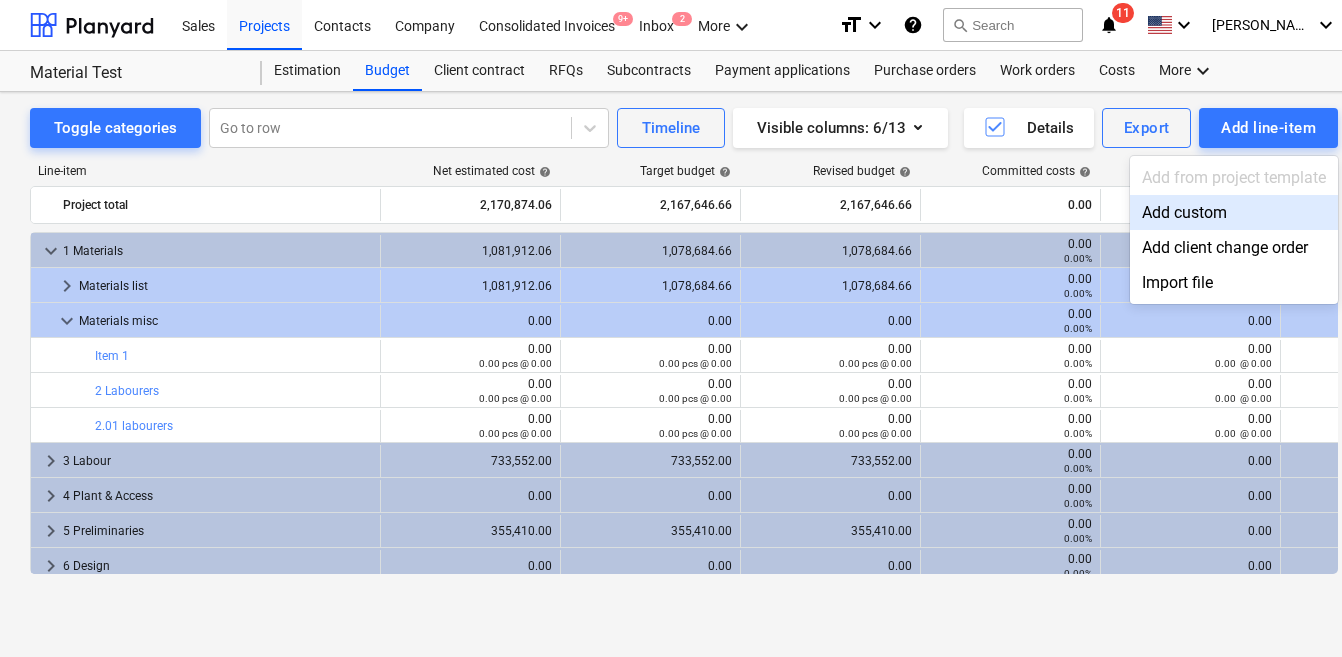 click on "Add custom" at bounding box center [1234, 212] 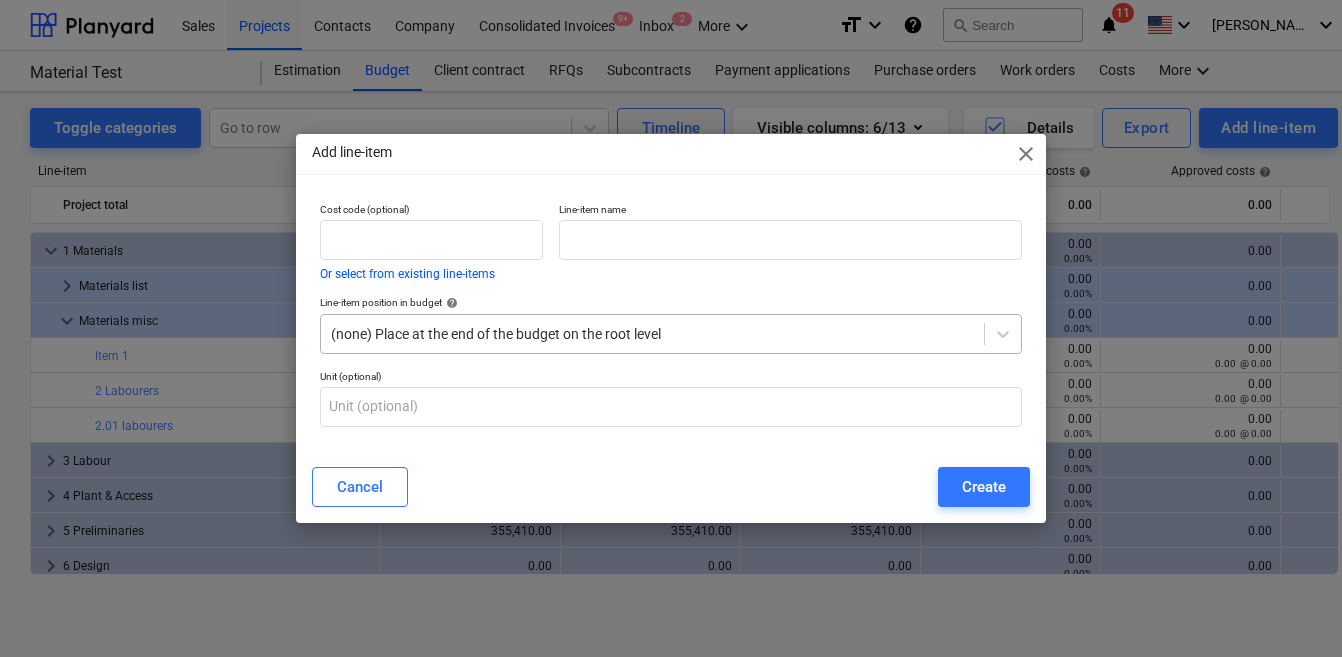 click on "(none) Place at the end of the budget on the root level" at bounding box center [652, 334] 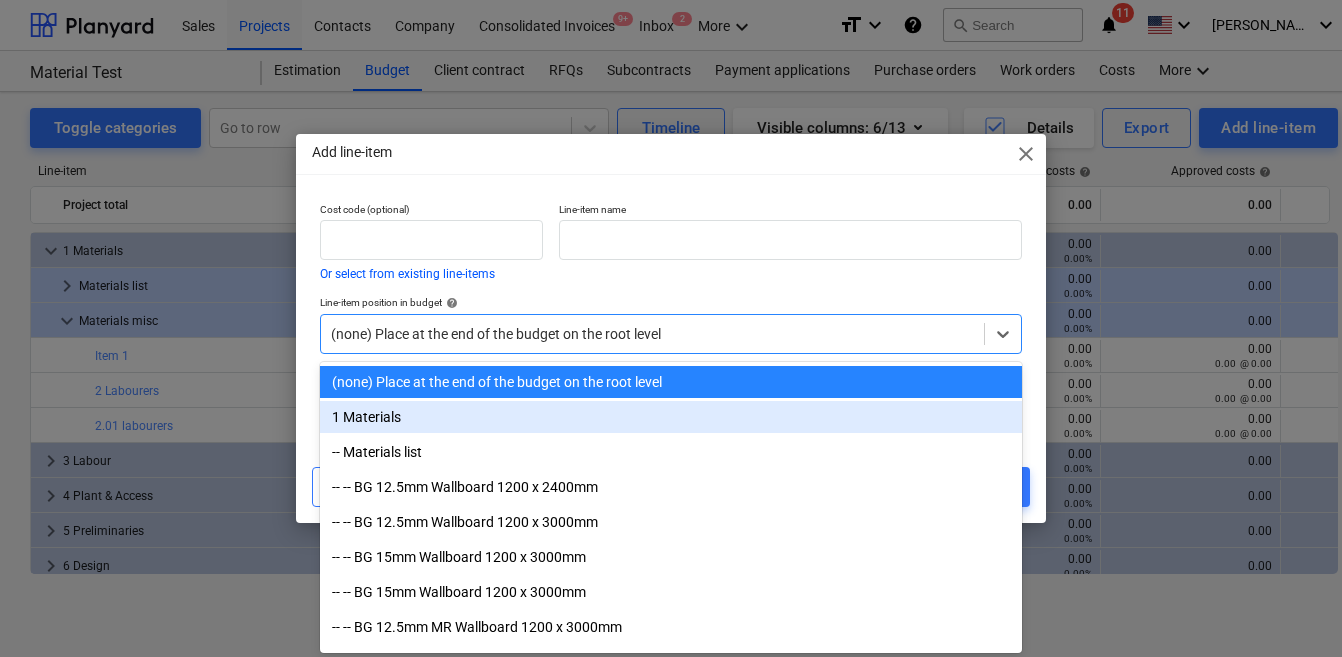 drag, startPoint x: 441, startPoint y: 405, endPoint x: 427, endPoint y: 430, distance: 28.653097 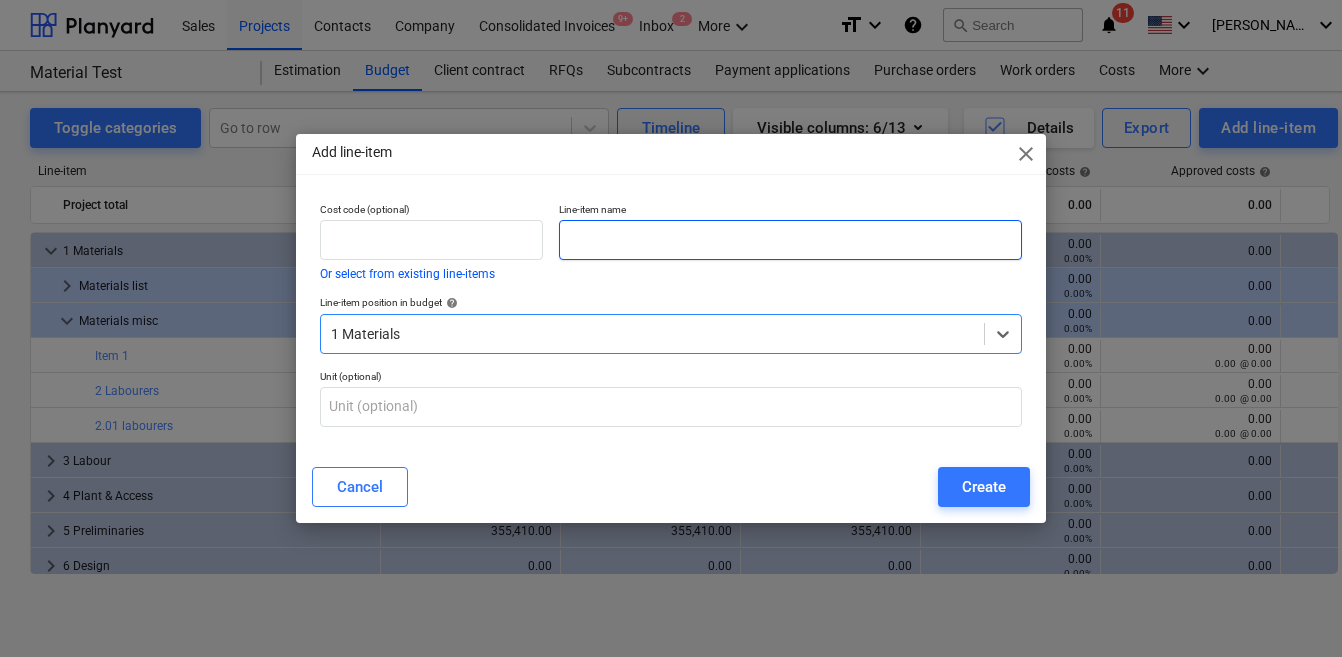 click at bounding box center [790, 240] 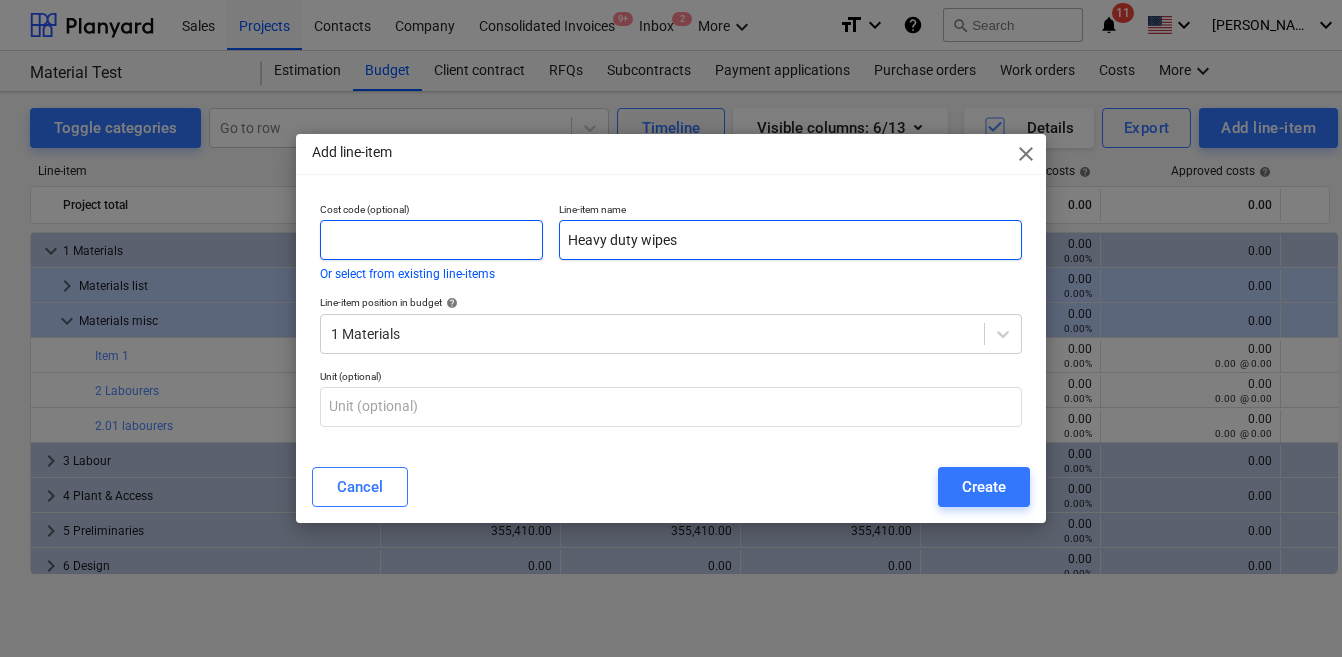 type on "Heavy duty wipes" 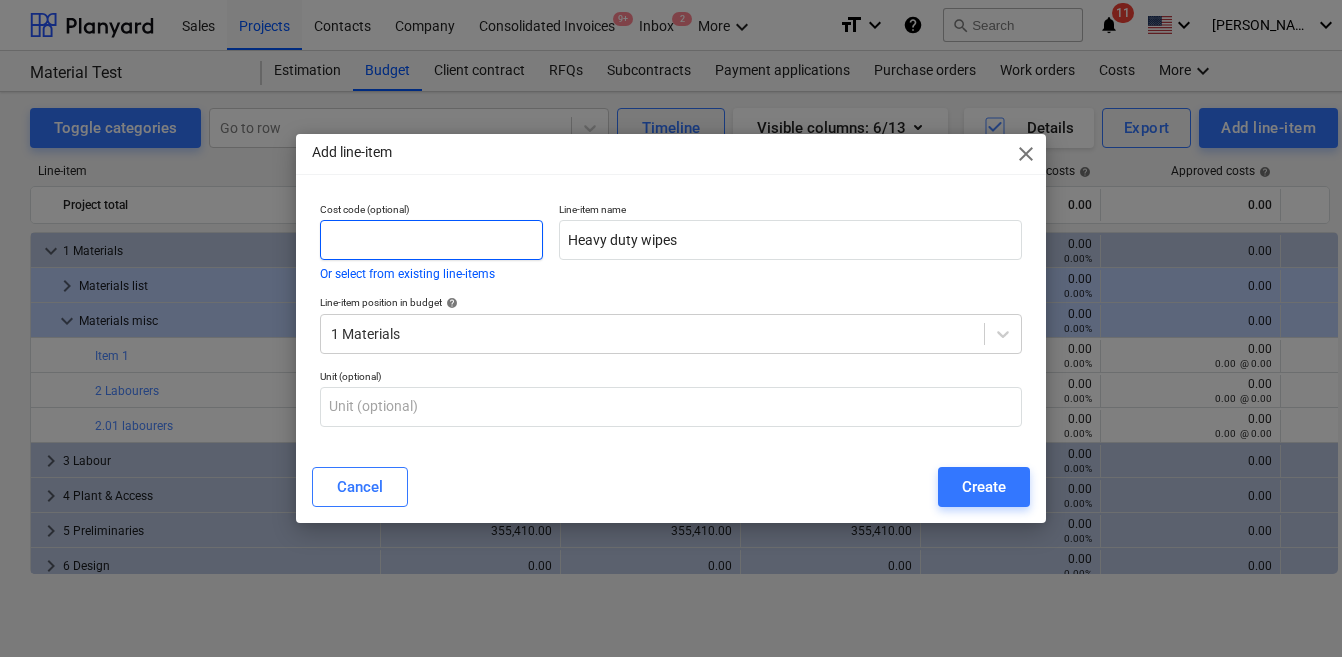 click at bounding box center [431, 240] 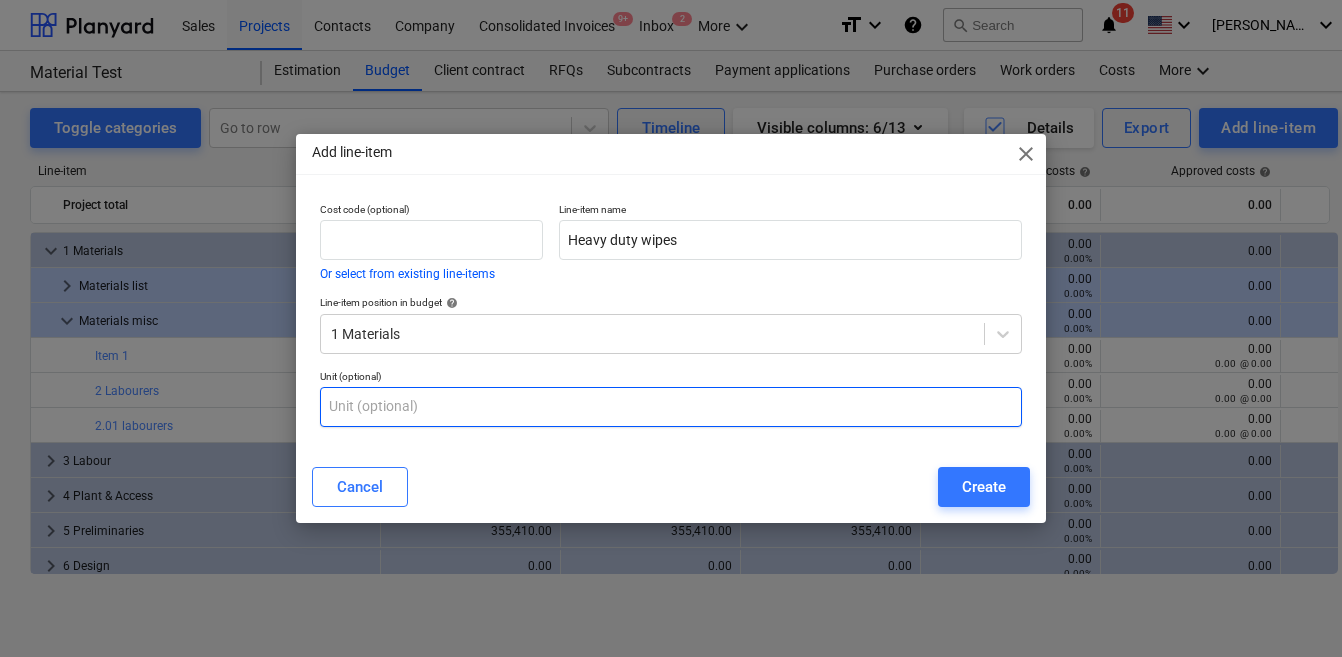 click at bounding box center (671, 407) 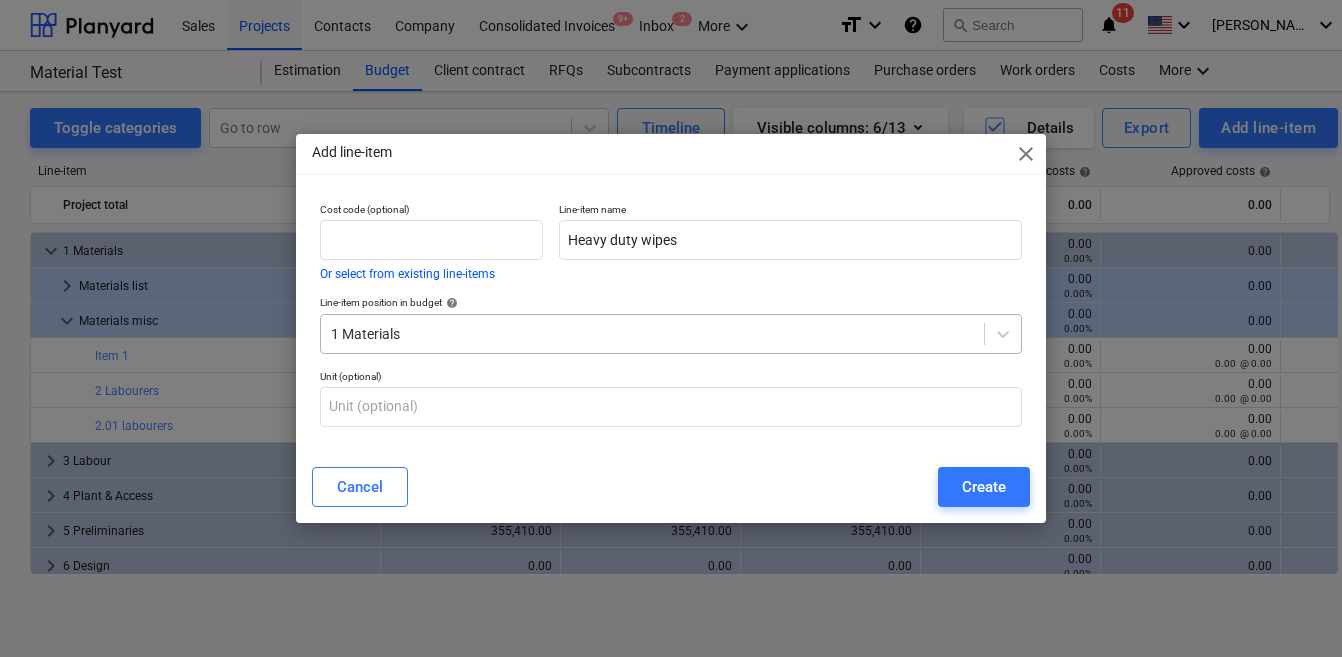 click at bounding box center (652, 334) 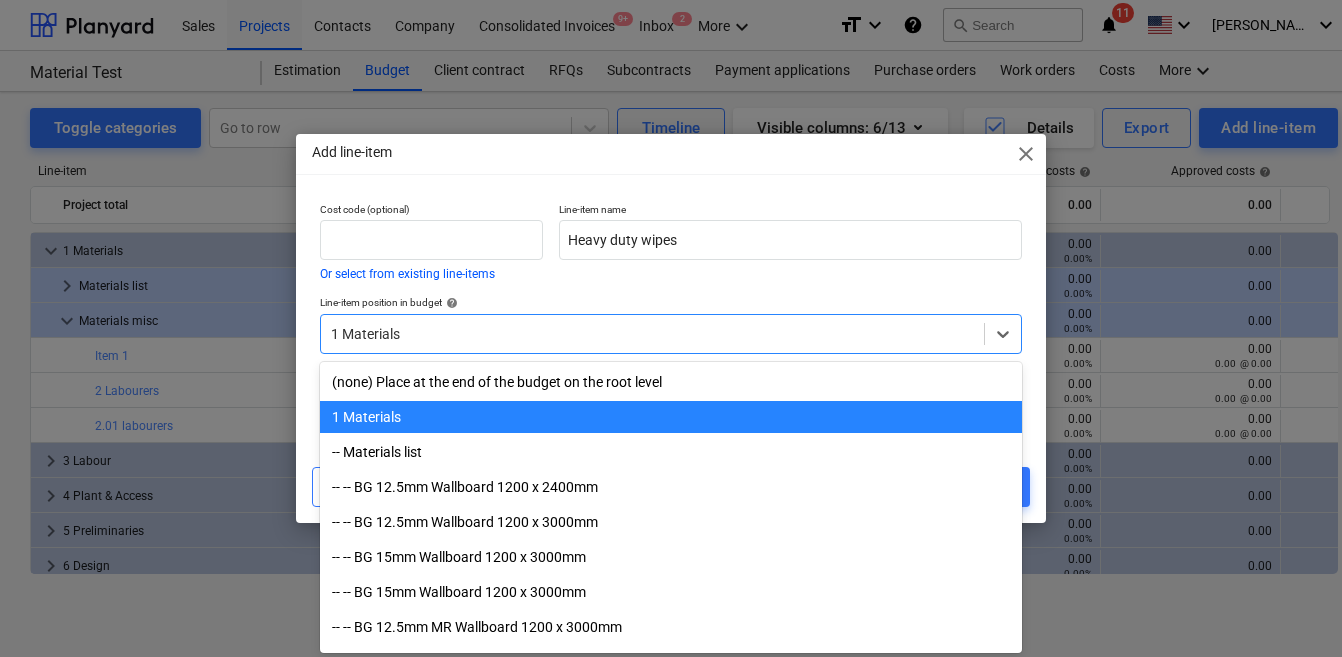scroll, scrollTop: 35, scrollLeft: 0, axis: vertical 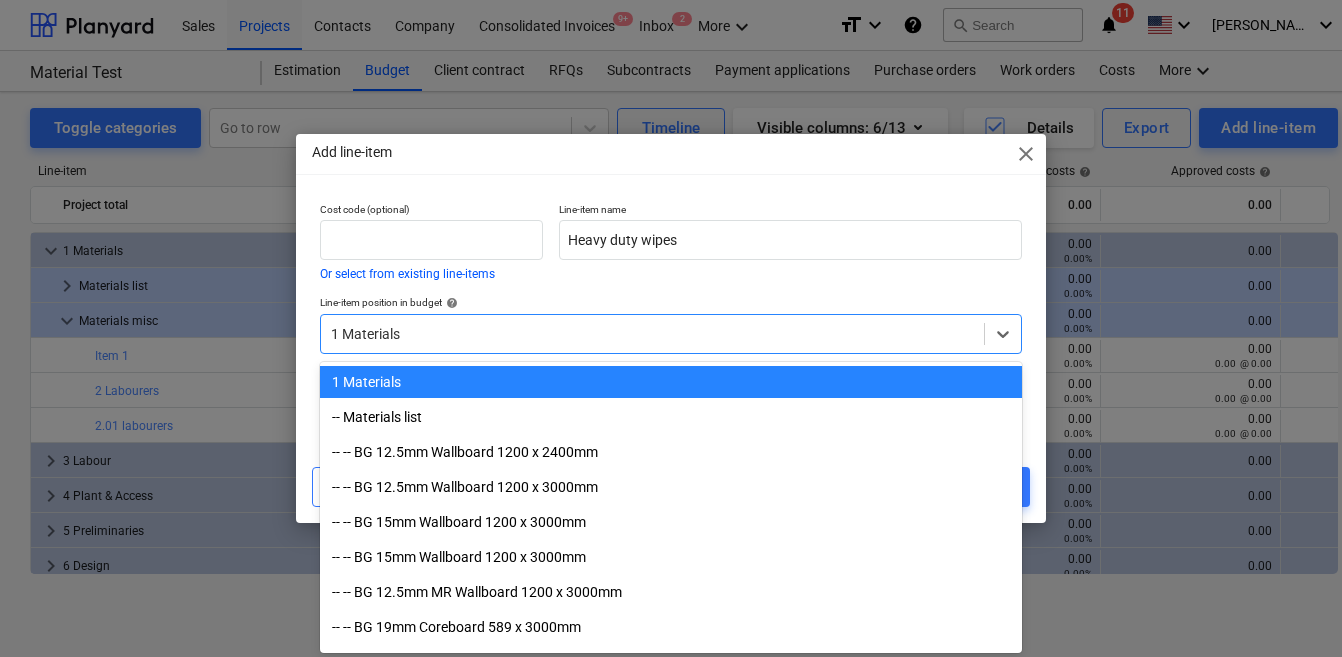 click on "1 Materials" at bounding box center (671, 382) 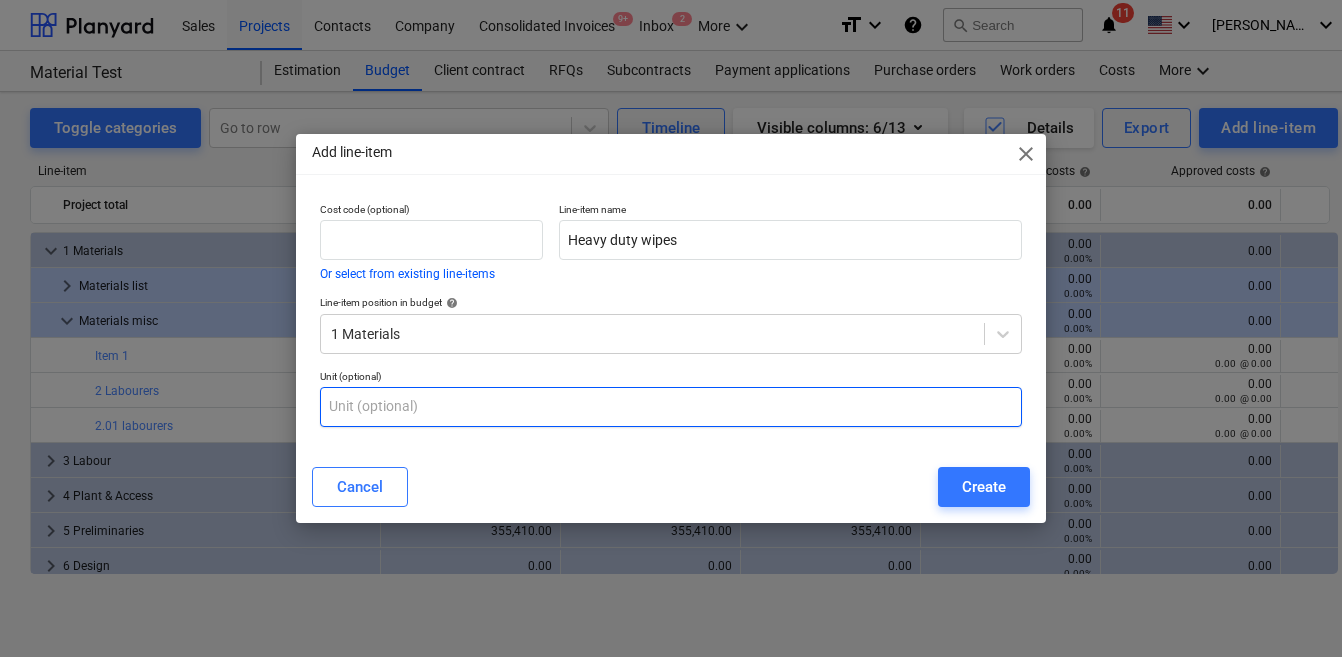 click at bounding box center [671, 407] 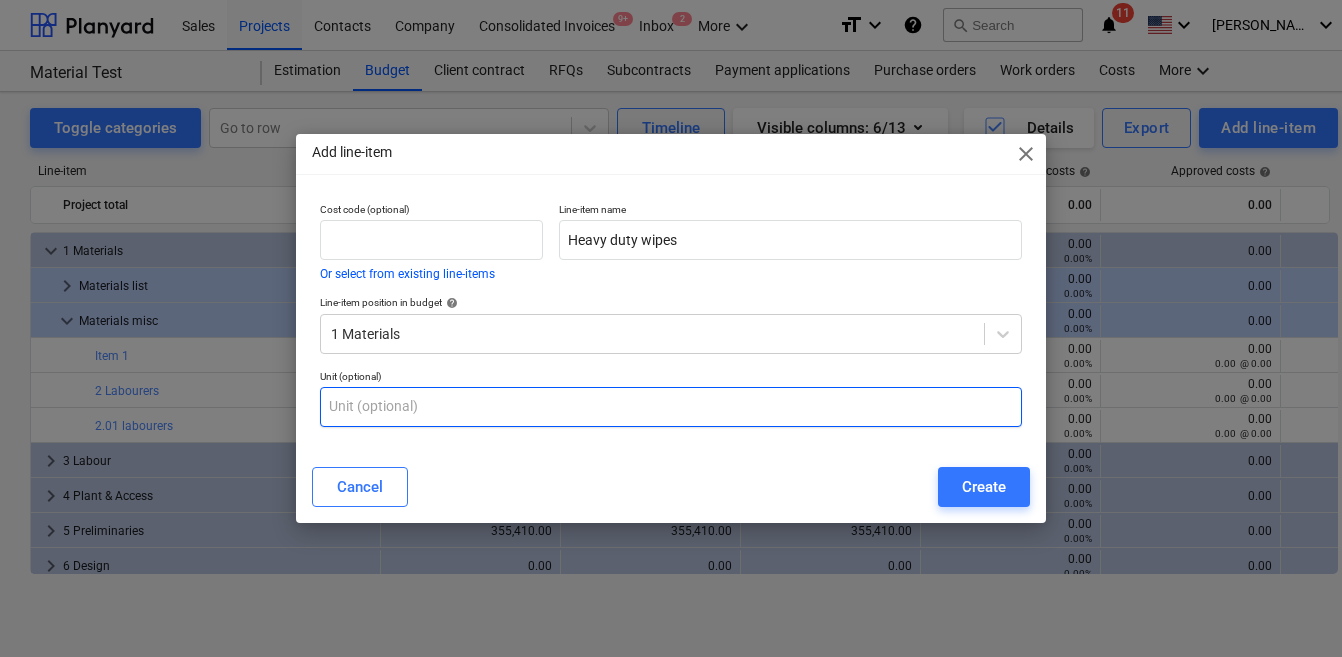 type on "A" 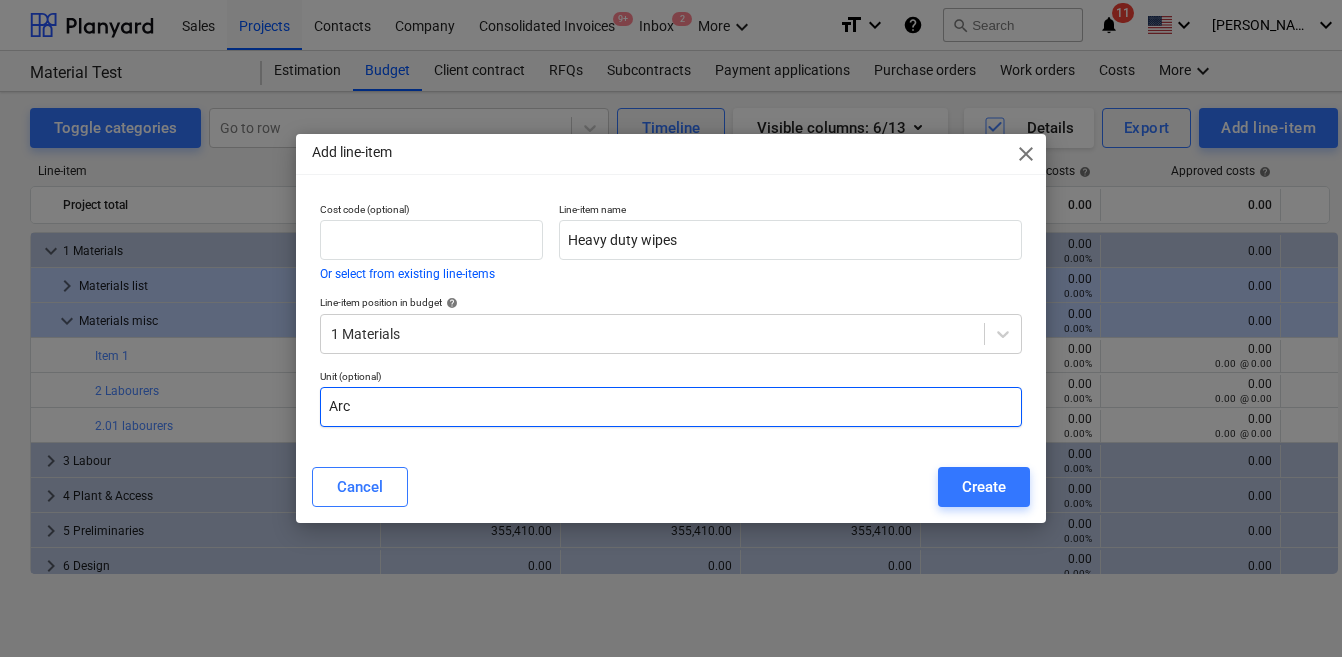 type on "Arc" 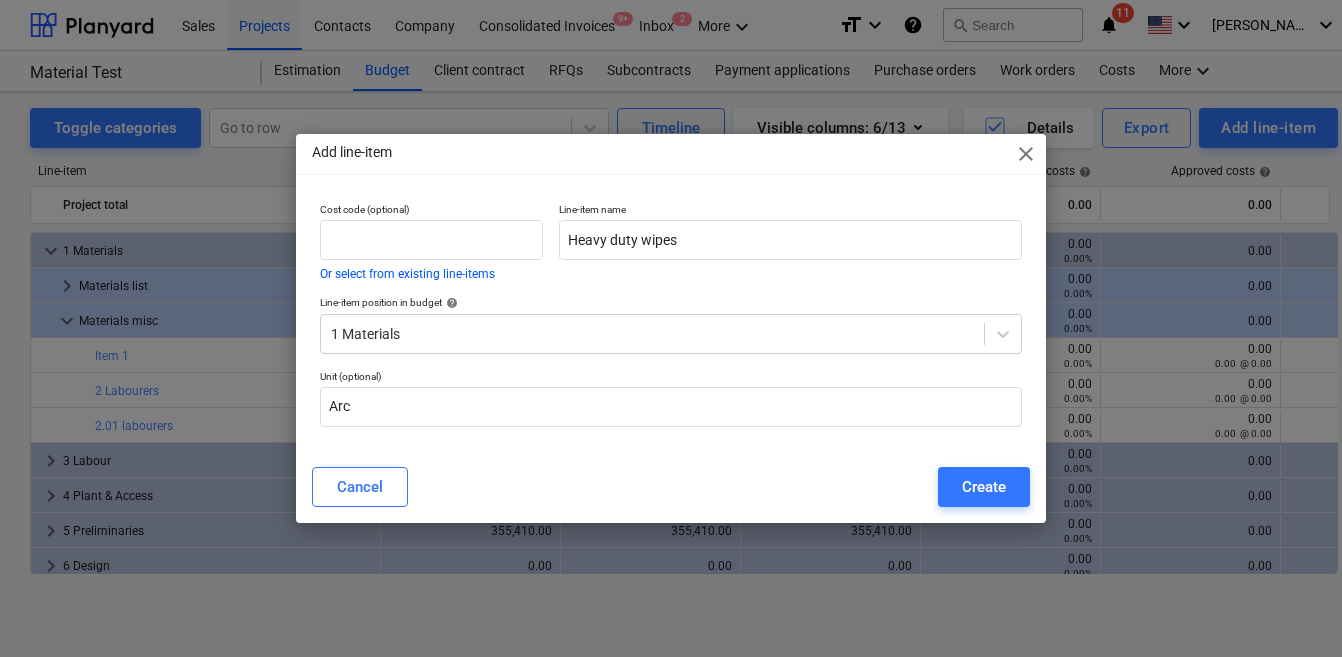 click on "Cancel Create" at bounding box center (671, 487) 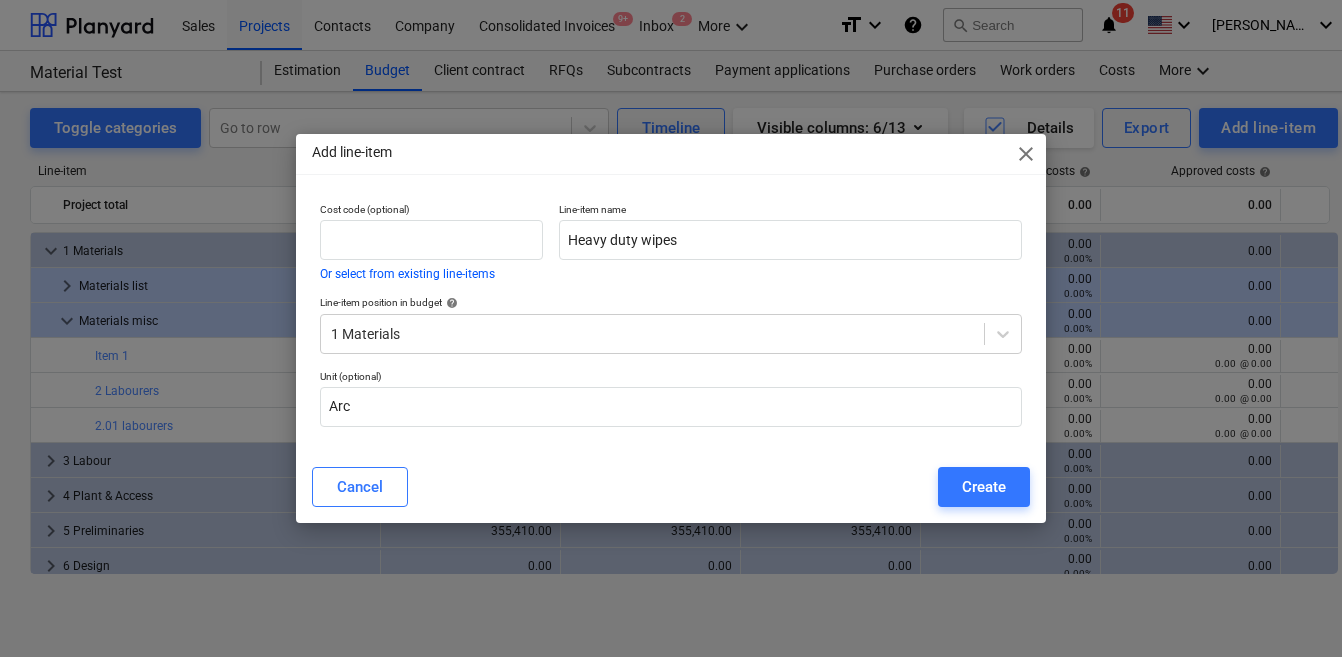 click on "Add line-item close Cost code (optional) Or select from existing line-items Line-item name Heavy duty wipes Line-item position in budget help  1 Materials Unit (optional) Arc Cancel Create" at bounding box center [671, 328] 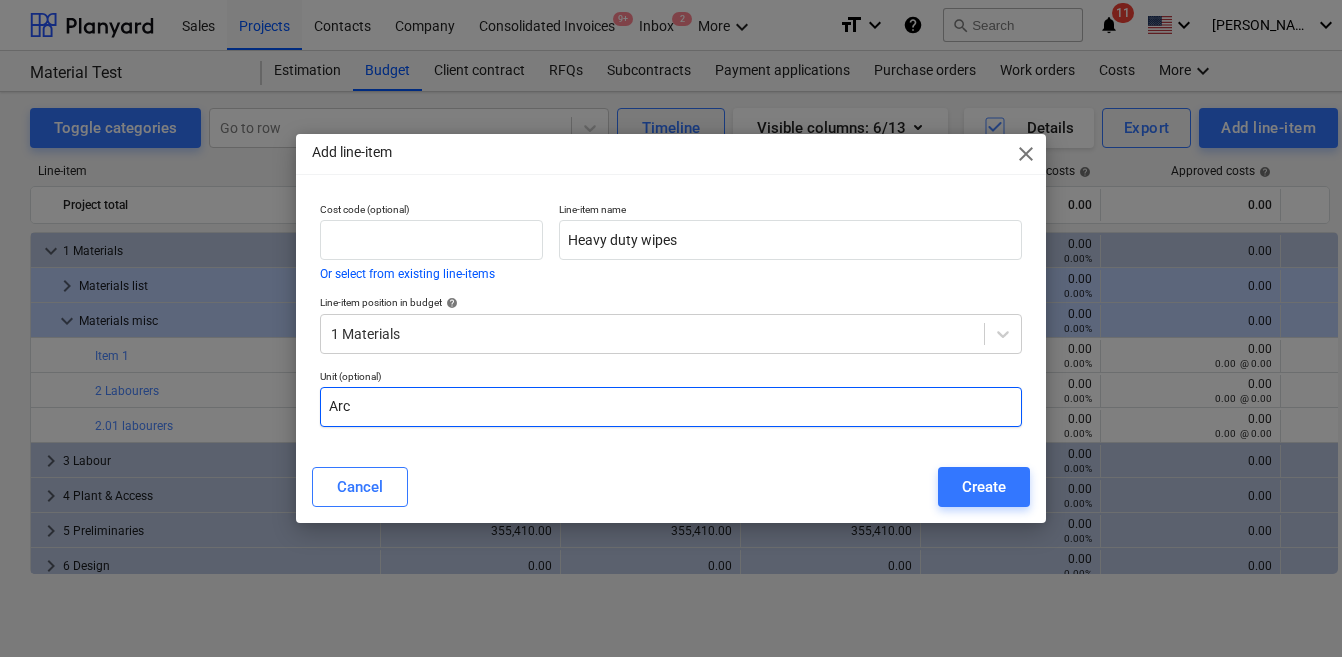 click on "Arc" at bounding box center (671, 407) 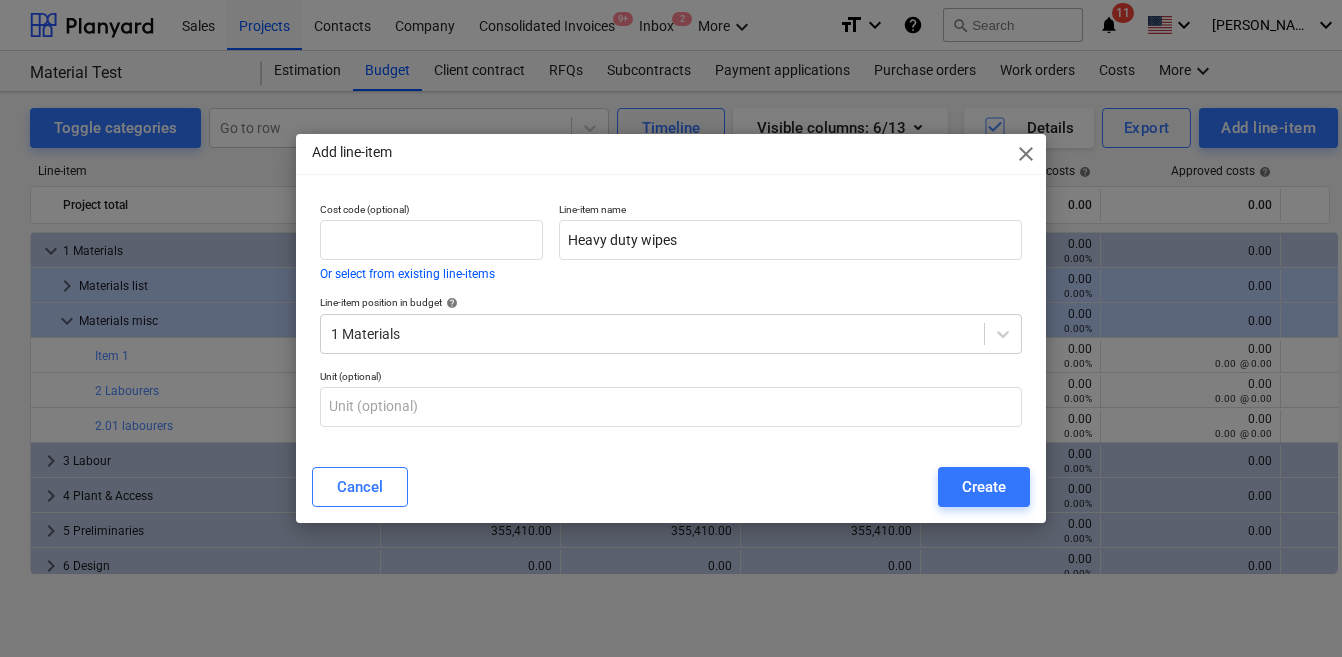 click on "Cost code (optional) Or select from existing line-items Line-item name Heavy duty wipes Line-item position in budget help  1 Materials Unit (optional)" at bounding box center [671, 323] 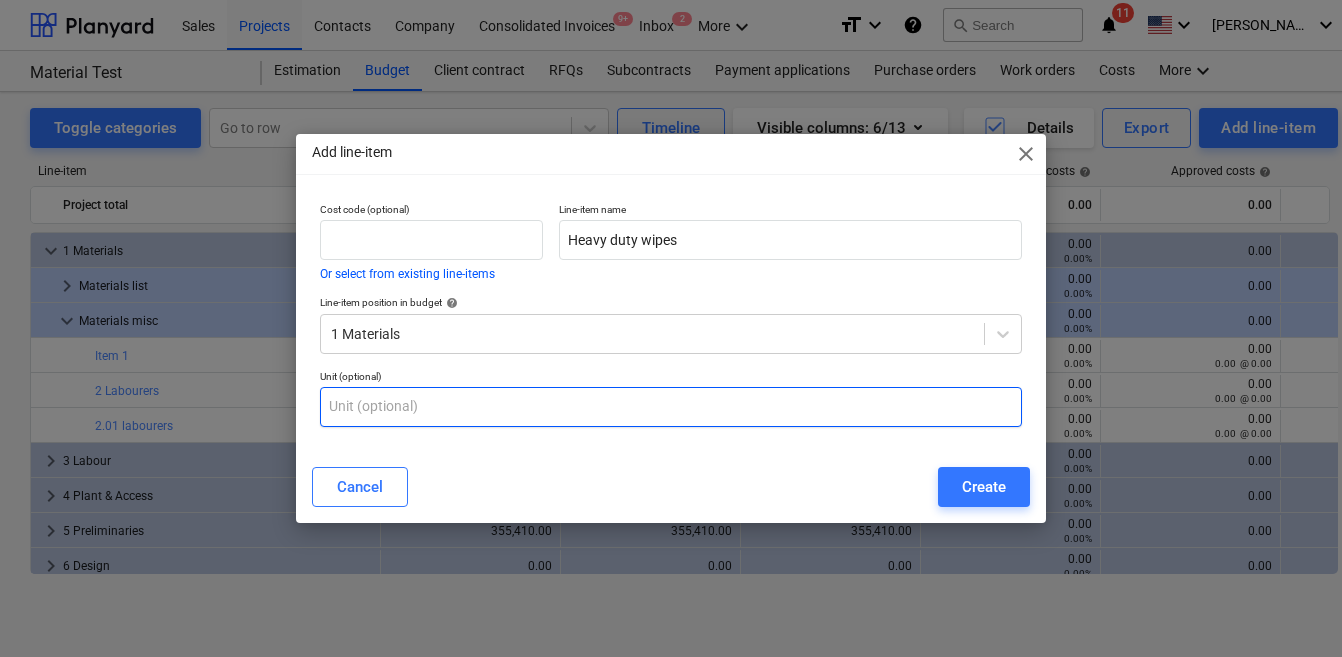 click at bounding box center [671, 407] 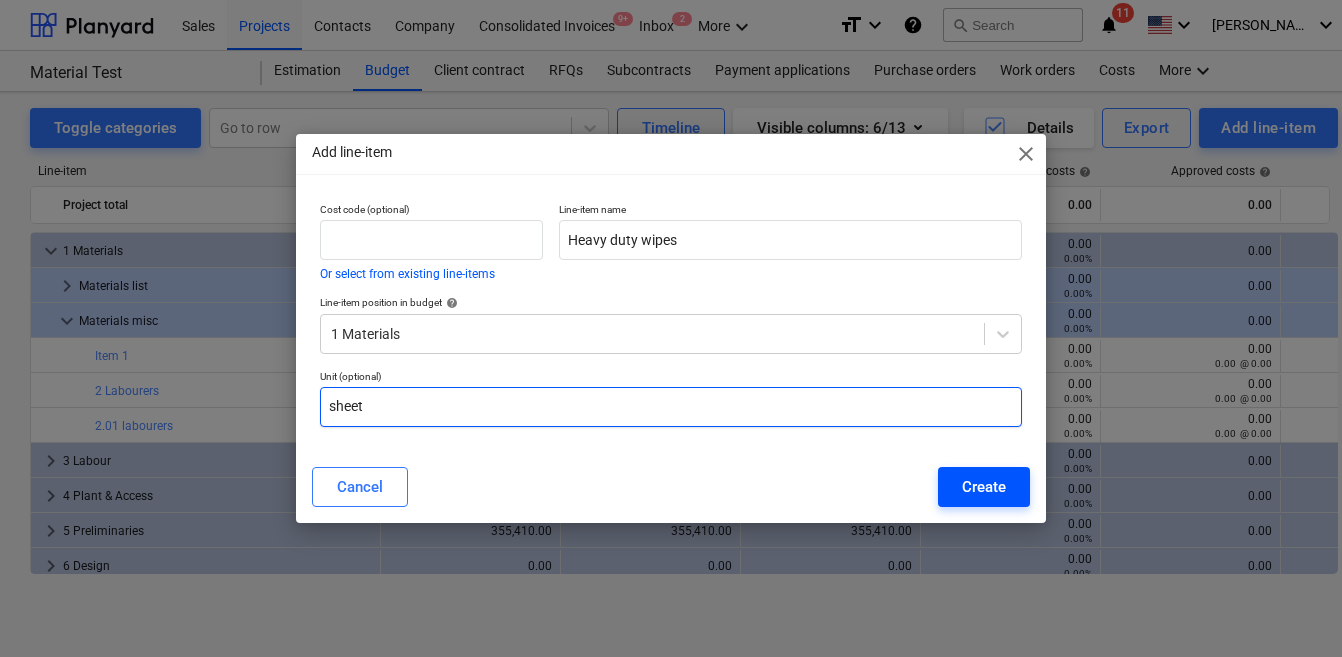 type on "sheet" 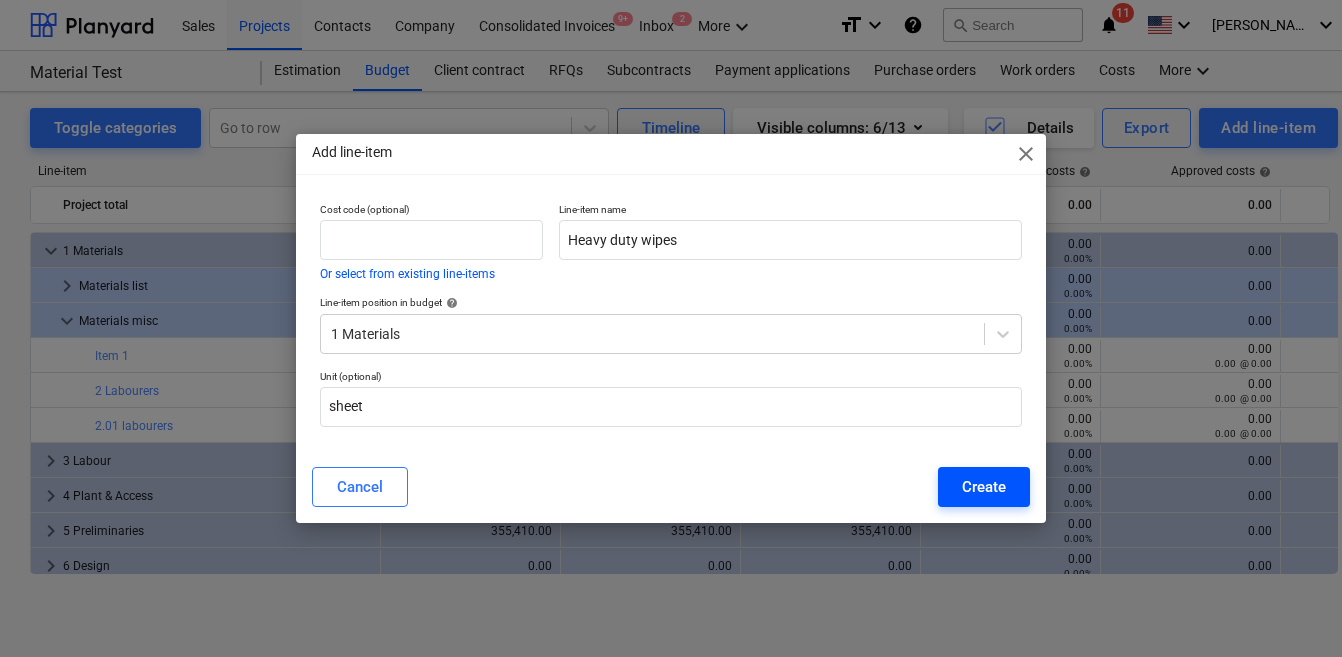click on "Create" at bounding box center [984, 487] 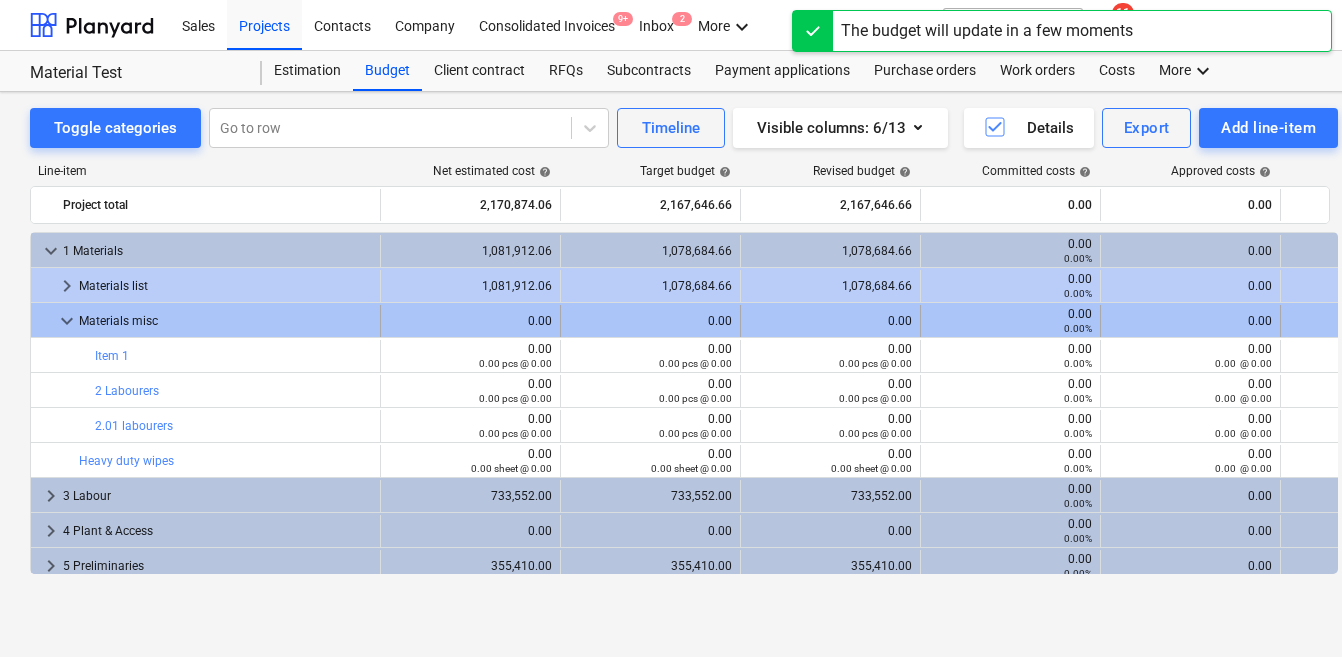 click on "keyboard_arrow_down" at bounding box center [67, 321] 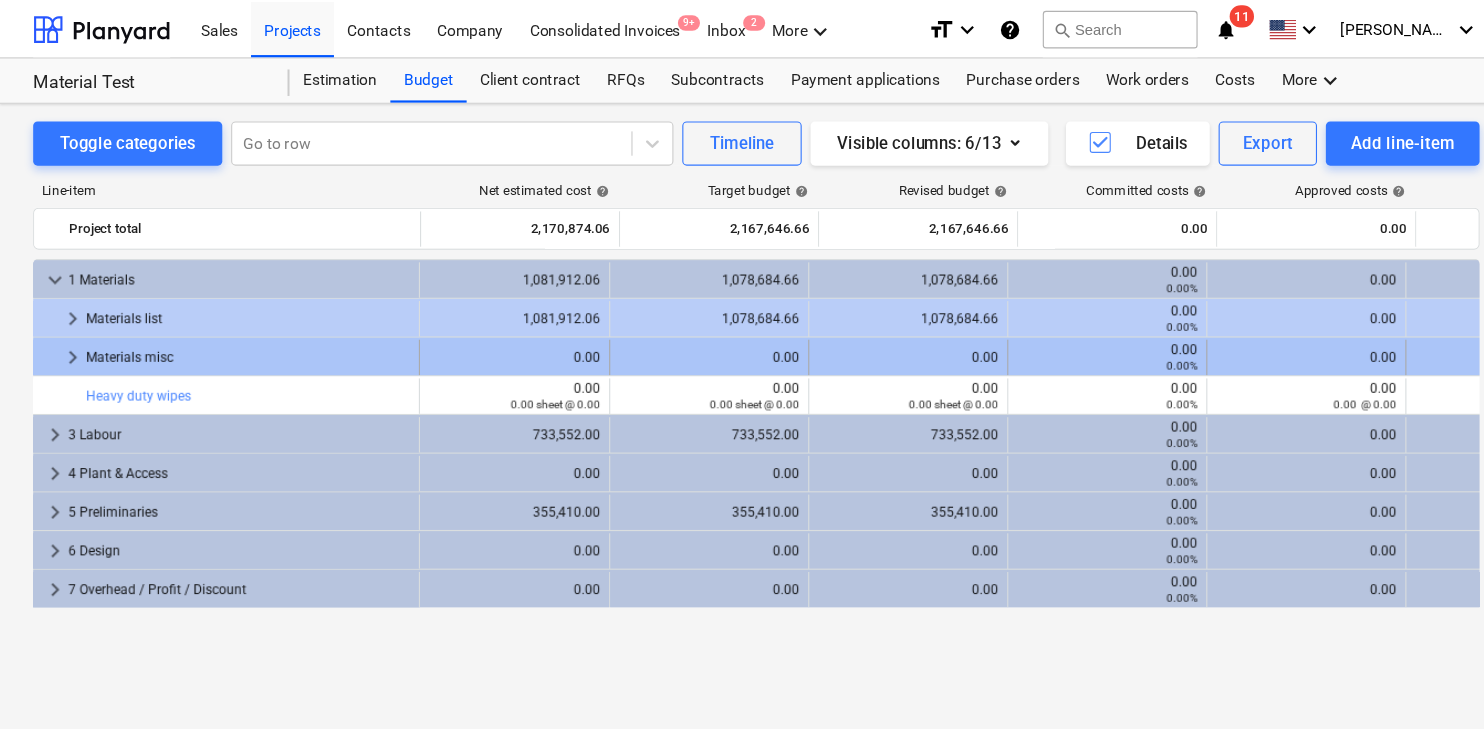 scroll, scrollTop: 0, scrollLeft: 0, axis: both 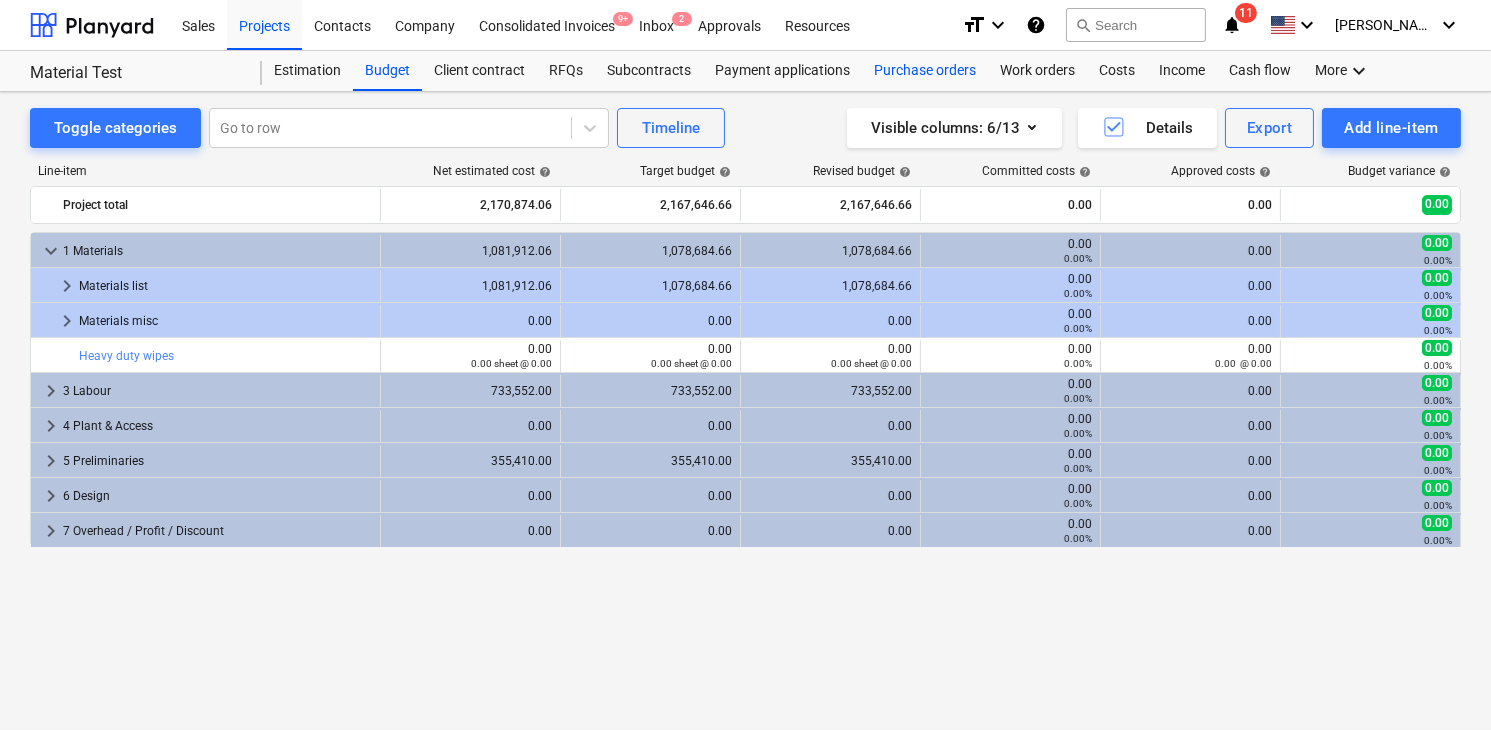 click on "Purchase orders" at bounding box center [925, 71] 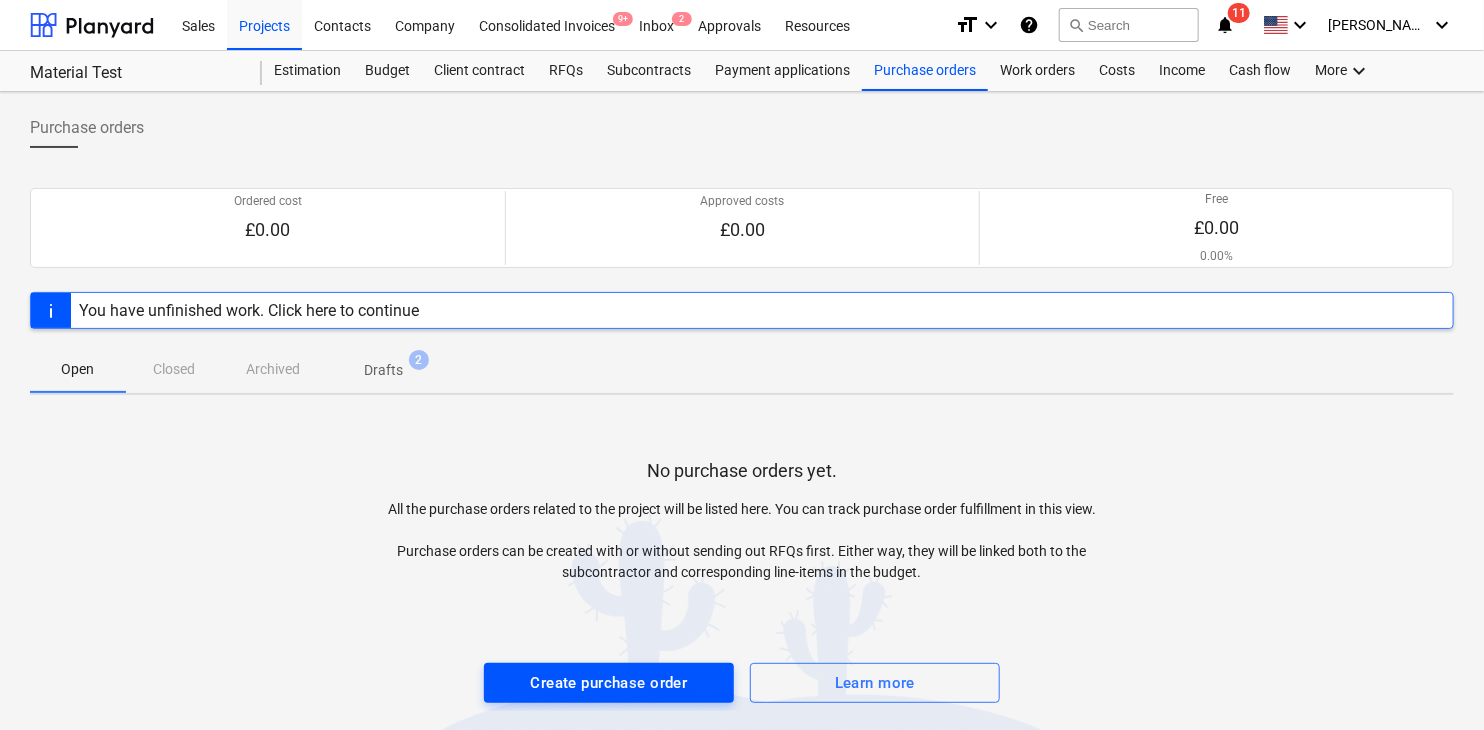 click on "Create purchase order" at bounding box center [609, 683] 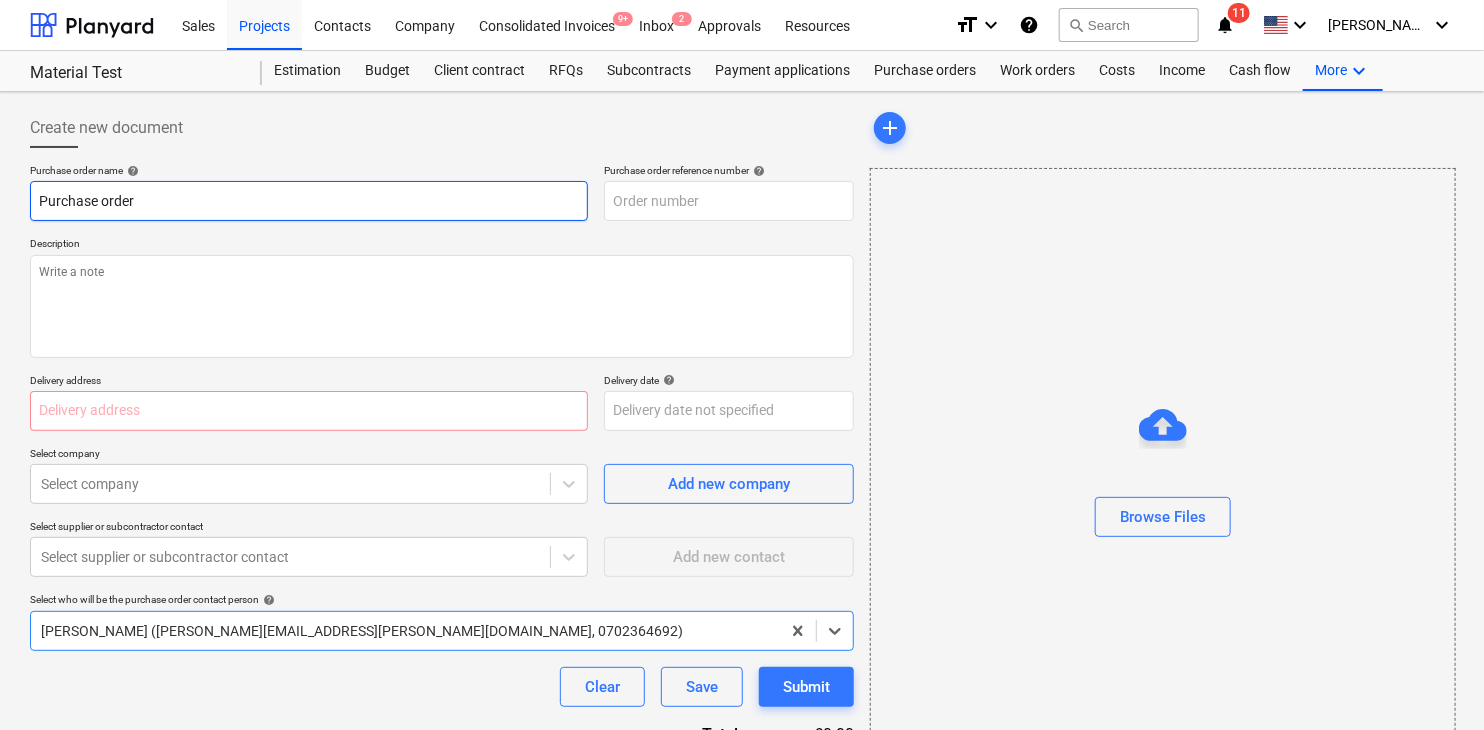 type on "10-PO-003" 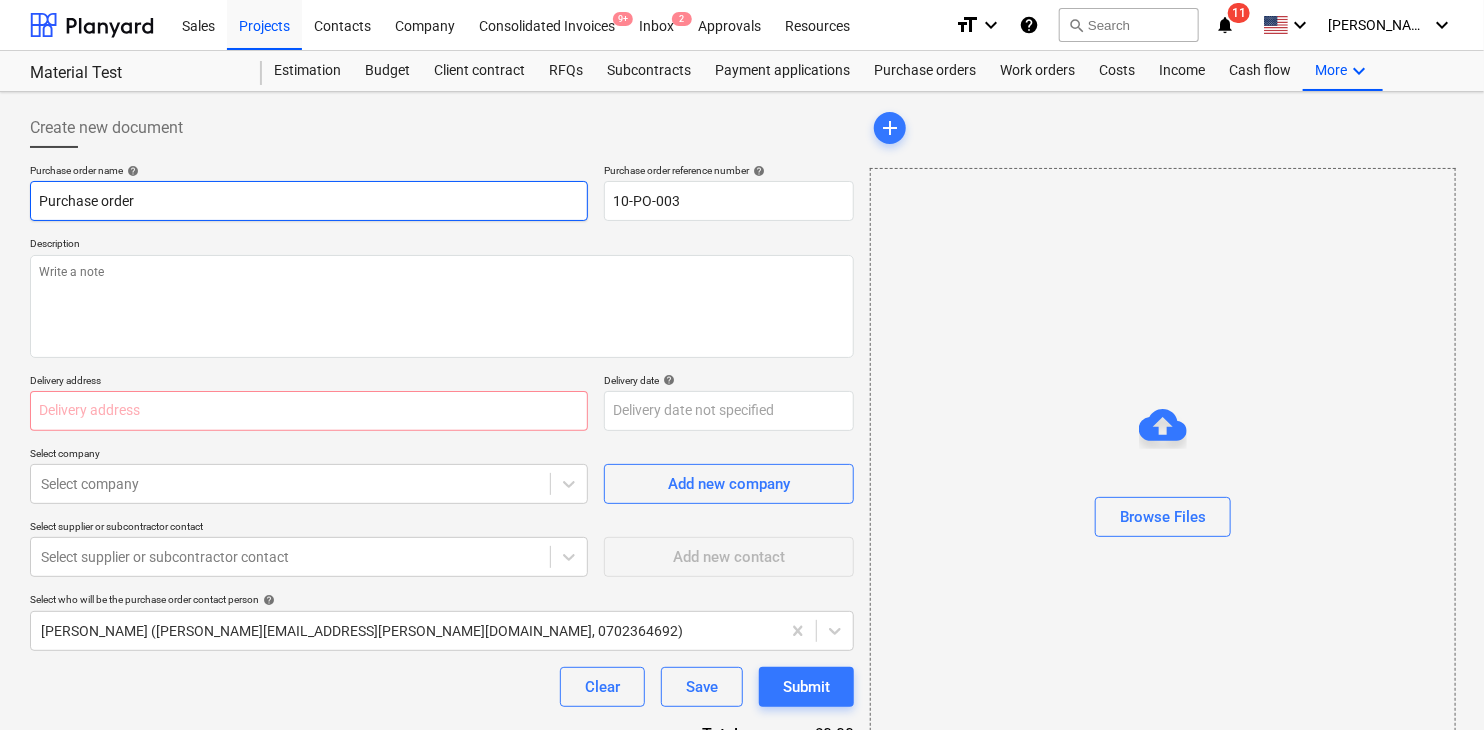 click on "Purchase order" at bounding box center [309, 201] 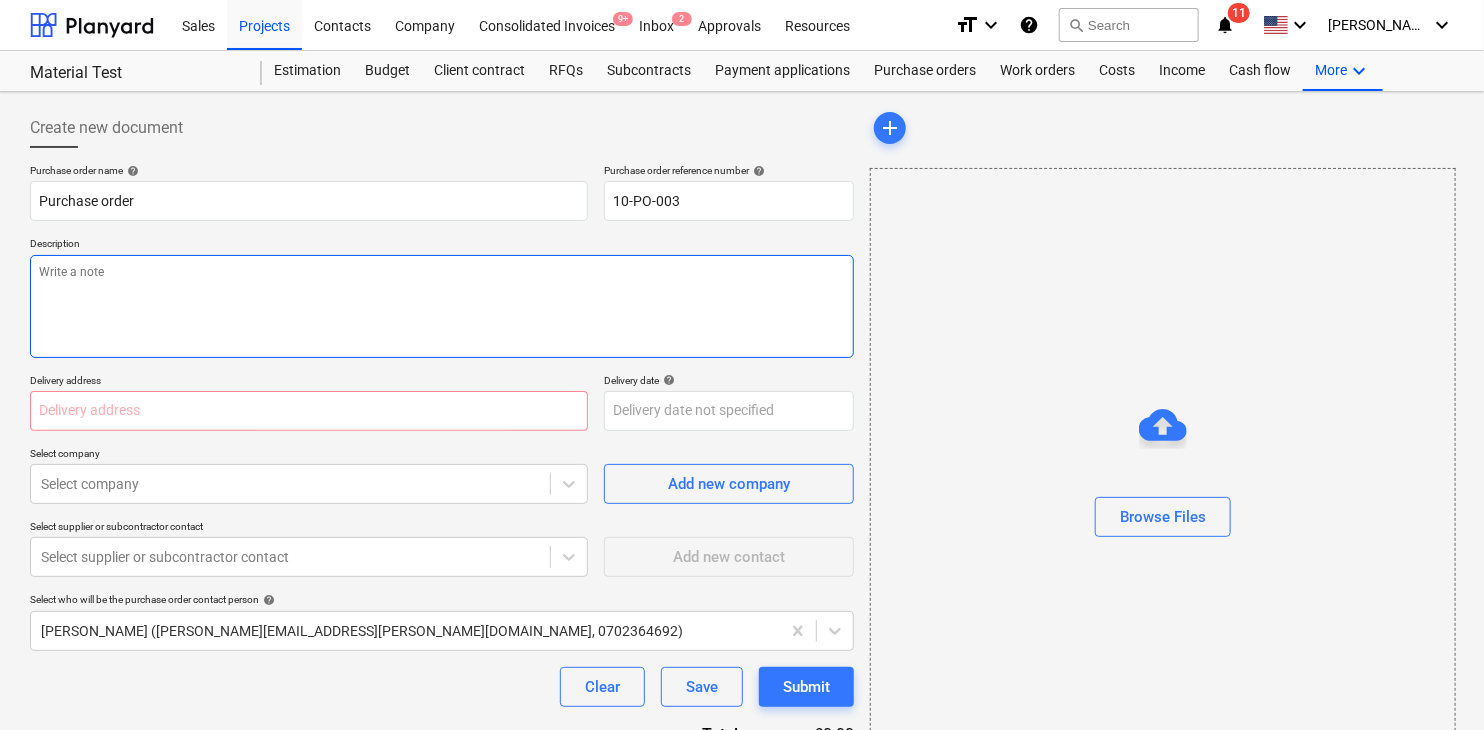 click at bounding box center (442, 306) 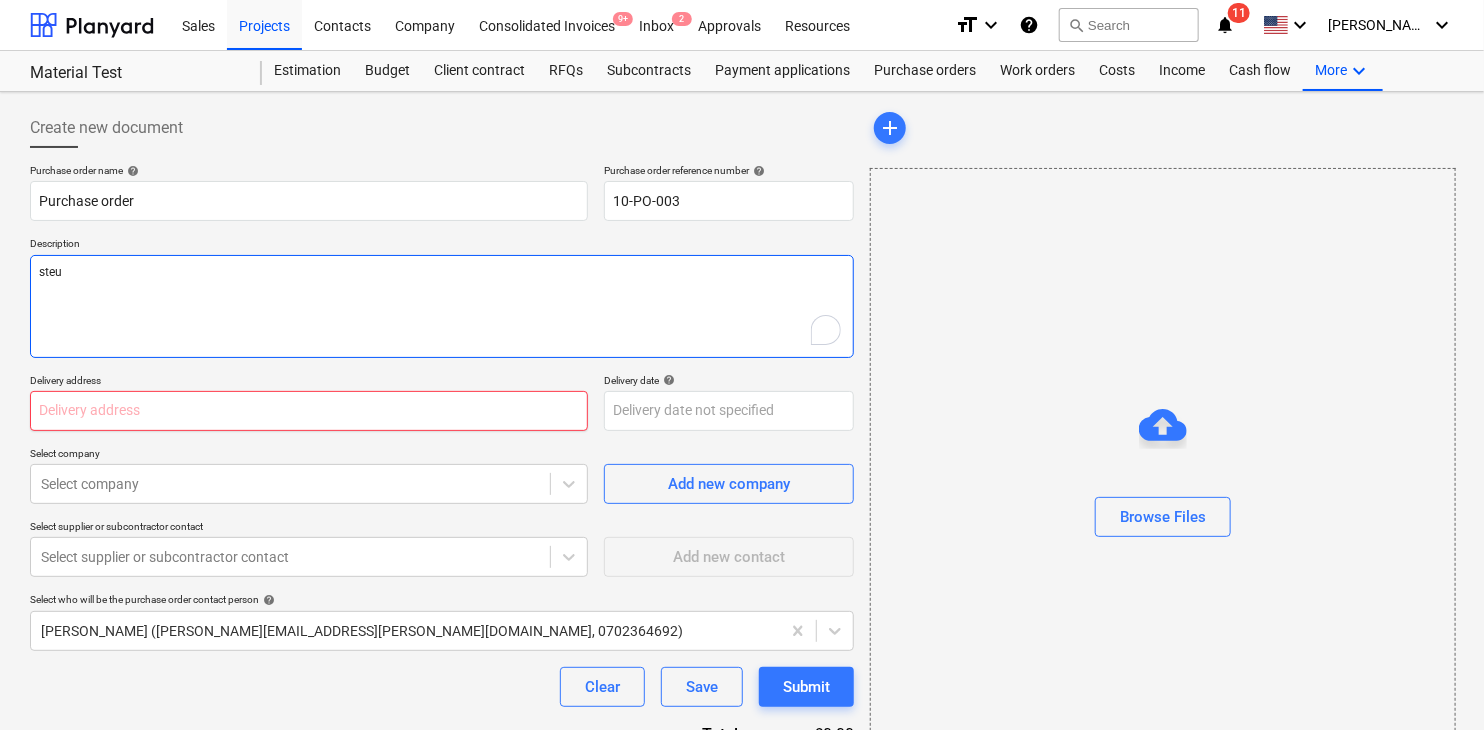type on "steu" 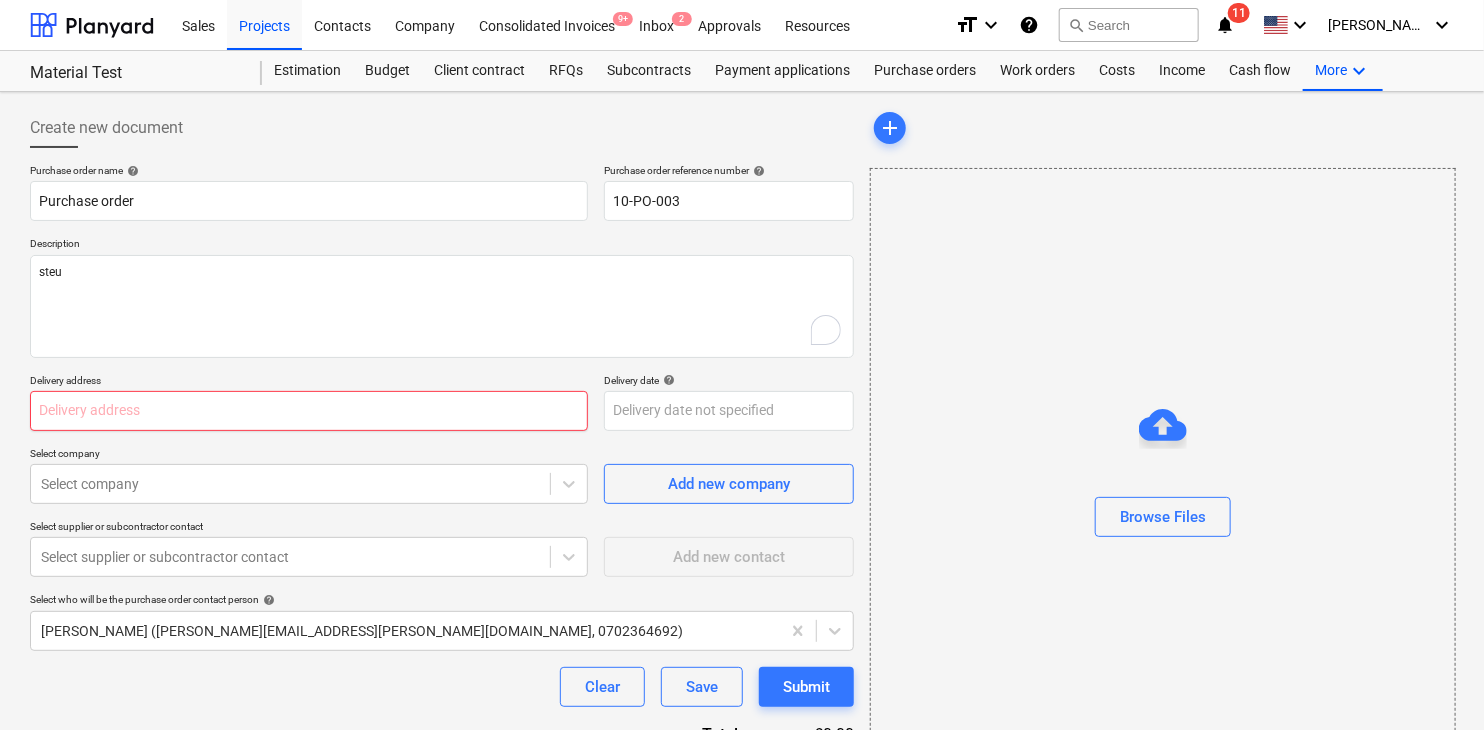click at bounding box center (309, 411) 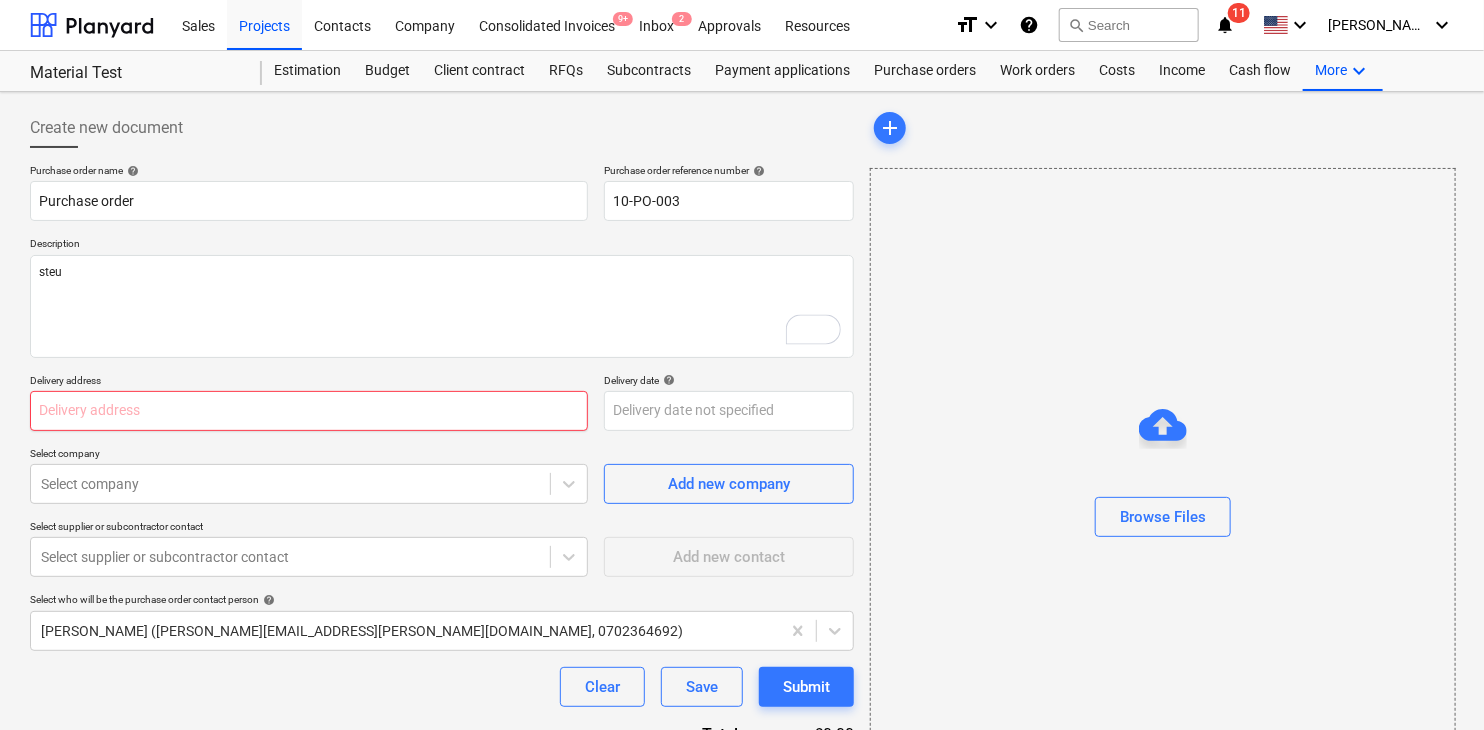 type on "[STREET_ADDRESS]" 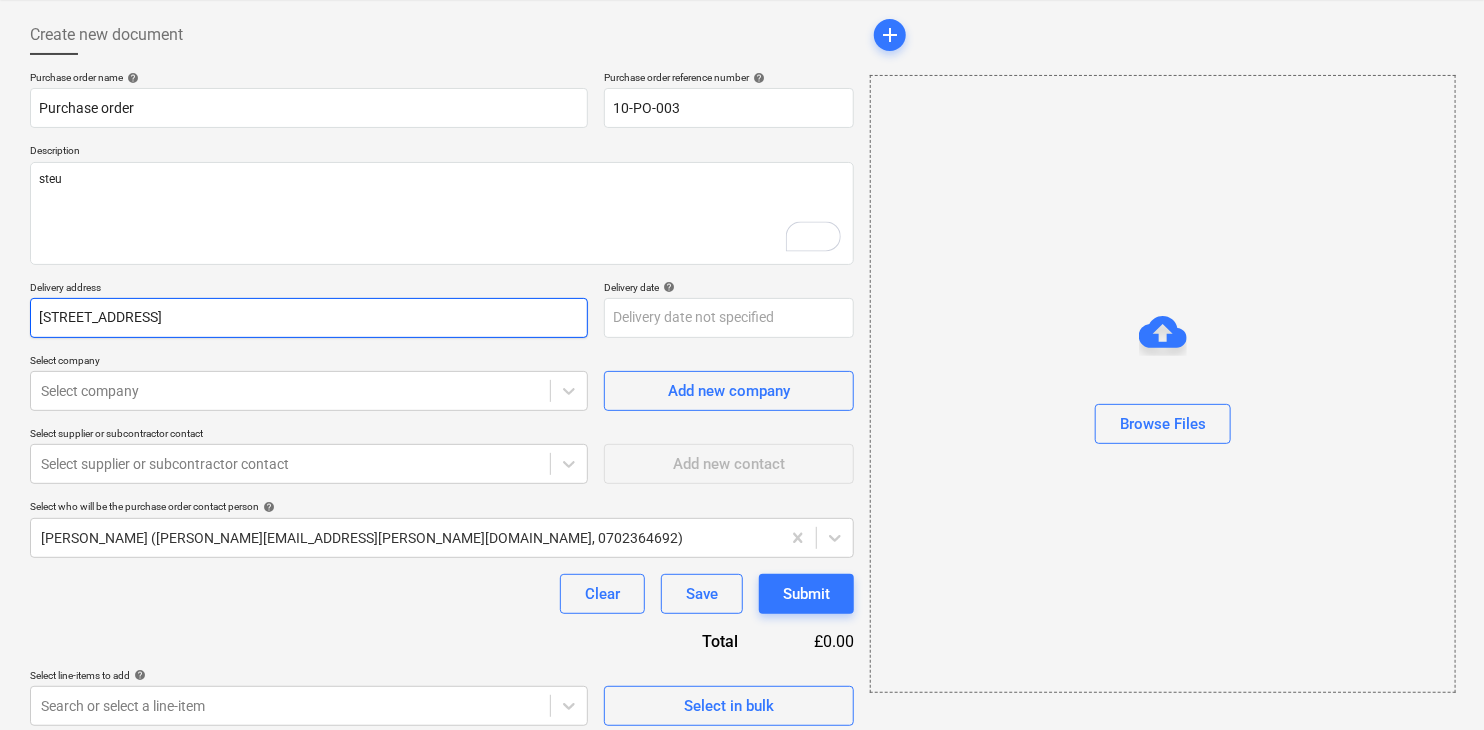 scroll, scrollTop: 97, scrollLeft: 0, axis: vertical 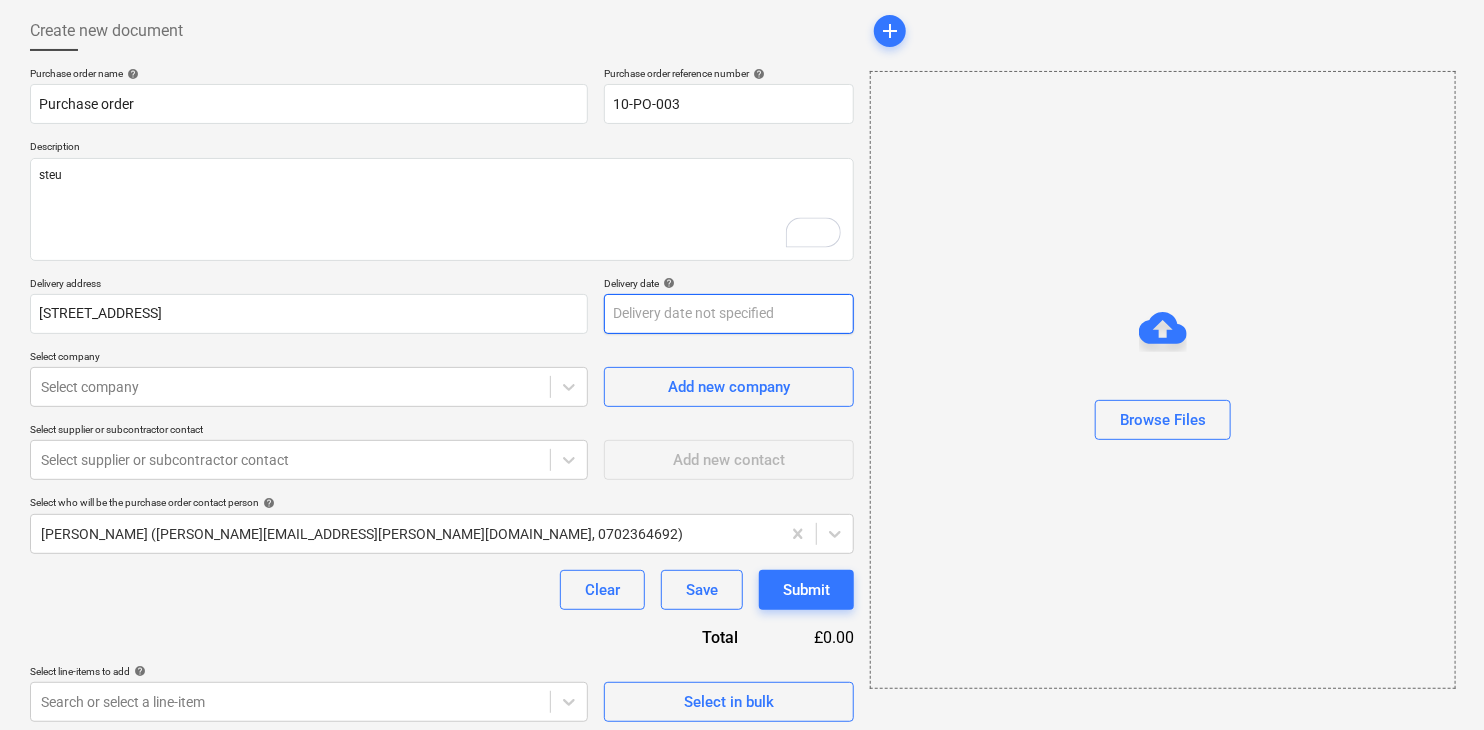 click on "Sales Projects Contacts Company Consolidated Invoices 9+ Inbox 2 Approvals Resources format_size keyboard_arrow_down help search Search notifications 11 keyboard_arrow_down [PERSON_NAME] keyboard_arrow_down Material Test Material Test Estimation Budget Client contract RFQs Subcontracts Payment applications Purchase orders Work orders Costs Income Cash flow More keyboard_arrow_down Create new document Purchase order name help Purchase order Purchase order reference number help 10-PO-003 Description steu Delivery address [STREET_ADDRESS] Delivery date help Press the down arrow key to interact with the calendar and
select a date. Press the question mark key to get the keyboard shortcuts for changing dates. Select company Select company Add new company Select supplier or subcontractor contact Select supplier or subcontractor contact Add new contact Select who will be the purchase order contact person help [PERSON_NAME] ([PERSON_NAME][EMAIL_ADDRESS][PERSON_NAME][DOMAIN_NAME], 0702364692) Clear Save Submit Total £0.00 help Select in bulk" at bounding box center [742, 268] 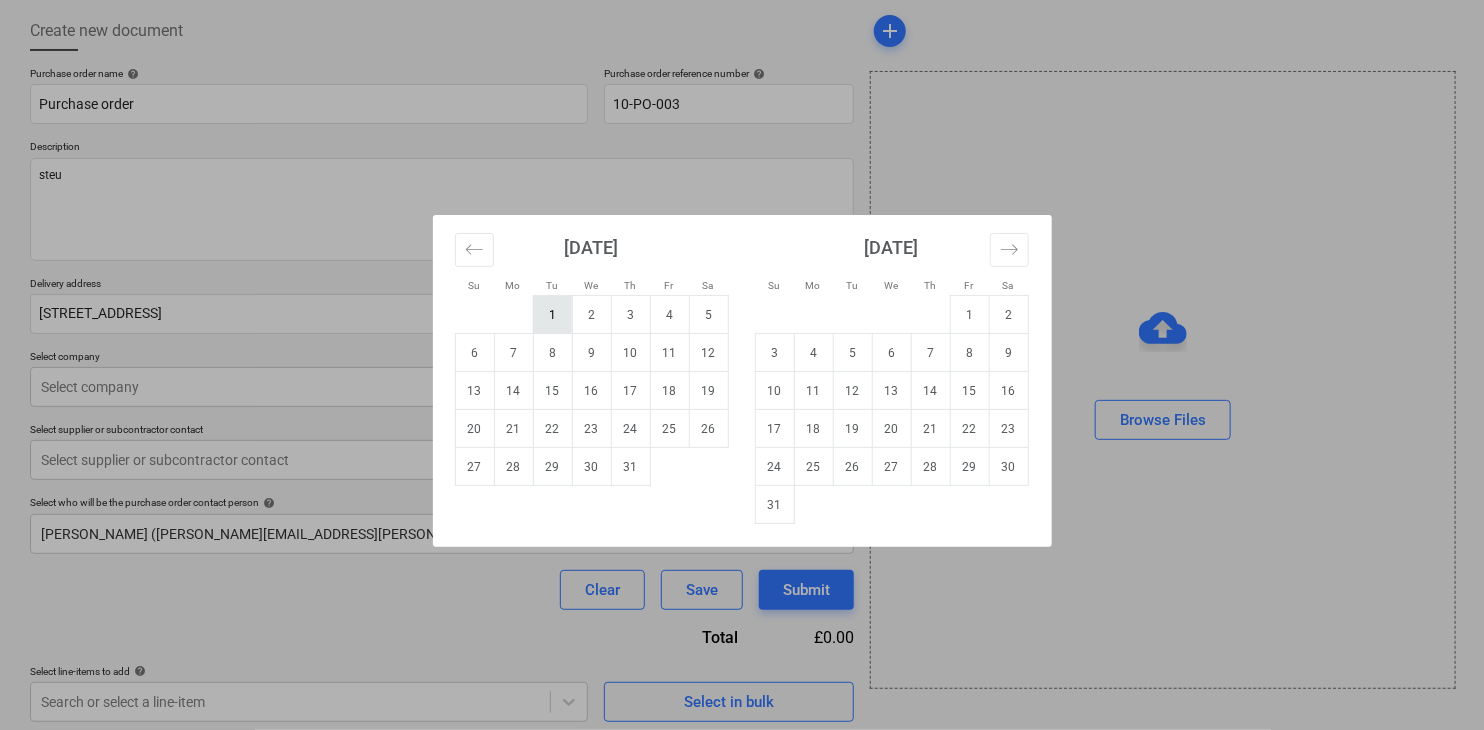 click on "1" at bounding box center (552, 315) 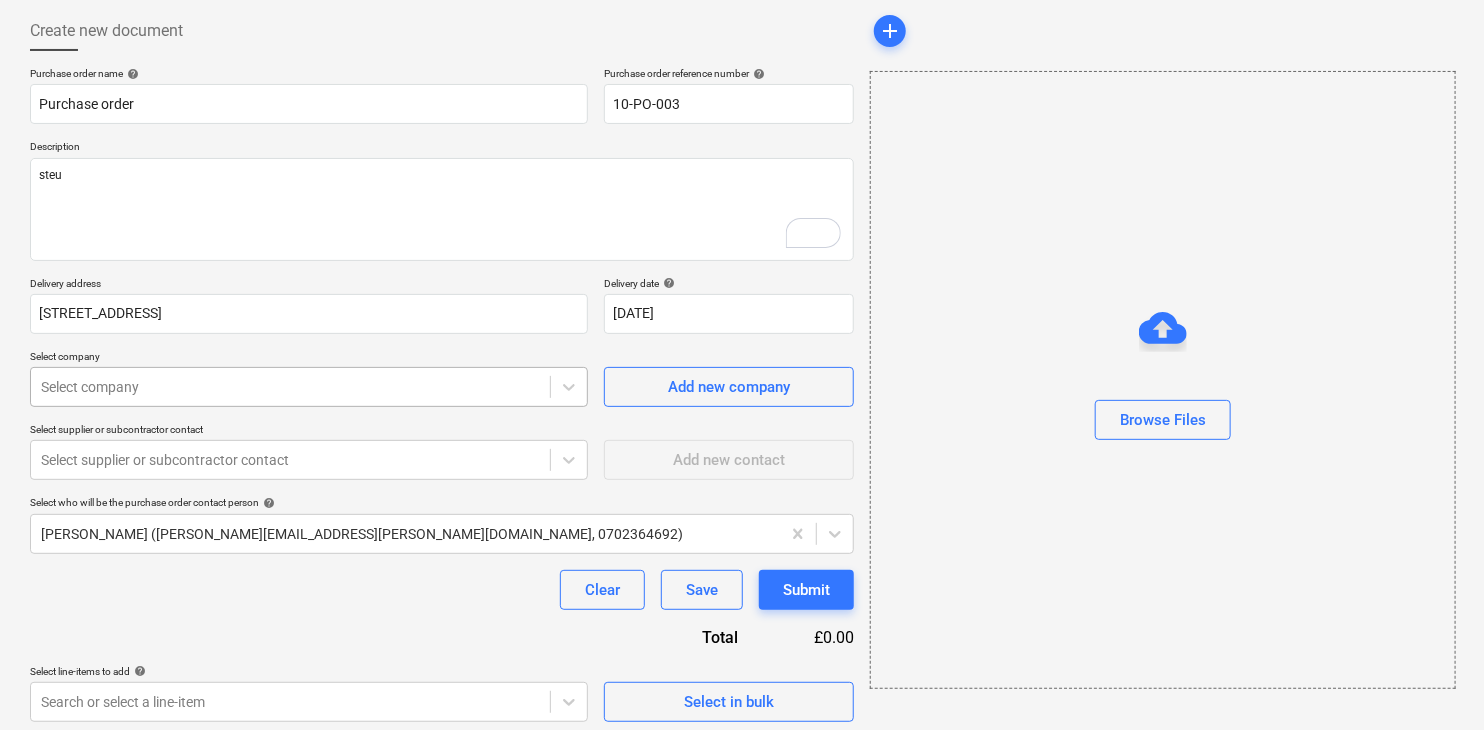 click at bounding box center [290, 387] 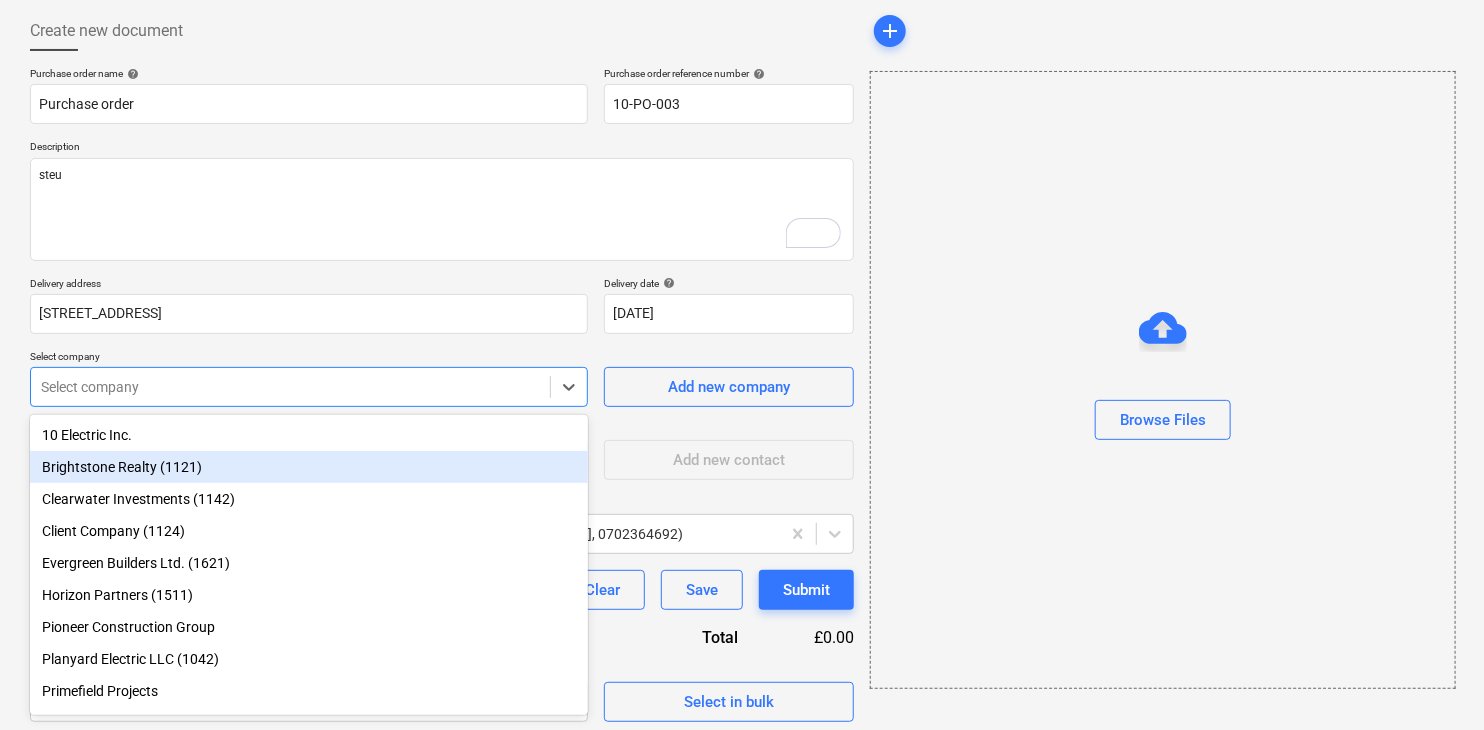 click on "Brightstone Realty (1121)" at bounding box center (309, 467) 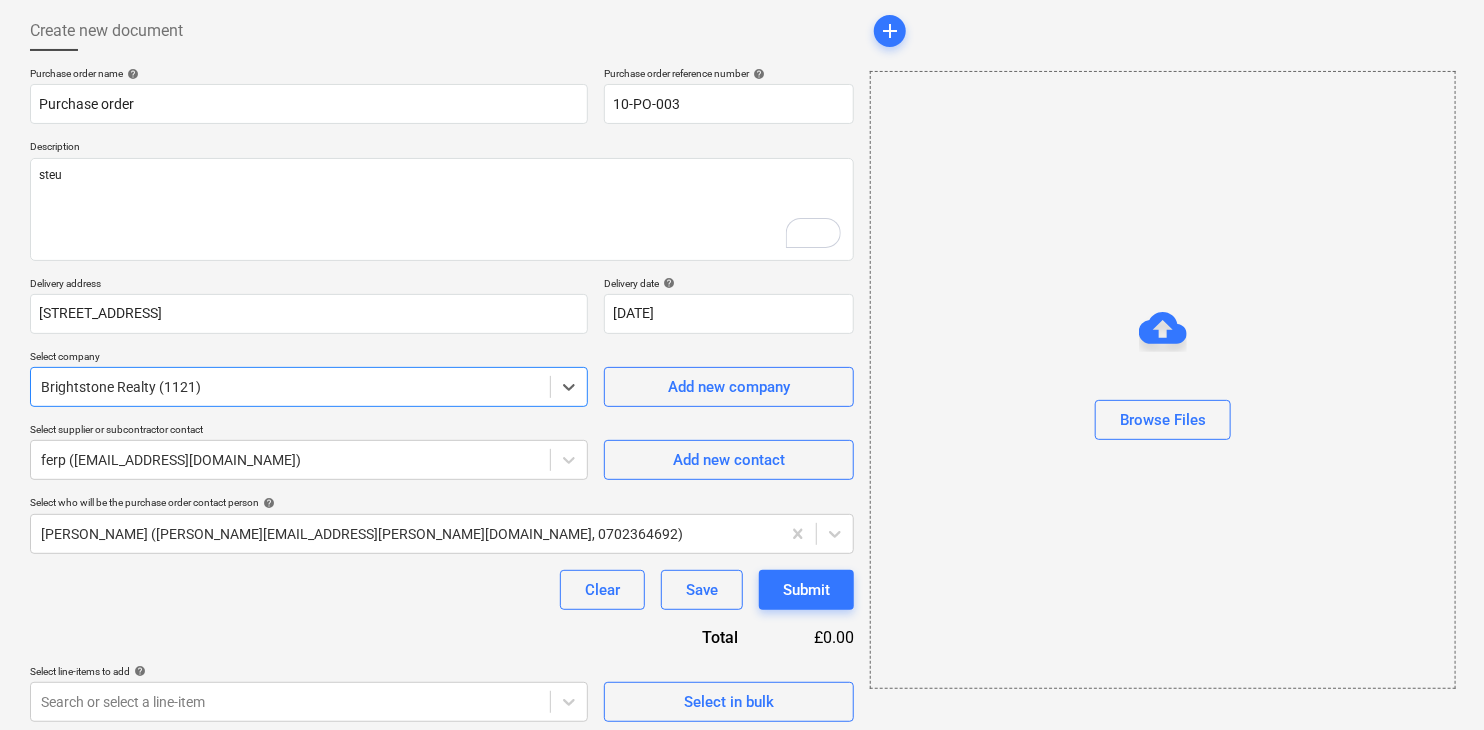 scroll, scrollTop: 105, scrollLeft: 0, axis: vertical 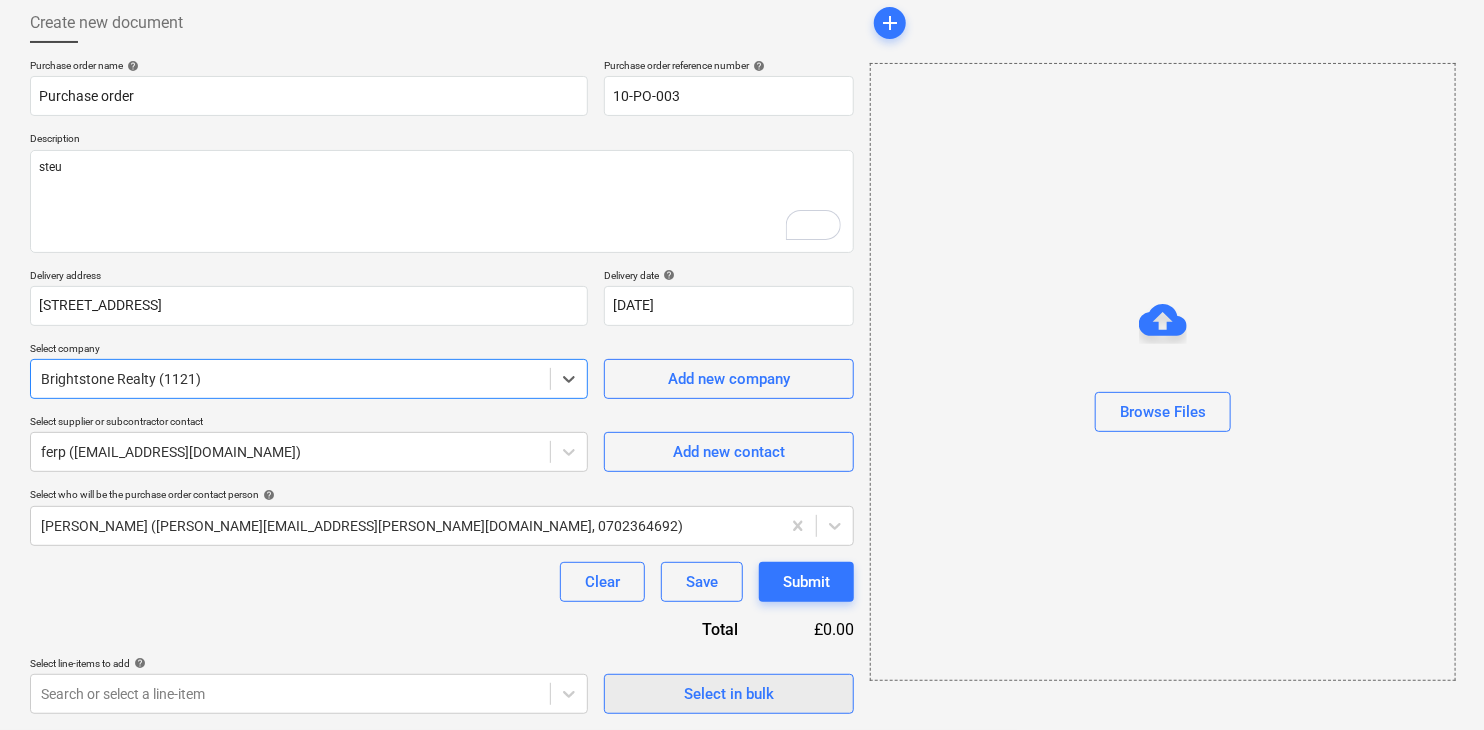 click on "Select in bulk" at bounding box center [729, 694] 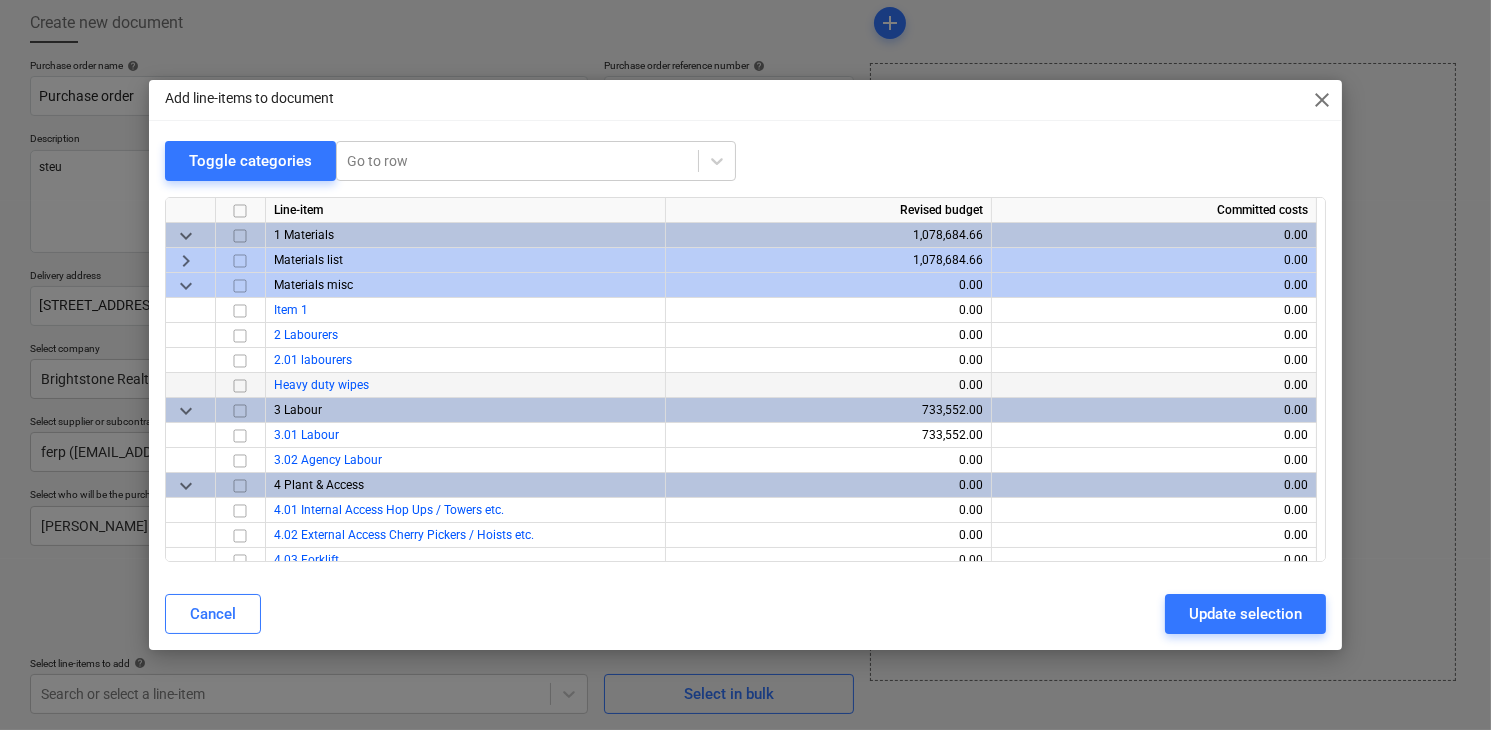 click at bounding box center (240, 386) 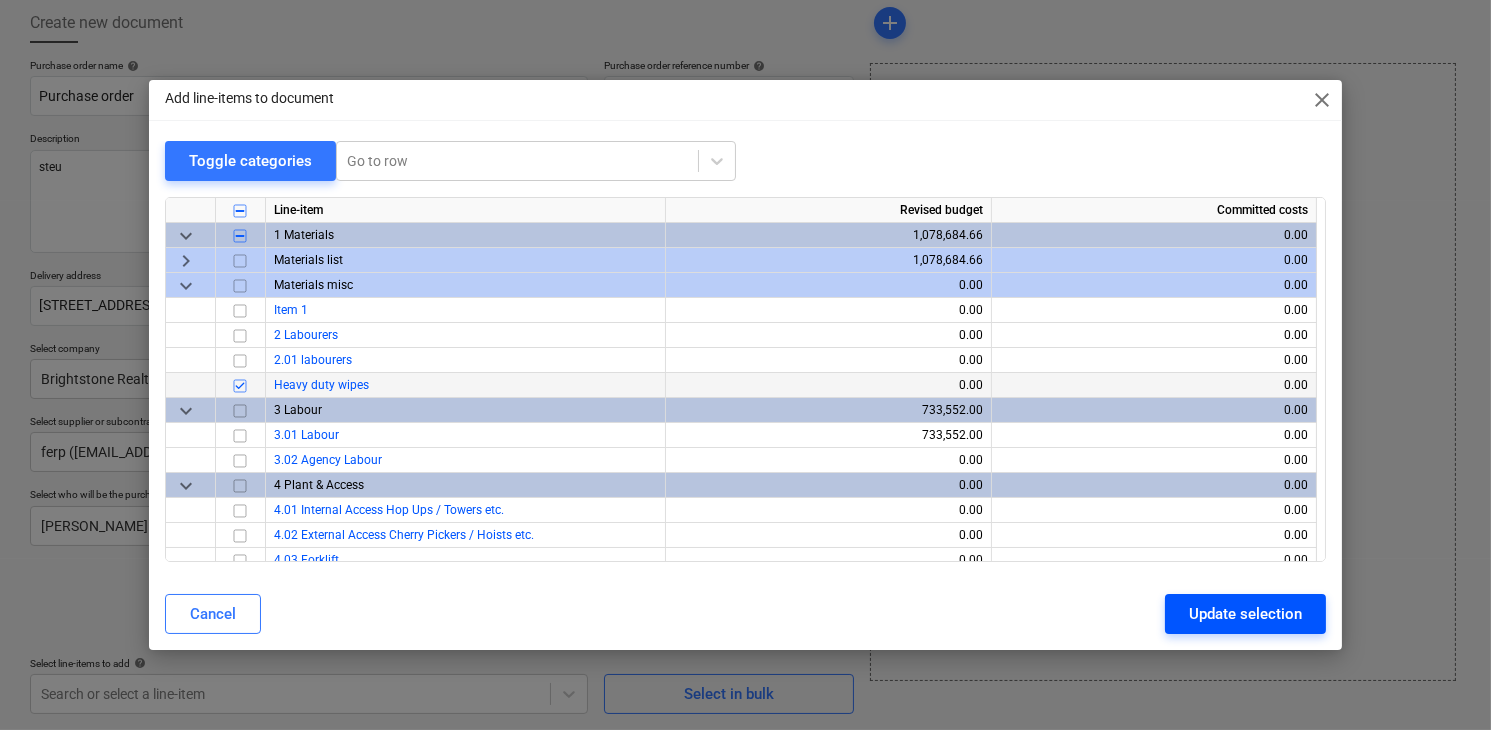 click on "Update selection" at bounding box center [1245, 614] 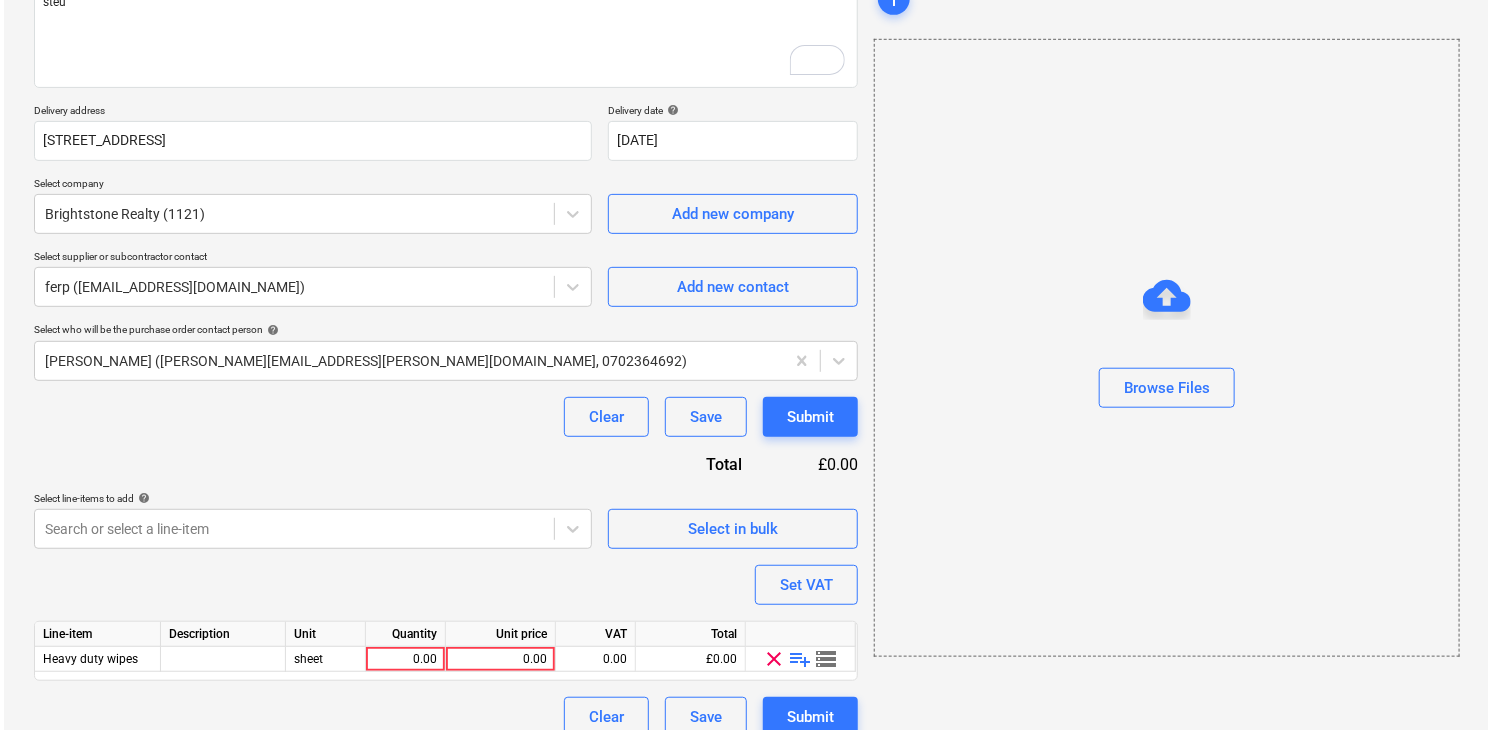 scroll, scrollTop: 293, scrollLeft: 0, axis: vertical 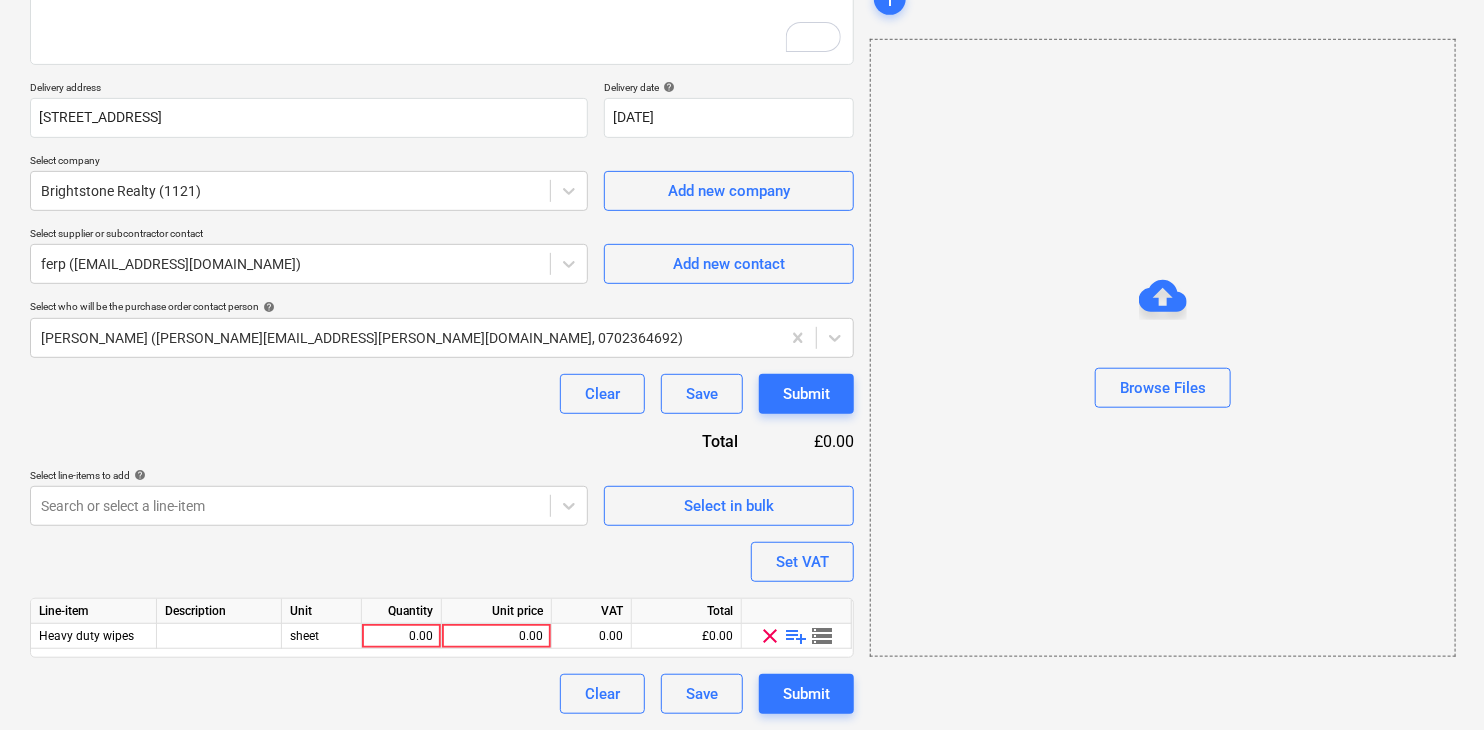 click on "Purchase order name help Purchase order Purchase order reference number help 10-PO-003 Description steu Delivery address [STREET_ADDRESS] Delivery date help [DATE] 01.07.2025 Press the down arrow key to interact with the calendar and
select a date. Press the question mark key to get the keyboard shortcuts for changing dates. Select company Brightstone Realty (1121)  Add new company Select supplier or subcontractor contact ferp  ([EMAIL_ADDRESS][DOMAIN_NAME]) Add new contact Select who will be the purchase order contact person help [PERSON_NAME] ([PERSON_NAME][EMAIL_ADDRESS][PERSON_NAME][DOMAIN_NAME], 0702364692) Clear Save Submit Total £0.00 Select line-items to add help Search or select a line-item Select in bulk Set VAT Line-item Description Unit Quantity Unit price VAT Total  Heavy duty wipes sheet 0.00 0.00 0.00 £0.00 clear playlist_add storage Clear Save Submit" at bounding box center [442, 292] 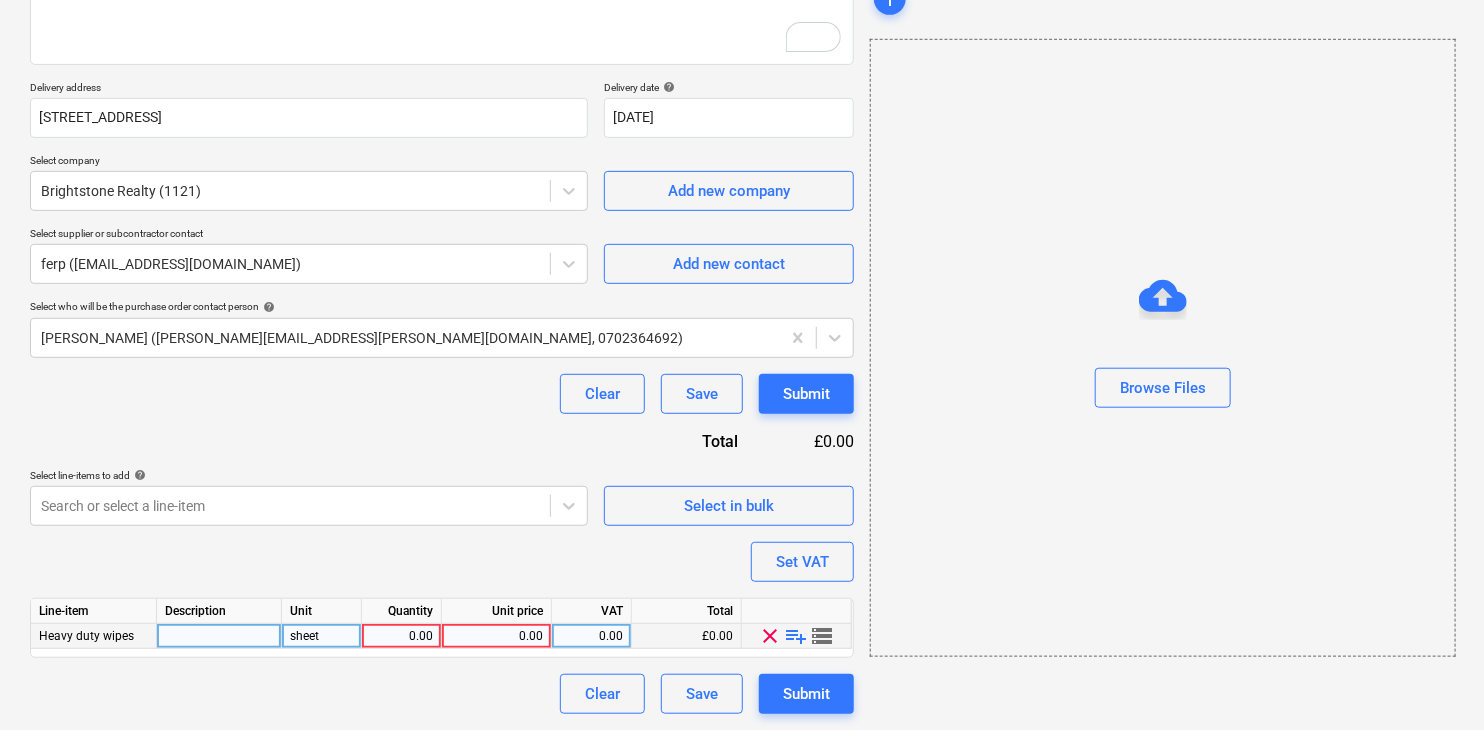 click on "0.00" at bounding box center (496, 636) 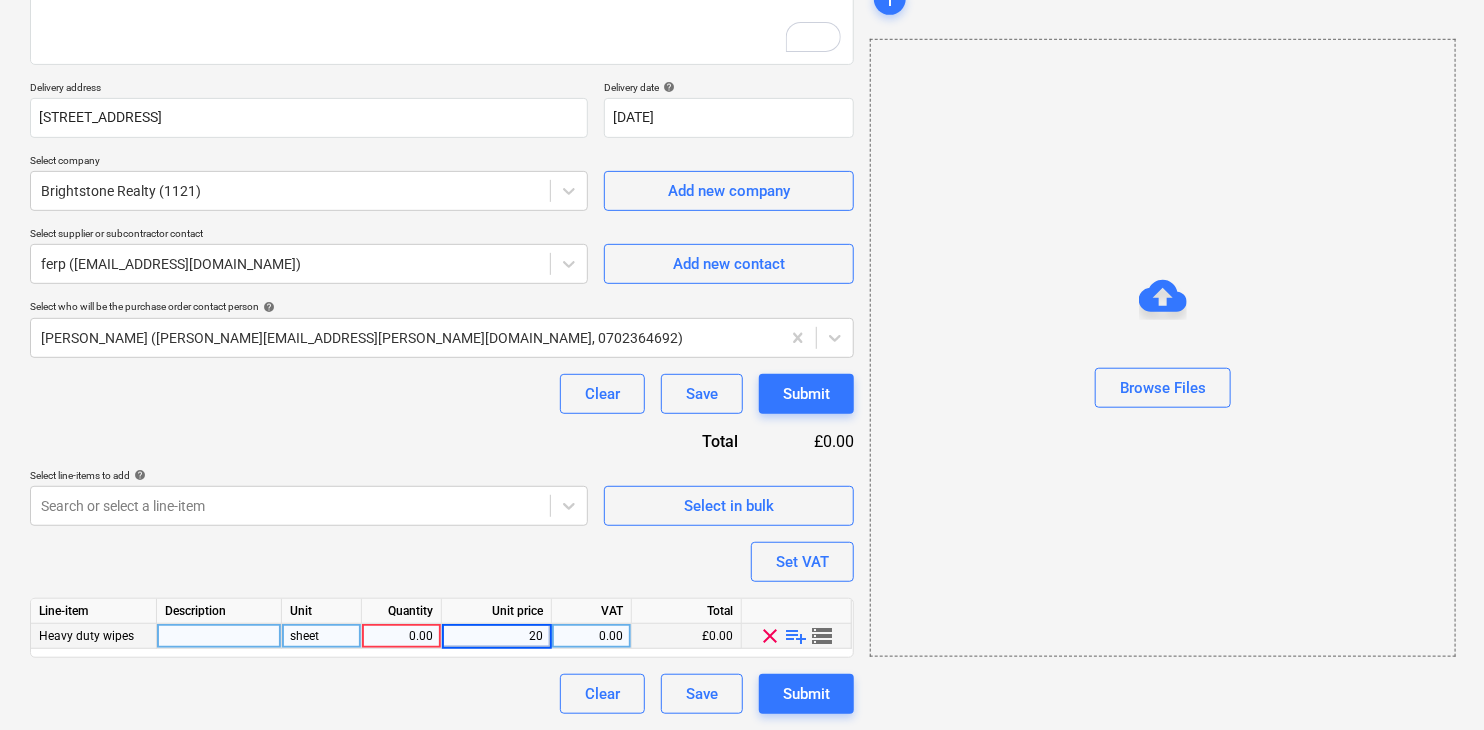 type on "200" 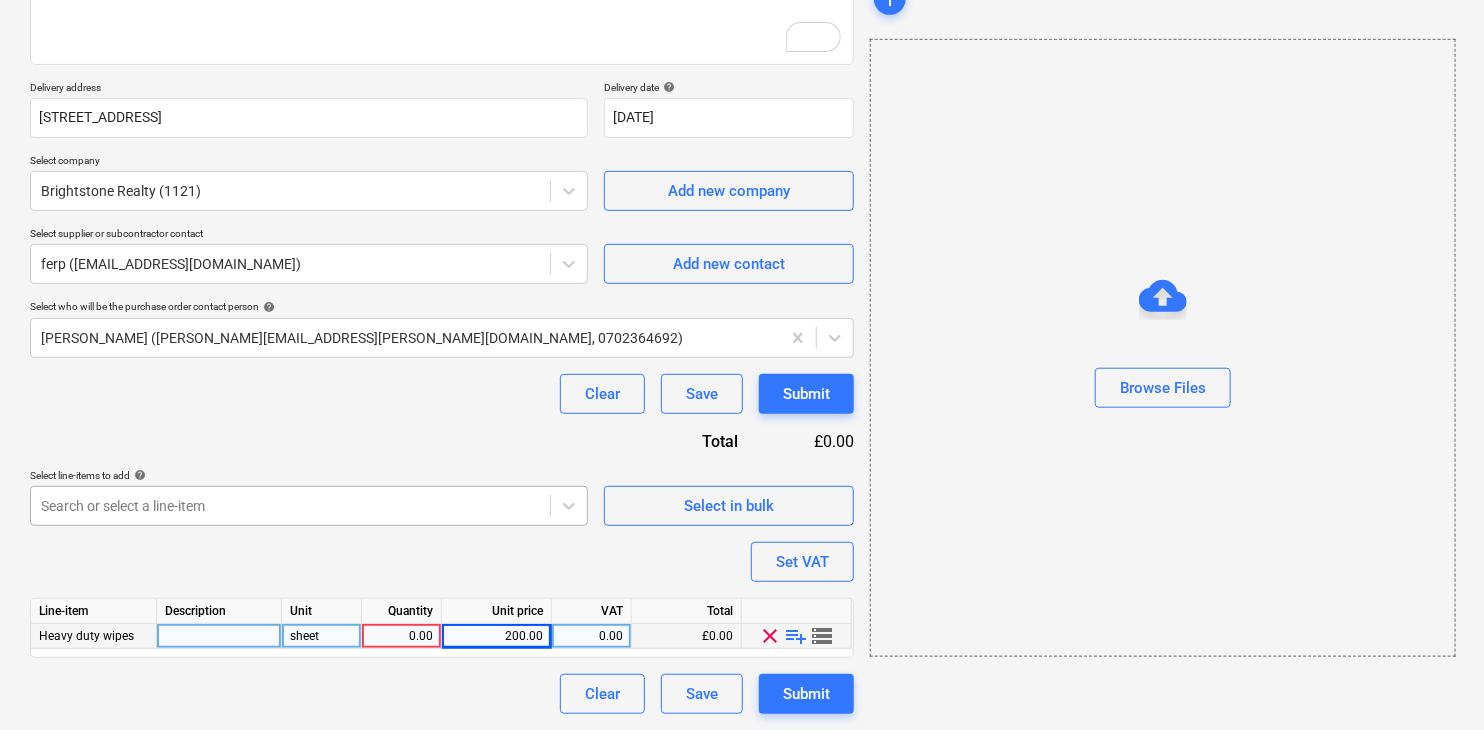 click at bounding box center [290, 506] 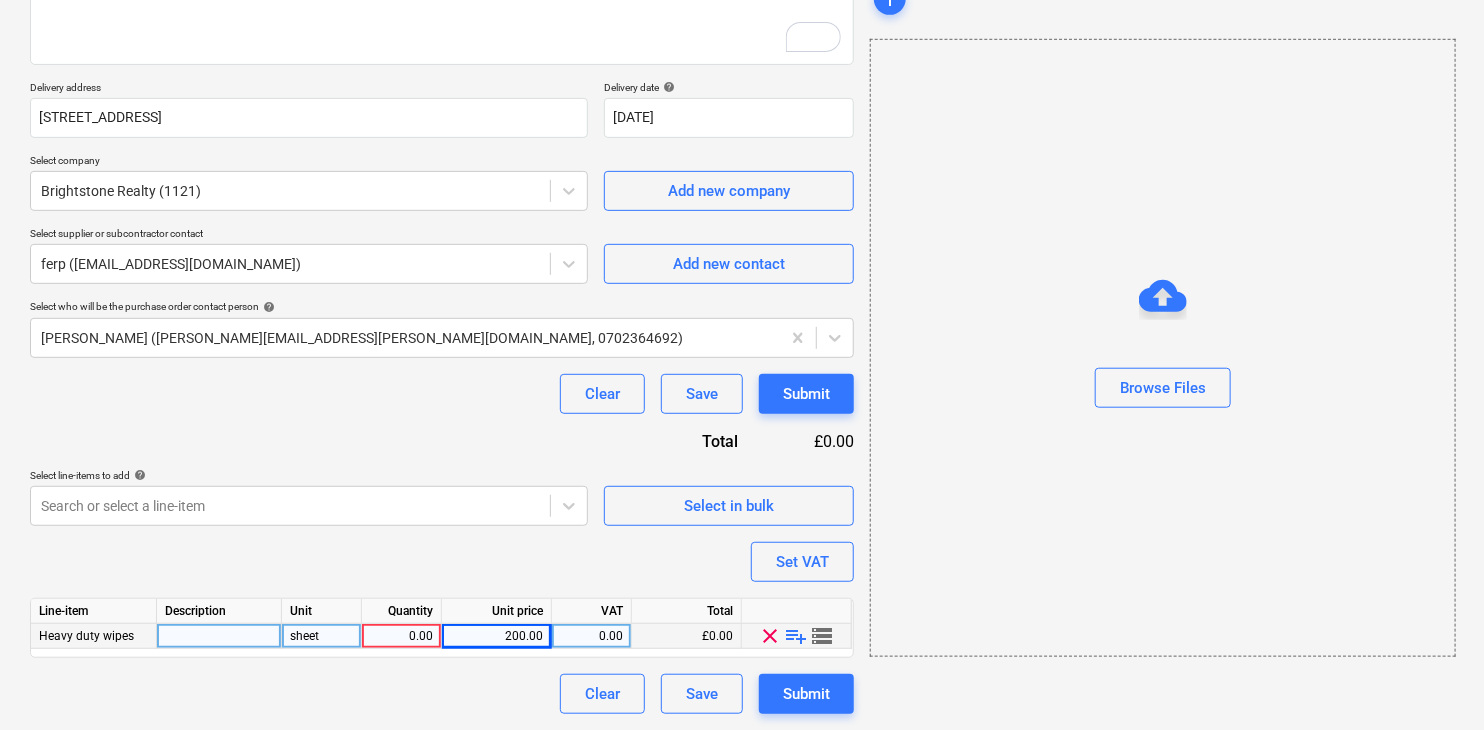 click on "Quantity" at bounding box center [402, 611] 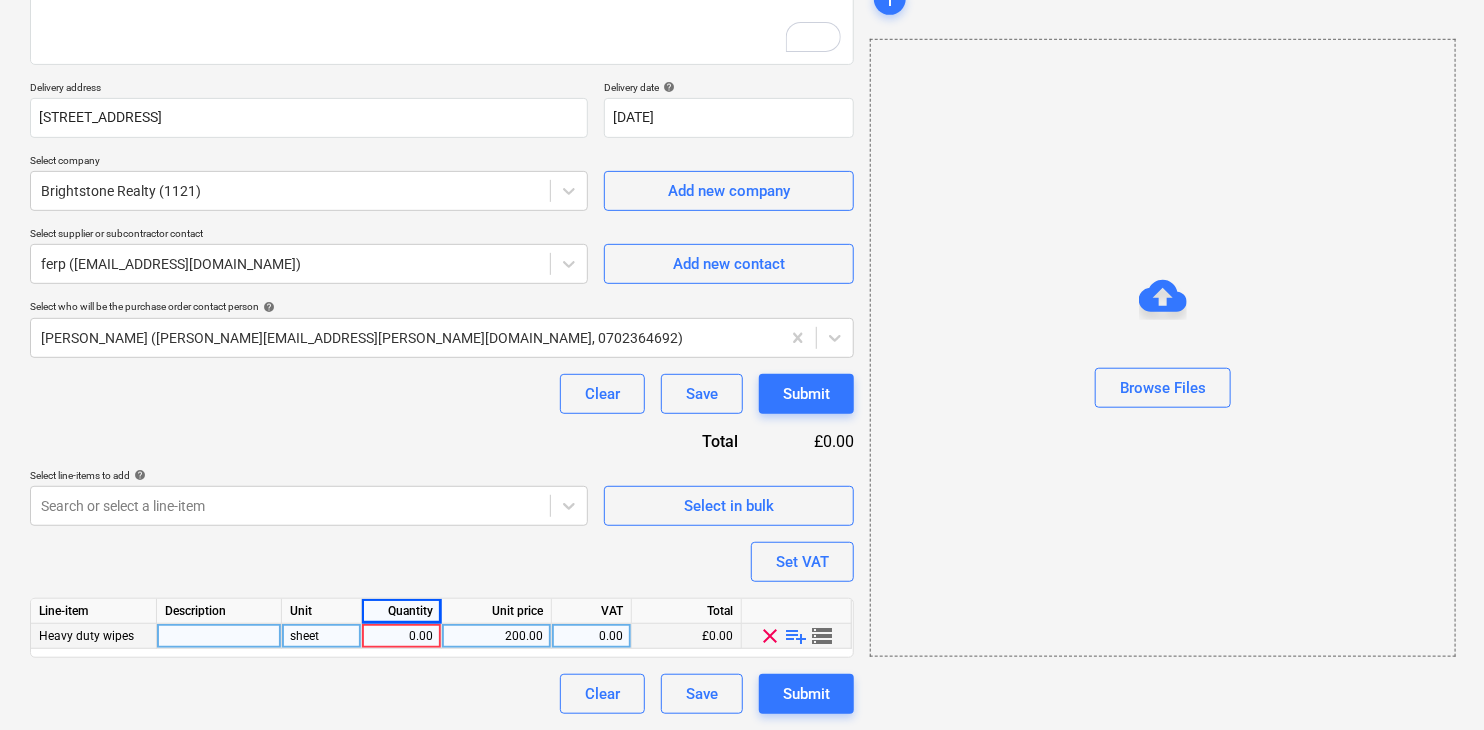 click on "0.00" at bounding box center (401, 636) 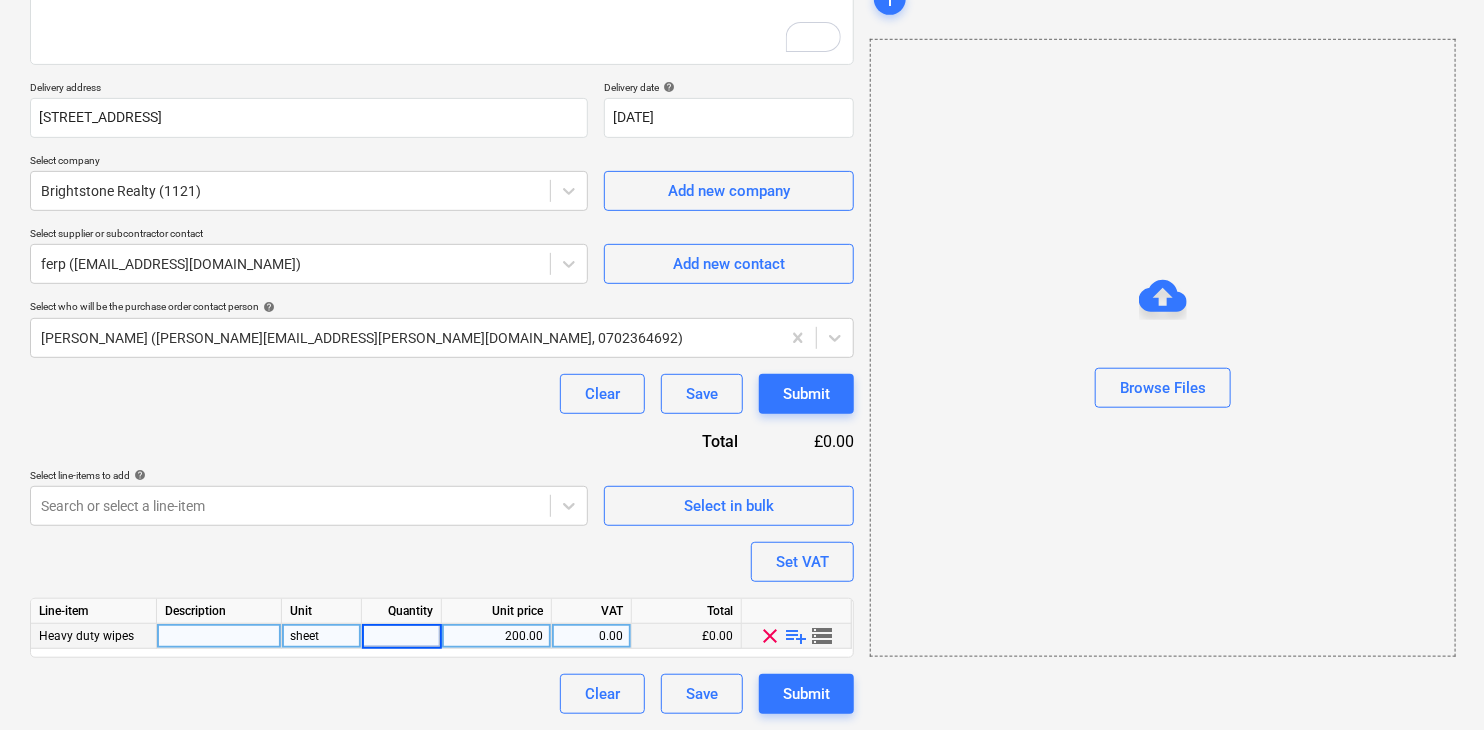 type on "1" 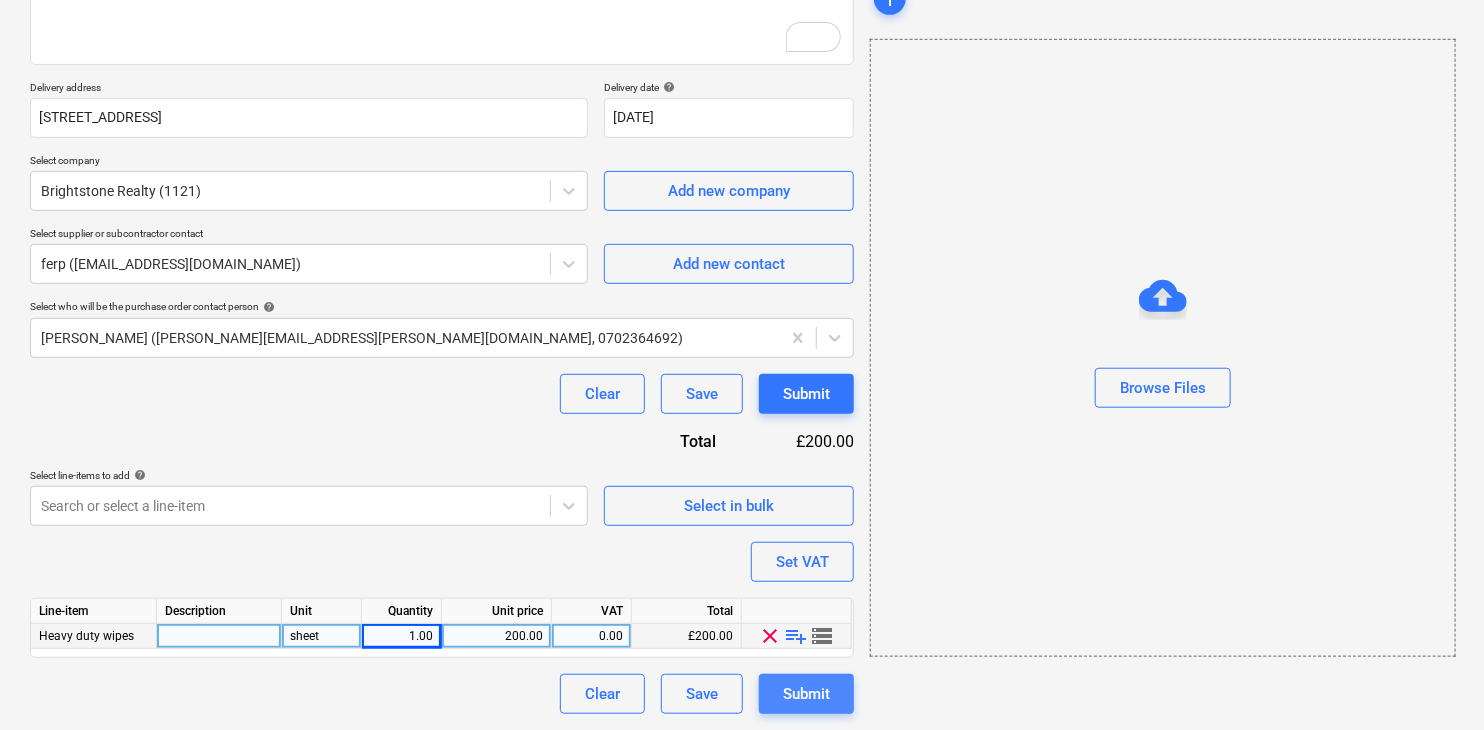 click on "Submit" at bounding box center [806, 694] 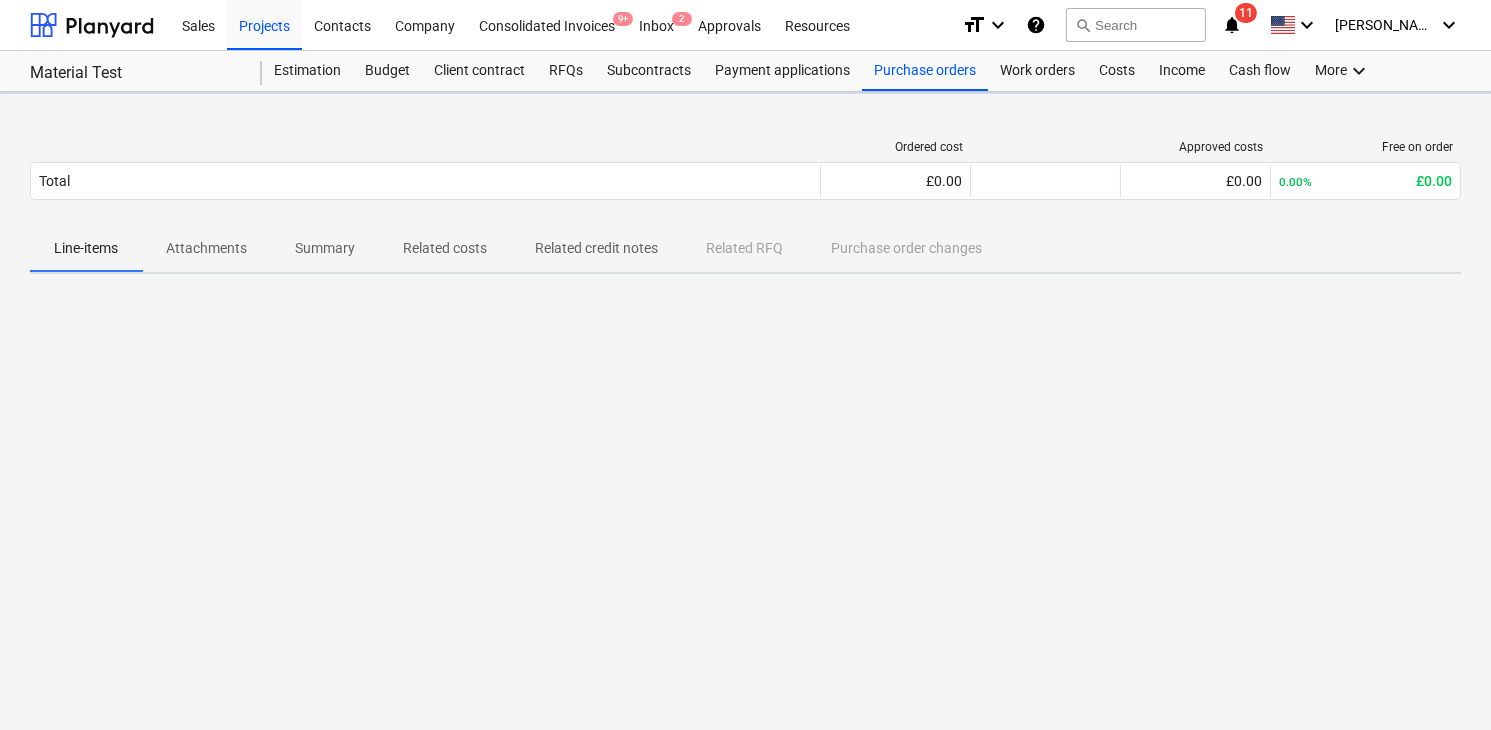 scroll, scrollTop: 0, scrollLeft: 0, axis: both 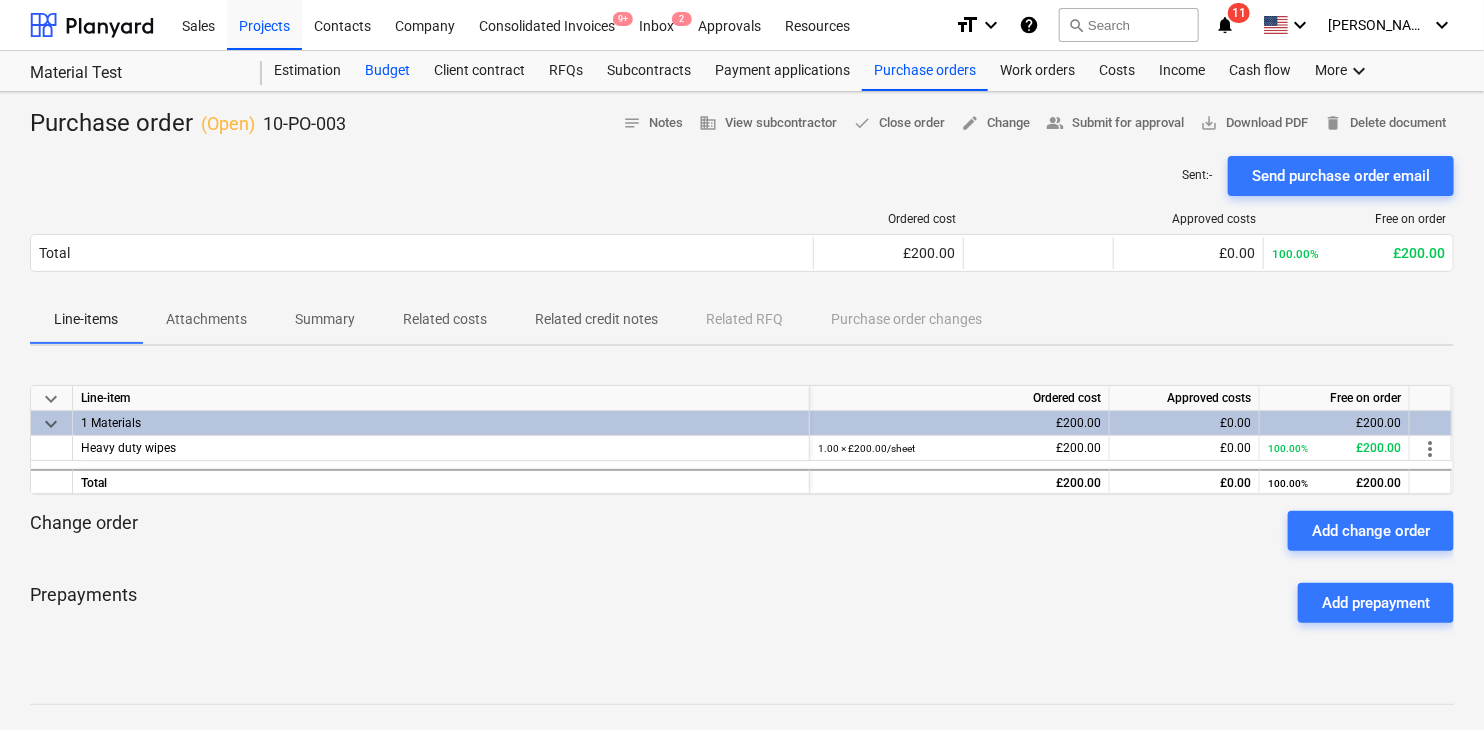 click on "Budget" at bounding box center [387, 71] 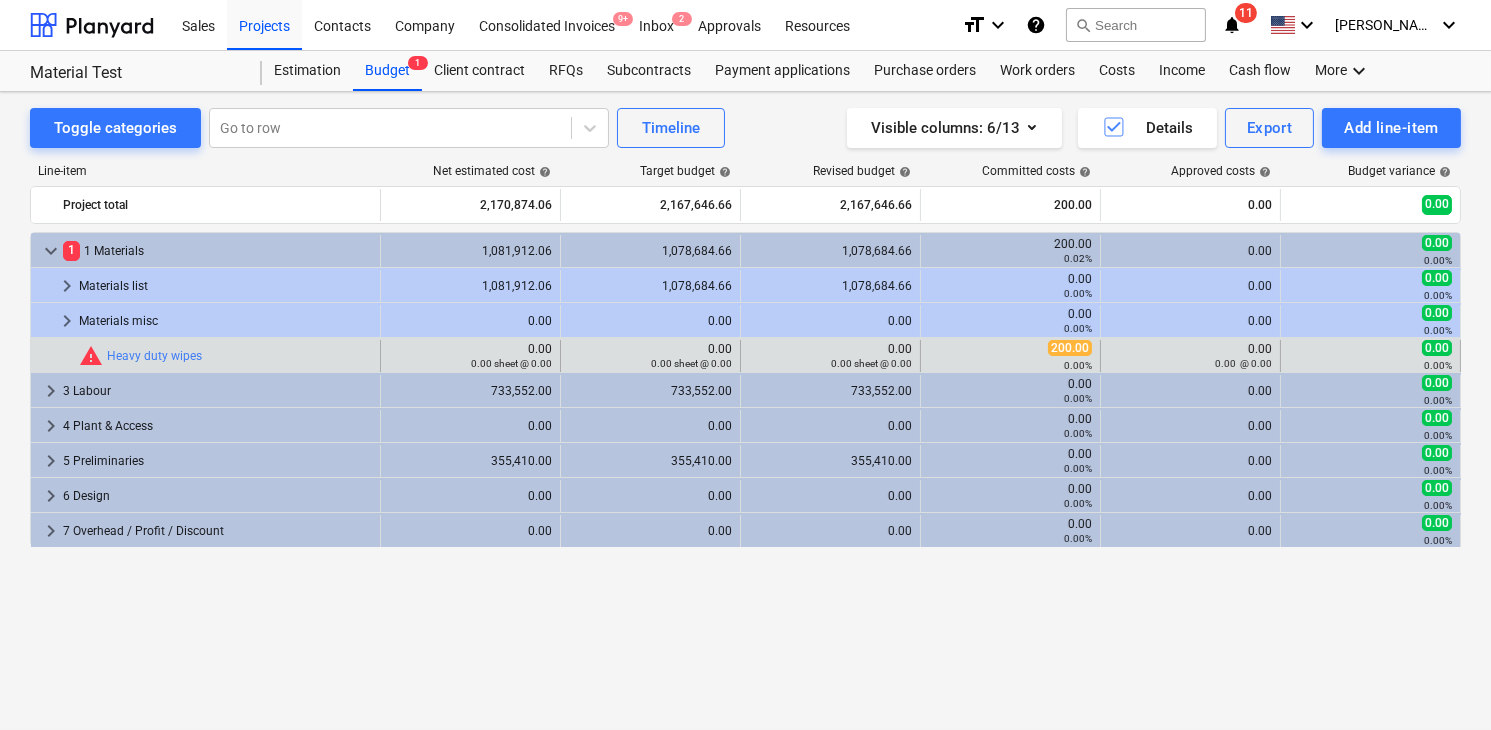 scroll, scrollTop: 0, scrollLeft: 51, axis: horizontal 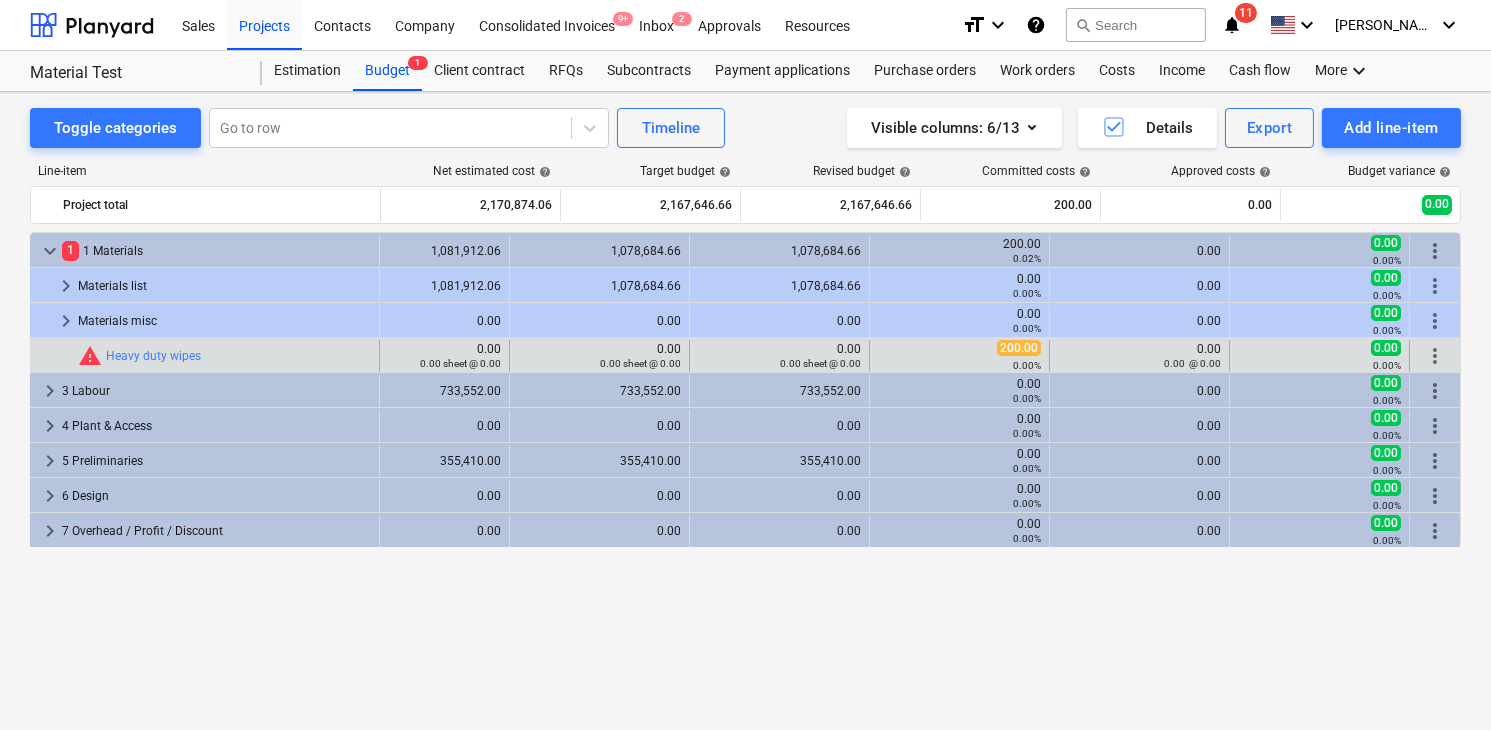 click on "more_vert" at bounding box center [1435, 356] 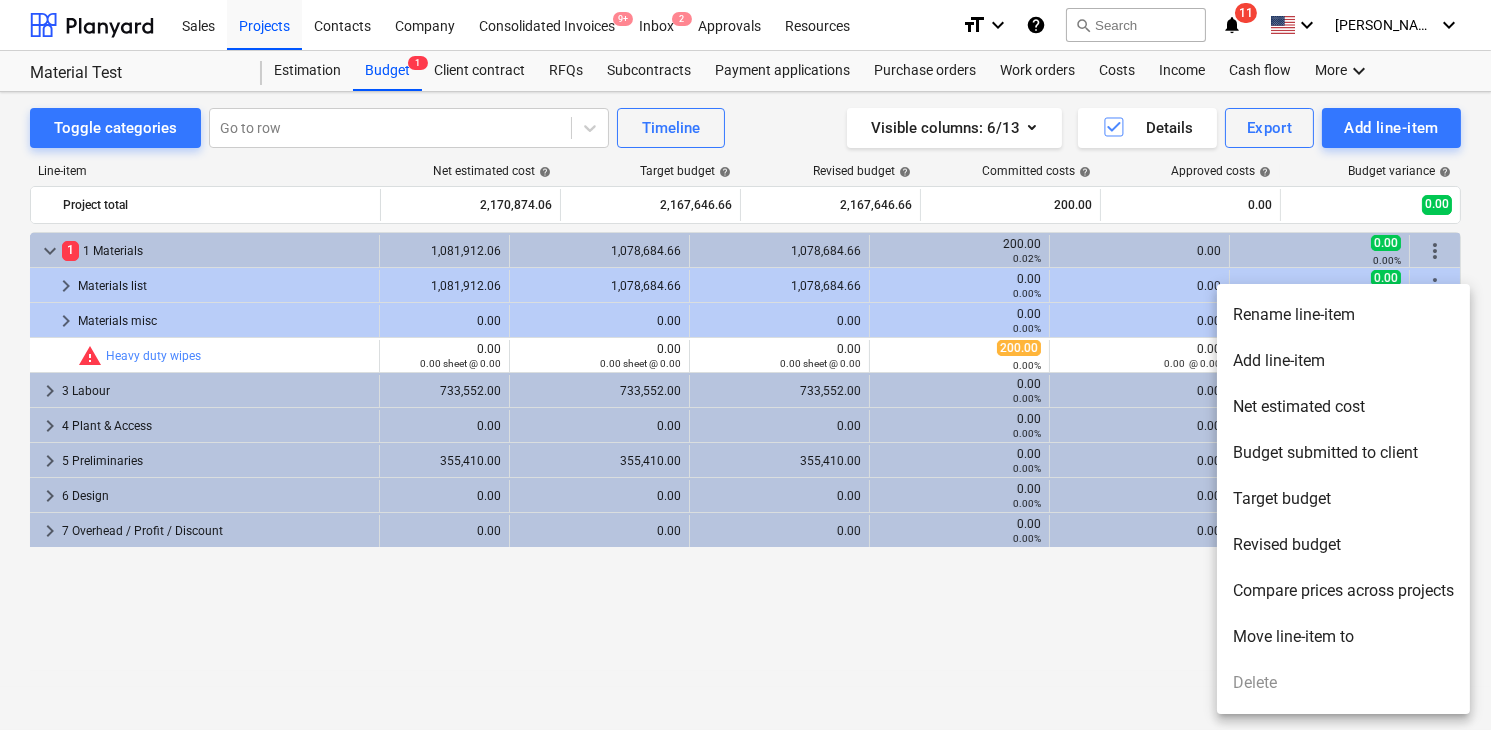 click on "Move line-item to" at bounding box center (1343, 637) 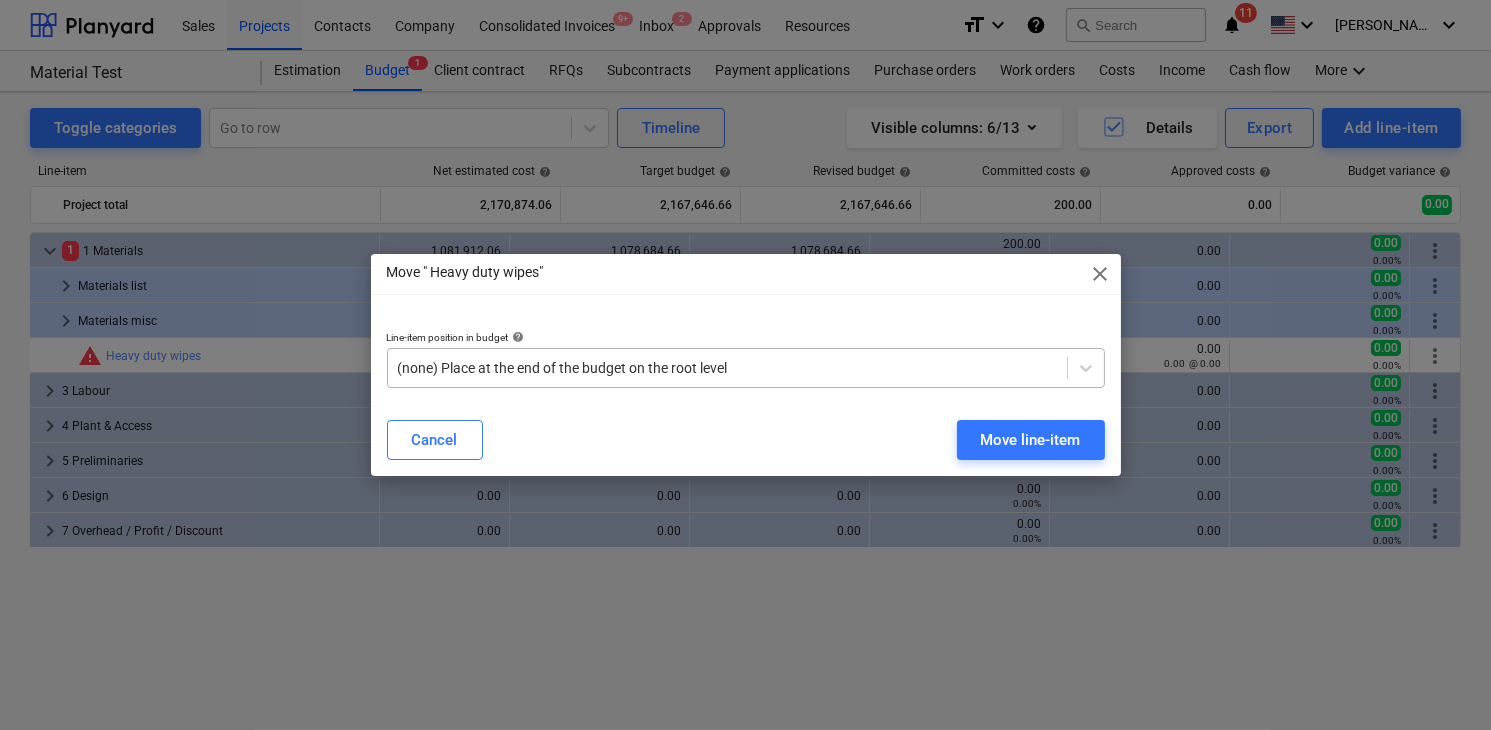 click on "(none) Place at the end of the budget on the root level" at bounding box center (727, 368) 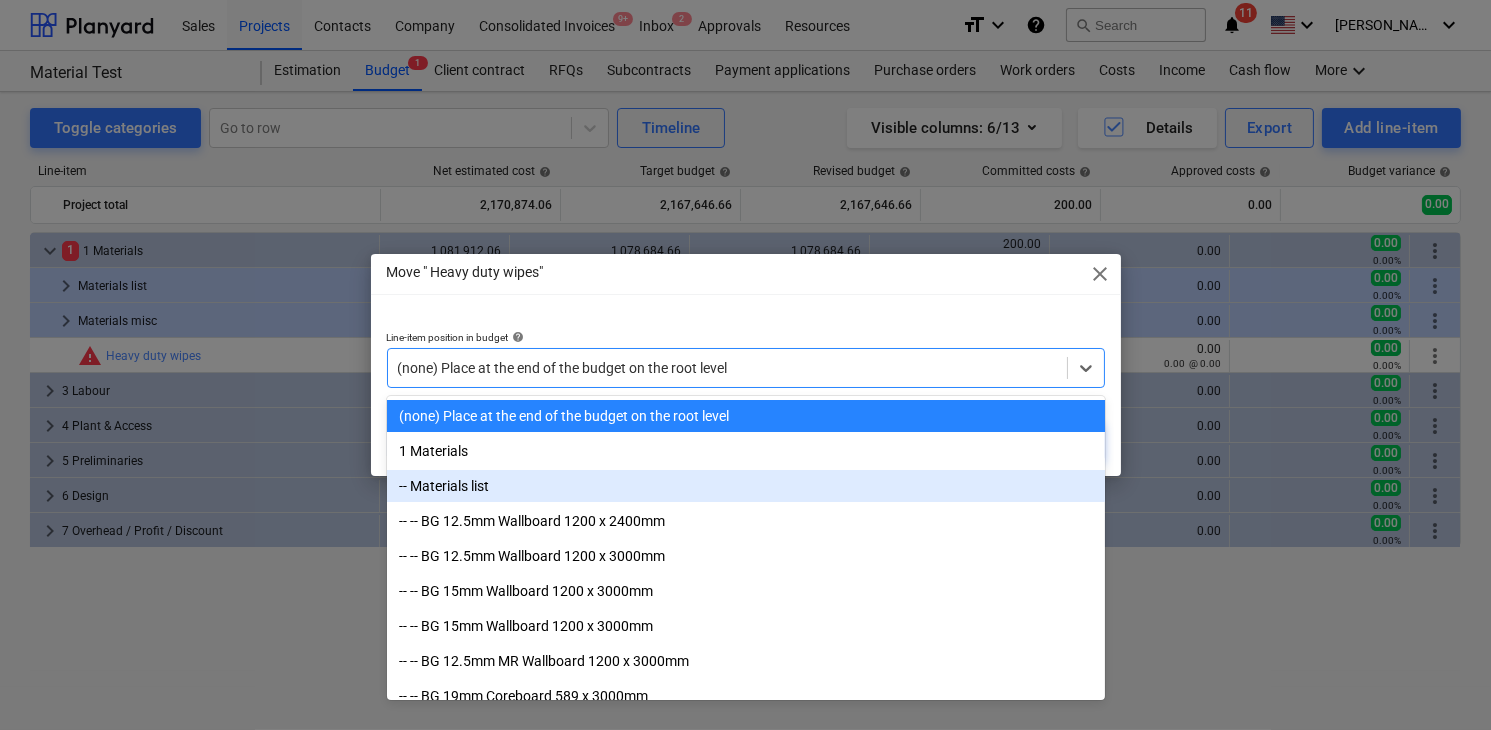 click on "--   Materials list" at bounding box center (746, 486) 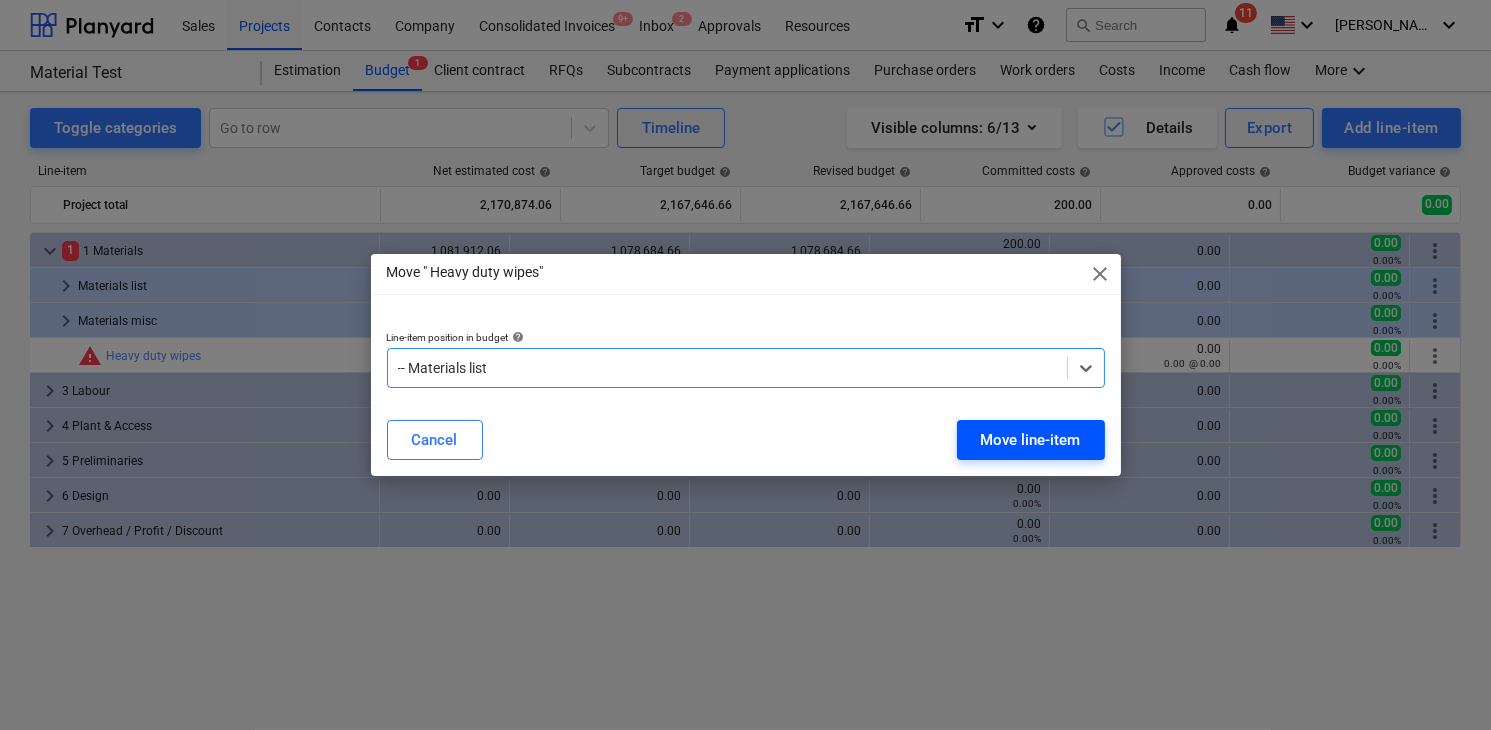 click on "Move line-item" at bounding box center (1031, 440) 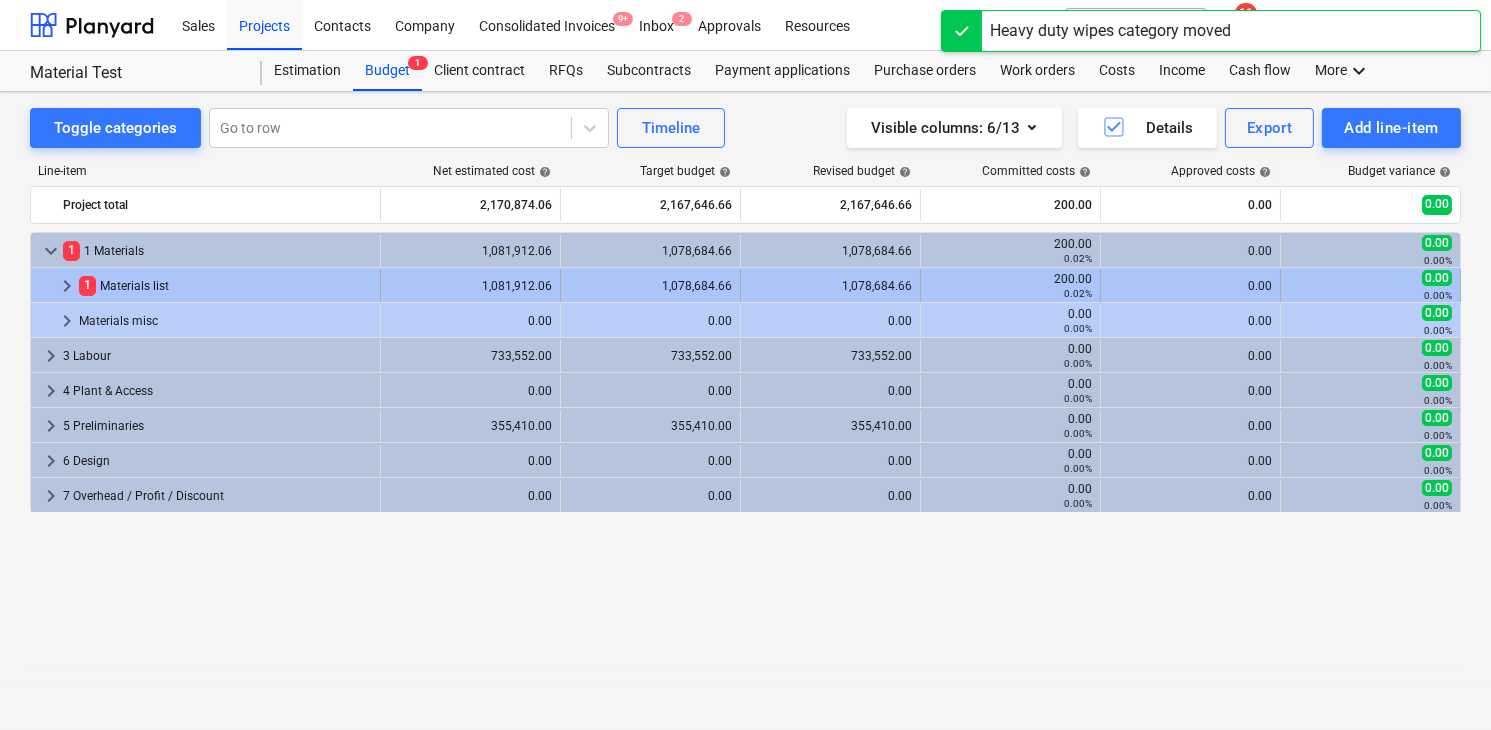 click on "1" at bounding box center (87, 285) 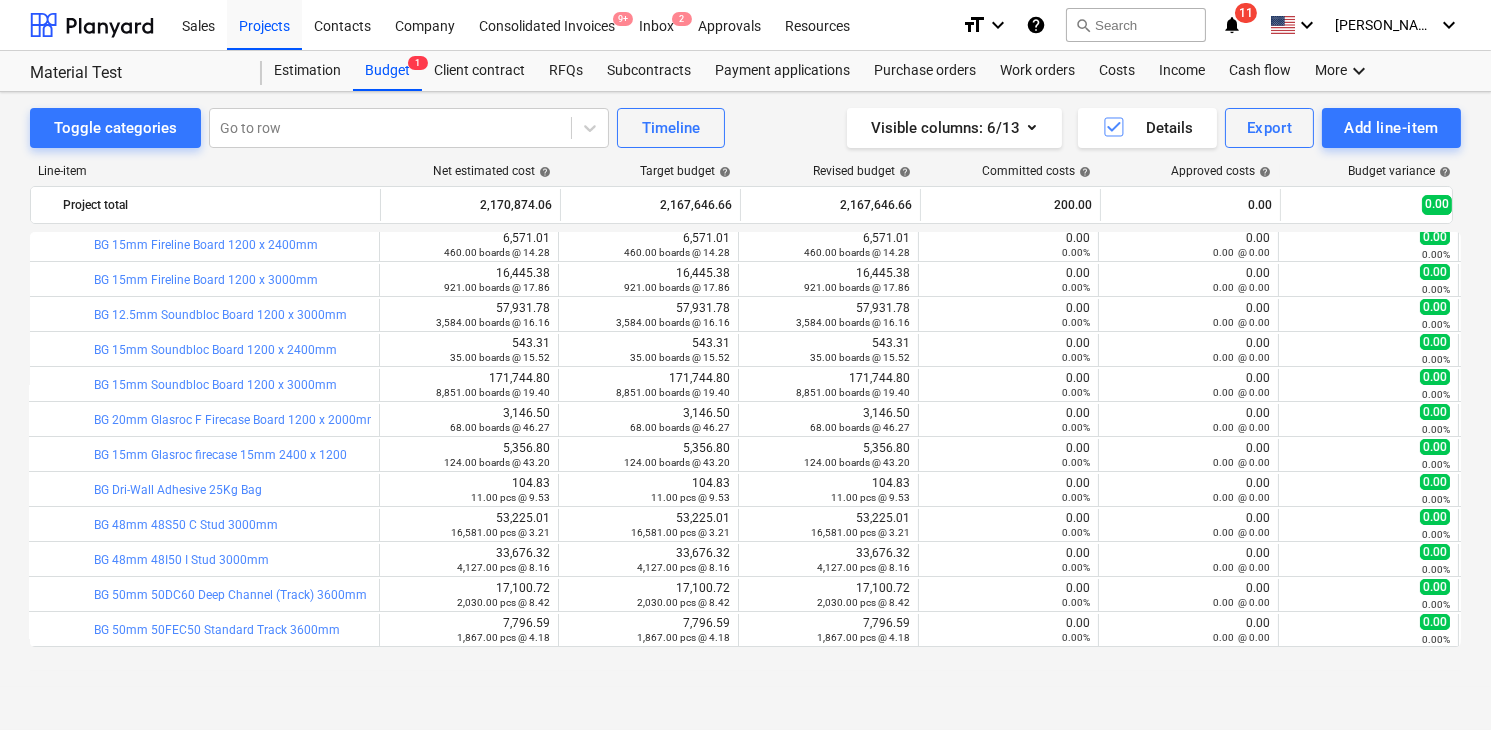 scroll, scrollTop: 0, scrollLeft: 2, axis: horizontal 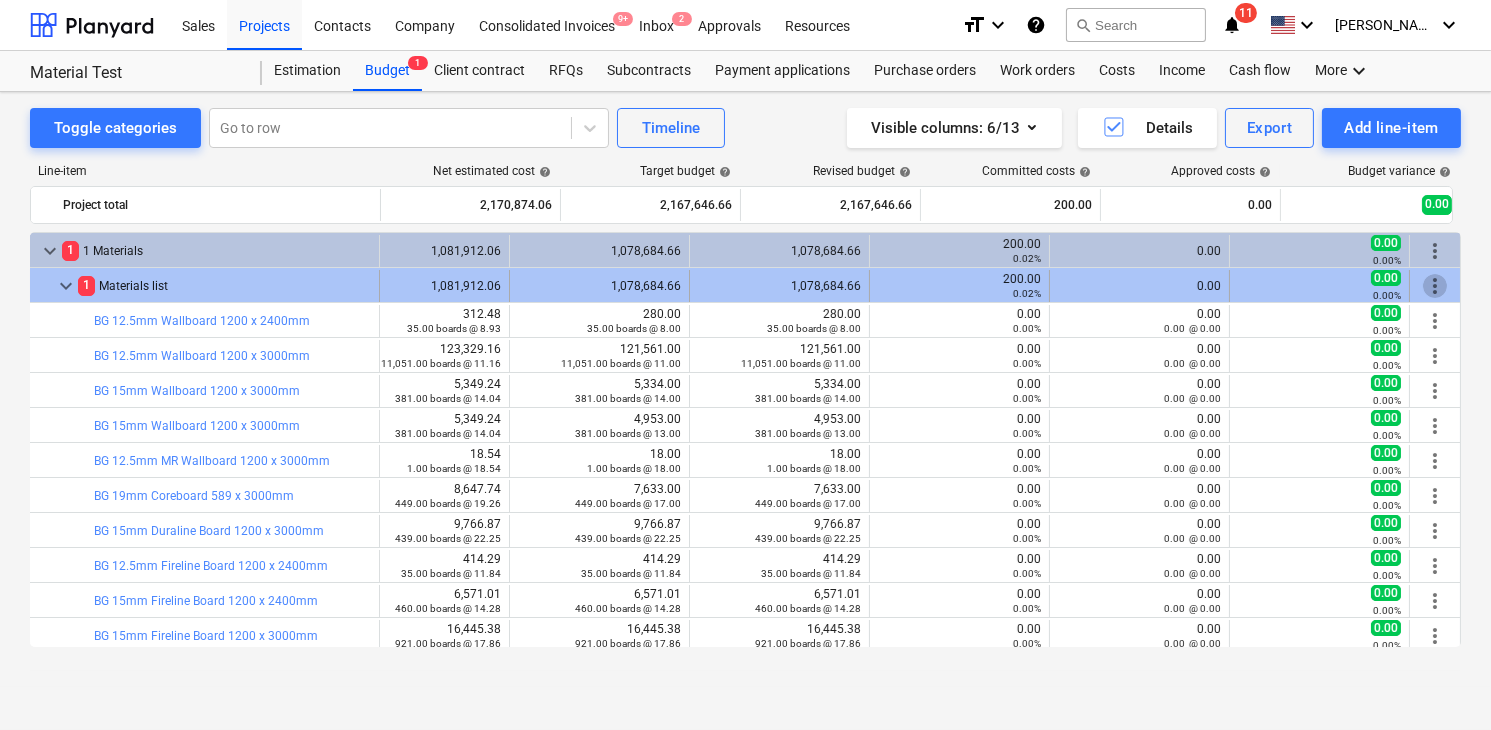 click on "more_vert" at bounding box center [1435, 286] 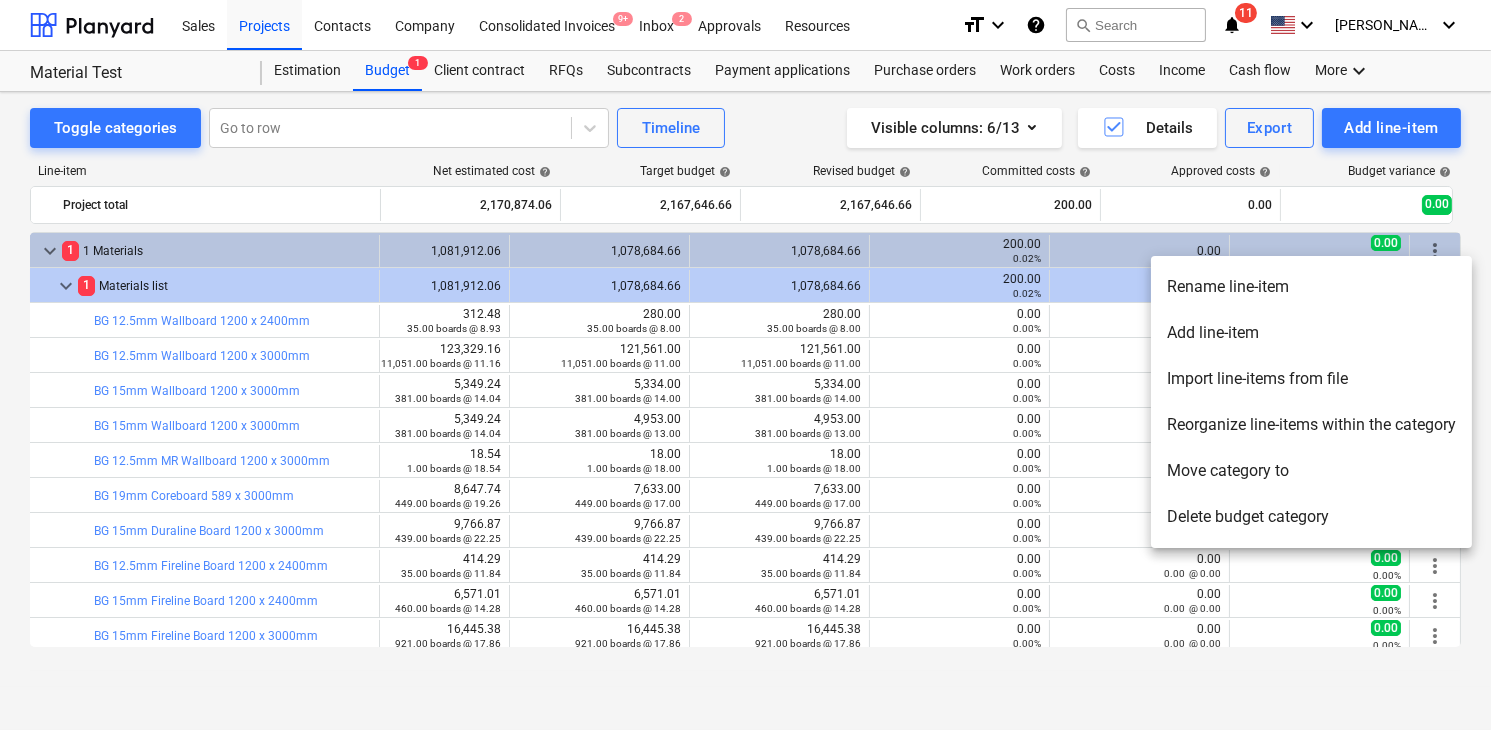 click on "Reorganize line-items within the category" at bounding box center (1311, 425) 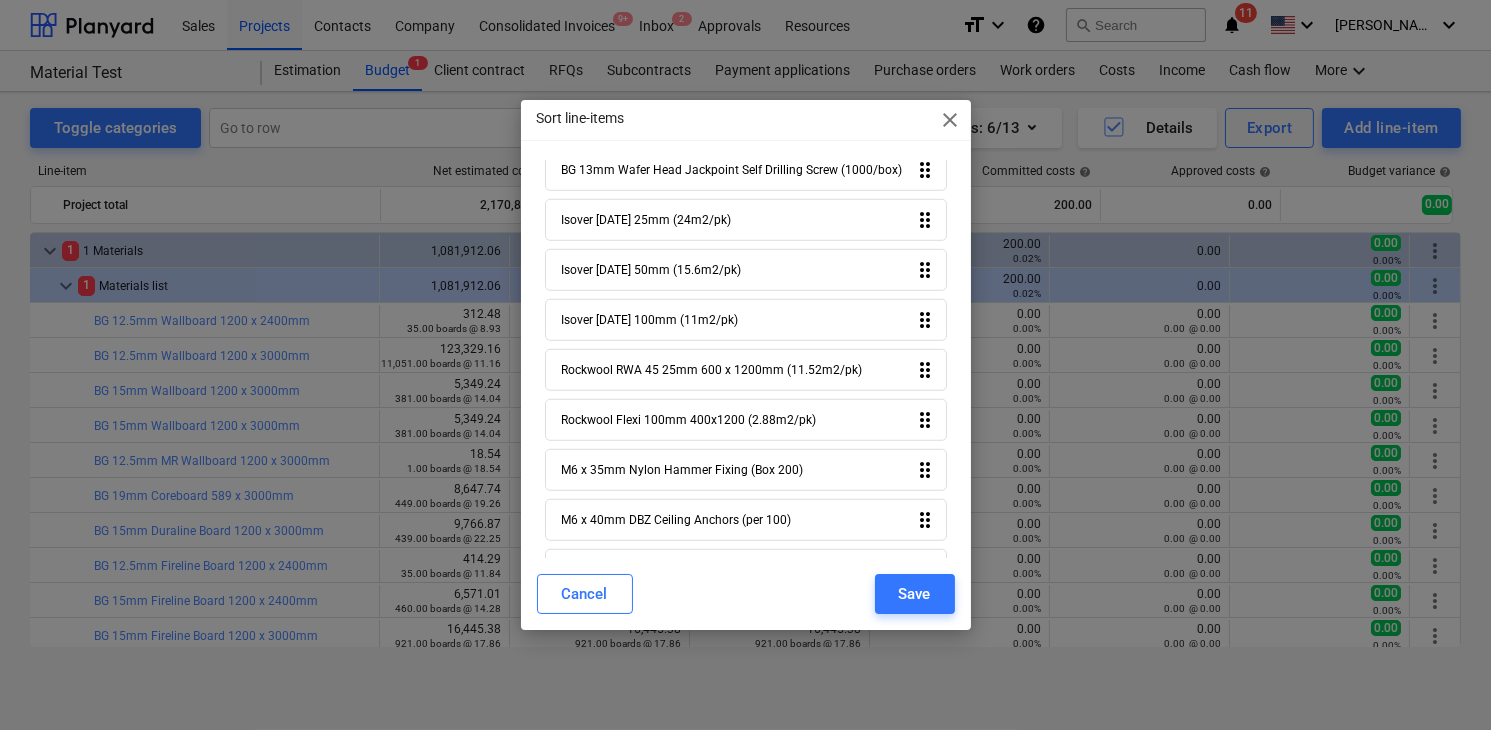 scroll, scrollTop: 3407, scrollLeft: 0, axis: vertical 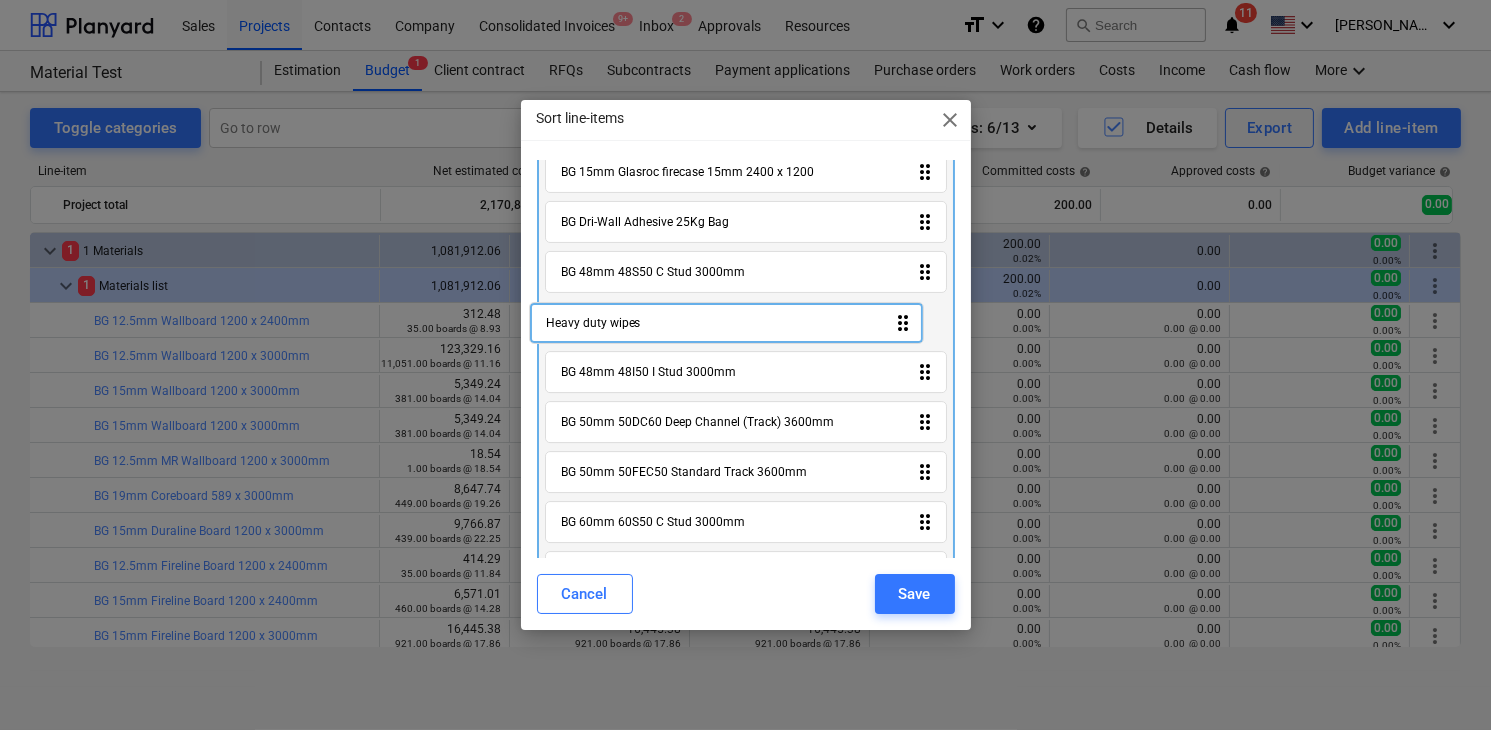 drag, startPoint x: 662, startPoint y: 524, endPoint x: 680, endPoint y: 292, distance: 232.69724 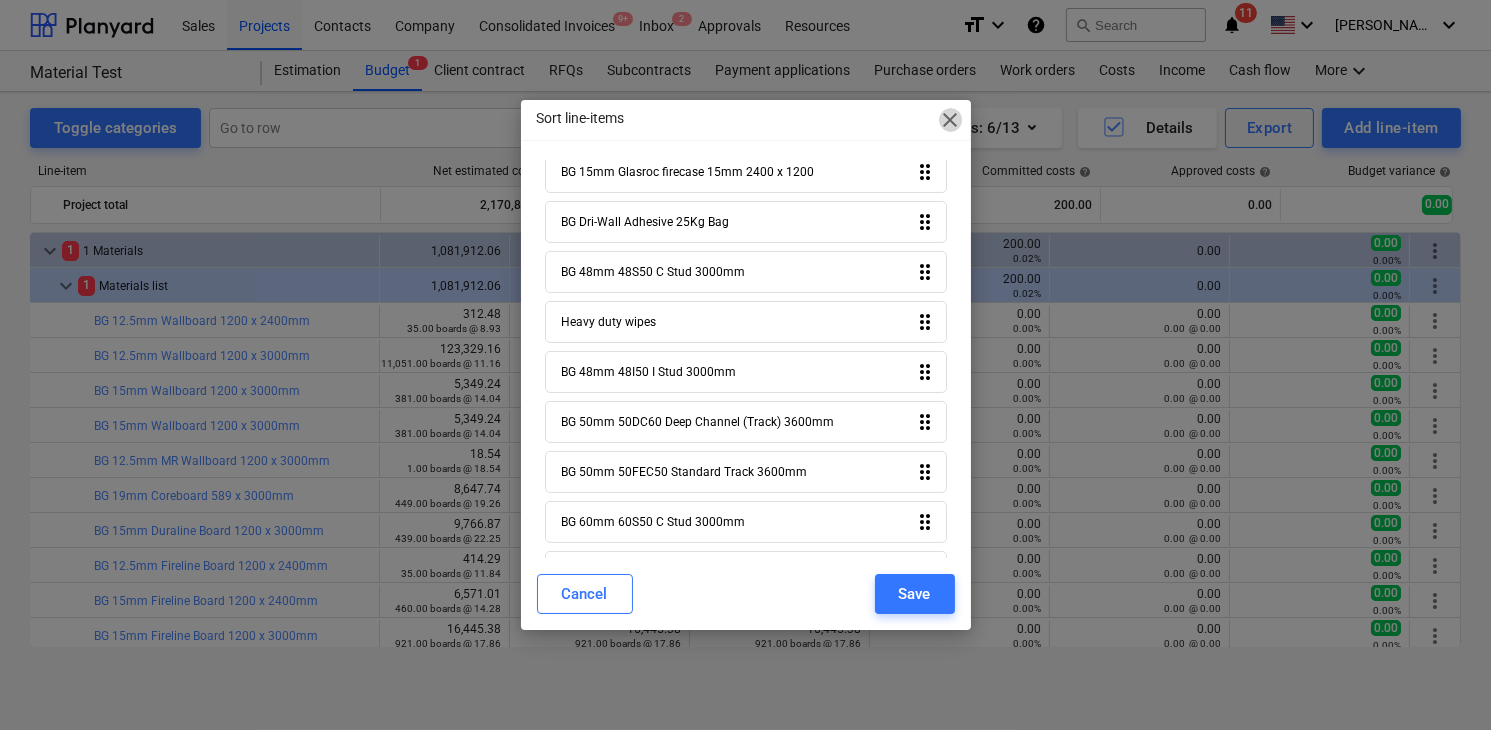 click on "close" at bounding box center (951, 120) 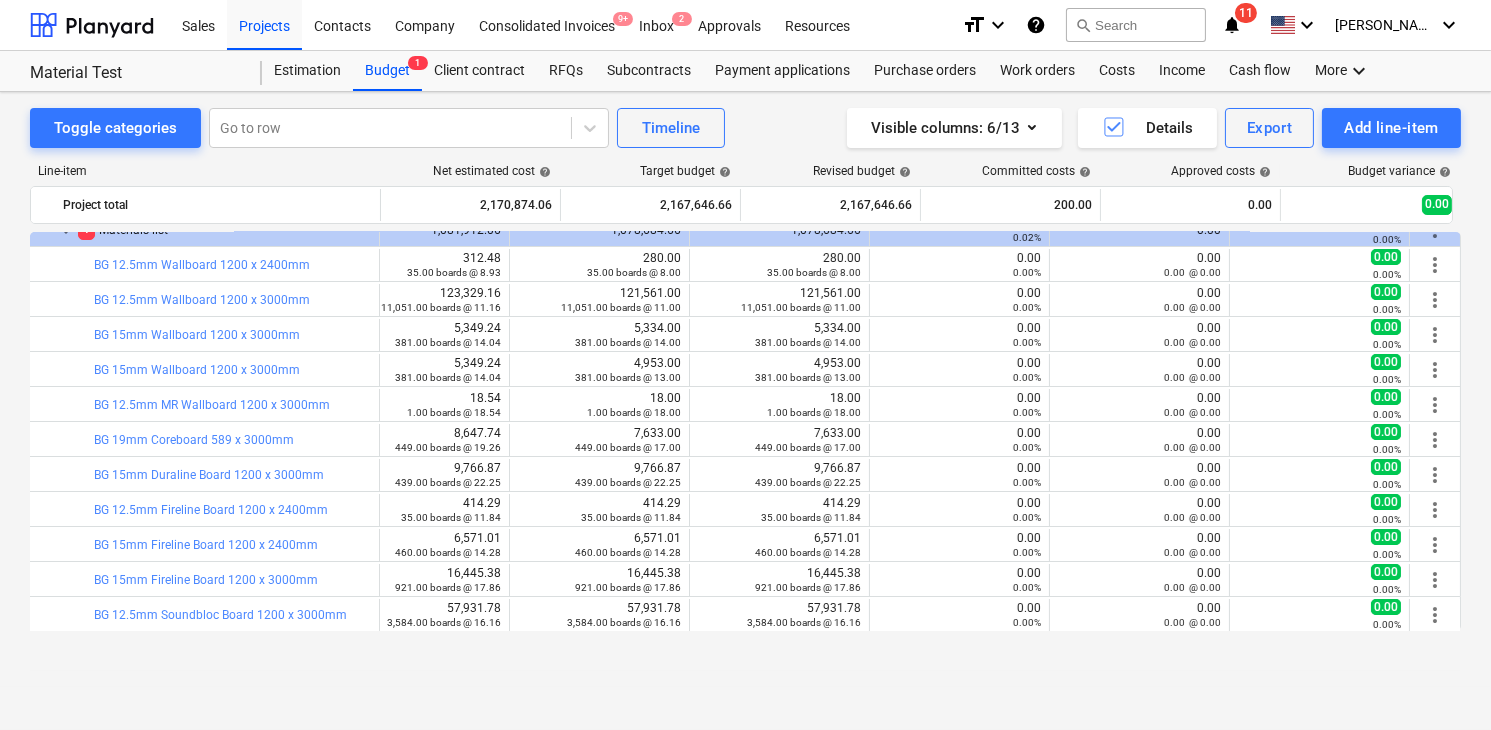 scroll, scrollTop: 0, scrollLeft: 57, axis: horizontal 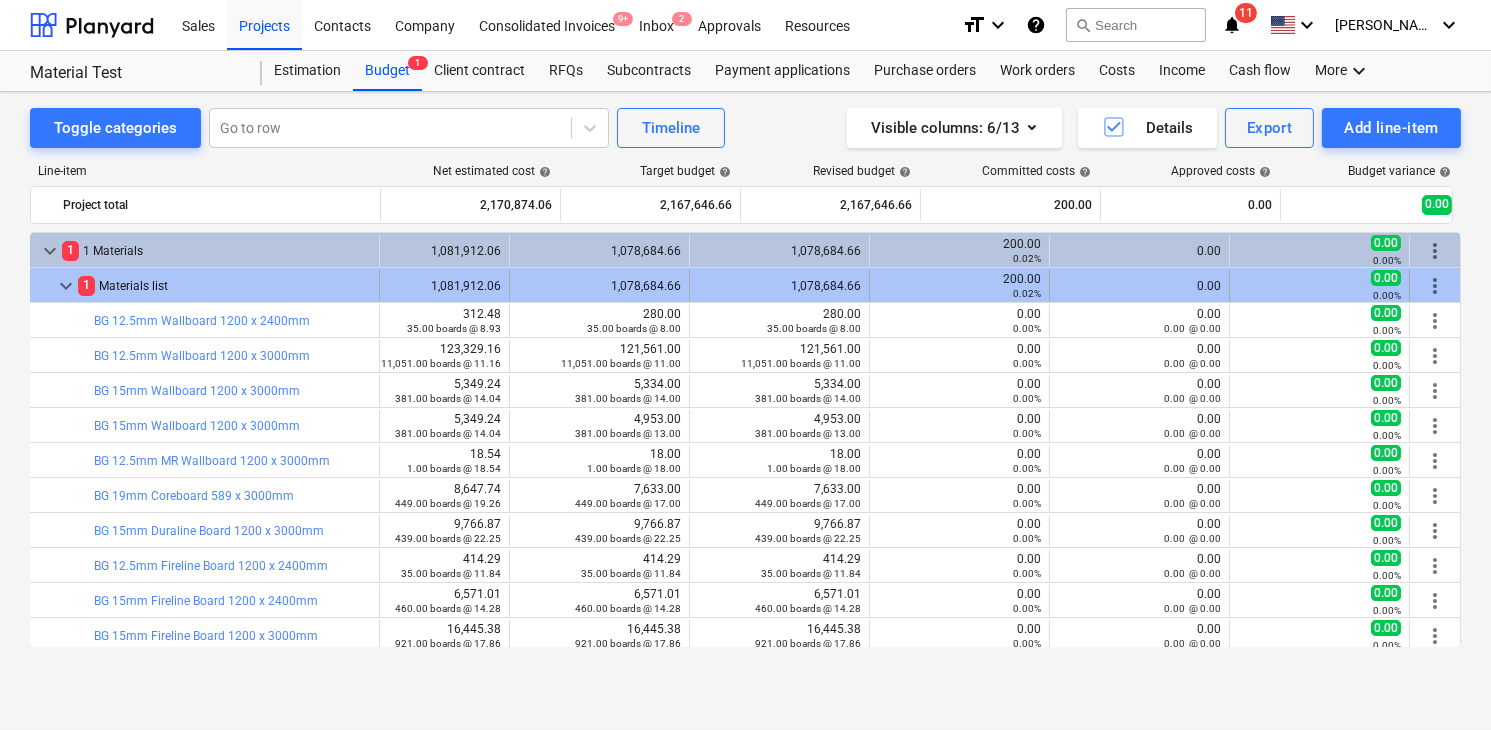 click on "keyboard_arrow_down" at bounding box center [66, 286] 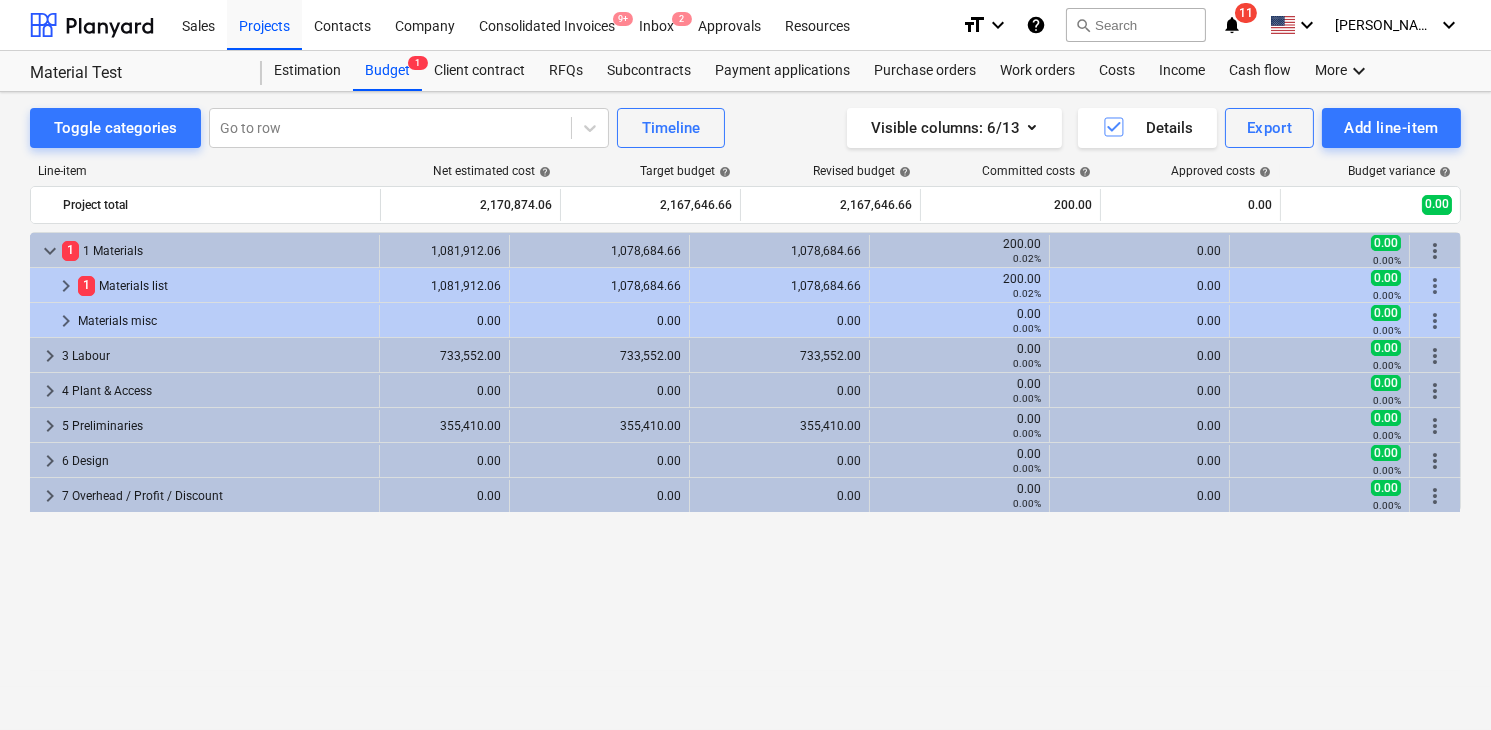 scroll, scrollTop: 0, scrollLeft: 51, axis: horizontal 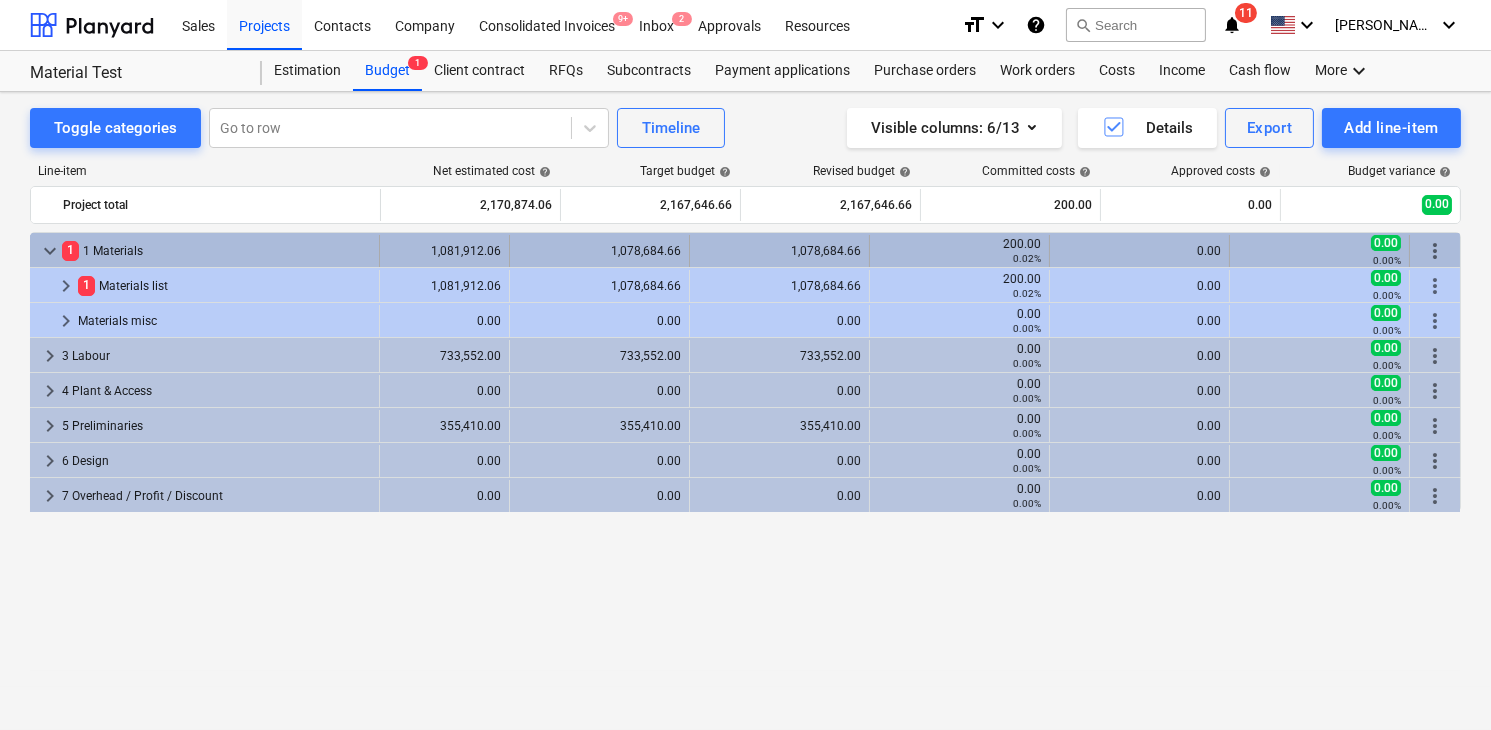 click on "keyboard_arrow_down" at bounding box center (50, 251) 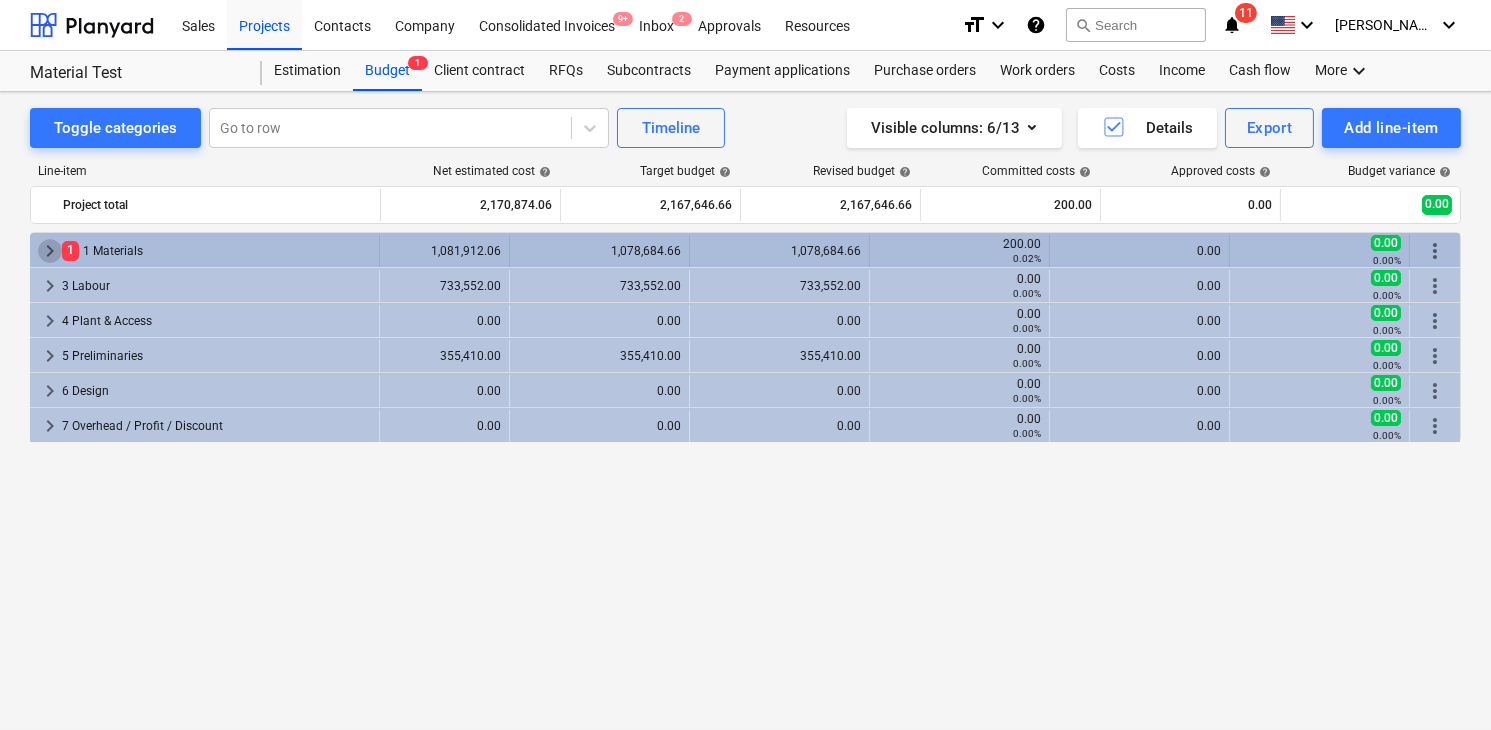 click on "keyboard_arrow_right" at bounding box center (50, 251) 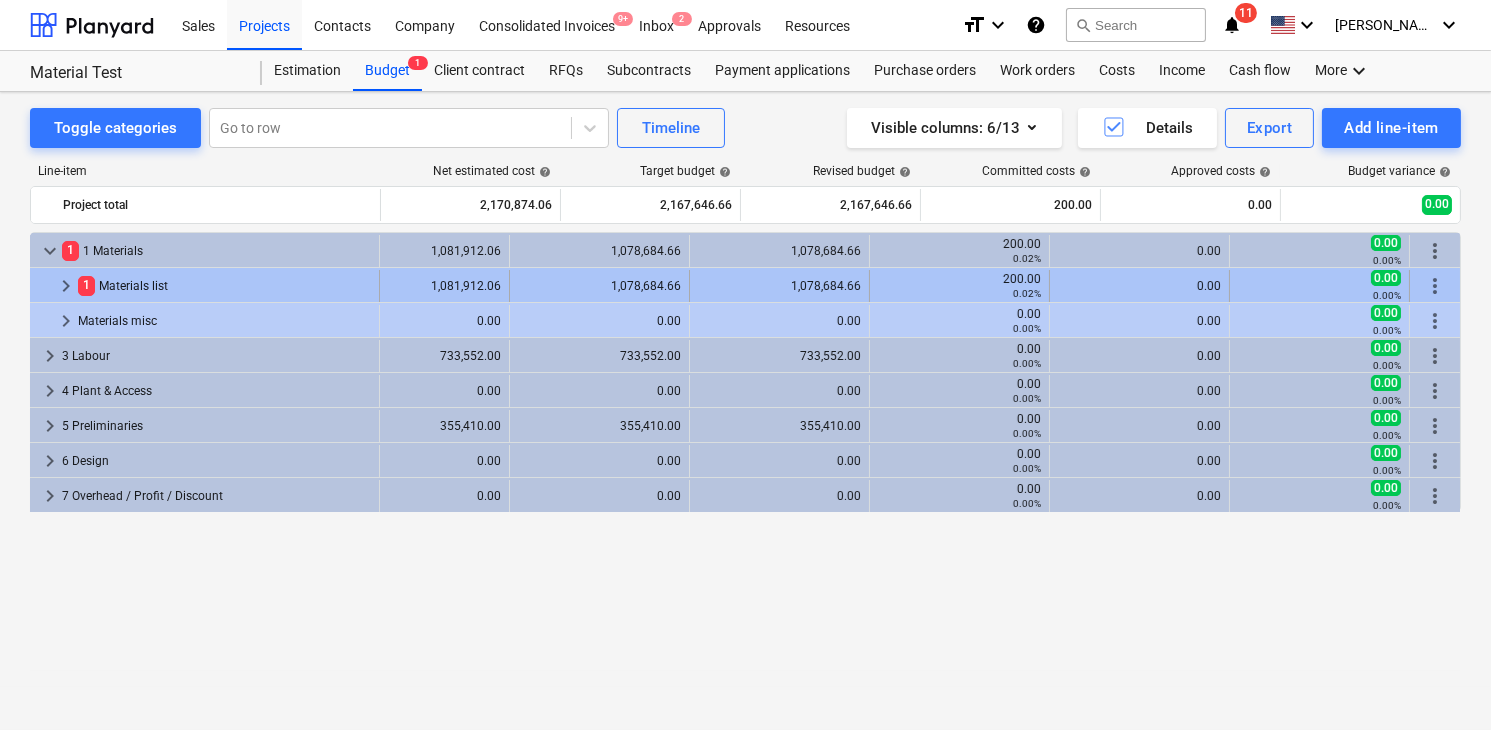 click on "keyboard_arrow_right" at bounding box center [66, 286] 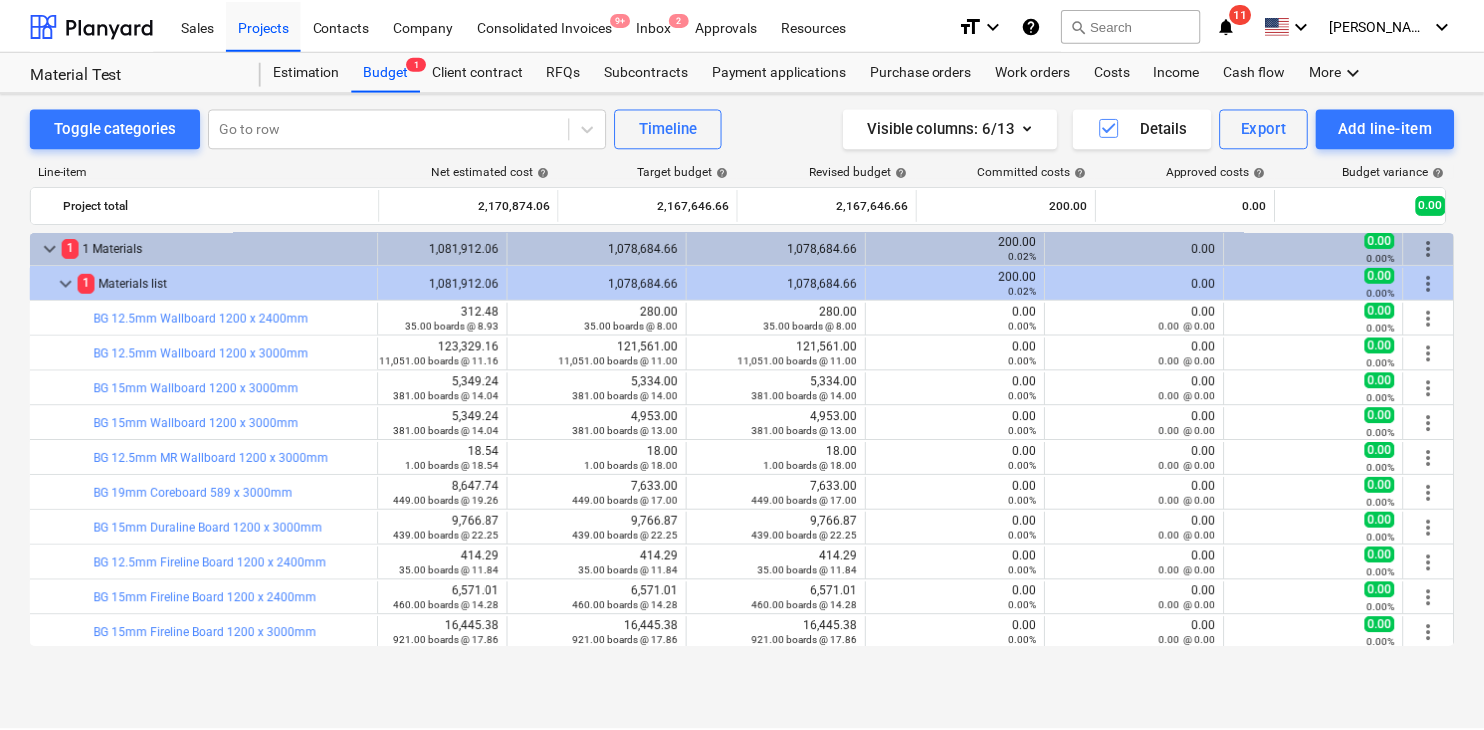 scroll, scrollTop: 0, scrollLeft: 51, axis: horizontal 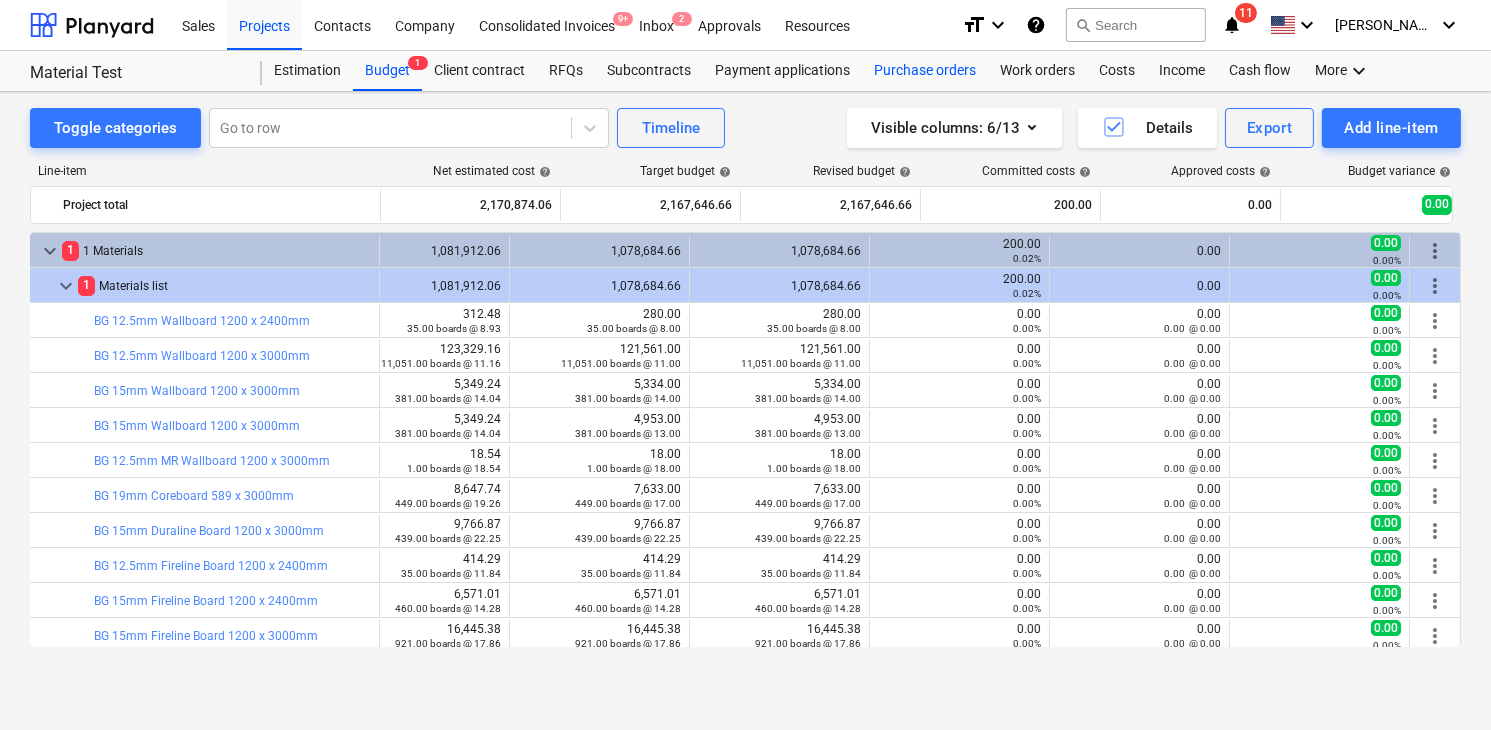 click on "Purchase orders" at bounding box center [925, 71] 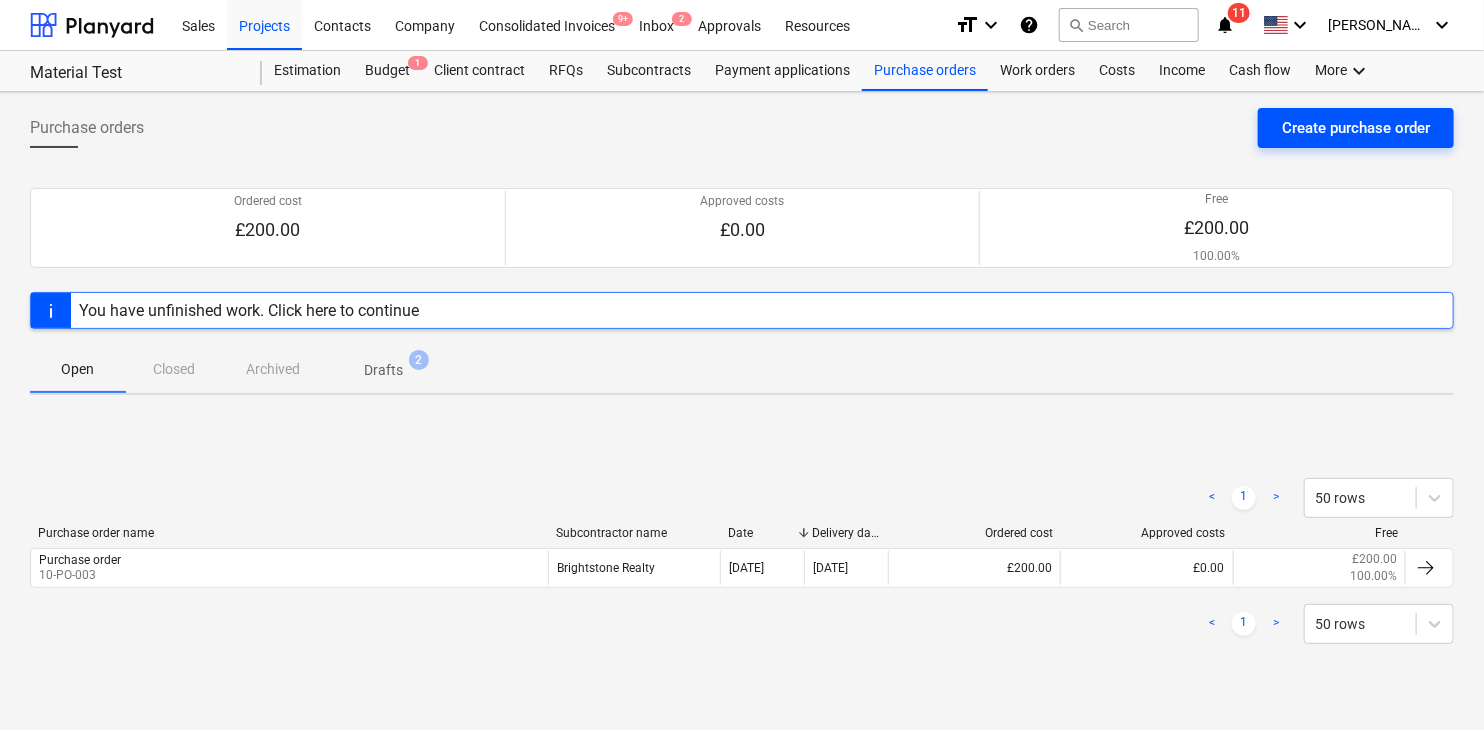 click on "Create purchase order" at bounding box center [1356, 128] 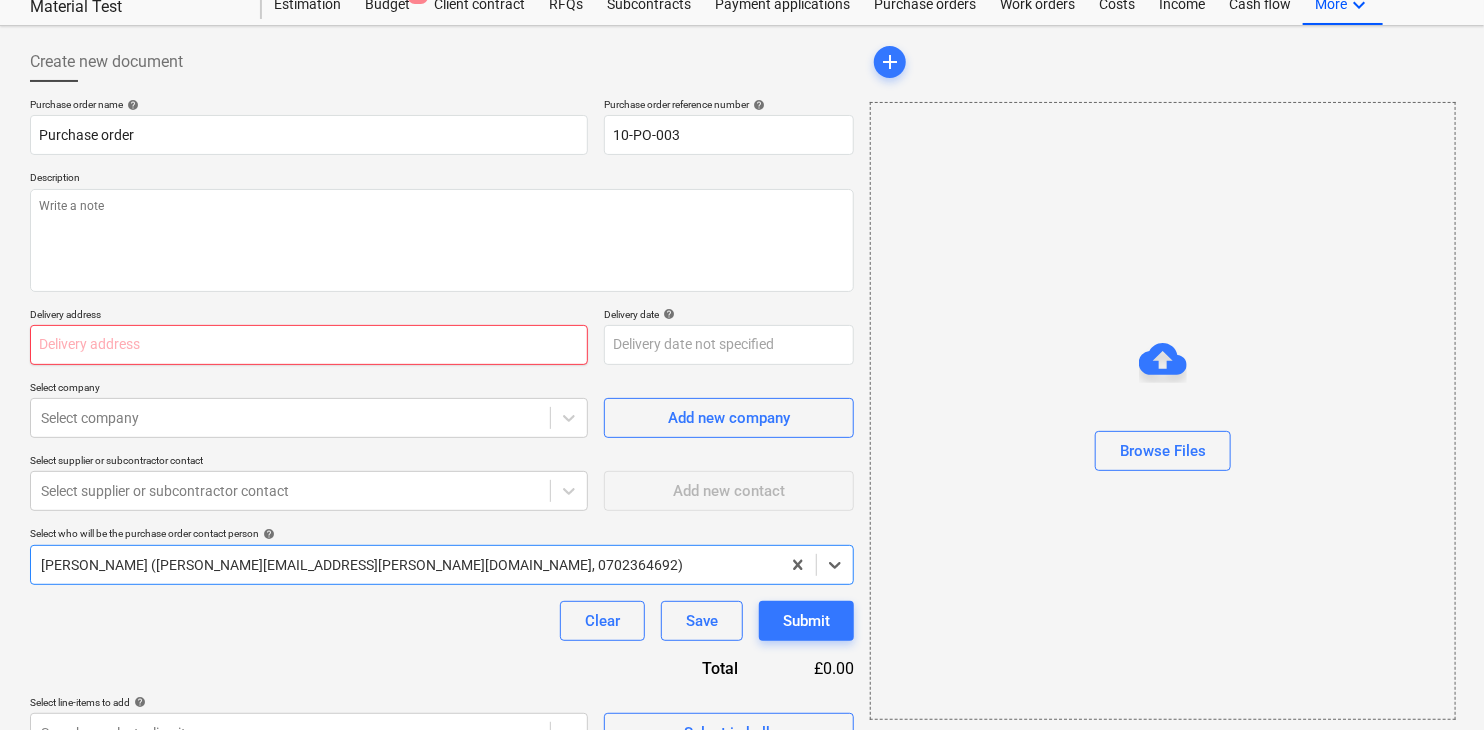 scroll, scrollTop: 105, scrollLeft: 0, axis: vertical 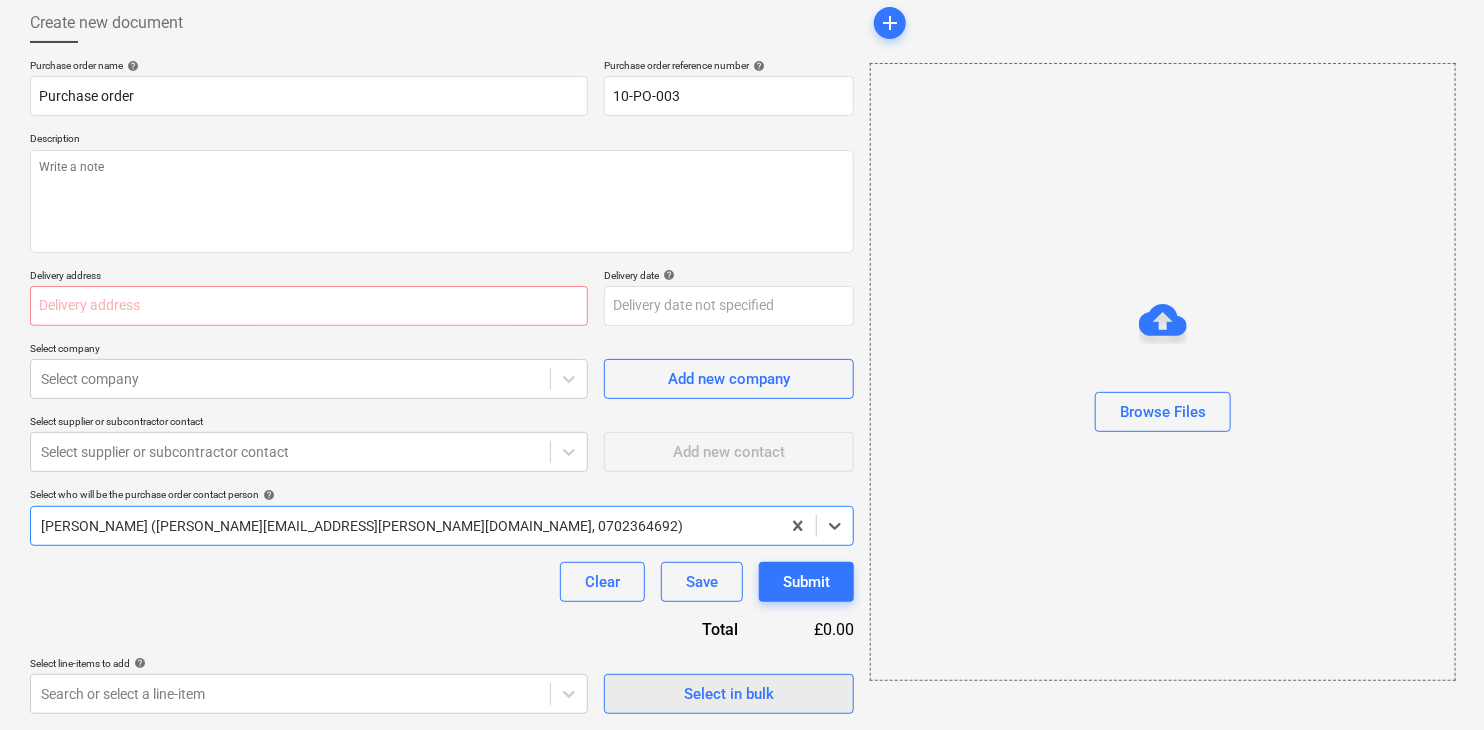 click on "Select in bulk" at bounding box center [729, 694] 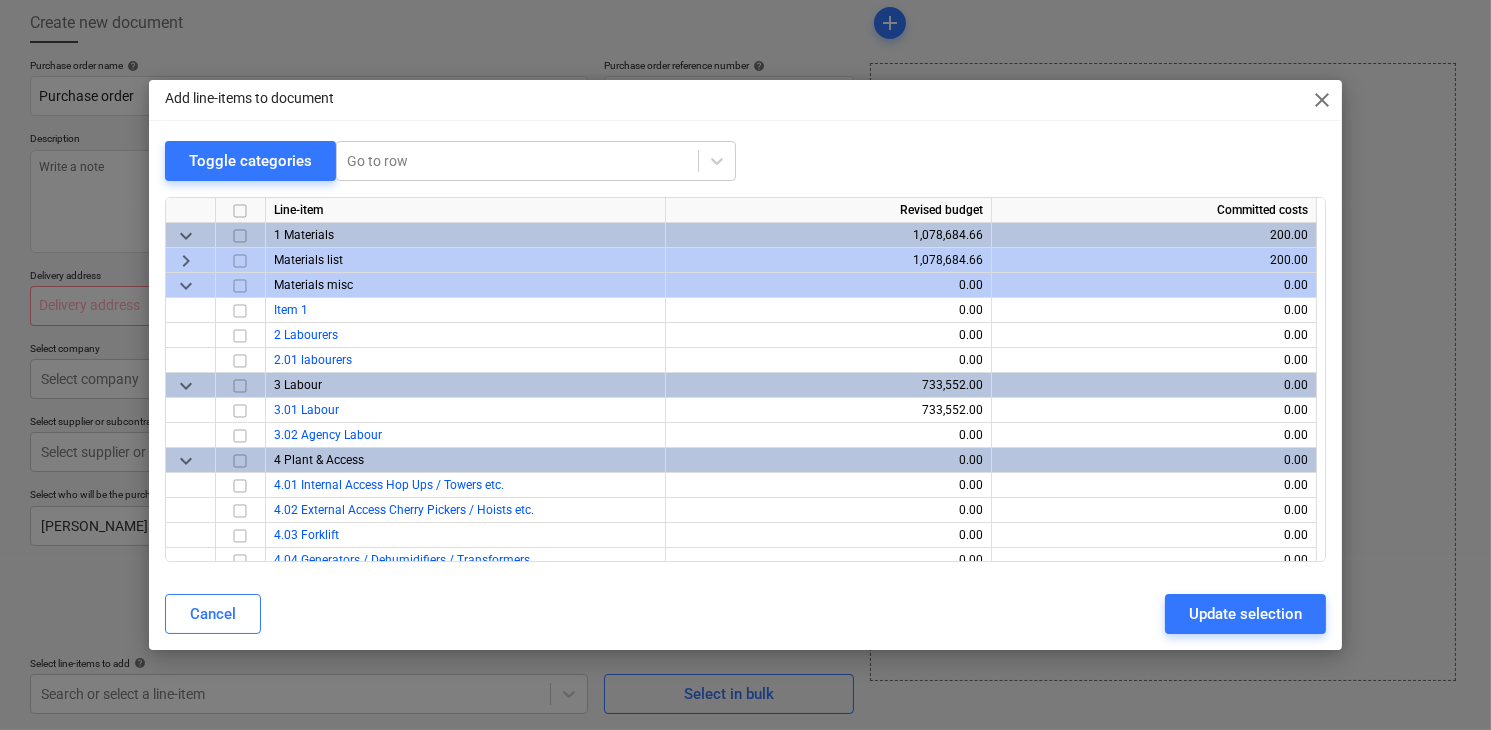 click on "keyboard_arrow_right" at bounding box center (186, 261) 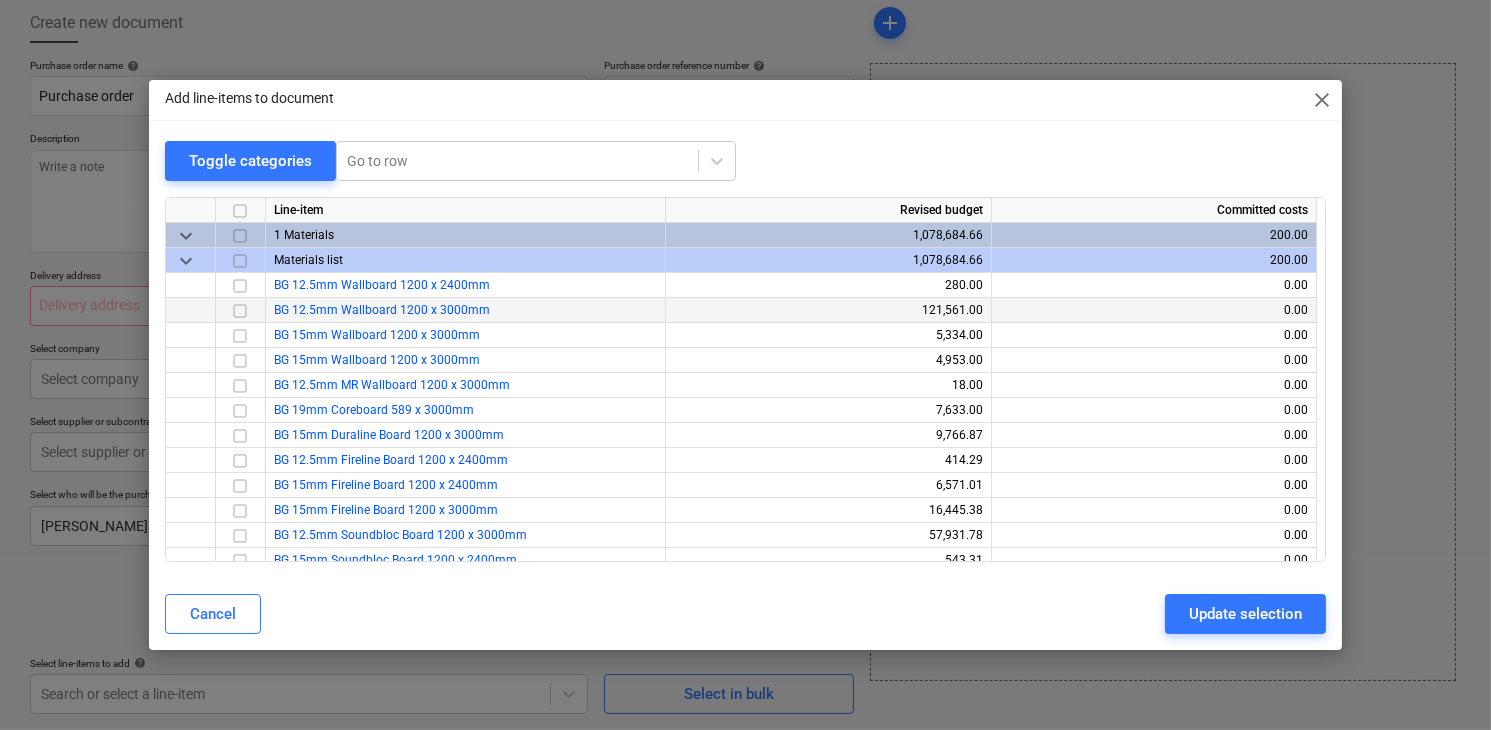 click at bounding box center (240, 311) 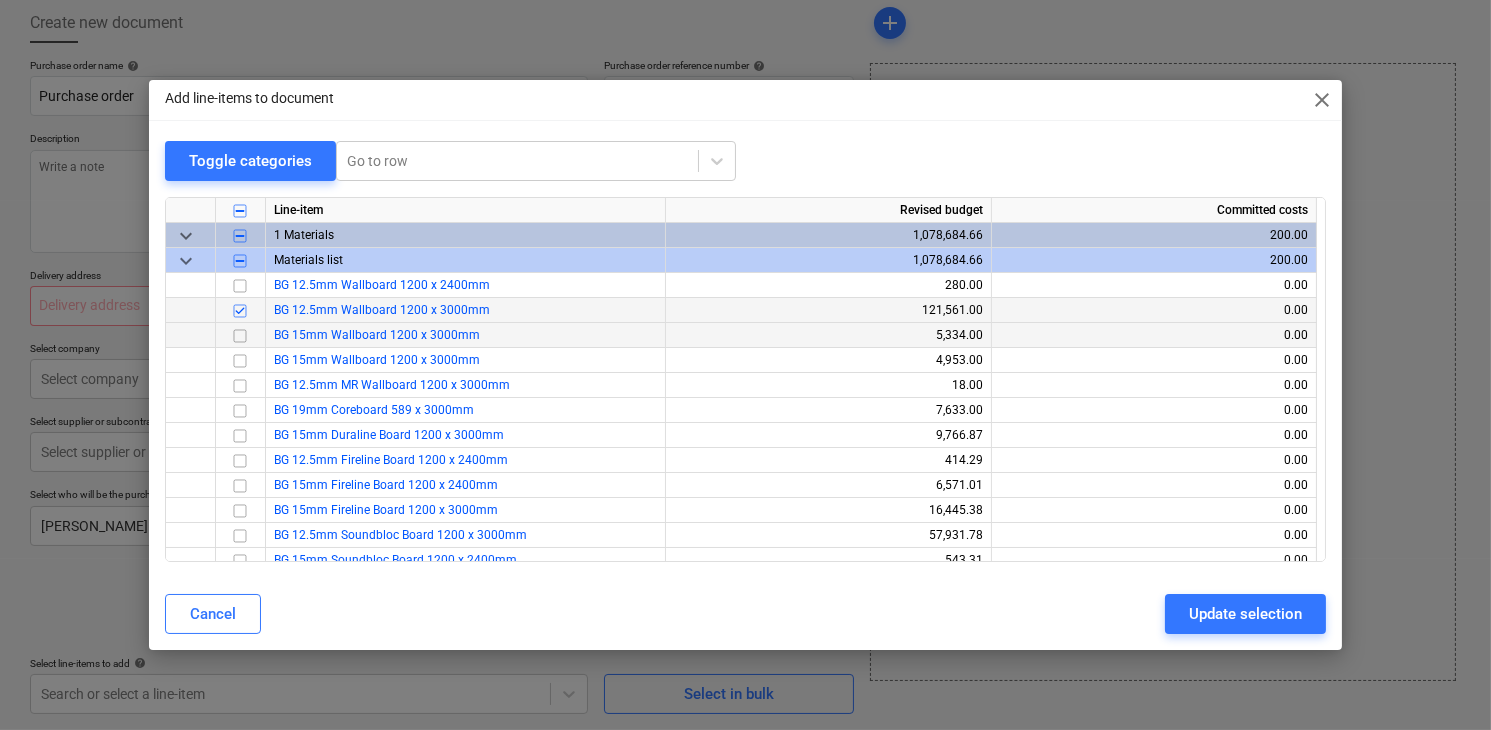 click at bounding box center [240, 336] 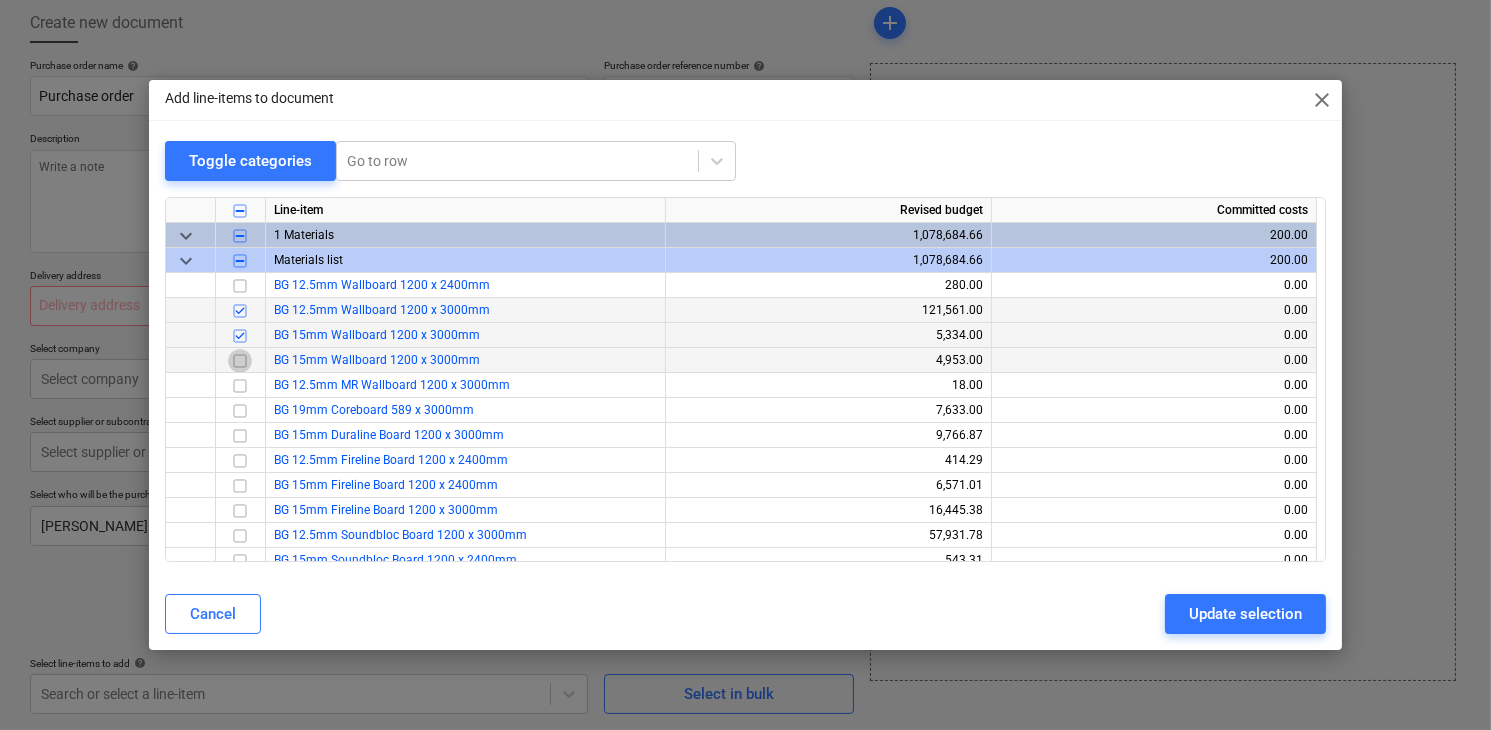 click at bounding box center (240, 361) 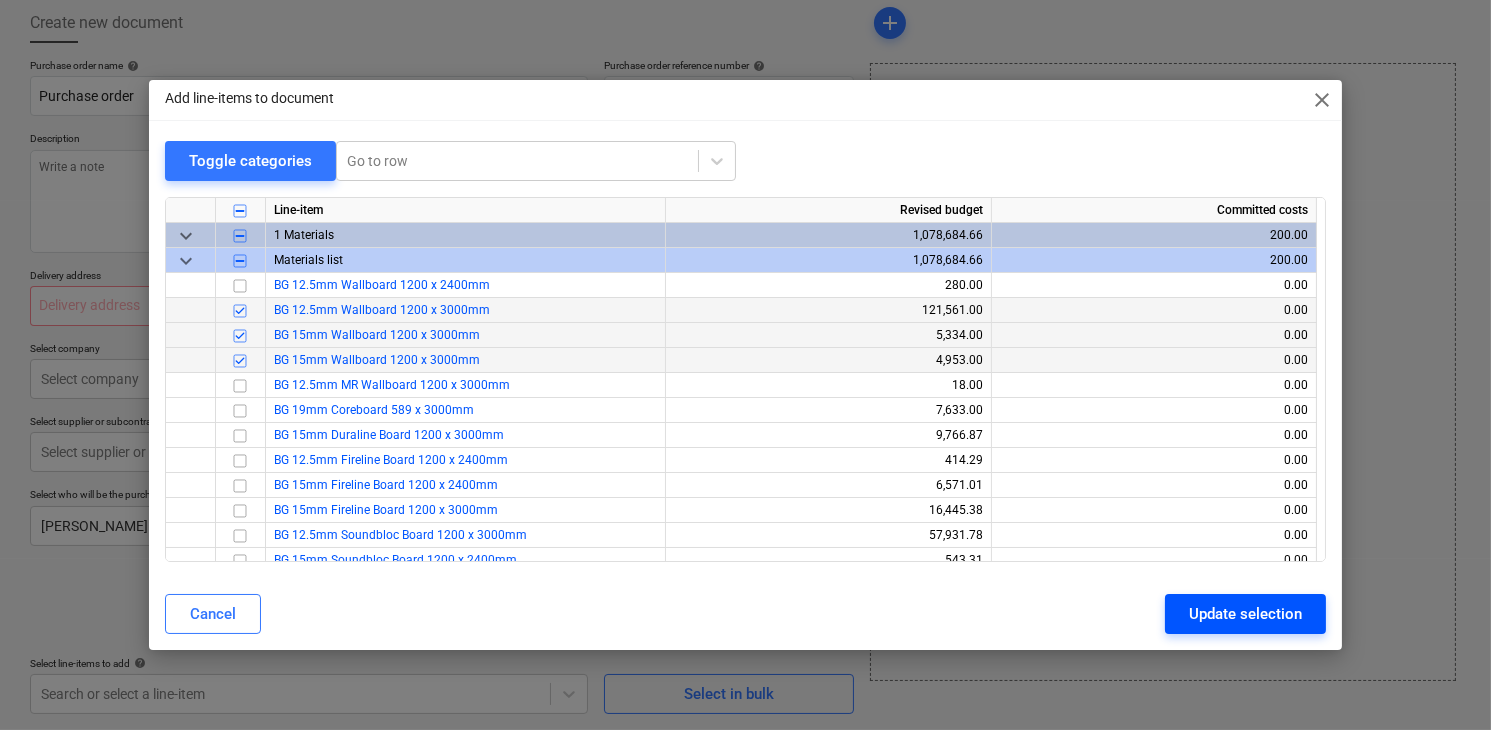 click on "Update selection" at bounding box center [1245, 614] 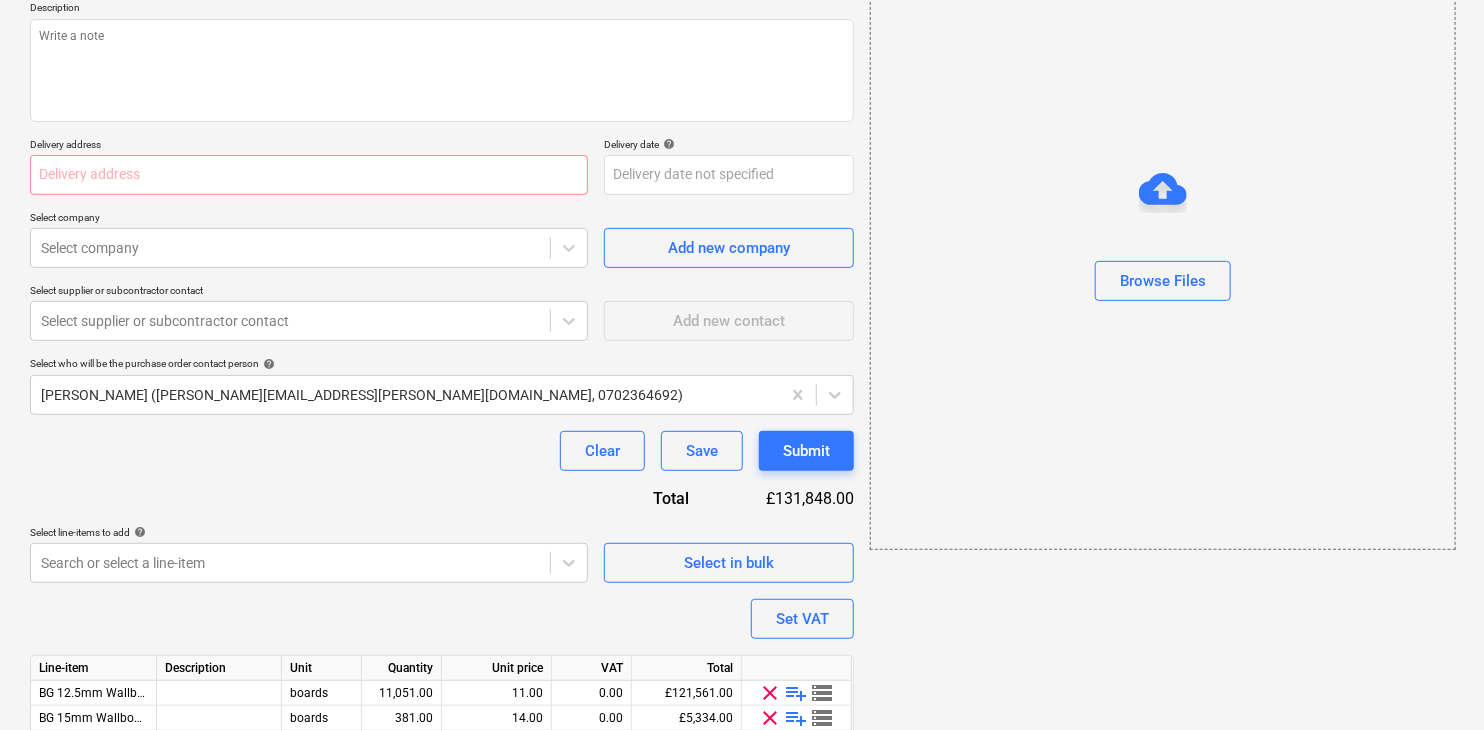 scroll, scrollTop: 343, scrollLeft: 0, axis: vertical 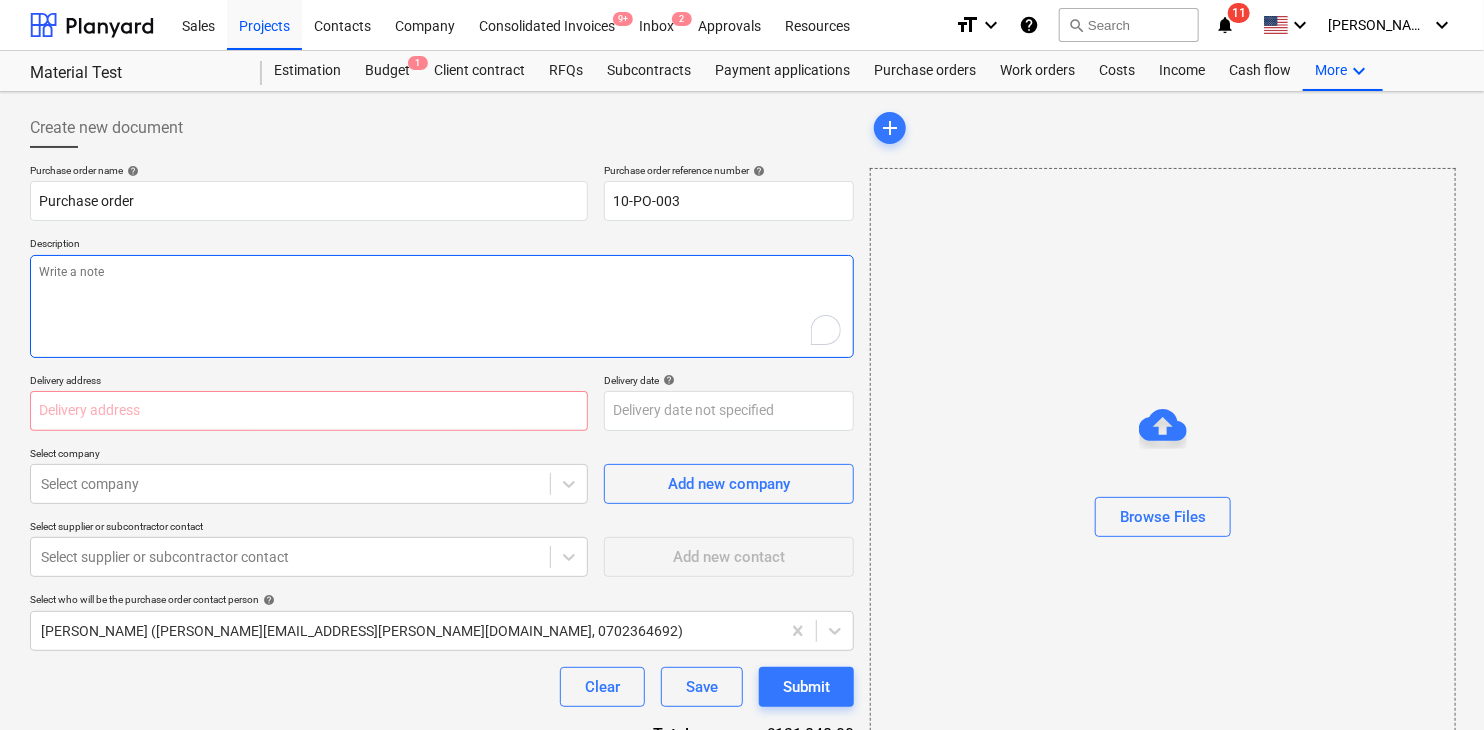click at bounding box center (442, 306) 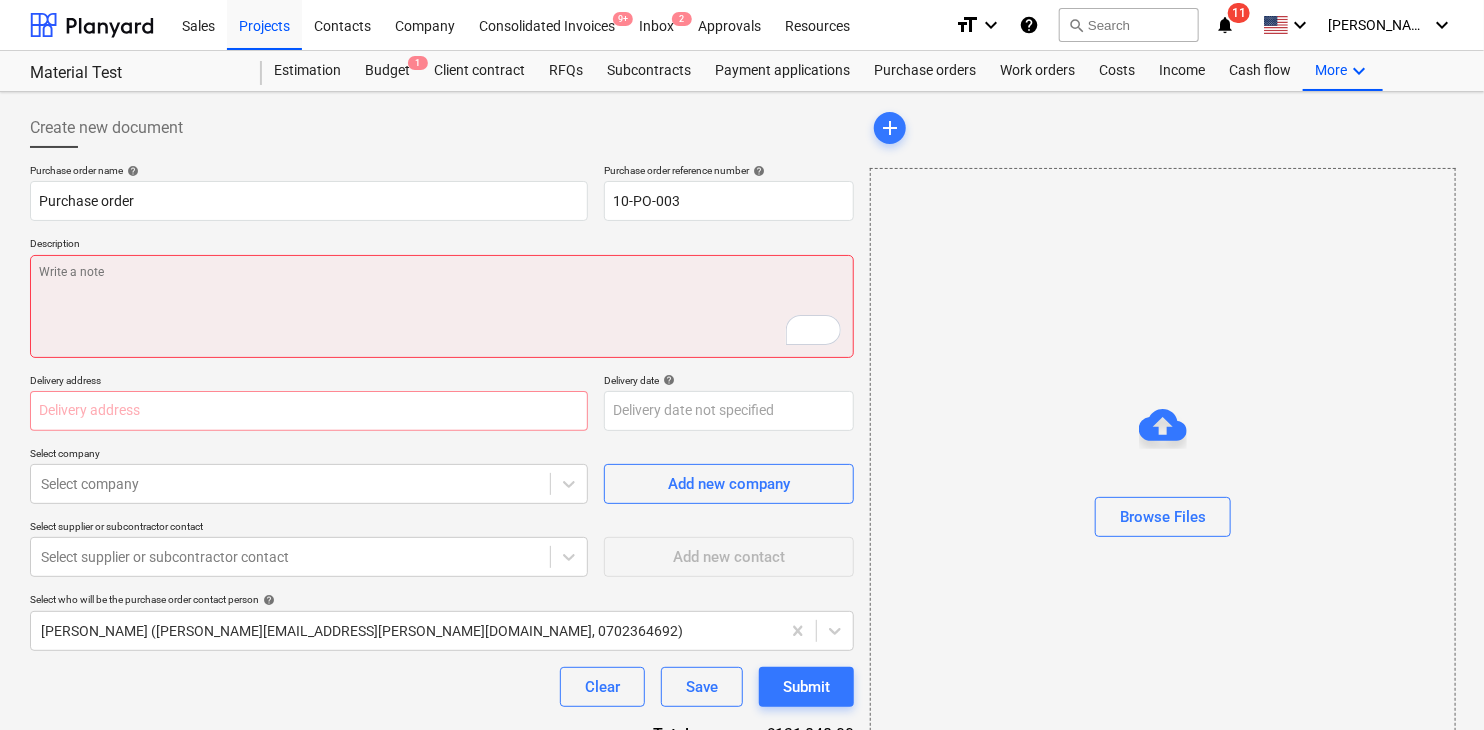 click at bounding box center [442, 306] 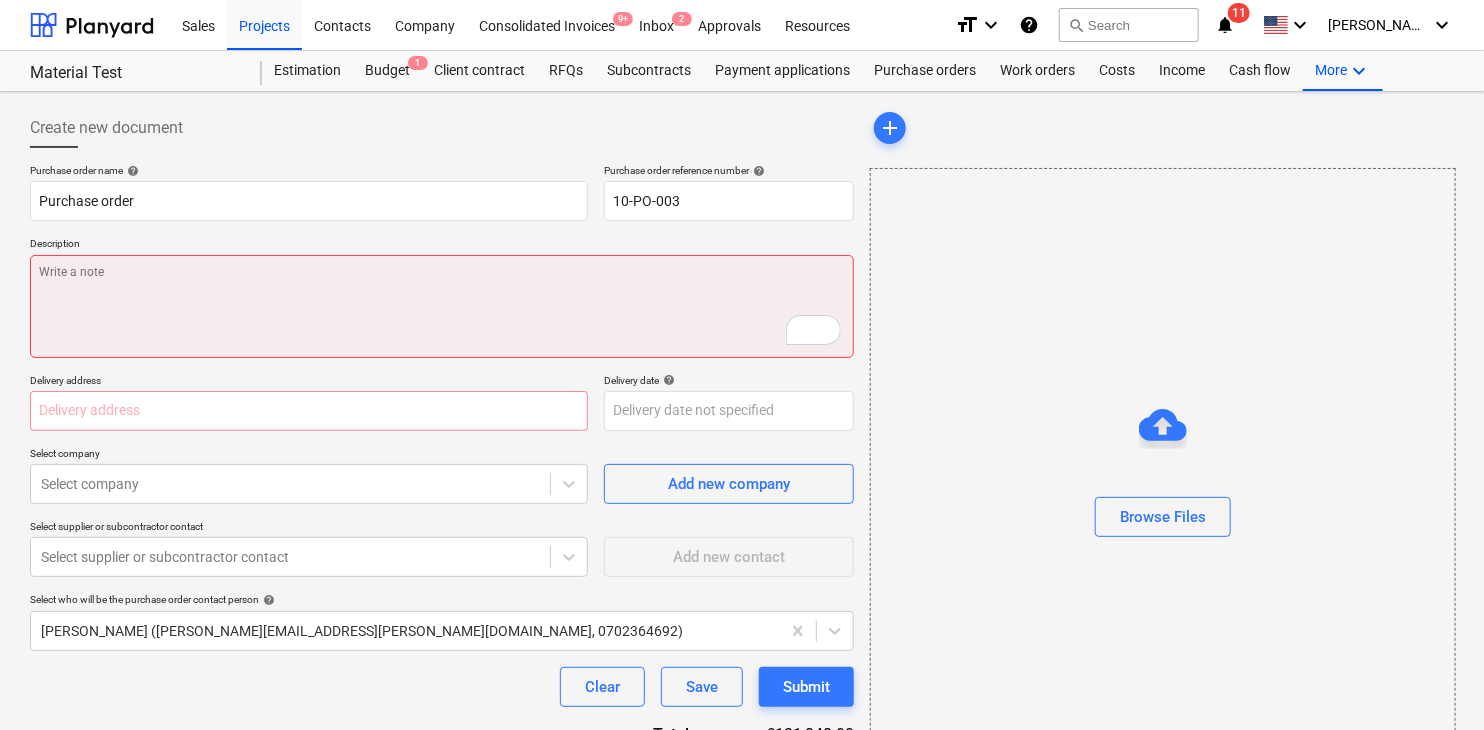 click at bounding box center [442, 306] 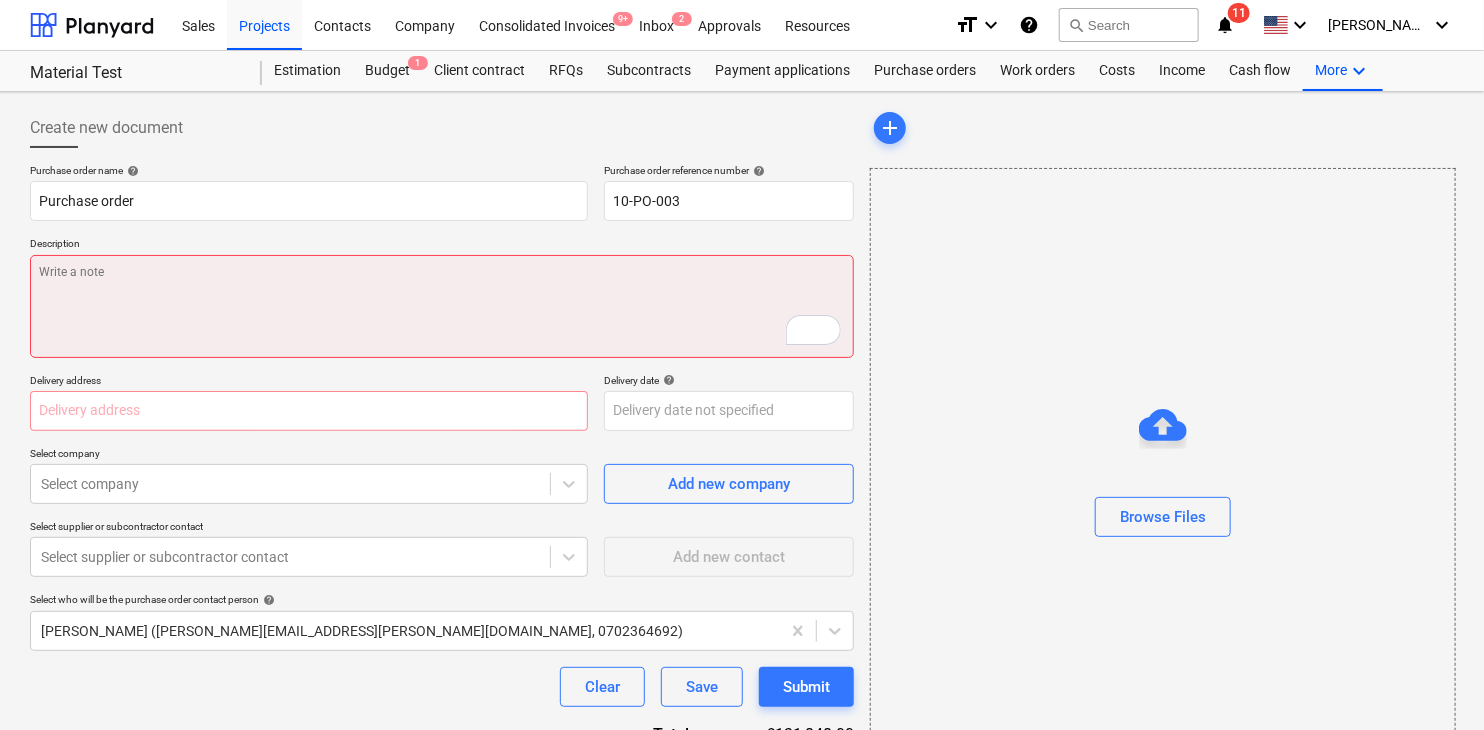type on "x" 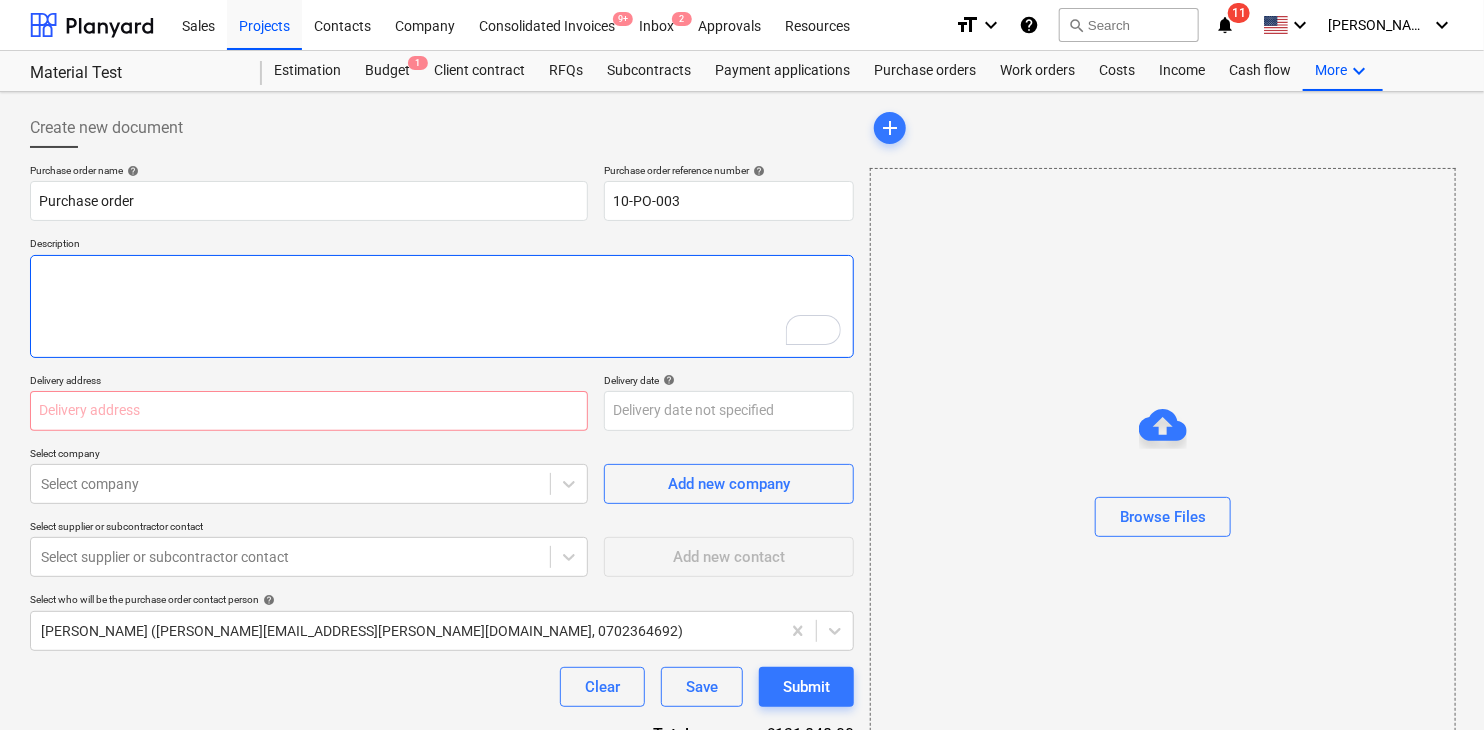 type on "x" 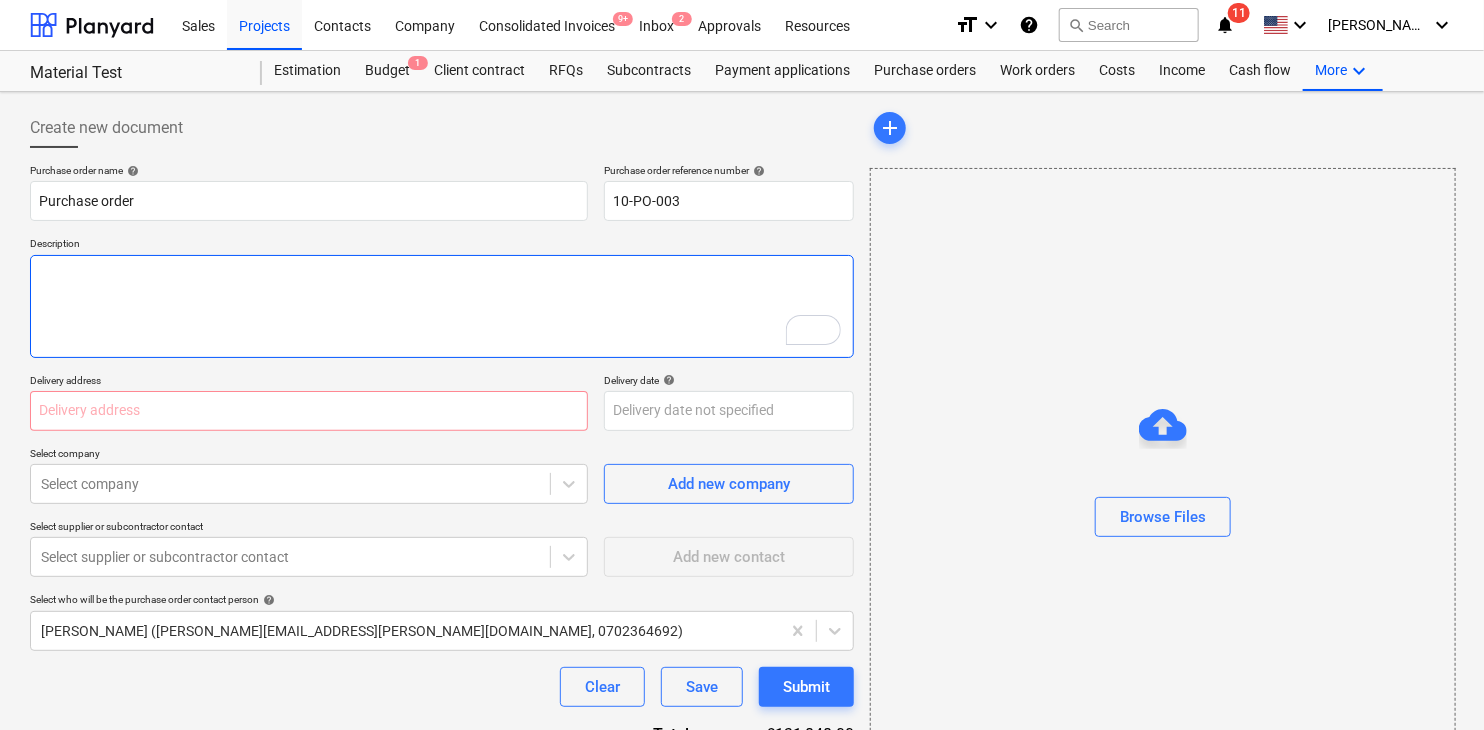type 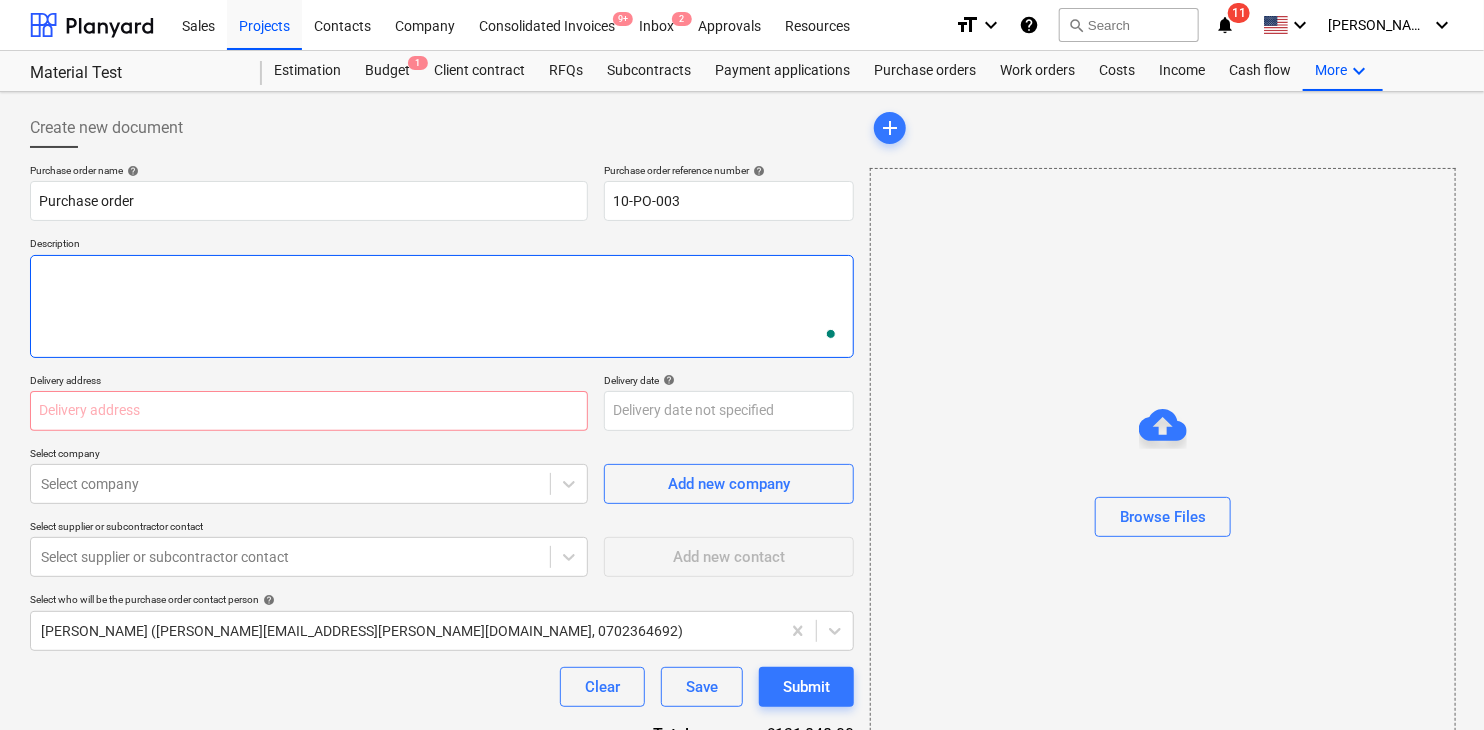 type on "x" 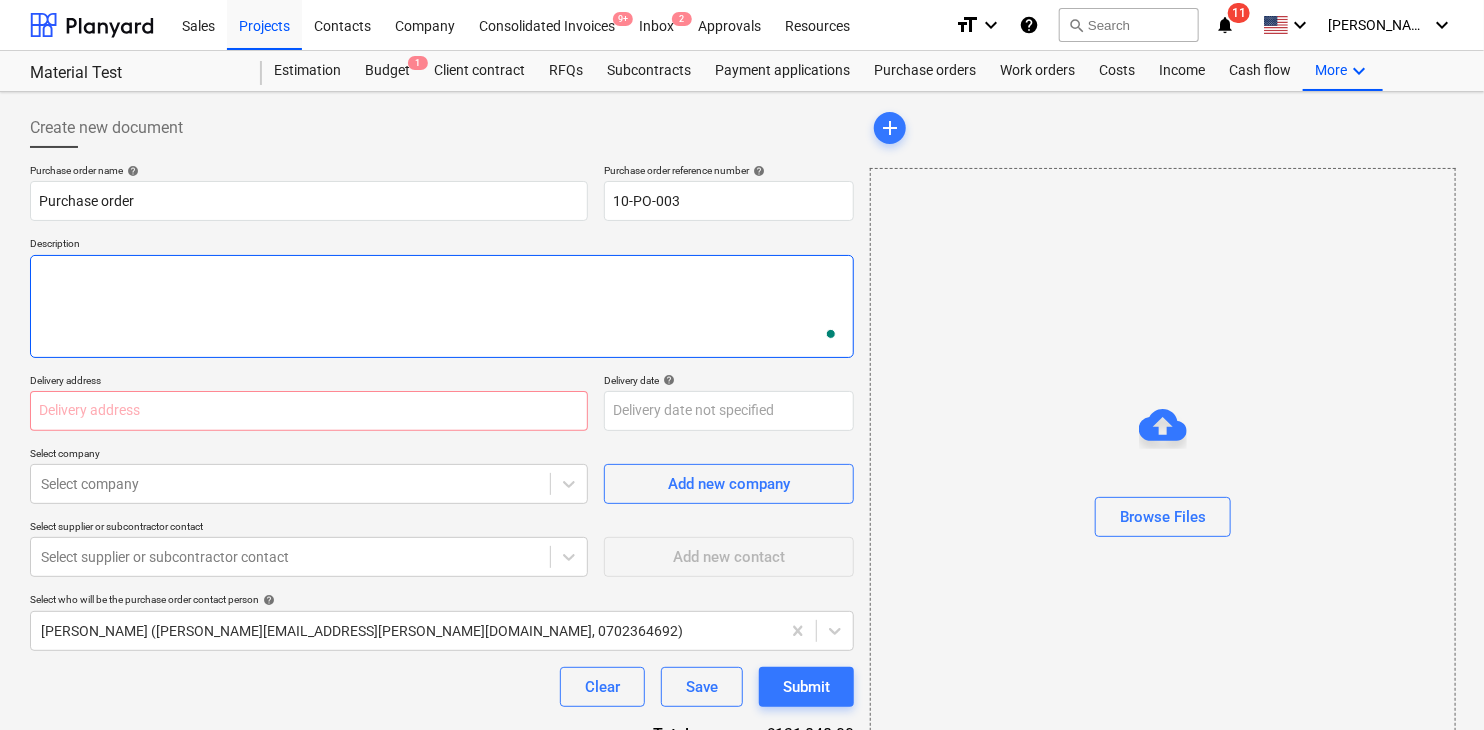 type on "D" 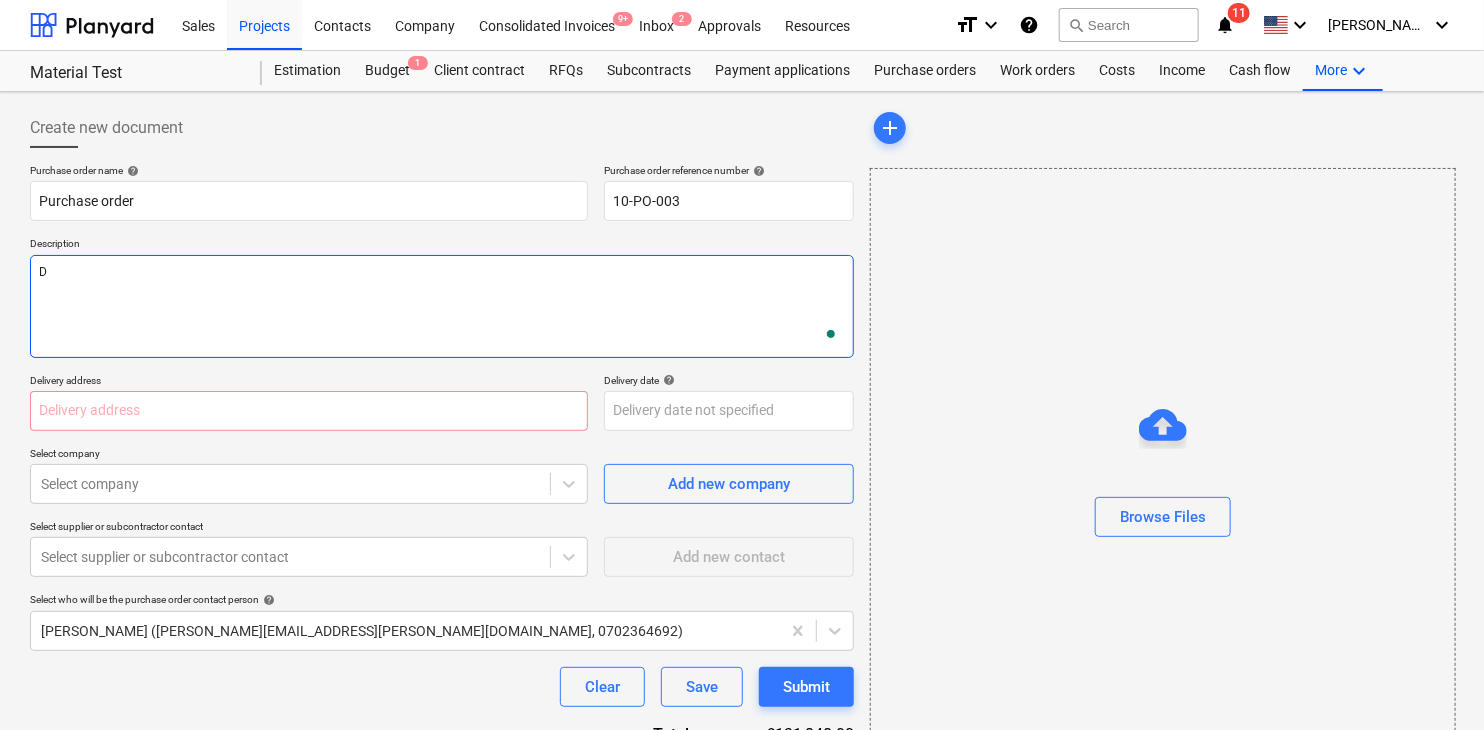 type on "x" 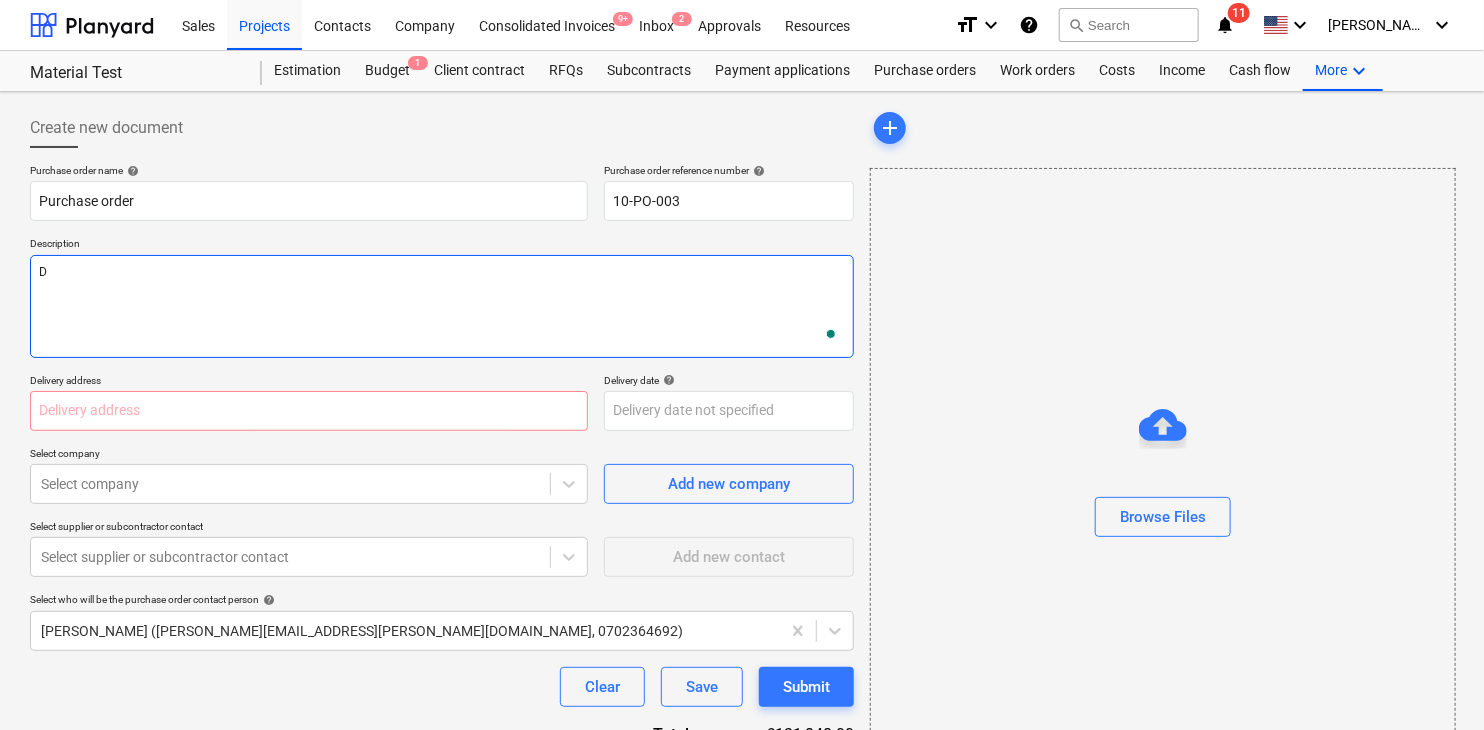 type on "De" 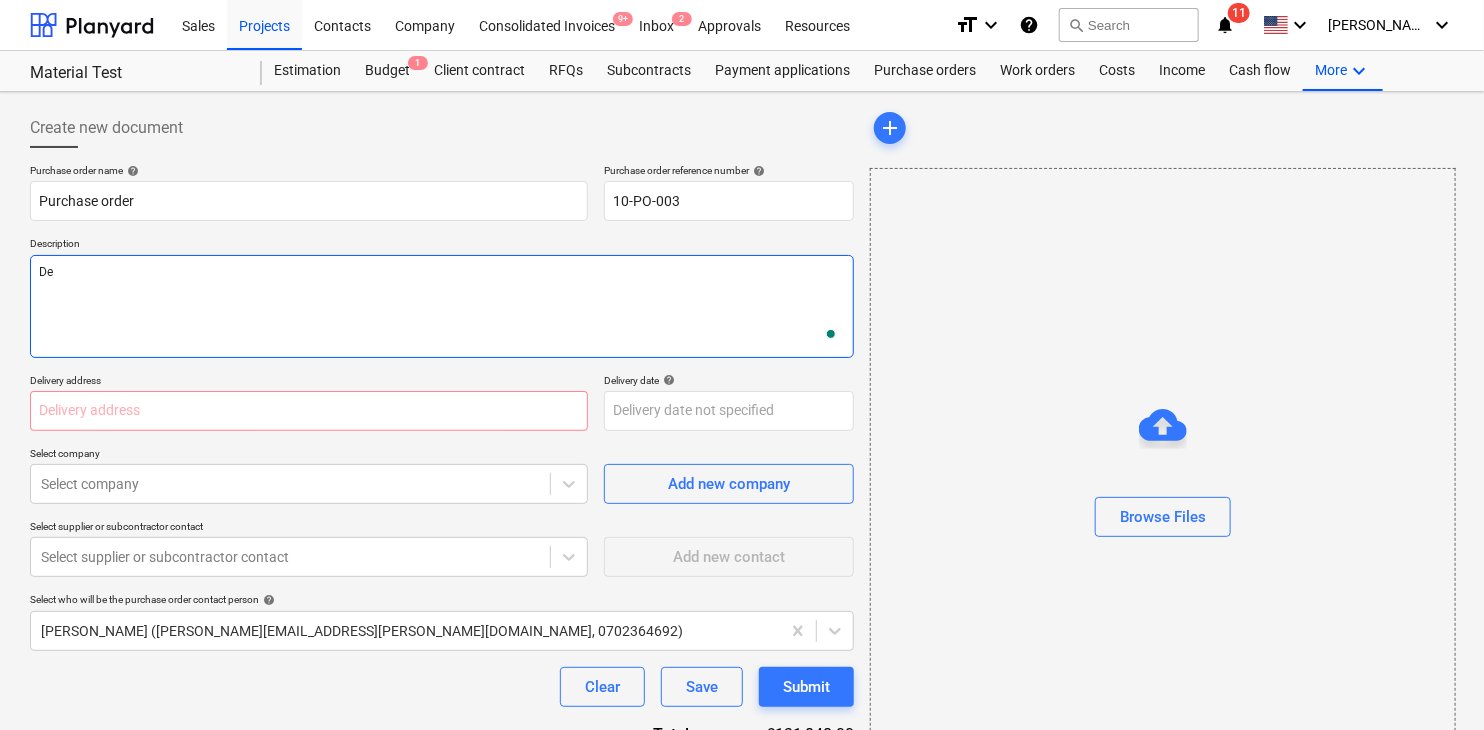 type on "x" 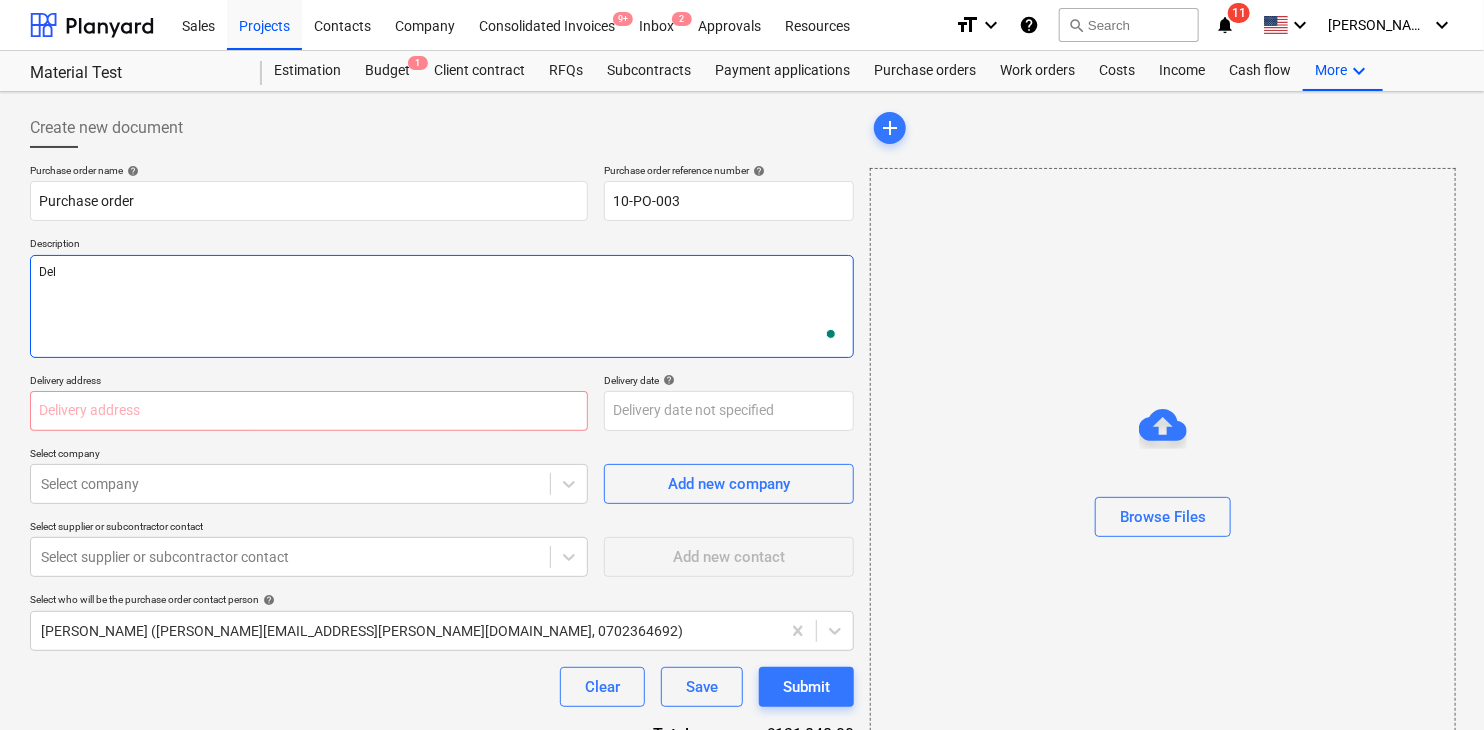 type on "x" 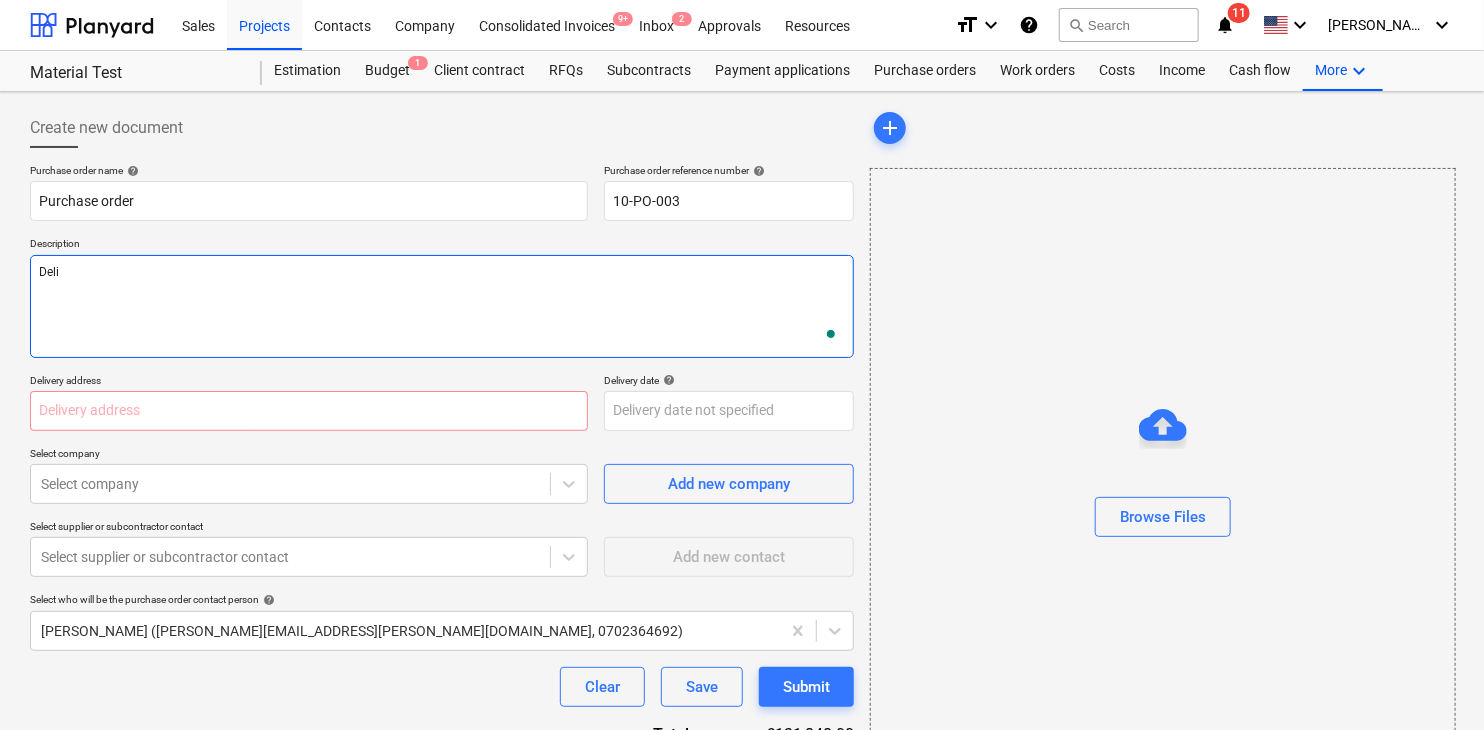 type on "x" 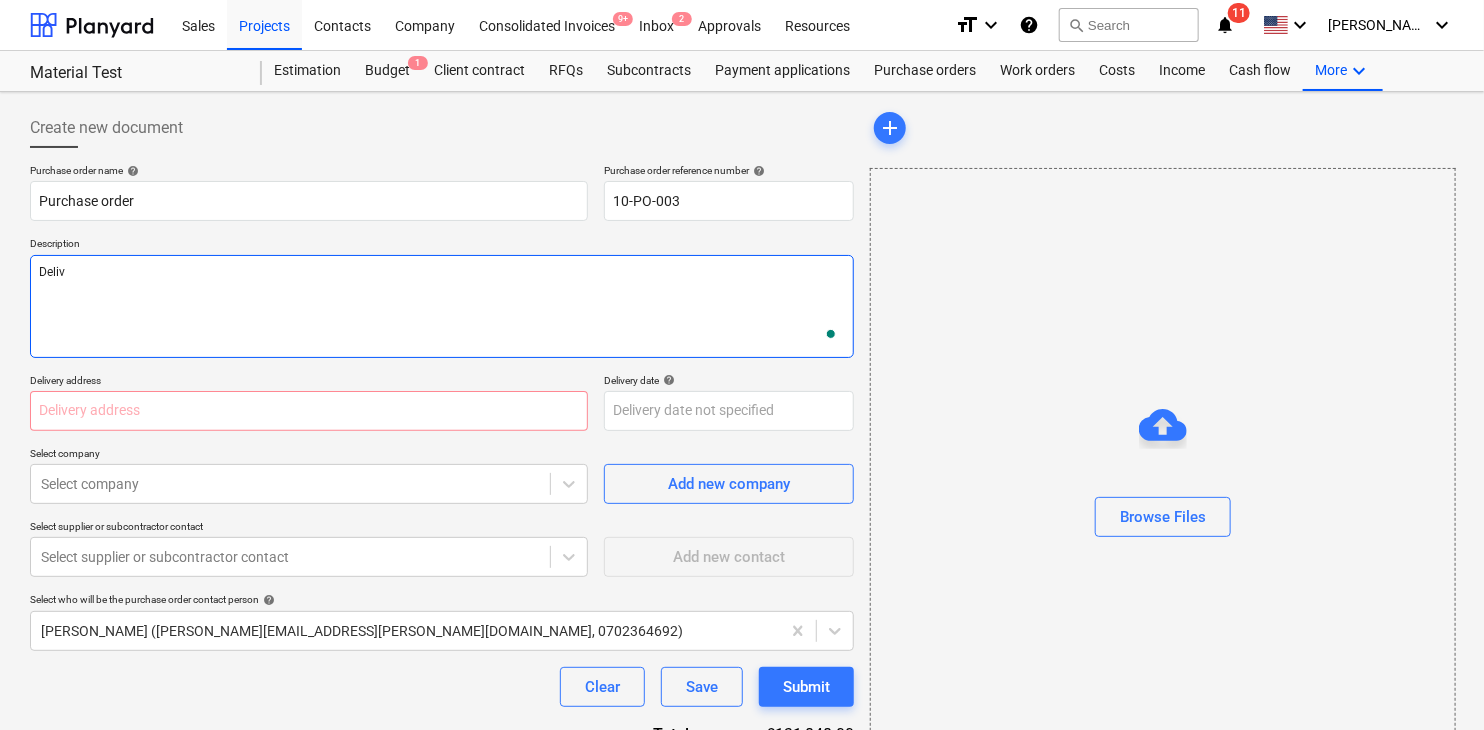 type on "x" 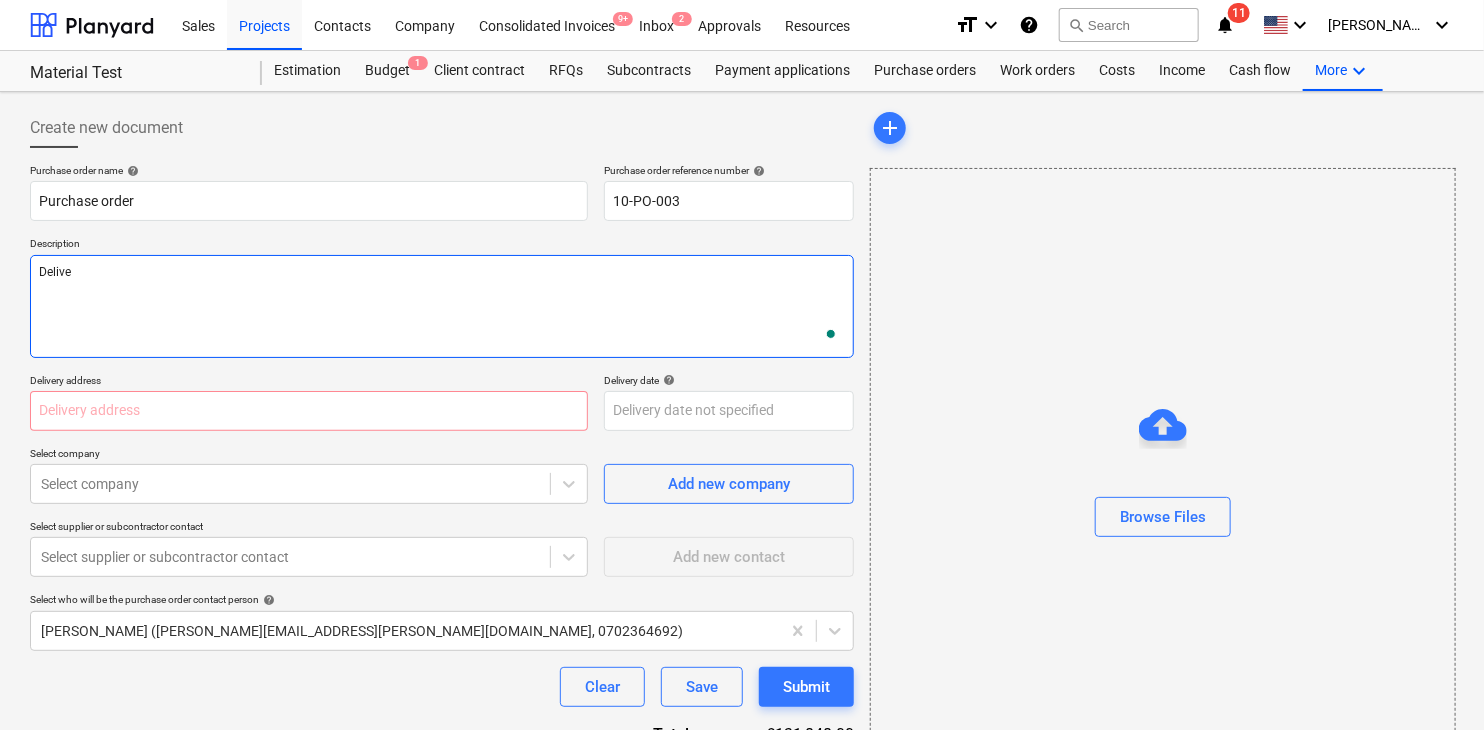 type on "Deliver" 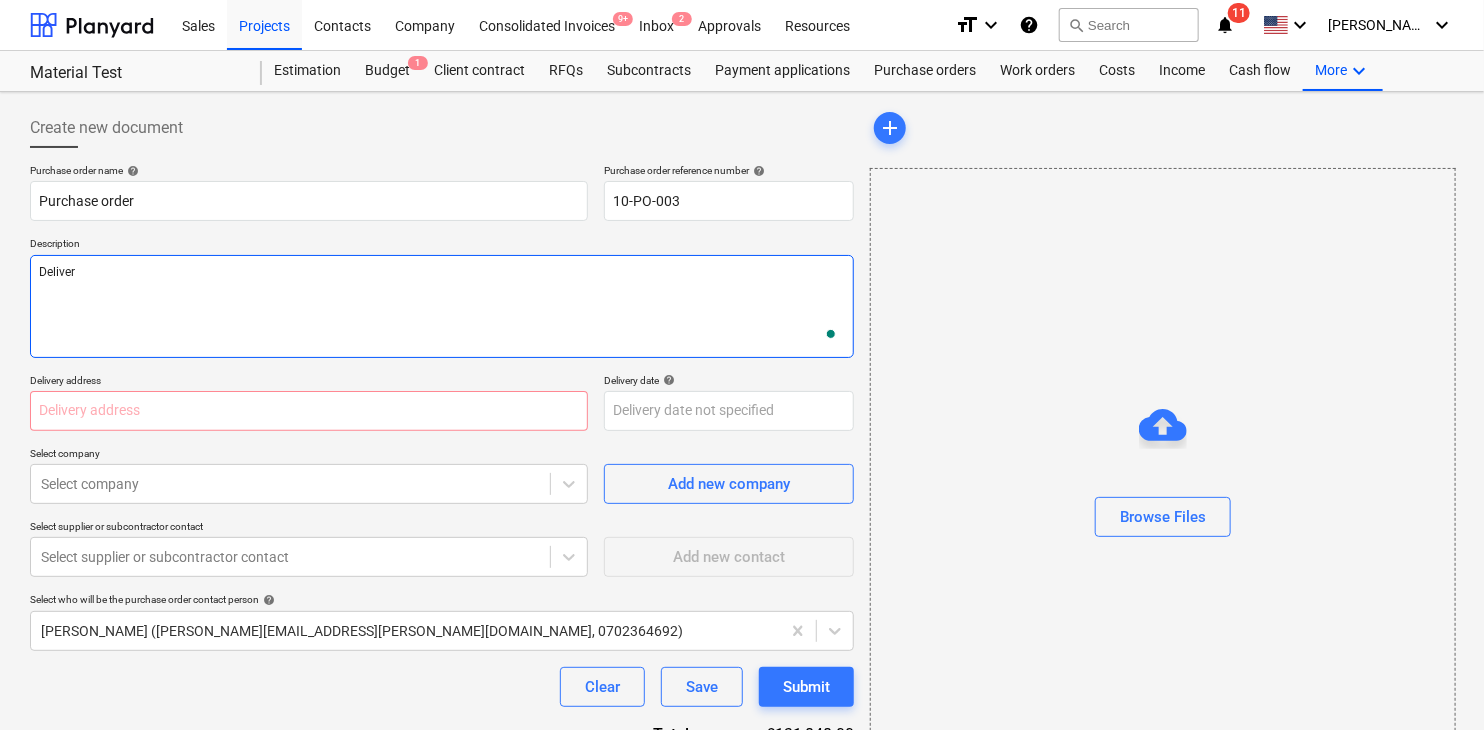 type on "x" 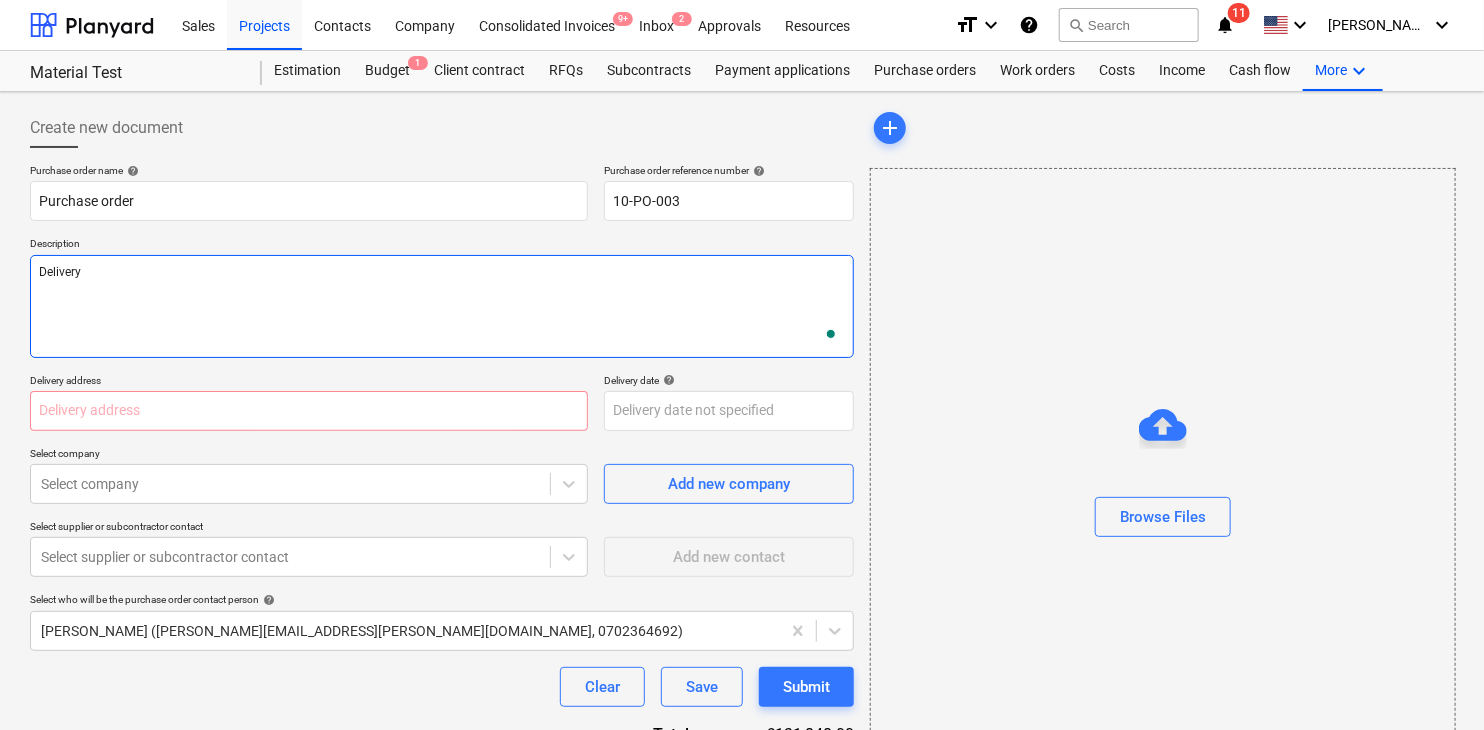 type on "x" 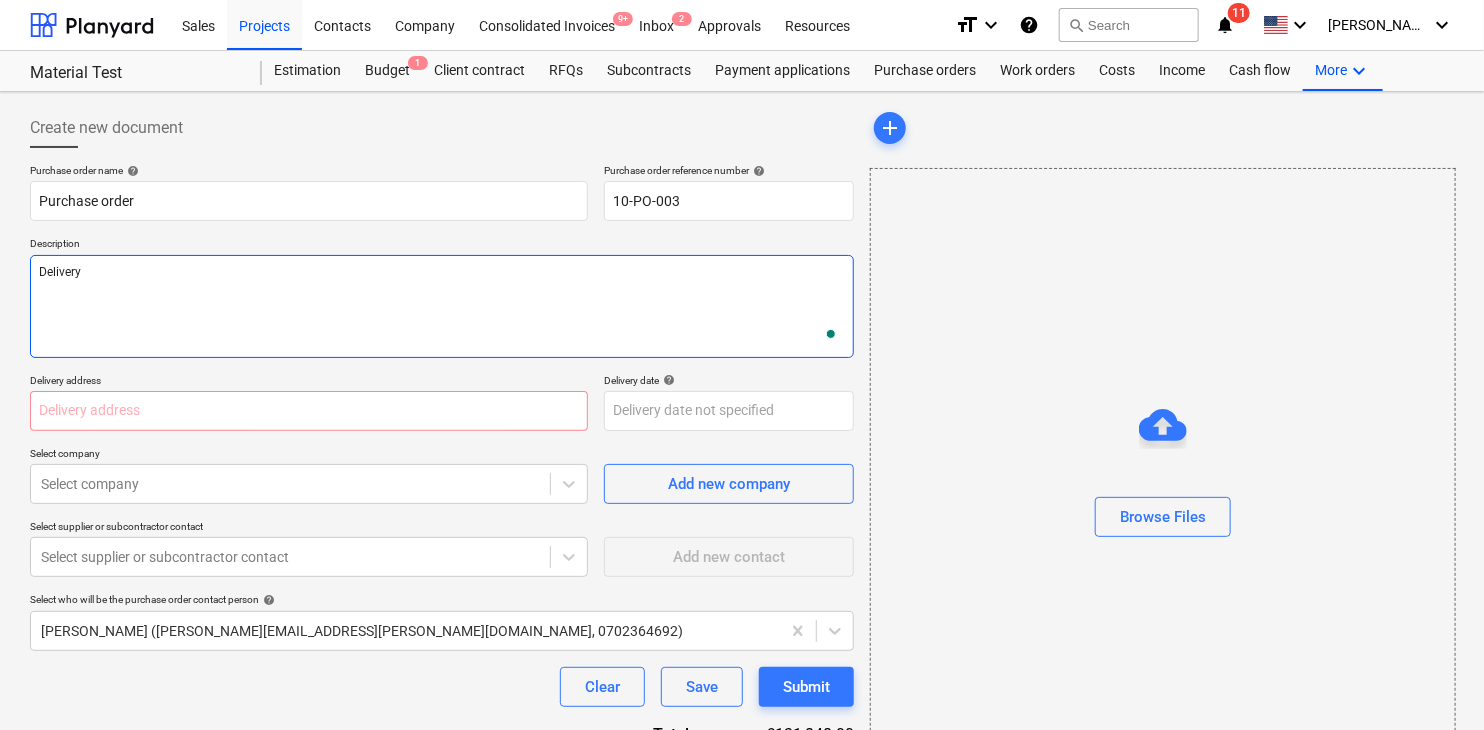 type on "x" 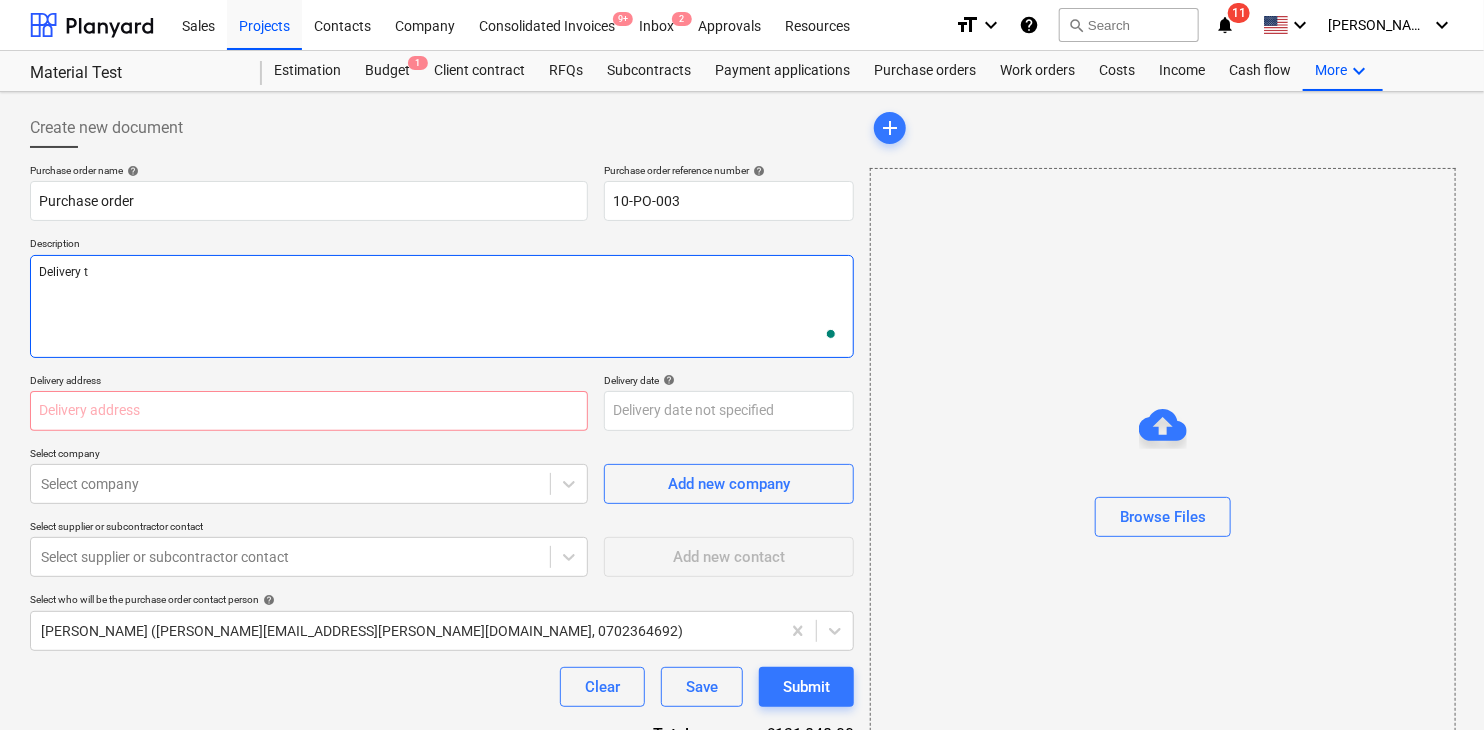 type on "Delivery to" 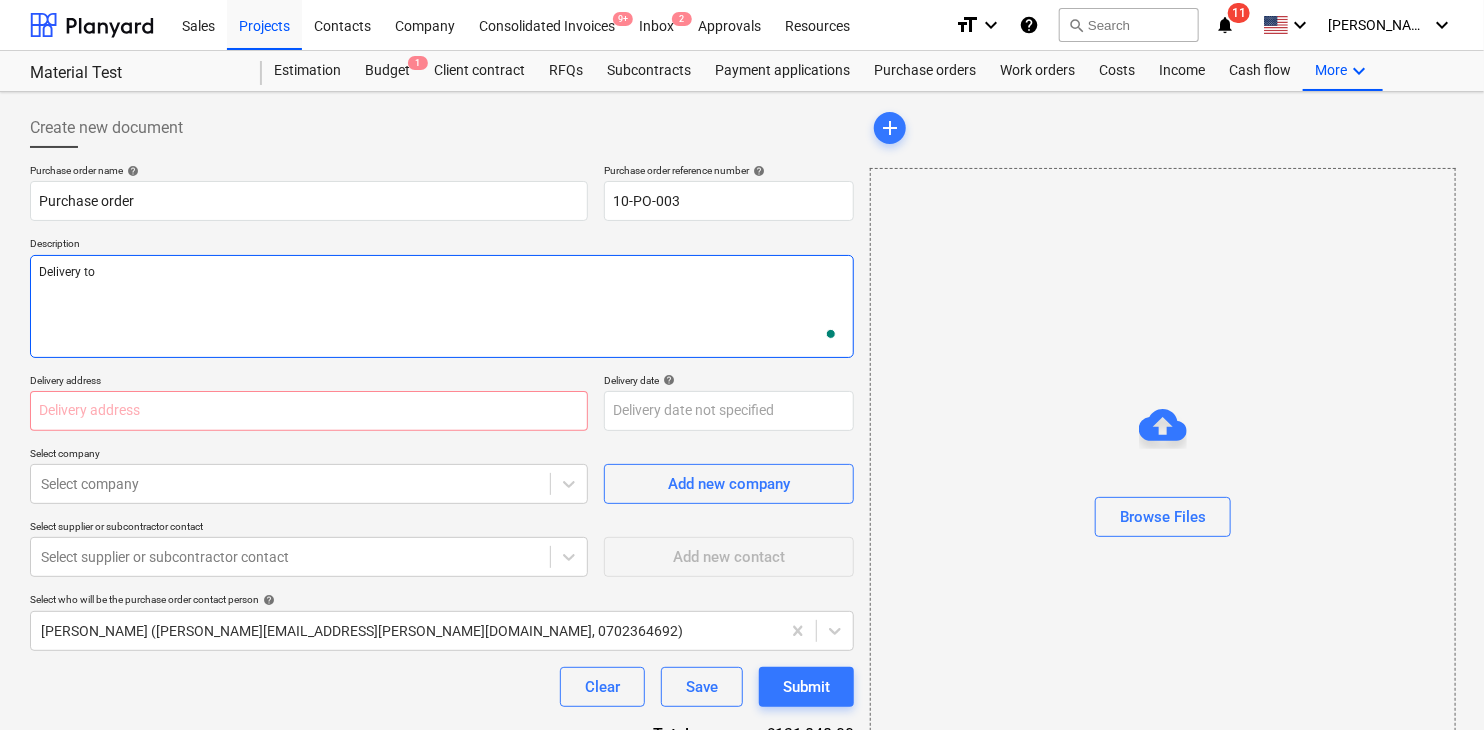 type on "x" 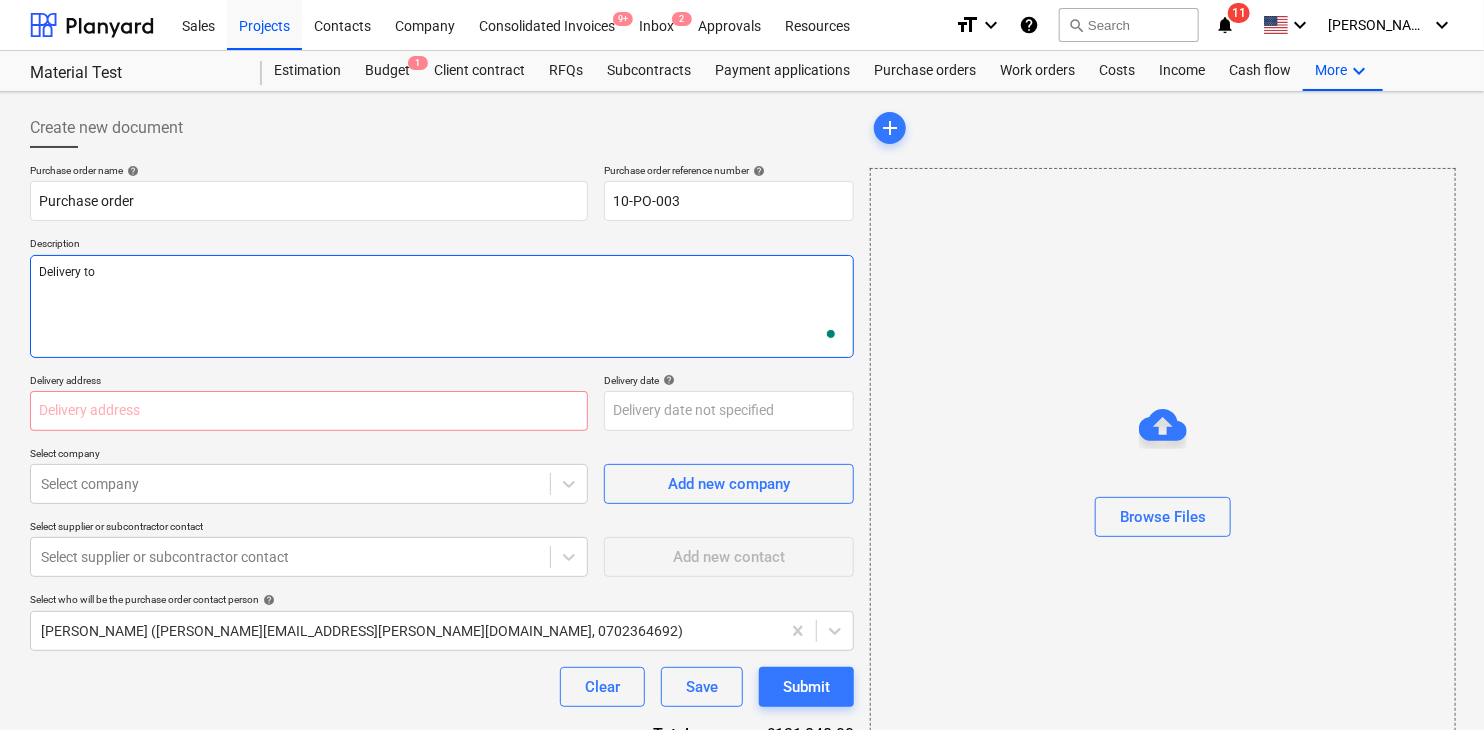 type on "Delivery to" 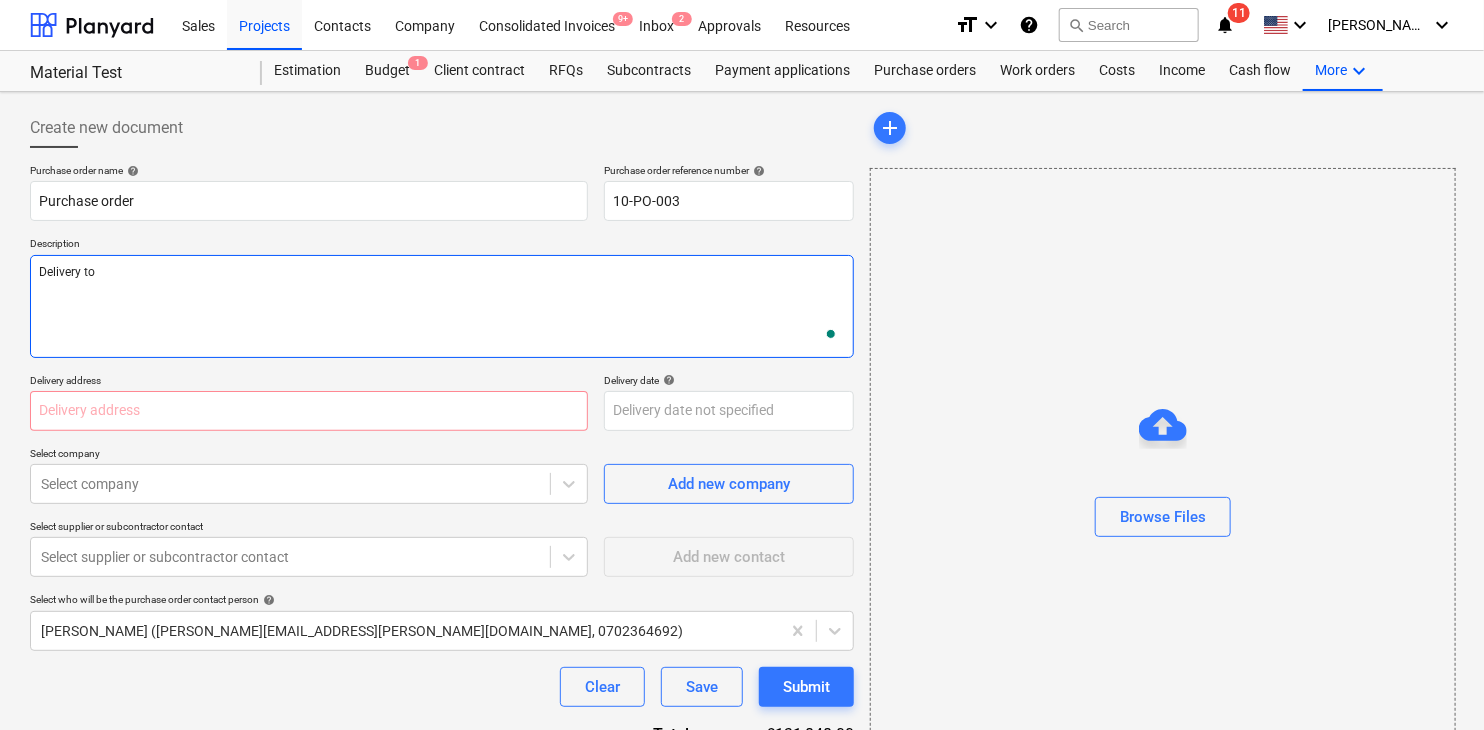 type on "x" 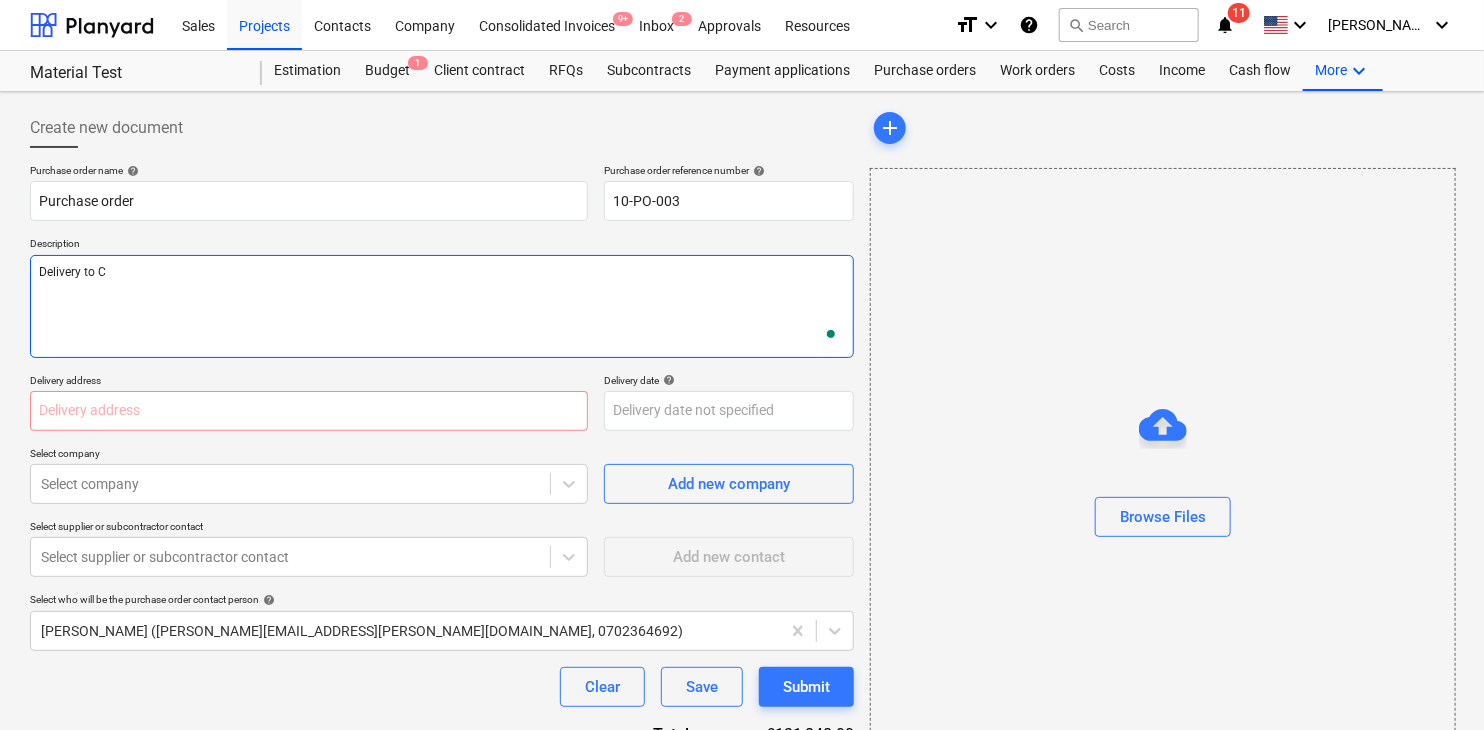 type on "x" 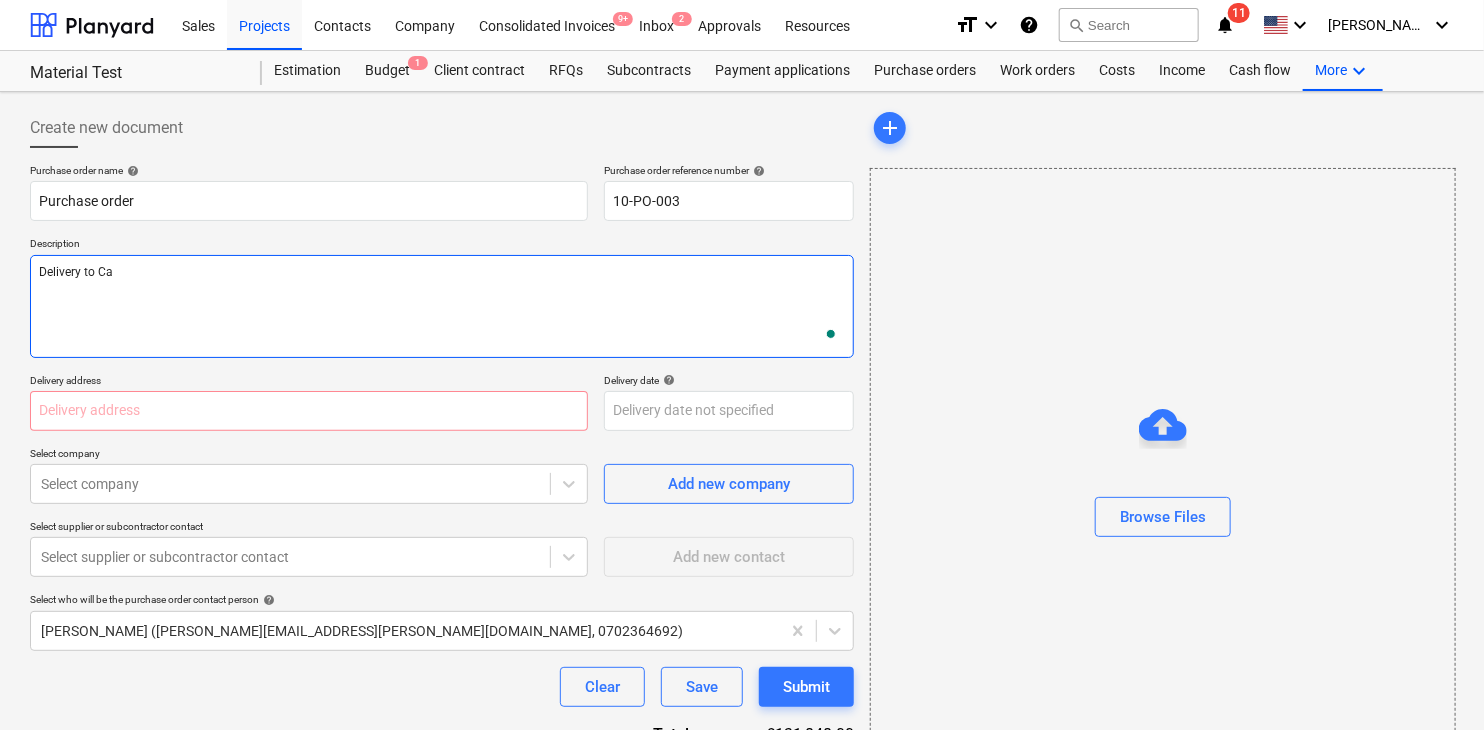 type on "x" 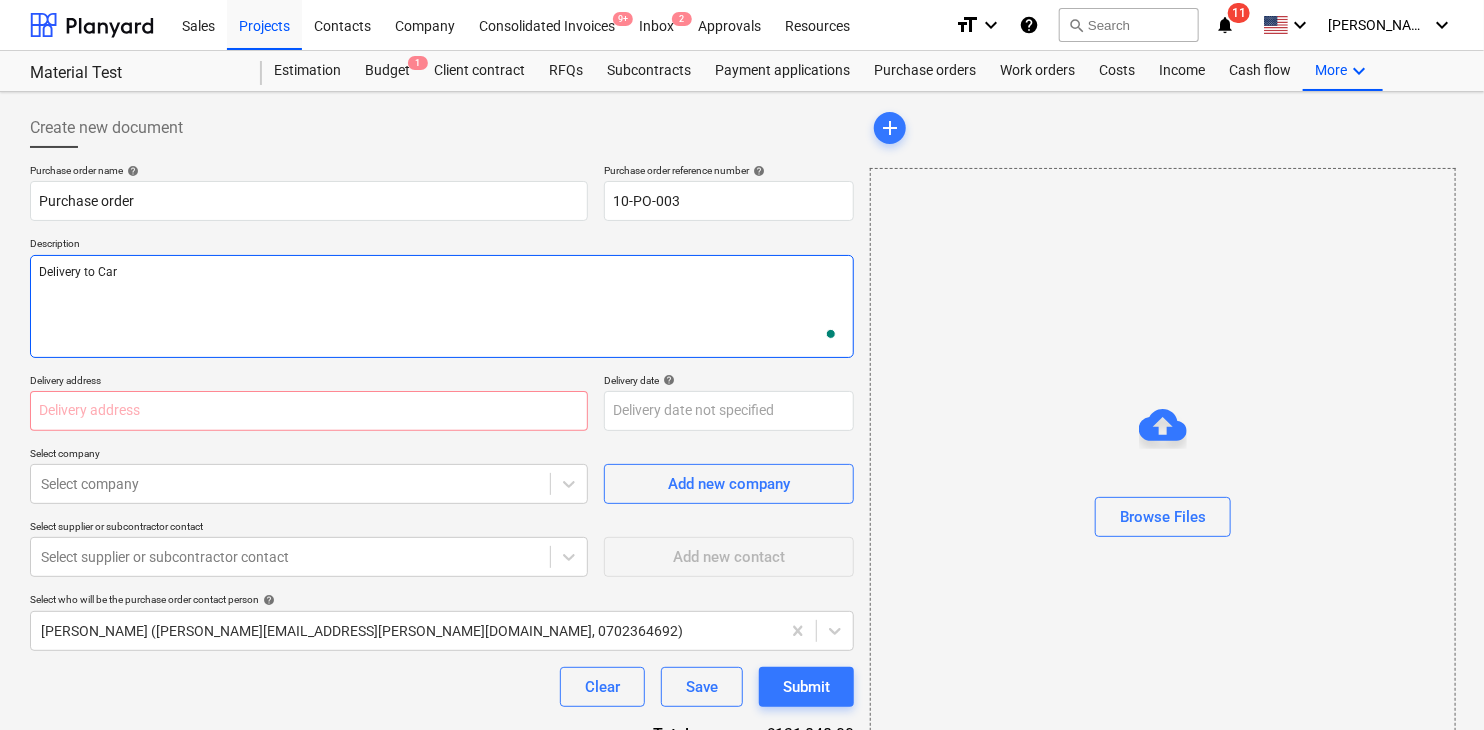 type on "Delivery to Carl" 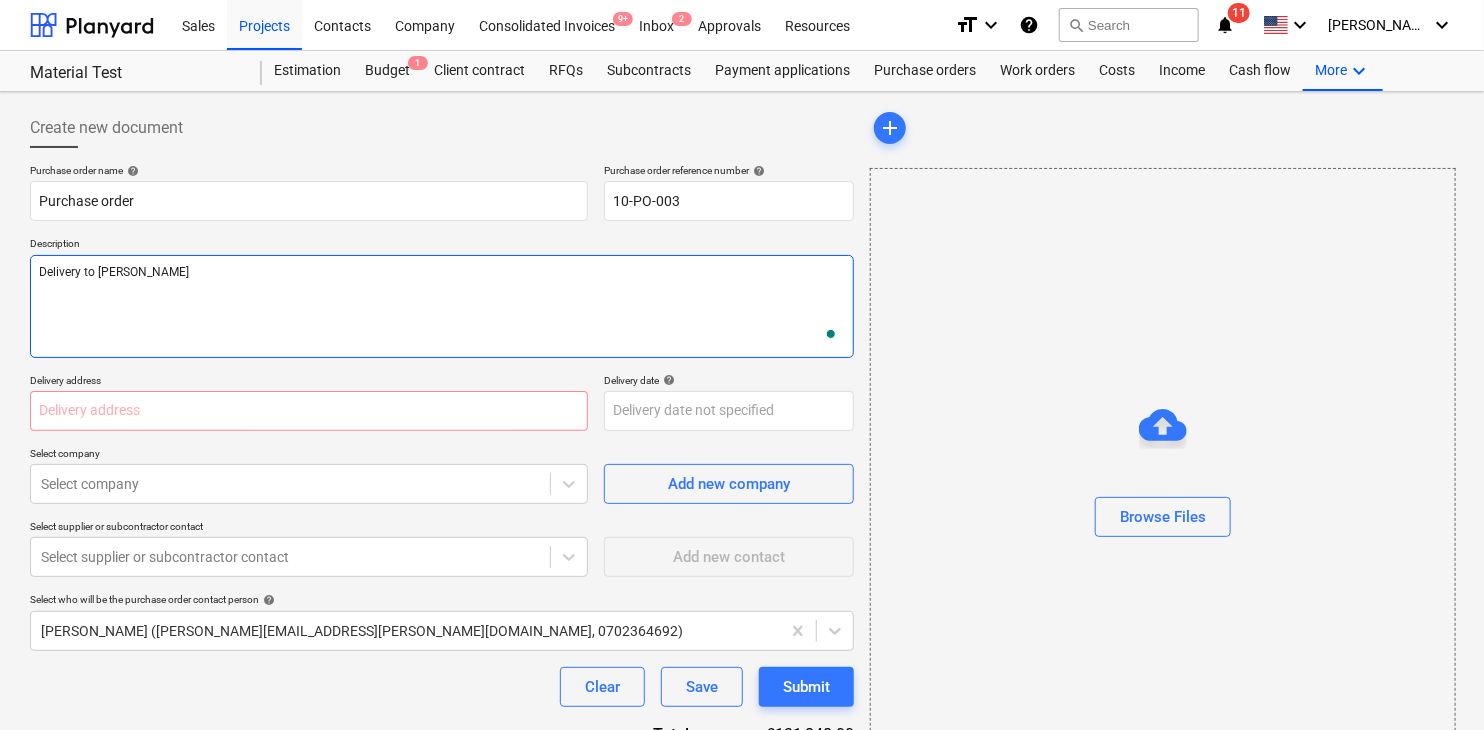 type on "x" 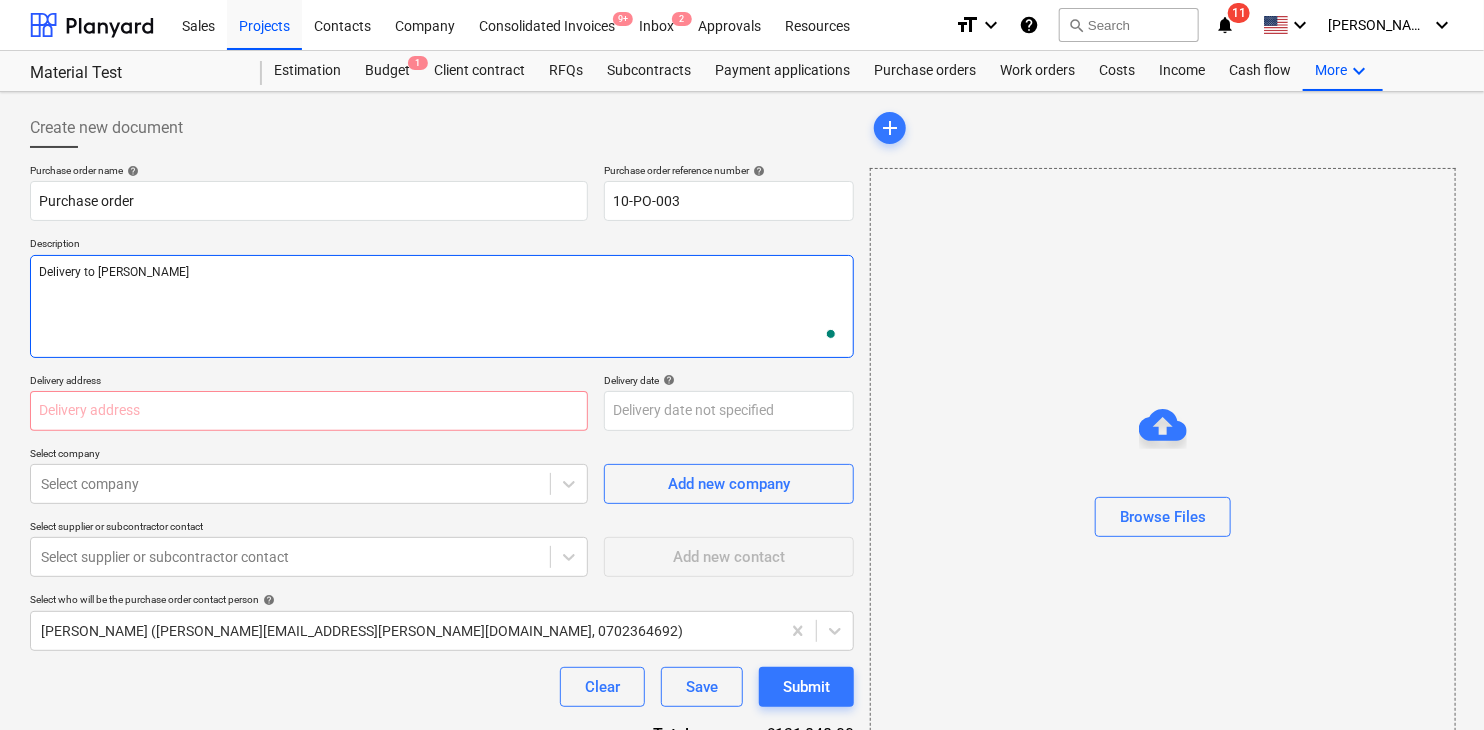 type on "x" 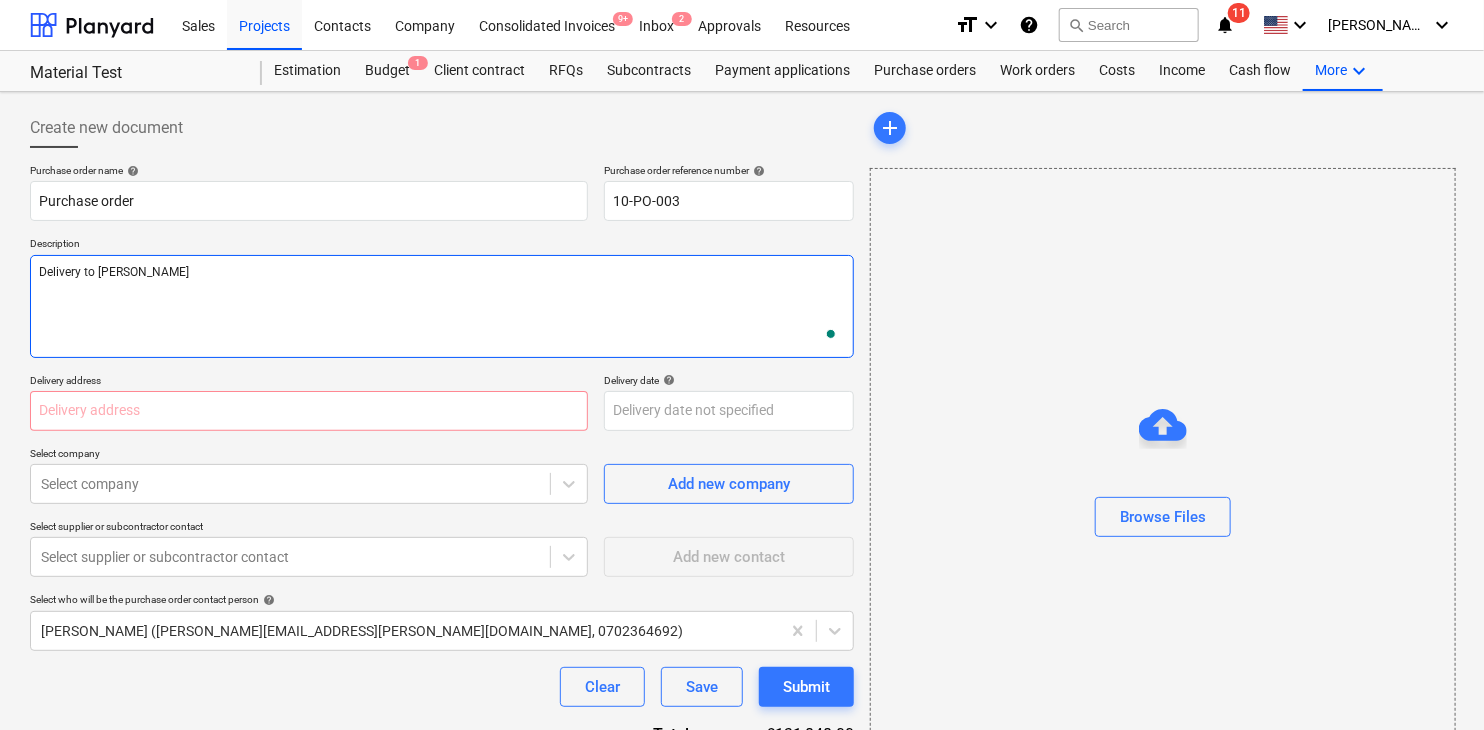 type on "Delivery to Carl" 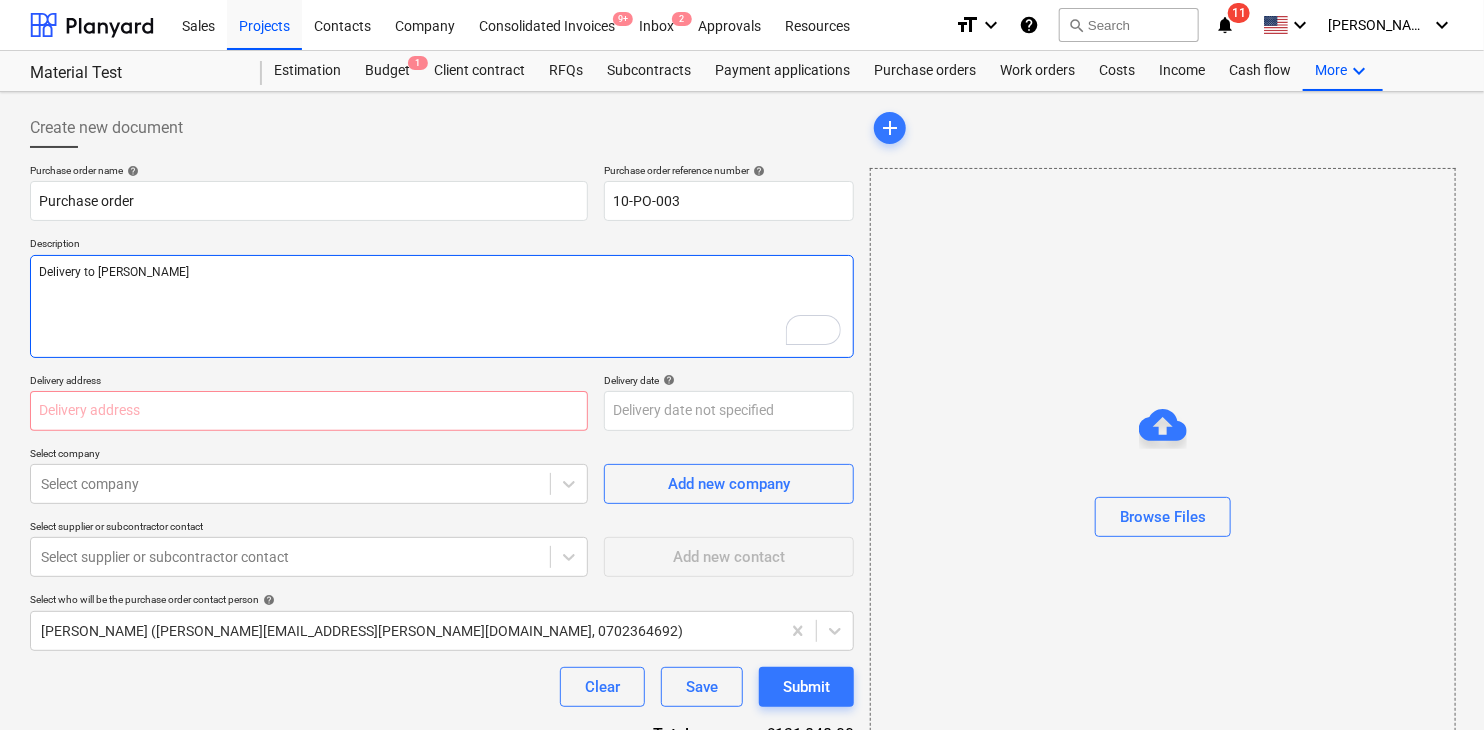 drag, startPoint x: 122, startPoint y: 315, endPoint x: -55, endPoint y: 270, distance: 182.63077 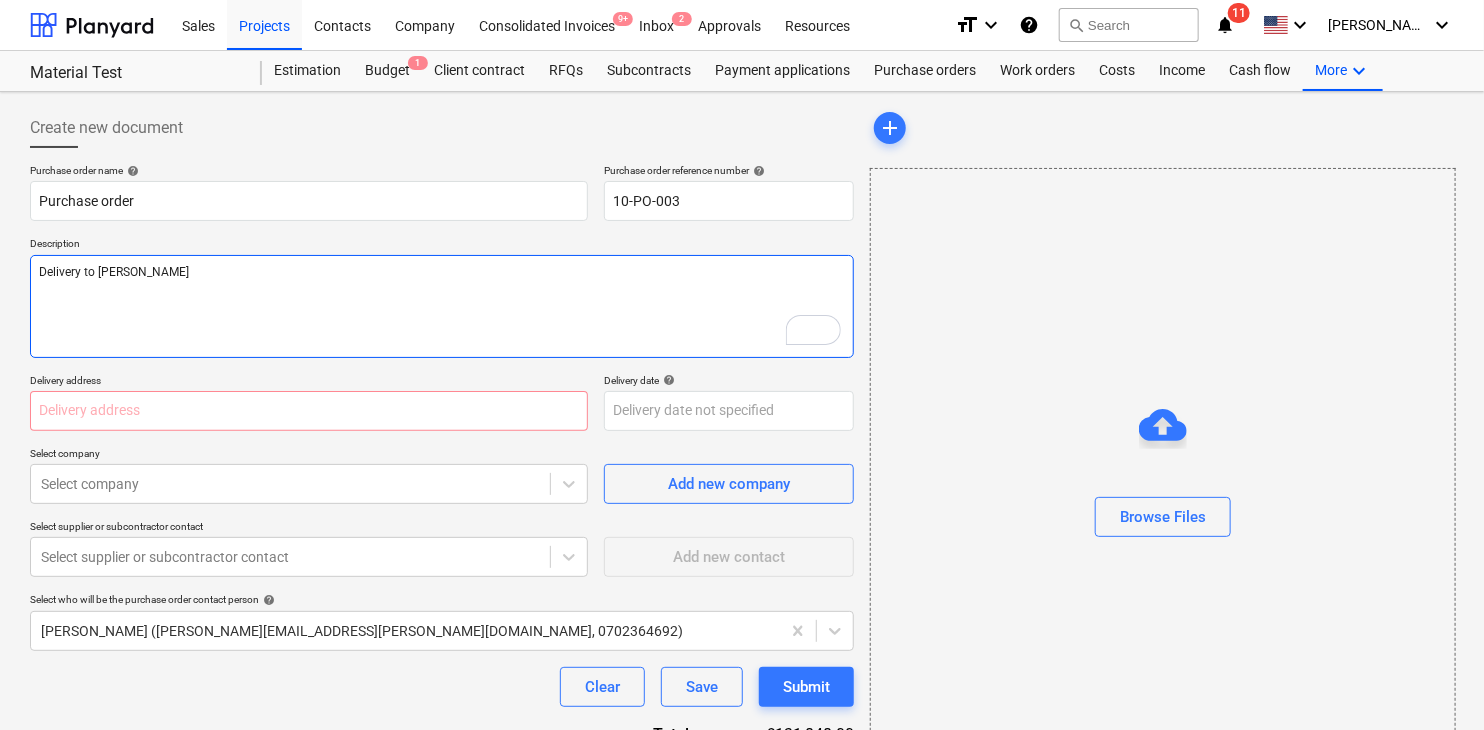 click on "Delivery to Carl" at bounding box center [442, 306] 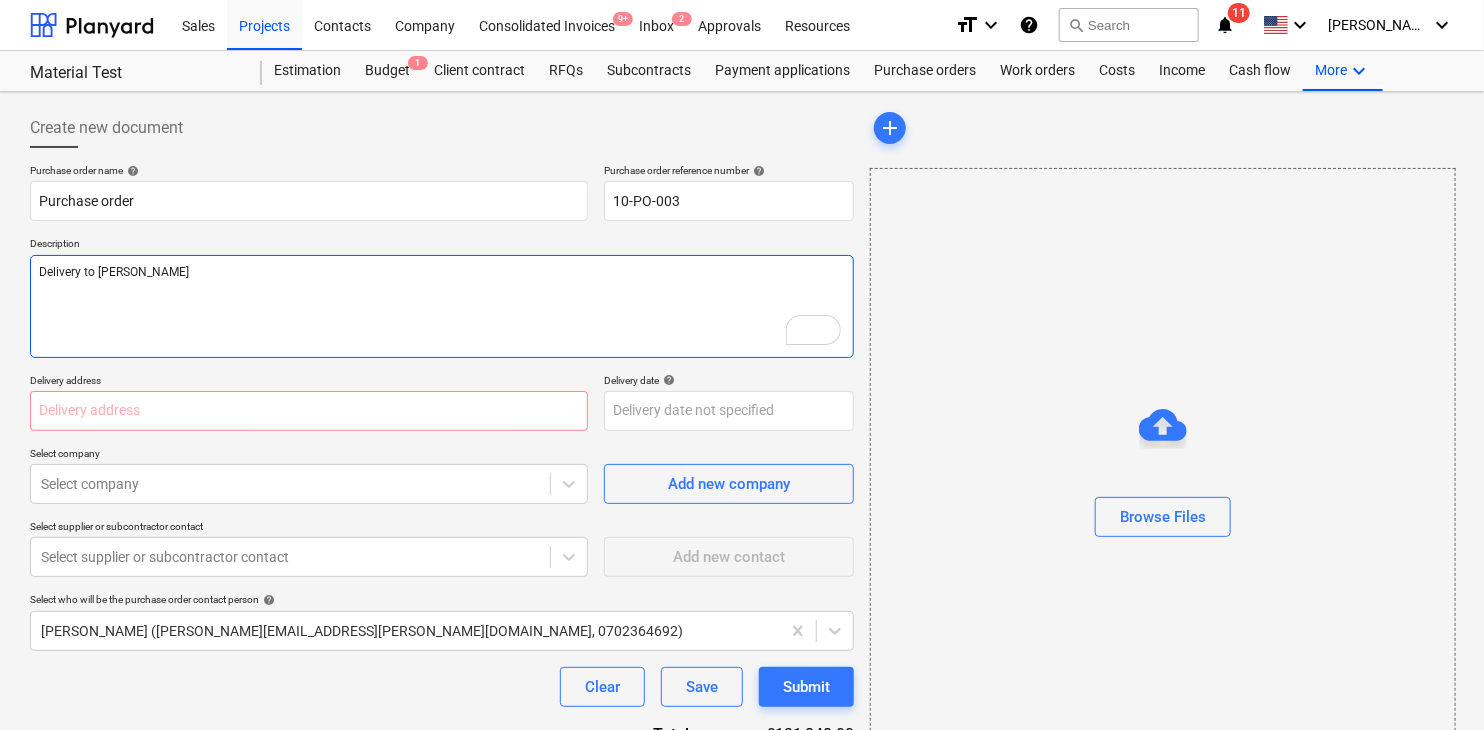 click on "Delivery to Carl" at bounding box center [442, 306] 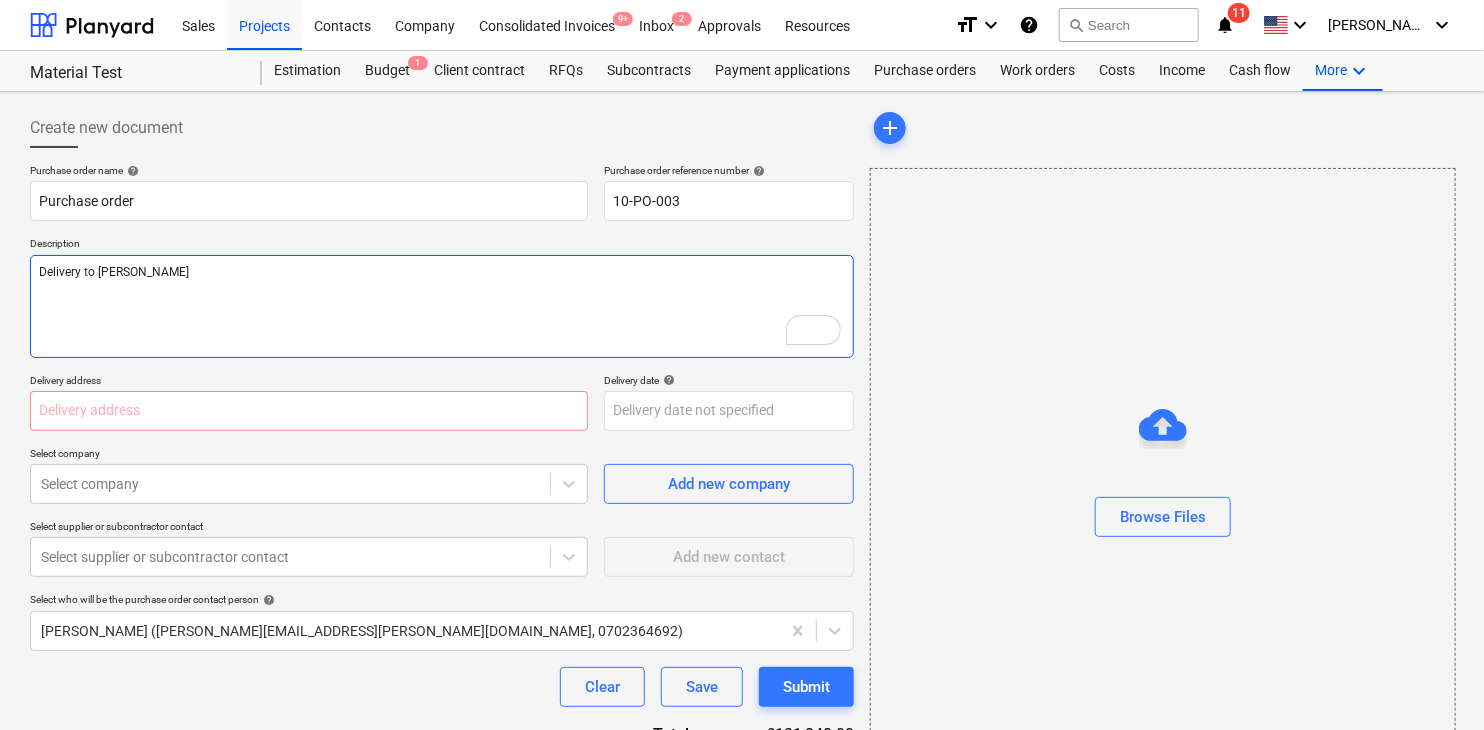 click on "Delivery to Carl" at bounding box center [442, 306] 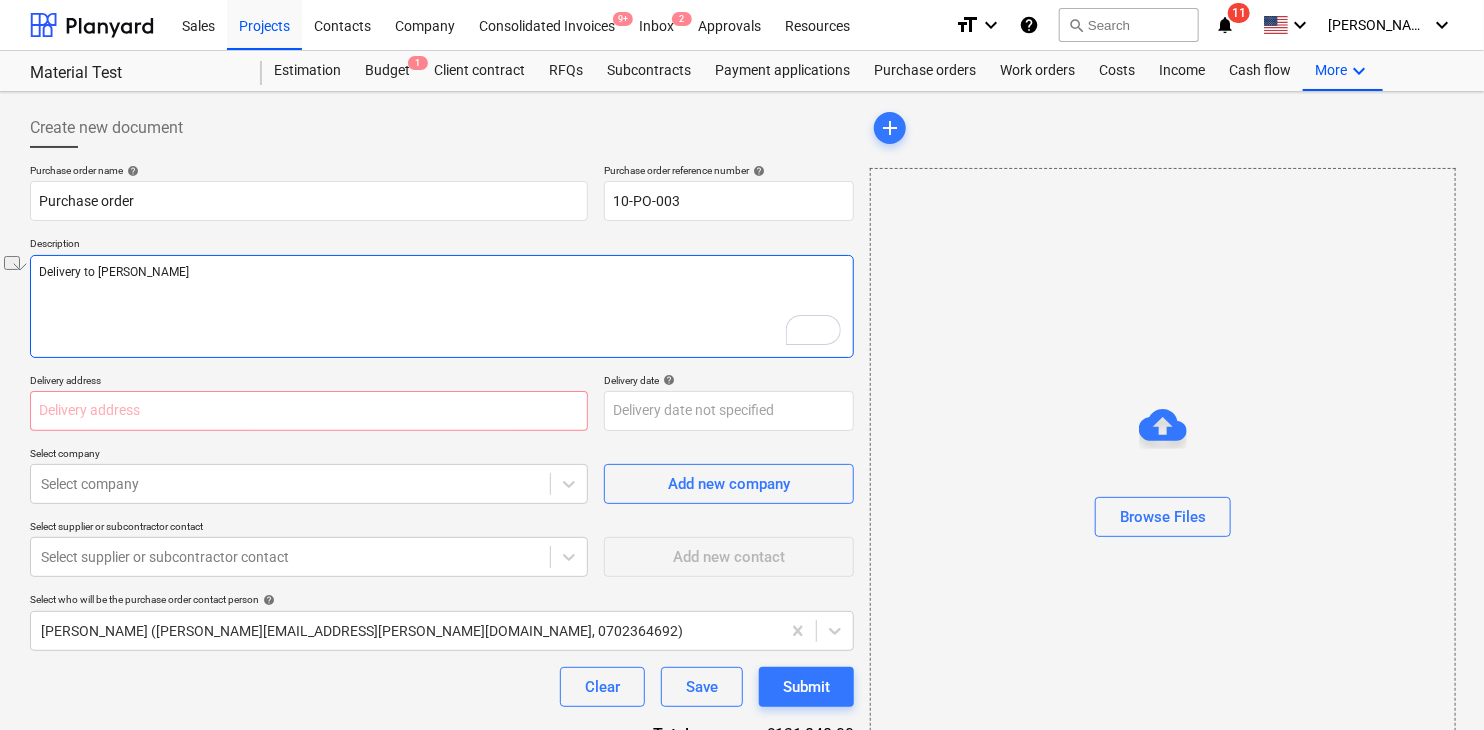 type on "x" 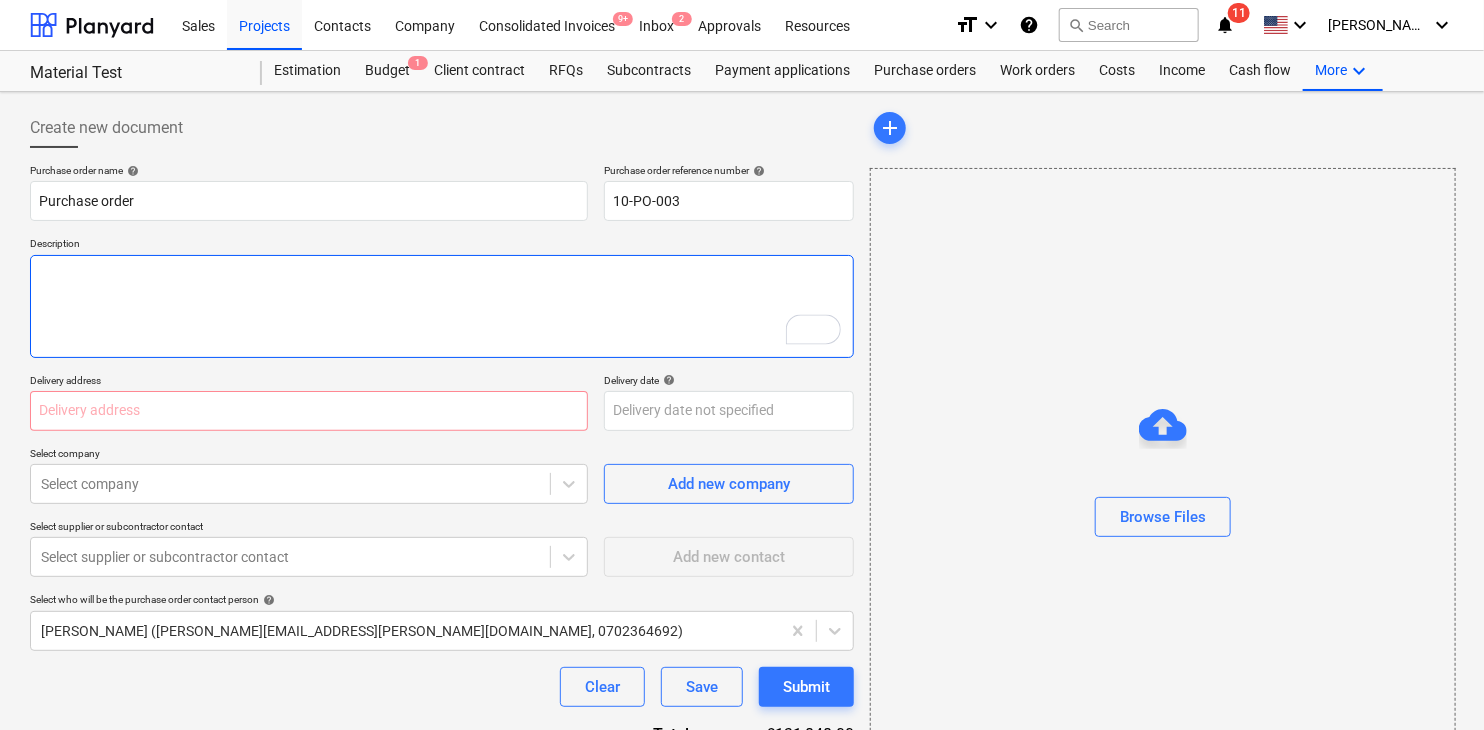 type 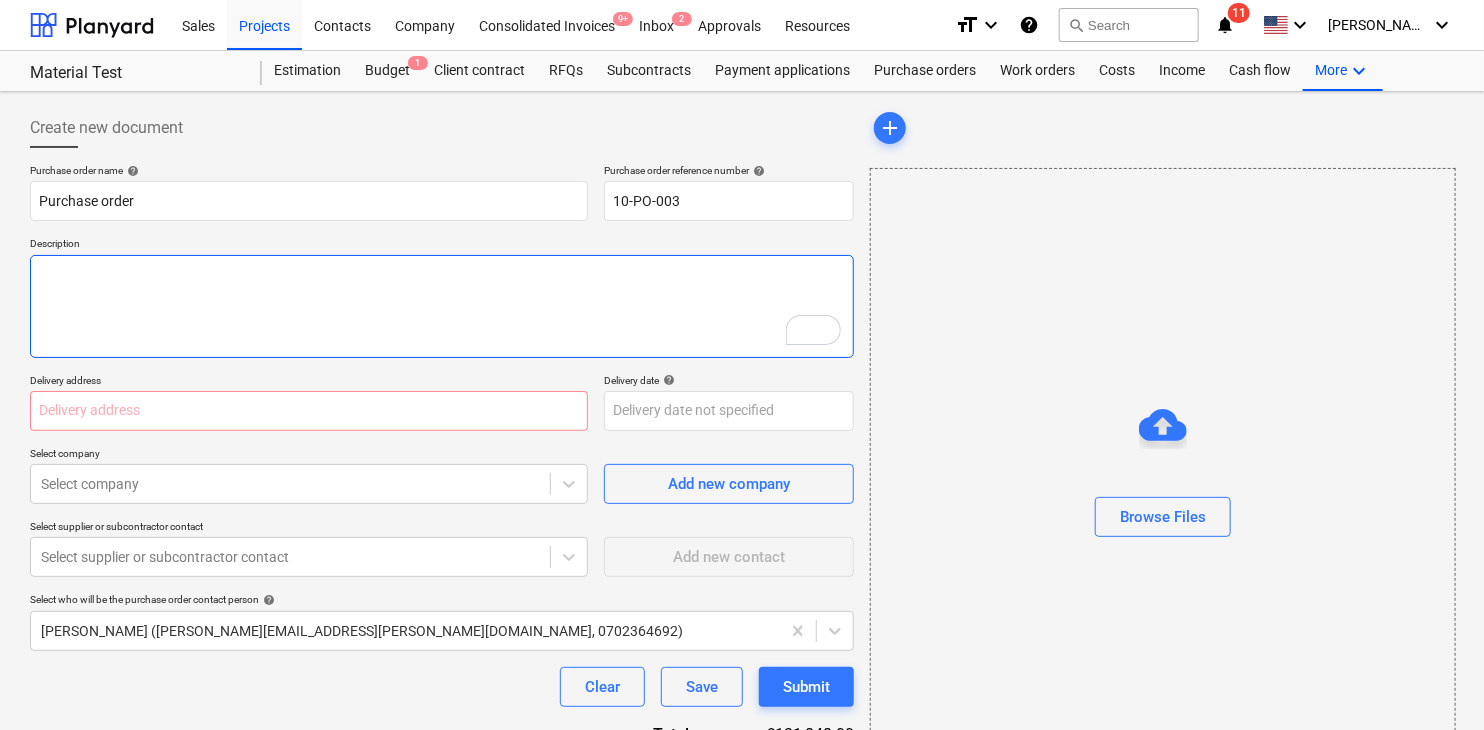 click at bounding box center [442, 306] 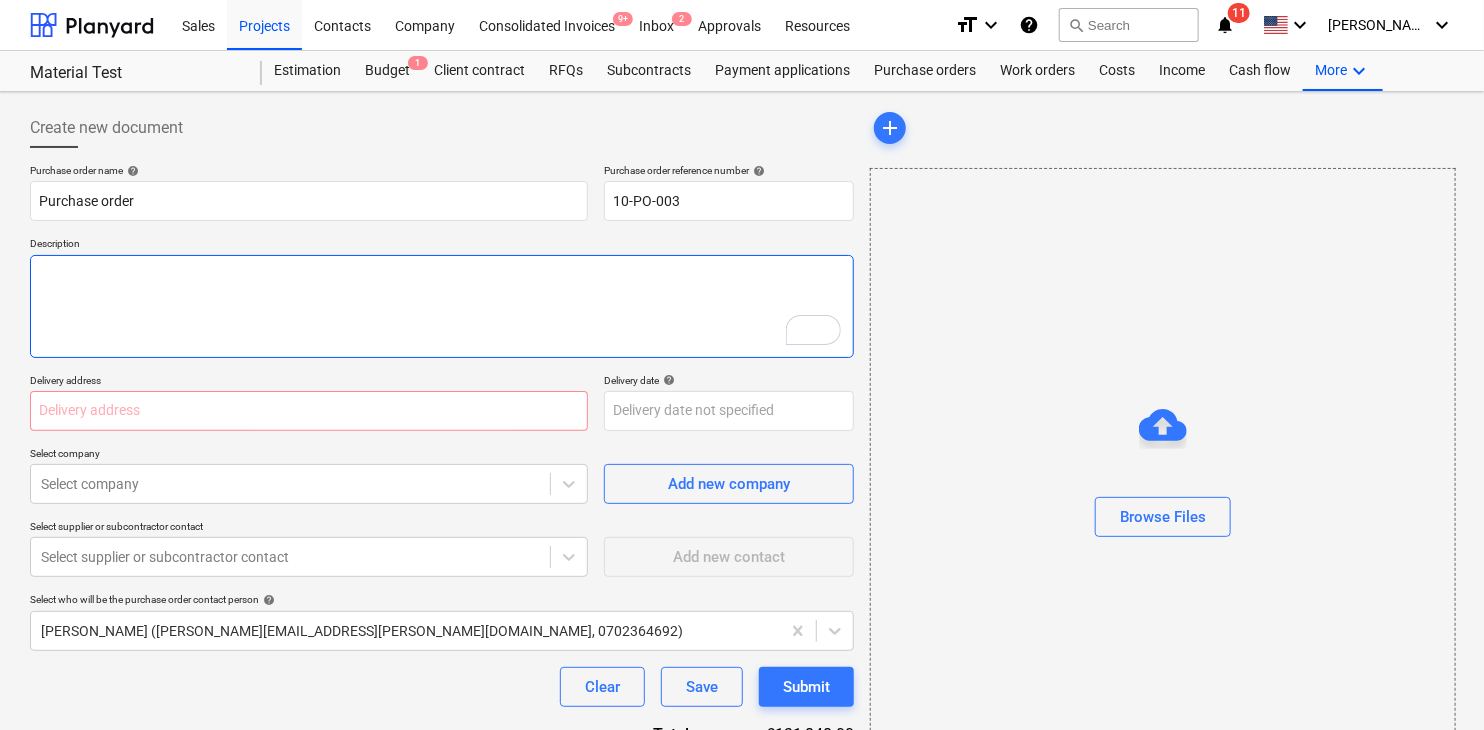 type on "H" 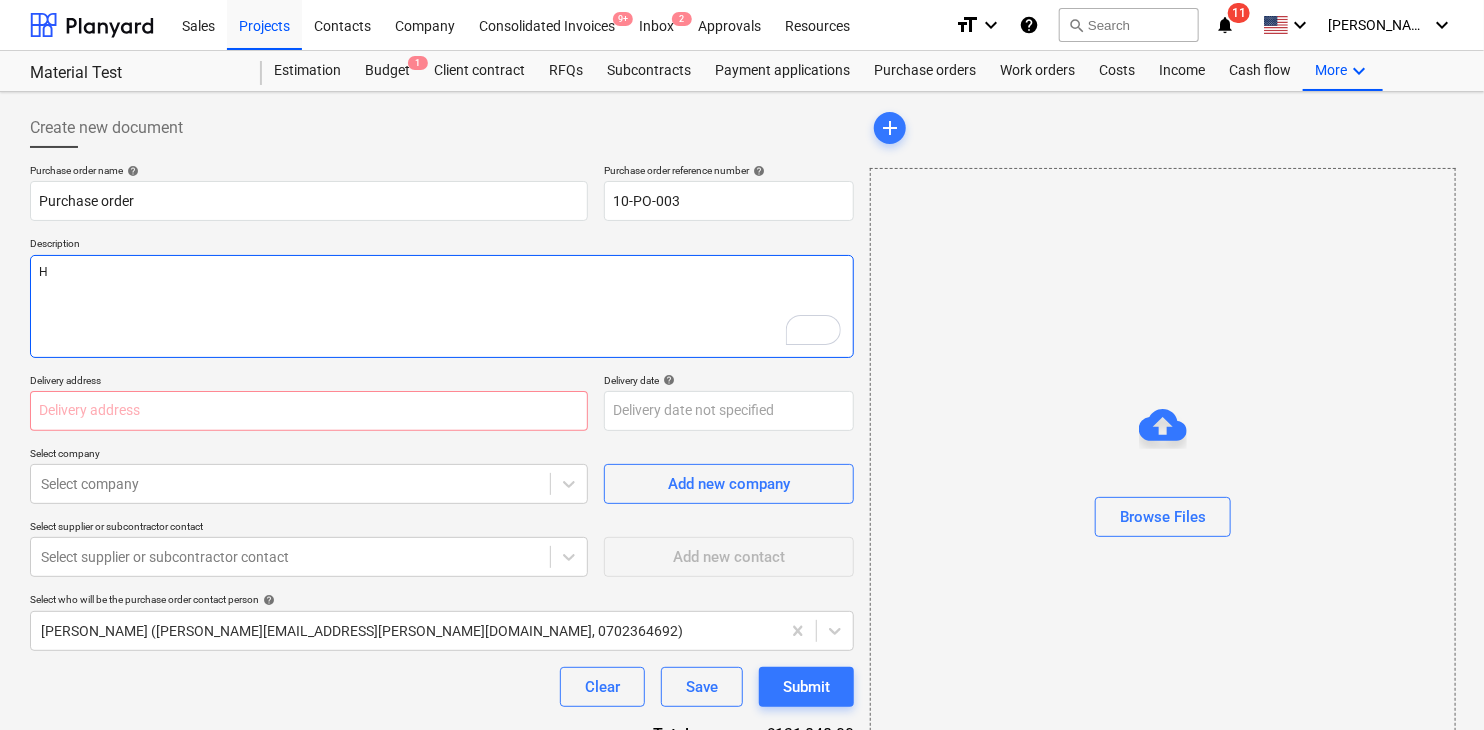 type on "x" 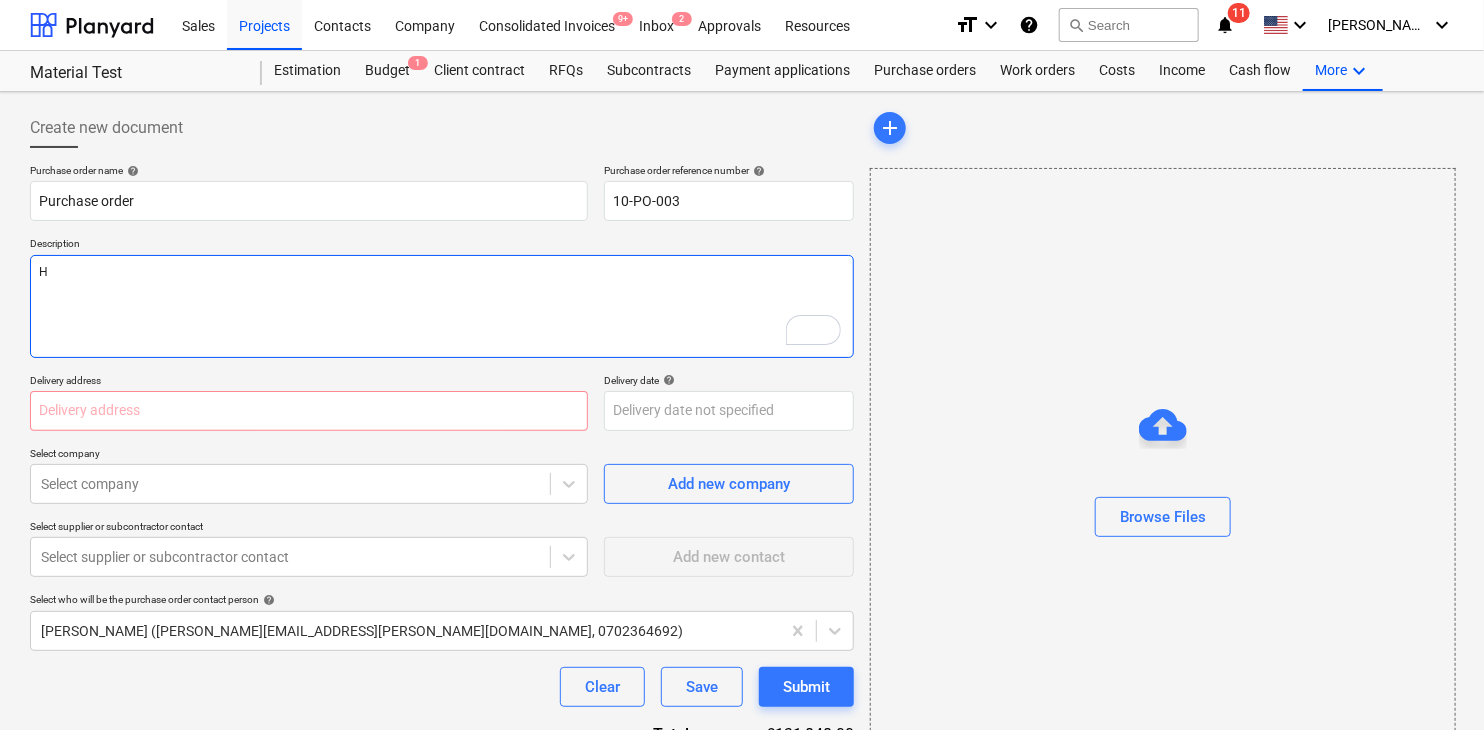 type on "Hi" 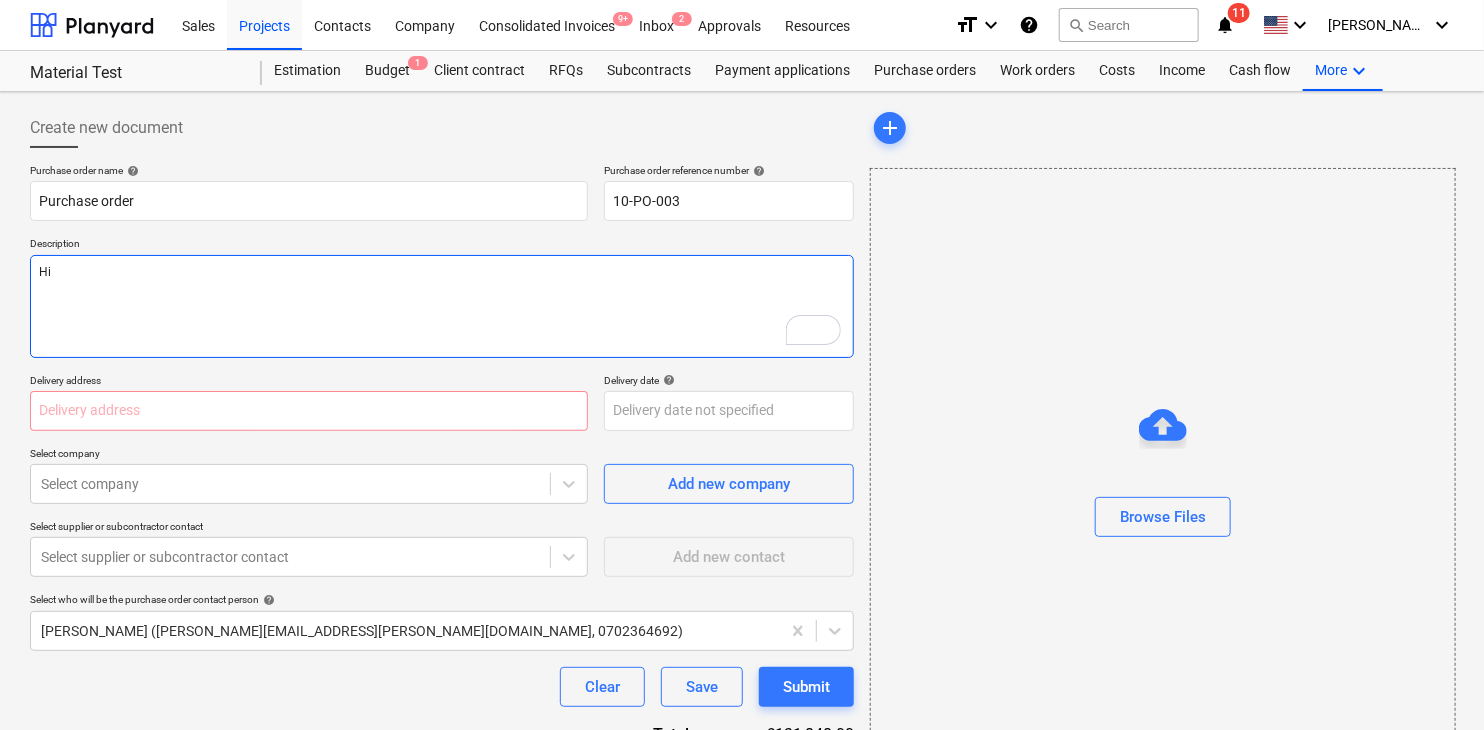 type on "x" 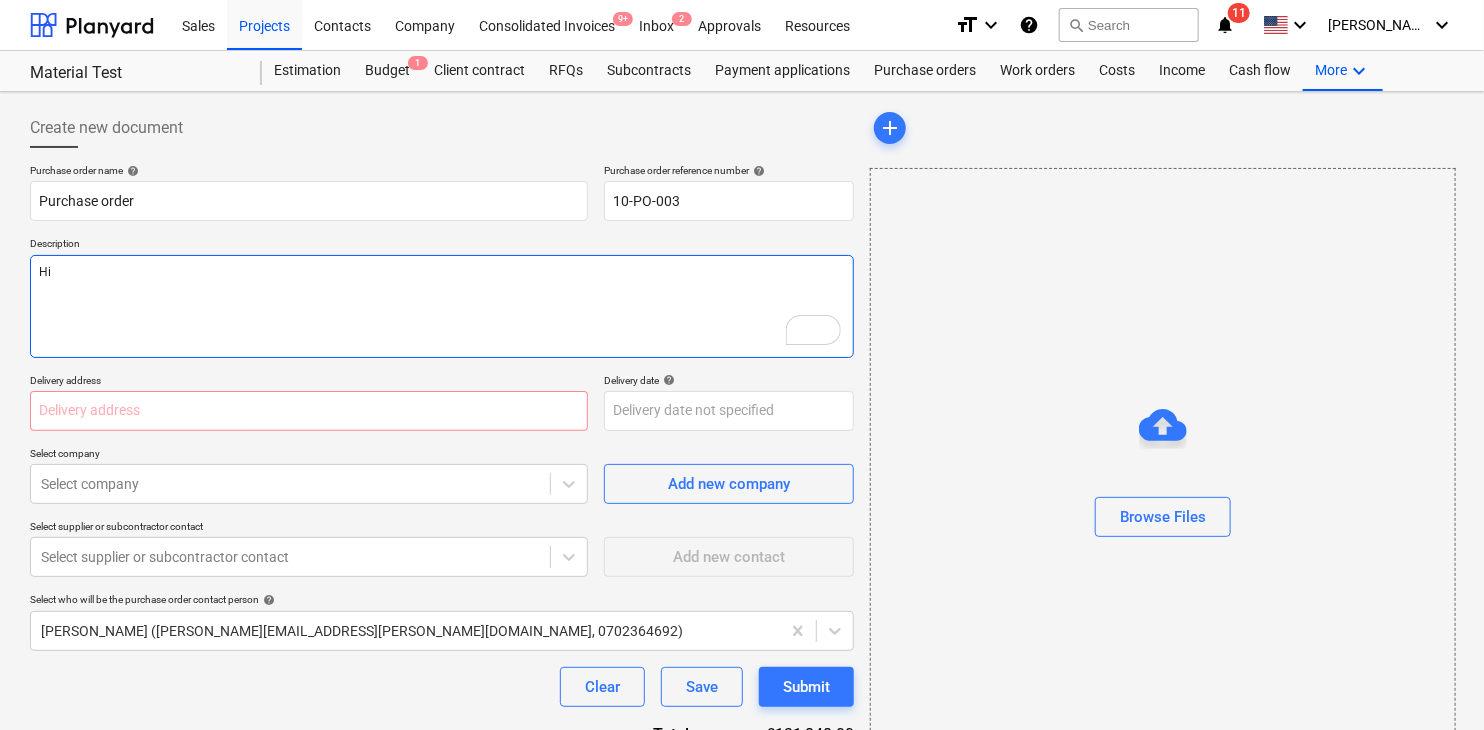 type on "Hi" 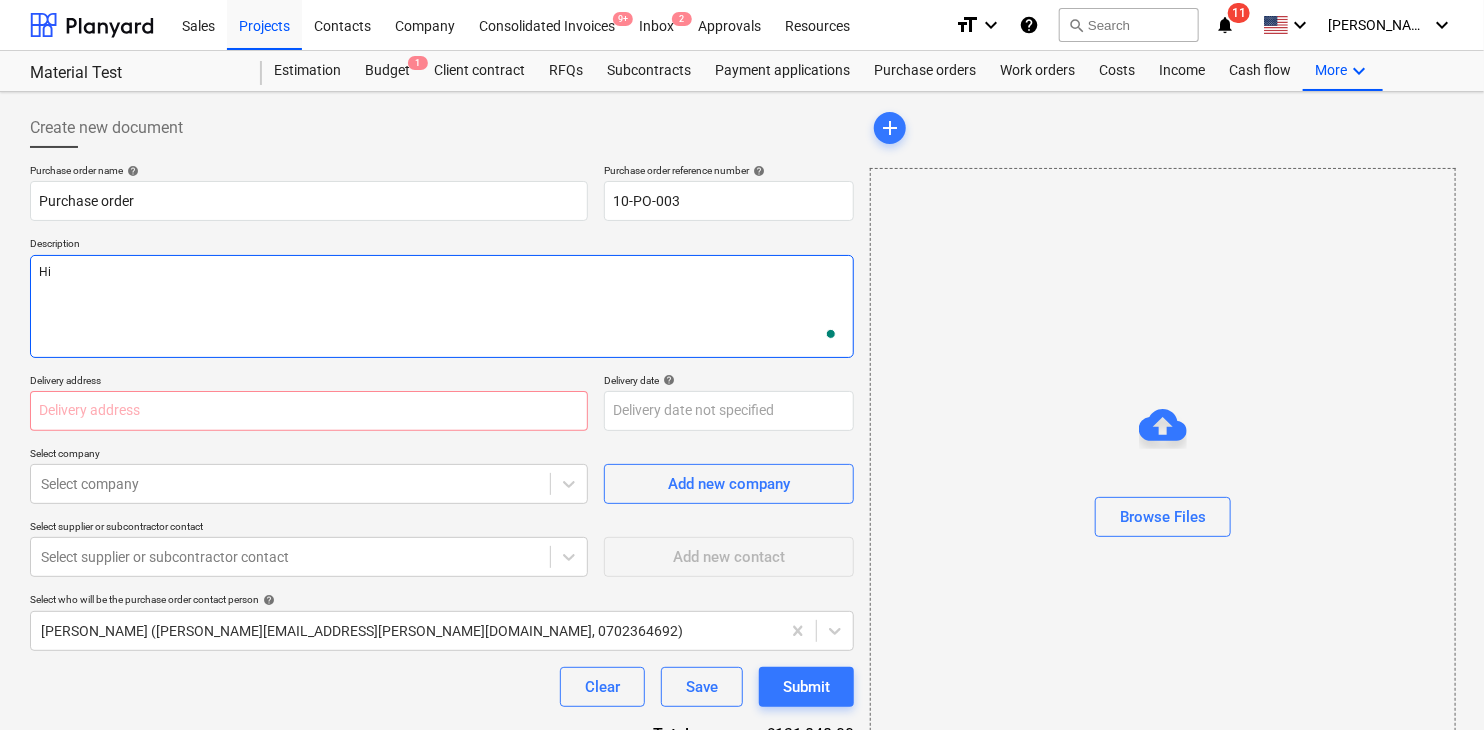 type on "x" 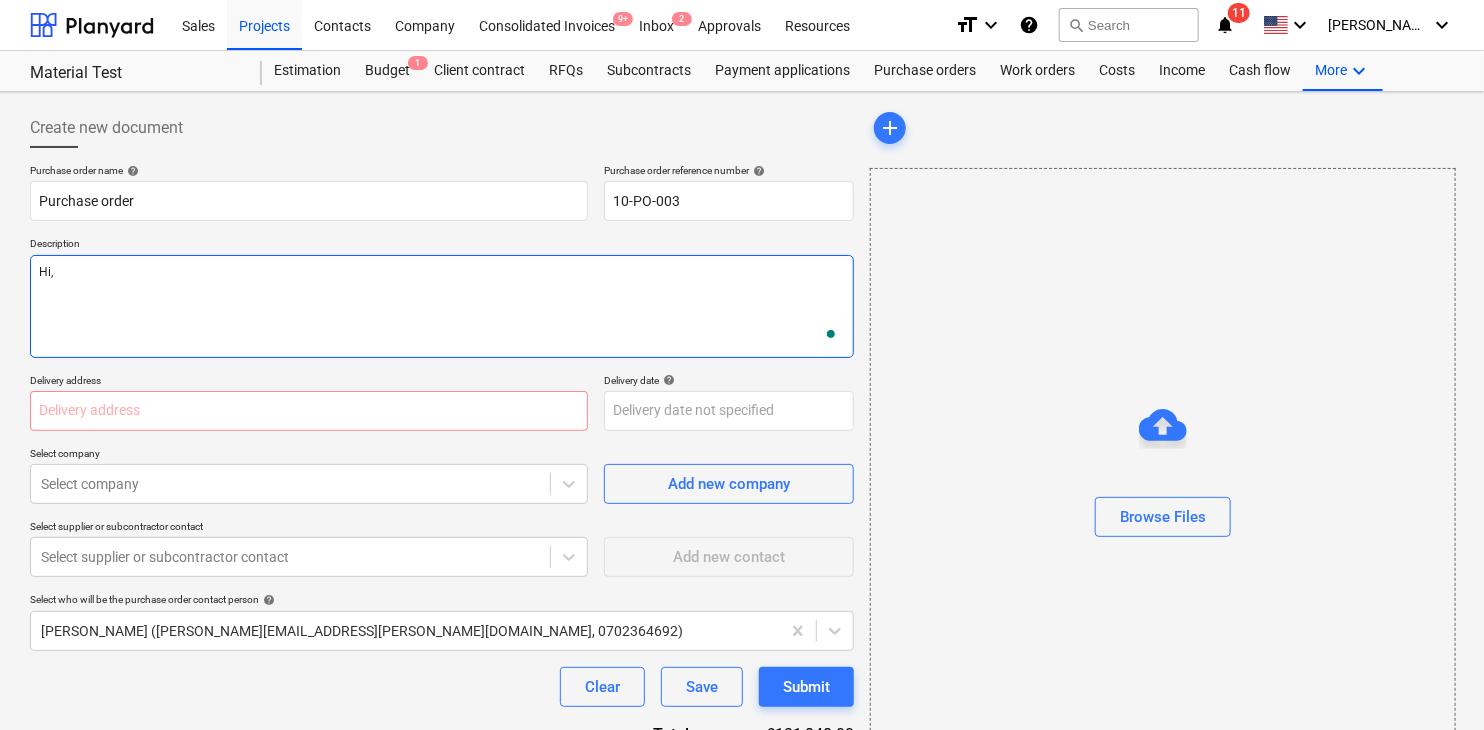 type on "x" 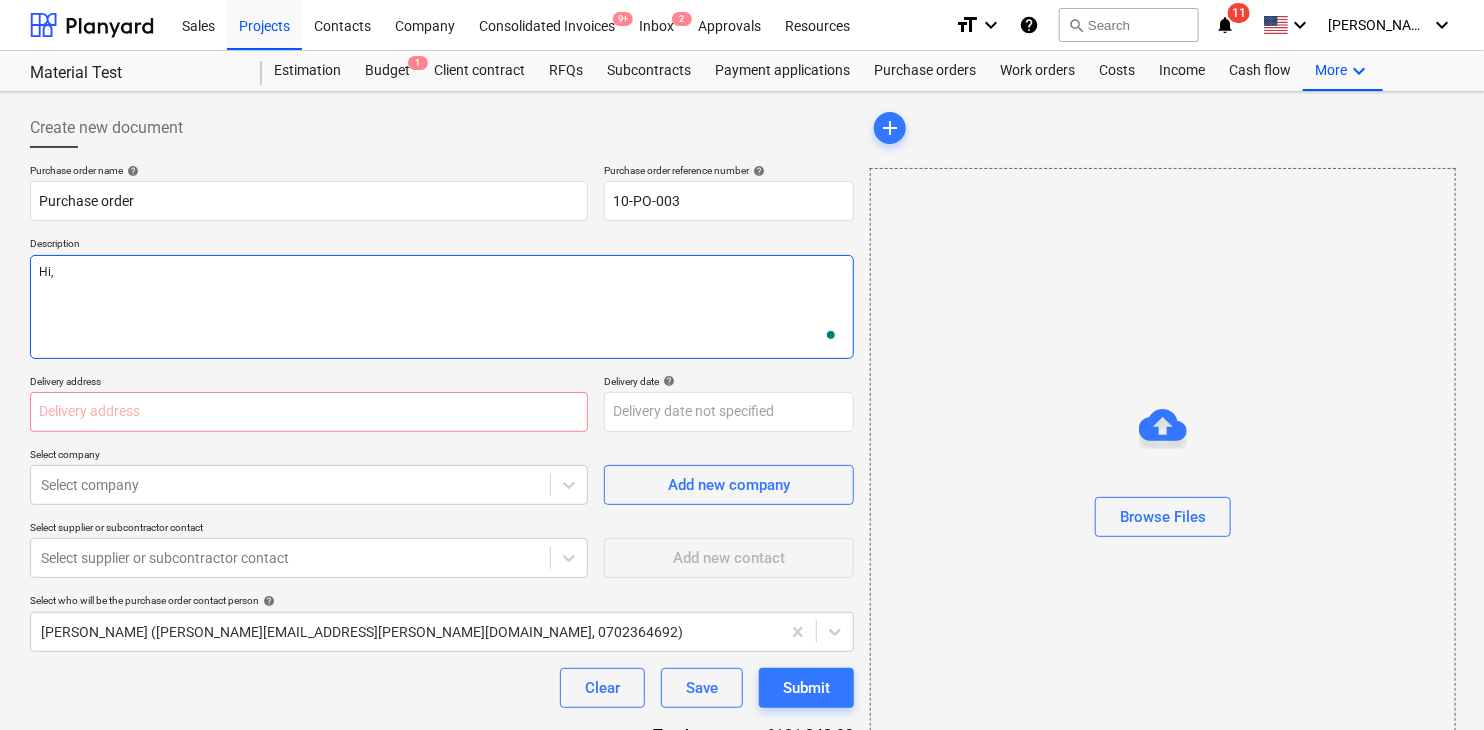 type on "x" 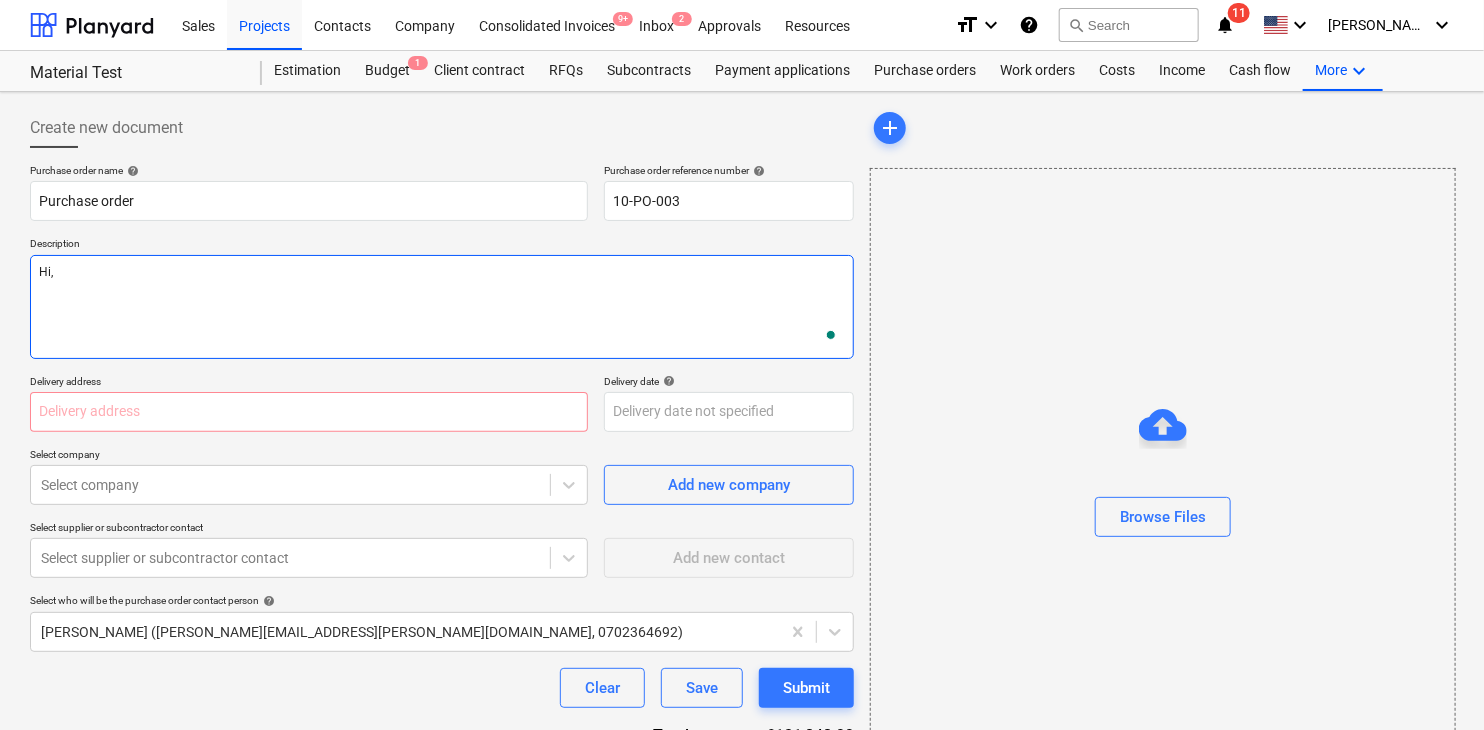type on "Hi,
D" 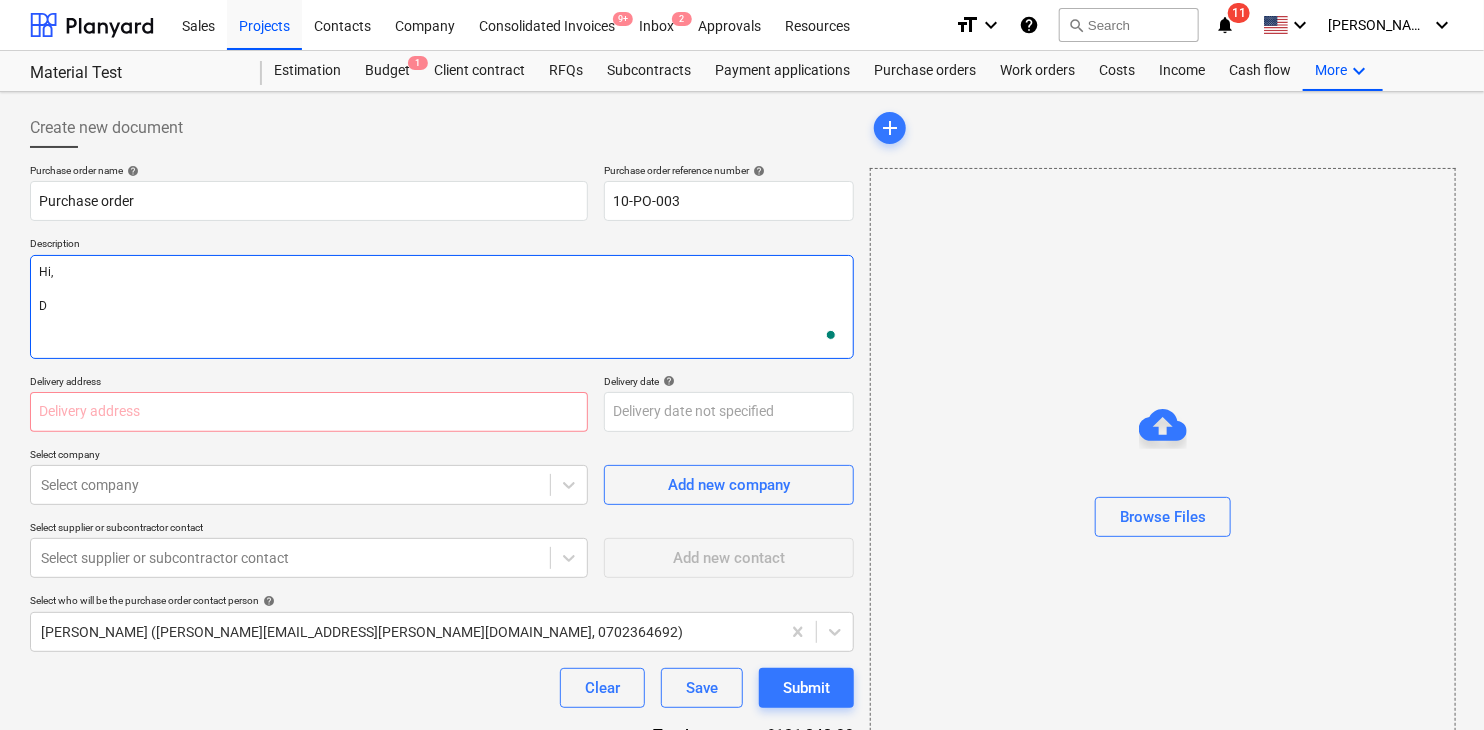 type on "x" 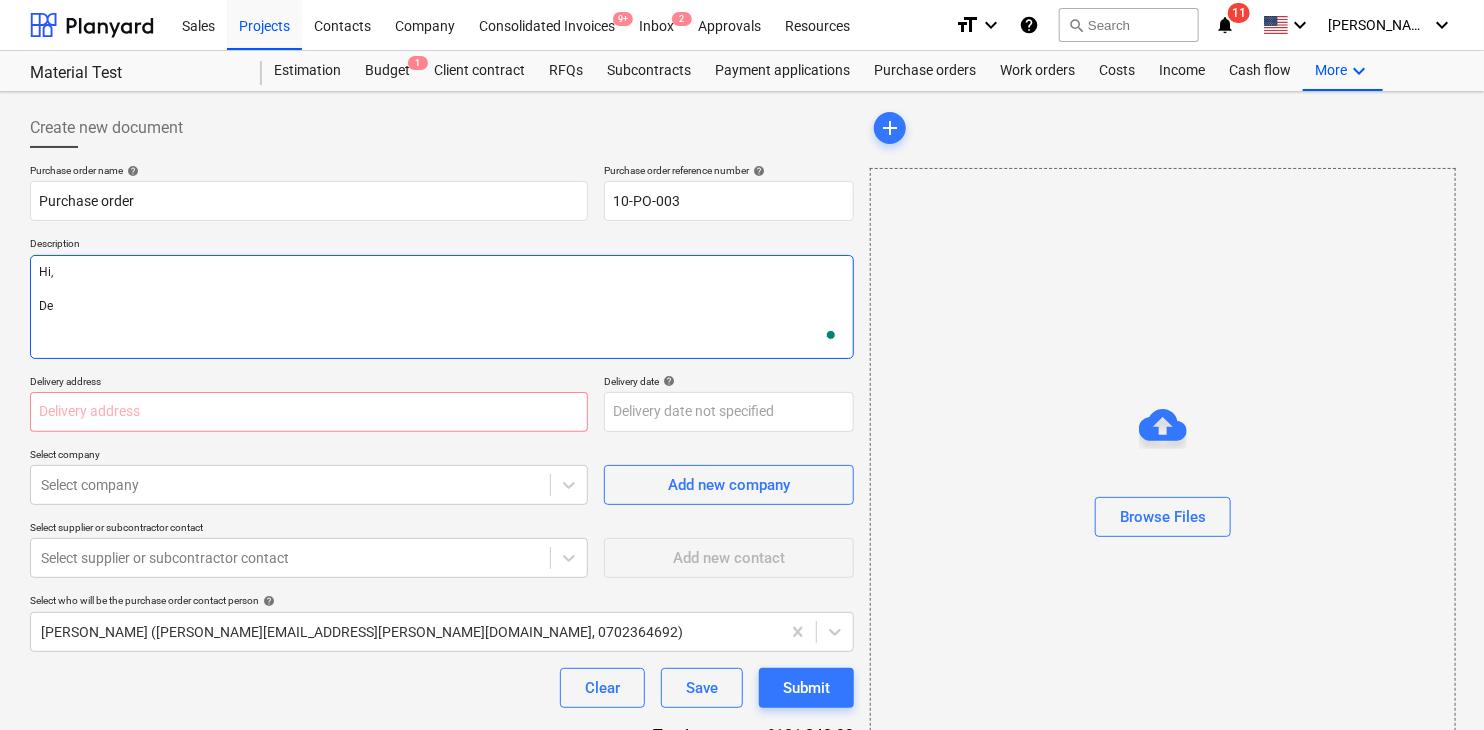 type on "x" 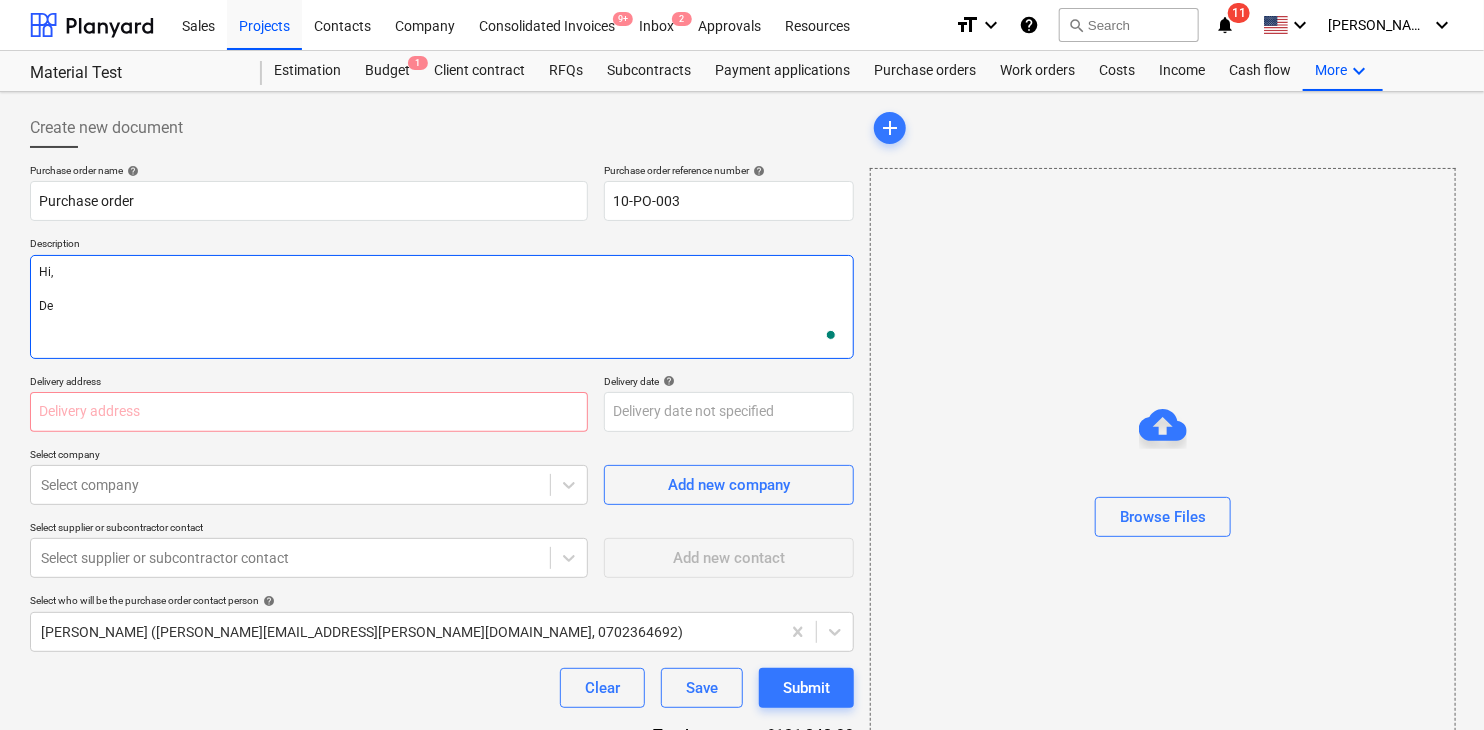 type on "Hi,
Del" 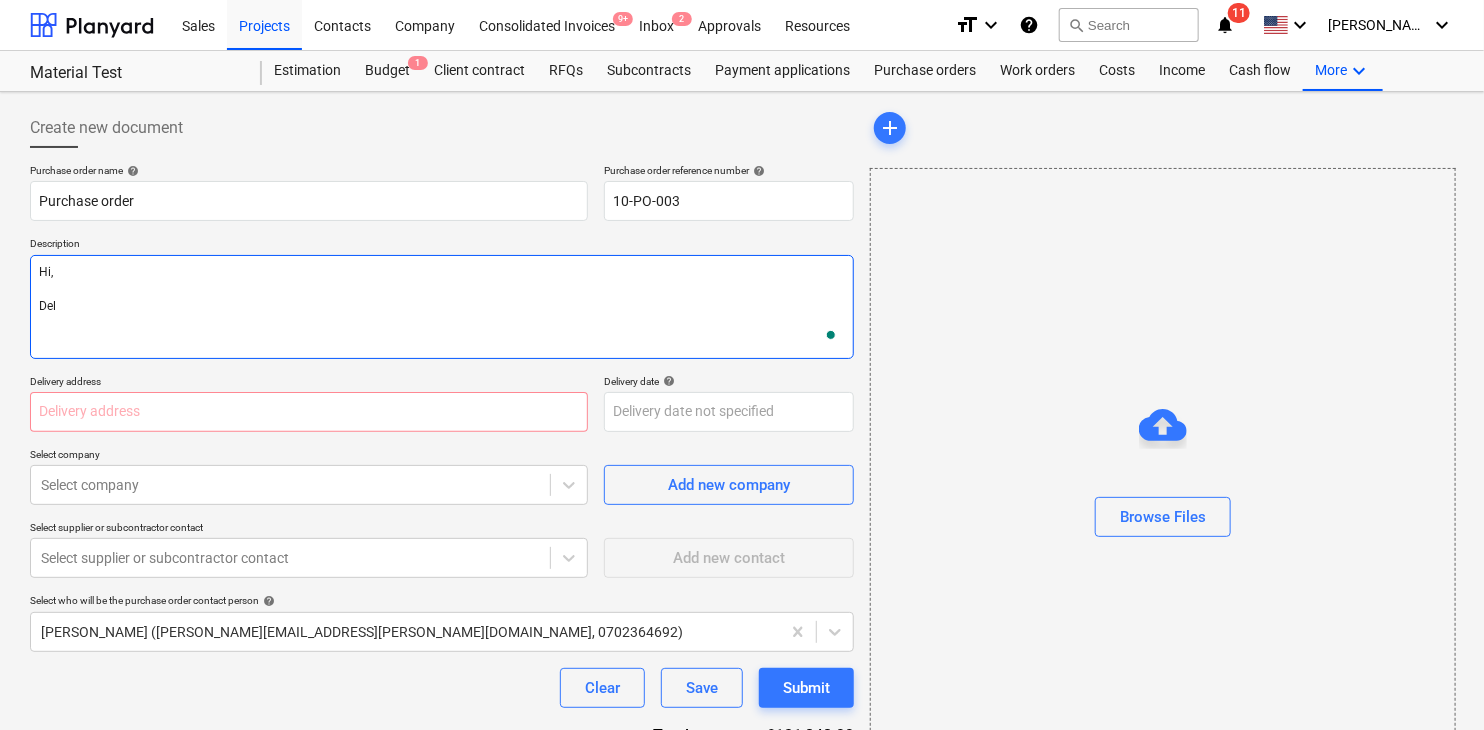 type on "x" 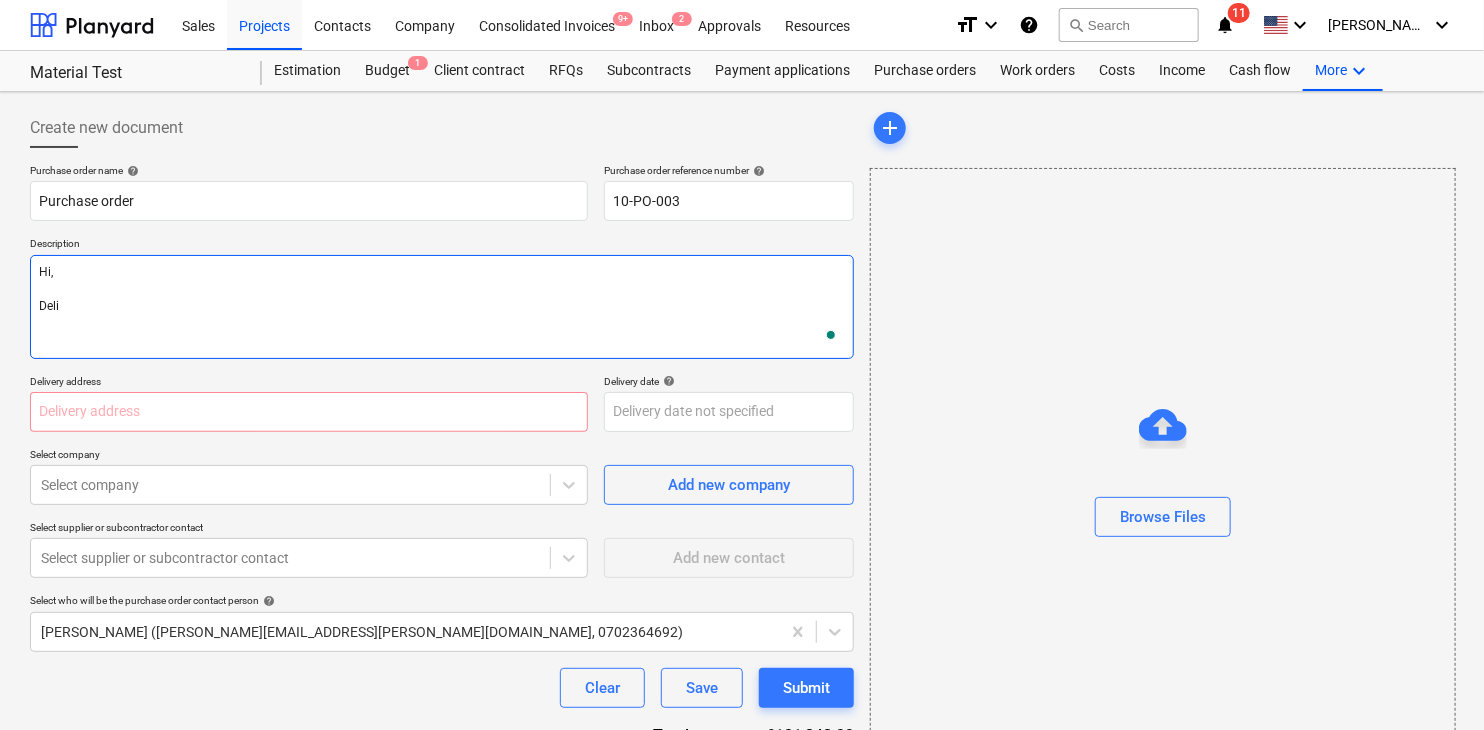 type on "x" 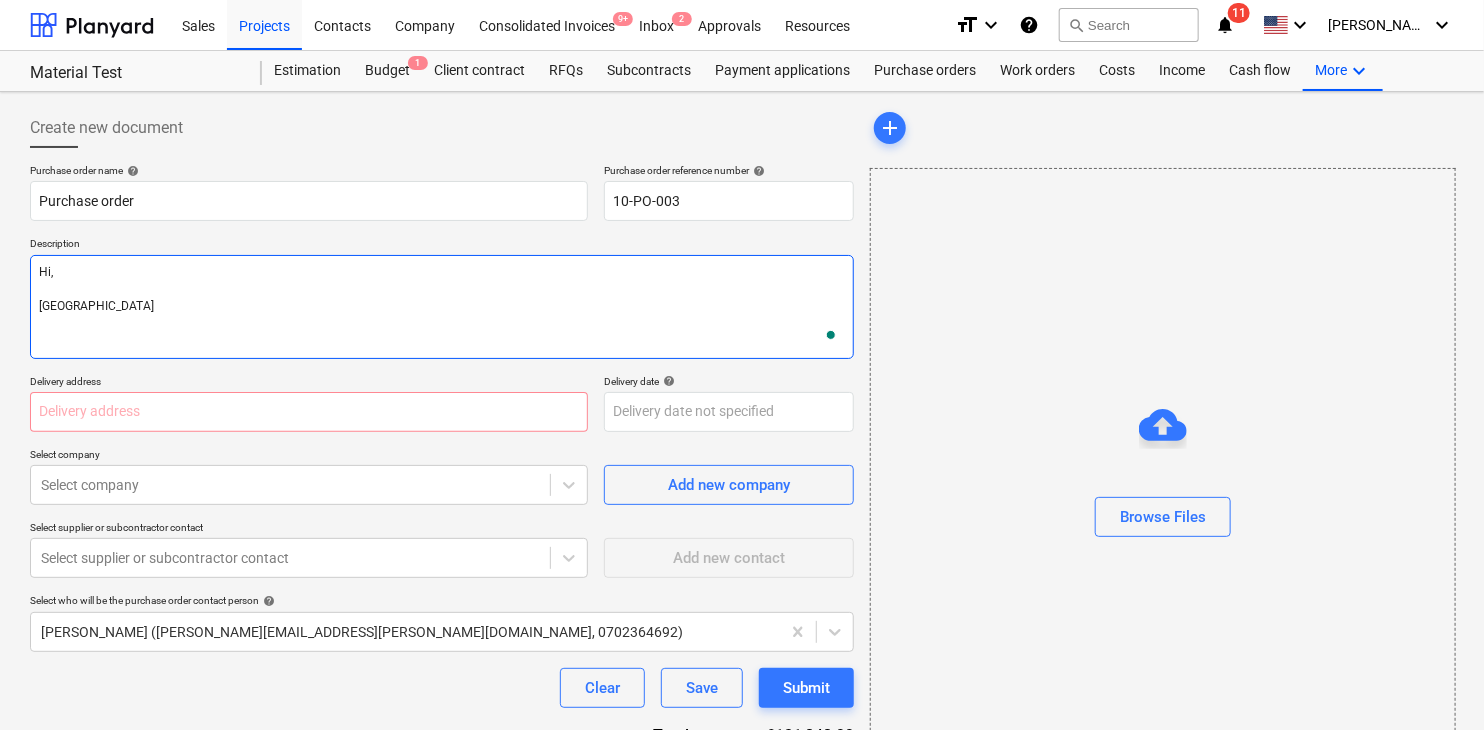 type on "x" 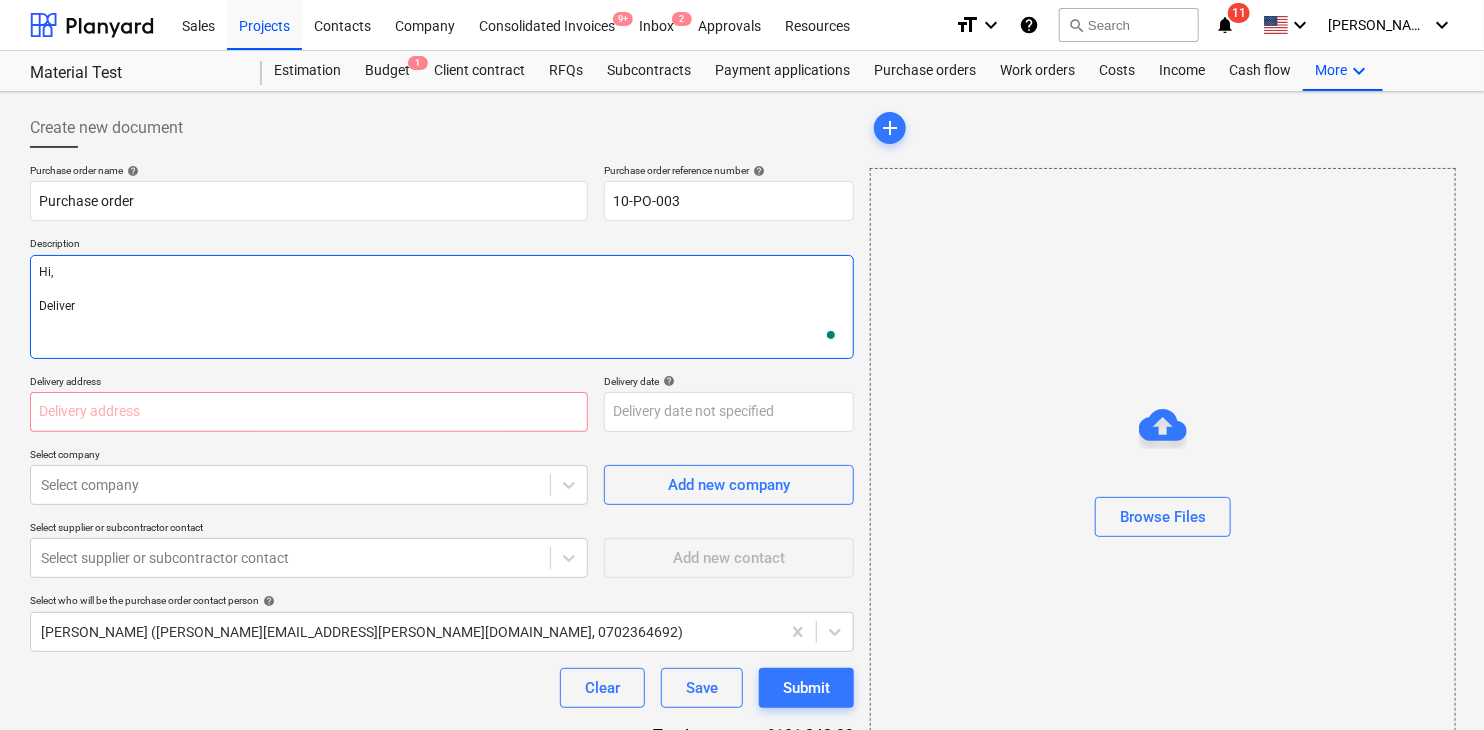 type on "Hi,
Delivery" 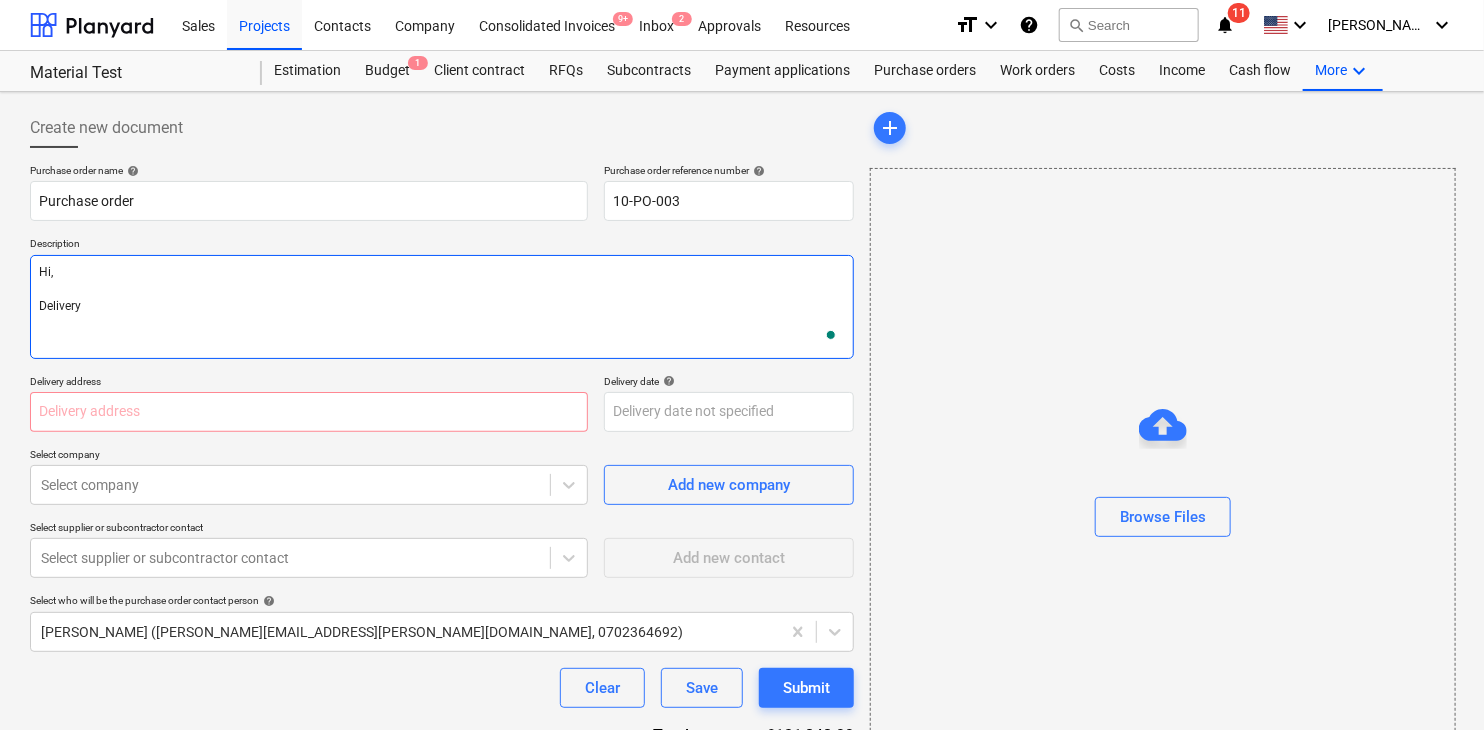 type on "x" 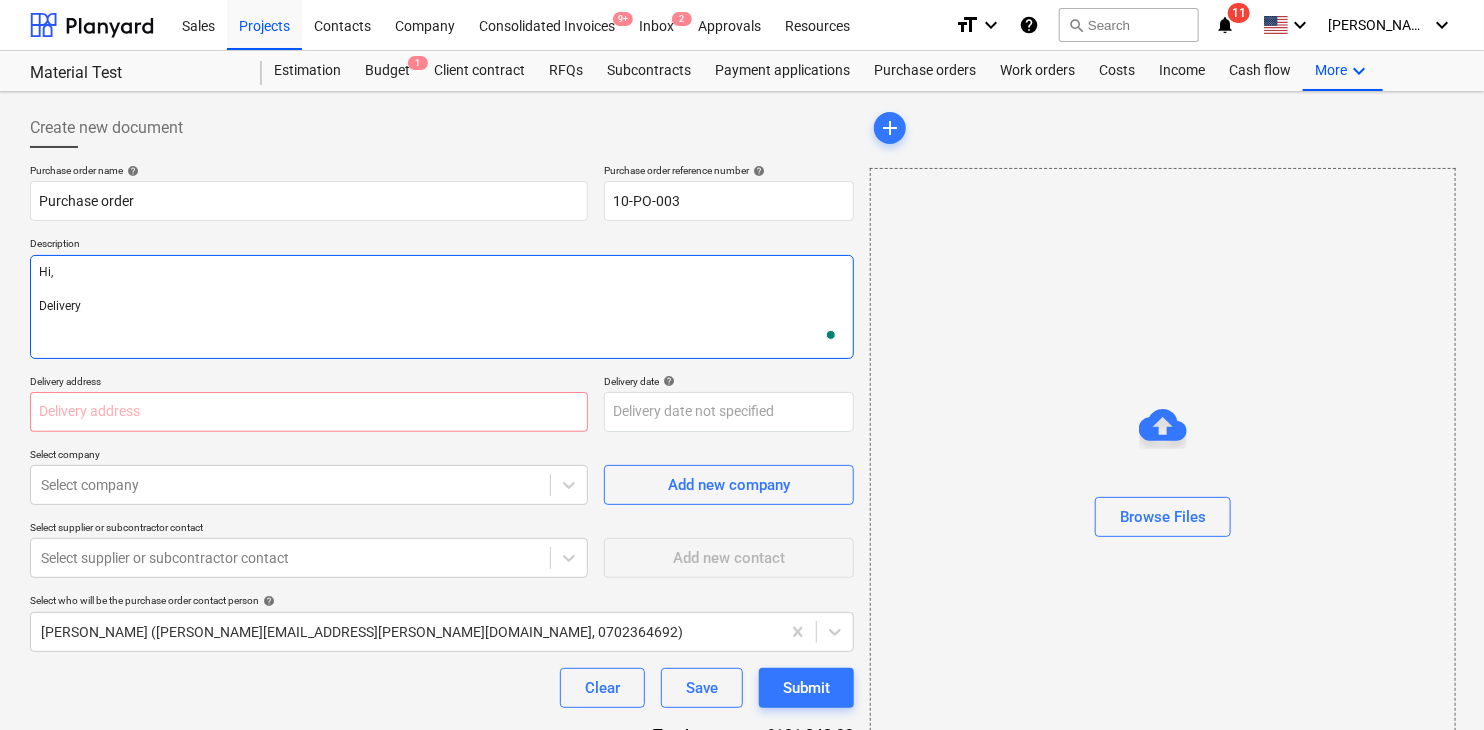 type on "x" 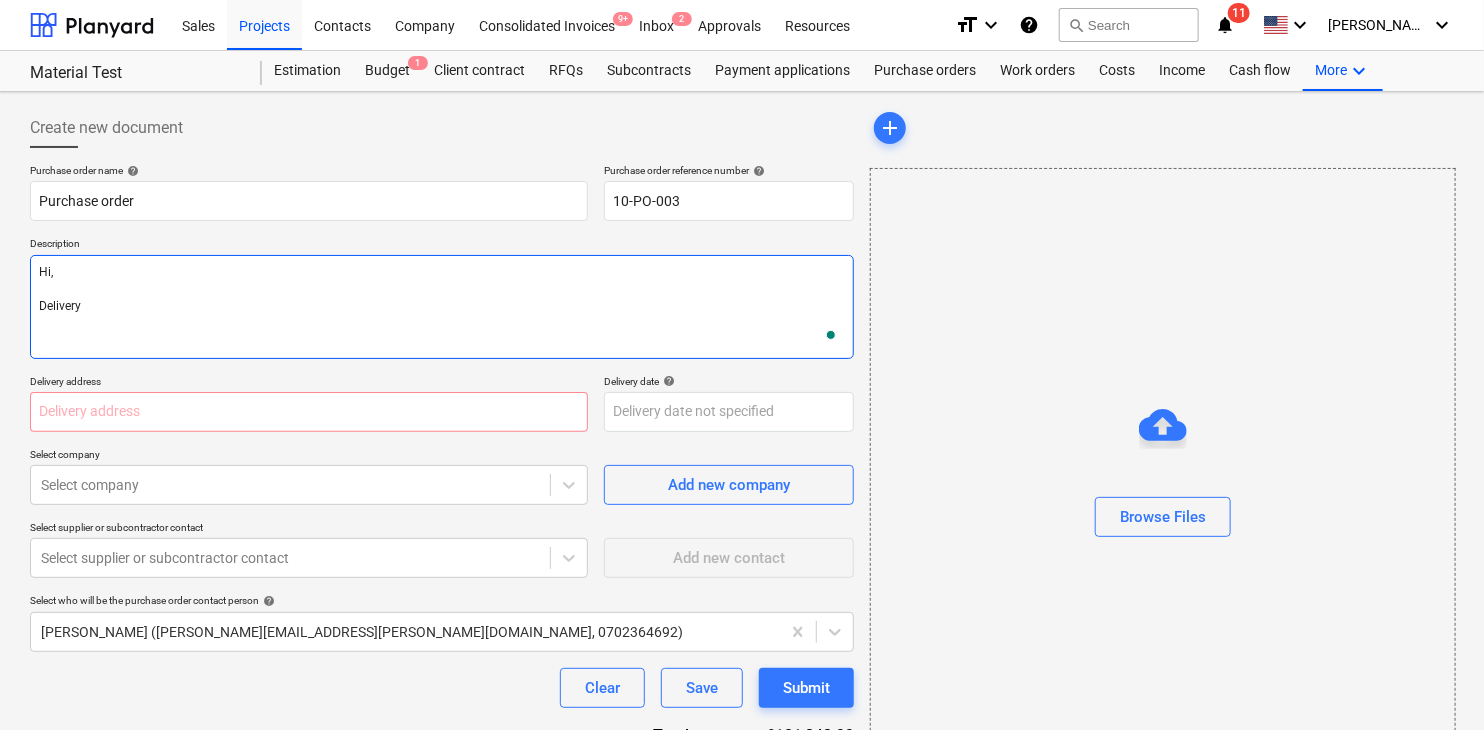 type on "Hi,
Delivery t" 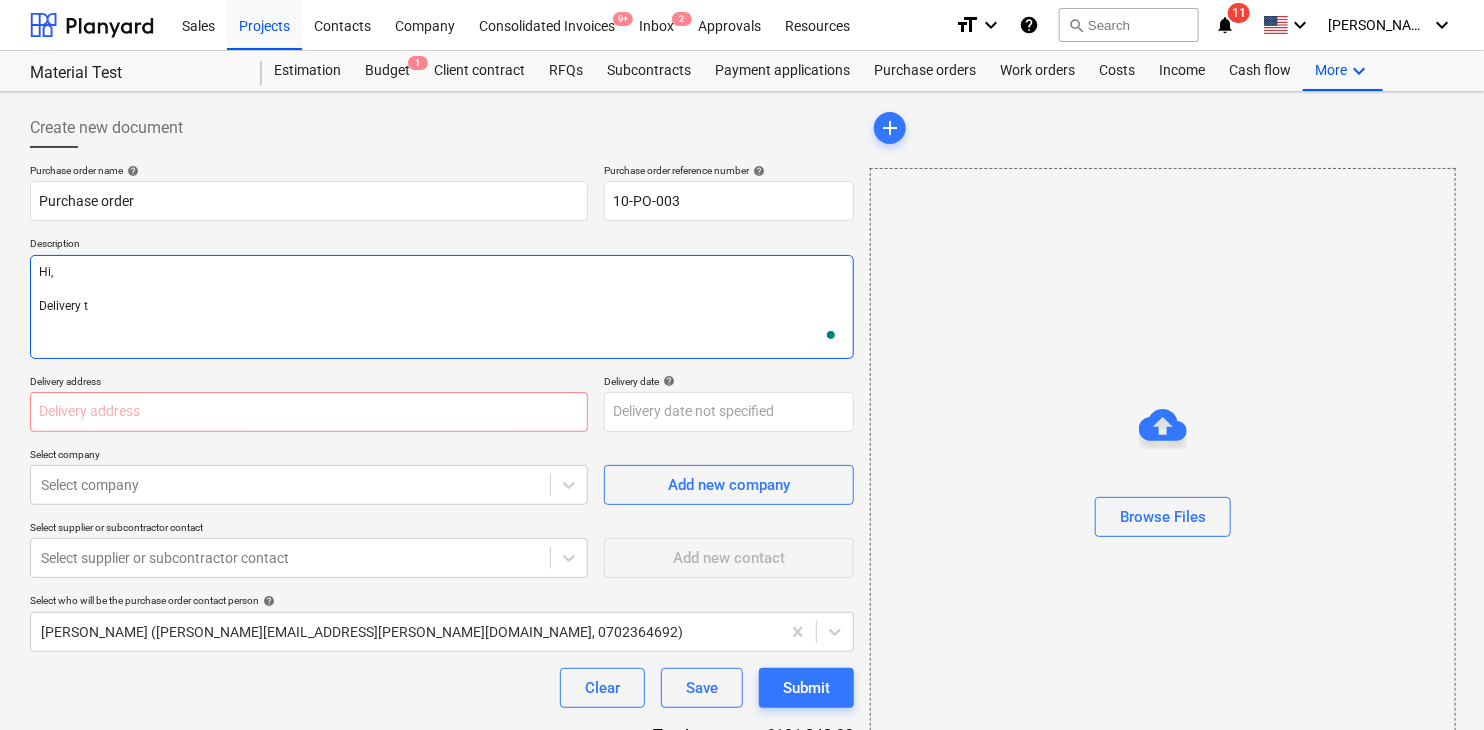 type on "x" 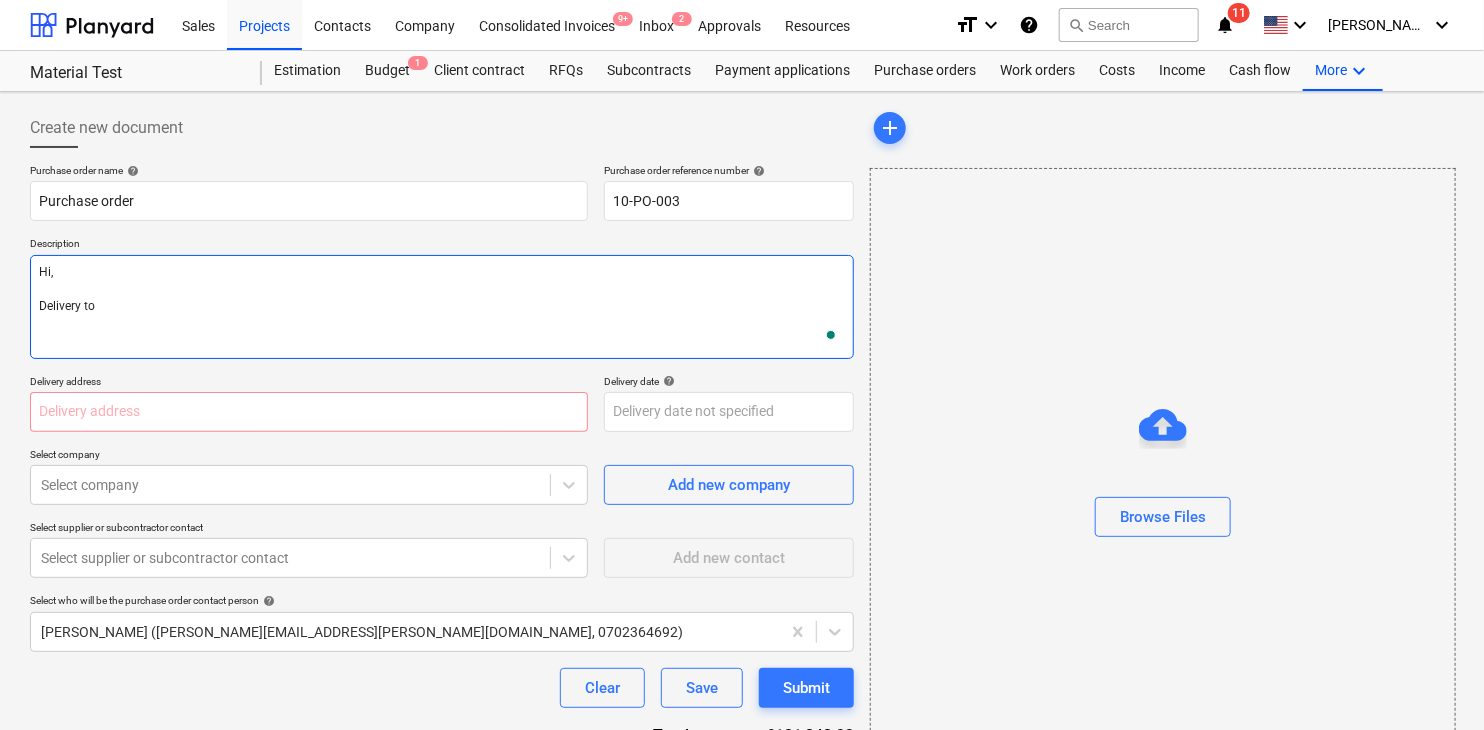 type on "x" 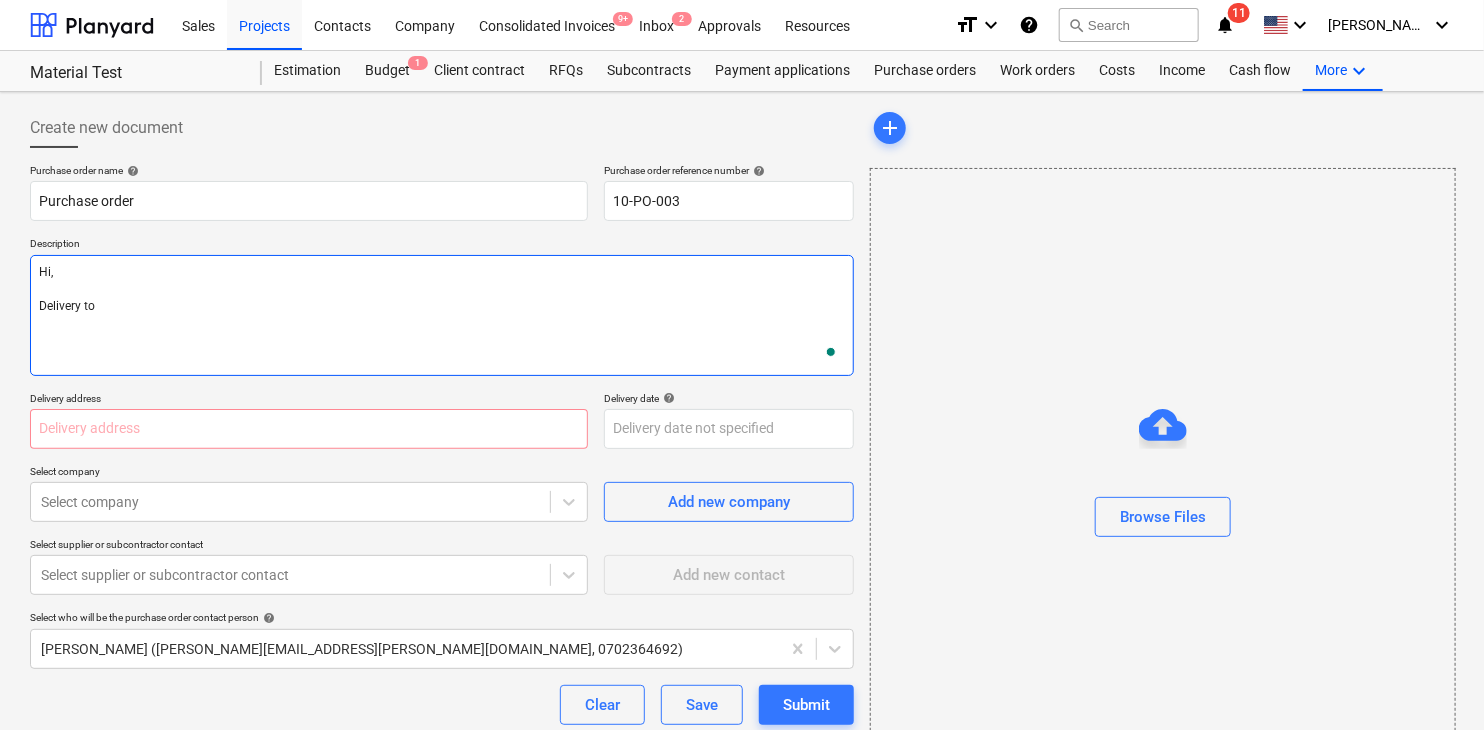 type on "x" 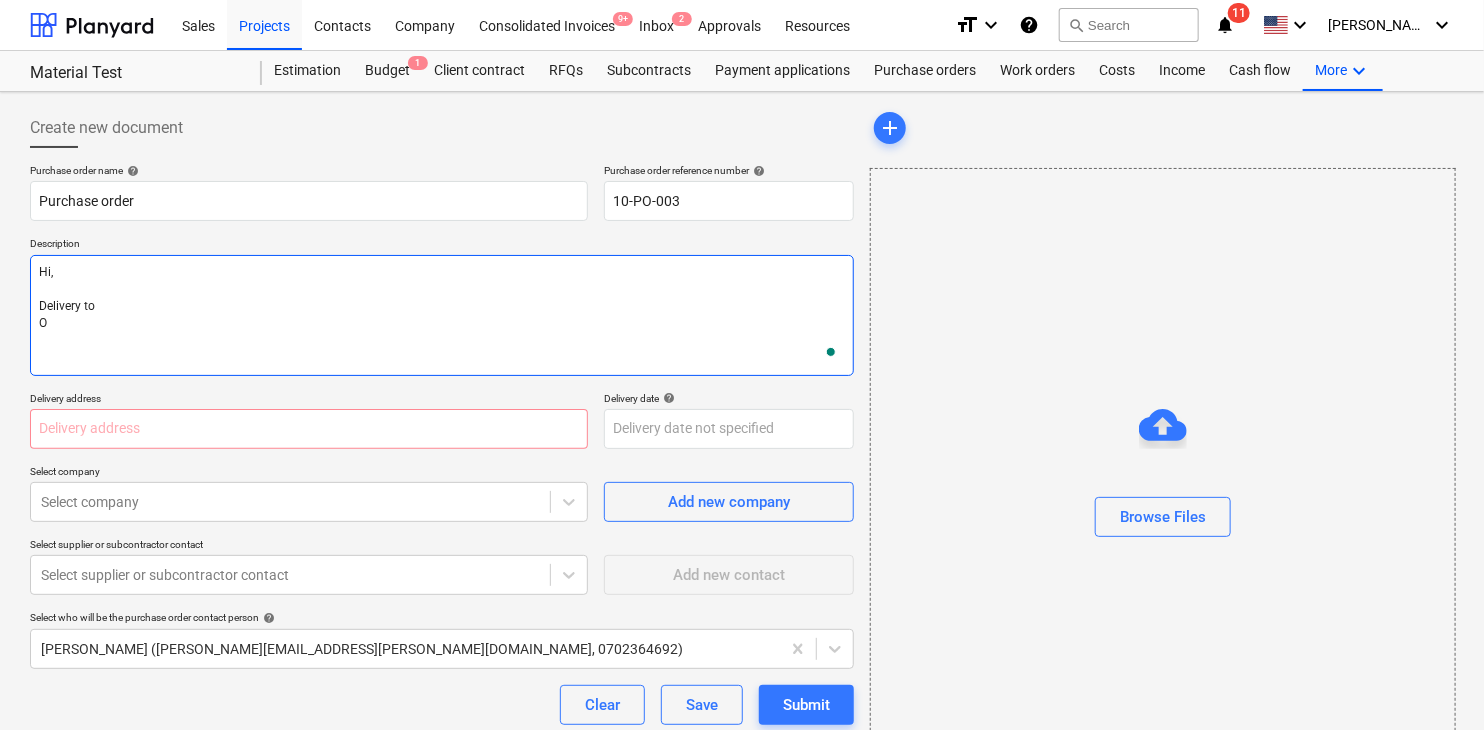 type on "Hi,
Delivery to
ON" 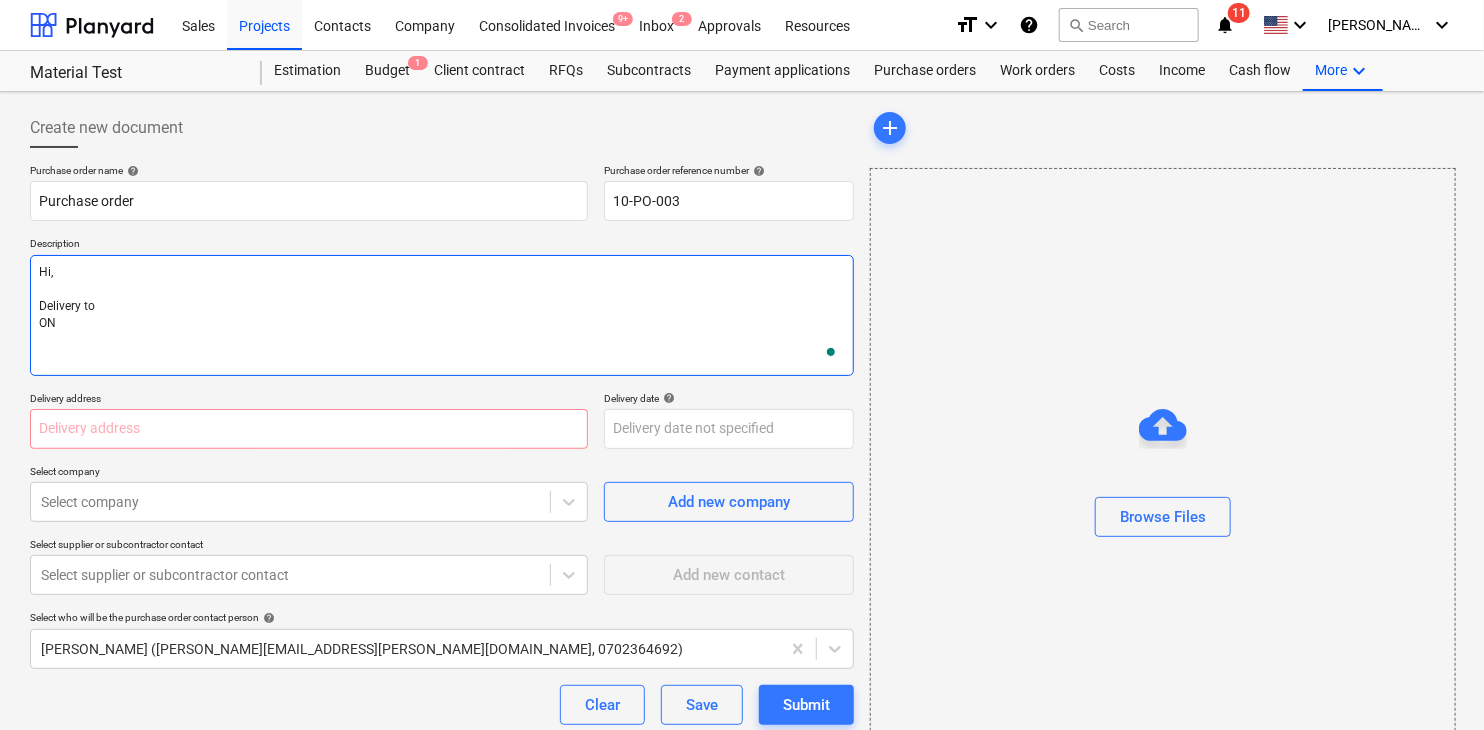 type on "x" 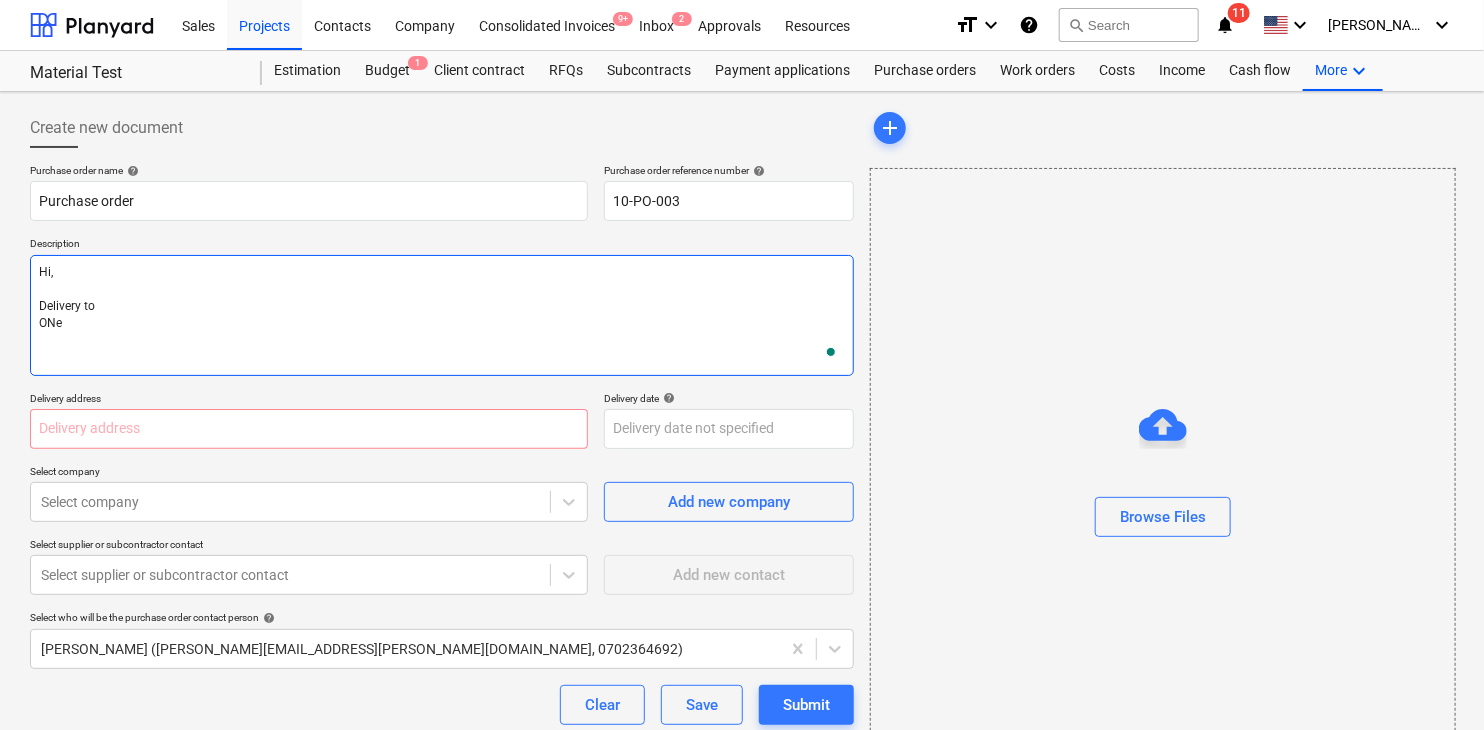 type on "x" 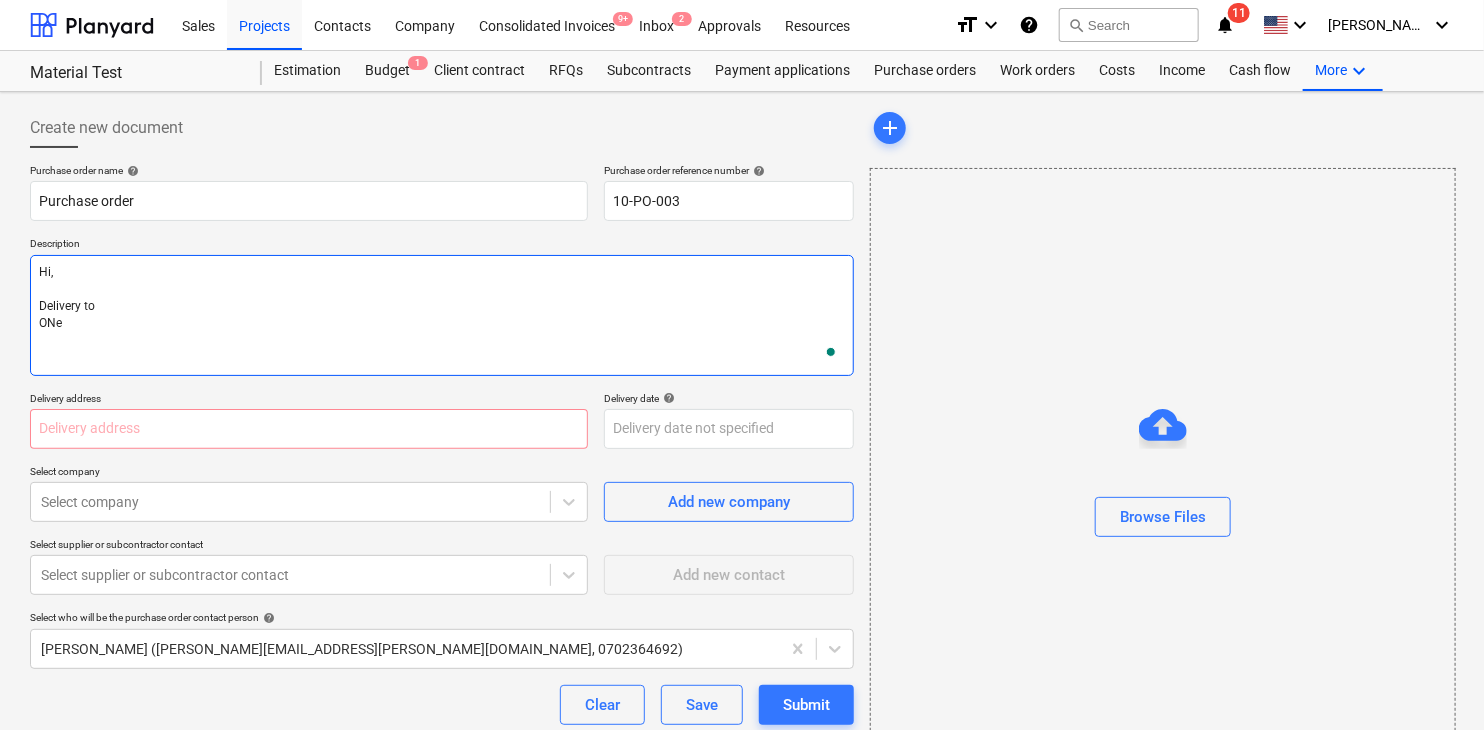 type on "x" 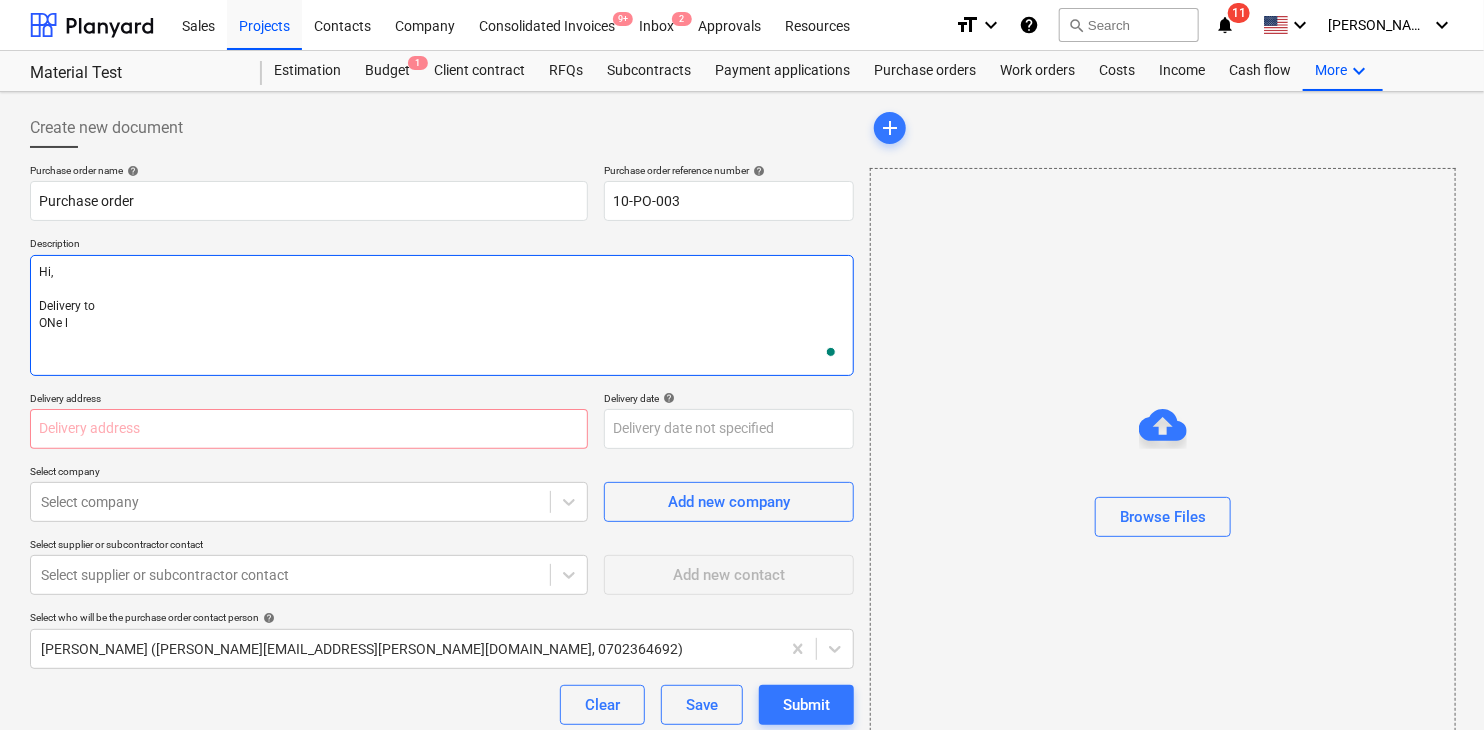 type on "Hi,
Delivery to
ONe le" 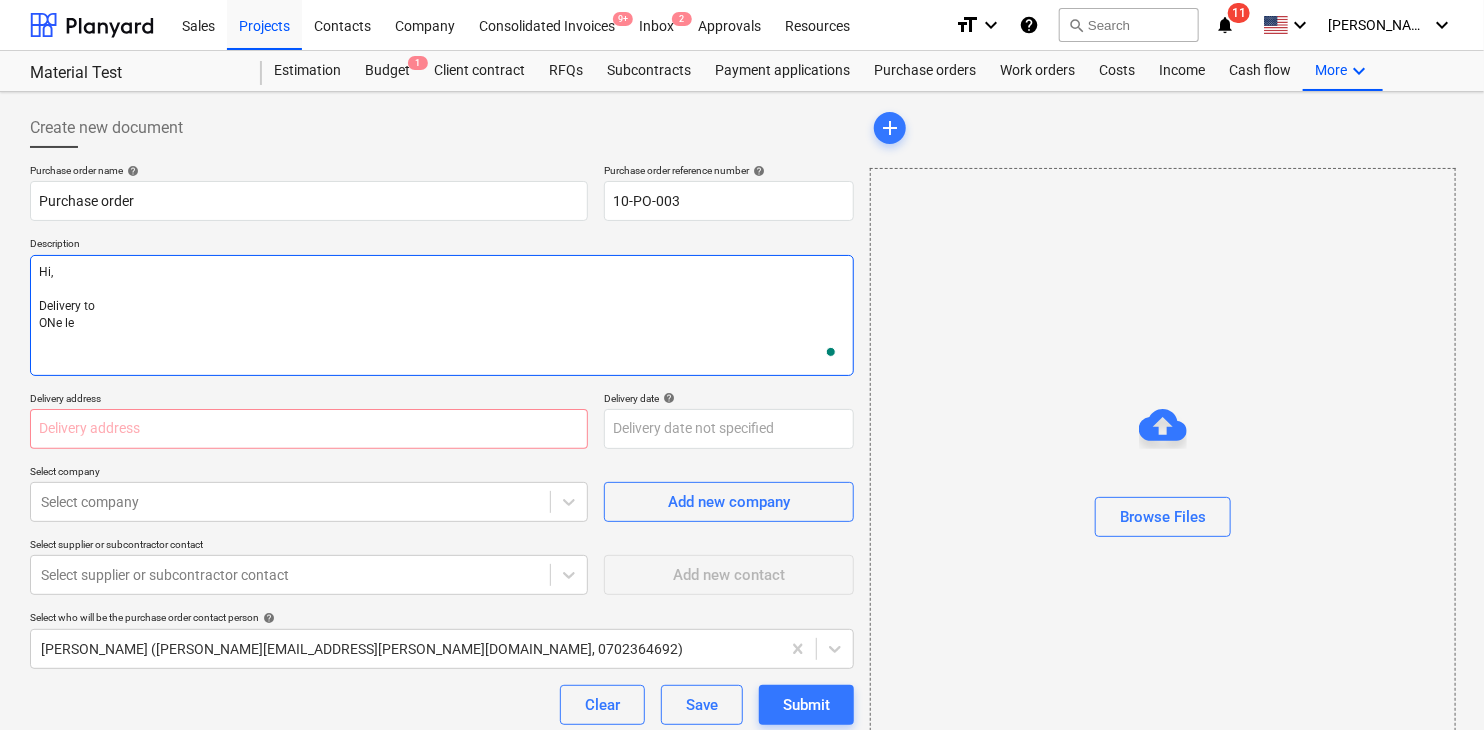 type on "x" 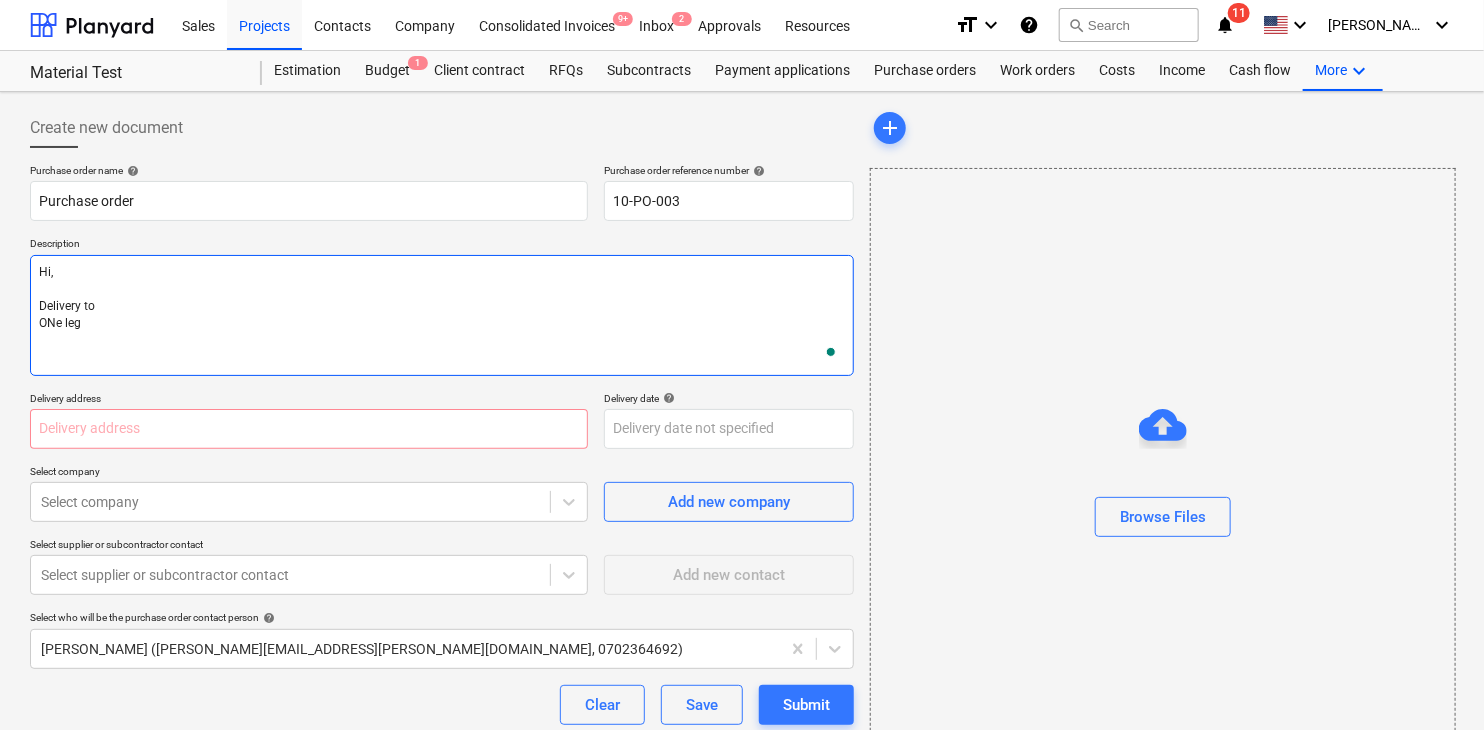 type on "x" 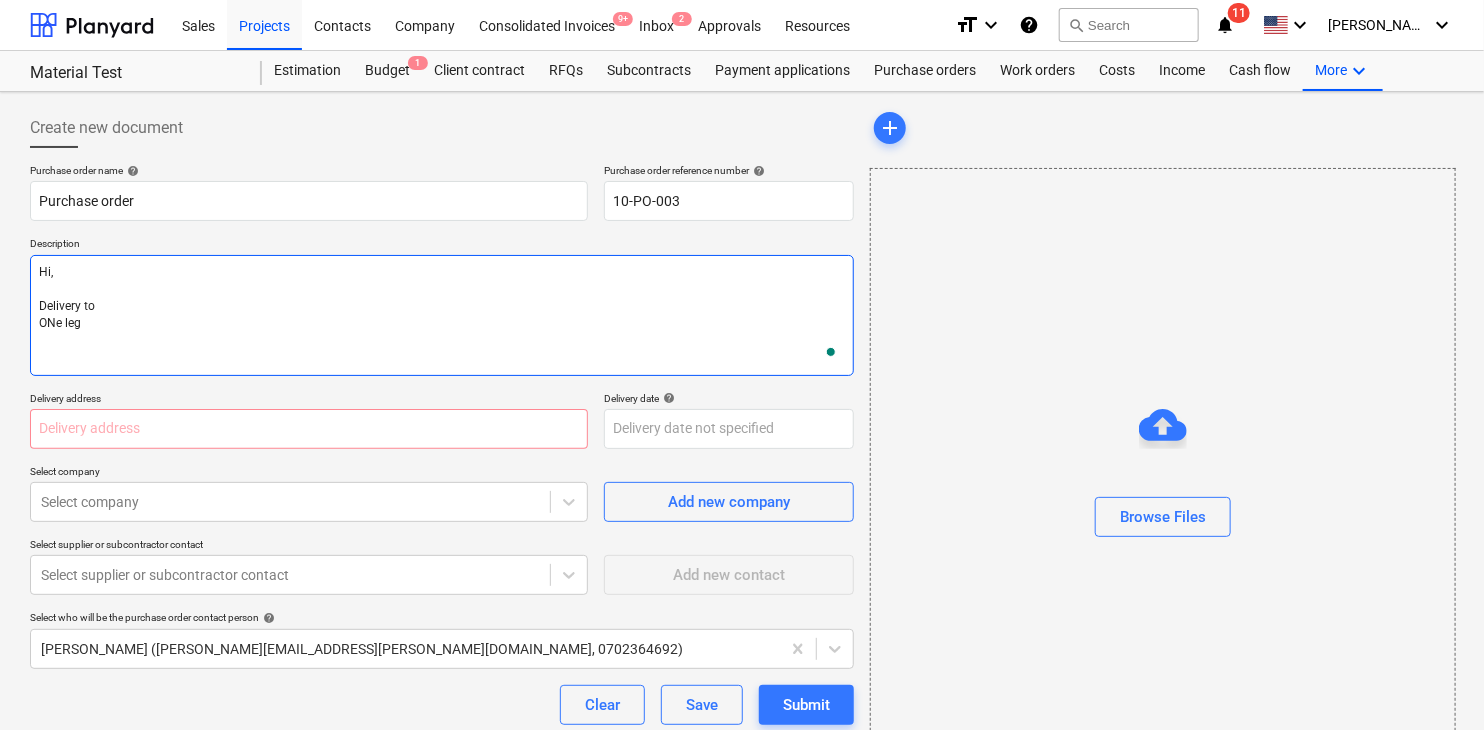 type on "Hi,
Delivery to
ONe lege" 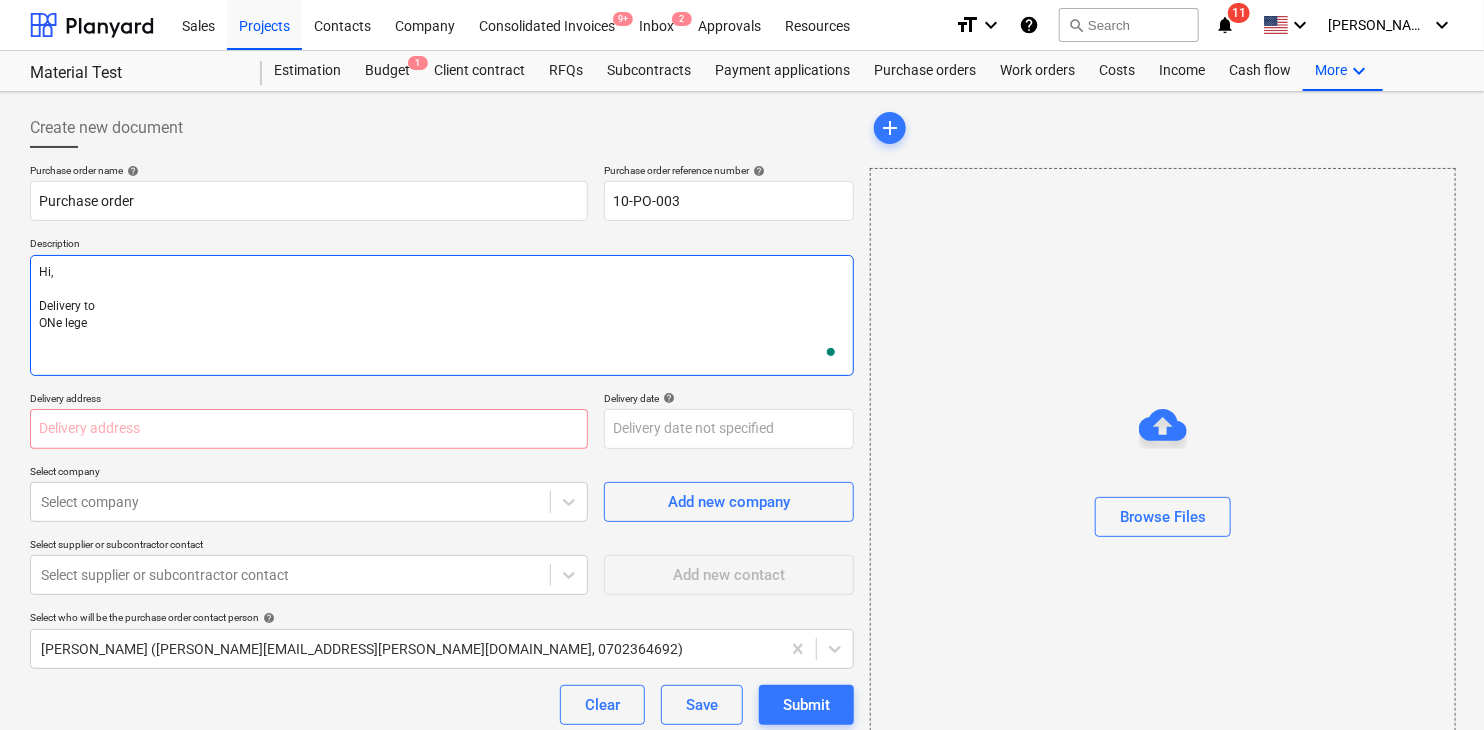 type on "x" 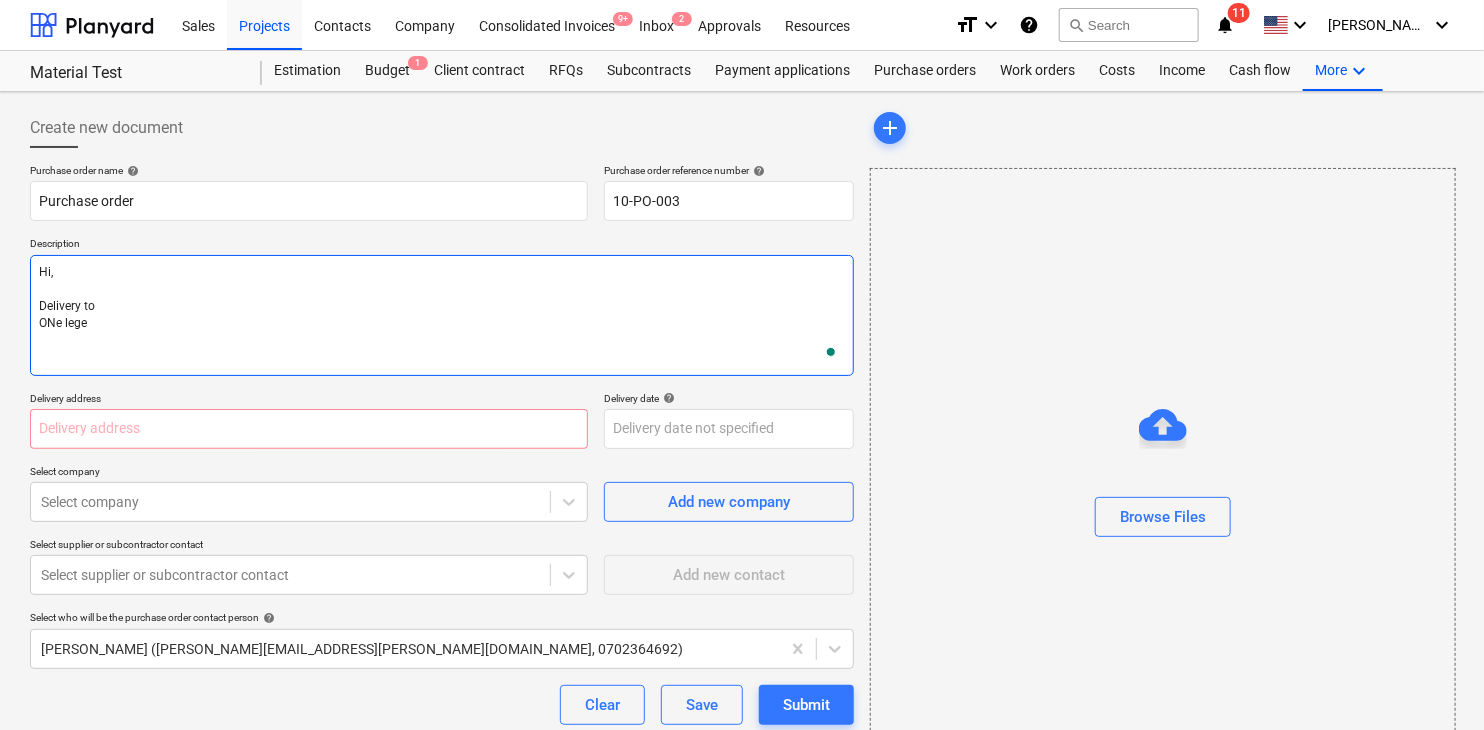 type on "Hi,
Delivery to
ONe leg" 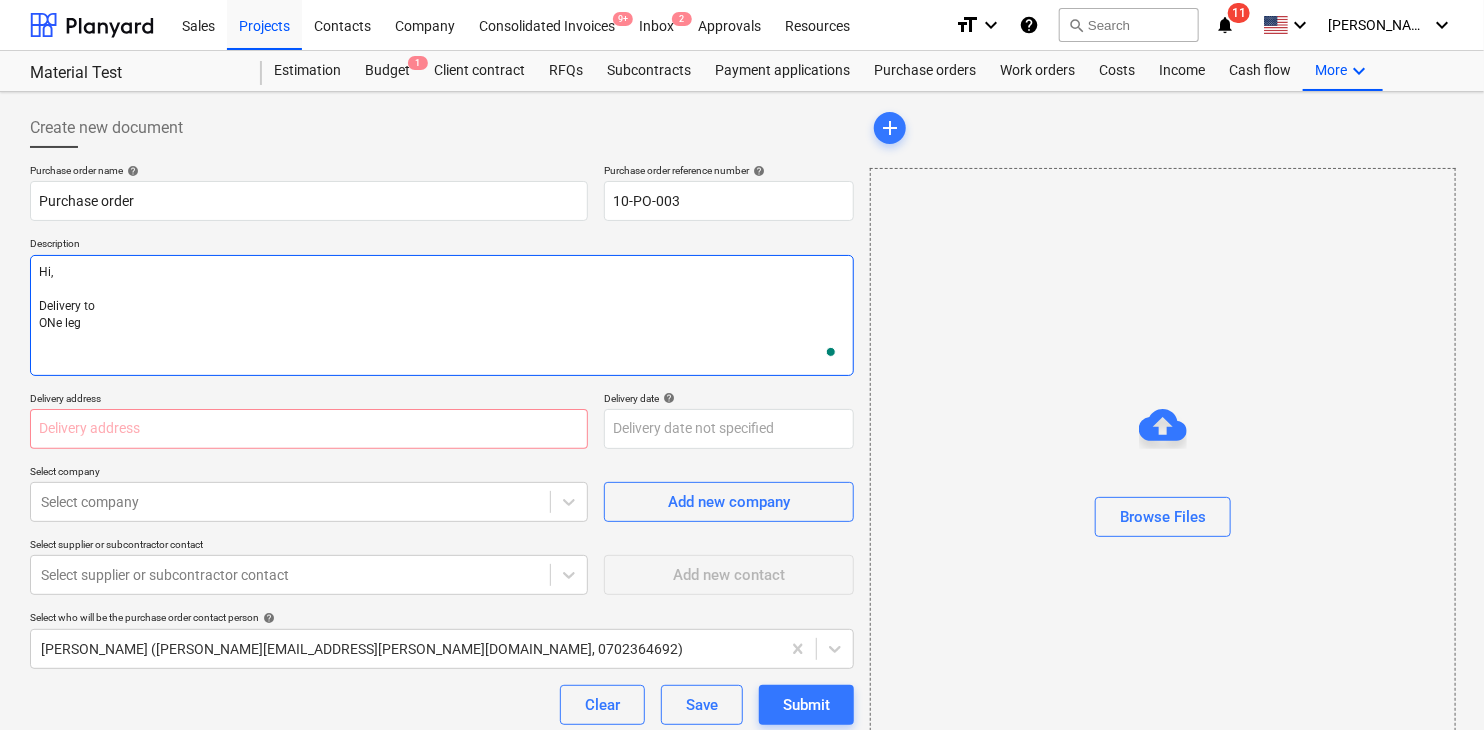 type on "x" 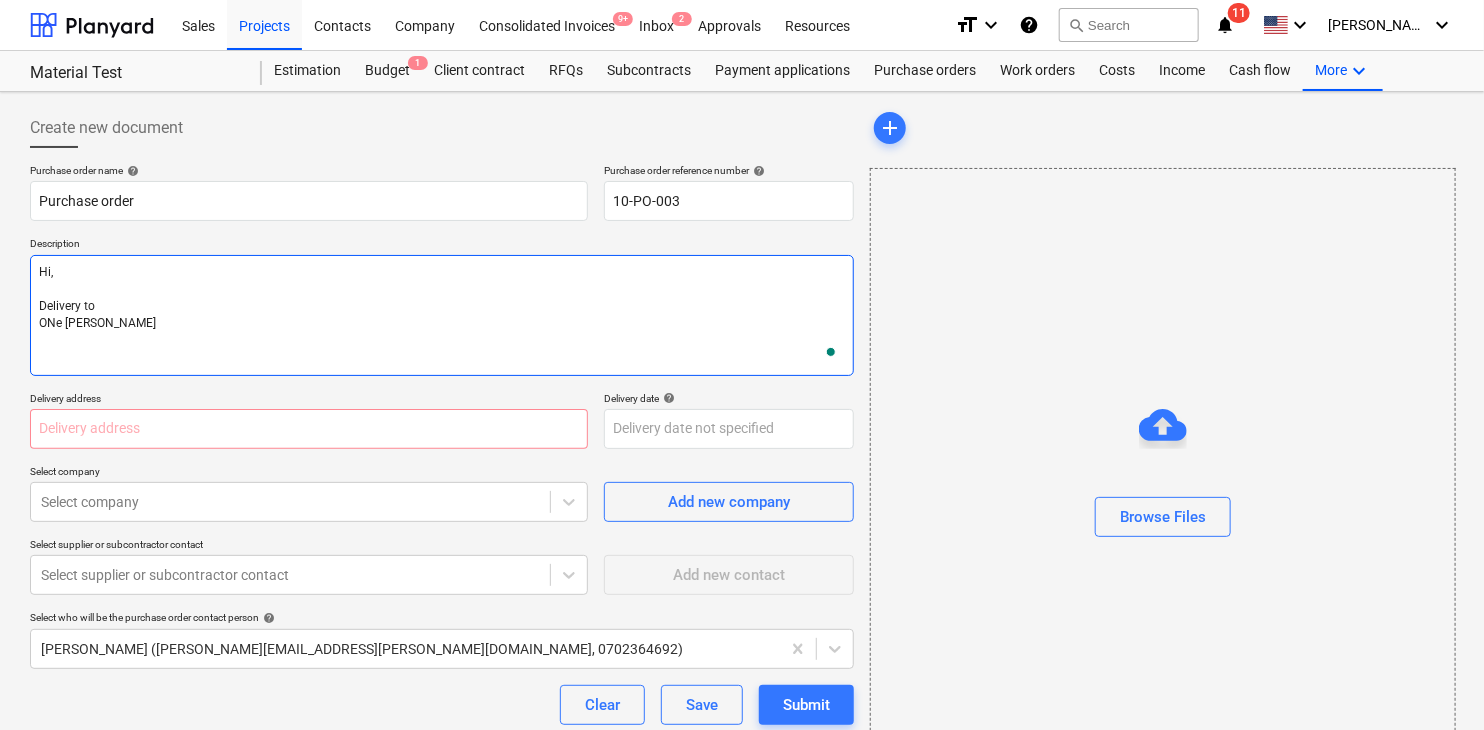 type on "x" 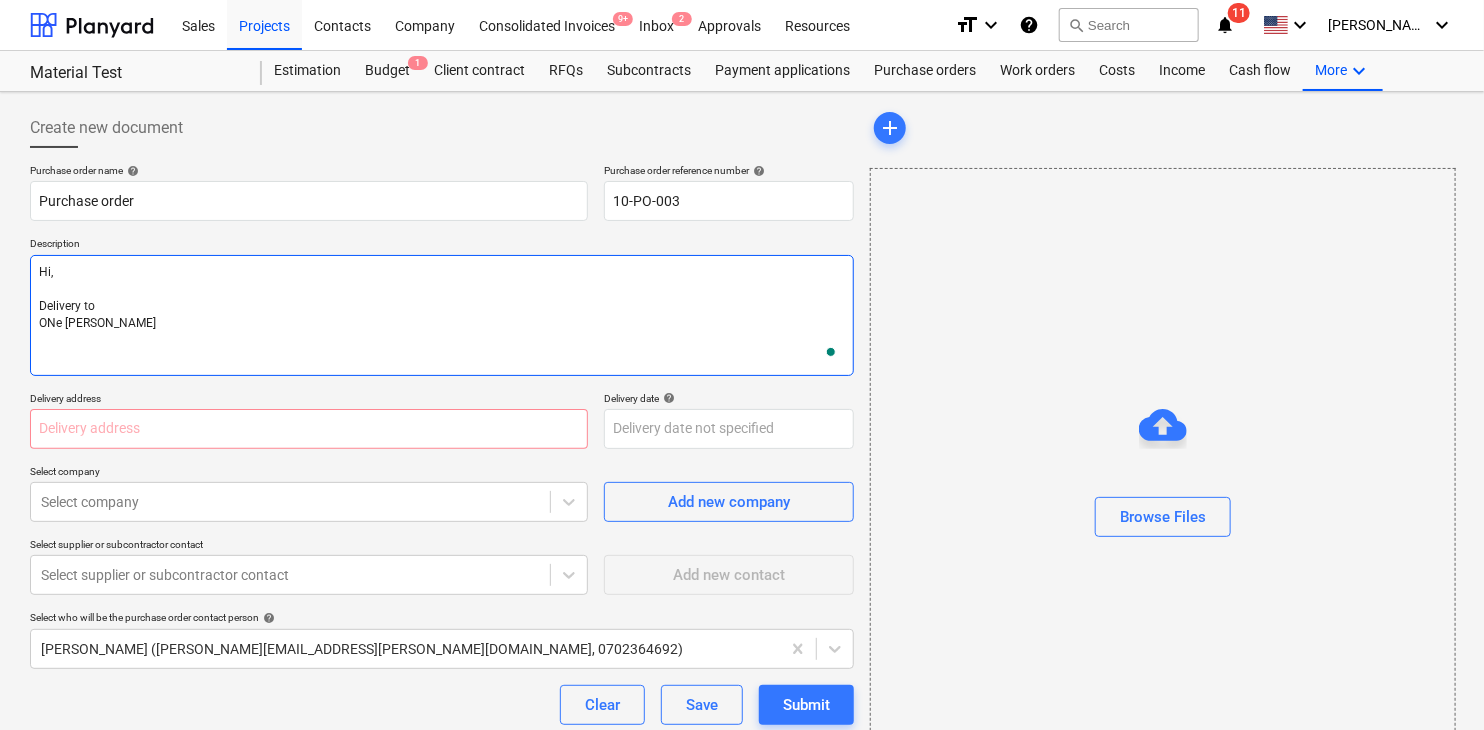 type on "Hi,
Delivery to
ONe legge" 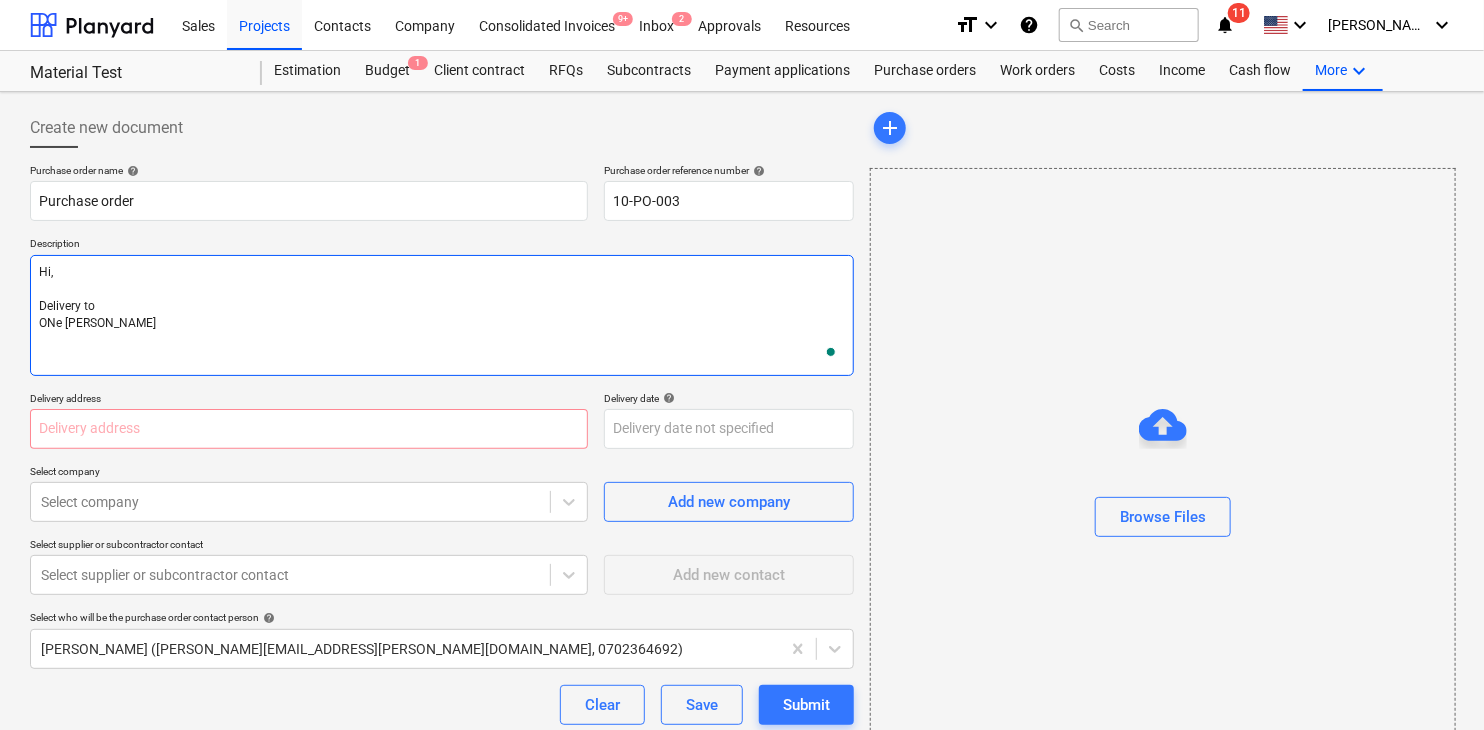 type on "Hi,
Delivery to
ONe legged" 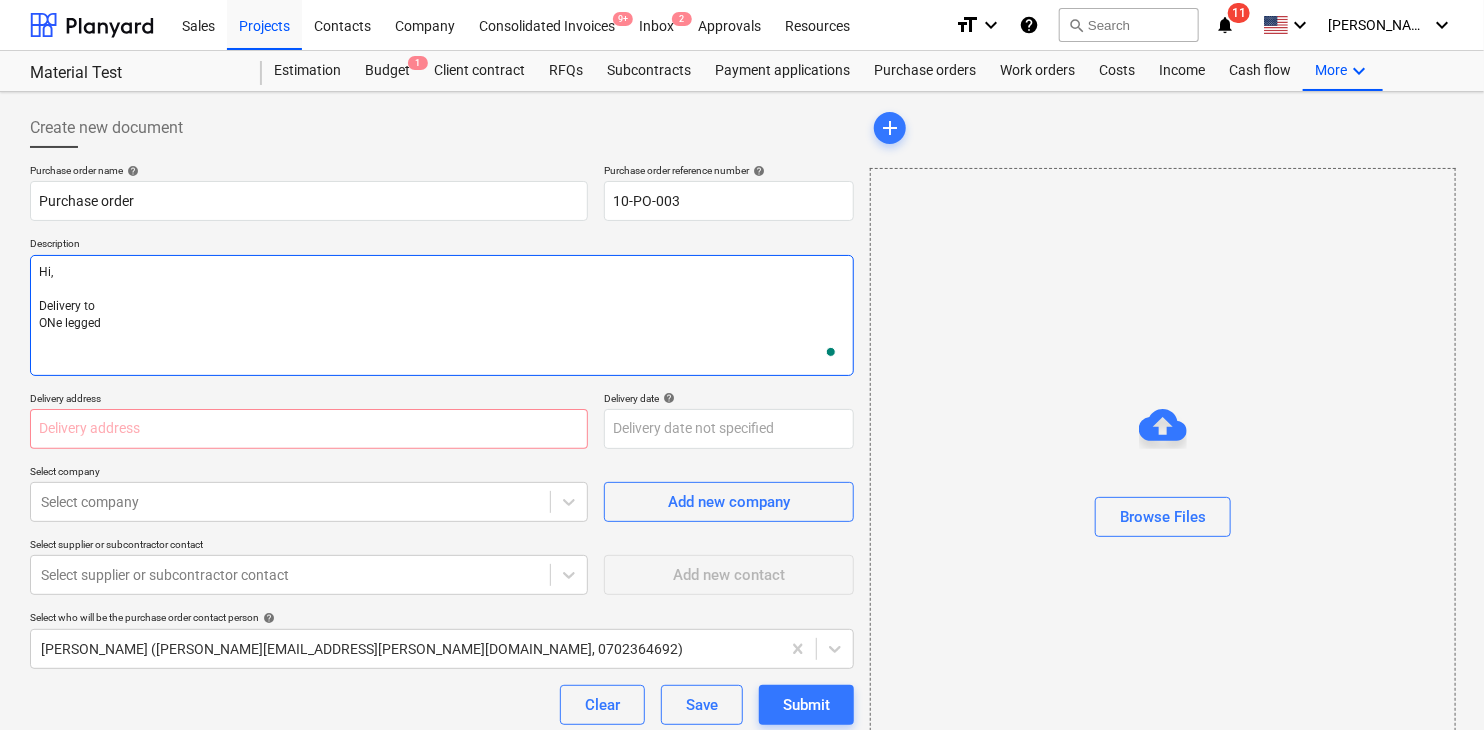 type on "x" 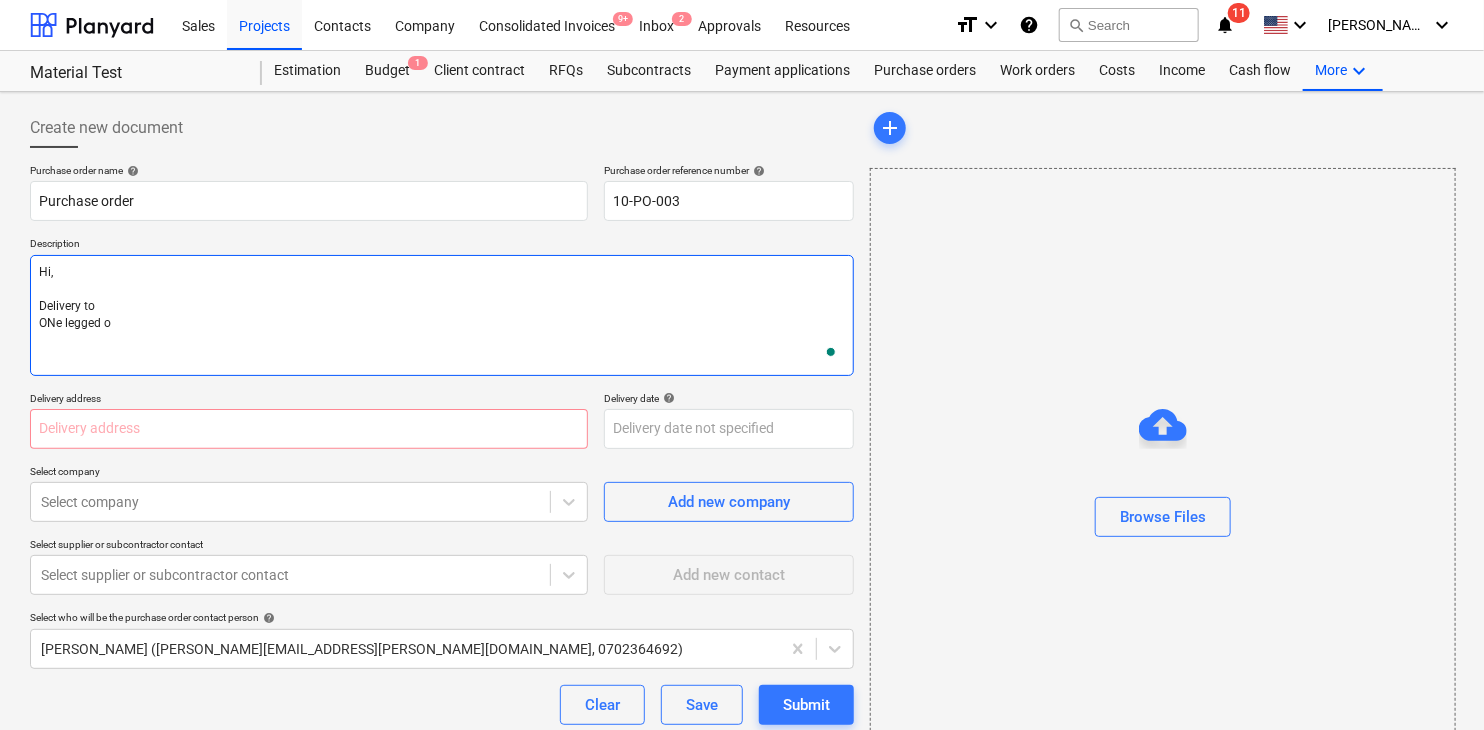 type on "x" 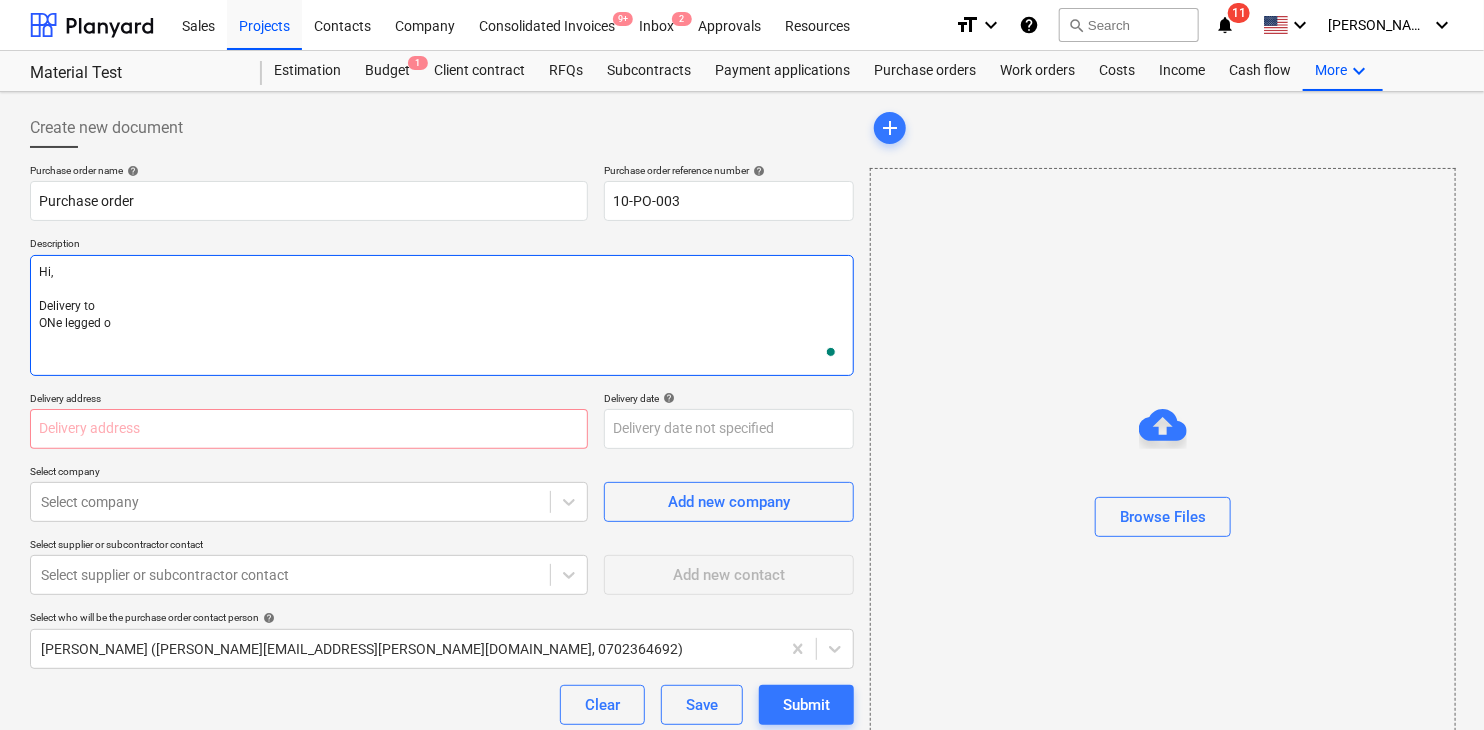 type on "Hi,
Delivery to
ONe legged on" 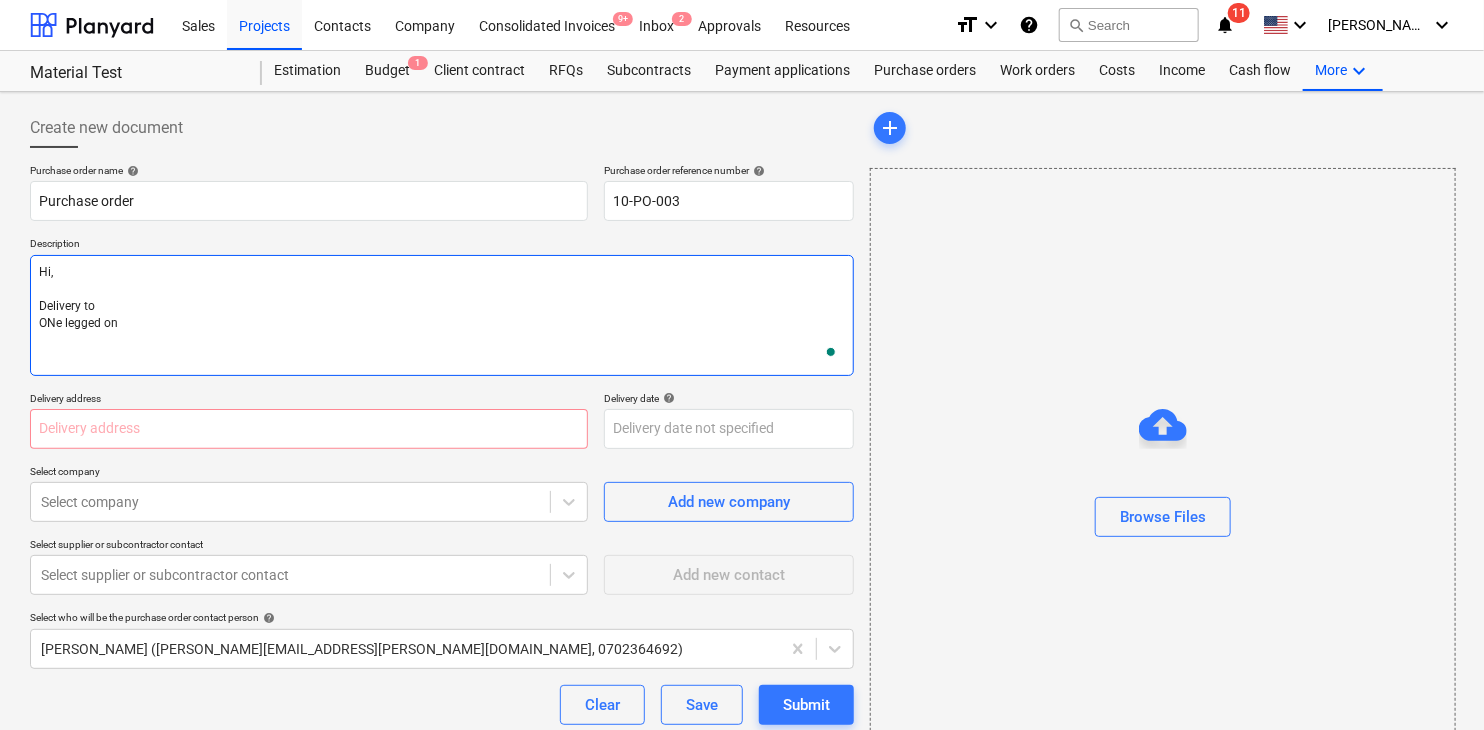 type on "x" 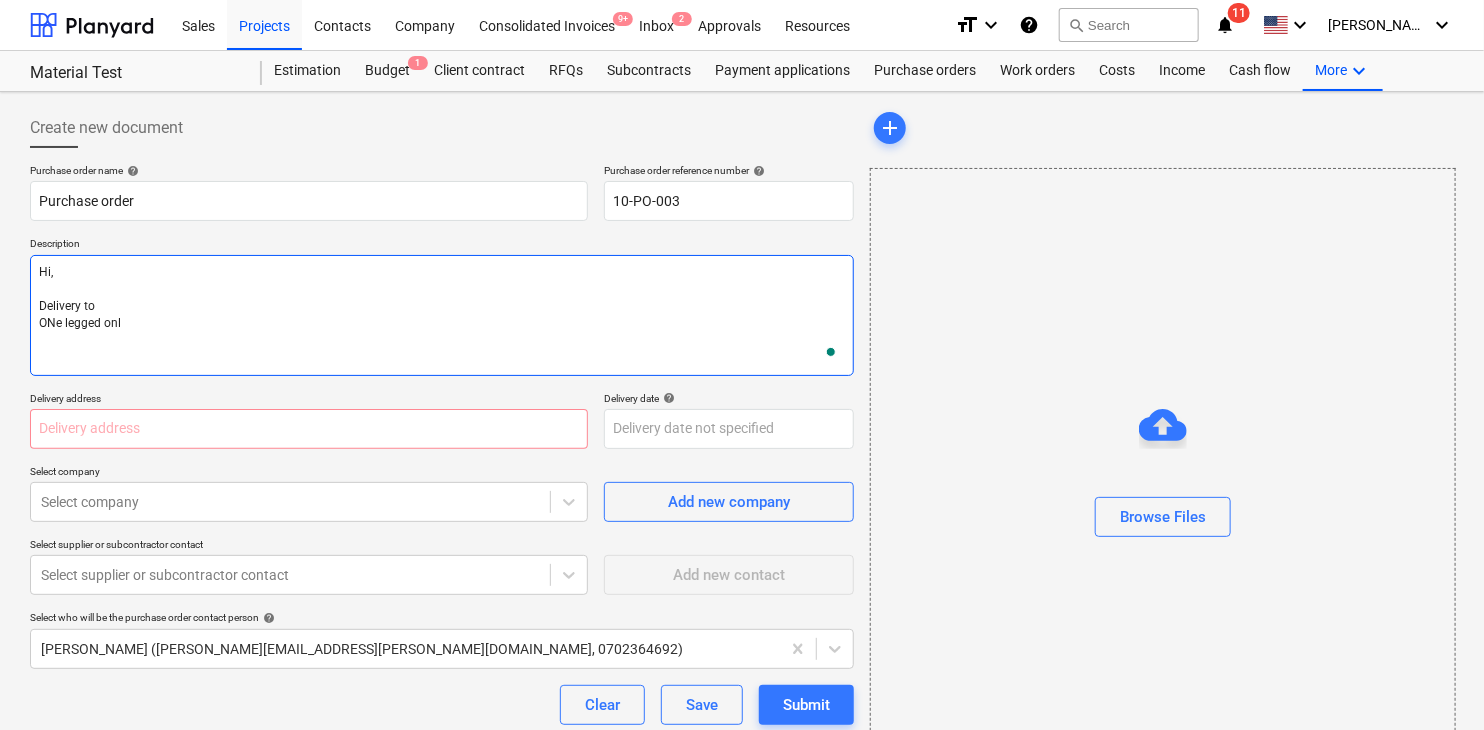 type on "x" 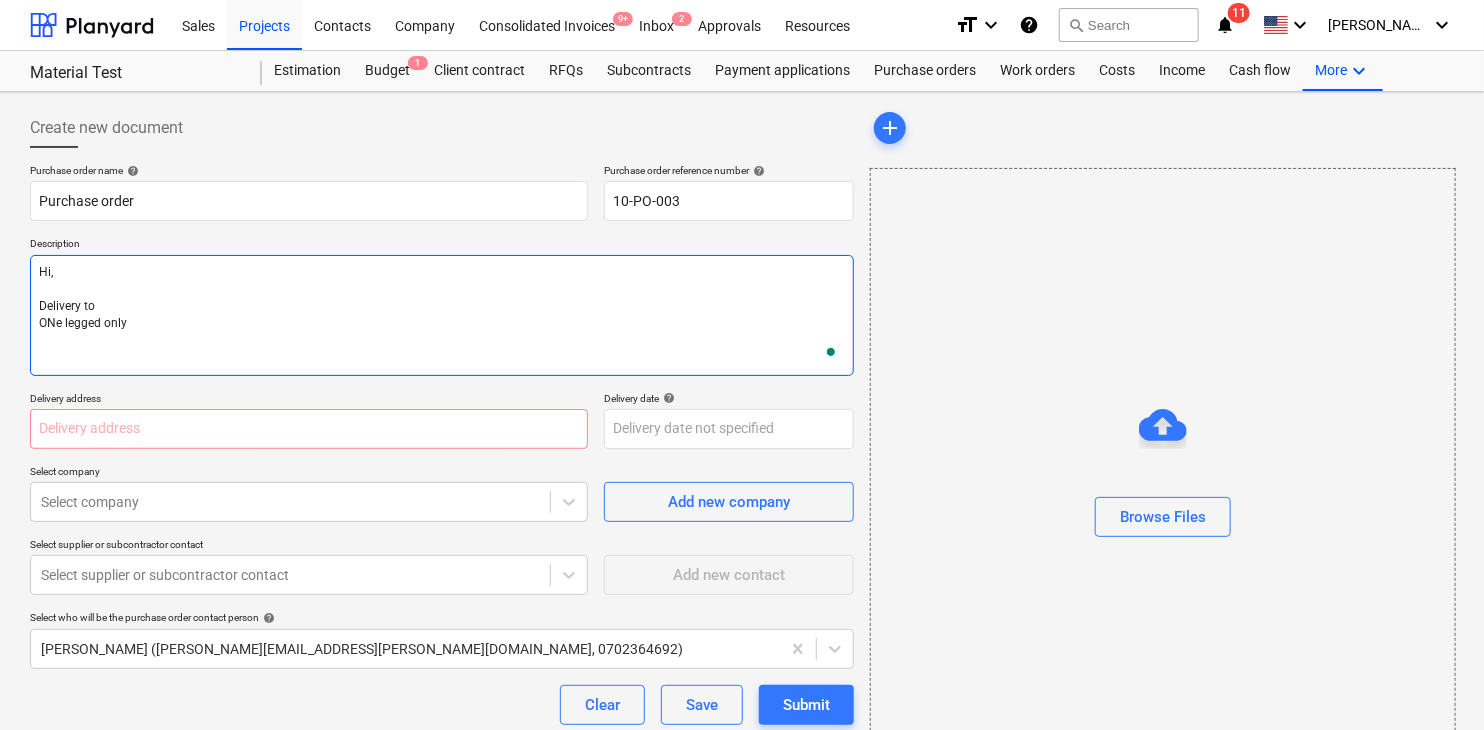 type on "x" 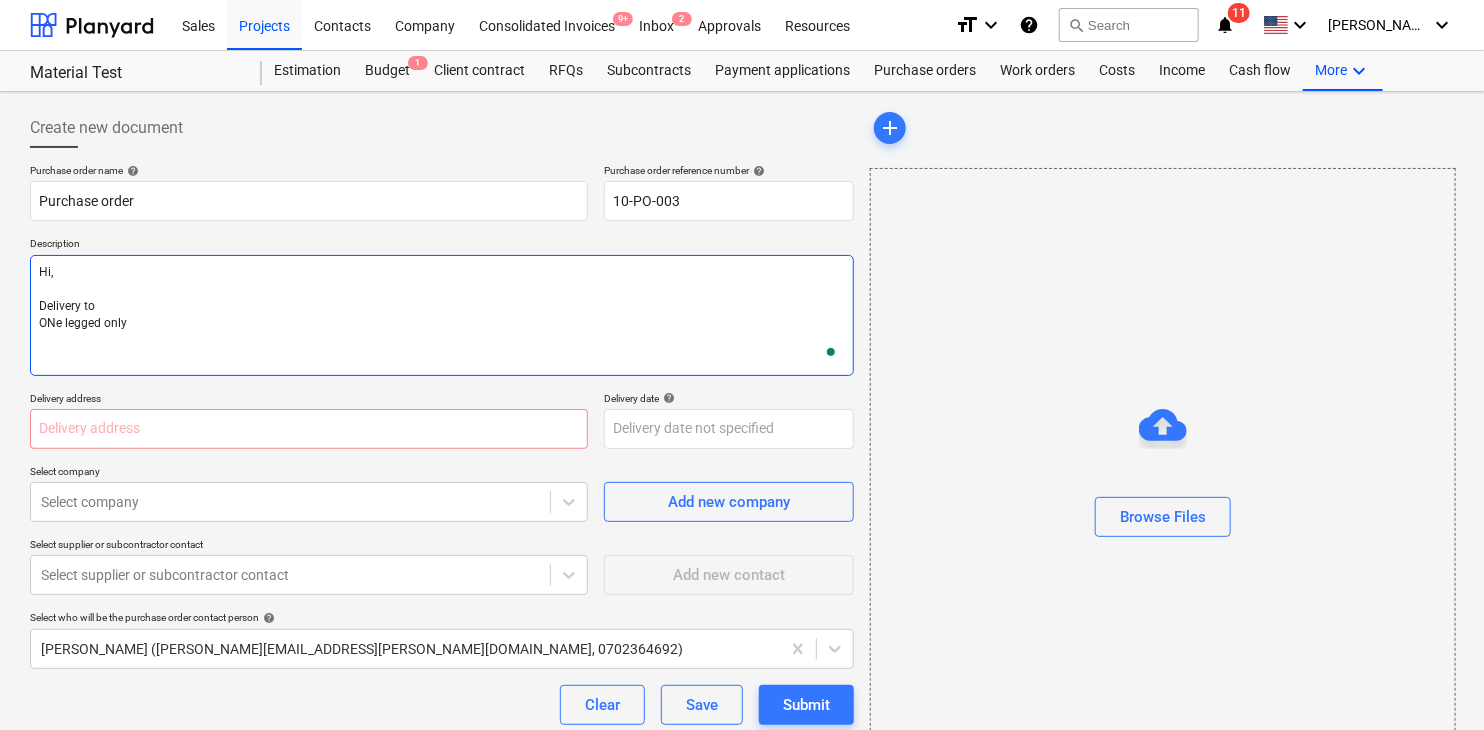 type on "x" 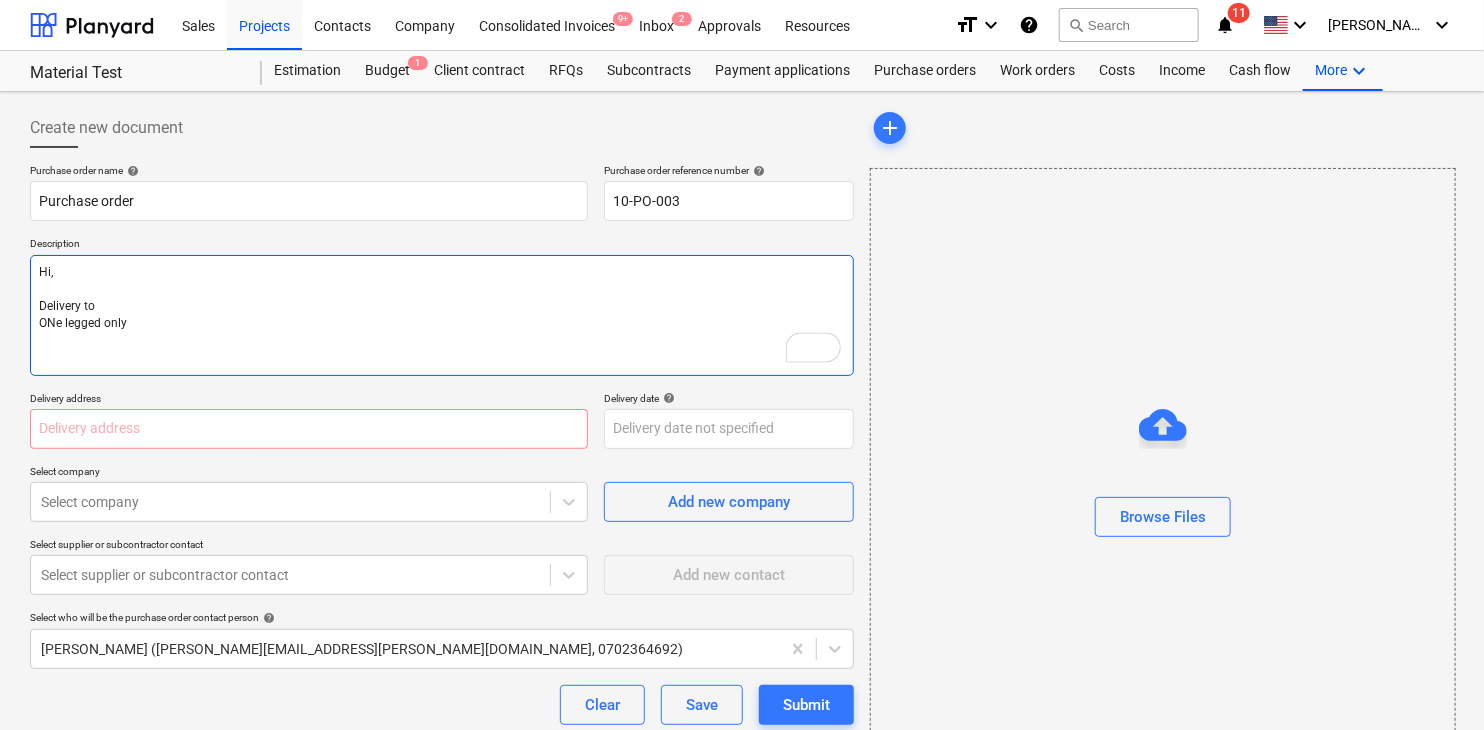 type on "x" 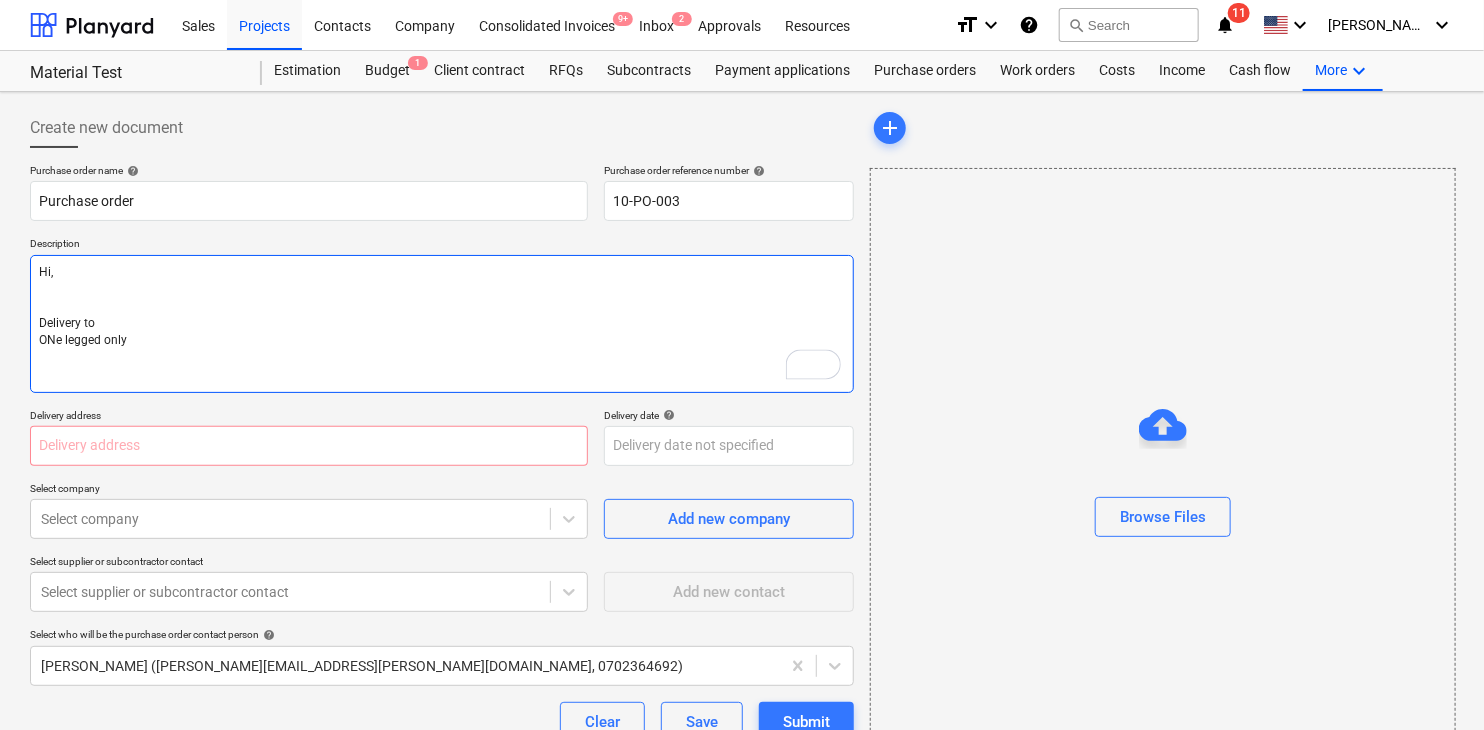type on "x" 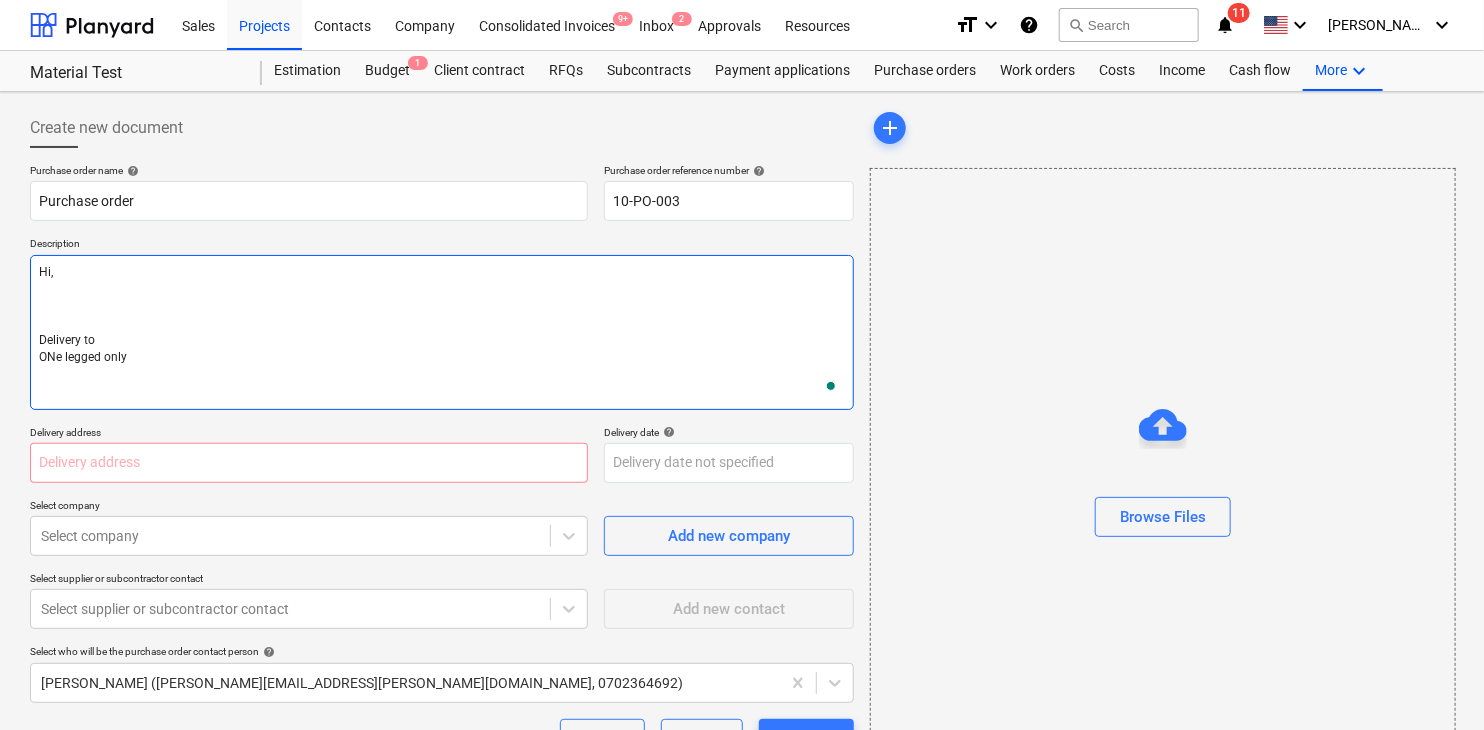 type on "Hi,
Delivery to
ONe legged only" 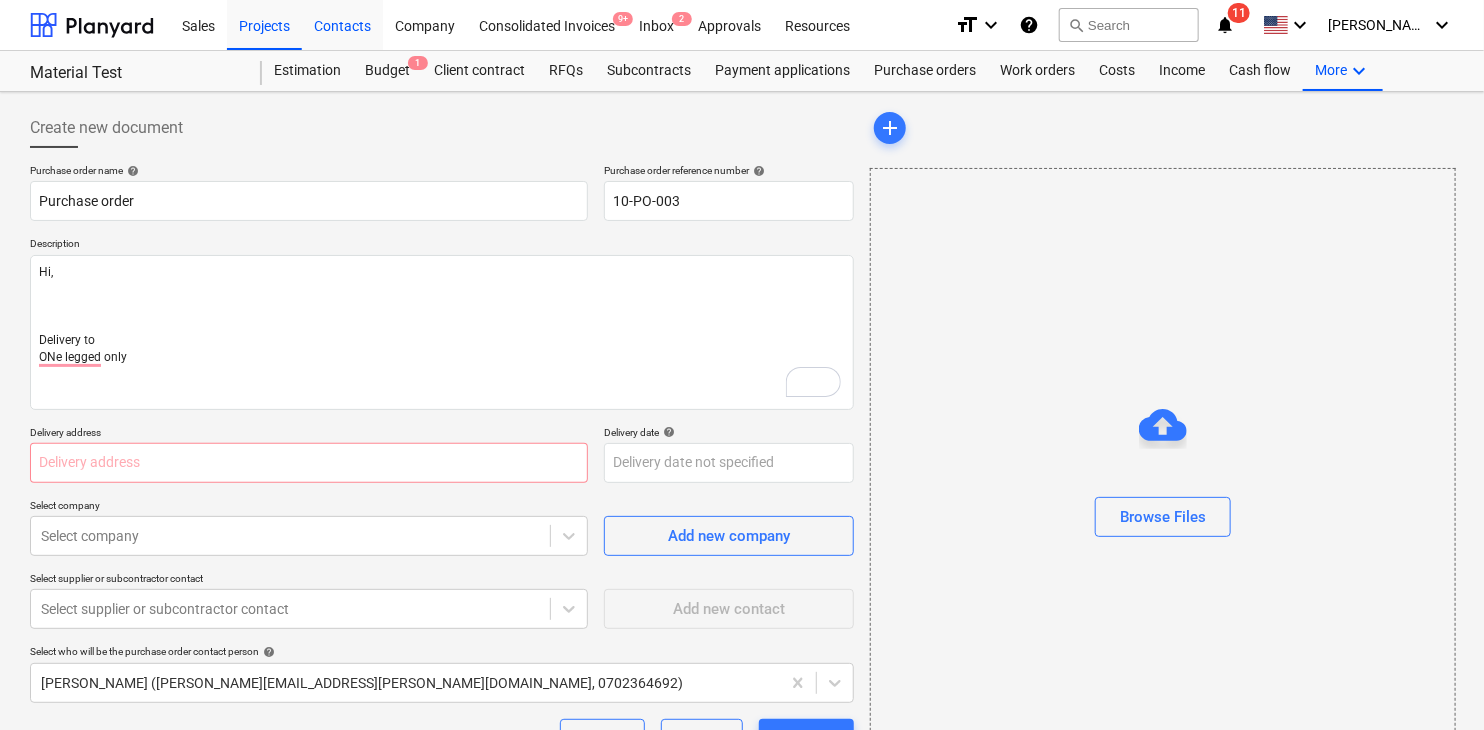 type on "x" 